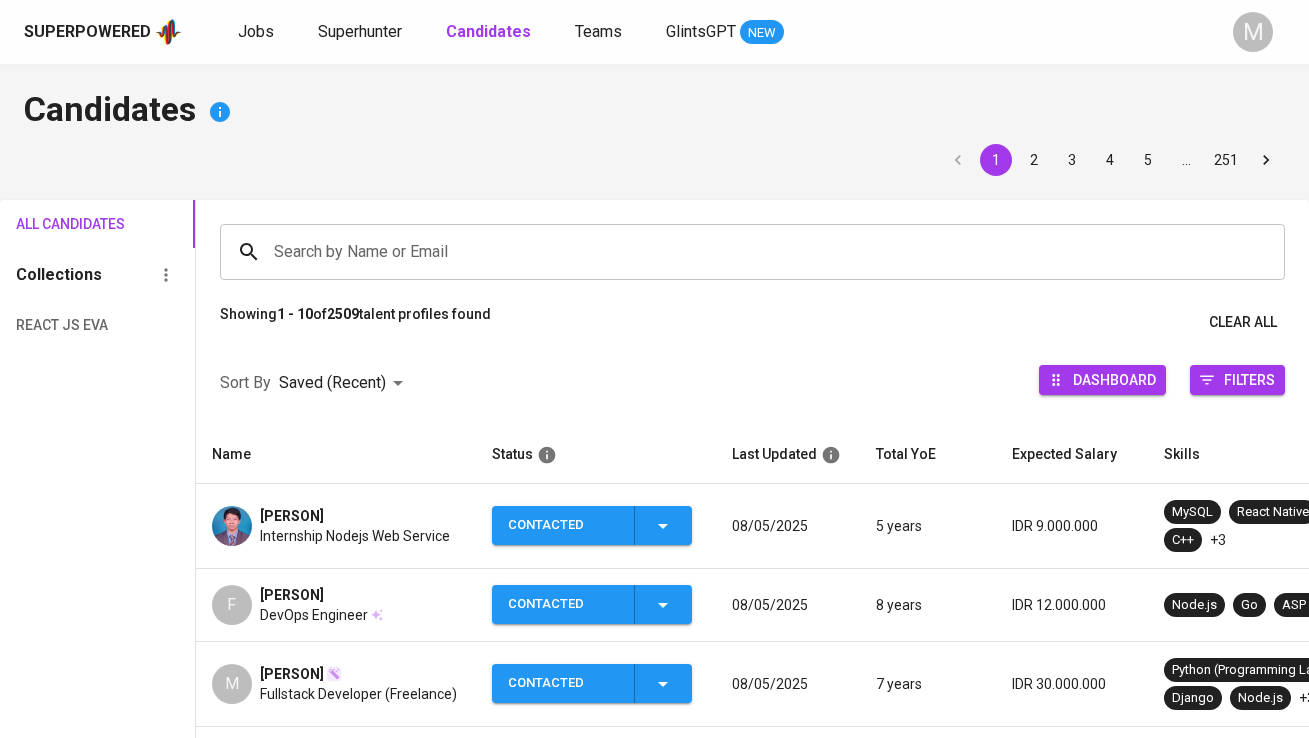 click on "Superhunter" at bounding box center [360, 31] 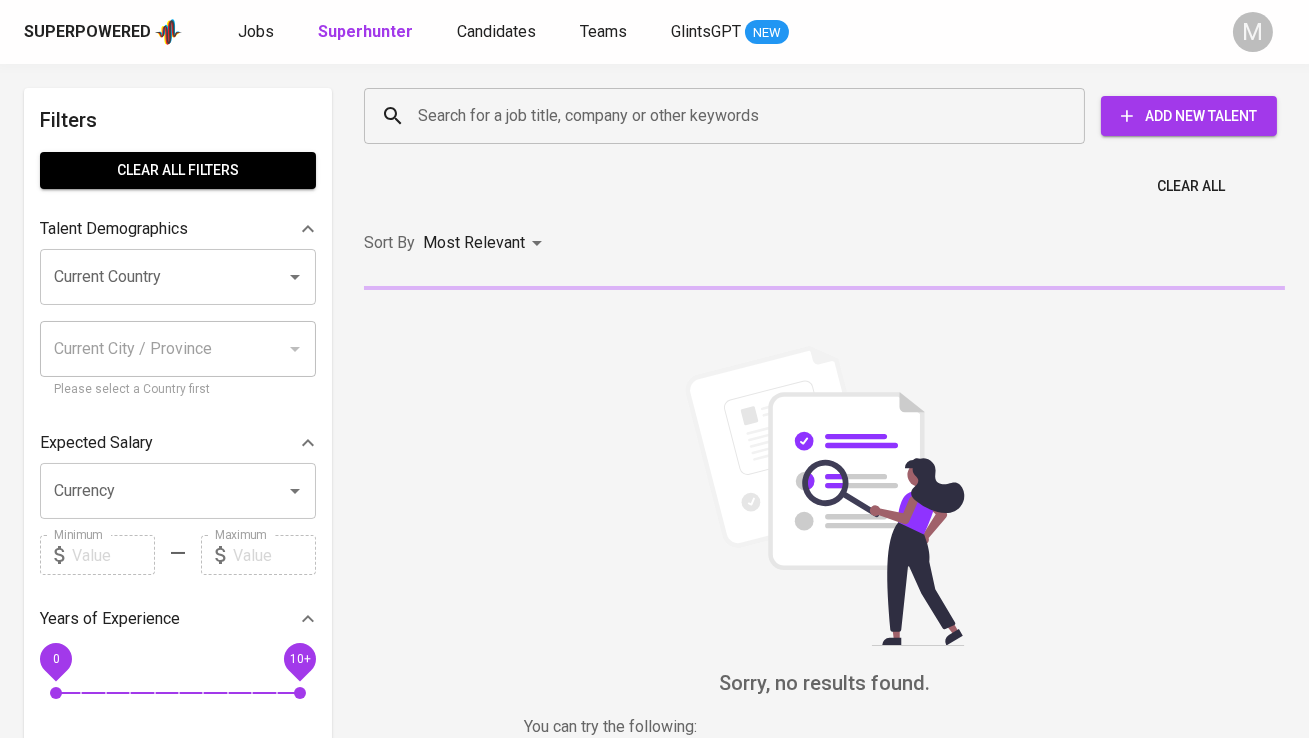 click on "Search for a job title, company or other keywords" at bounding box center (729, 116) 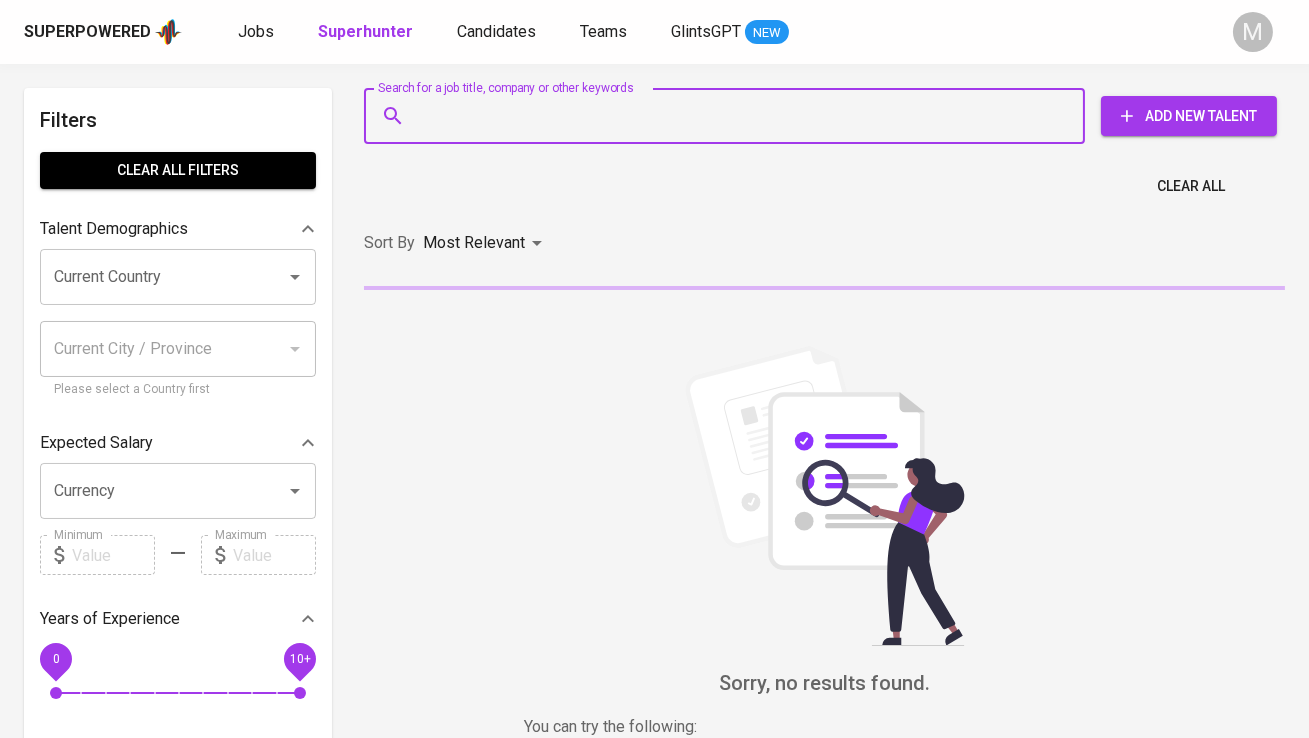 paste on "dikimuhamadsyidik14@hotmail.com" 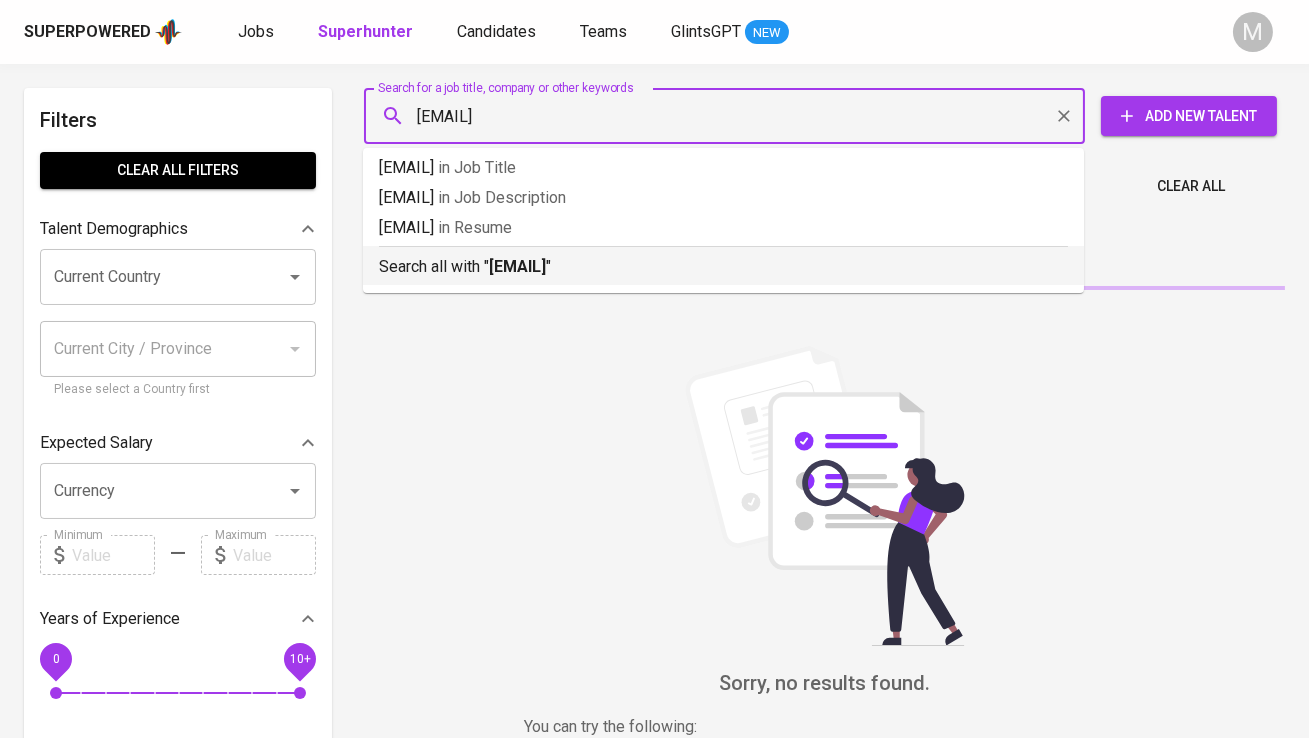 click on "dikimuhamadsyidik14@hotmail.com" at bounding box center [517, 266] 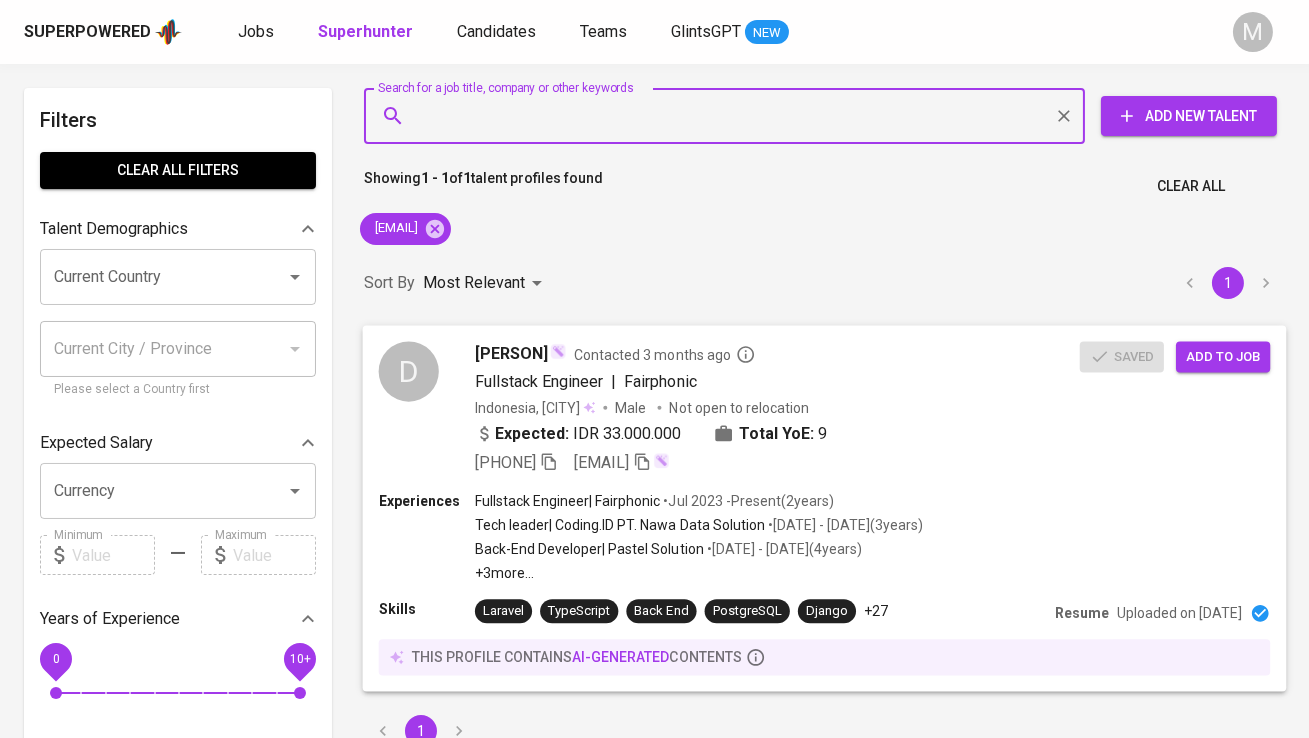 click on "D" at bounding box center [409, 371] 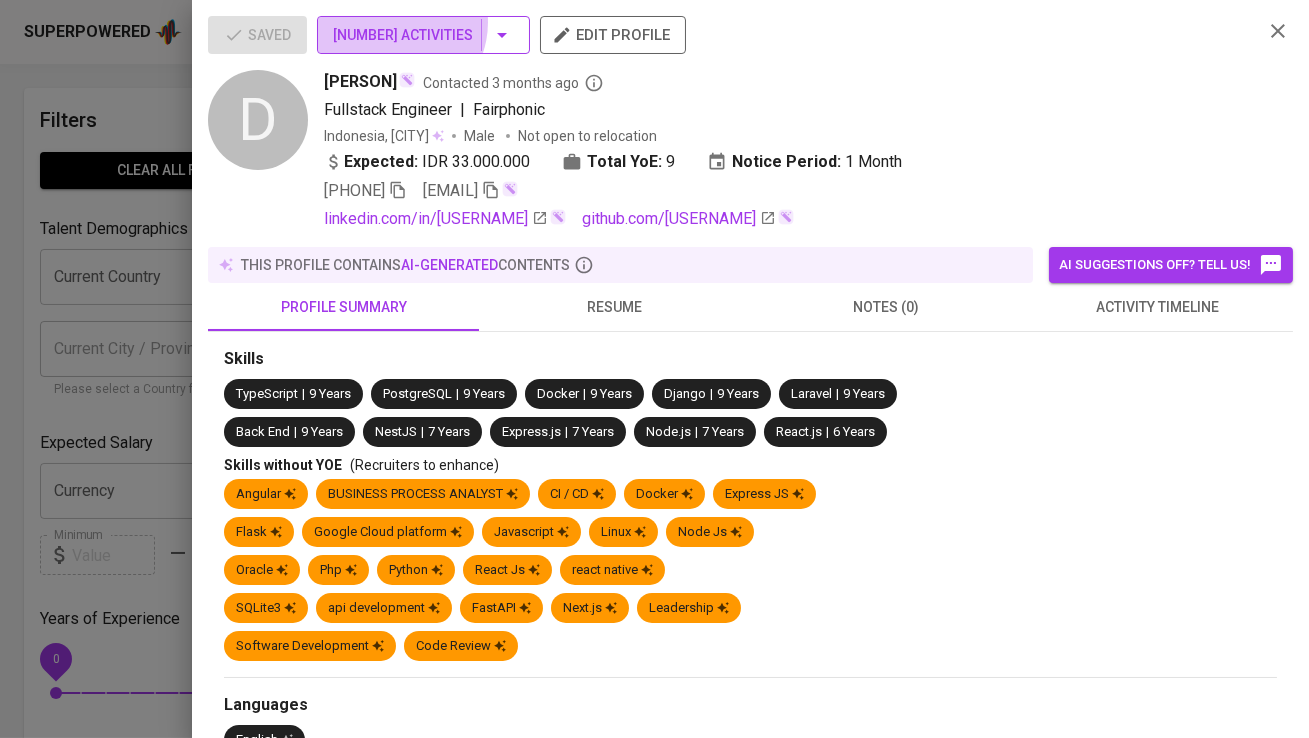 click on "30 Activities" at bounding box center (423, 35) 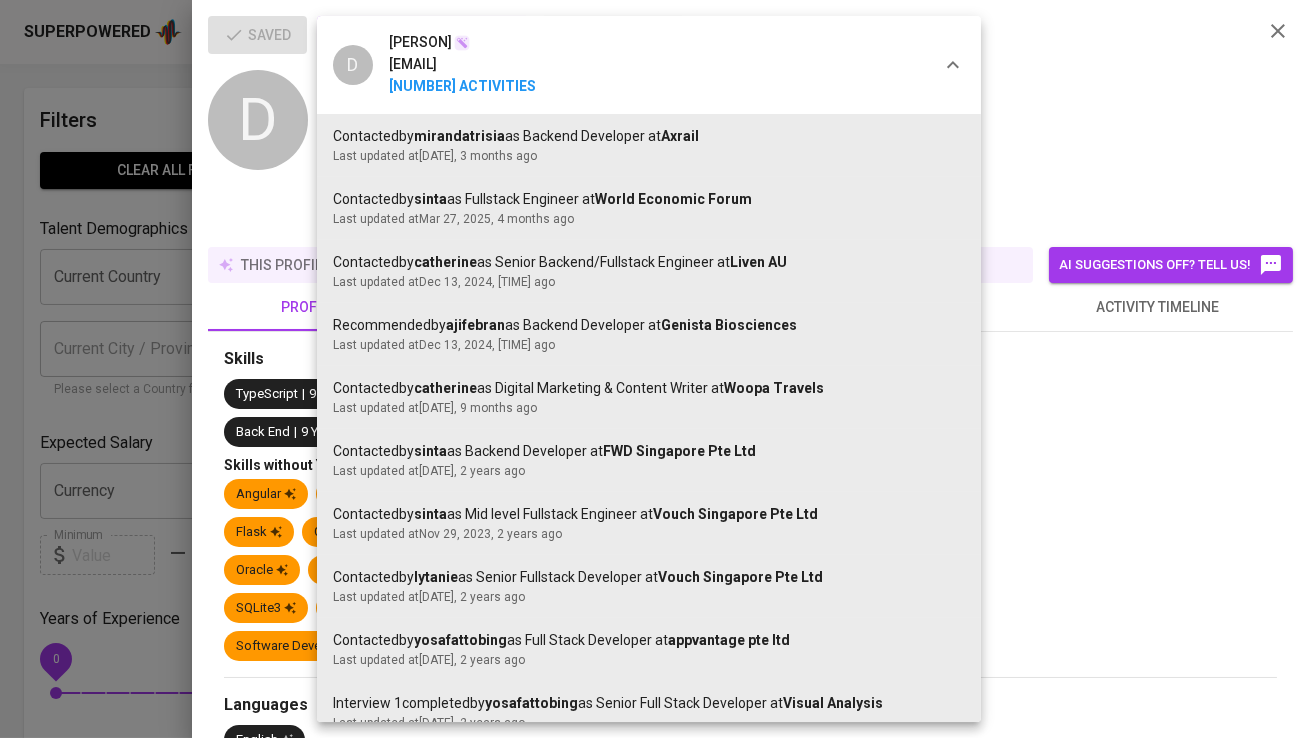 click on "D Diki Muhamad Syidik dikimuhamadsyidik14@hotmail.com 30 Activities" at bounding box center [434, 65] 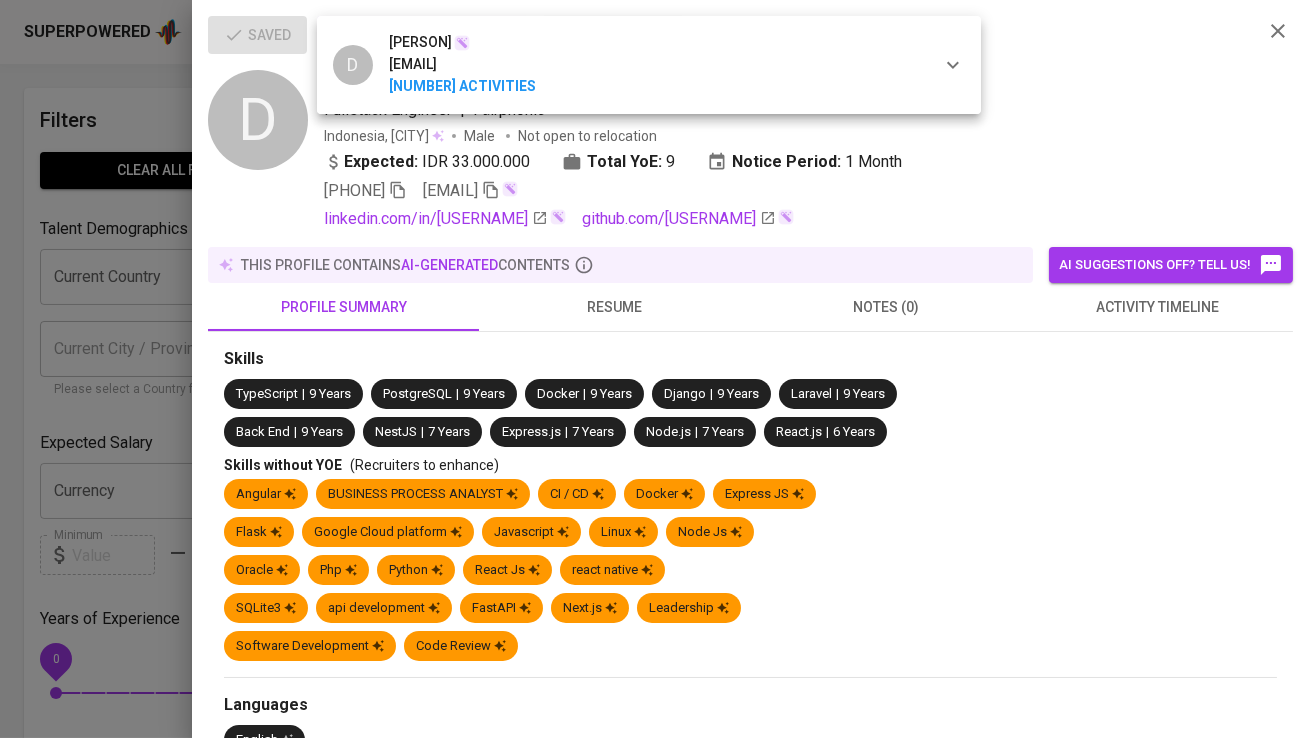 click at bounding box center (654, 369) 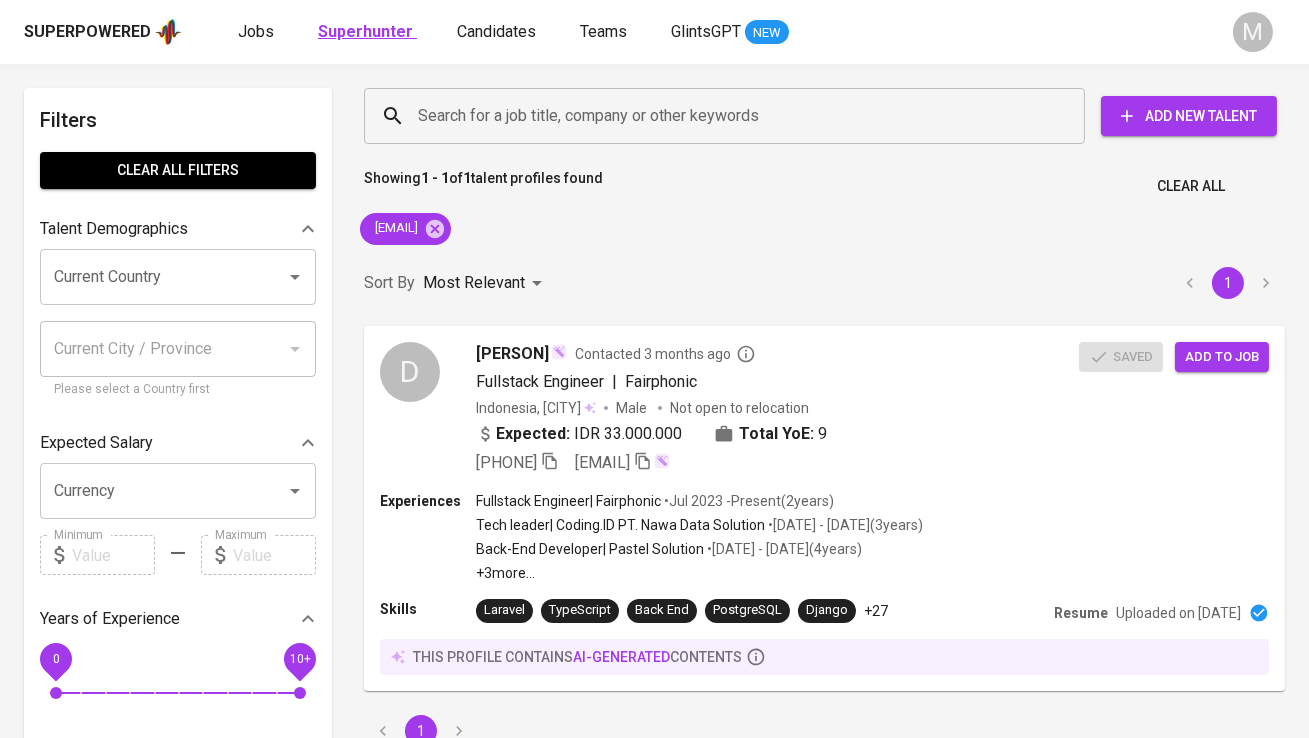 click on "Superhunter" at bounding box center (365, 31) 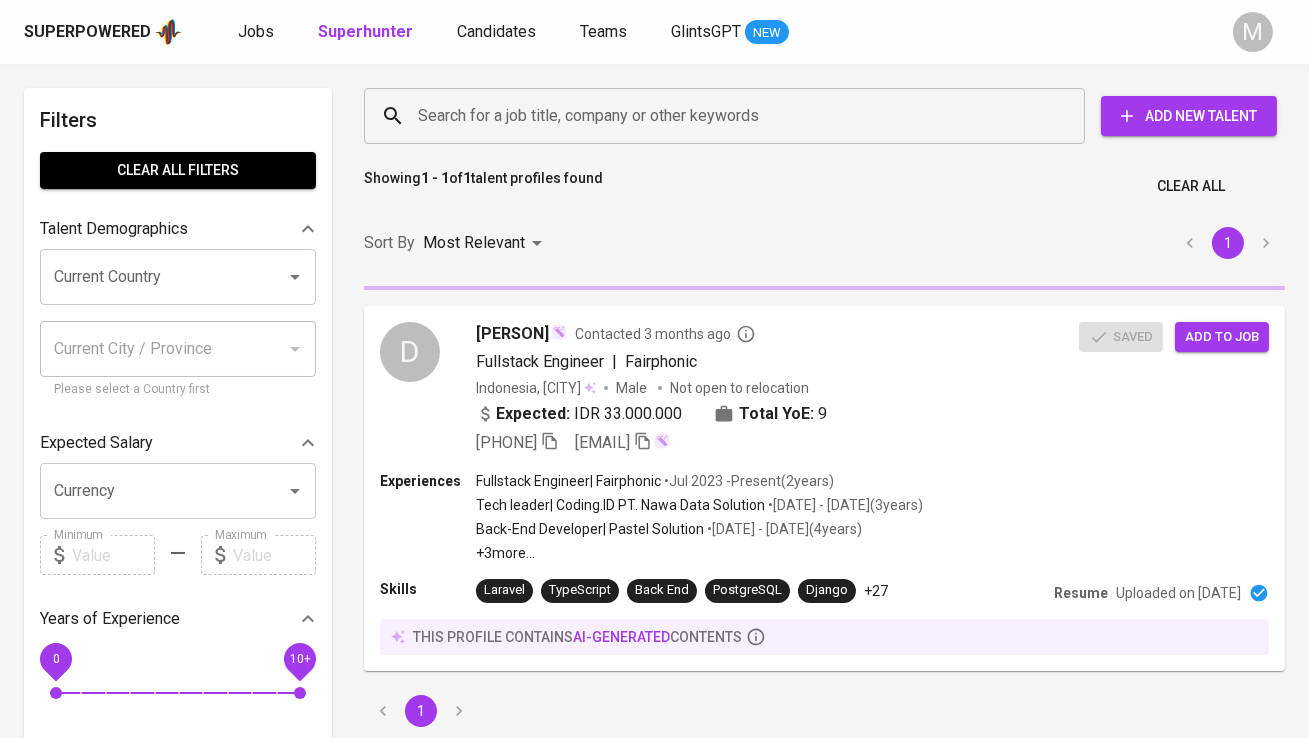 click on "Search for a job title, company or other keywords" at bounding box center (729, 116) 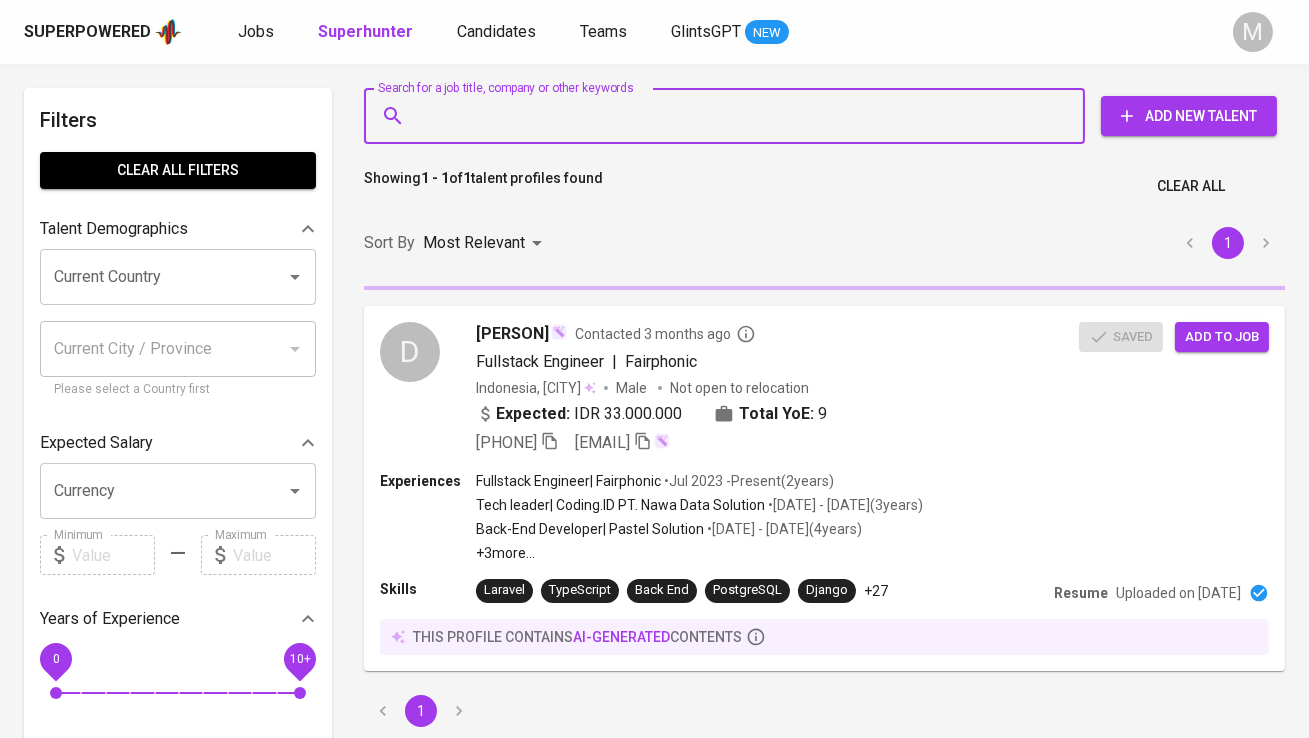 paste on "msstoci@gmail.com" 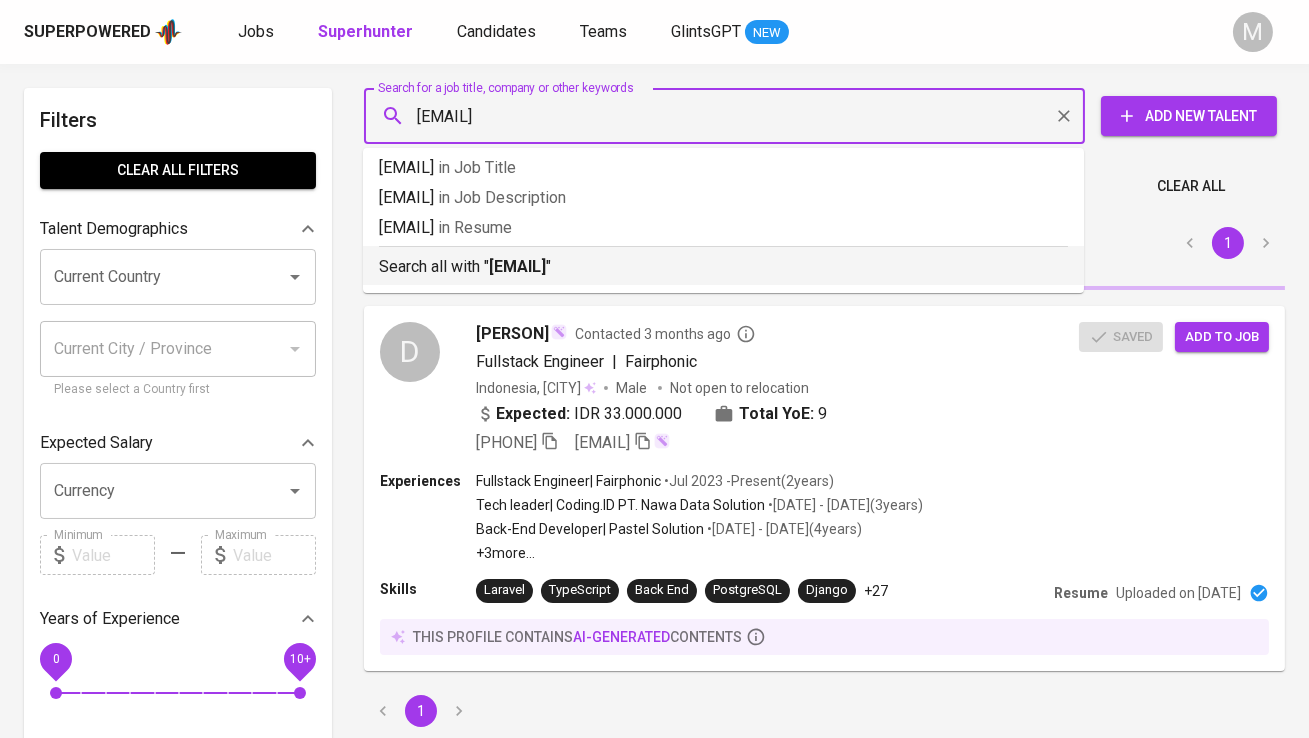 click on "Search all with " msstoci@gmail.com "" at bounding box center (723, 267) 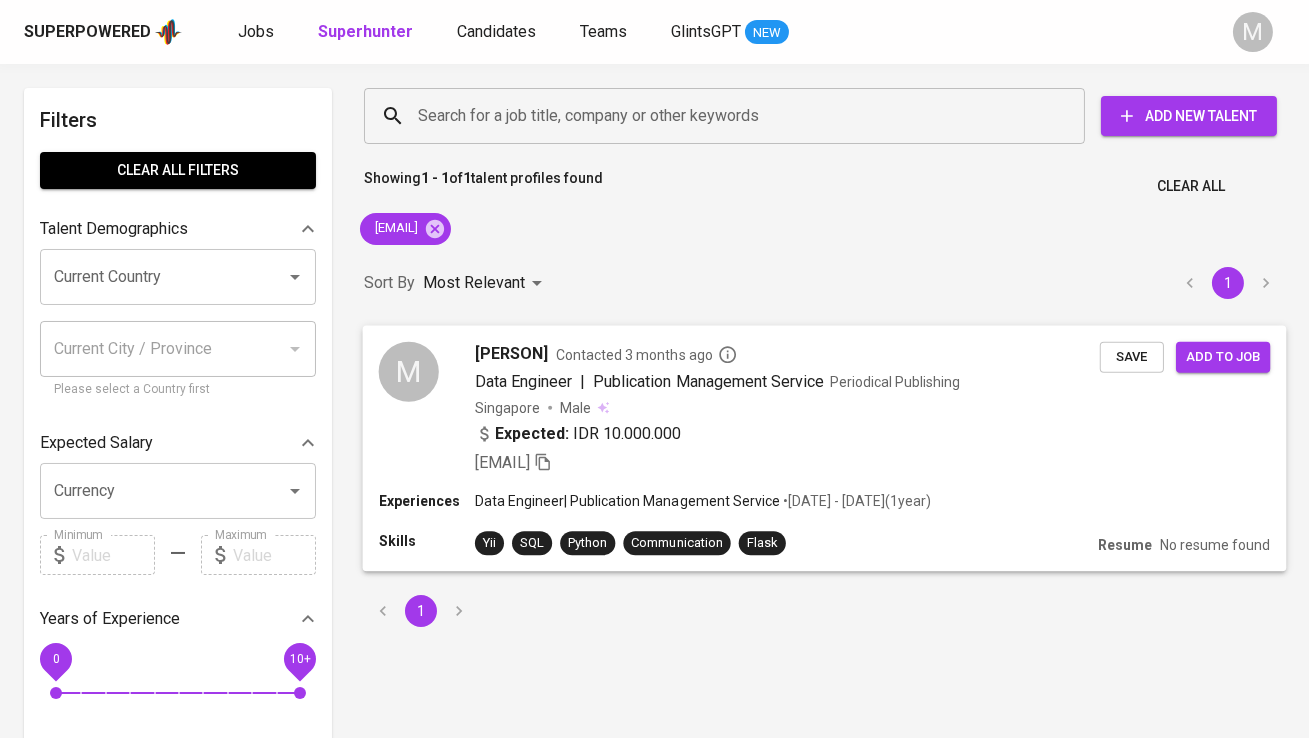 click on "M" at bounding box center (409, 371) 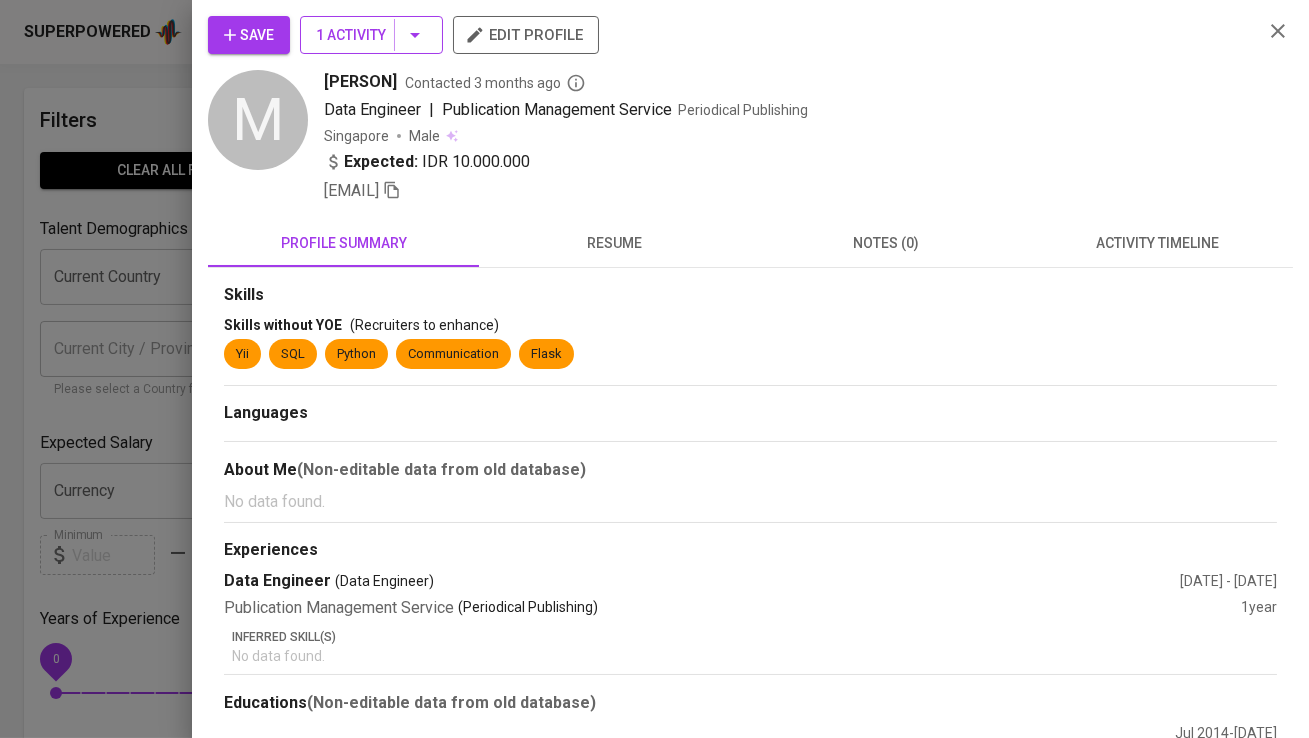 click on "1 Activity" at bounding box center (371, 35) 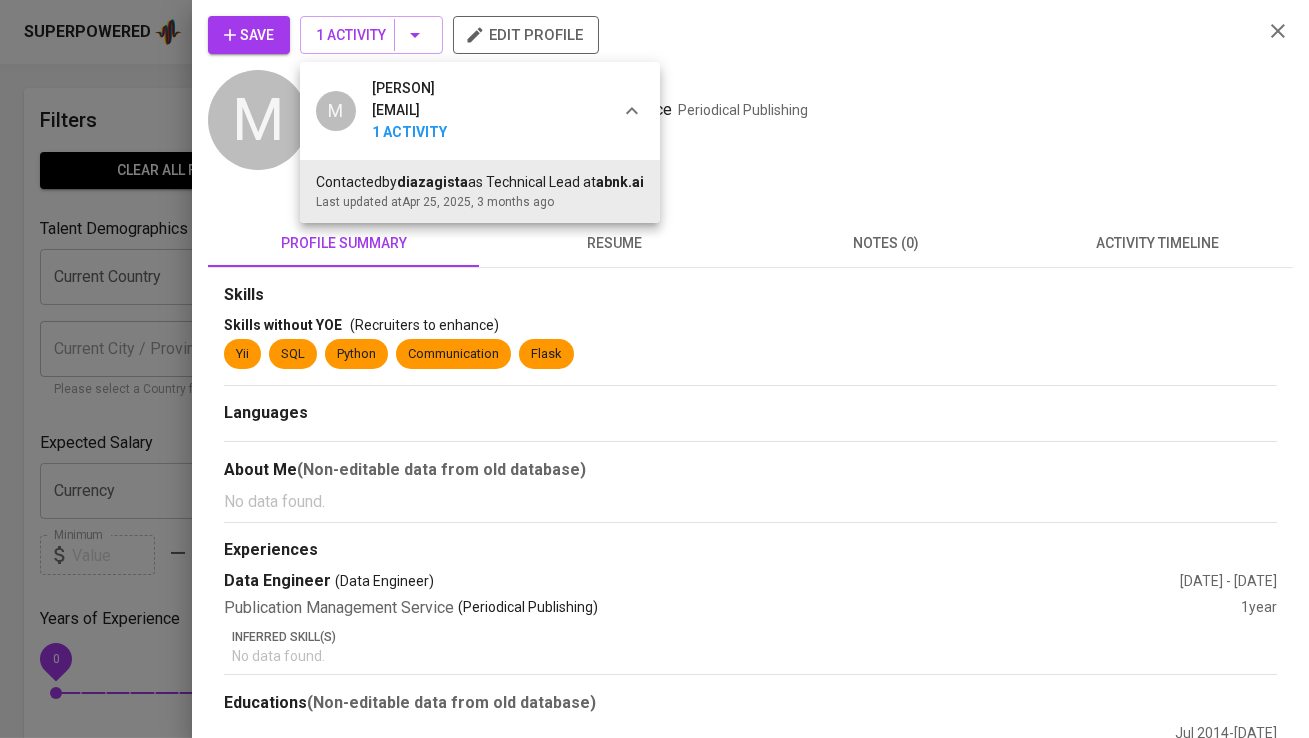 click at bounding box center [654, 369] 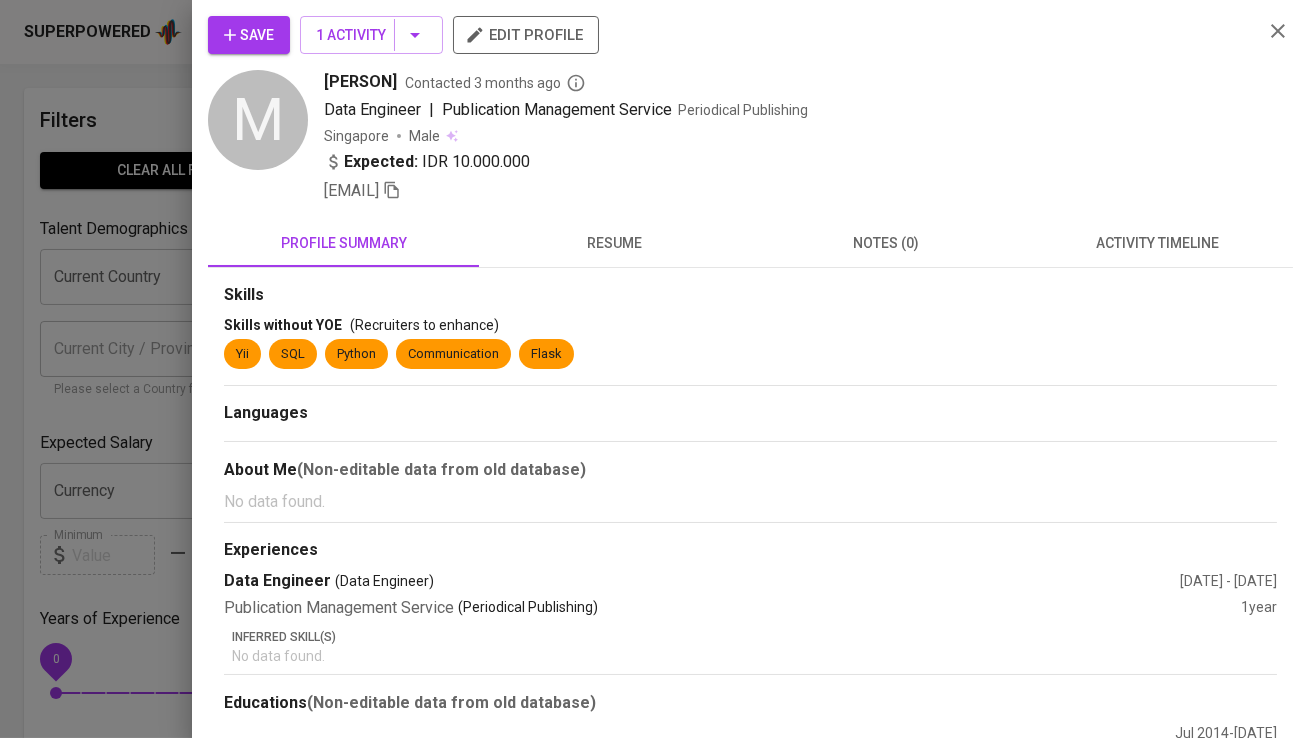 click on "Save" at bounding box center (249, 35) 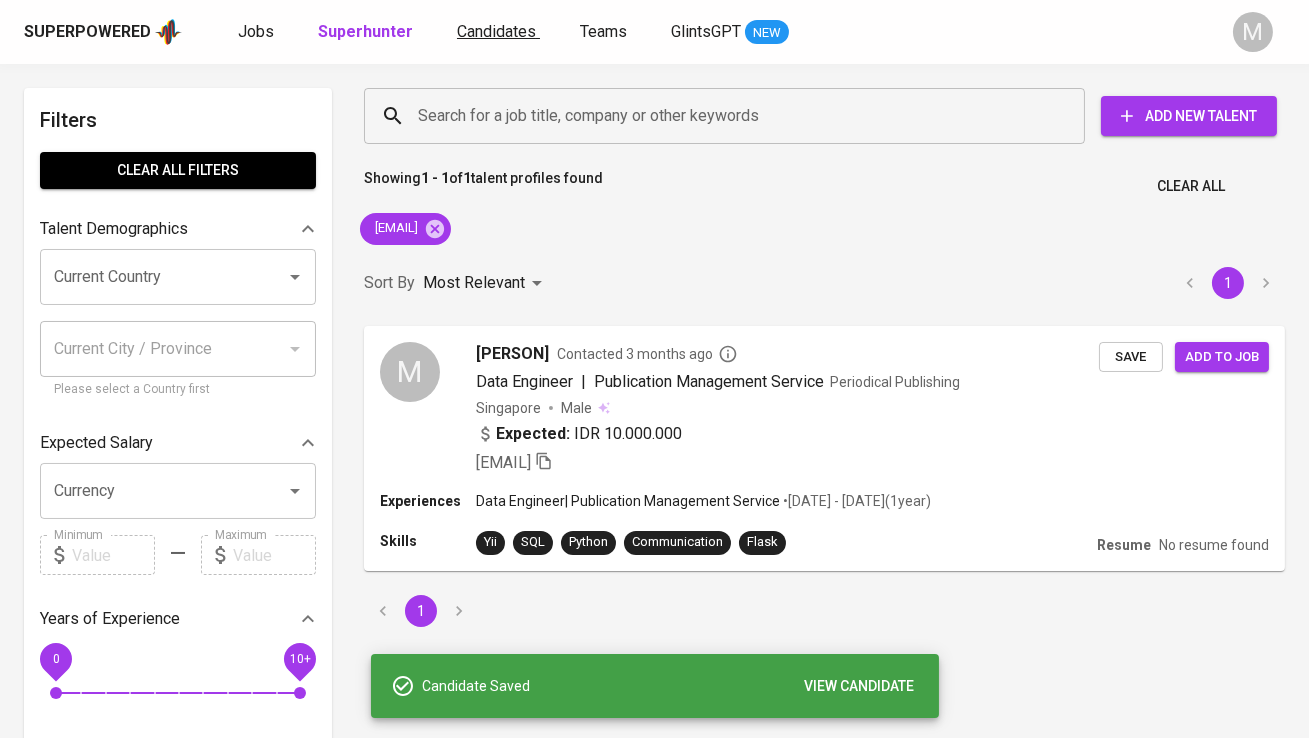 click on "Candidates" at bounding box center [498, 32] 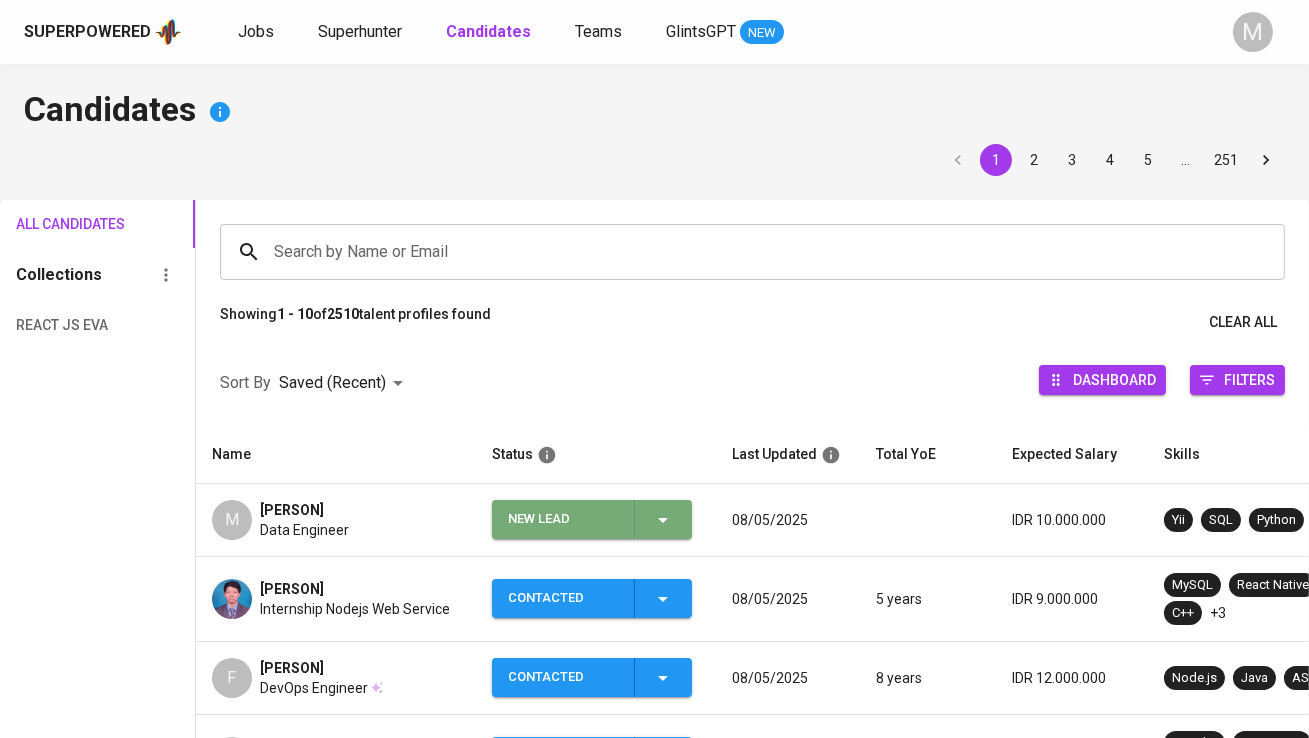 click on "New Lead" at bounding box center [563, 519] 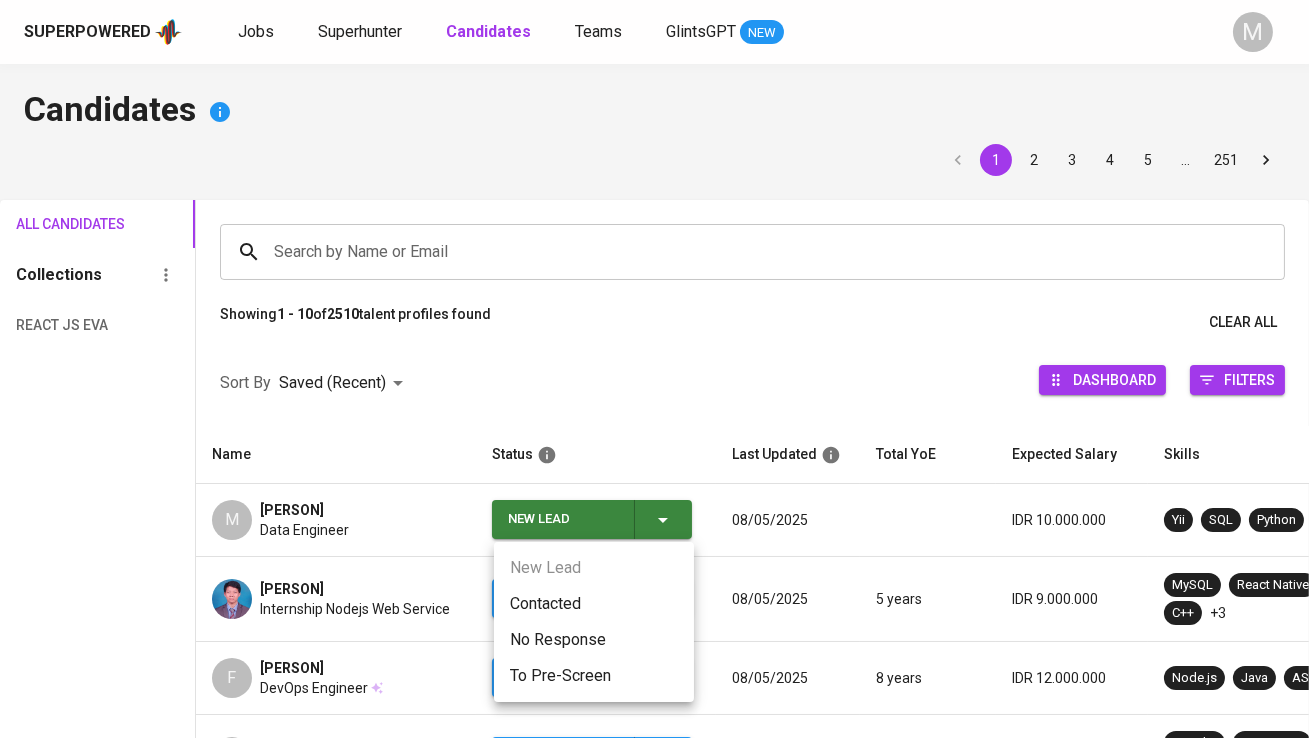click on "Contacted" at bounding box center (594, 604) 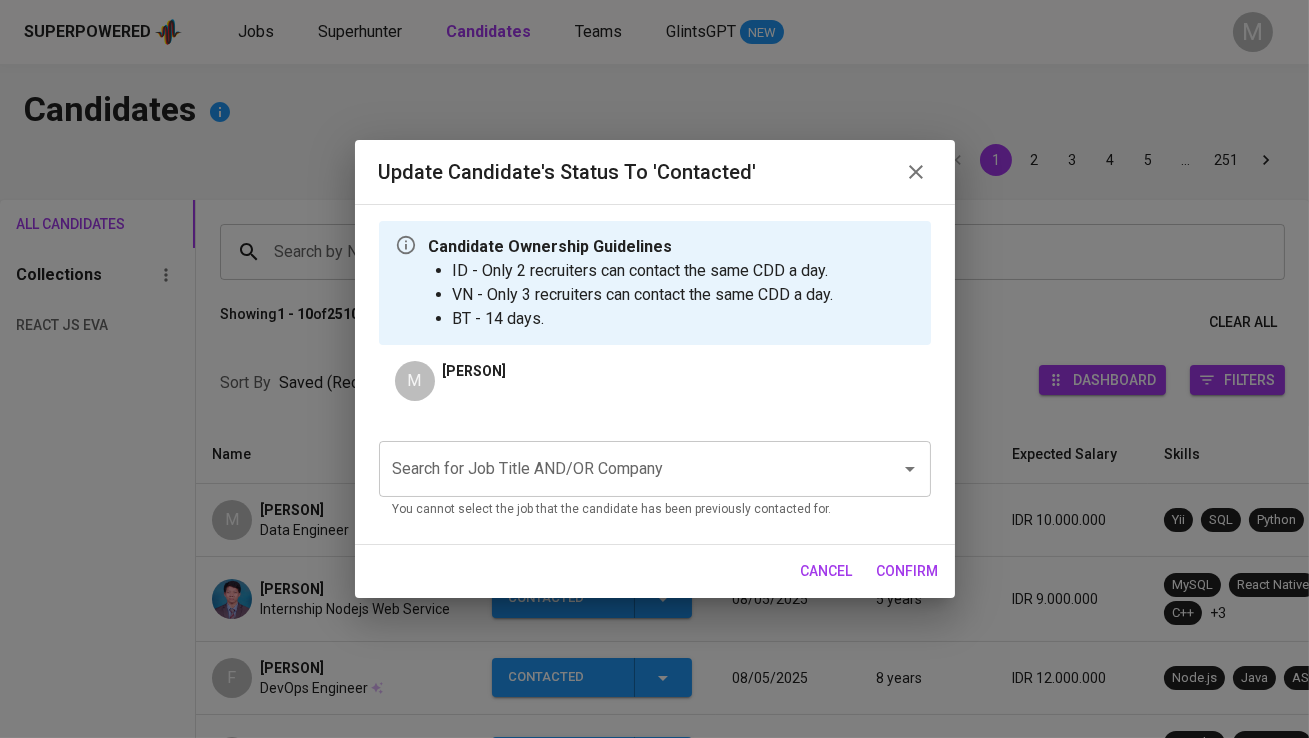 click on "Search for Job Title AND/OR Company" at bounding box center (627, 469) 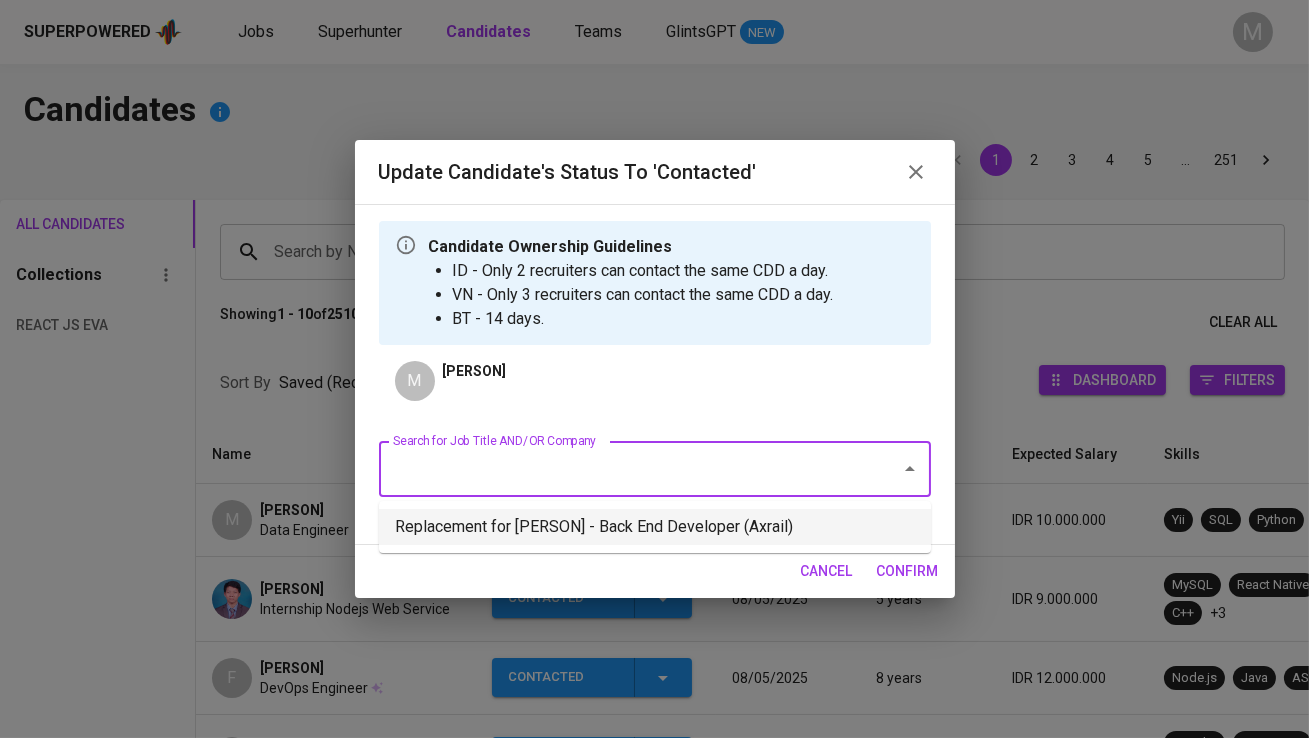 click on "Replacement for Syakur Rahman - Back End Developer (Axrail)" at bounding box center [655, 527] 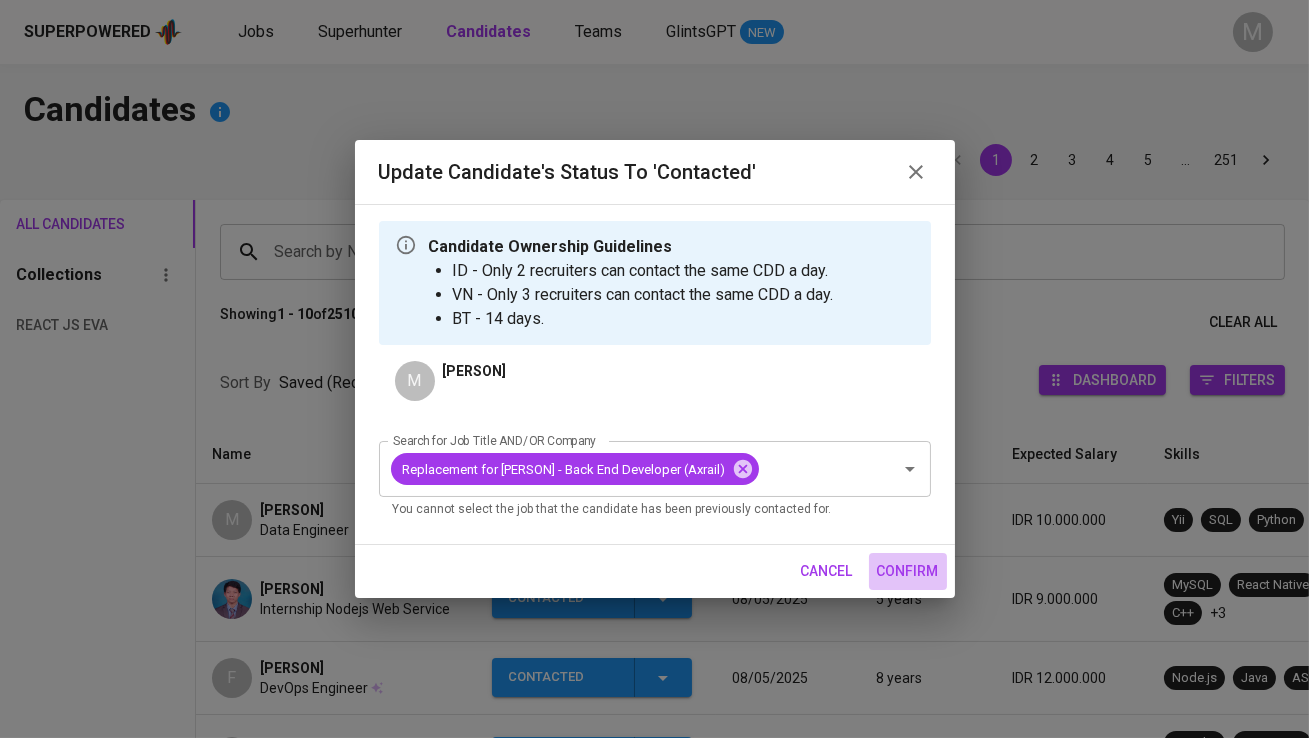 click on "confirm" at bounding box center (908, 571) 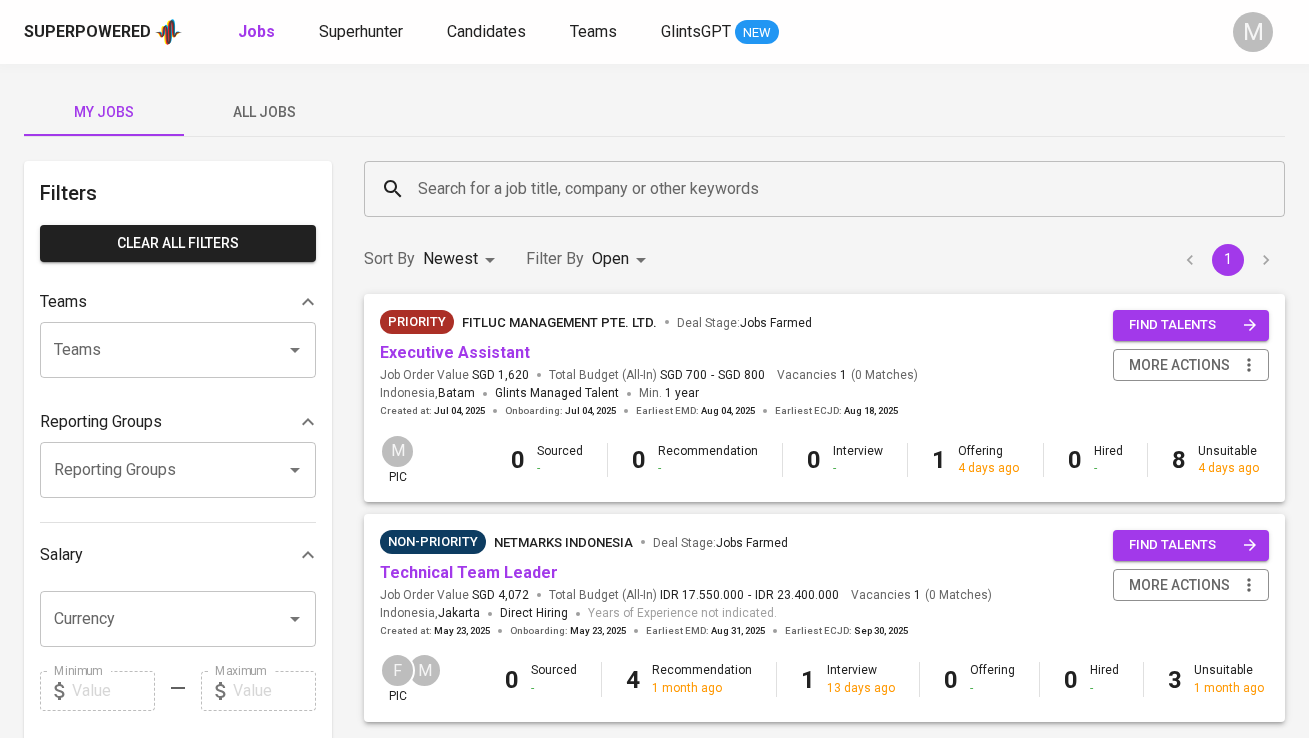 scroll, scrollTop: 0, scrollLeft: 0, axis: both 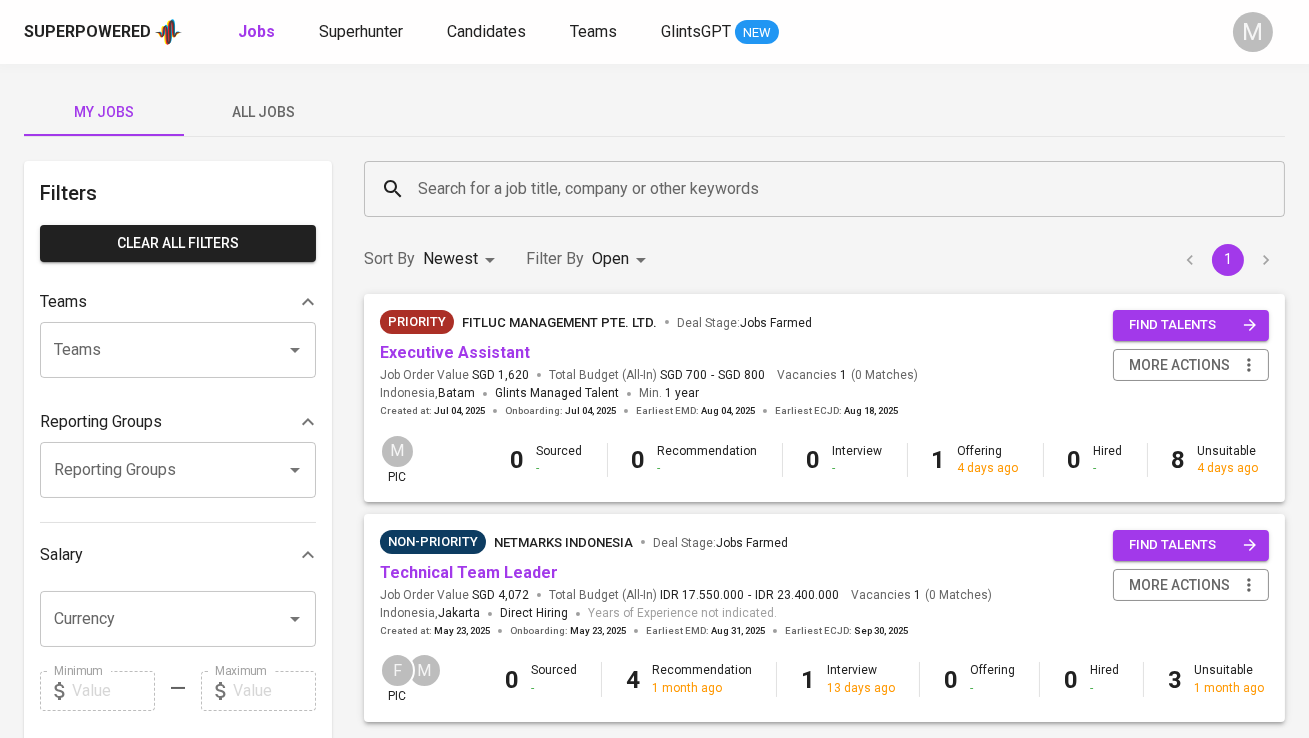 click on "All Jobs" at bounding box center [264, 112] 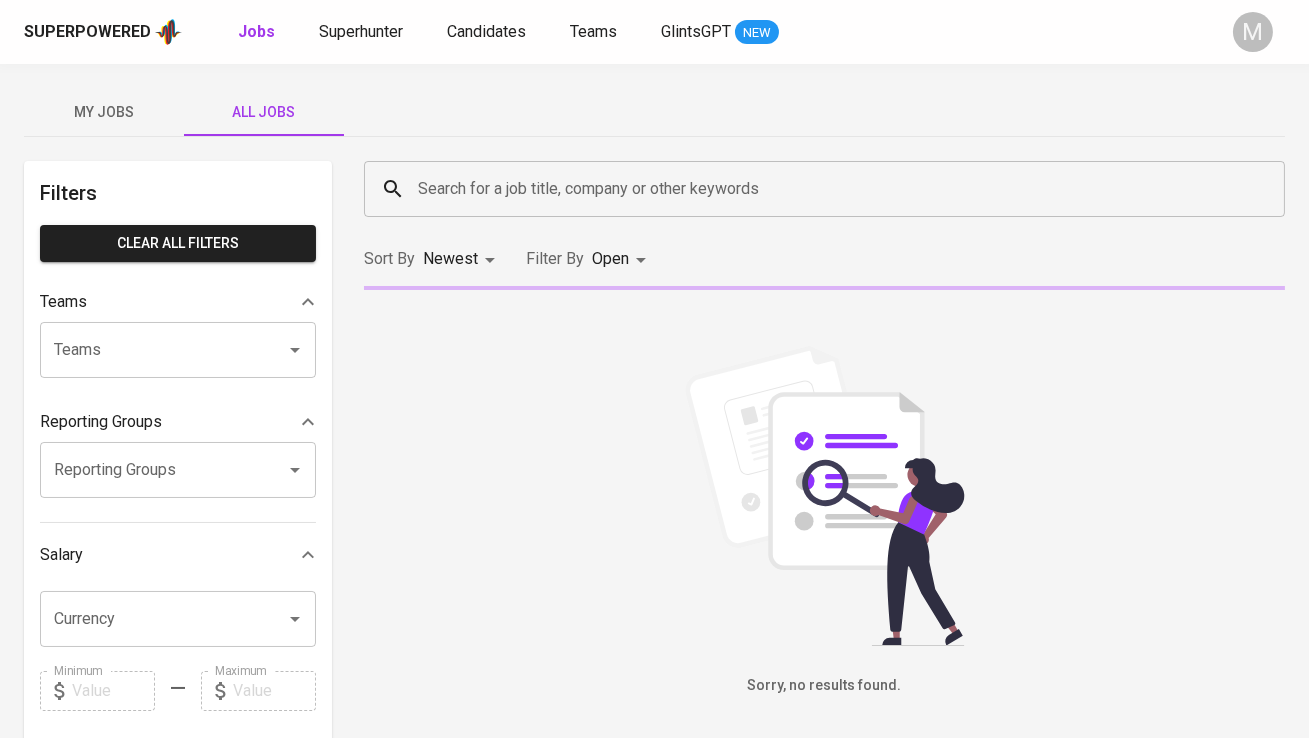 click on "Search for a job title, company or other keywords" at bounding box center (829, 189) 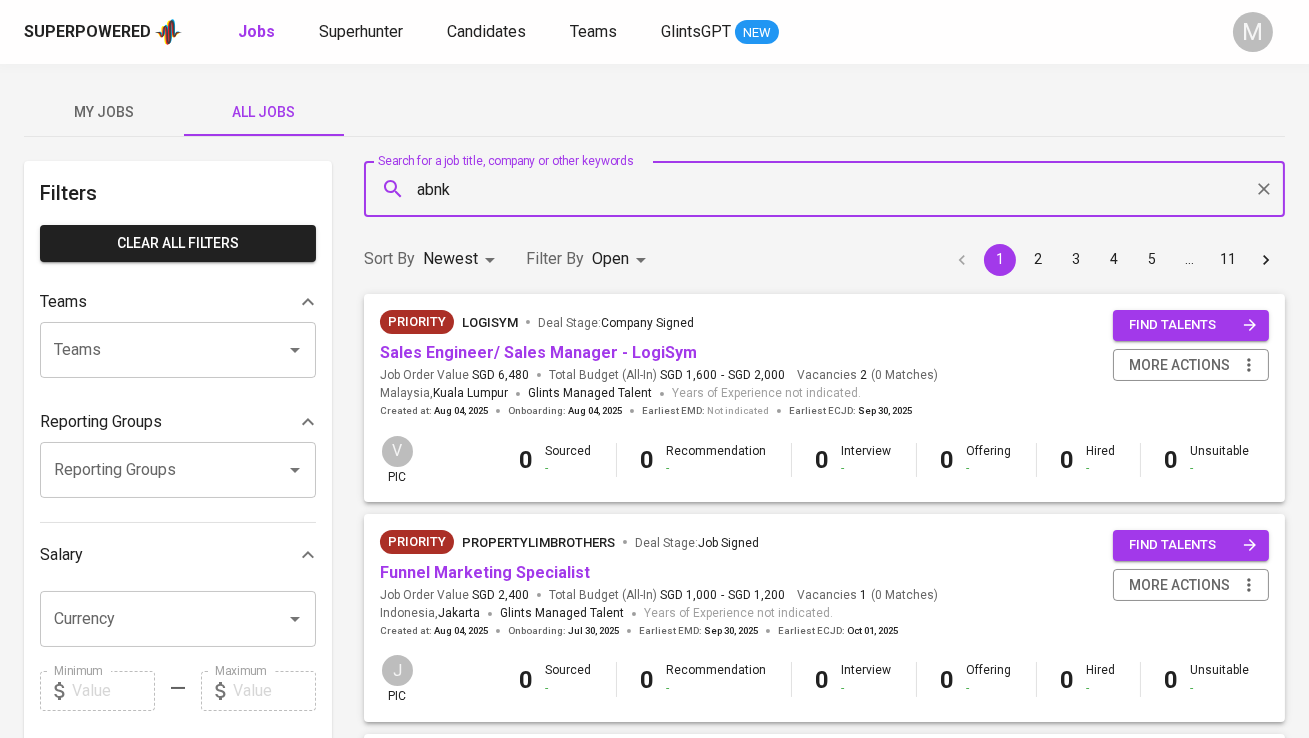 type on "abnk" 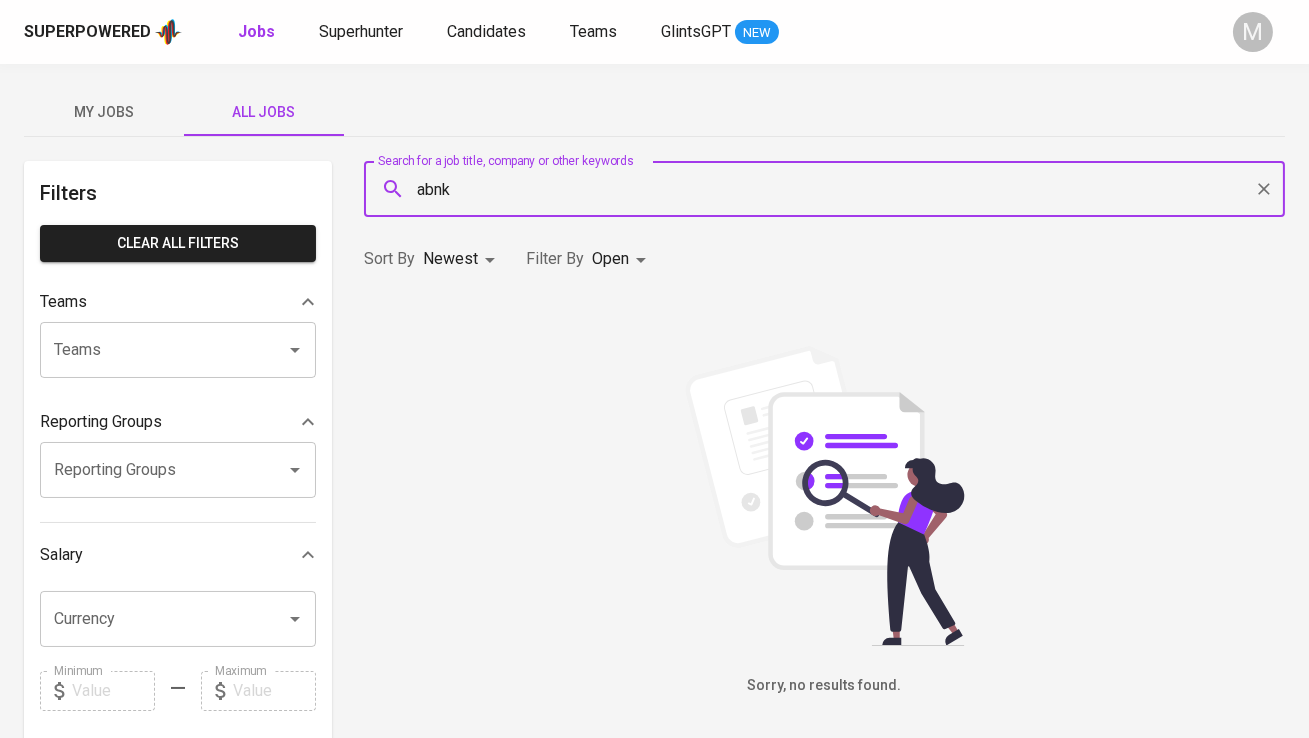 click on "Superpowered Jobs 	 Superhunter 	 Candidates 	 Teams 	 GlintsGPT 	 NEW M My Jobs All Jobs Filters Clear All filters Teams Teams Teams Reporting Groups Reporting Groups Reporting Groups Salary Currency Currency Minimum Minimum Maximum Maximum Years of Experience 0 10+ Roles Roles Roles Skills Skills Skills Candidates Sourced by me Referred by me Search for a job title, company or other keywords [COMPANY_NAME] Search for a job title, company or other keywords Sort By Newest NEWEST Filter By Open OPEN Sorry, no results found. Glints Intern ©2025.
Superpowered" at bounding box center (654, 682) 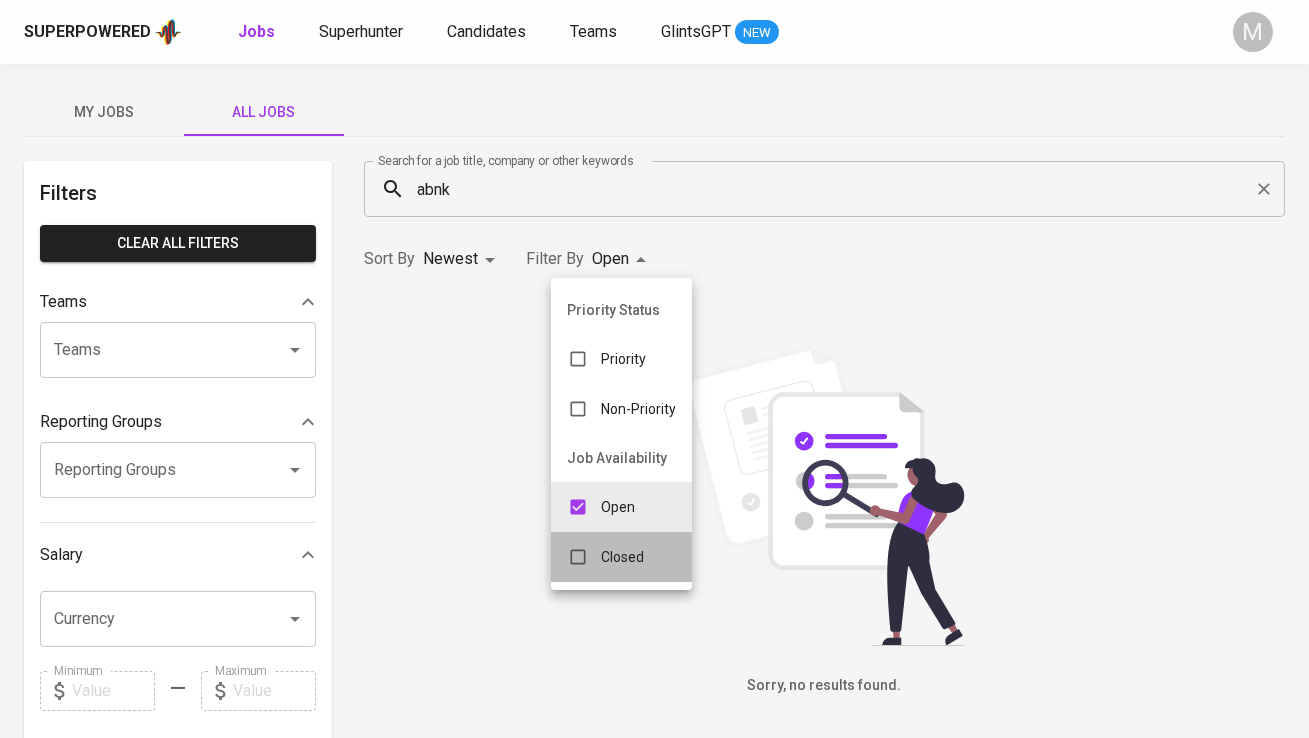 click on "Closed" at bounding box center (622, 557) 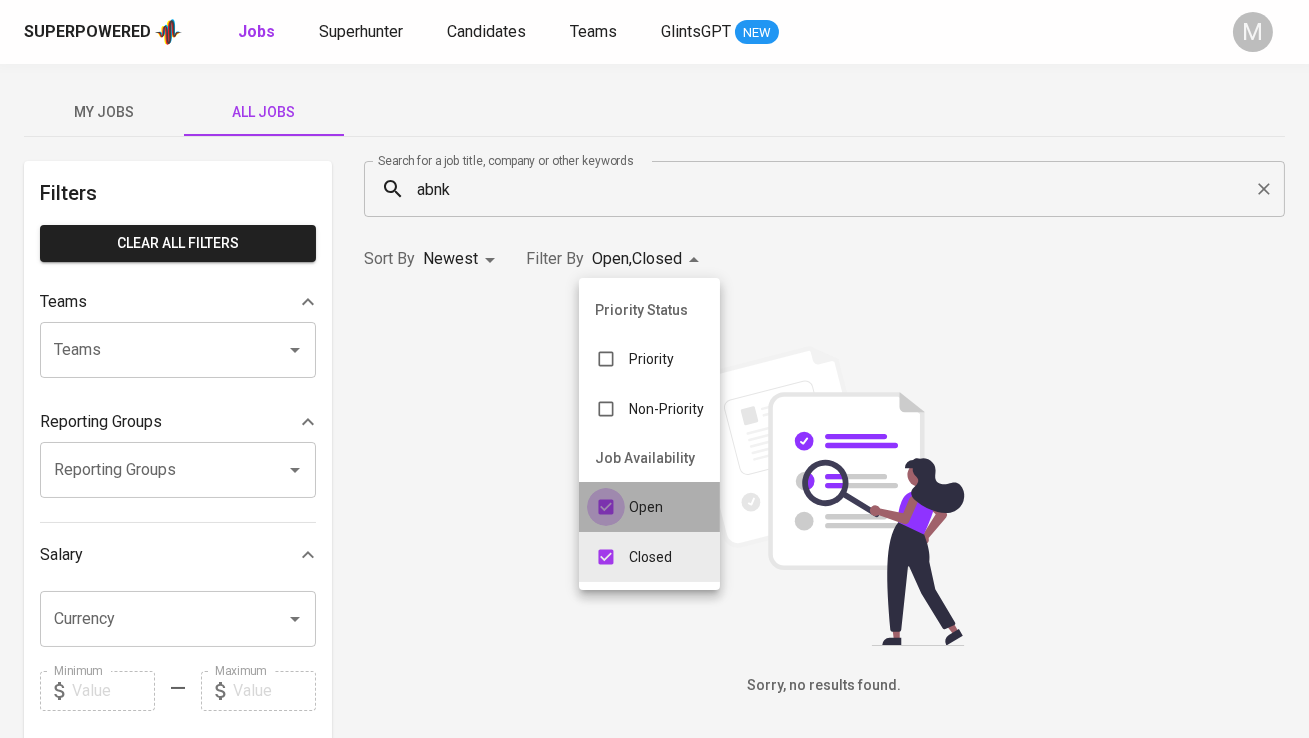 click at bounding box center [606, 507] 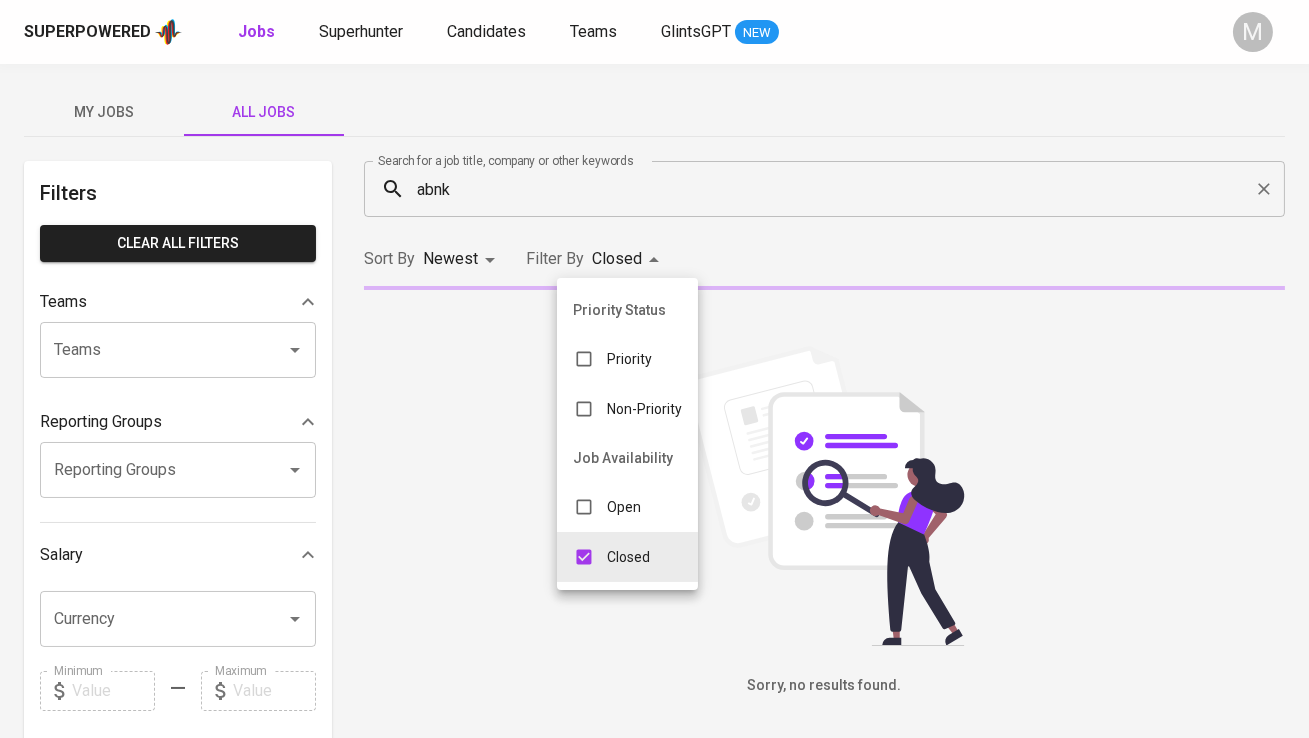 click at bounding box center (654, 369) 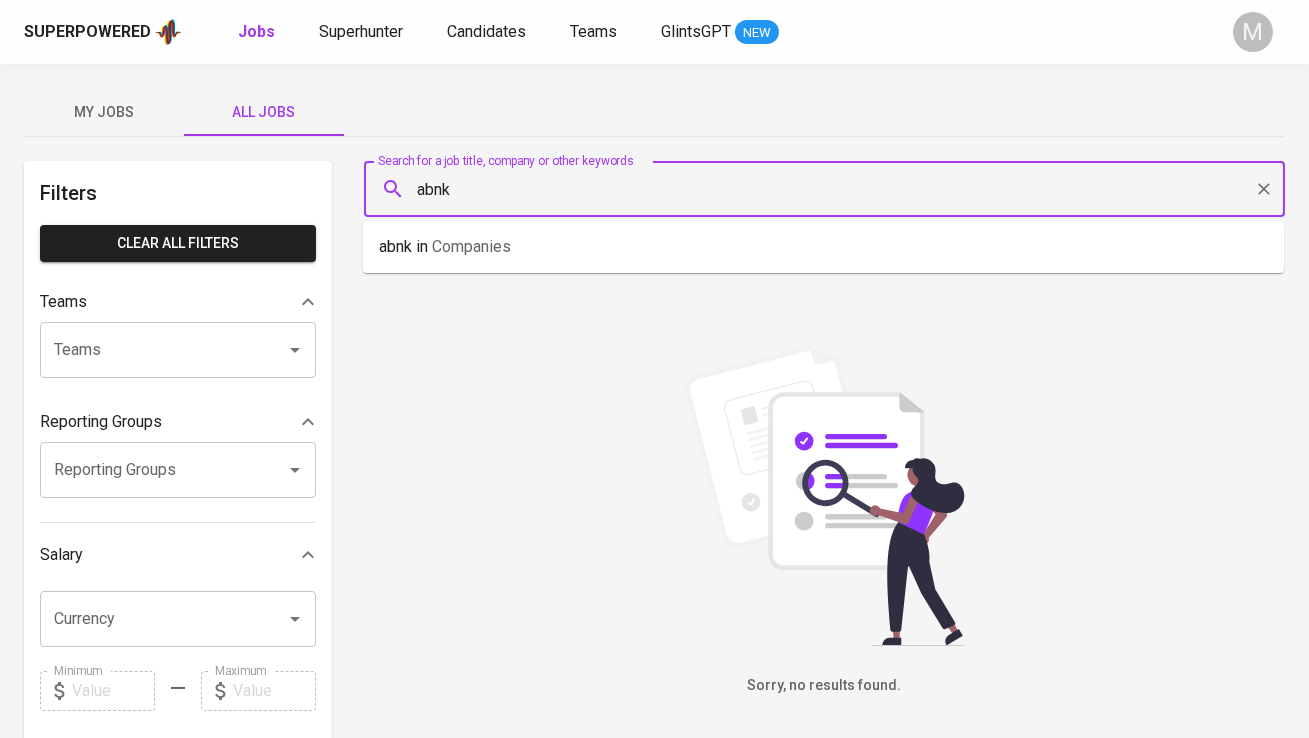 click on "abnk" at bounding box center [829, 189] 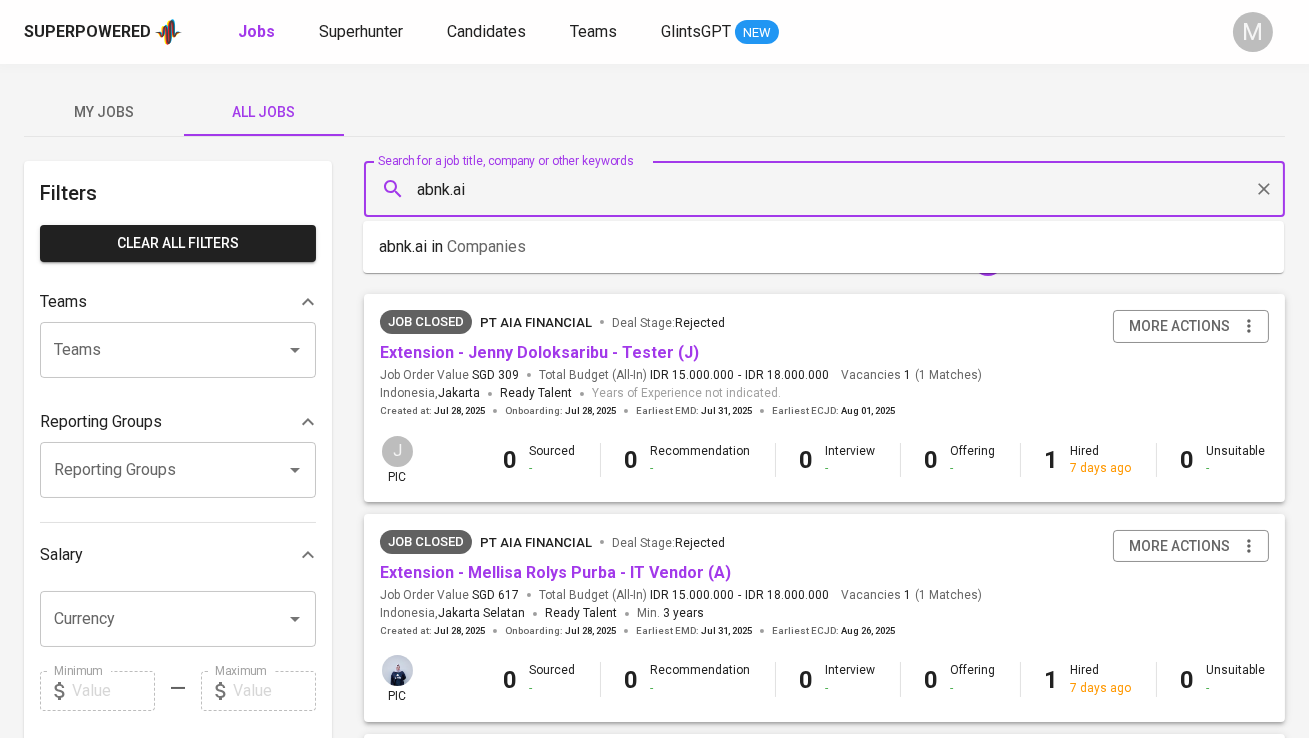 type on "abnk.ai" 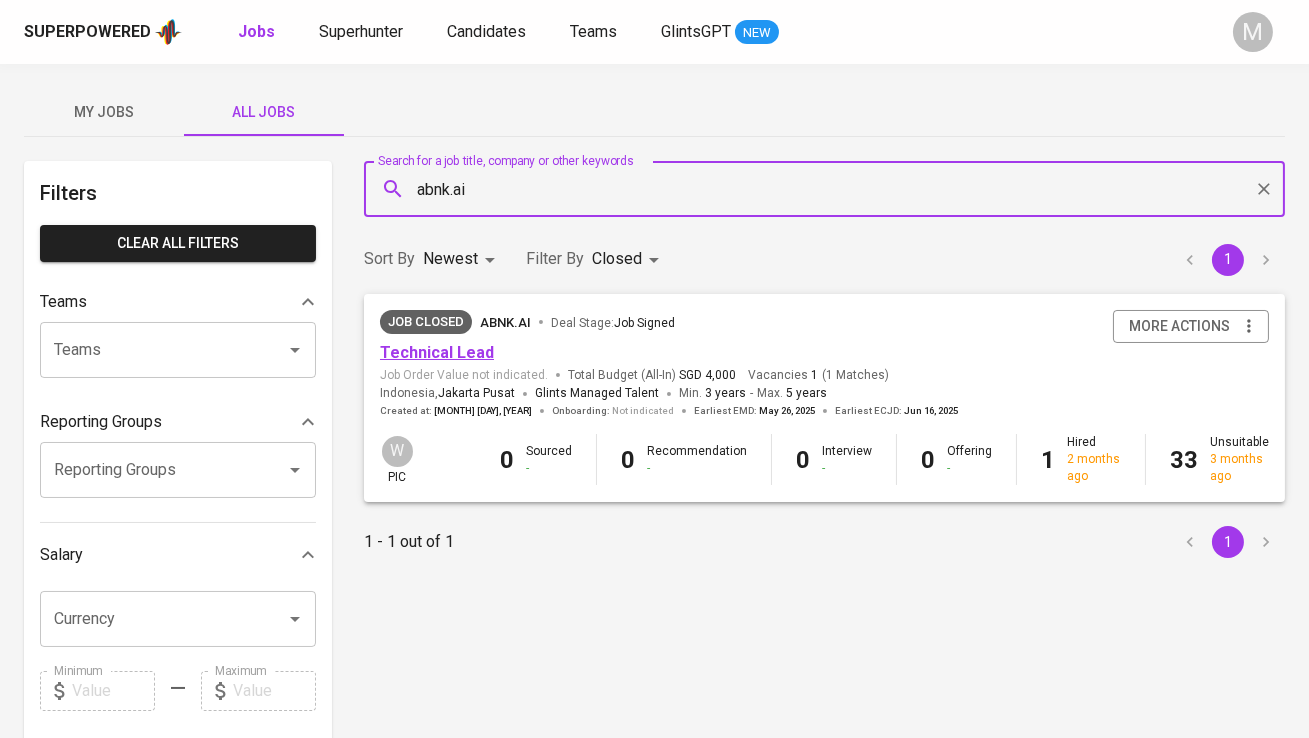 click on "Technical Lead" at bounding box center (437, 352) 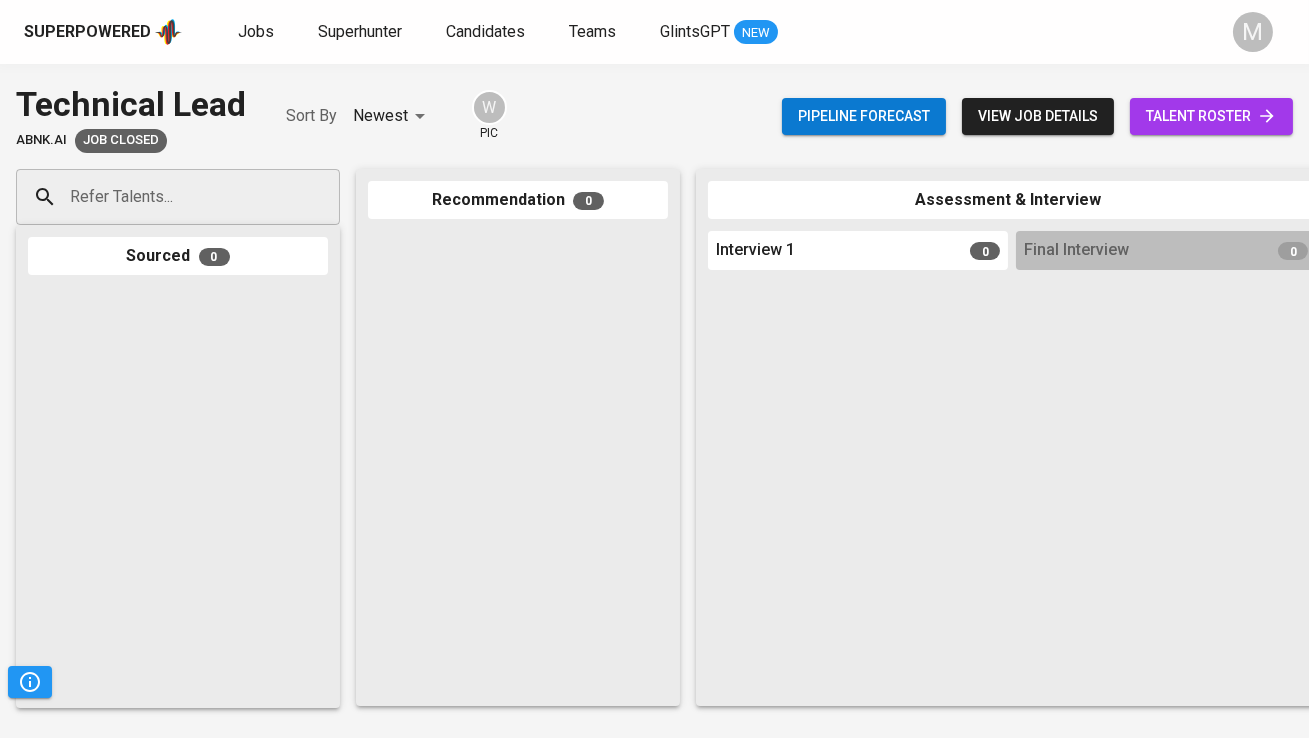 click on "view job details" at bounding box center [1038, 116] 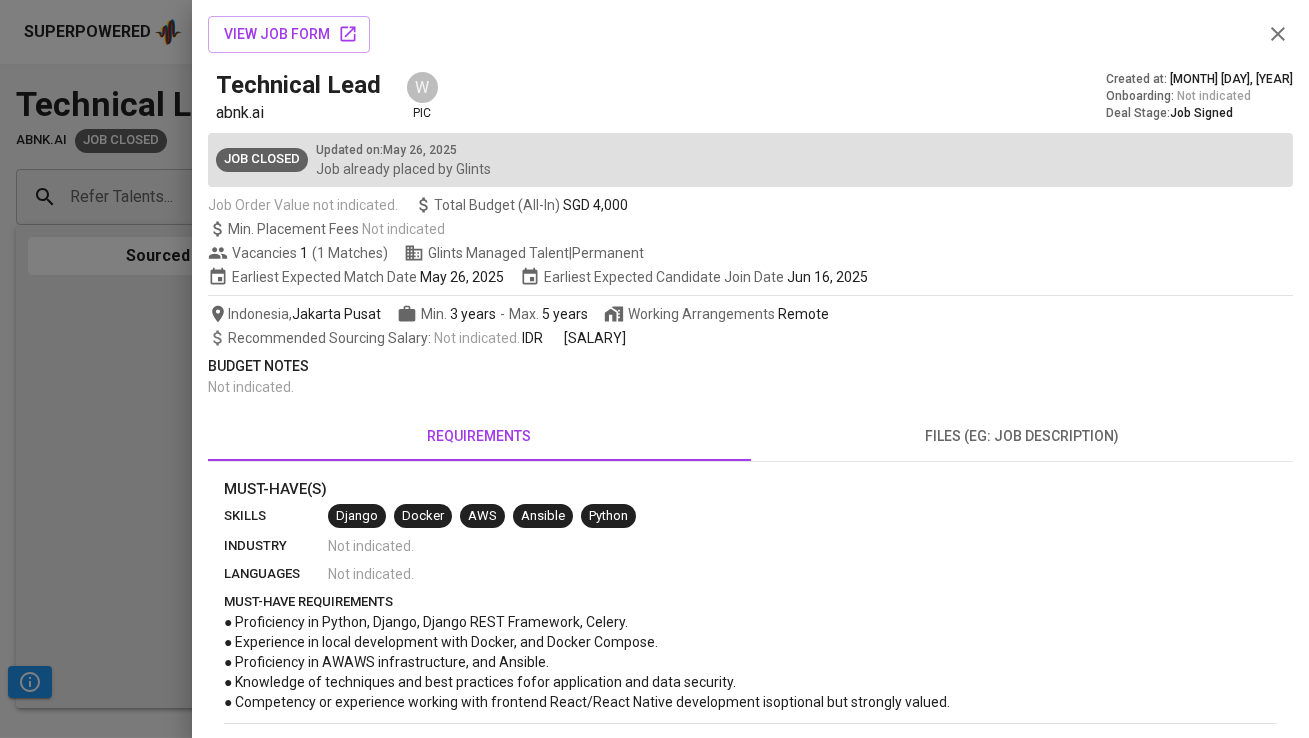 type 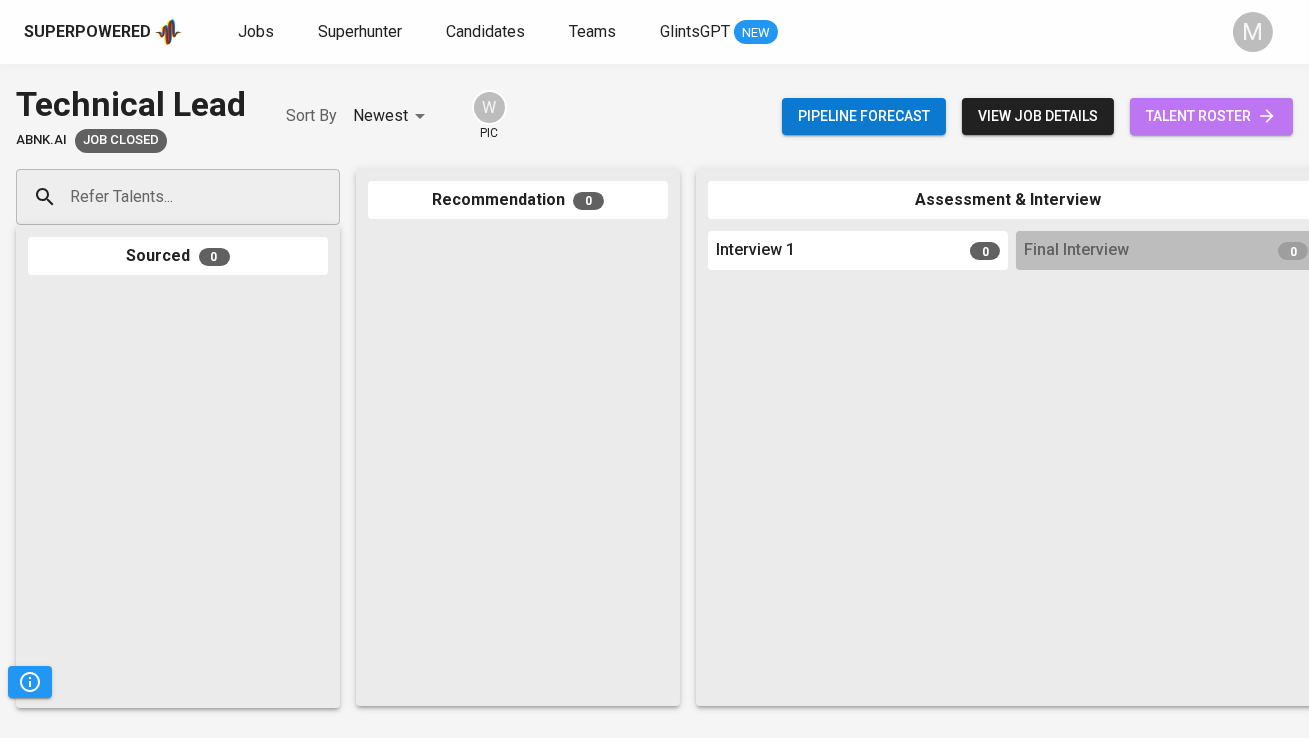 click on "talent roster" at bounding box center [1211, 116] 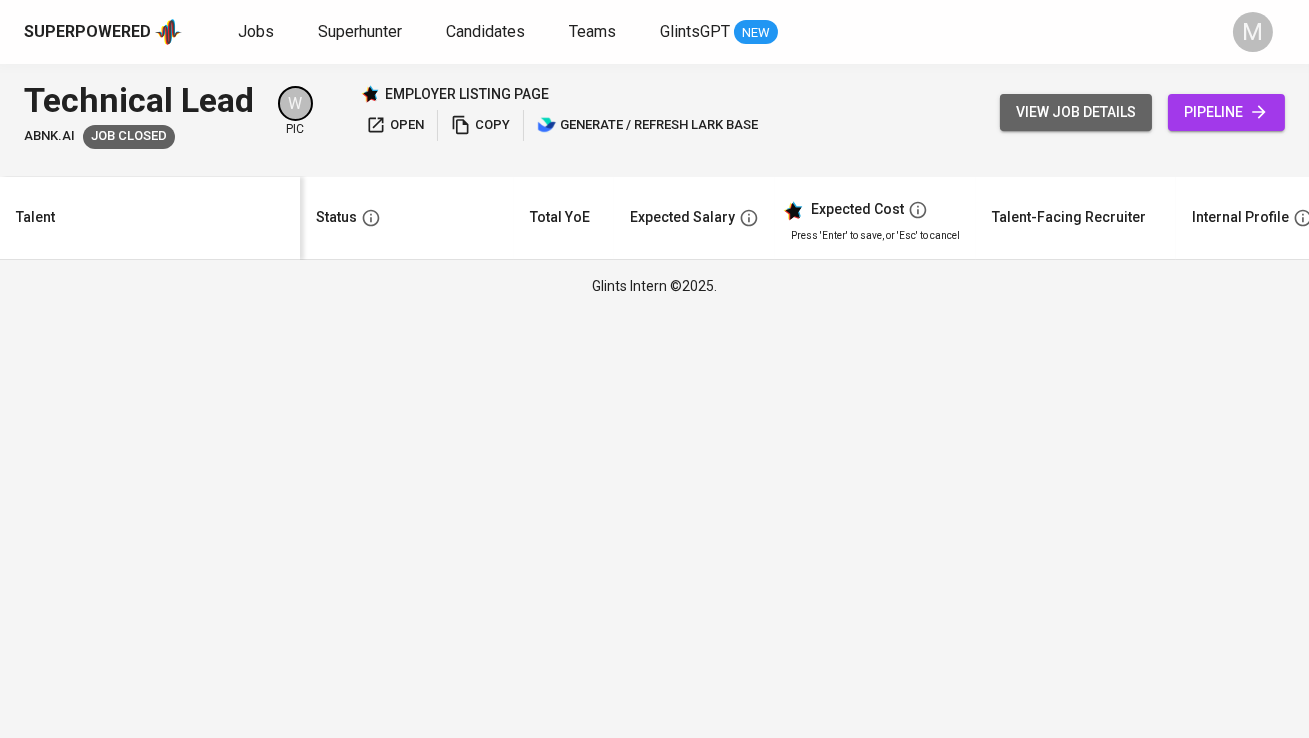 click on "view job details" at bounding box center [1076, 112] 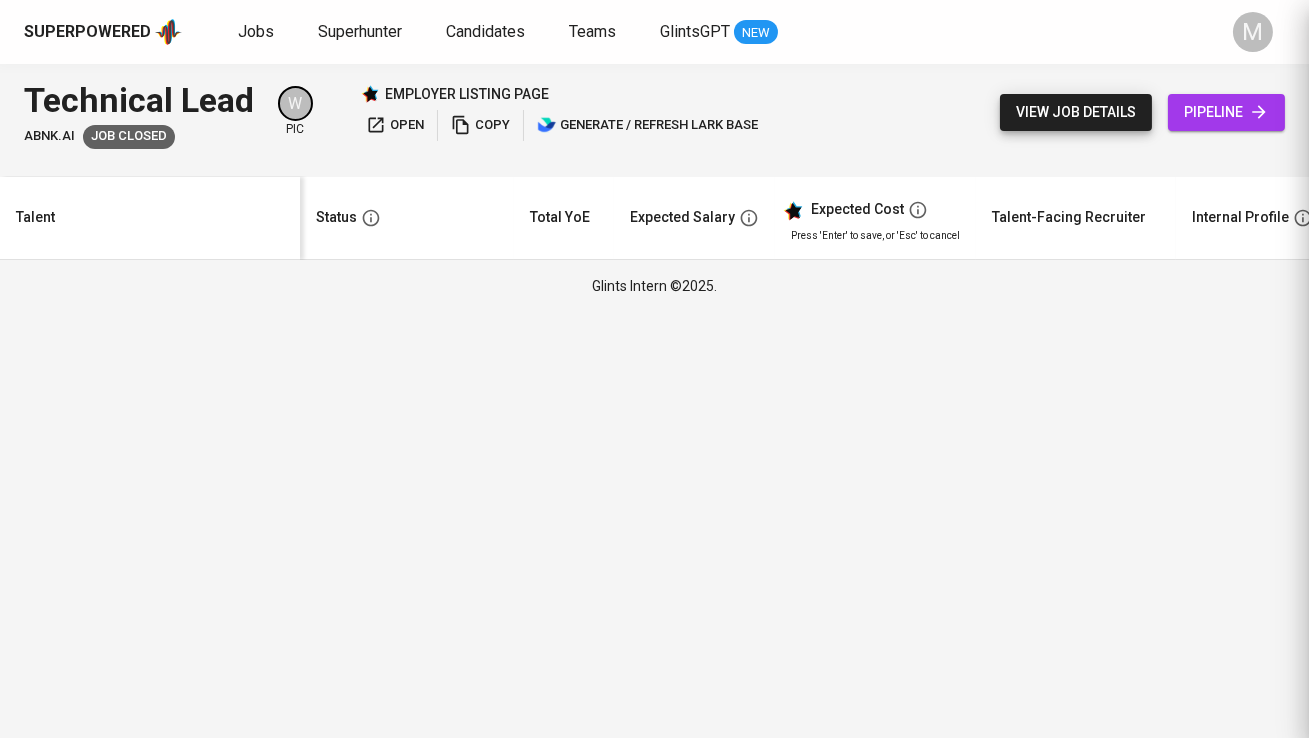 type 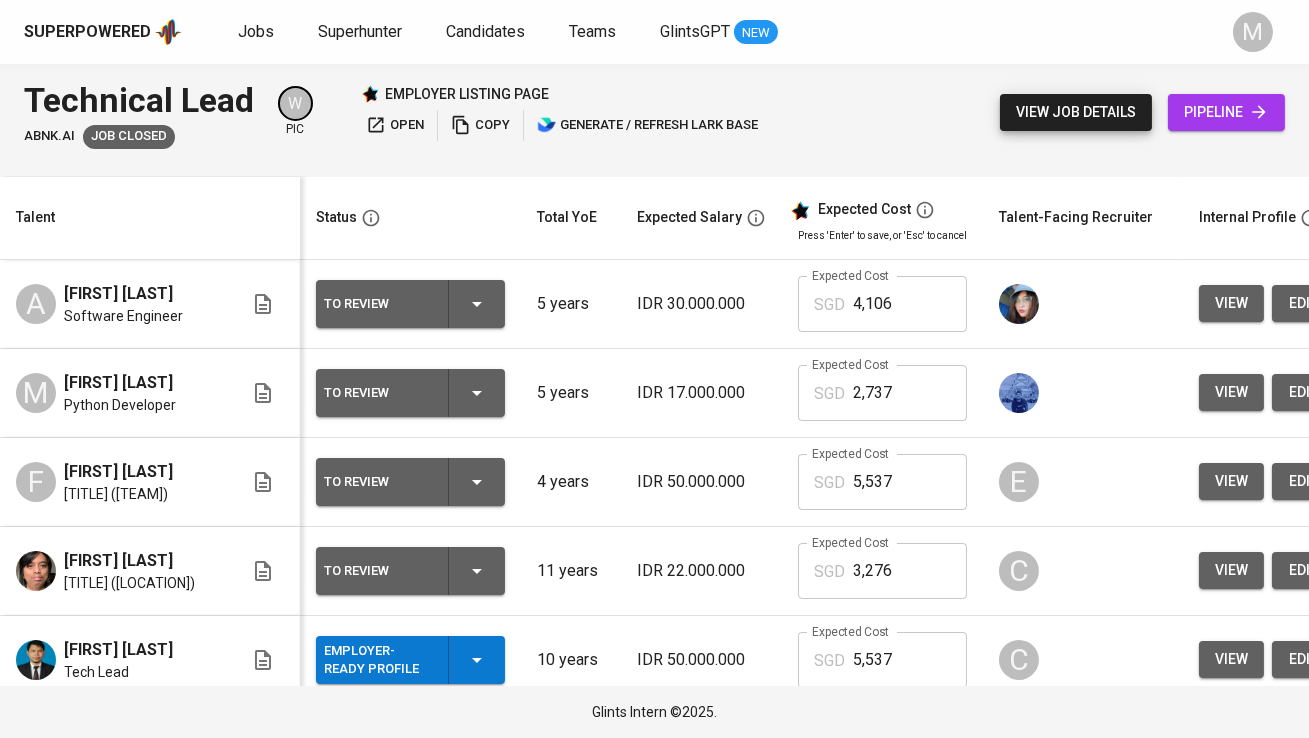 click on "pipeline" at bounding box center [1226, 112] 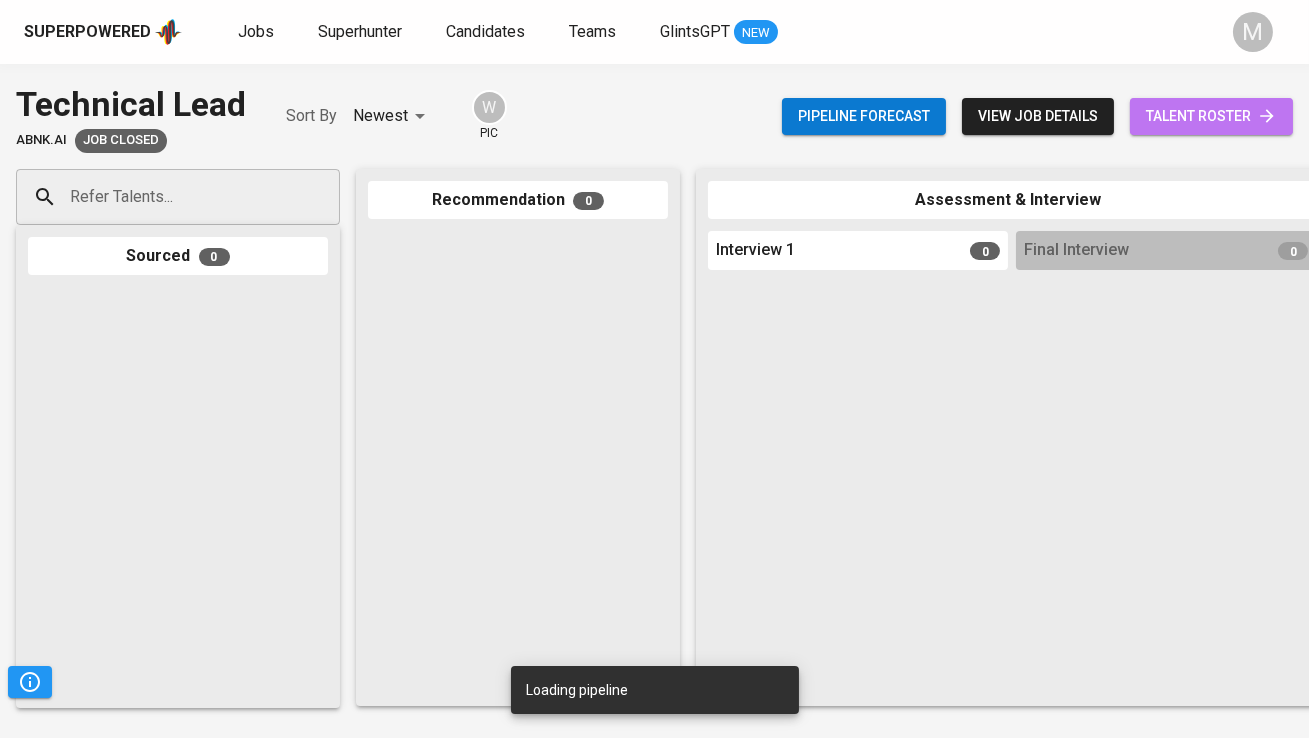 click on "talent roster" at bounding box center [1211, 116] 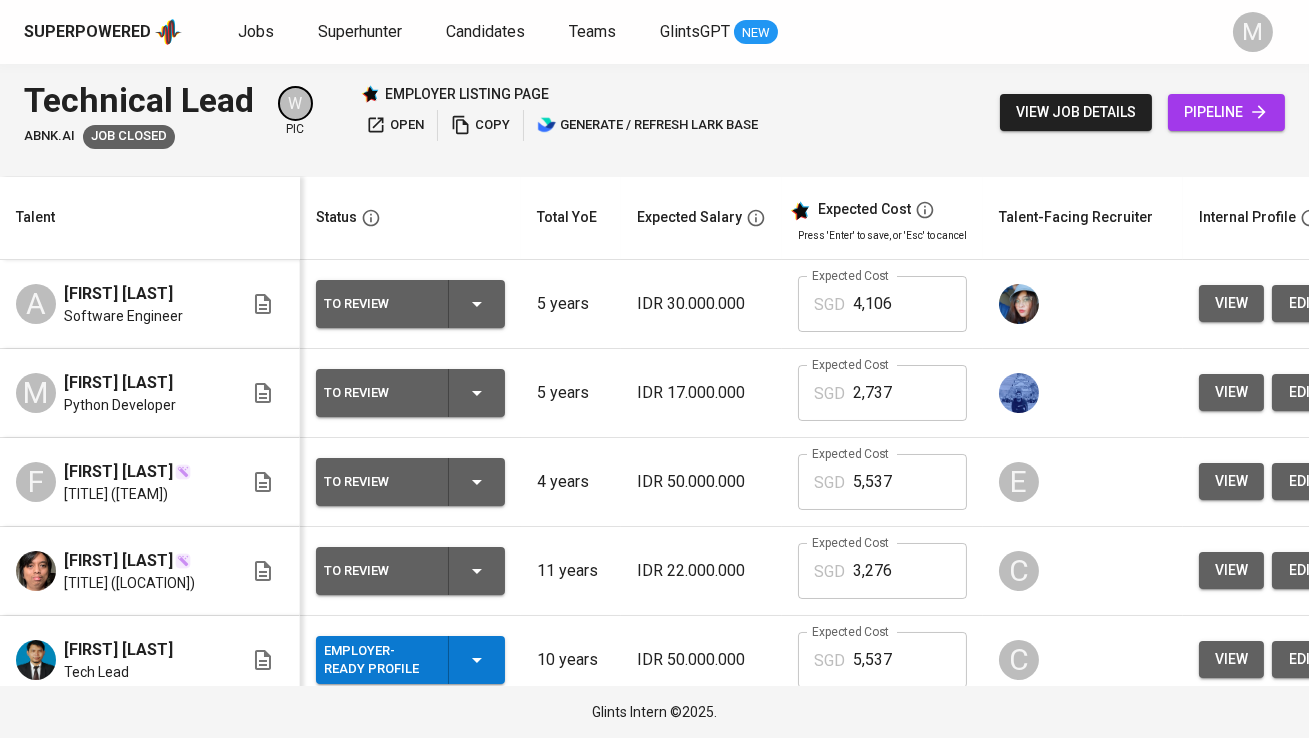 scroll, scrollTop: 0, scrollLeft: 168, axis: horizontal 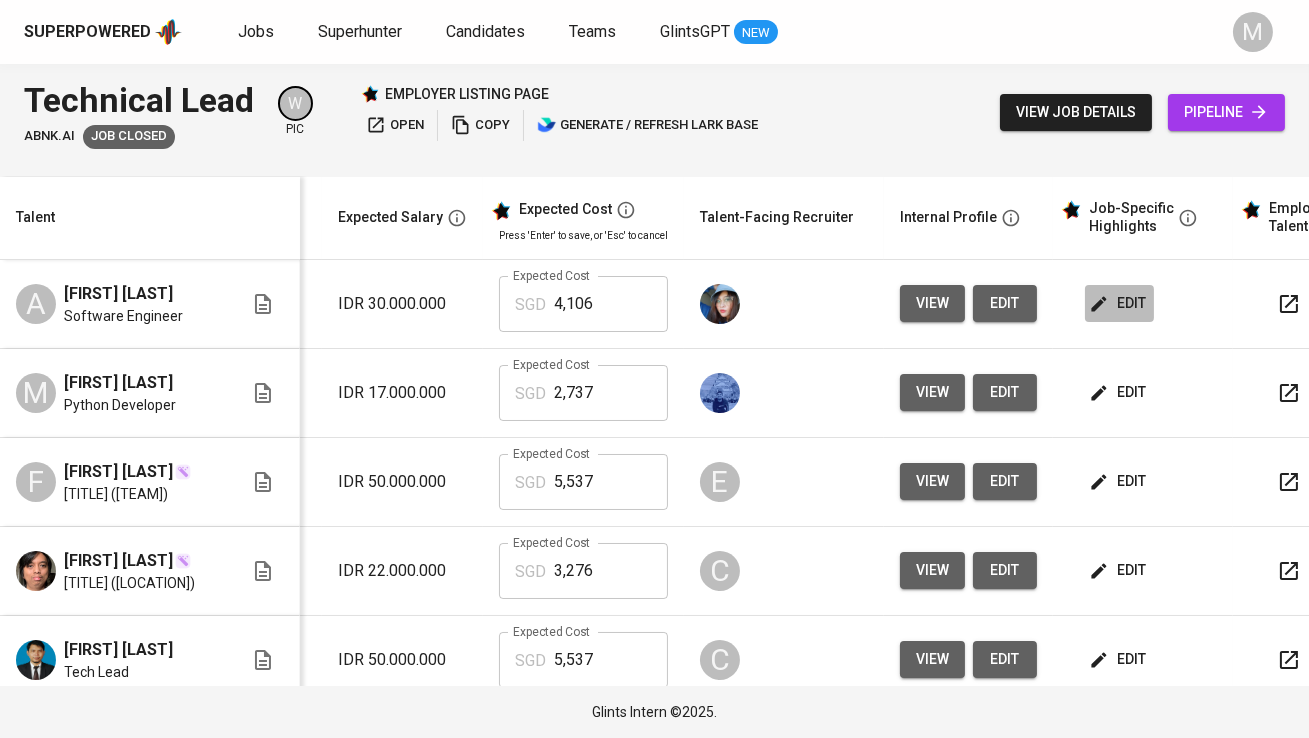 click on "edit" at bounding box center (1119, 303) 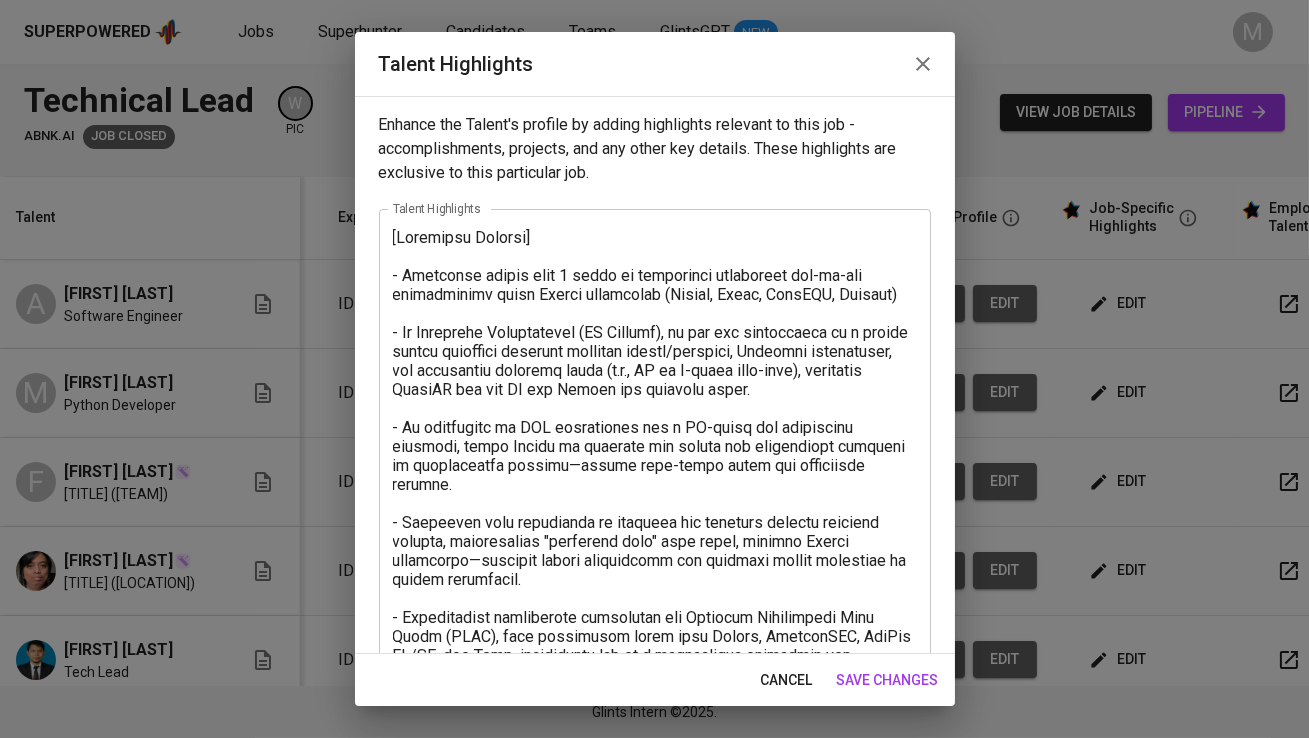 scroll, scrollTop: 425, scrollLeft: 0, axis: vertical 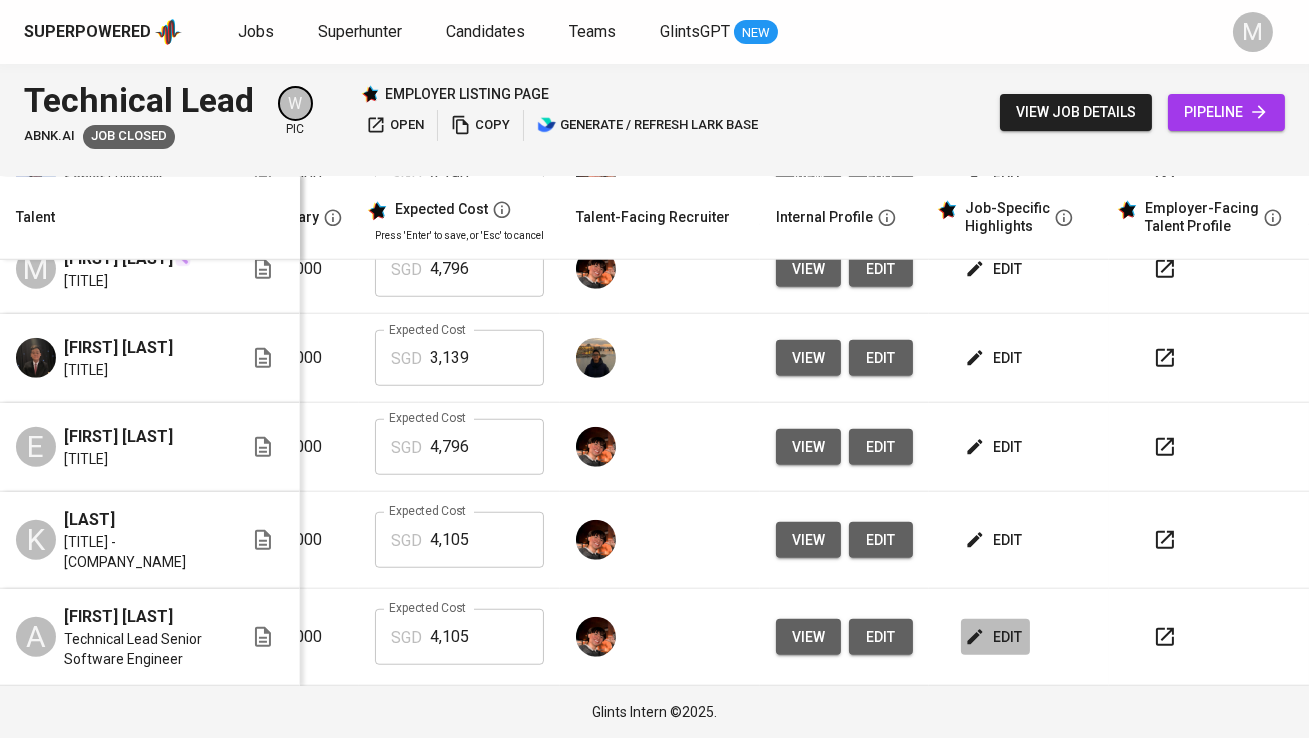click on "edit" at bounding box center [995, 637] 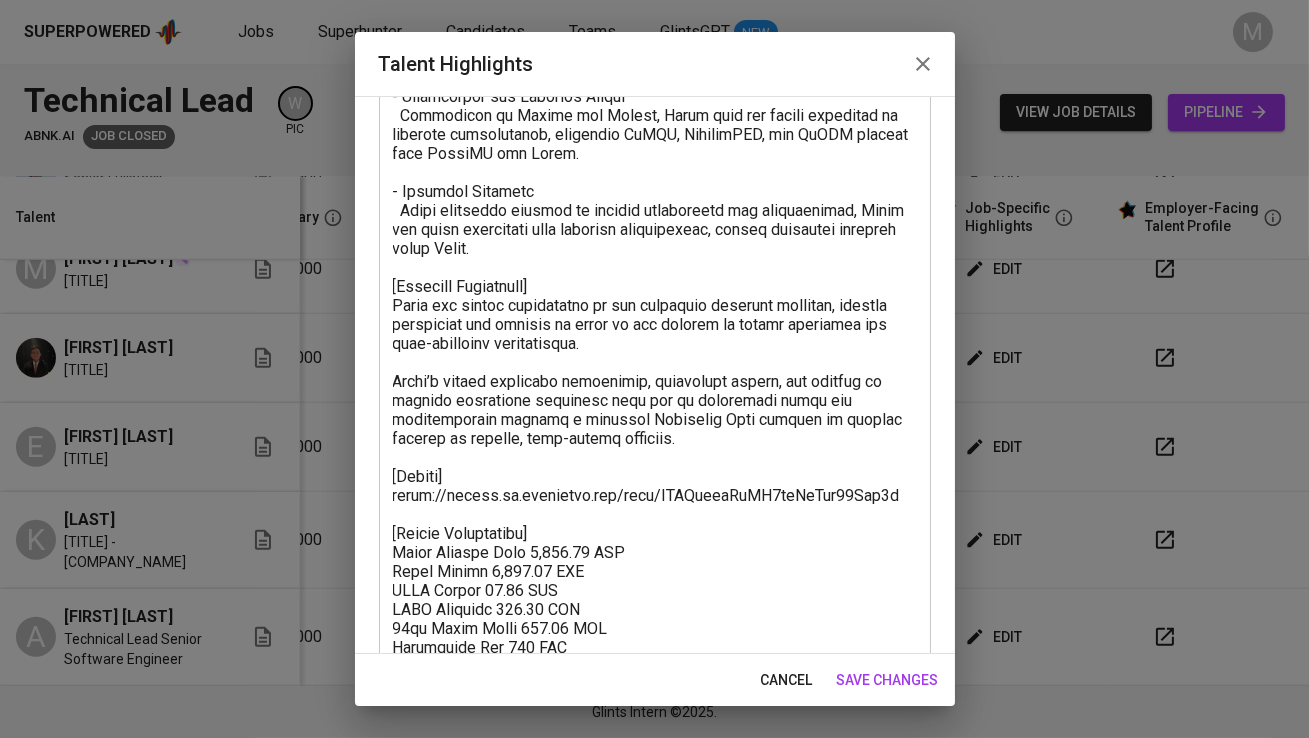 scroll, scrollTop: 1015, scrollLeft: 0, axis: vertical 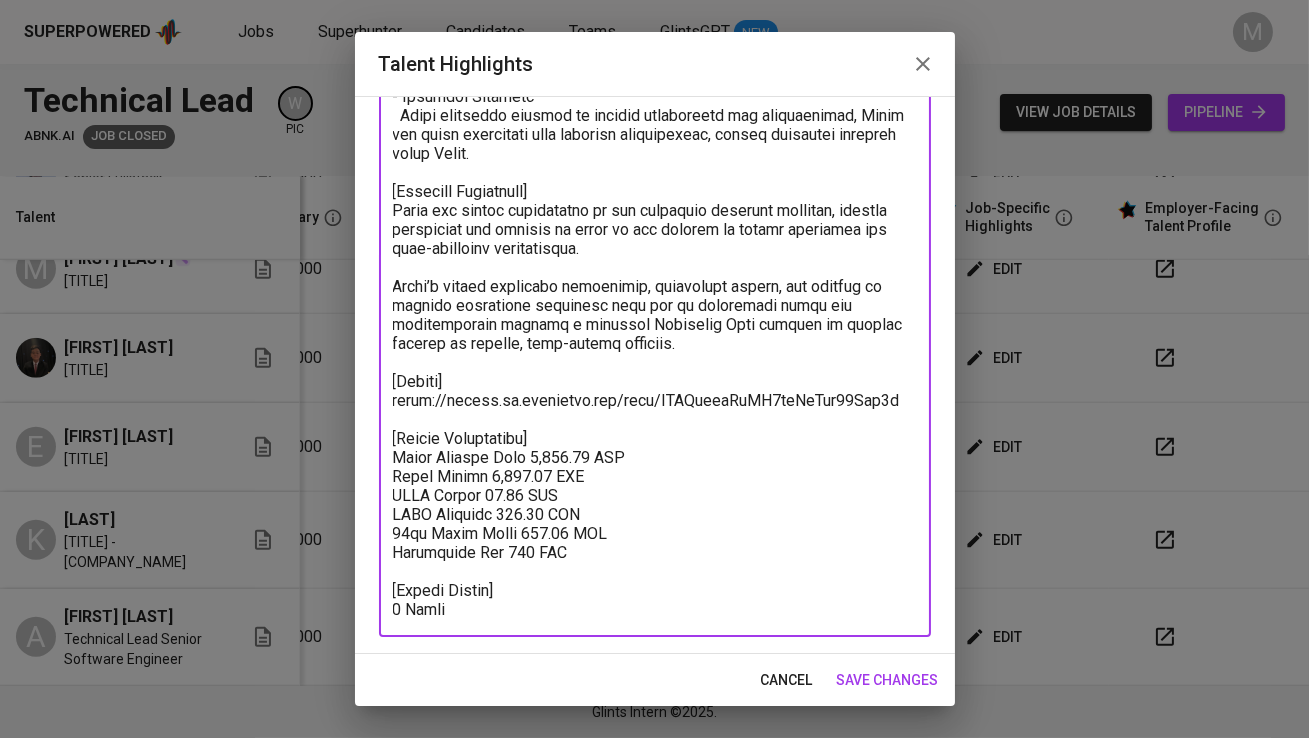 drag, startPoint x: 886, startPoint y: 405, endPoint x: 383, endPoint y: 406, distance: 503.001 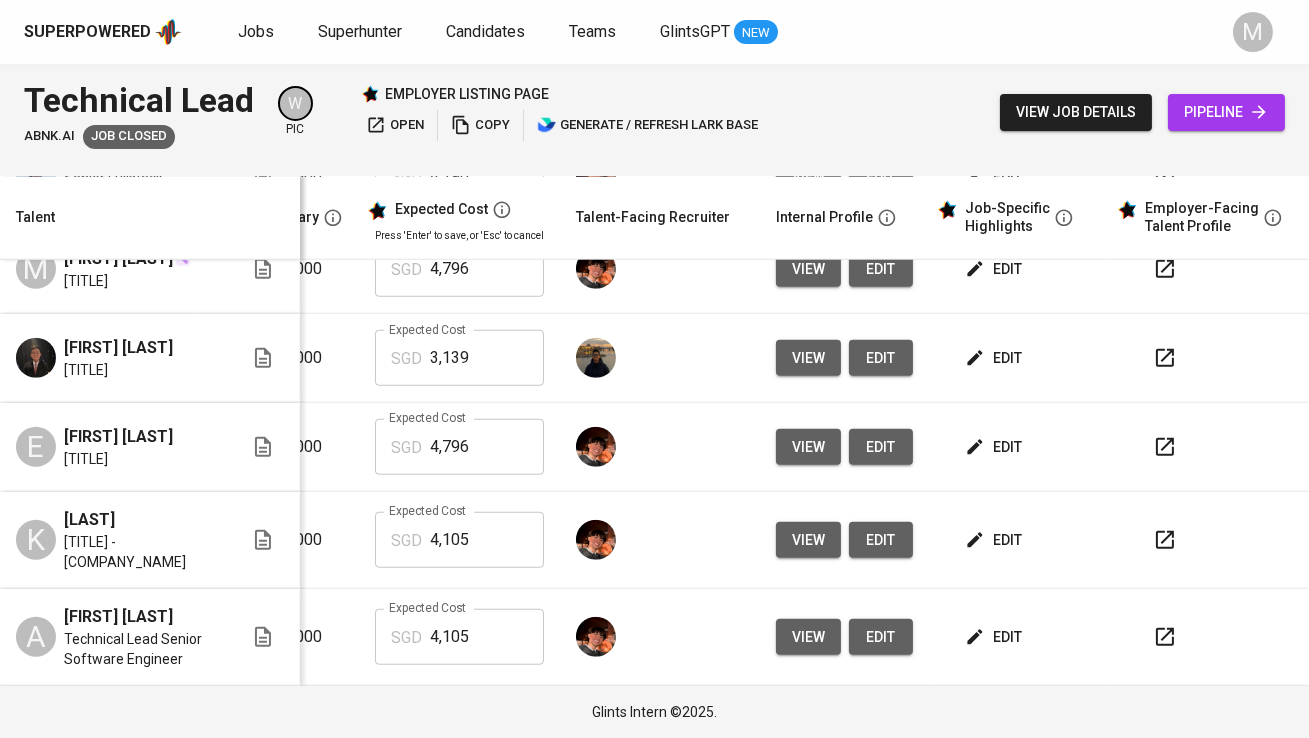 scroll, scrollTop: 3692, scrollLeft: 357, axis: both 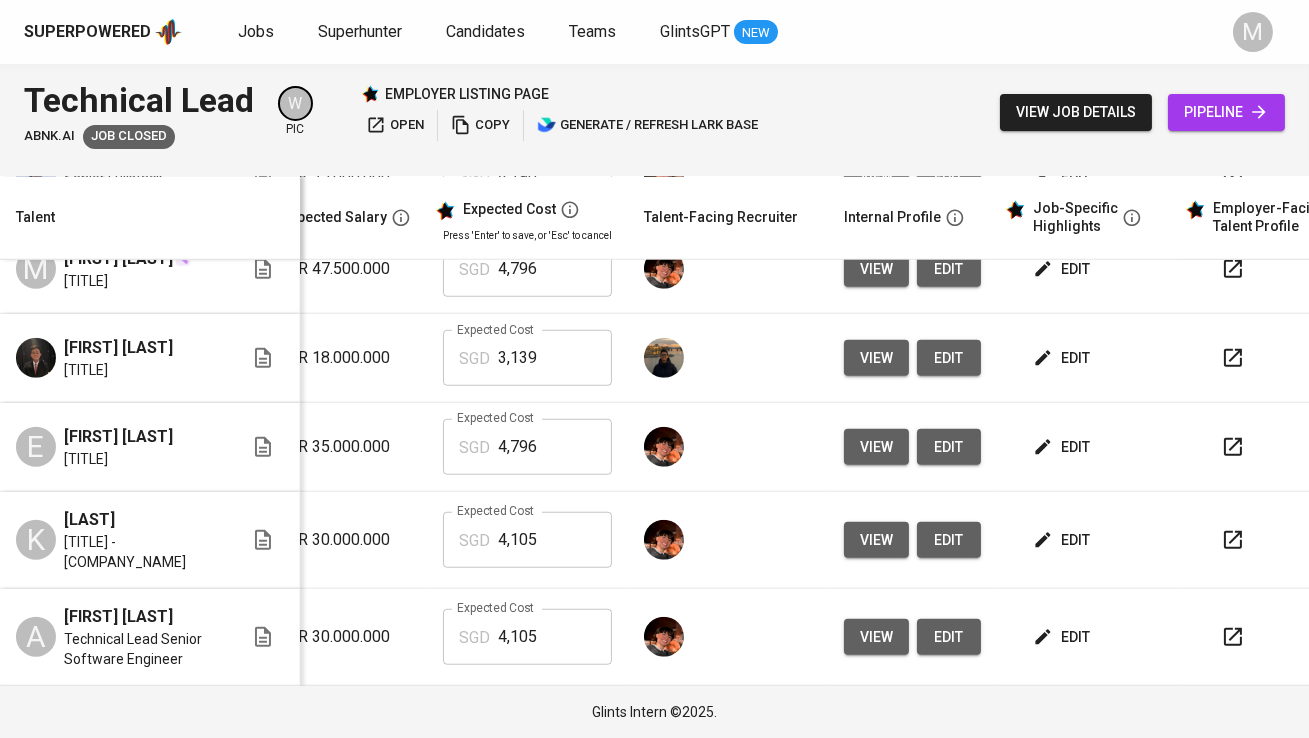 click on "edit" at bounding box center (1063, 358) 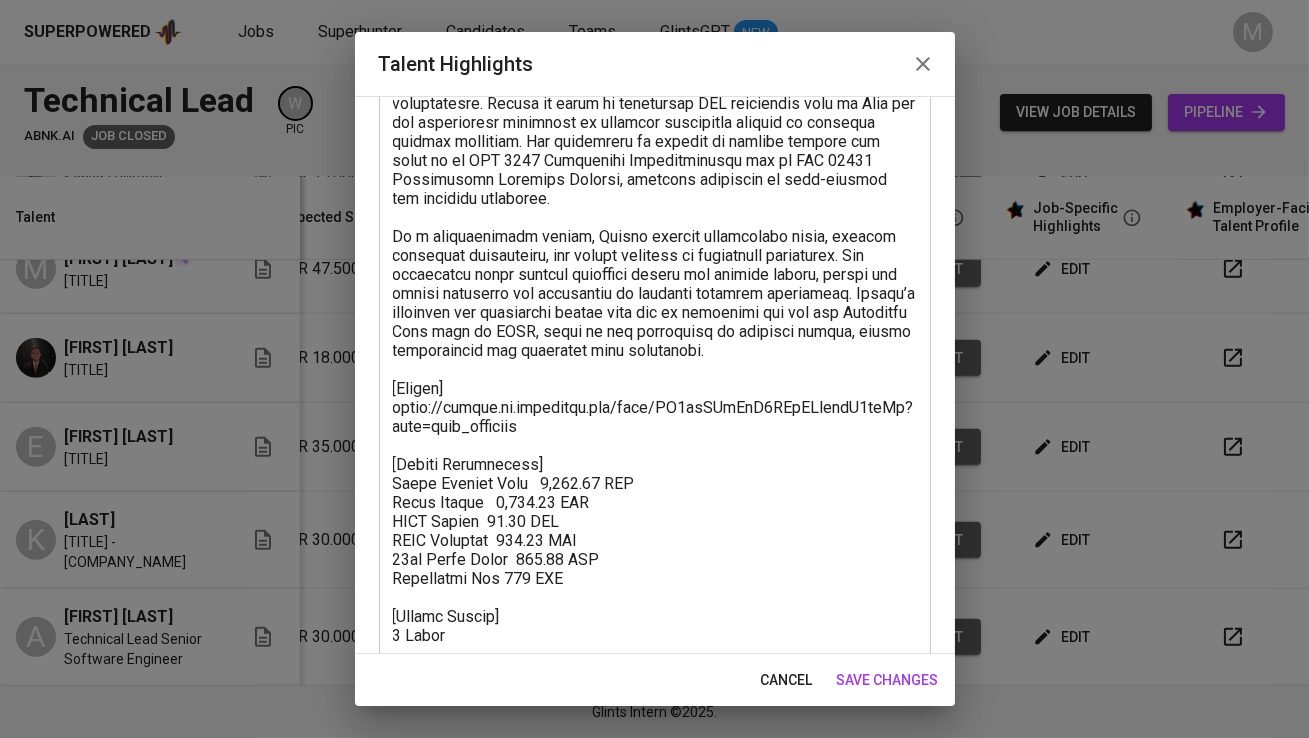 scroll, scrollTop: 296, scrollLeft: 0, axis: vertical 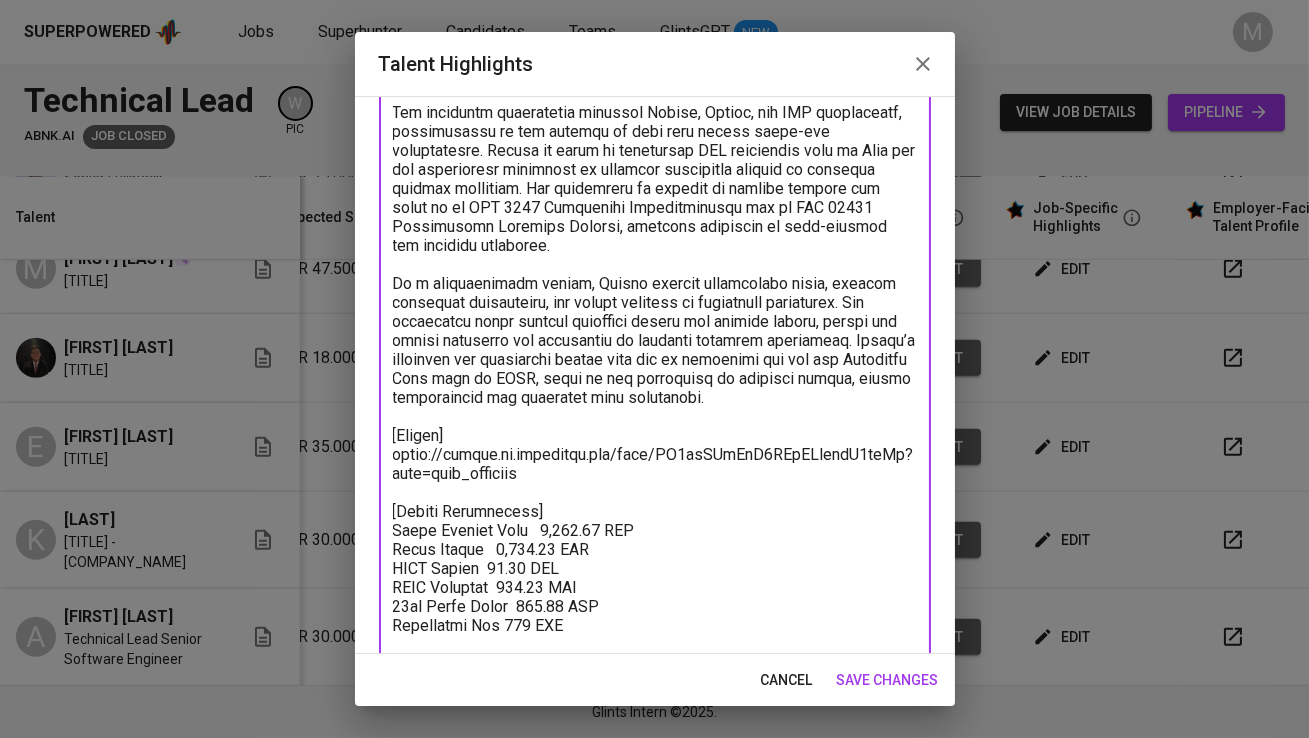 drag, startPoint x: 541, startPoint y: 476, endPoint x: 386, endPoint y: 454, distance: 156.55351 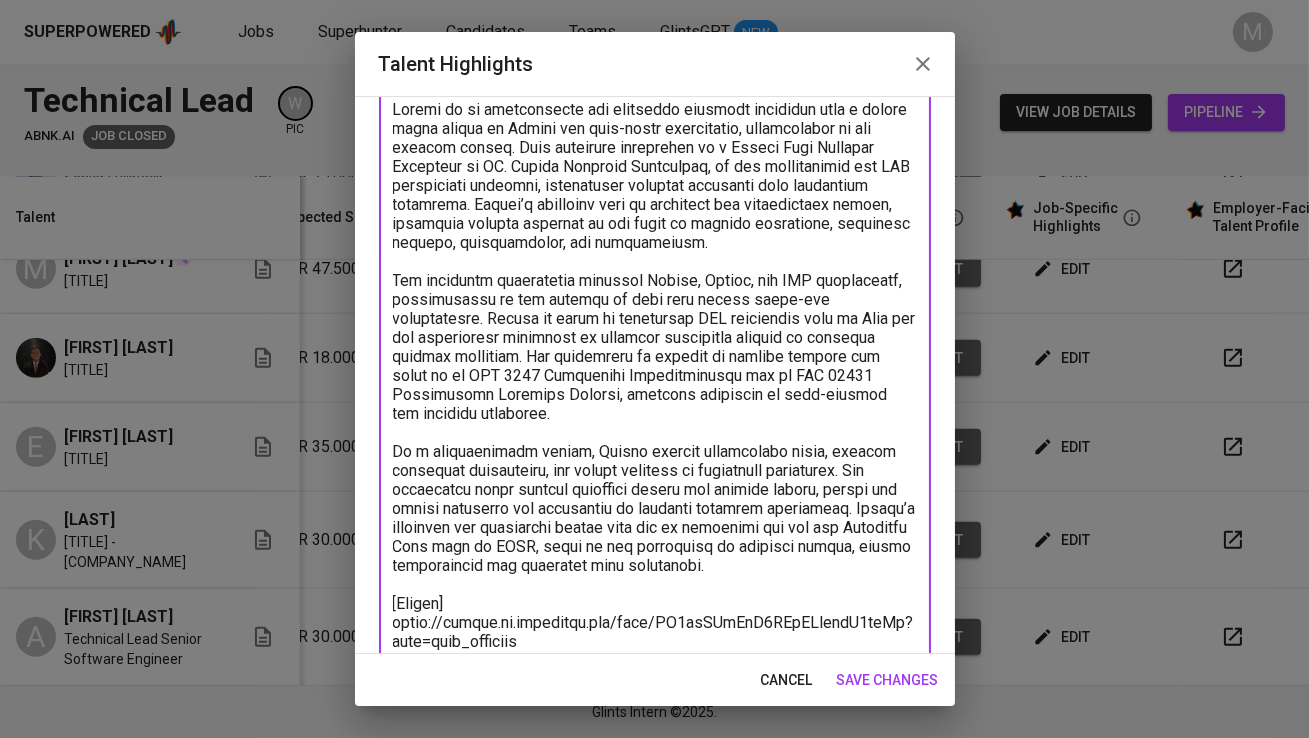 scroll, scrollTop: 129, scrollLeft: 0, axis: vertical 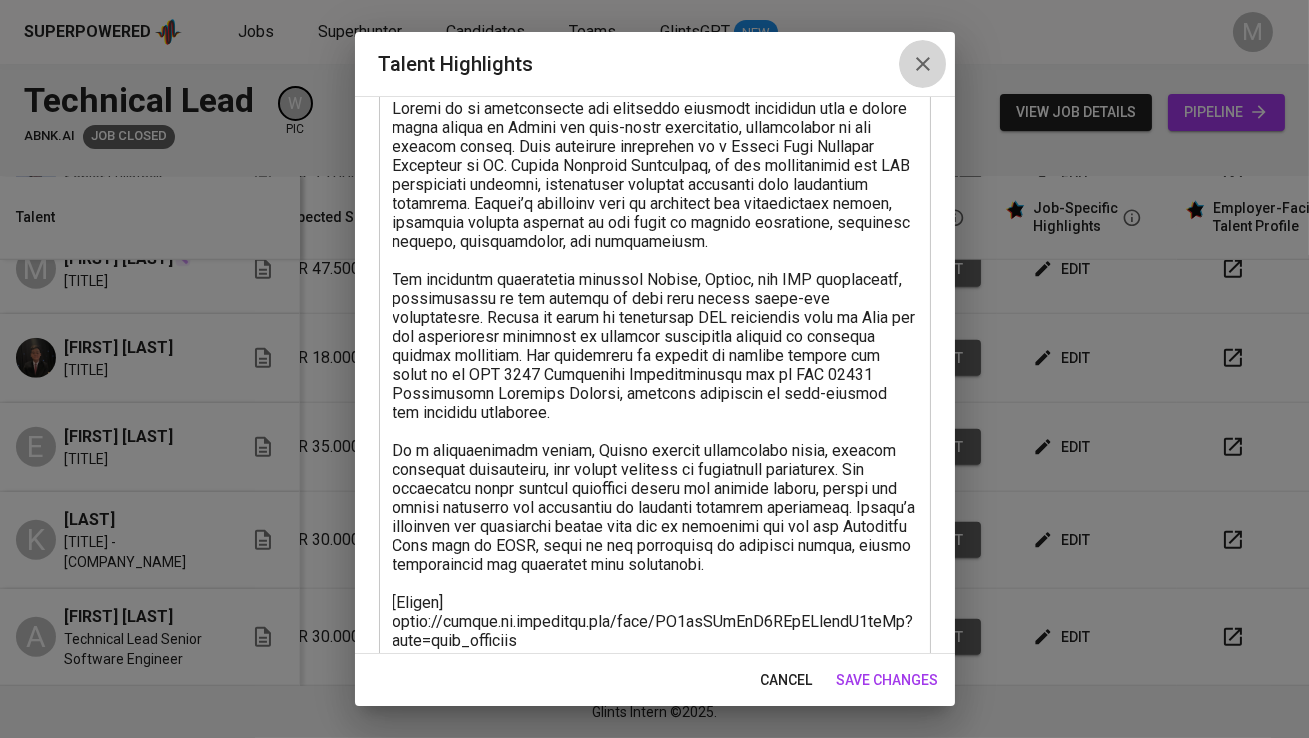 click 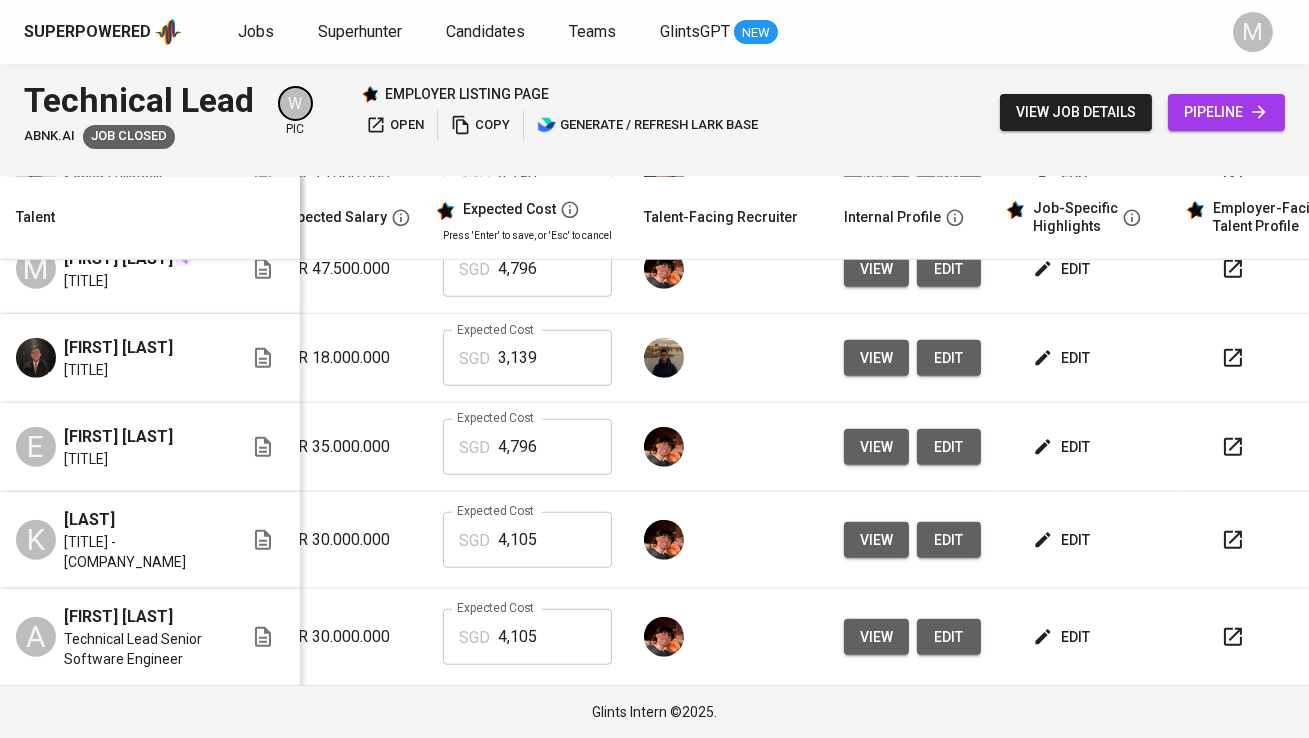 click on "edit" at bounding box center (1063, 637) 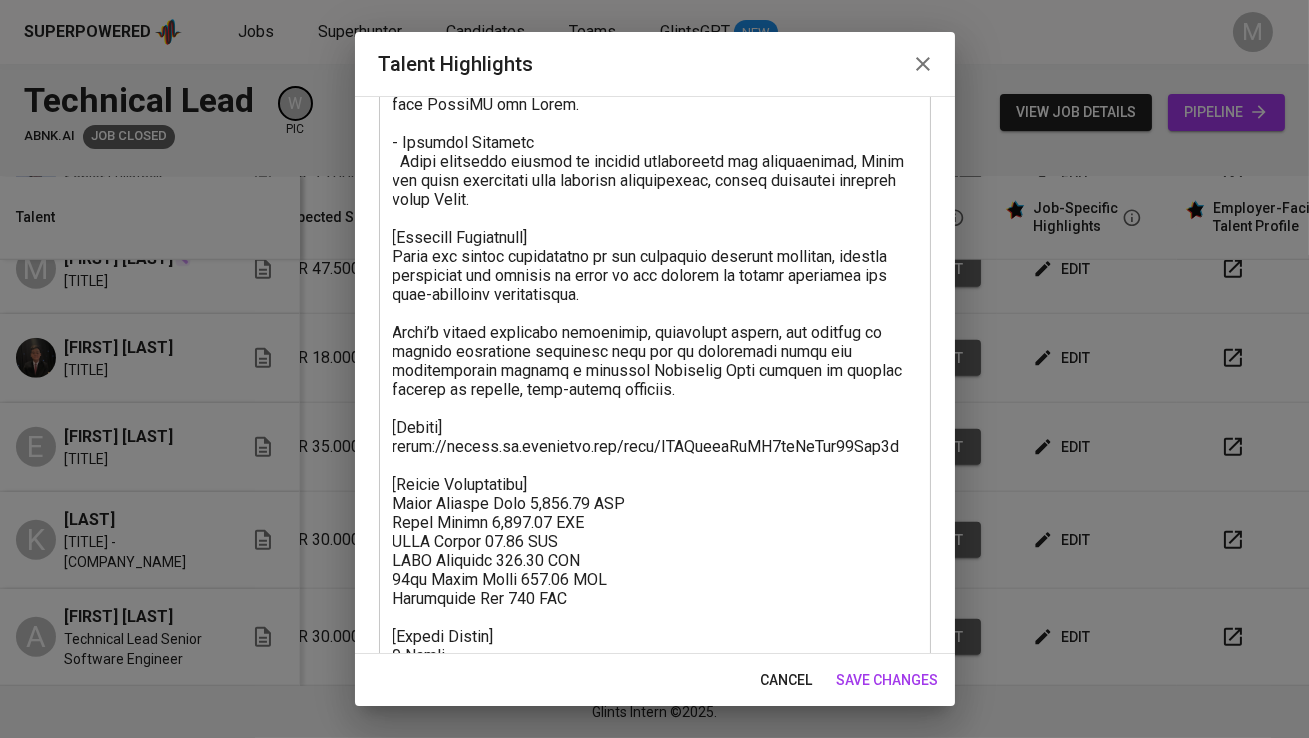 scroll, scrollTop: 1015, scrollLeft: 0, axis: vertical 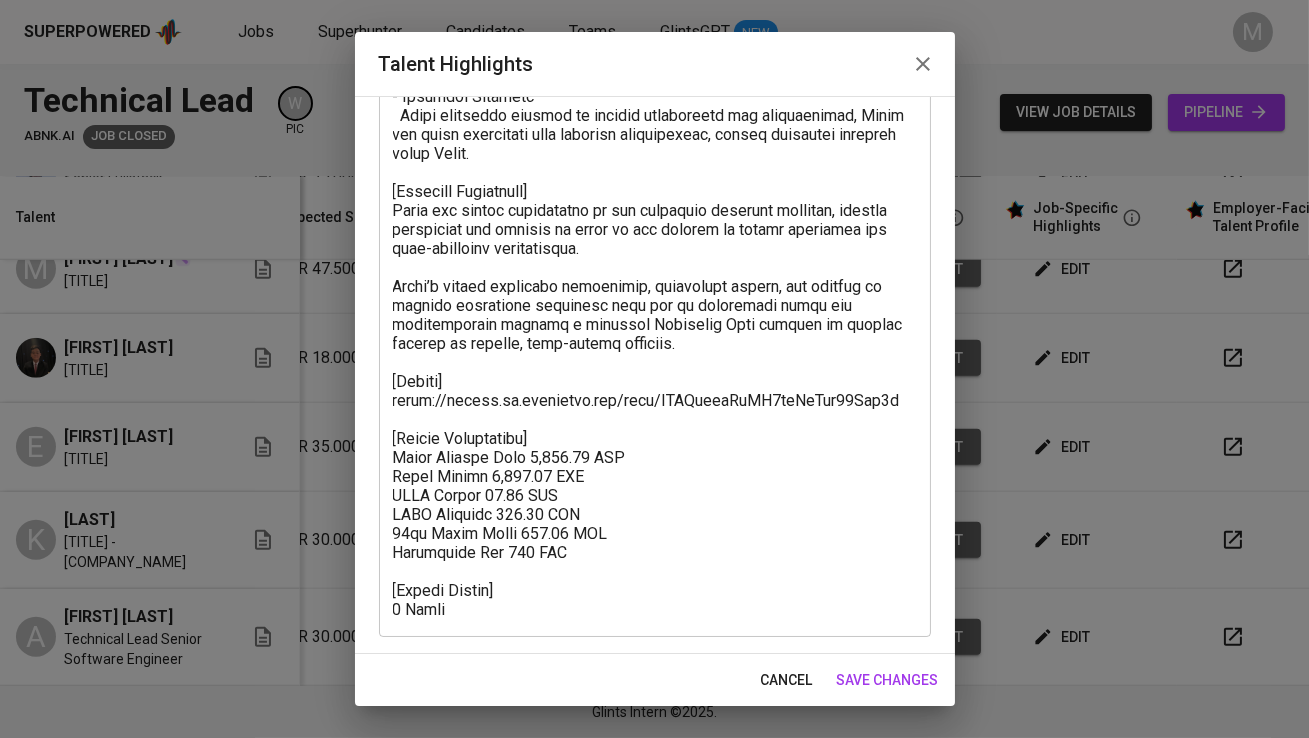 click 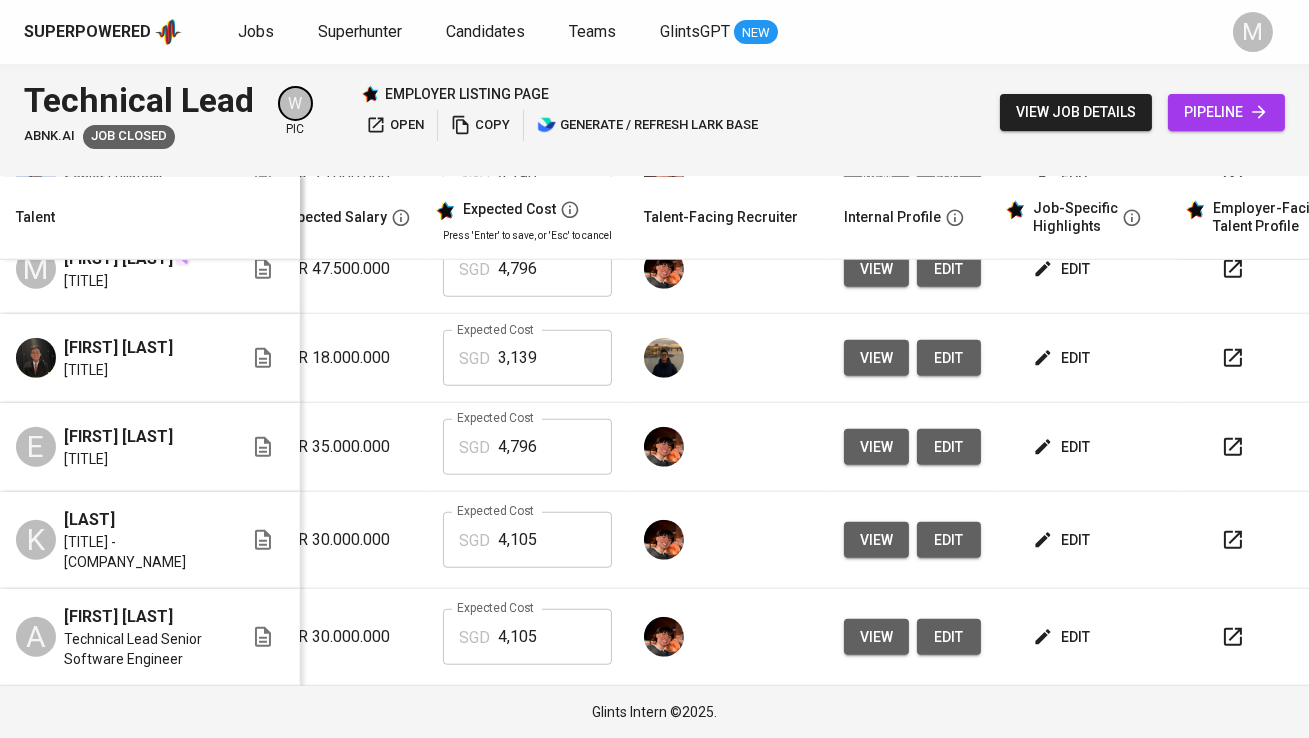 click on "view" at bounding box center [876, 637] 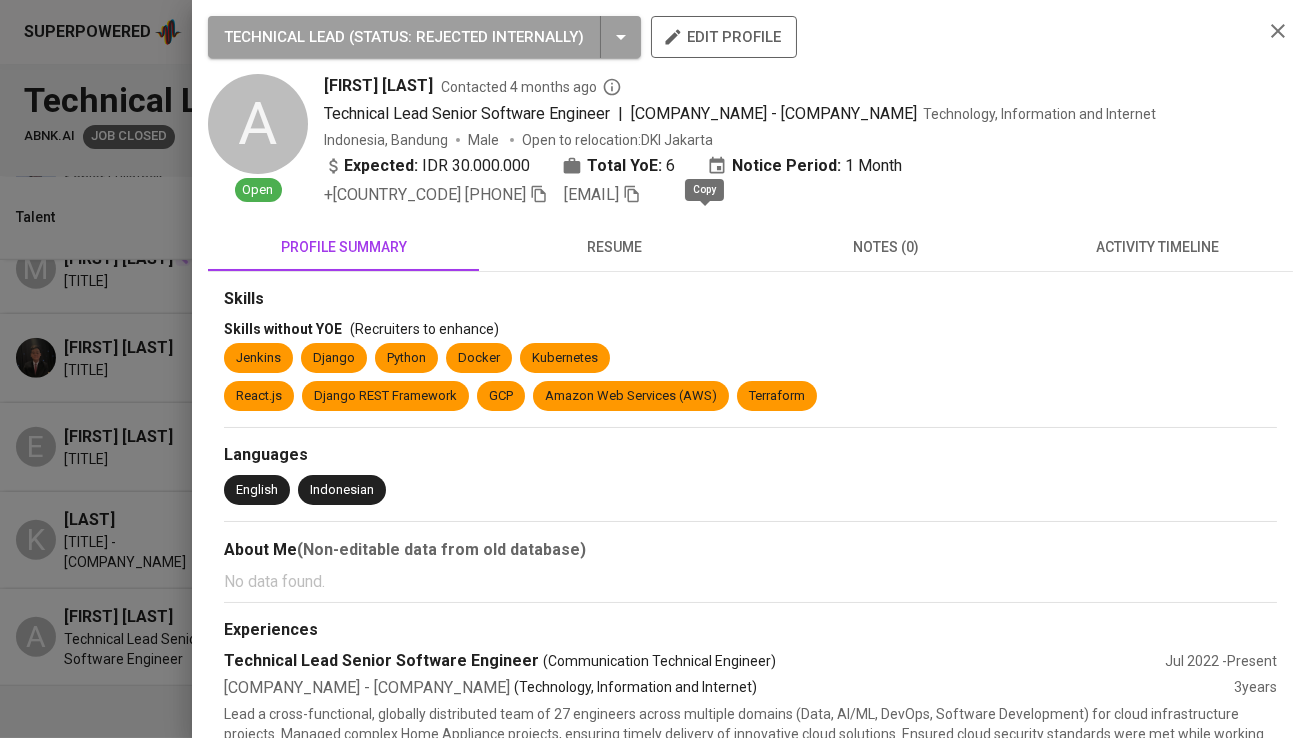 click 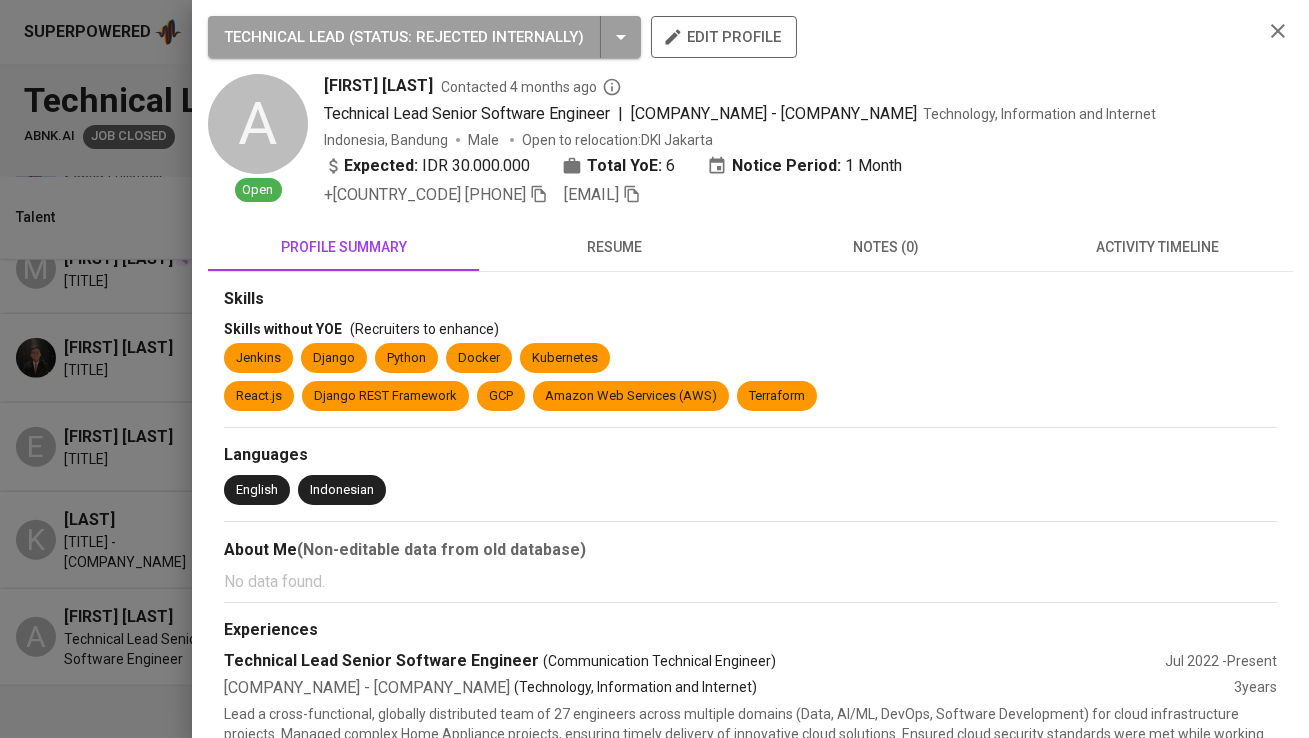 type 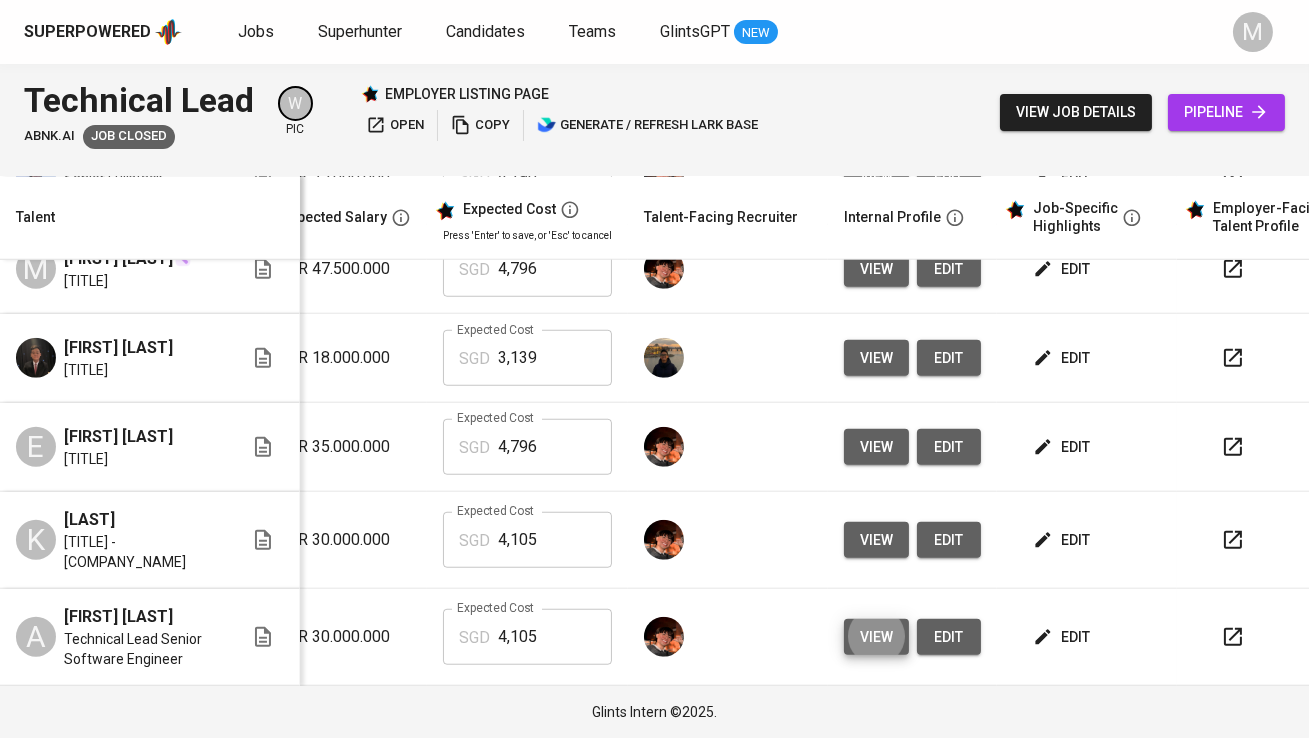scroll, scrollTop: 3692, scrollLeft: 289, axis: both 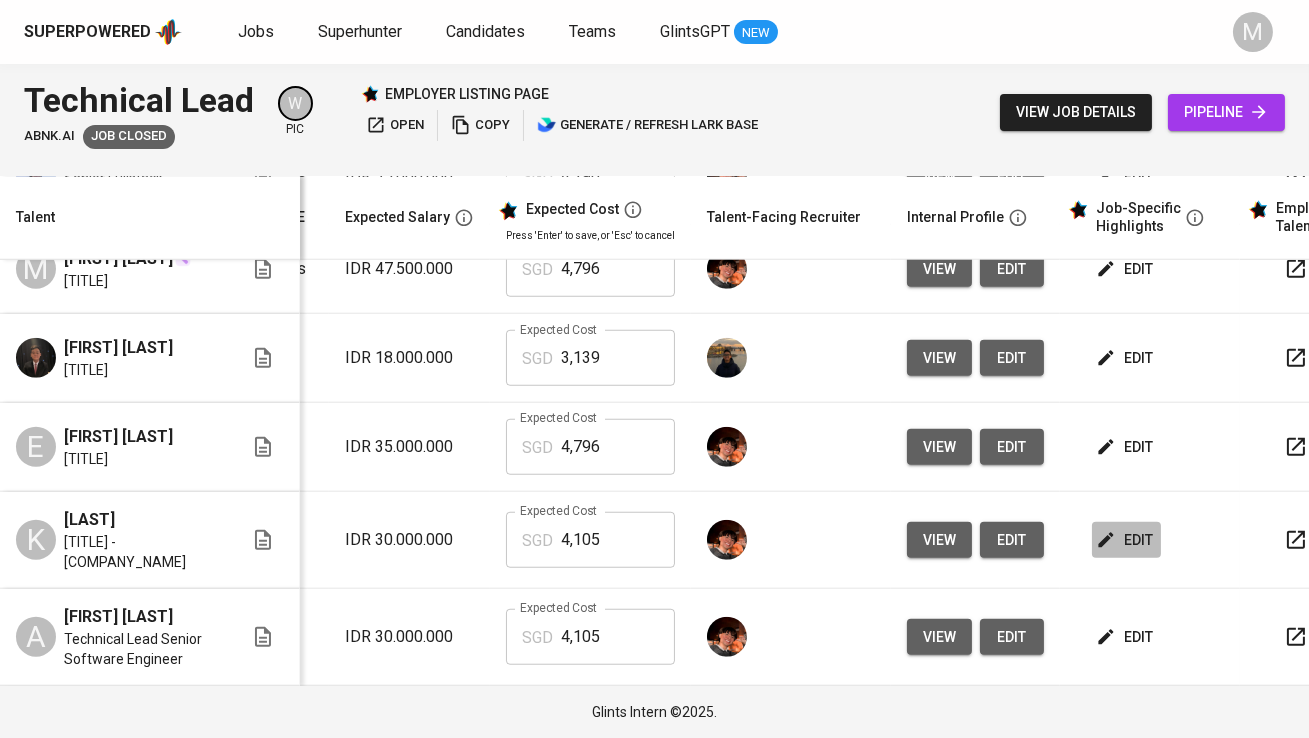 click on "edit" at bounding box center (1126, 540) 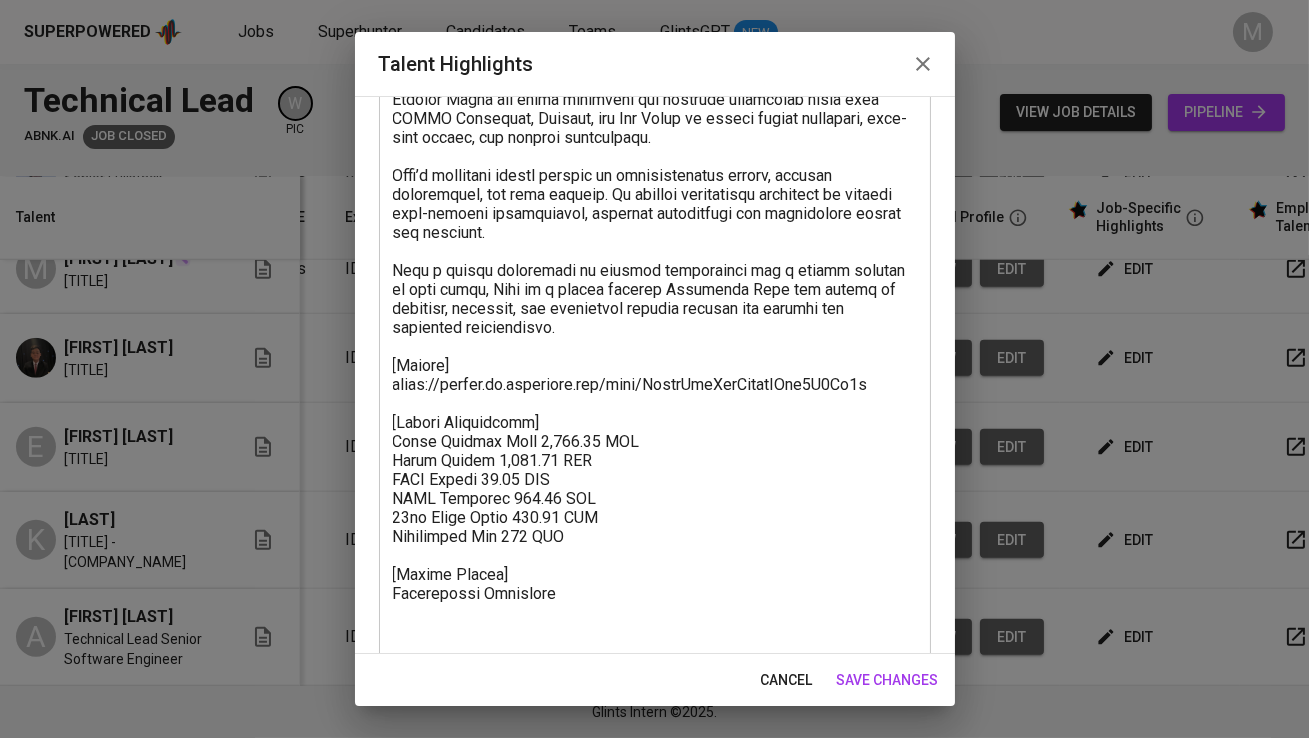 scroll, scrollTop: 483, scrollLeft: 0, axis: vertical 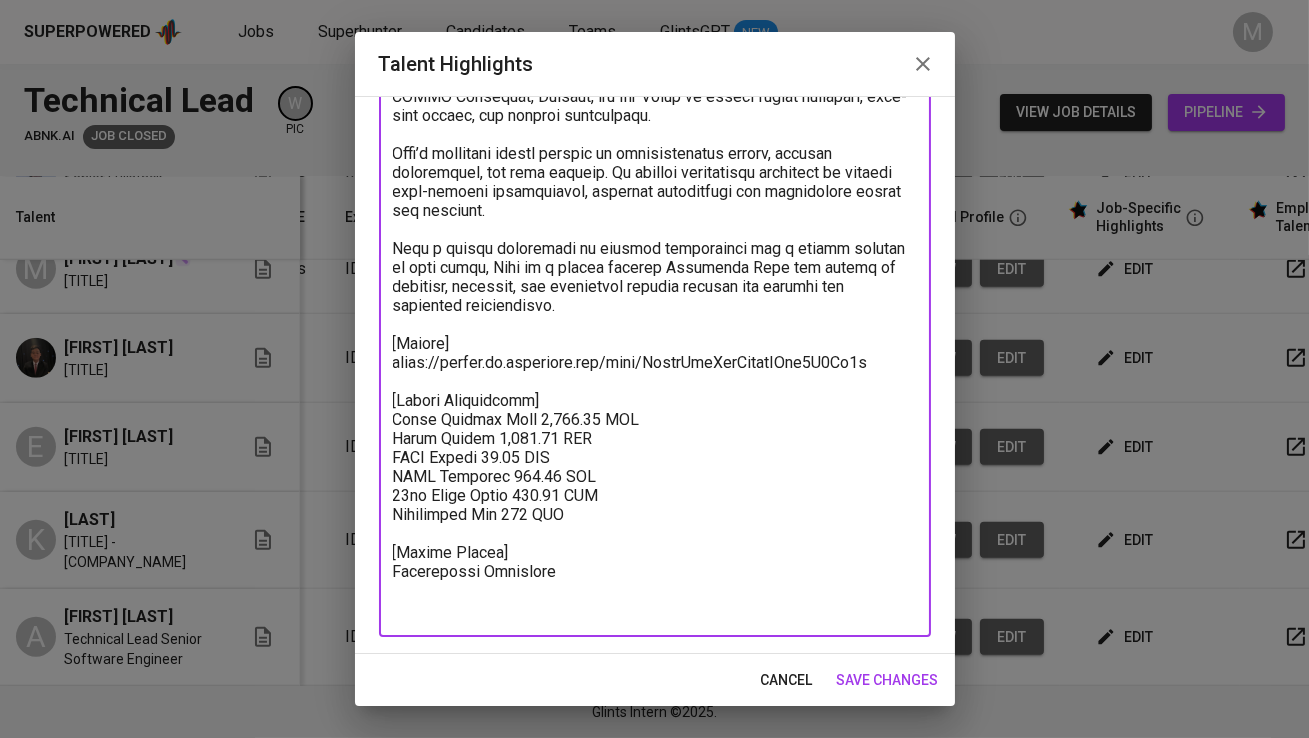 drag, startPoint x: 886, startPoint y: 381, endPoint x: 391, endPoint y: 384, distance: 495.0091 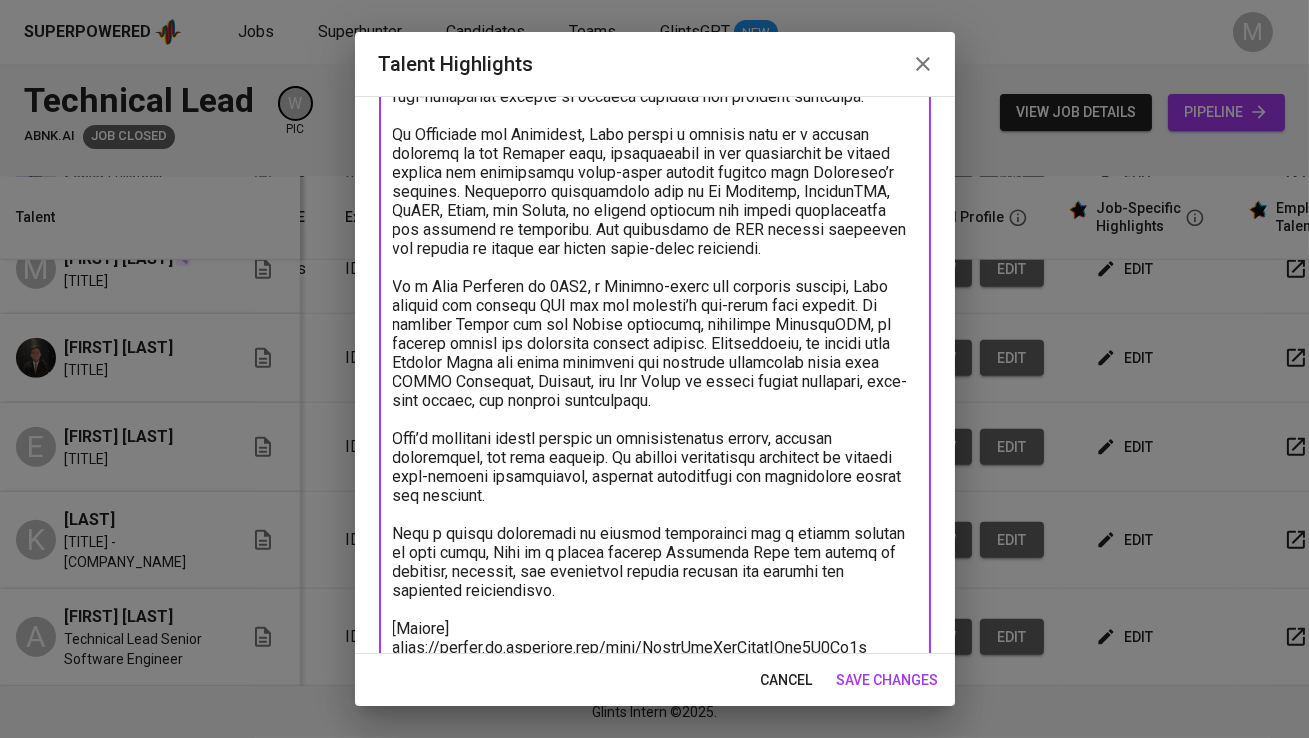 scroll, scrollTop: 86, scrollLeft: 0, axis: vertical 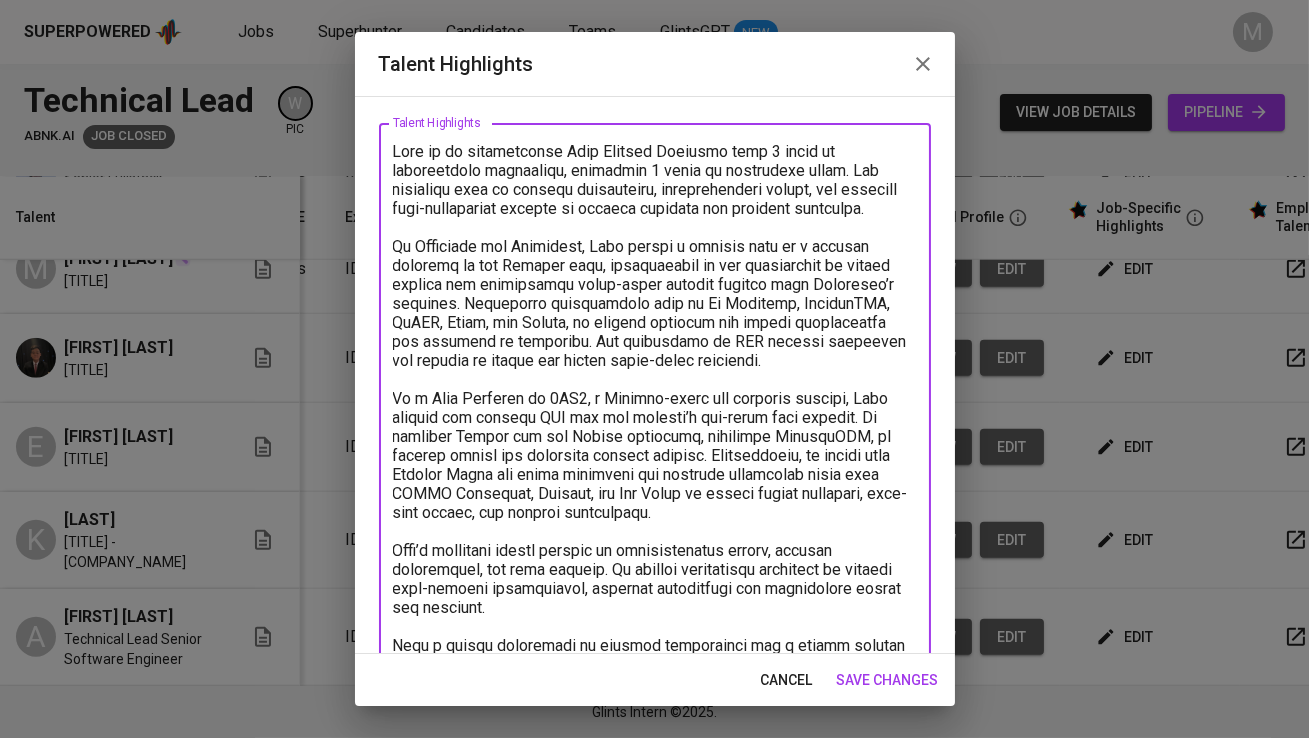 click 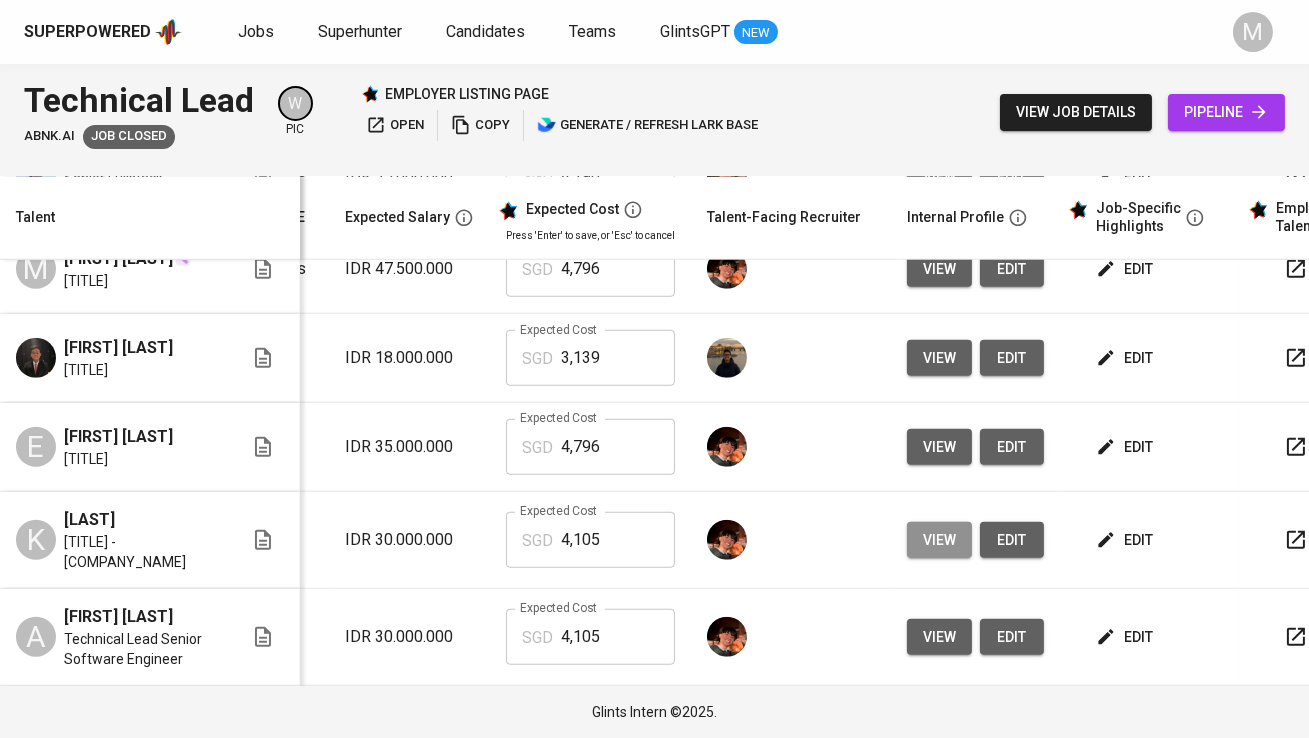 click on "view" at bounding box center (939, 540) 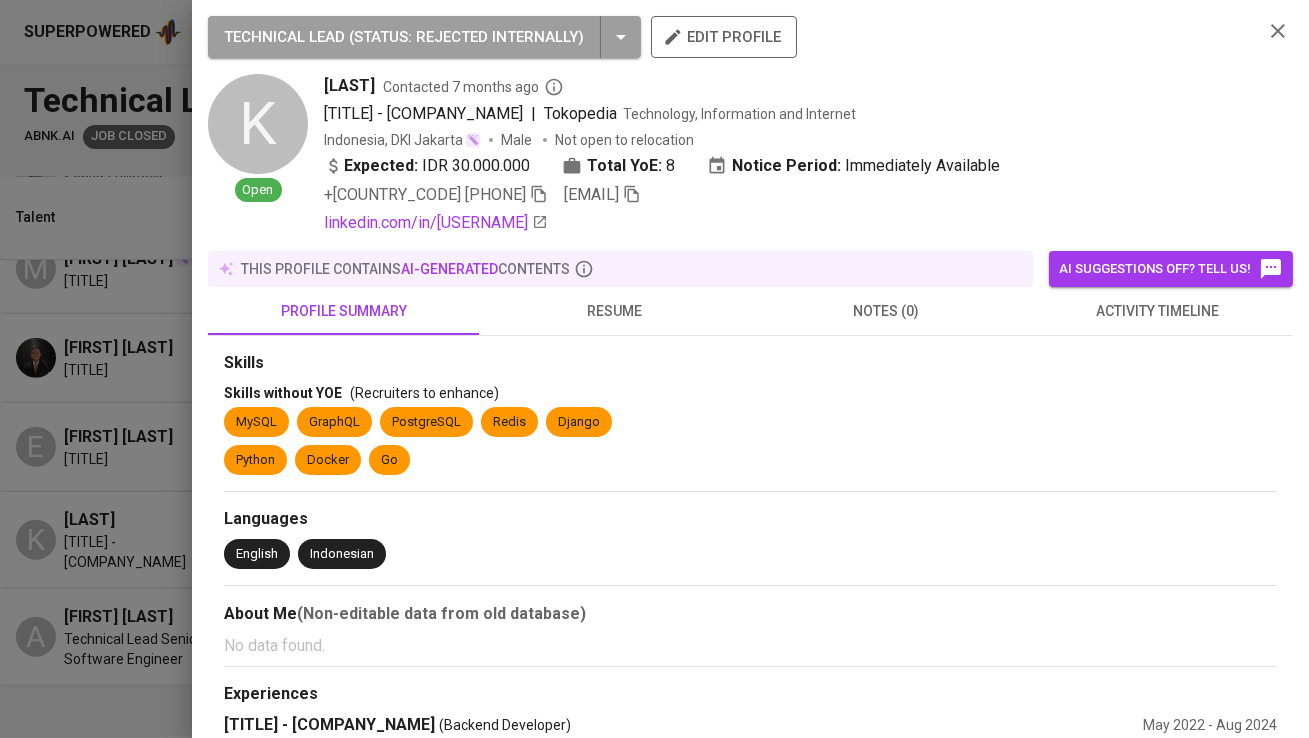 click 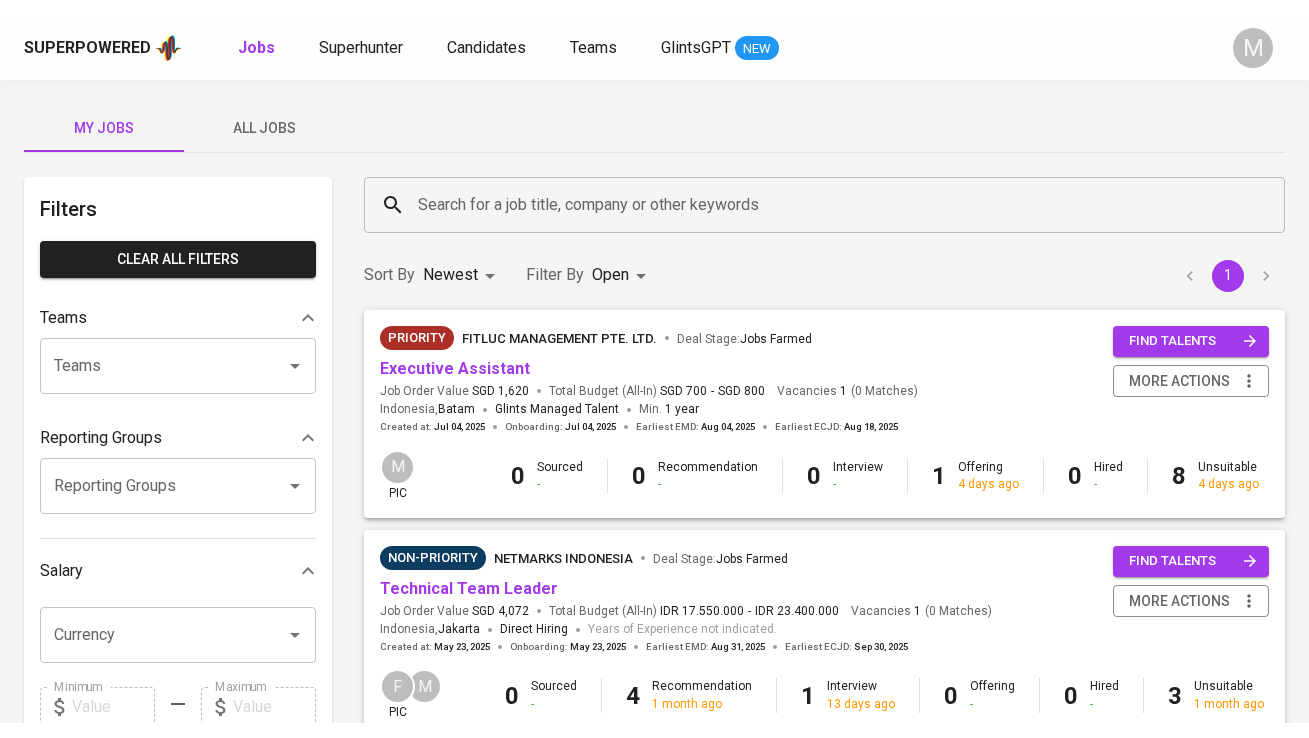 scroll, scrollTop: 0, scrollLeft: 0, axis: both 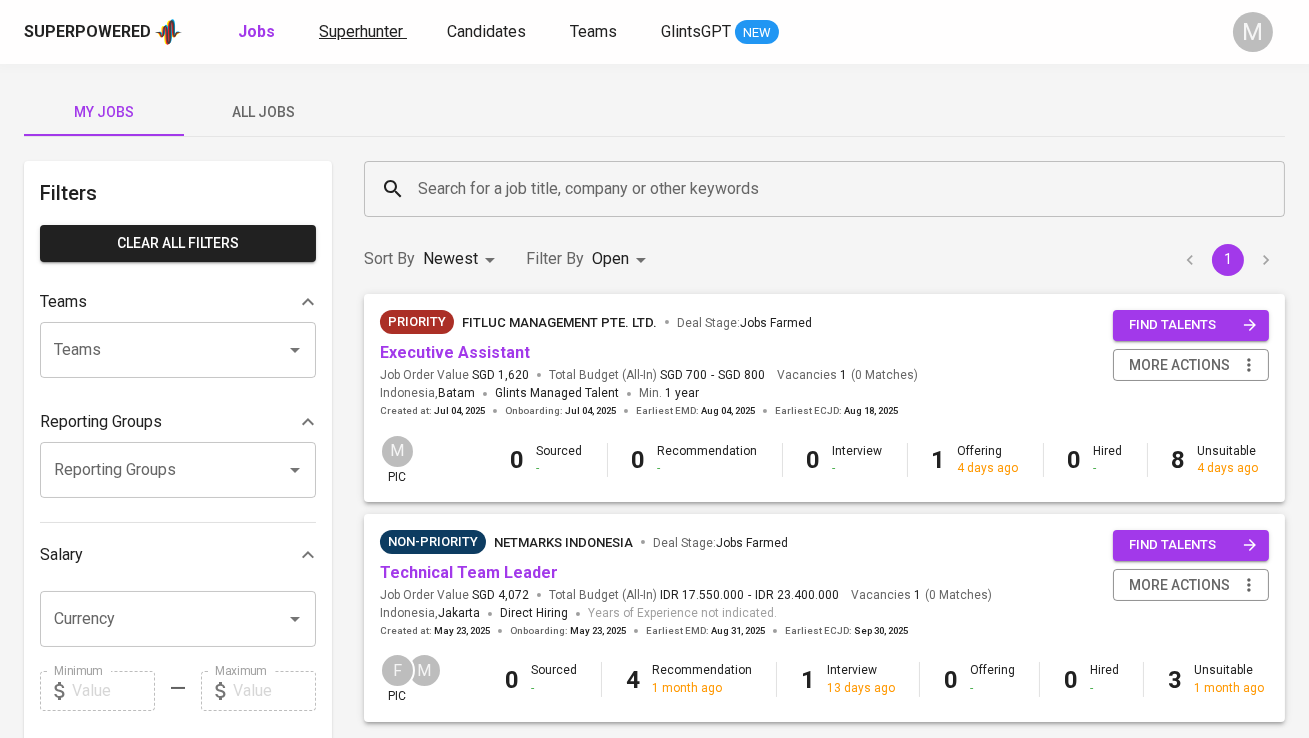 click on "Superhunter" at bounding box center (361, 31) 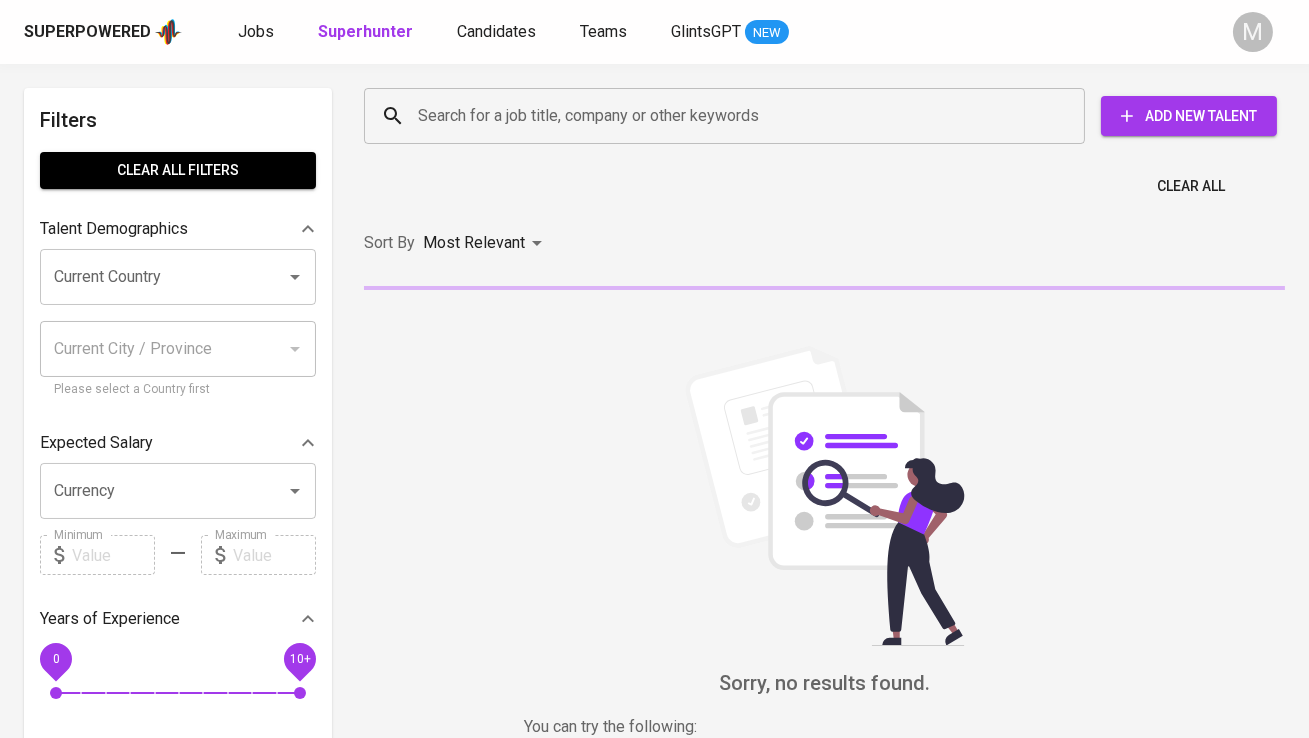 click on "Search for a job title, company or other keywords" at bounding box center [729, 116] 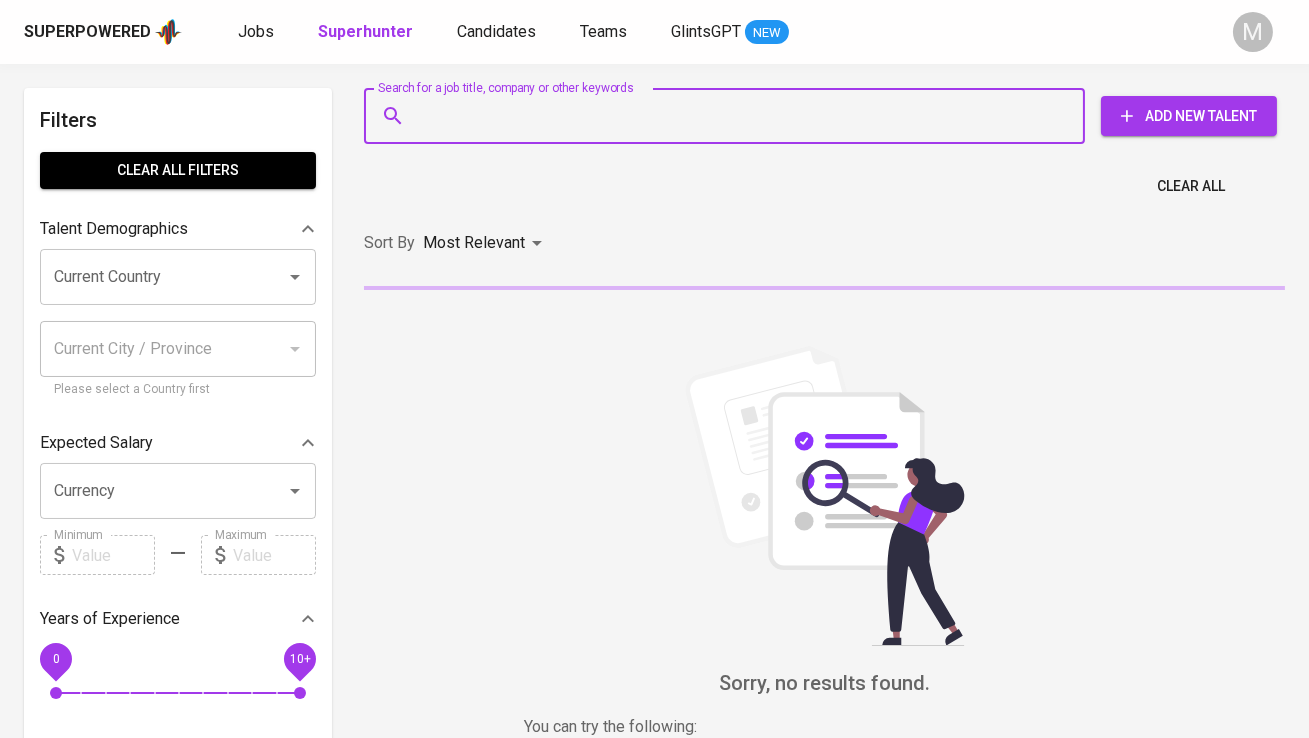 paste on "a.nasrudin999@gmail.com" 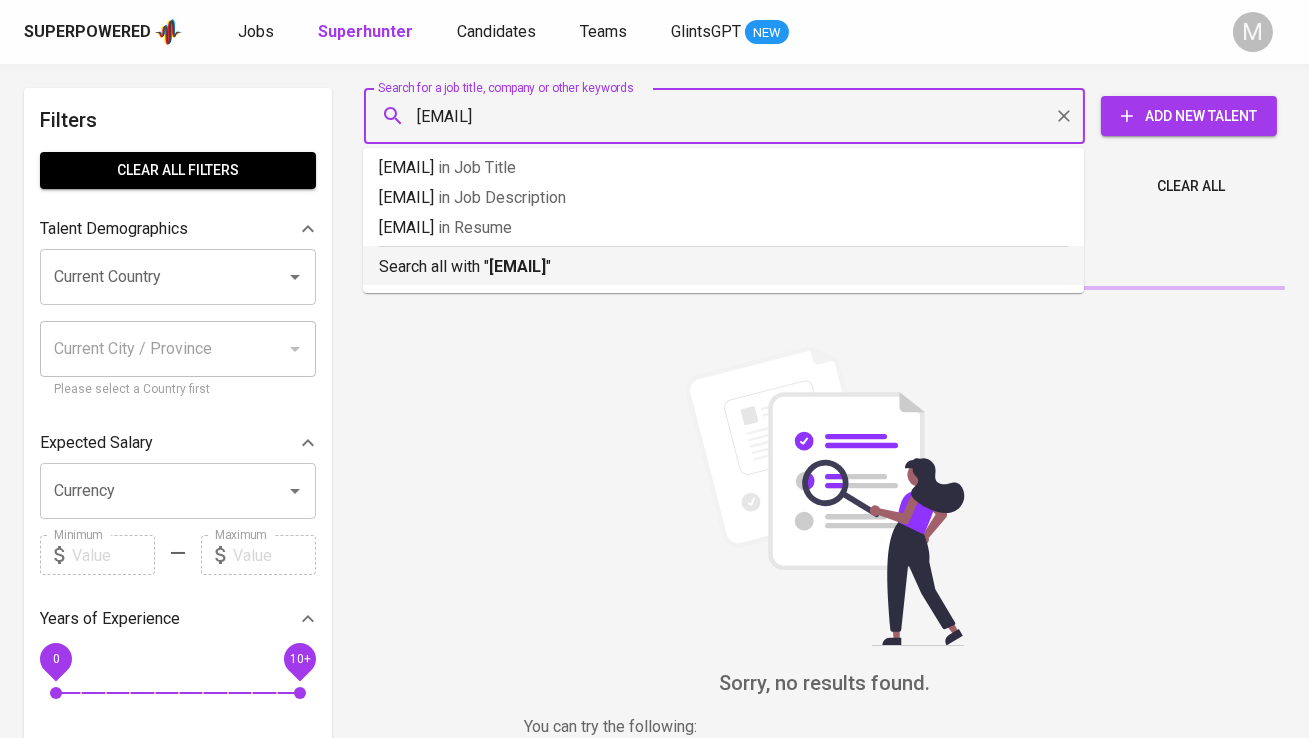click on "Search all with " a.nasrudin999@gmail.com "" at bounding box center [723, 267] 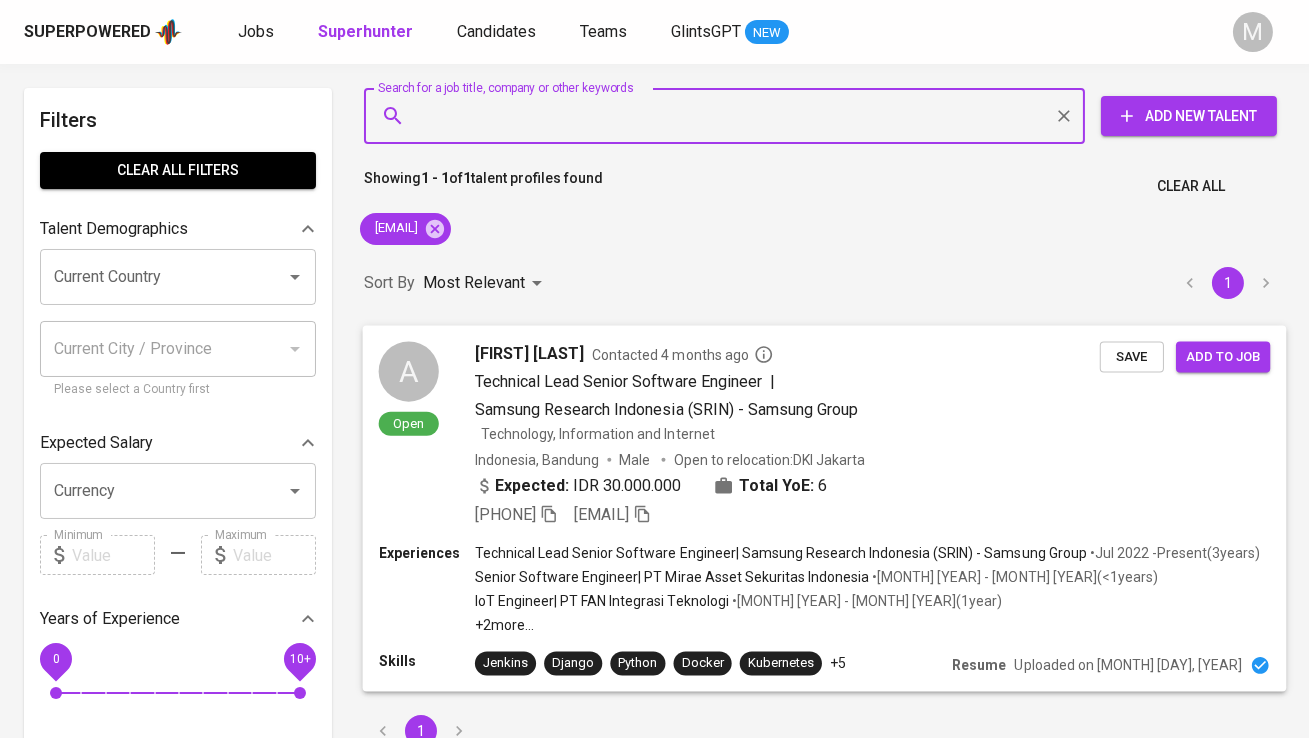 click on "[FIRST] [LAST]" at bounding box center (529, 353) 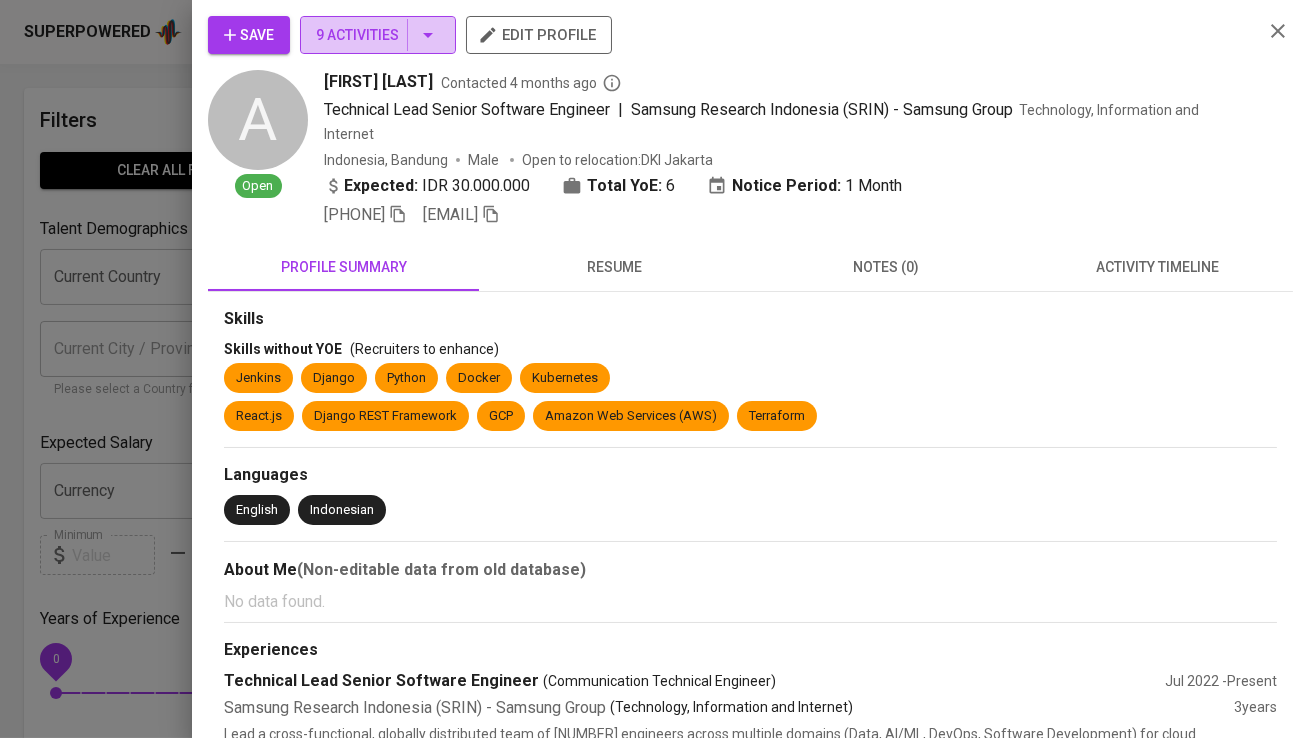 click on "9 Activities" at bounding box center (378, 35) 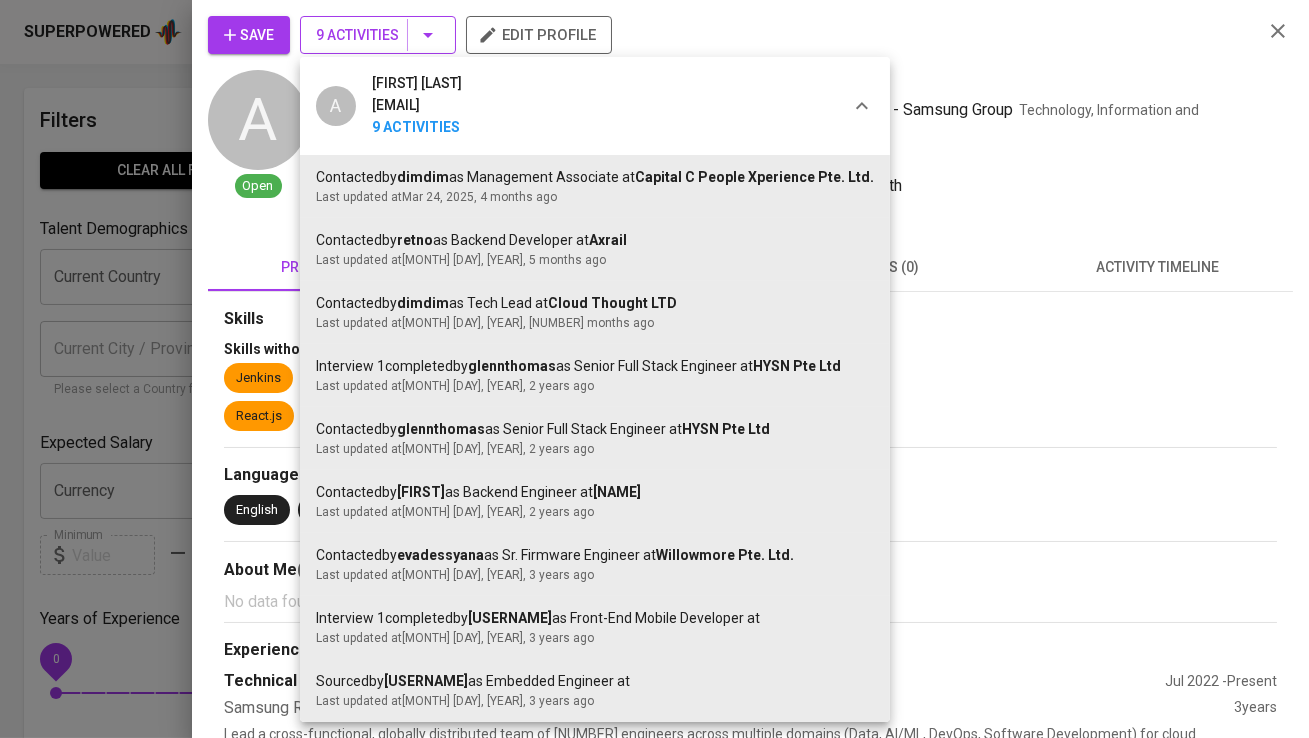 click at bounding box center [654, 369] 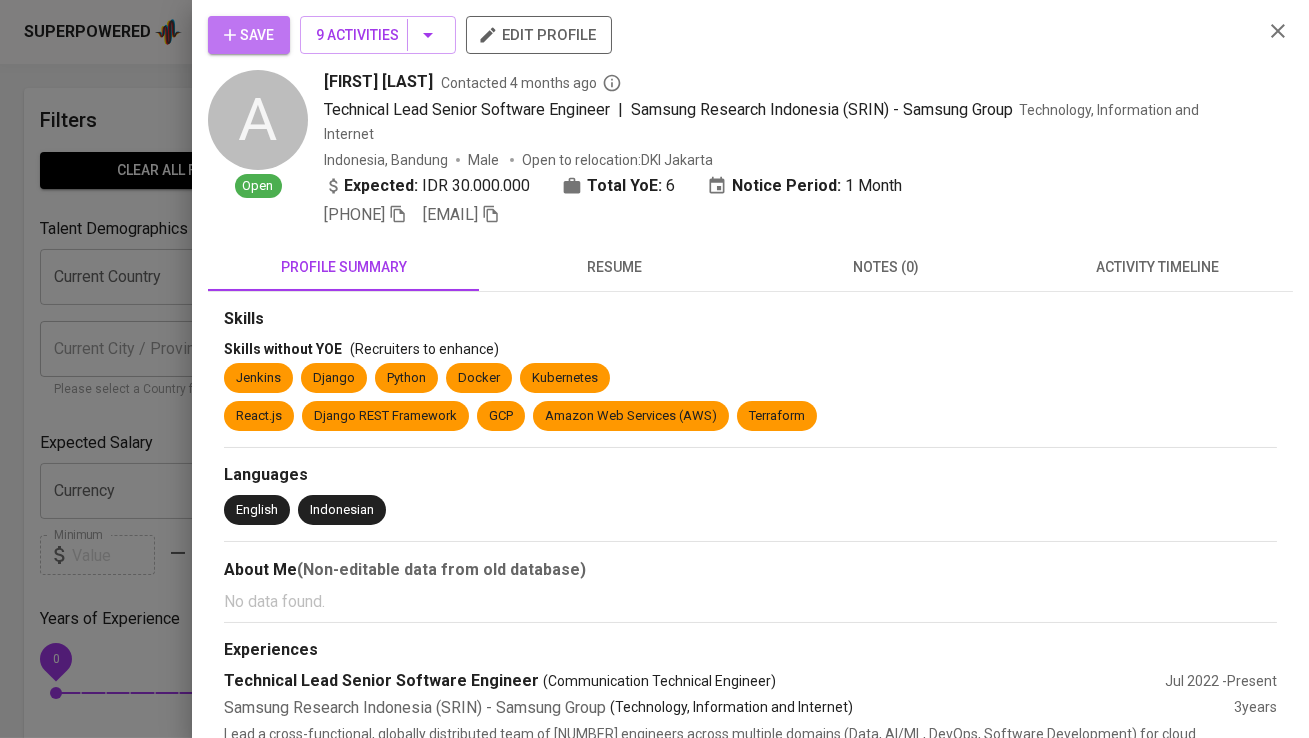 click on "Save" at bounding box center [249, 35] 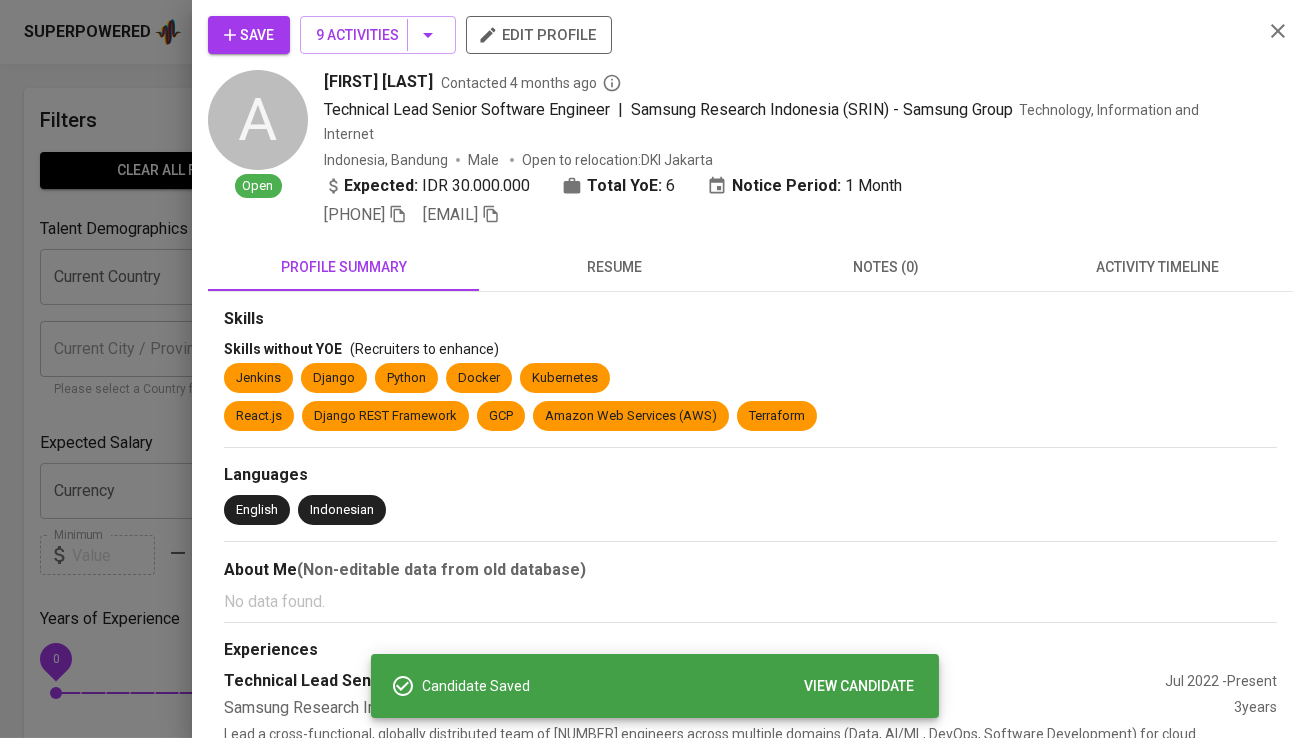 click 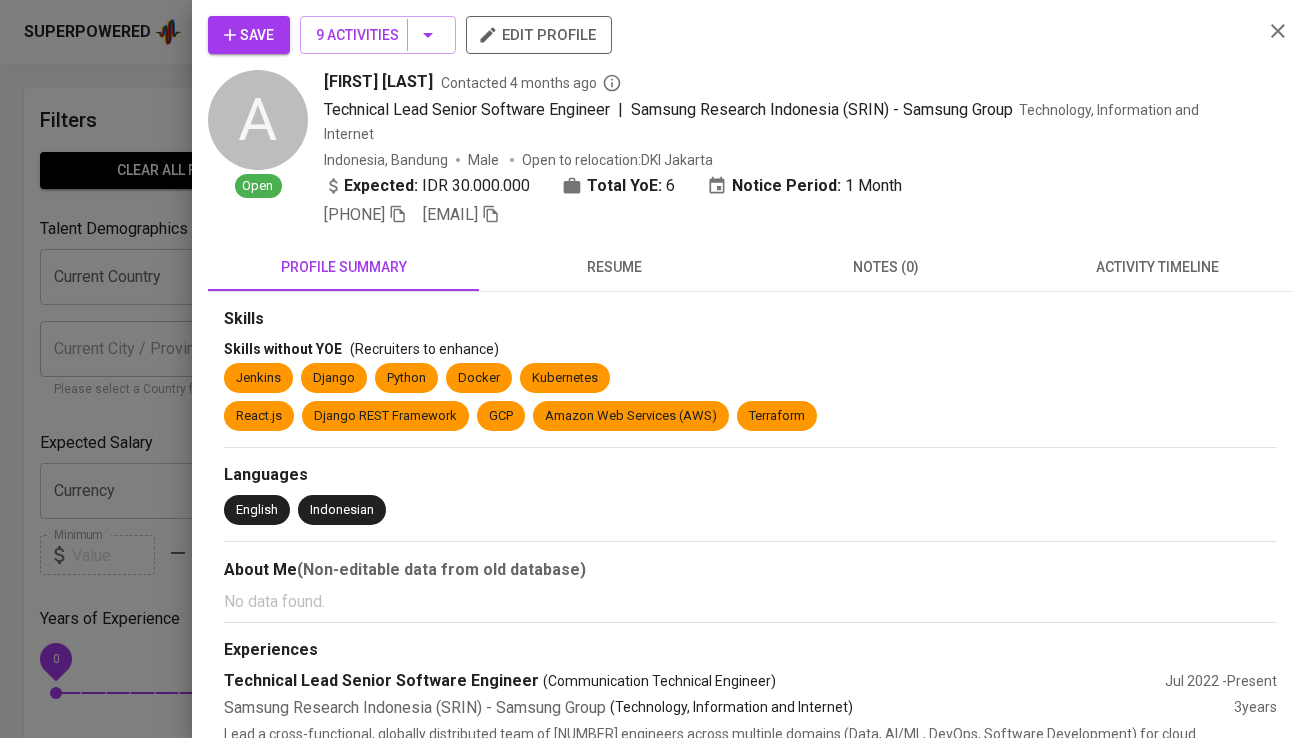 click 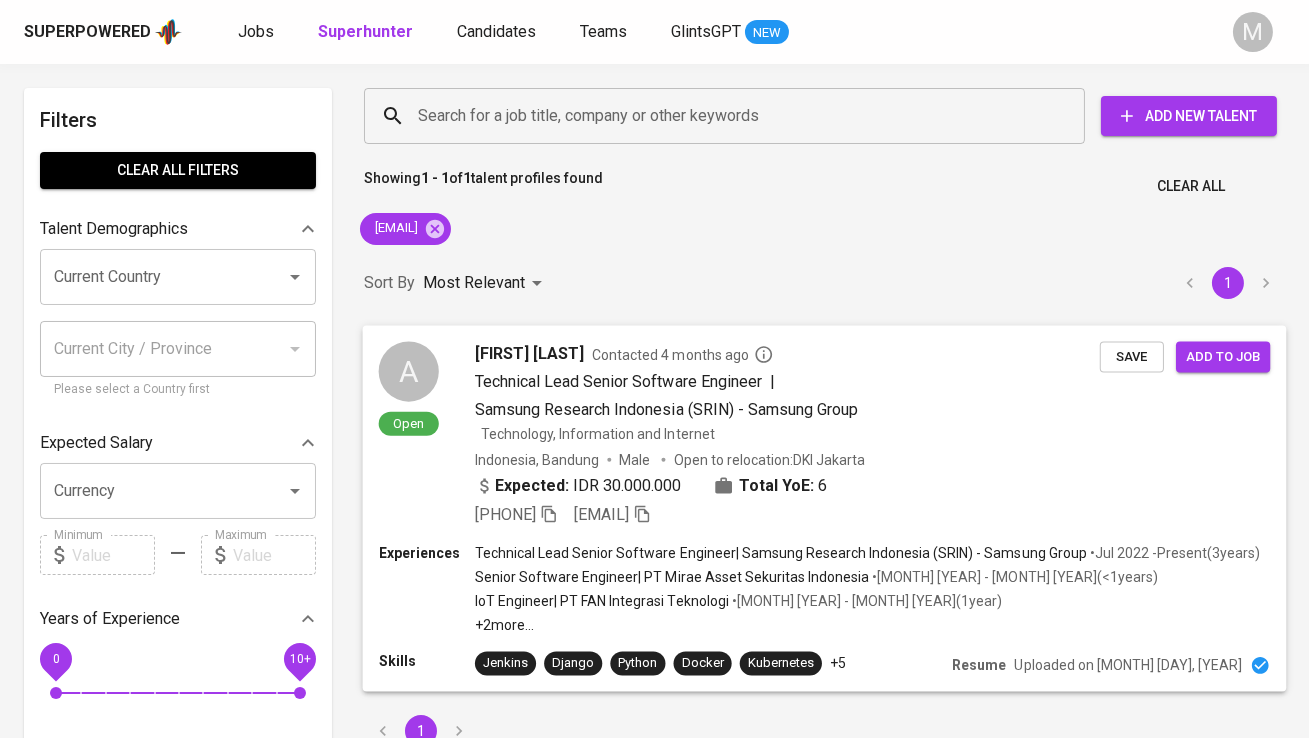 click on "Save" at bounding box center [1132, 356] 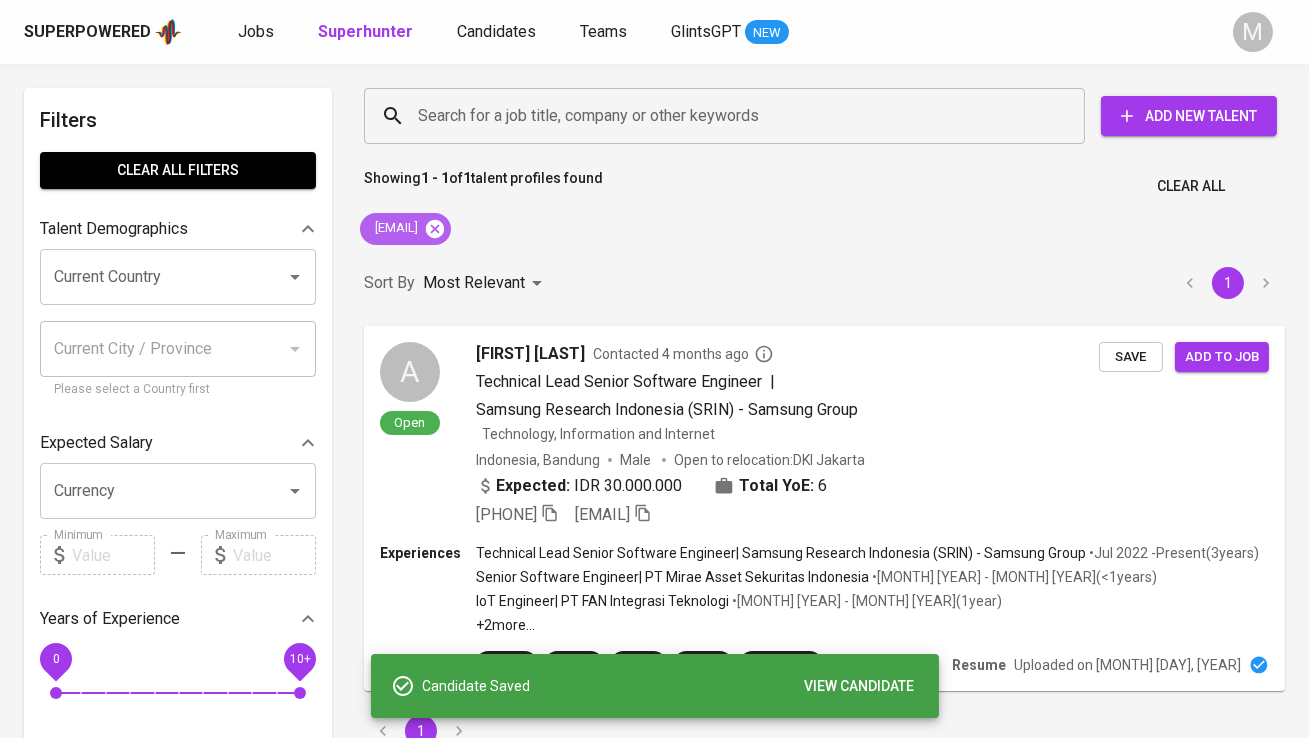 click 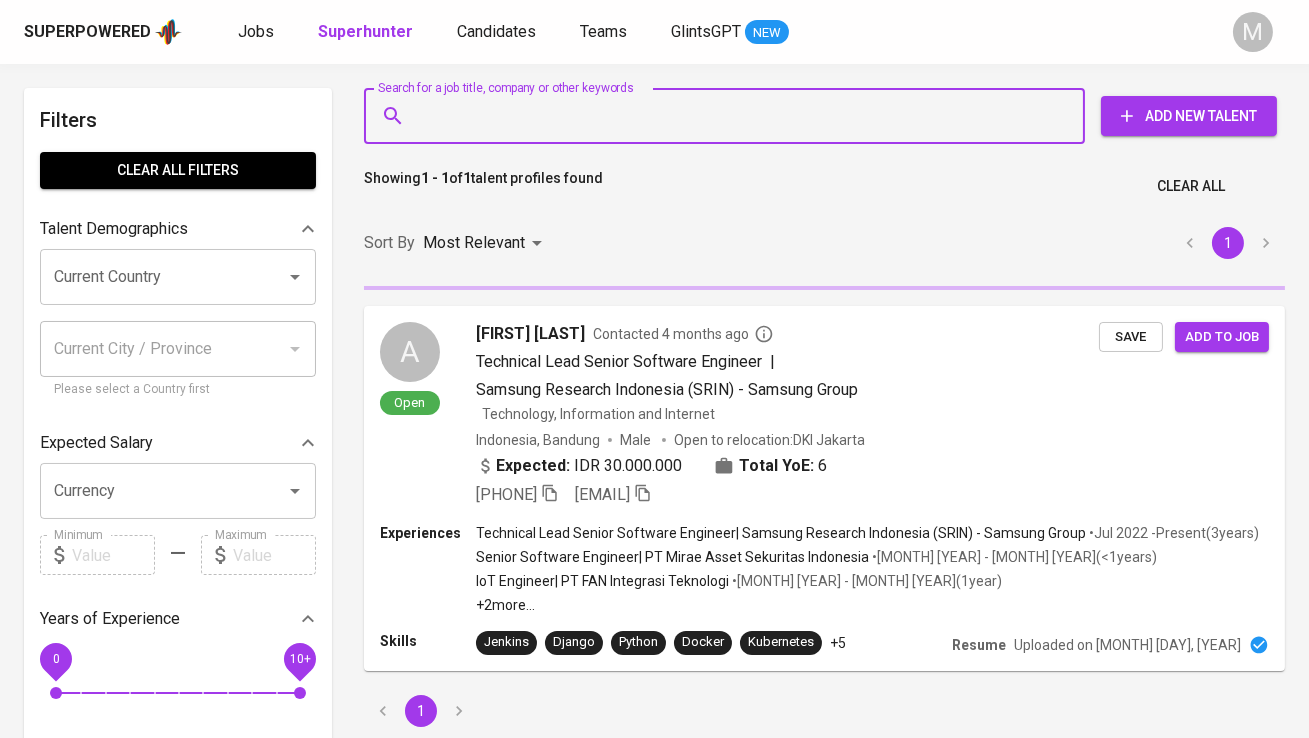 click on "Search for a job title, company or other keywords" at bounding box center (729, 116) 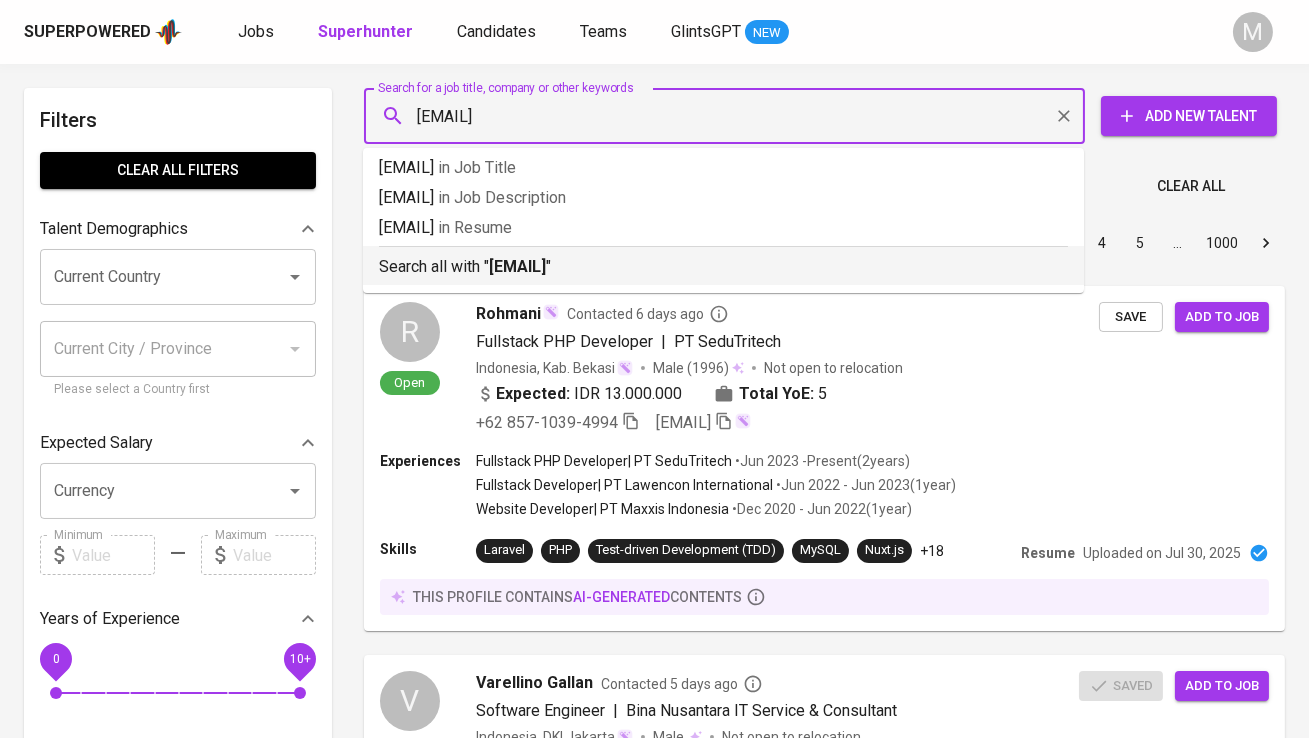 click on "[EMAIL]" at bounding box center (517, 266) 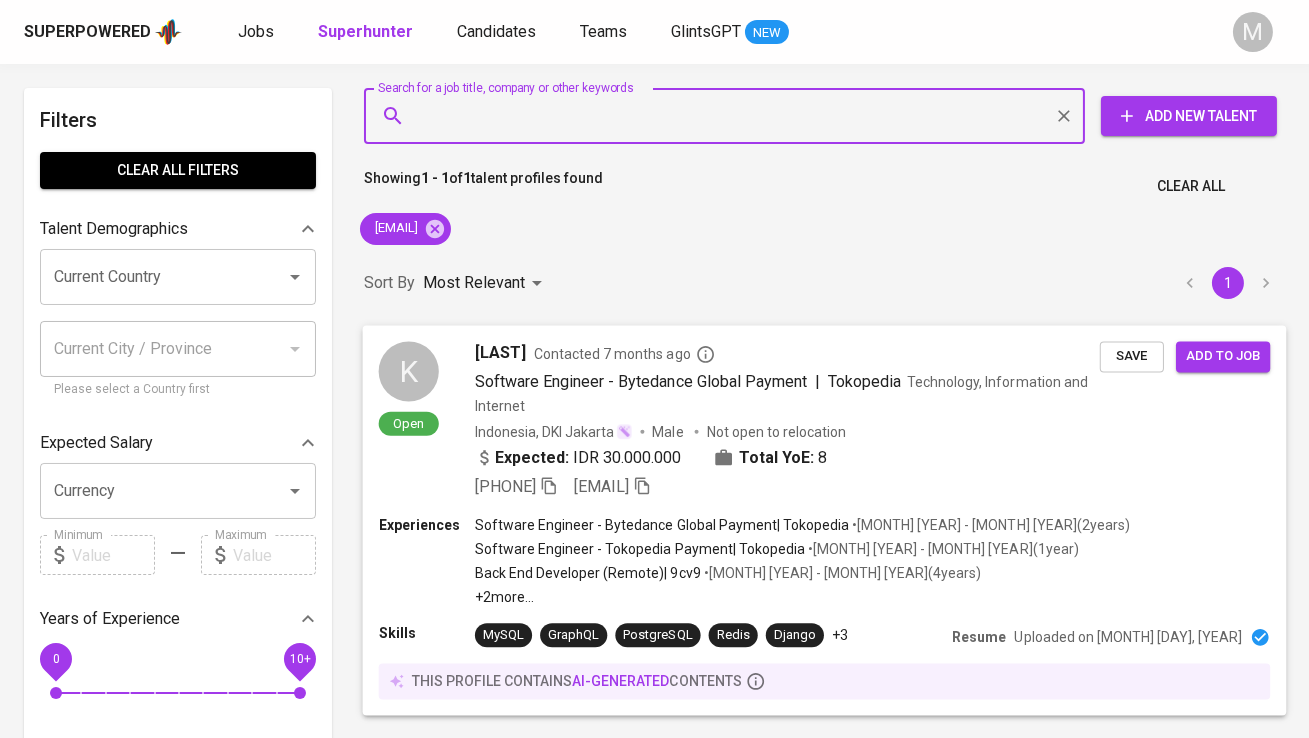 click on "Save" at bounding box center (1132, 356) 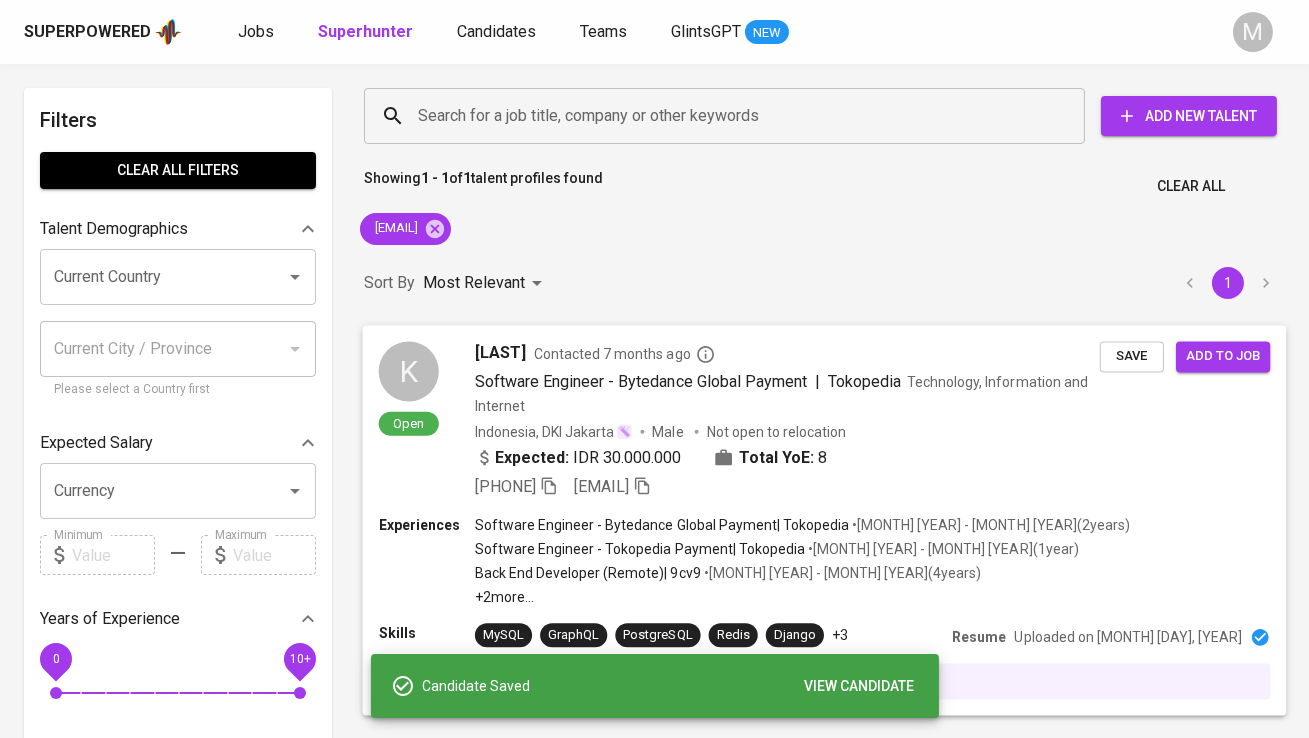 click on "+62 895-3313-04047   alexanderkrisnadi@gmail.com" at bounding box center (563, 486) 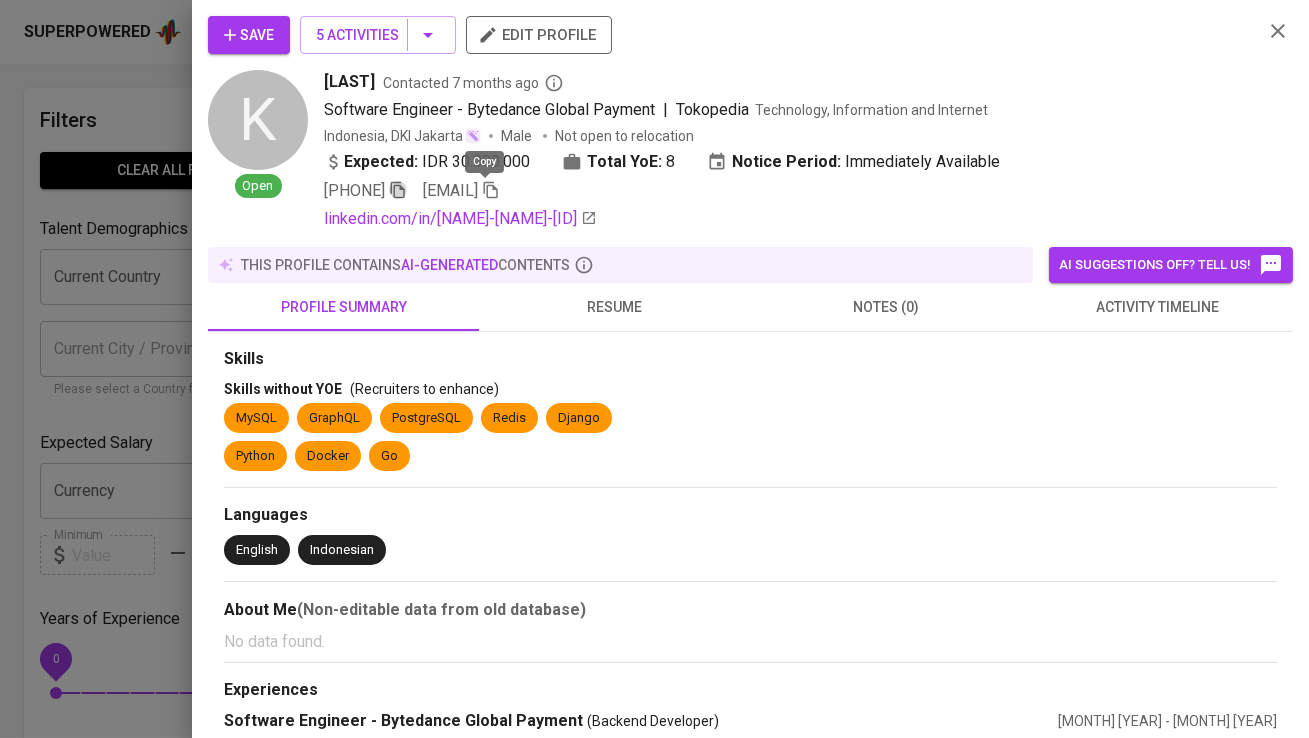 click 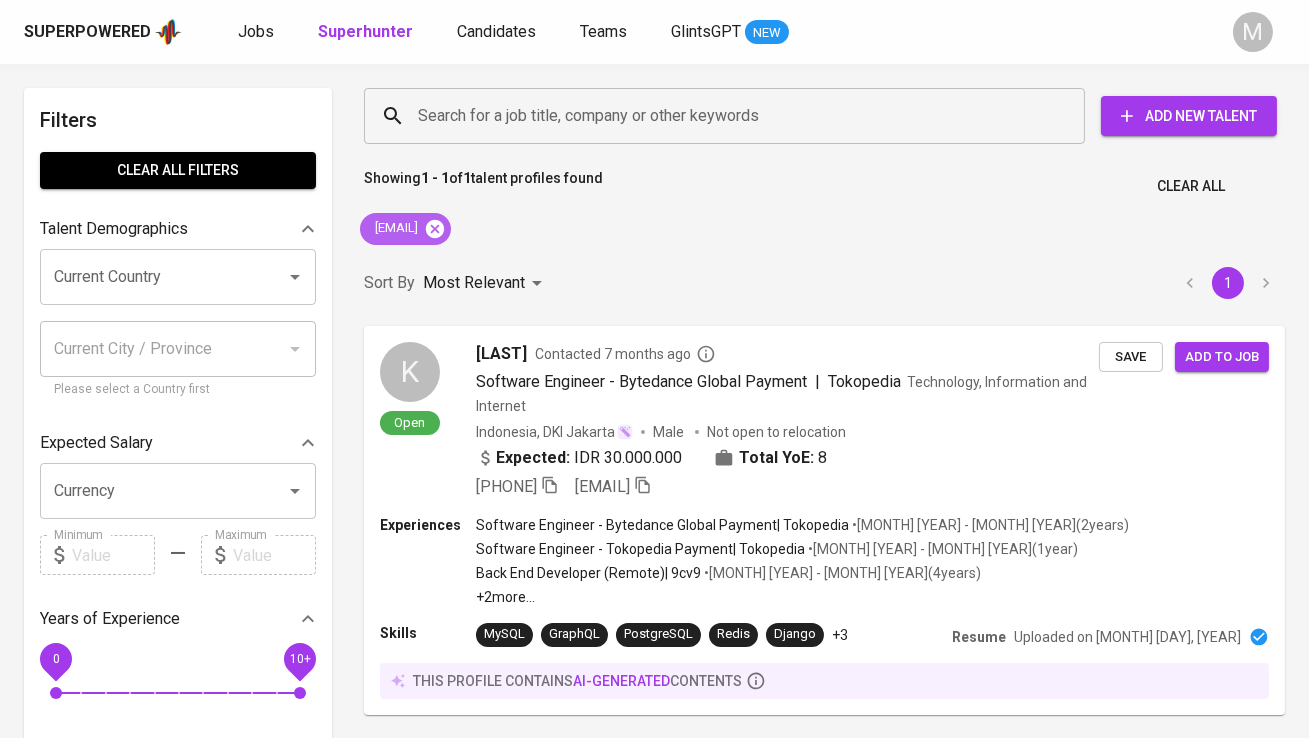 click 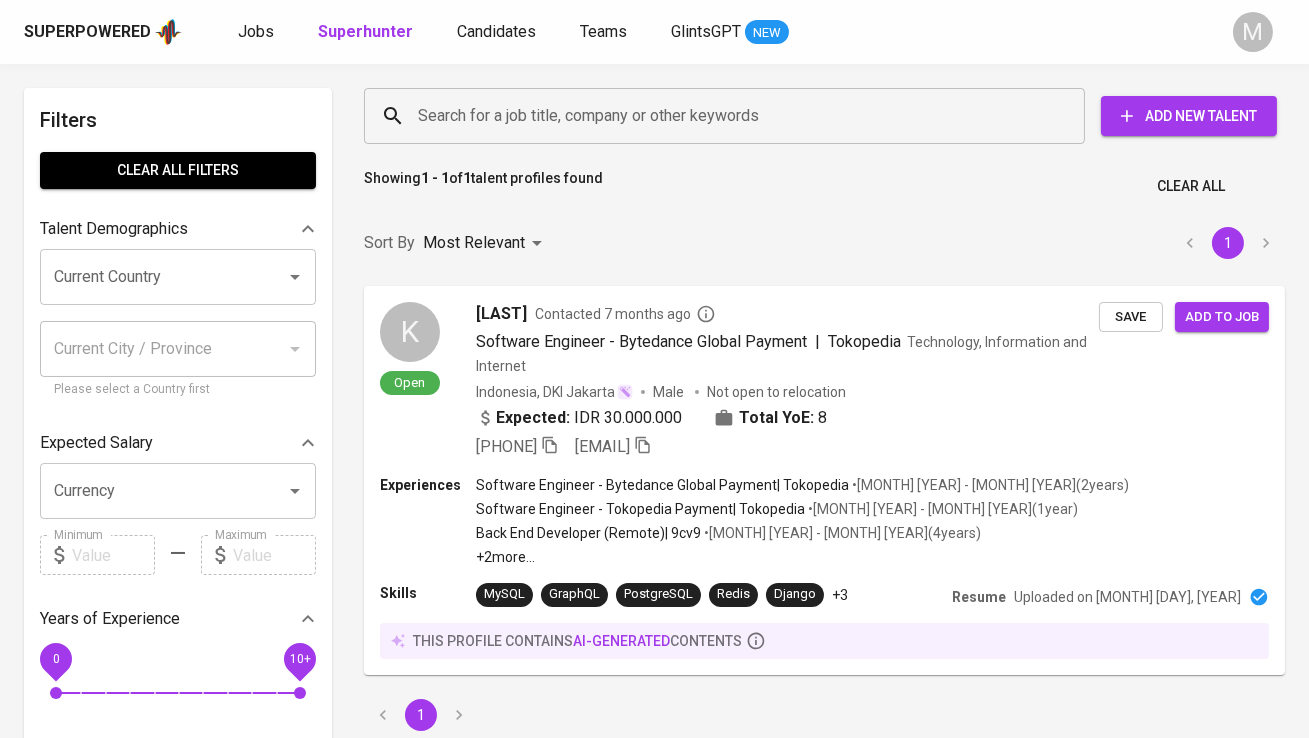 click on "Search for a job title, company or other keywords" at bounding box center (724, 116) 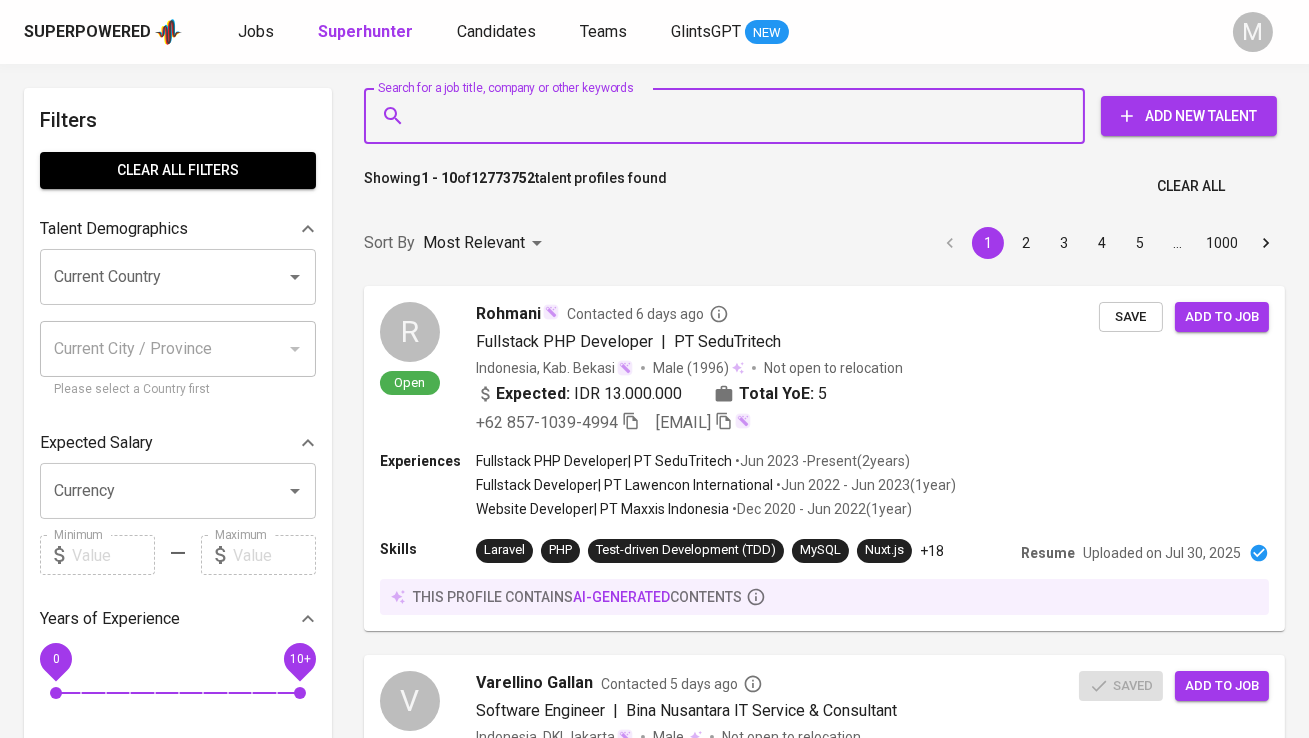 paste on "[EMAIL]" 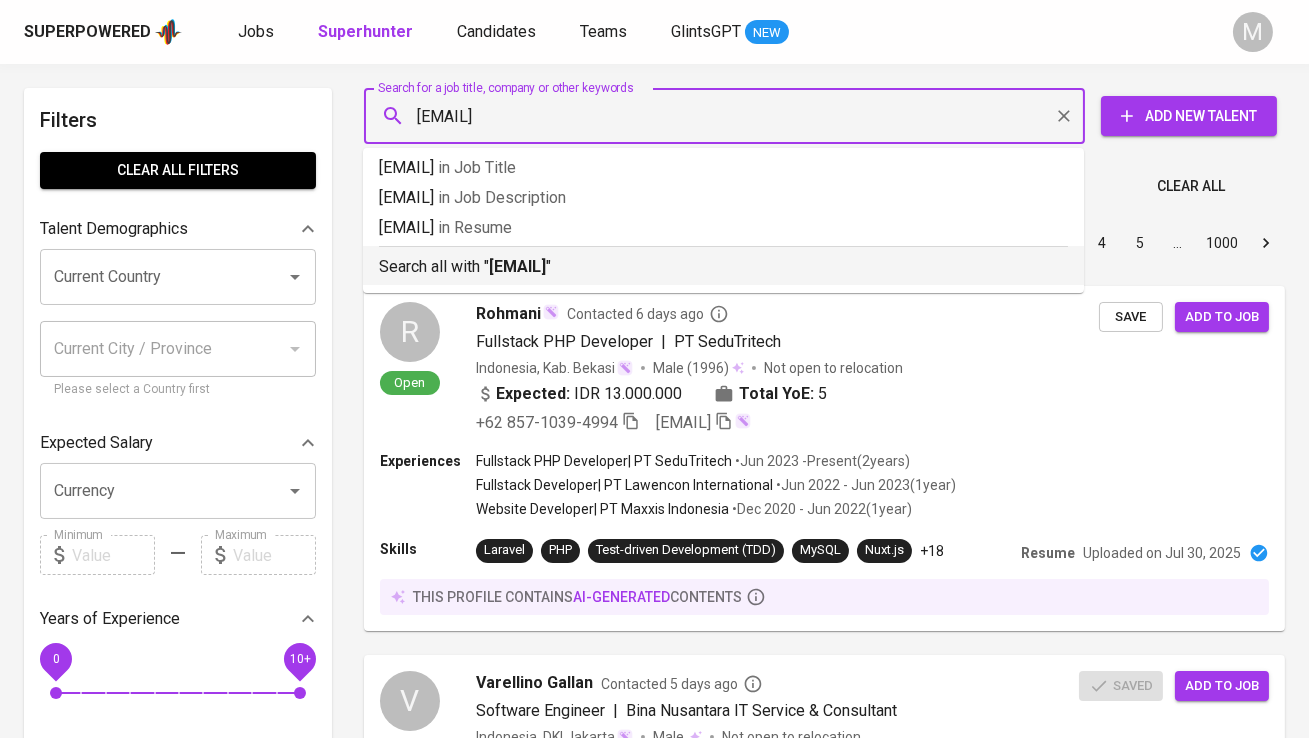 click on "faisalrasid@gmail.com" at bounding box center [517, 266] 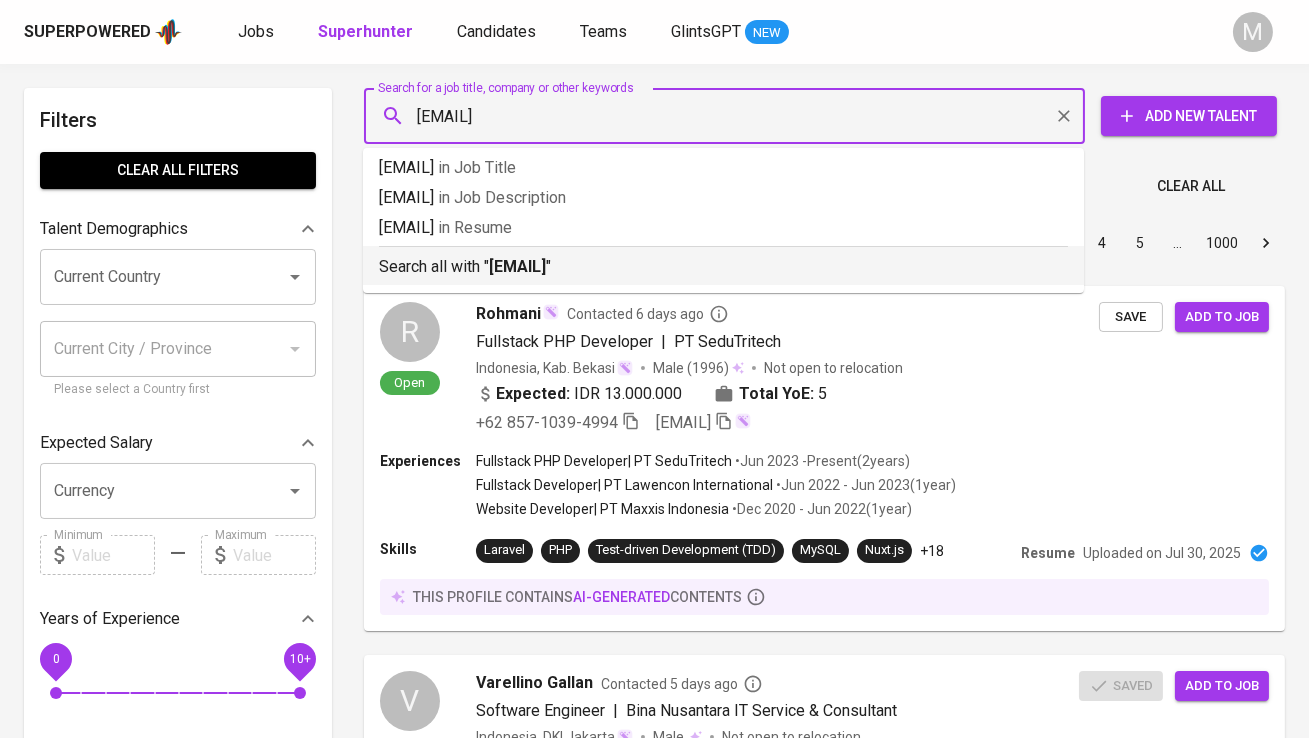 type 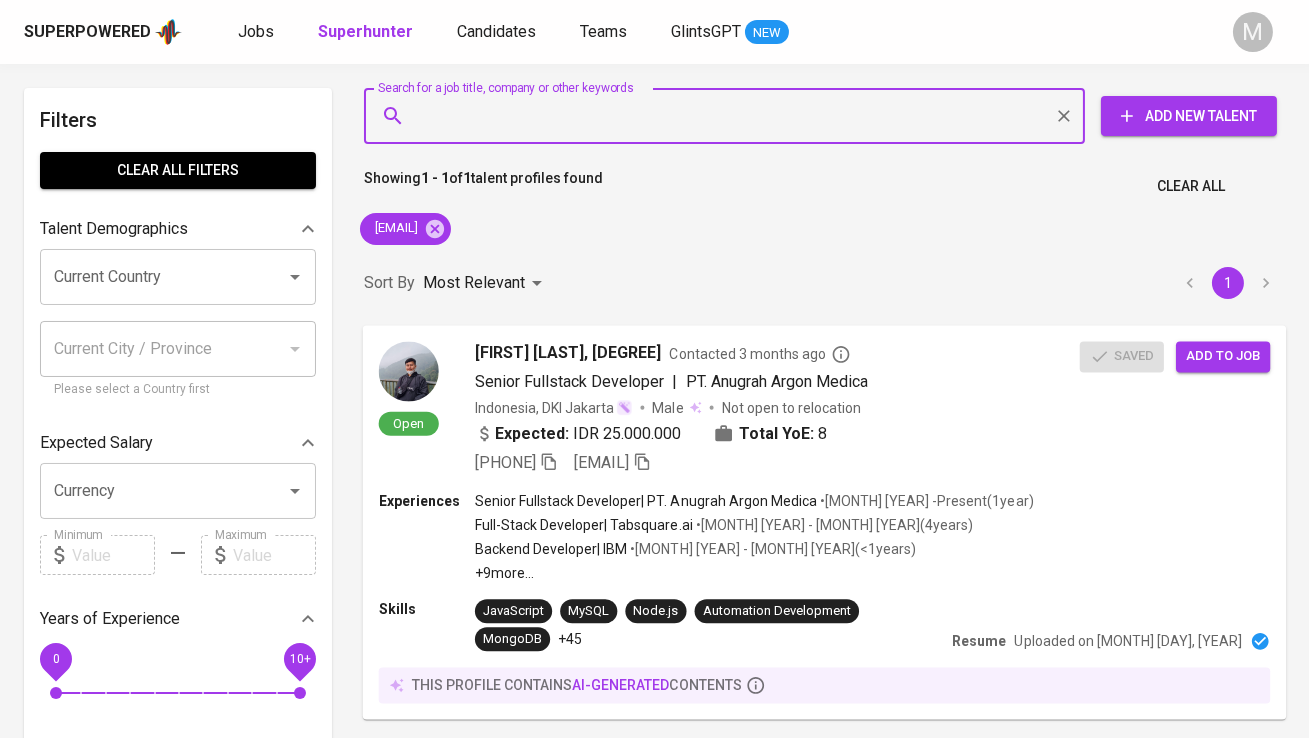 click at bounding box center (409, 371) 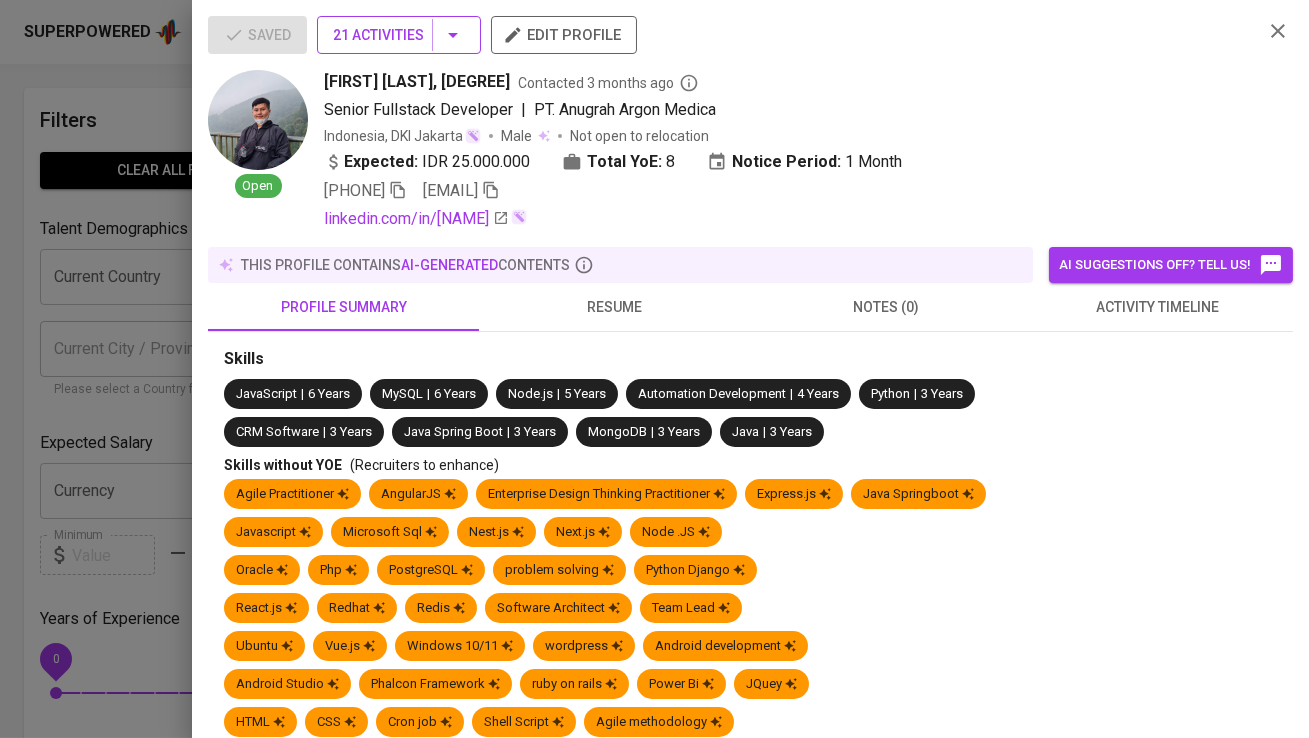 click on "21 Activities" at bounding box center (399, 35) 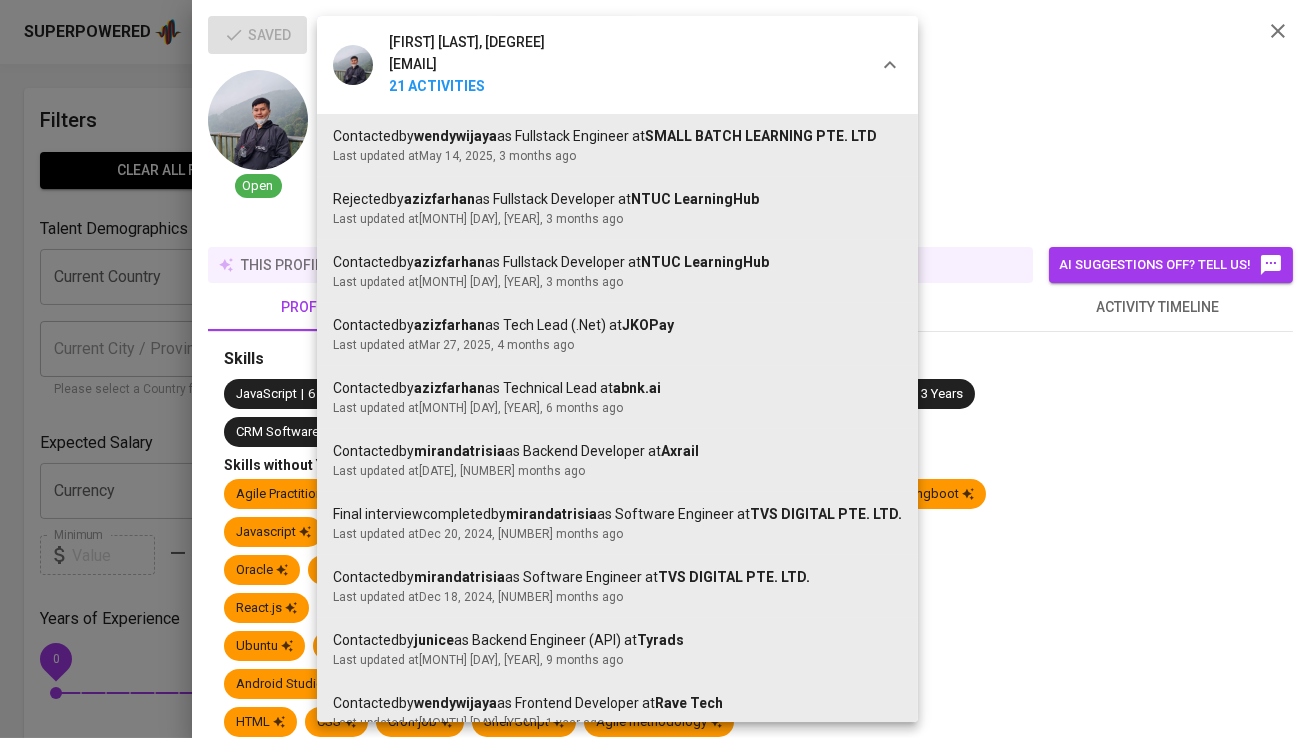 click on "Moch. Faisal Rasid, S.Kom faisalrasid@gmail.com 21 Activities" at bounding box center (439, 65) 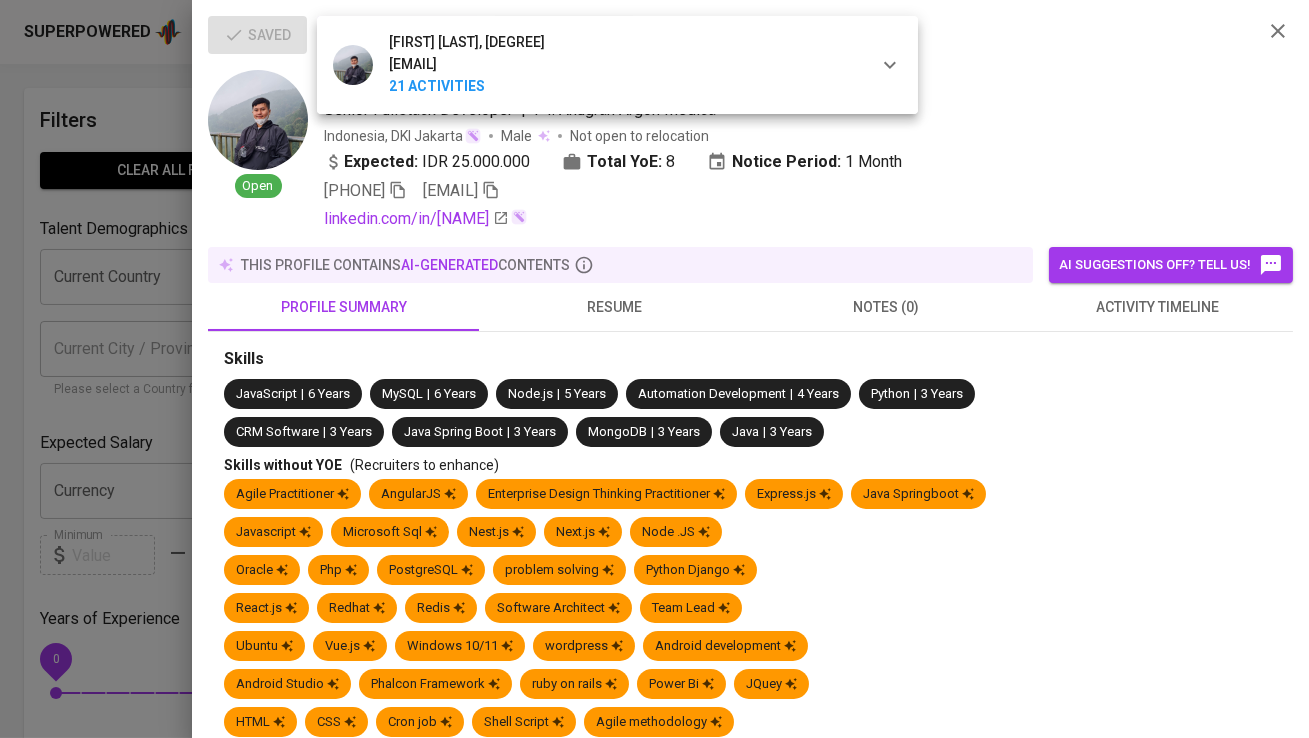 click at bounding box center (654, 369) 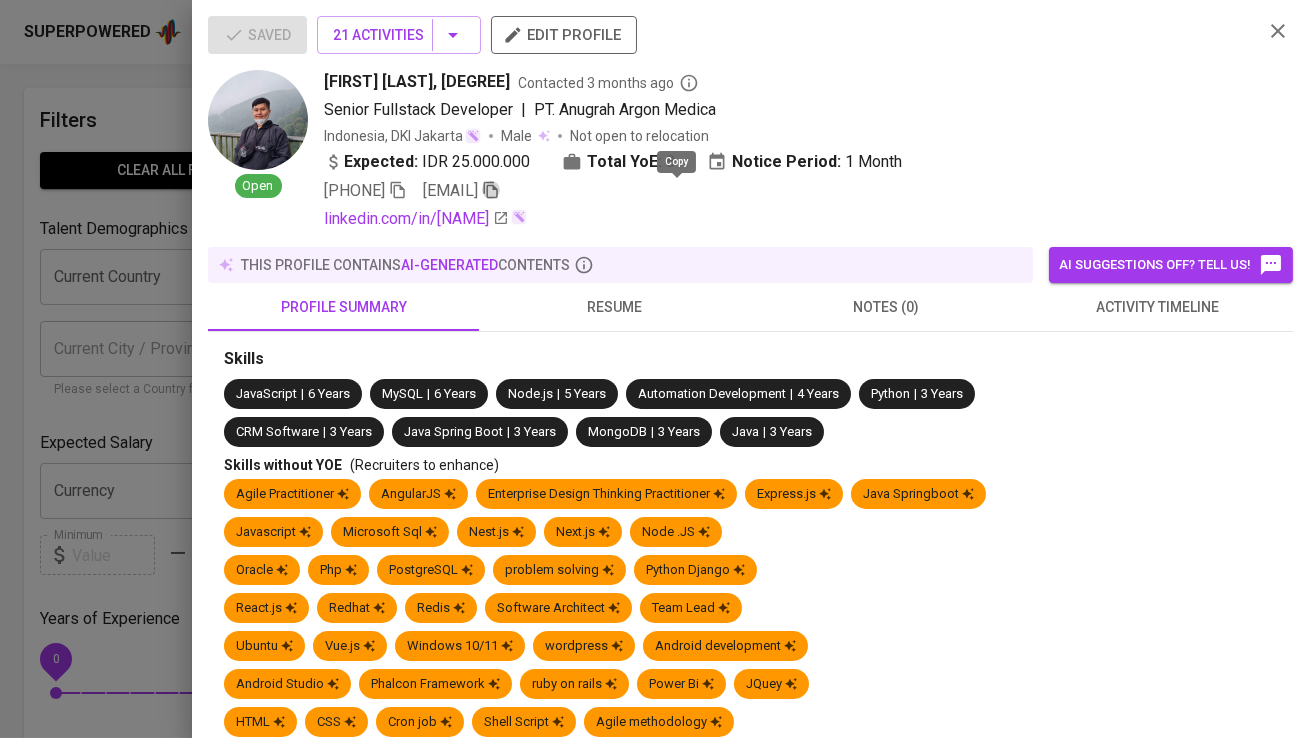 click 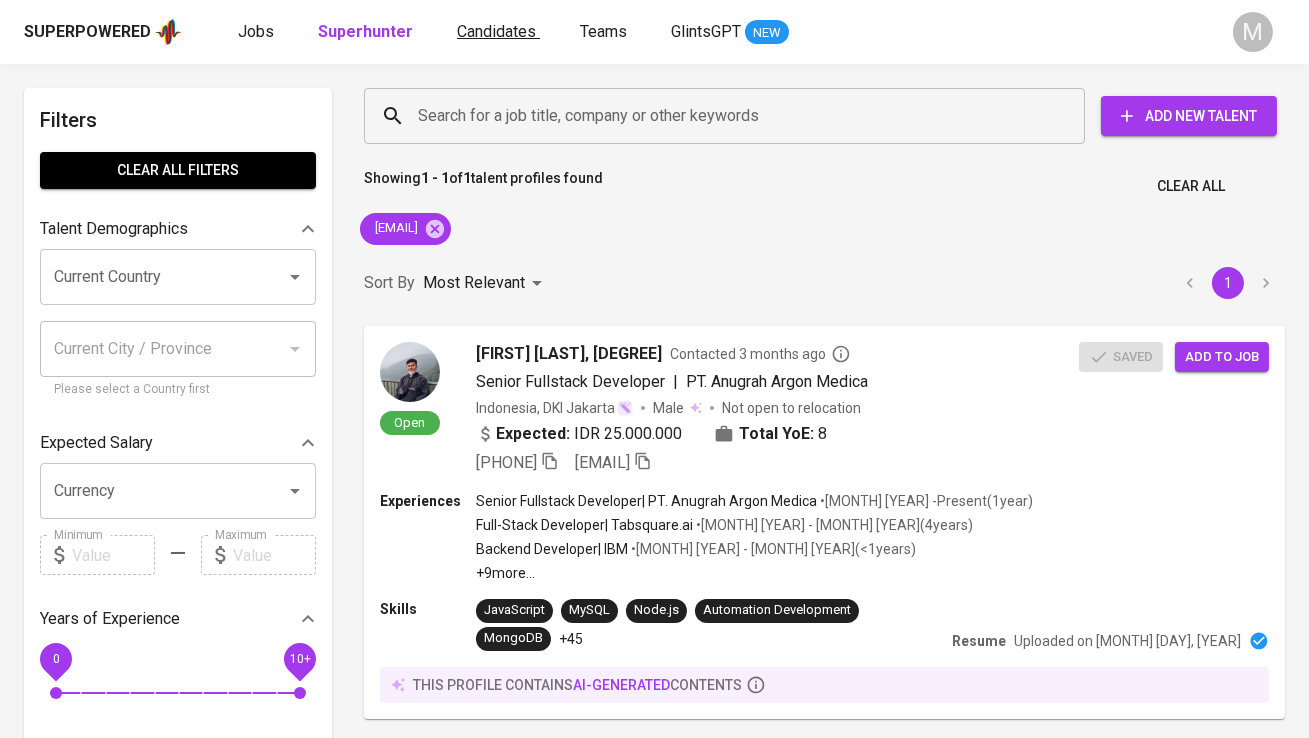 click on "Candidates" at bounding box center (496, 31) 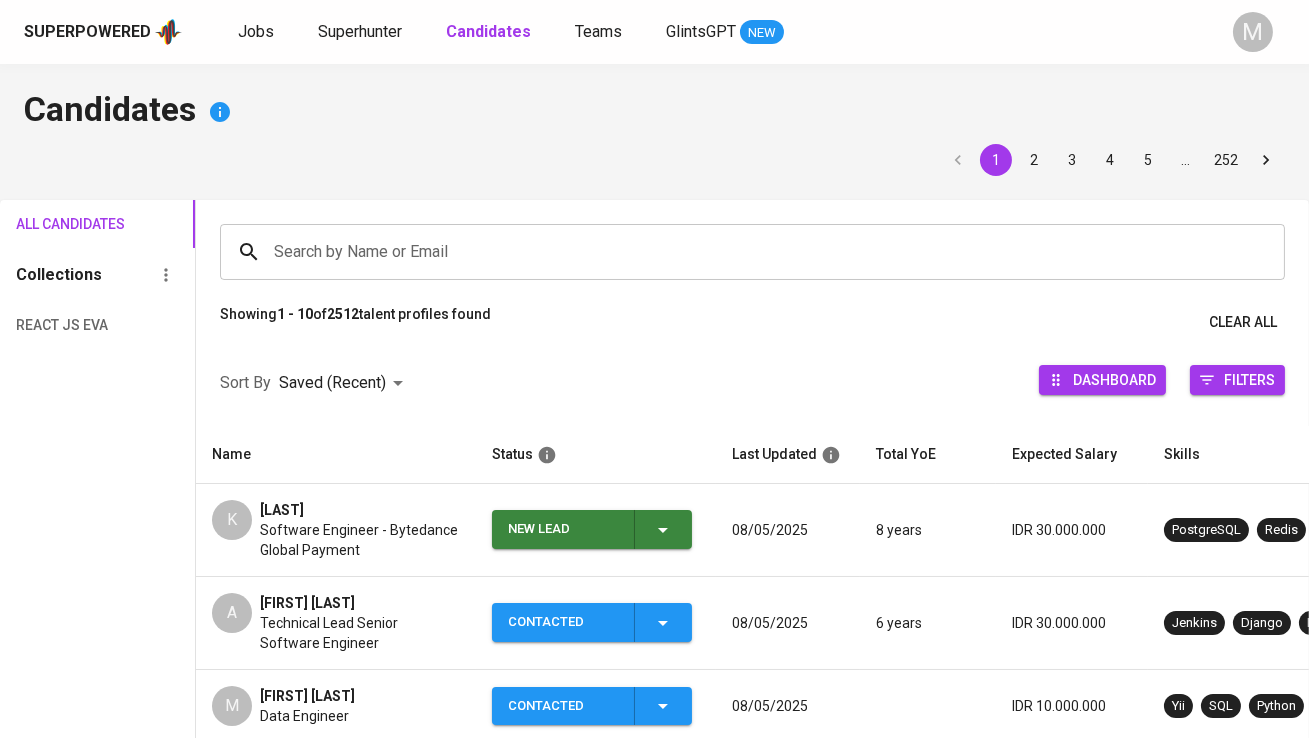 click on "Search by Name or Email" at bounding box center (757, 252) 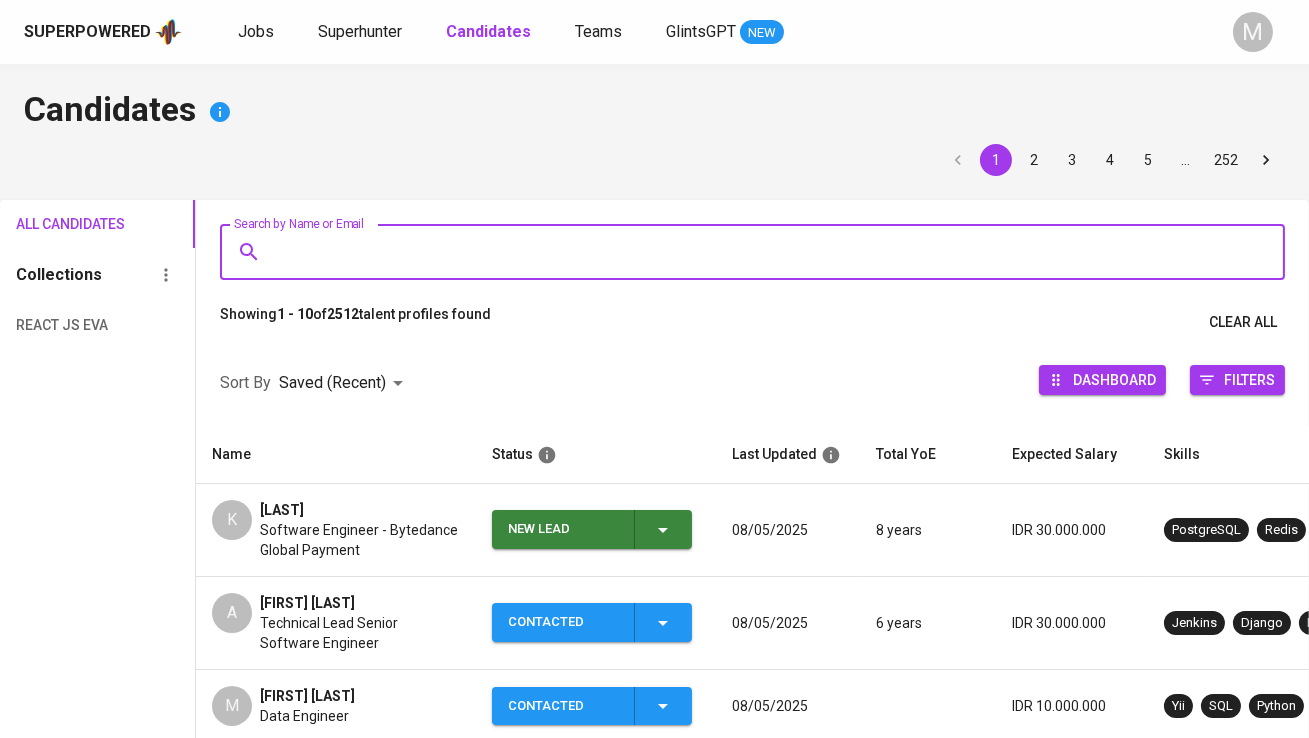 paste on "faisalrasid@gmail.com" 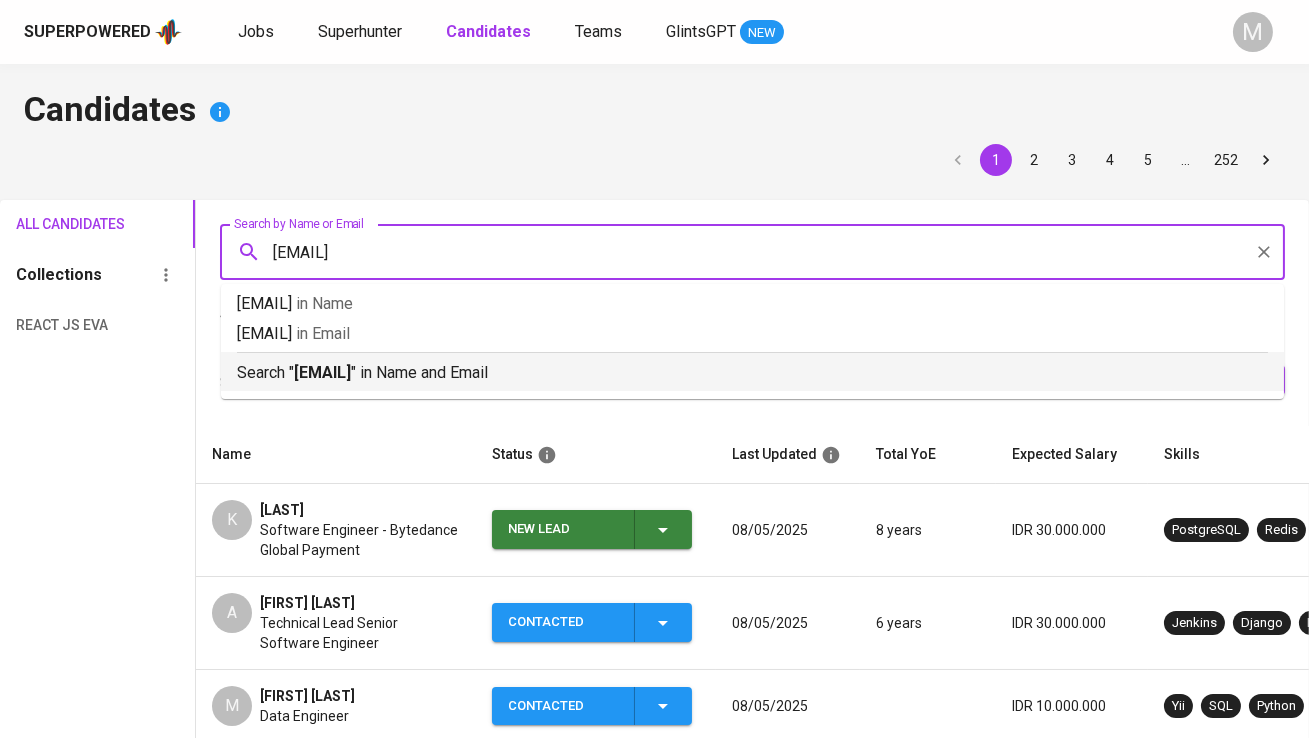 click on "Search " faisalrasid@gmail.com " in Name and Email" at bounding box center (752, 373) 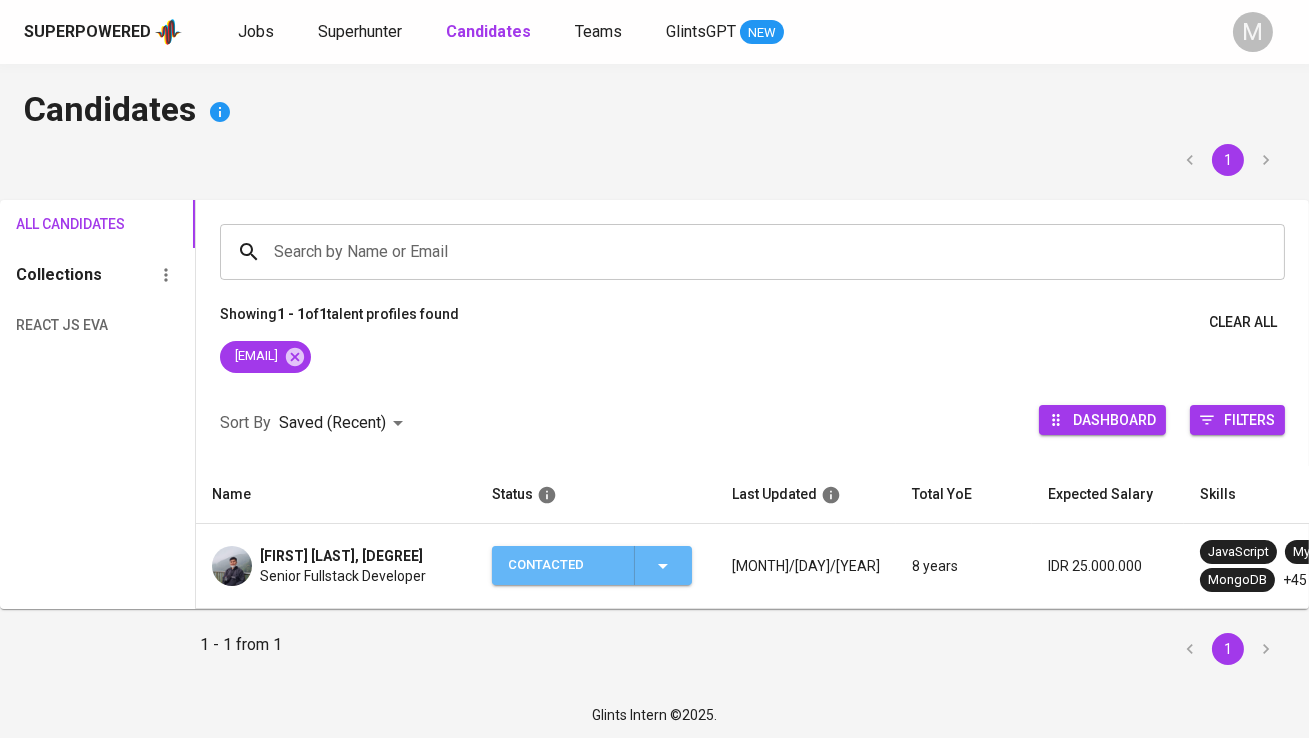 click on "Contacted" at bounding box center (563, 565) 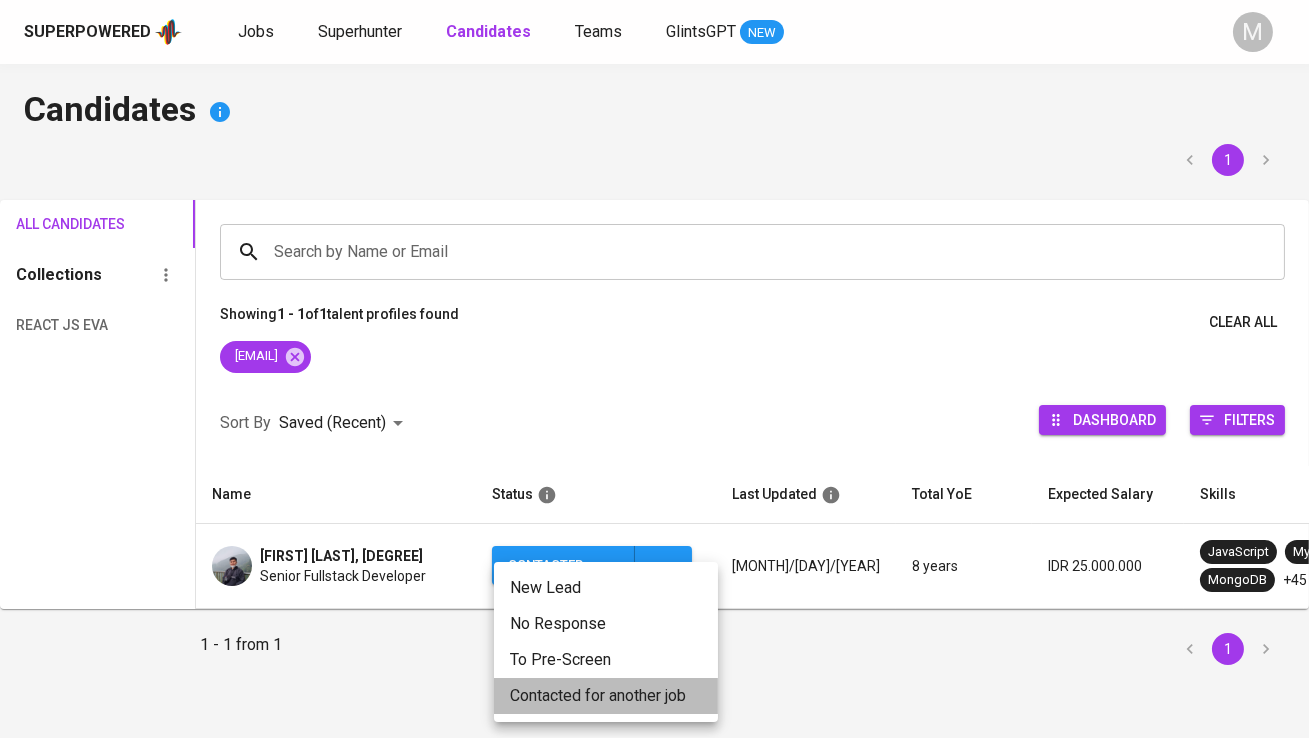 click on "Contacted for another job" at bounding box center [606, 696] 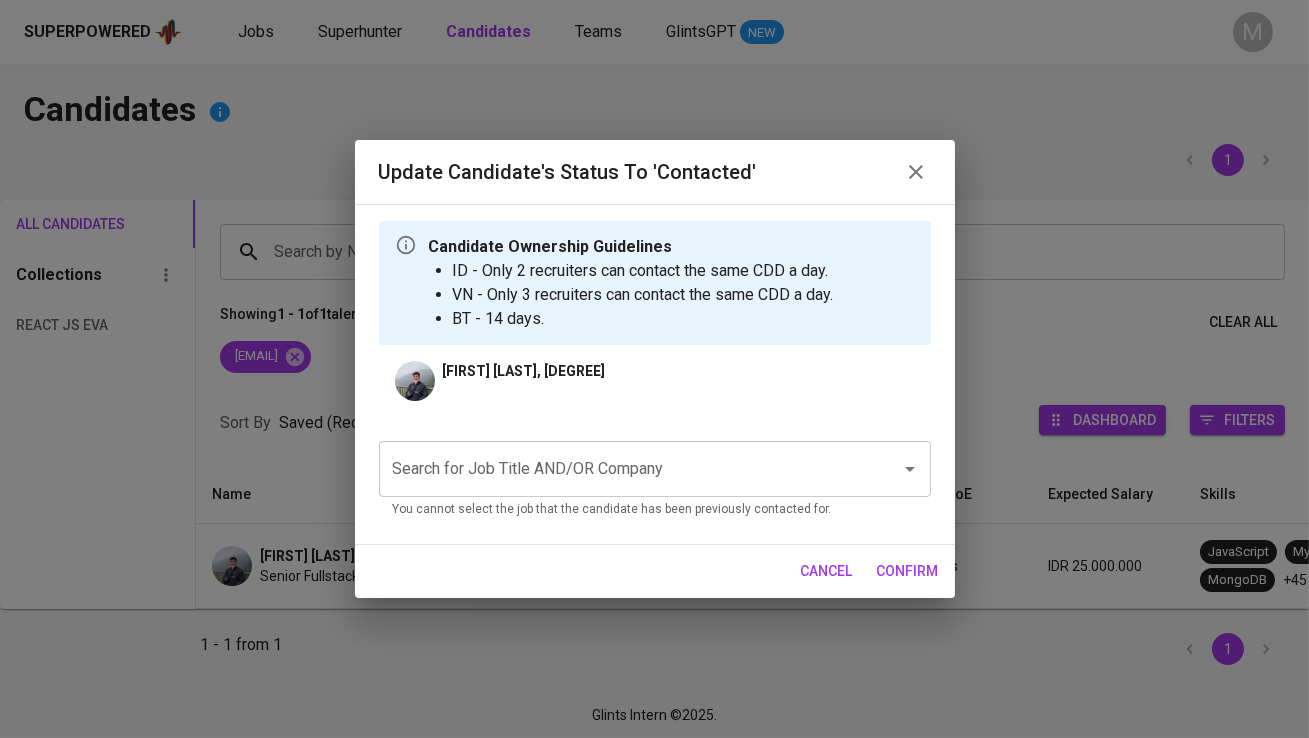 click on "Search for Job Title AND/OR Company" at bounding box center [627, 469] 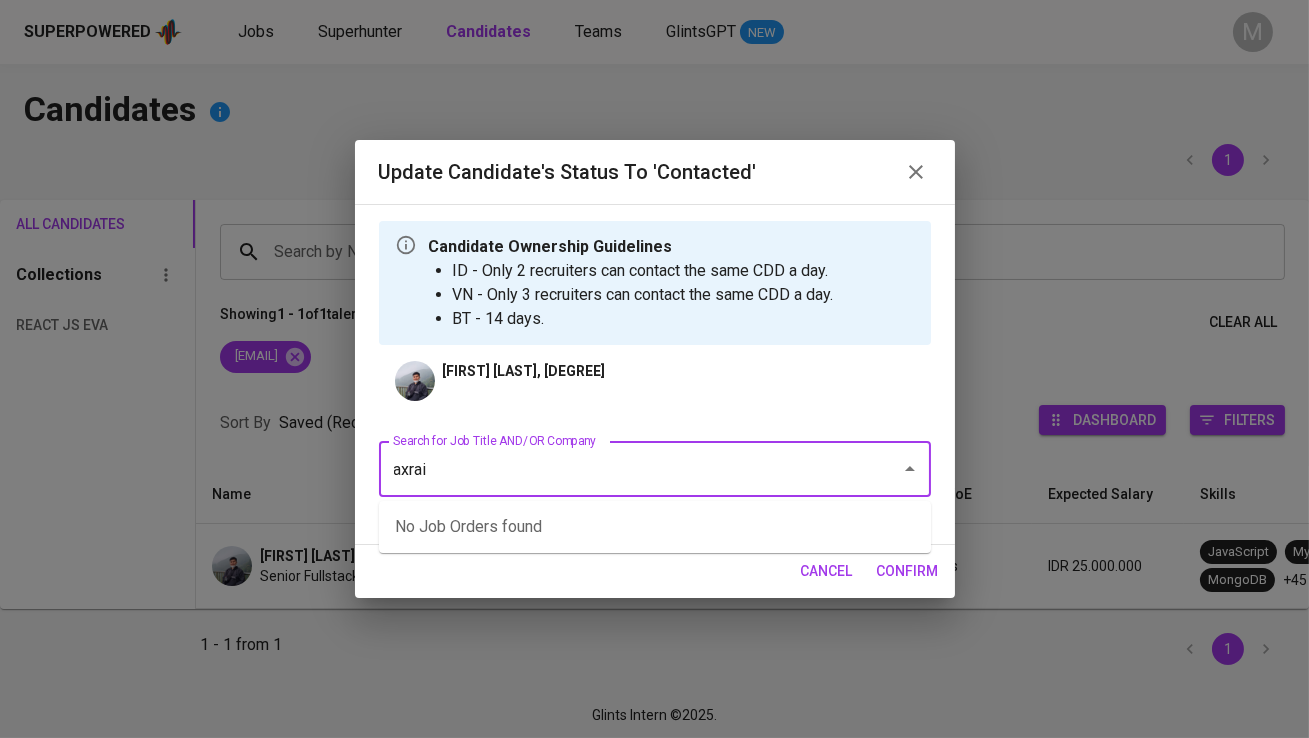 type on "axrail" 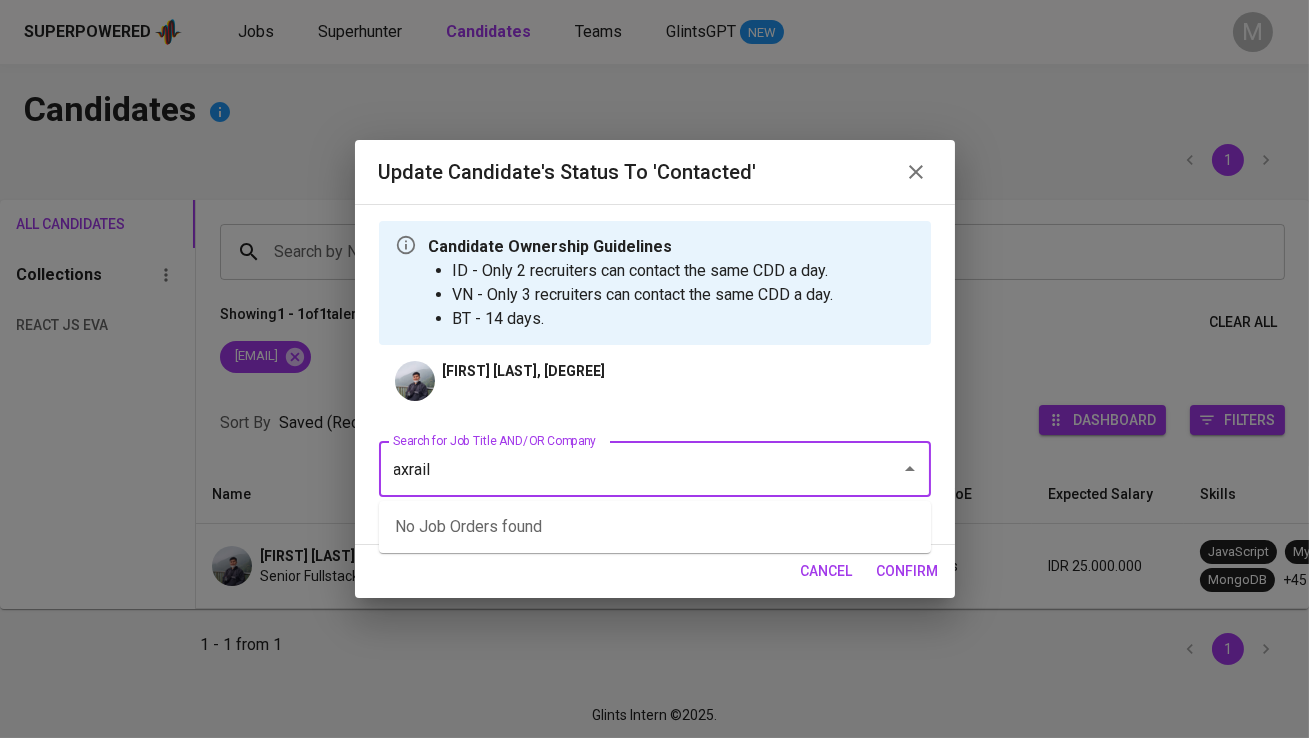 type 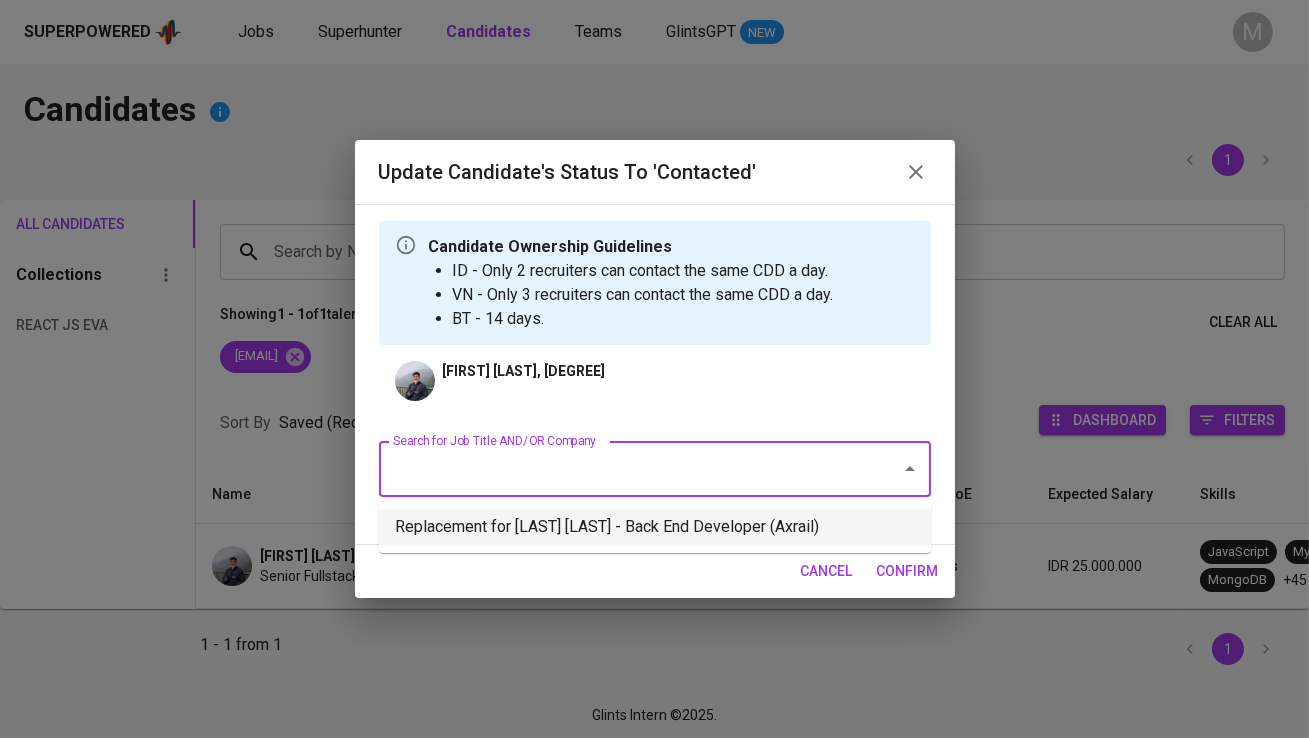 click on "Replacement for Syakur Rahman - Back End Developer (Axrail)" at bounding box center [655, 527] 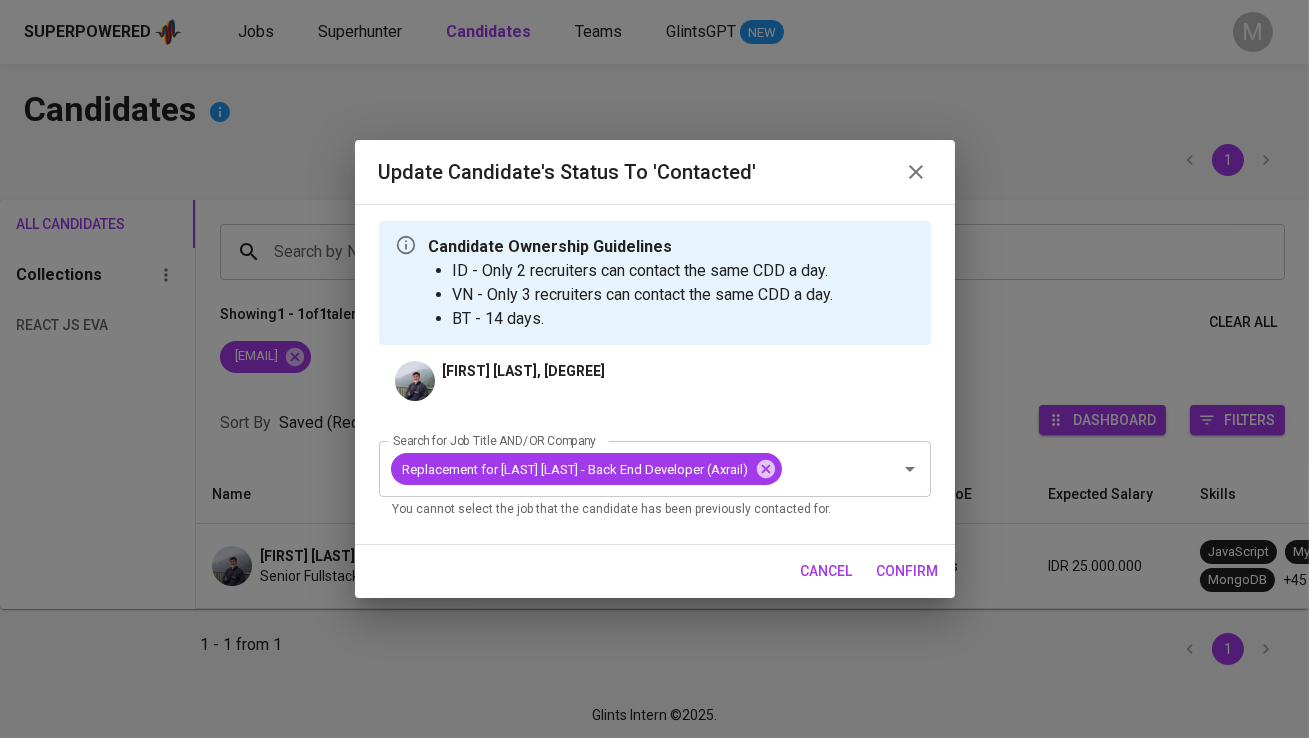 click on "confirm" at bounding box center [908, 571] 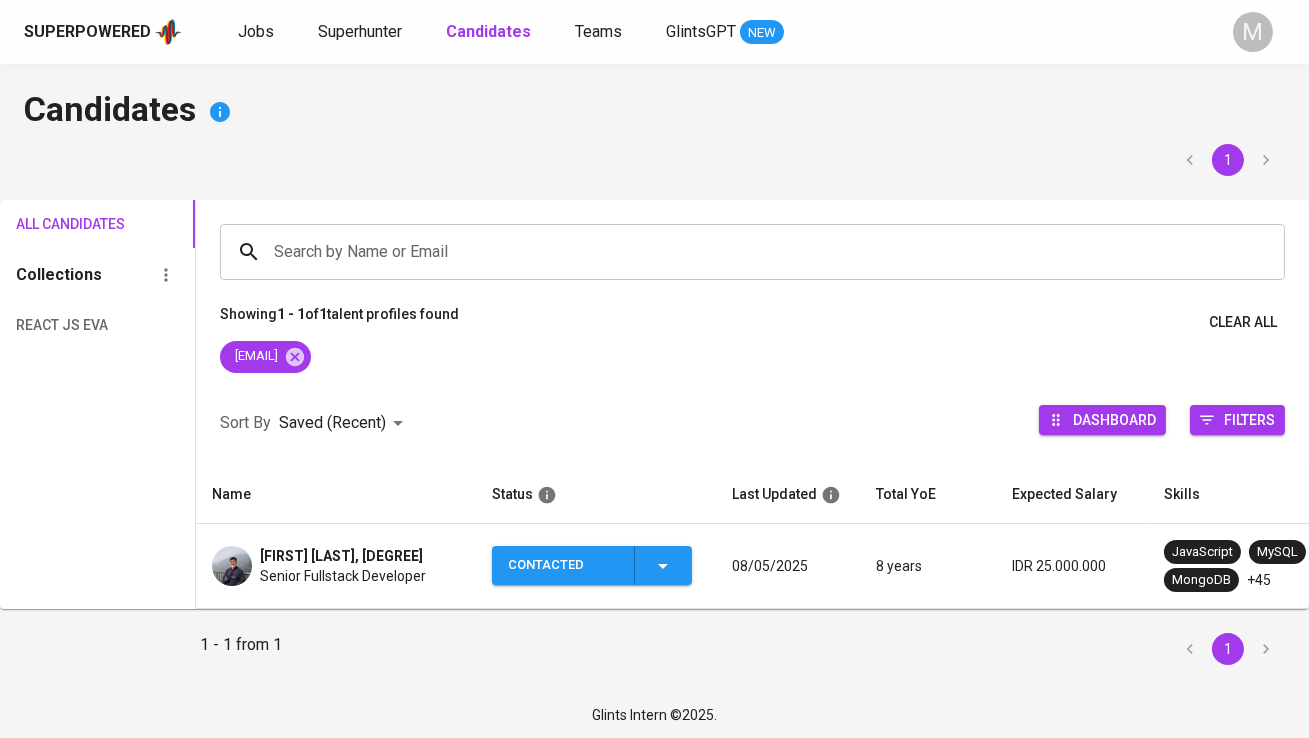 click on "[FIRST] [LAST], [TITLE]" at bounding box center (341, 556) 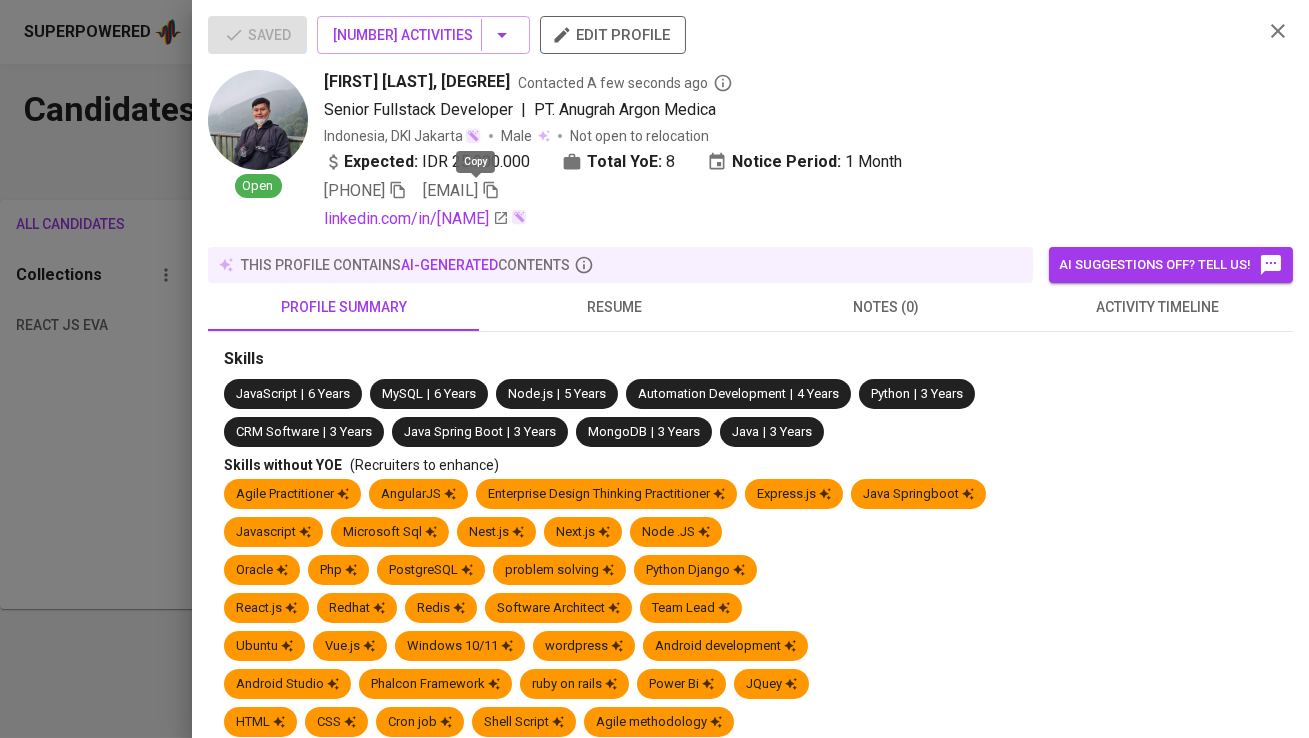 click 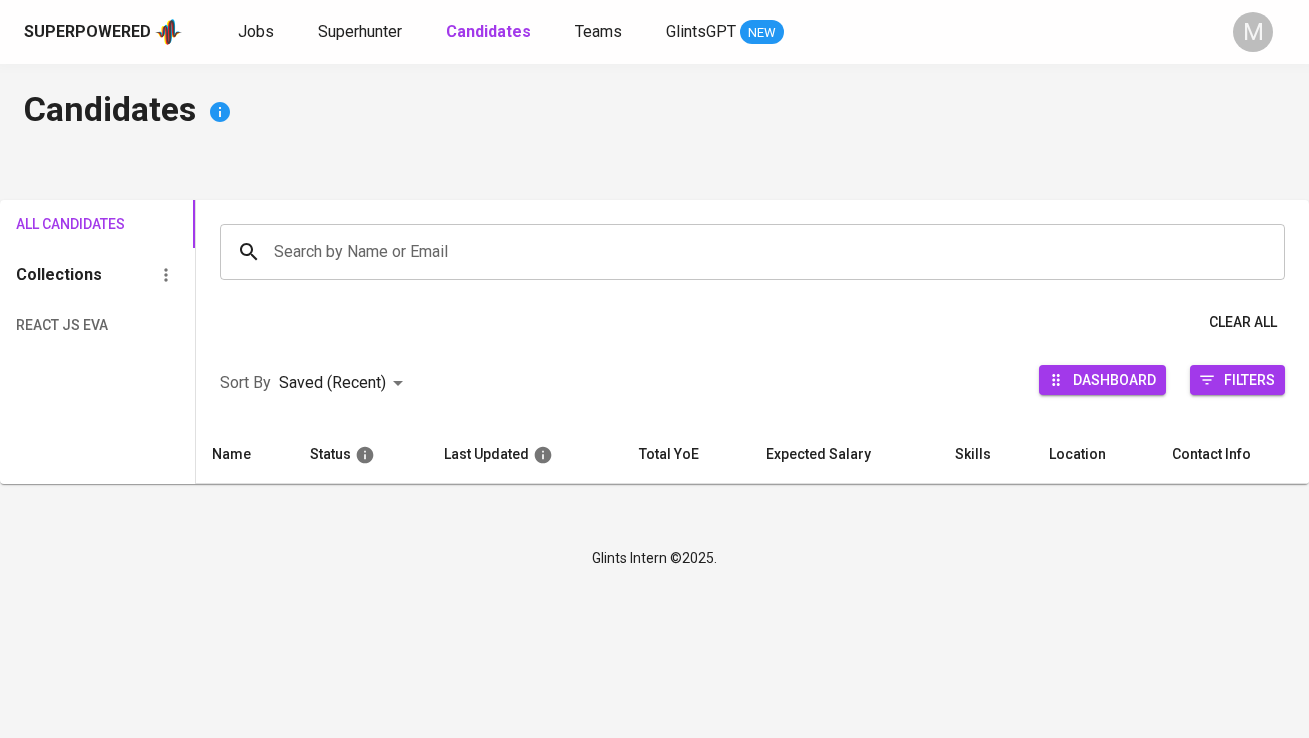 scroll, scrollTop: 0, scrollLeft: 0, axis: both 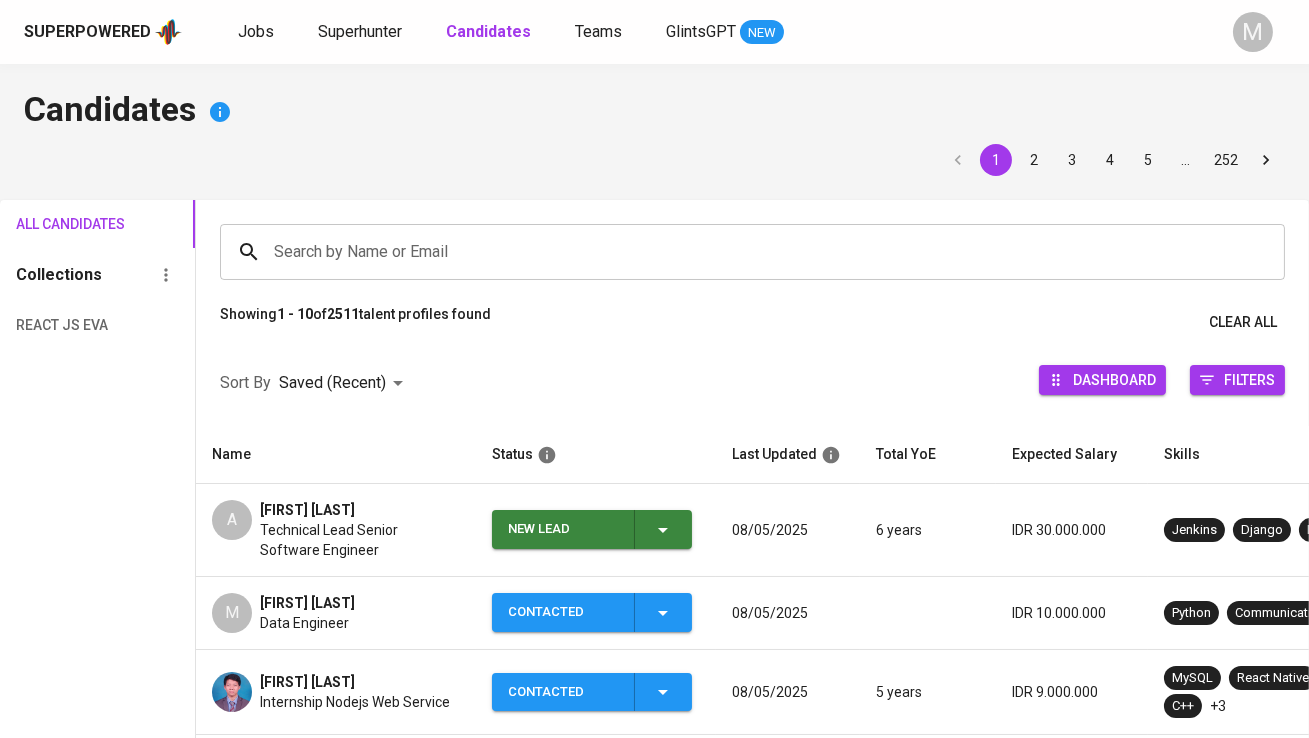click on "New Lead" at bounding box center (563, 529) 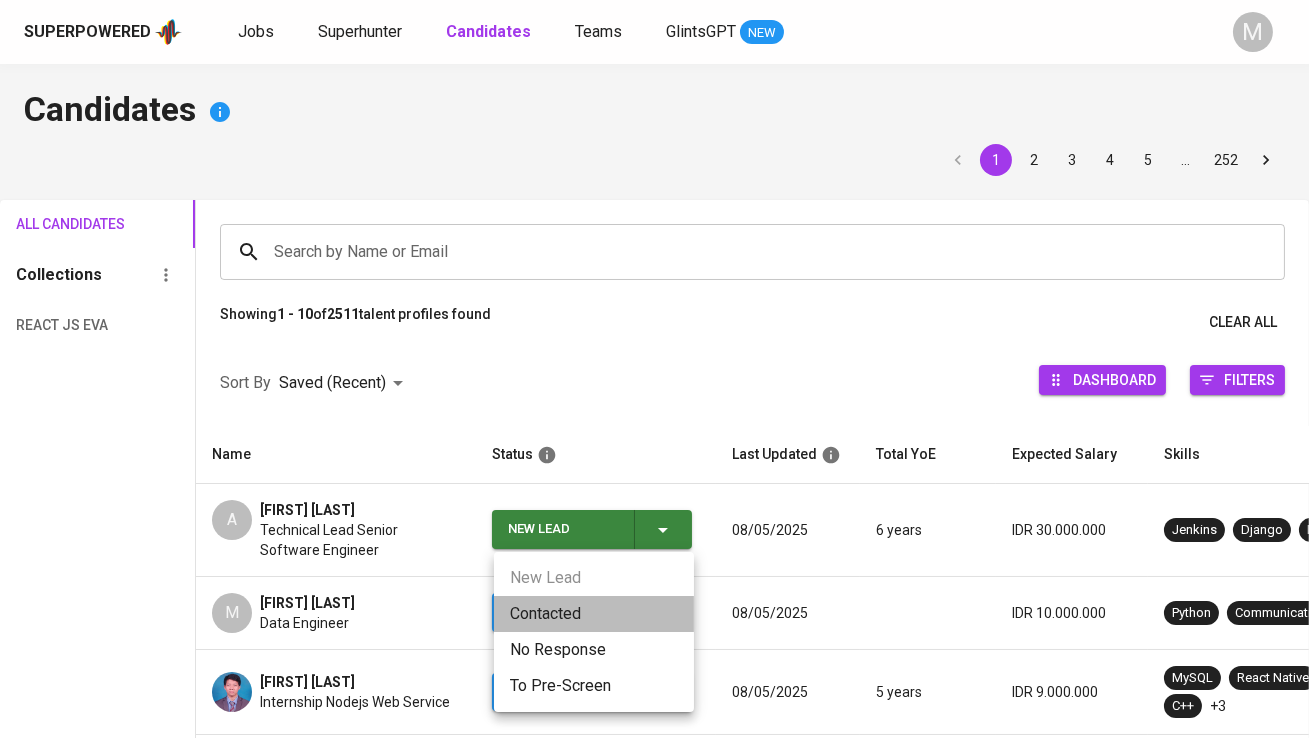 click on "Contacted" at bounding box center (594, 614) 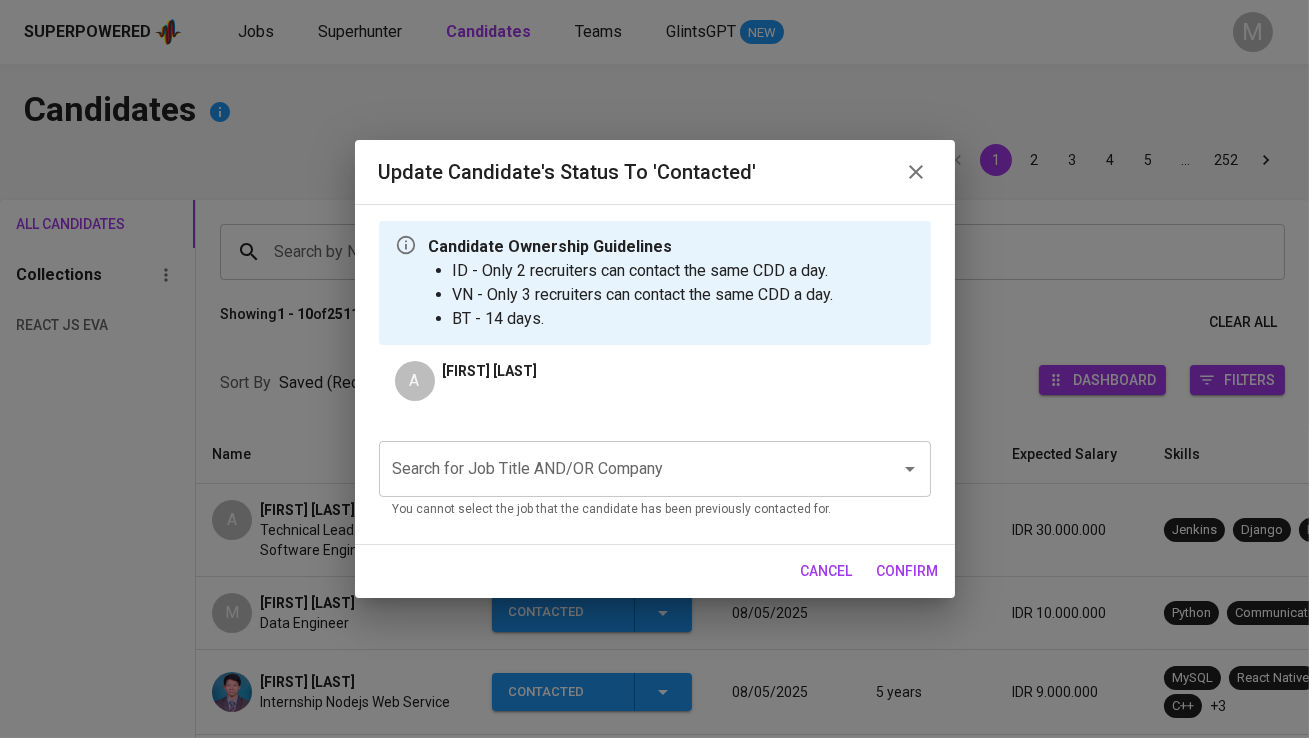 click on "Search for Job Title AND/OR Company" at bounding box center [627, 469] 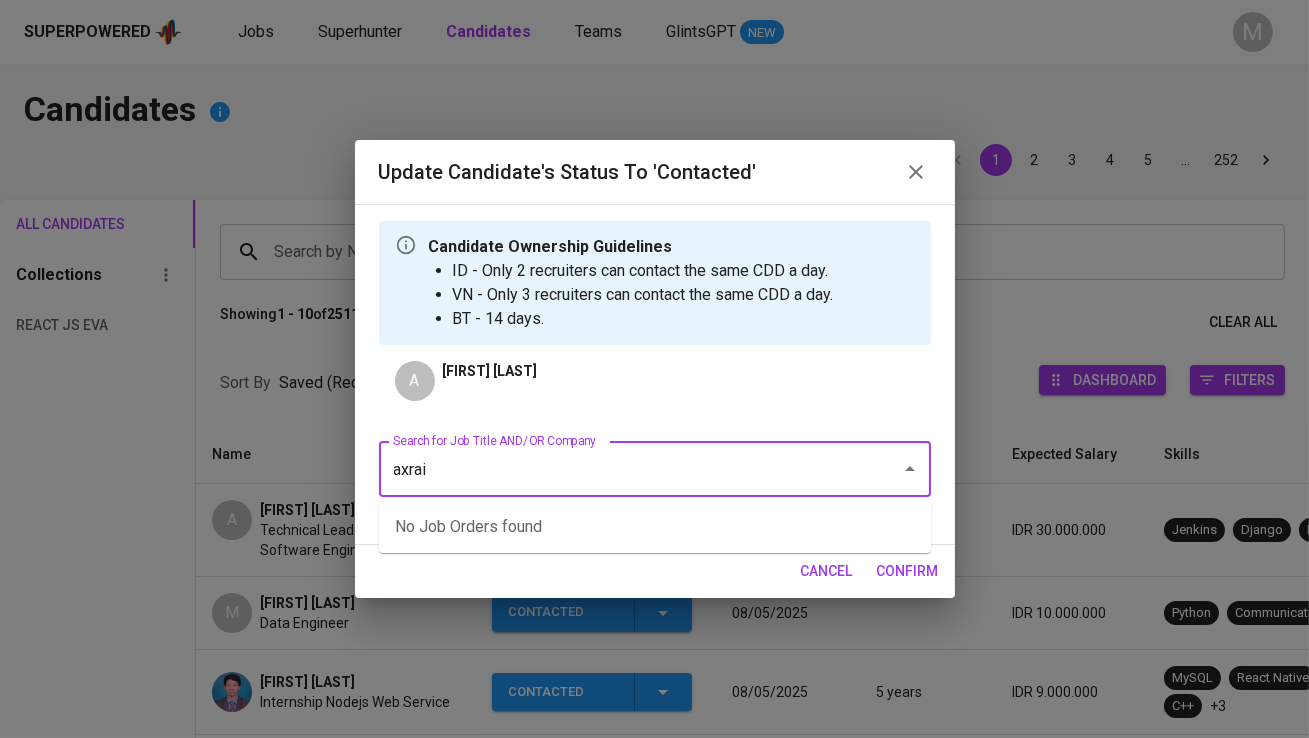 type on "axrail" 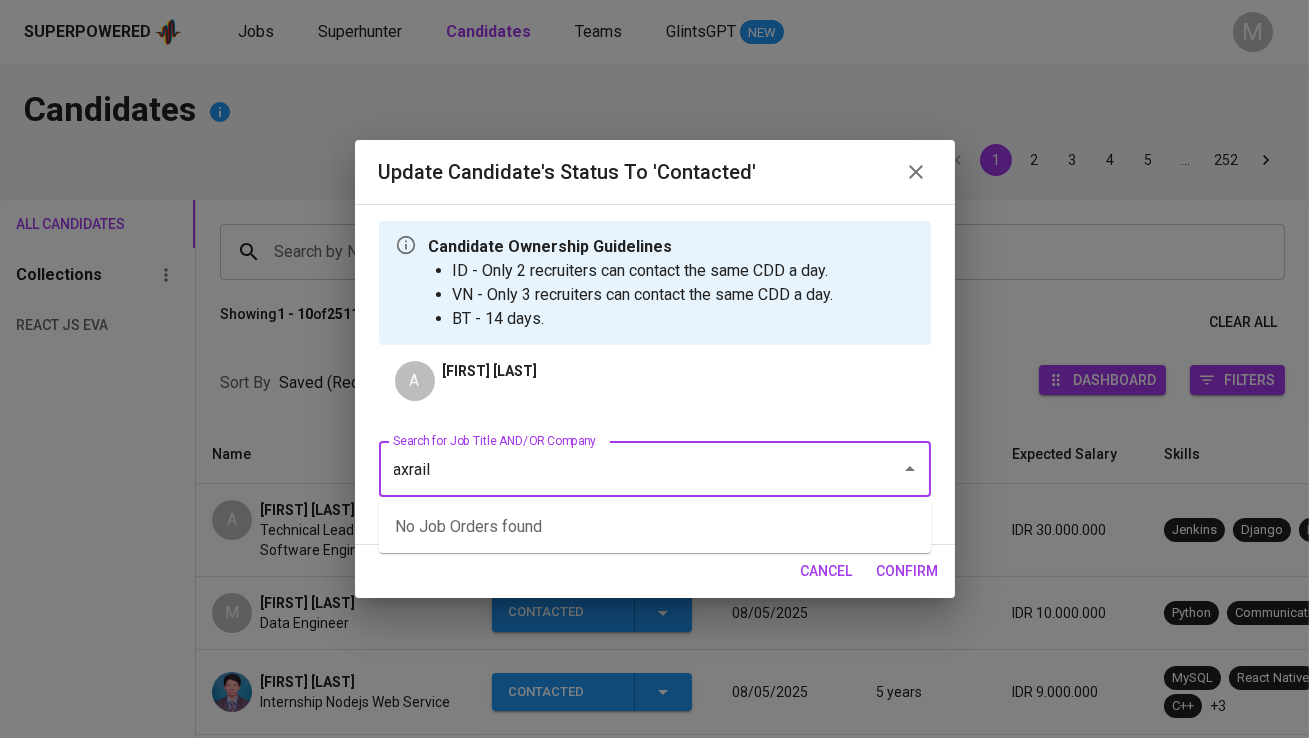 type 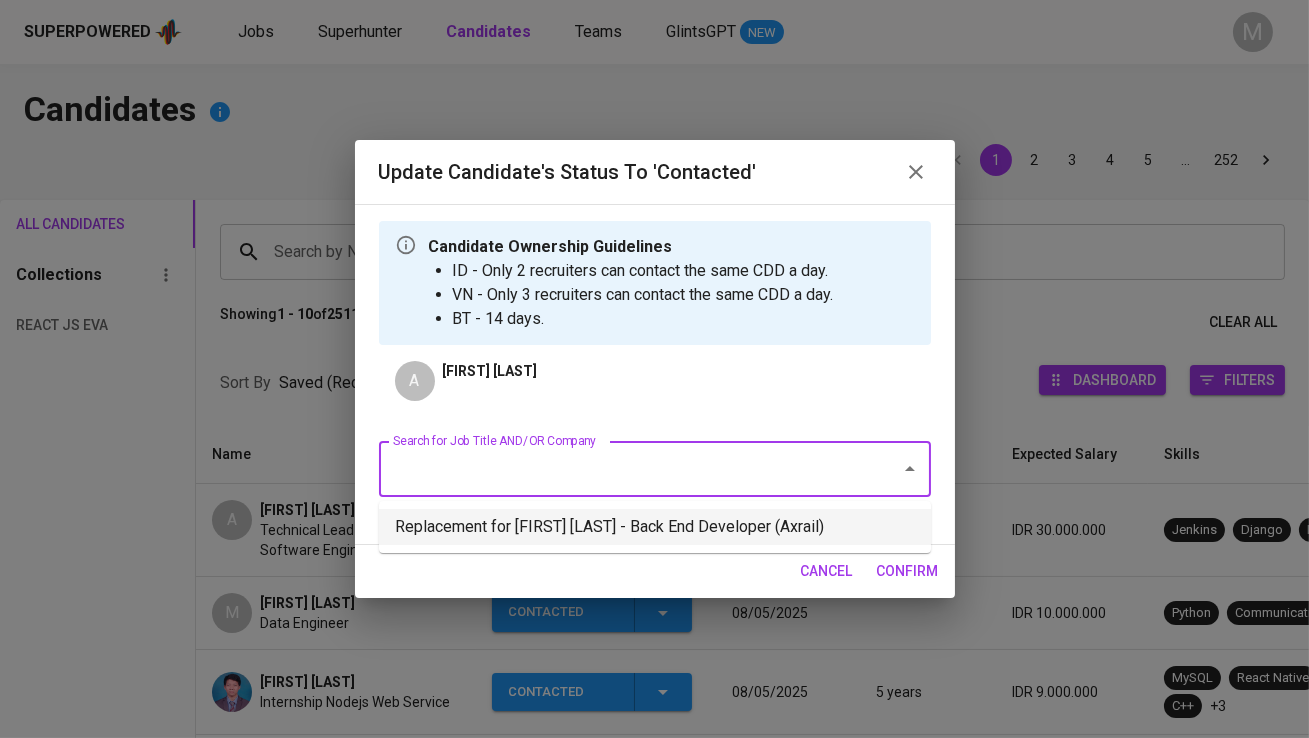 click on "Replacement for Syakur Rahman - Back End Developer (Axrail)" at bounding box center (655, 527) 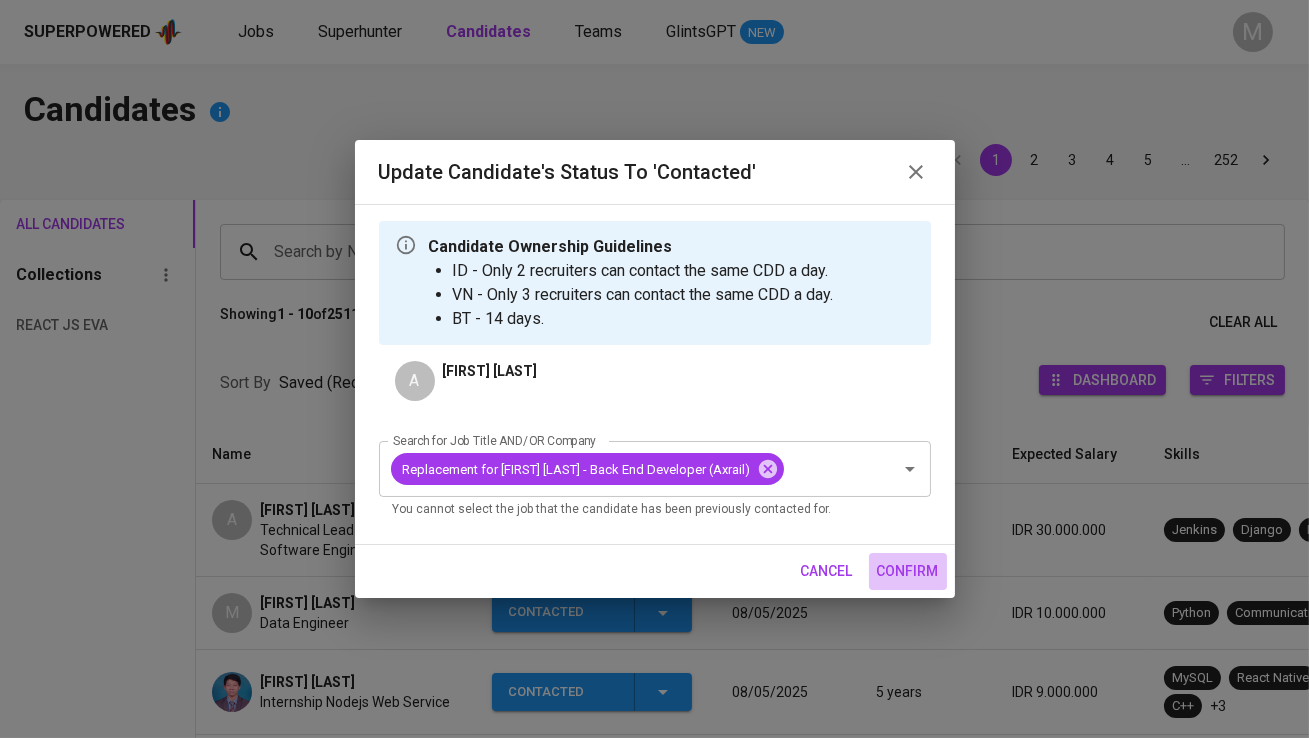 click on "confirm" at bounding box center (908, 571) 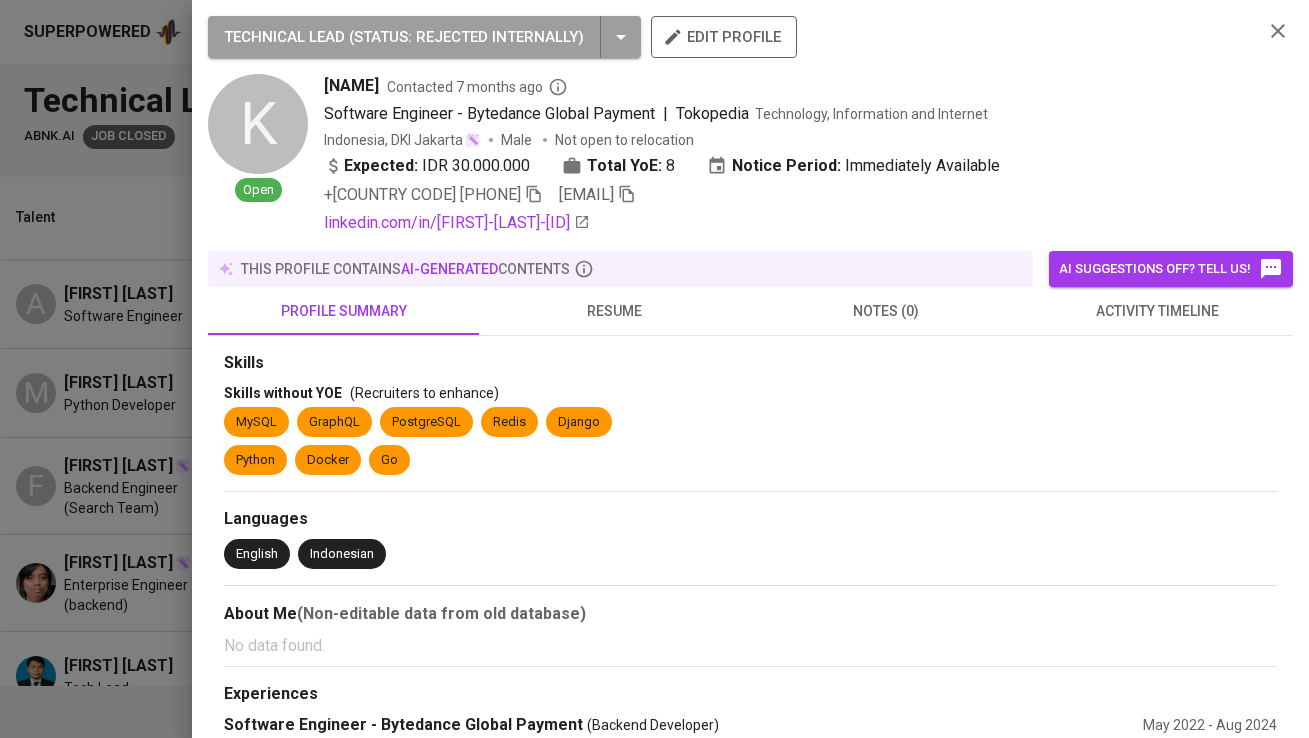 scroll, scrollTop: 0, scrollLeft: 0, axis: both 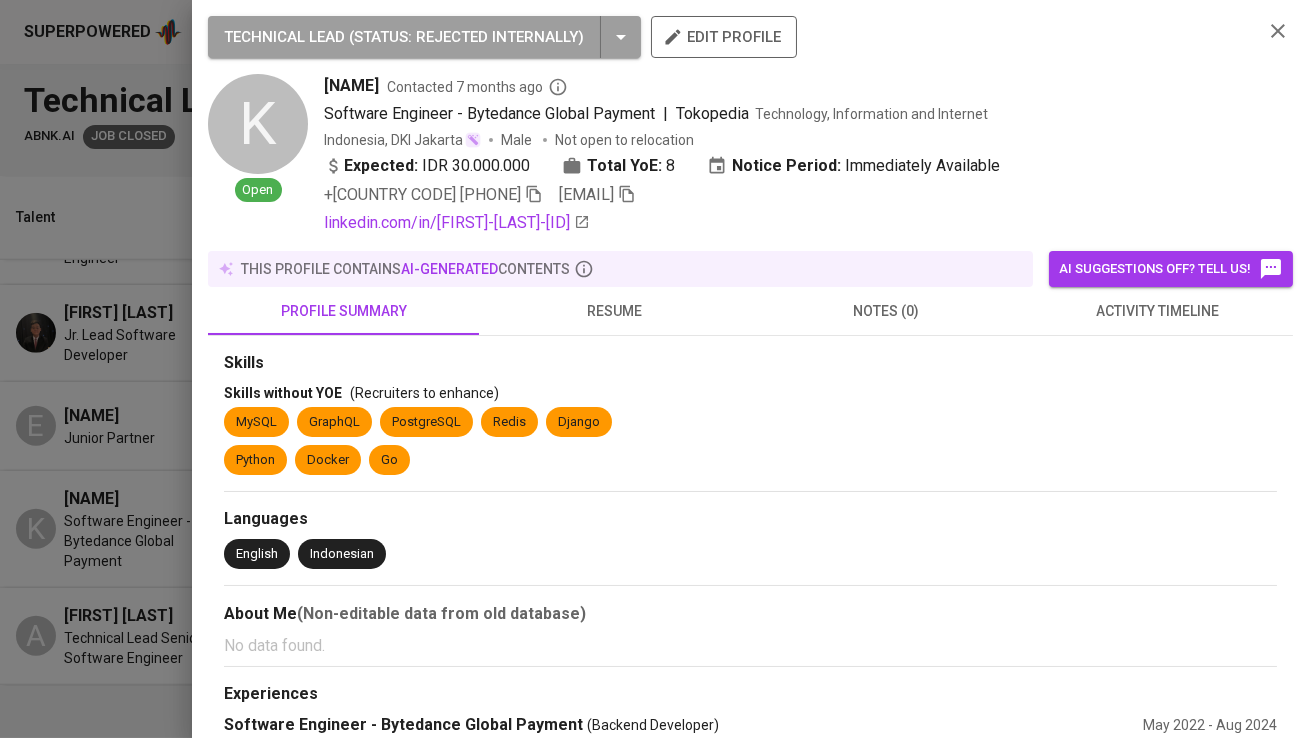type 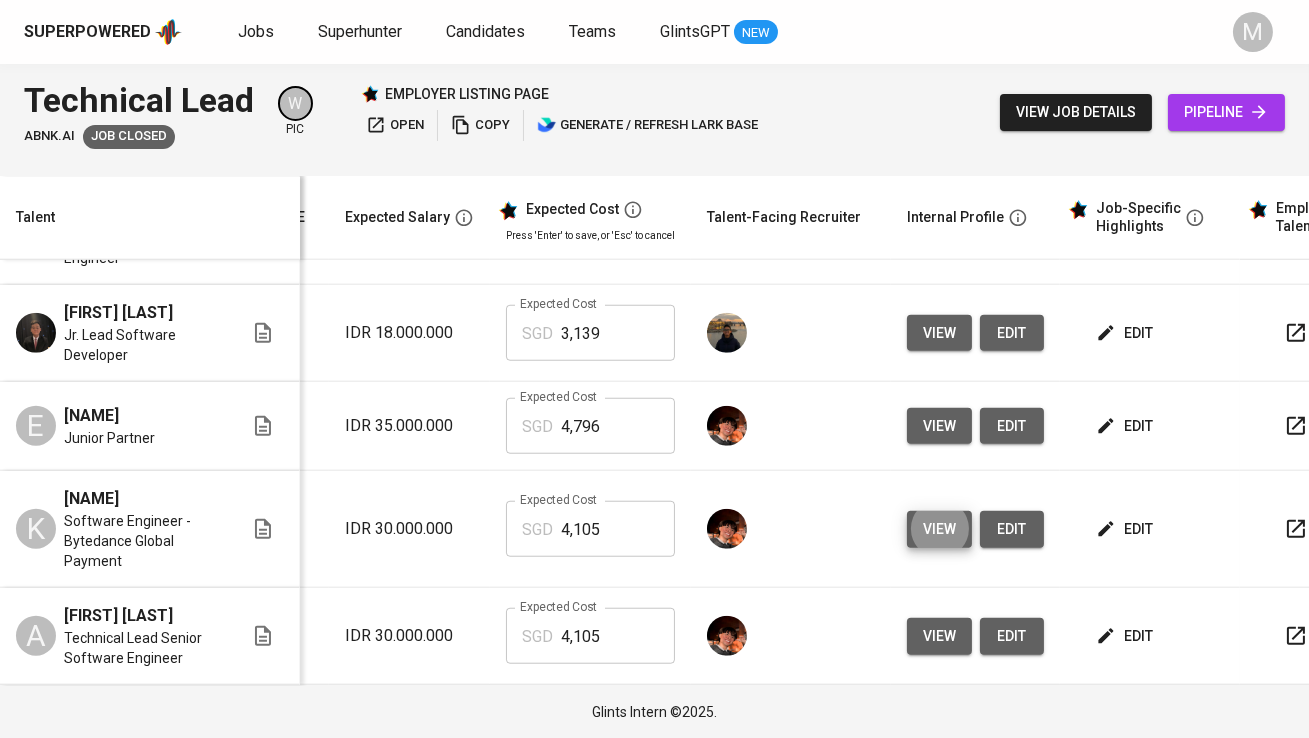 click on "edit" at bounding box center [1126, 426] 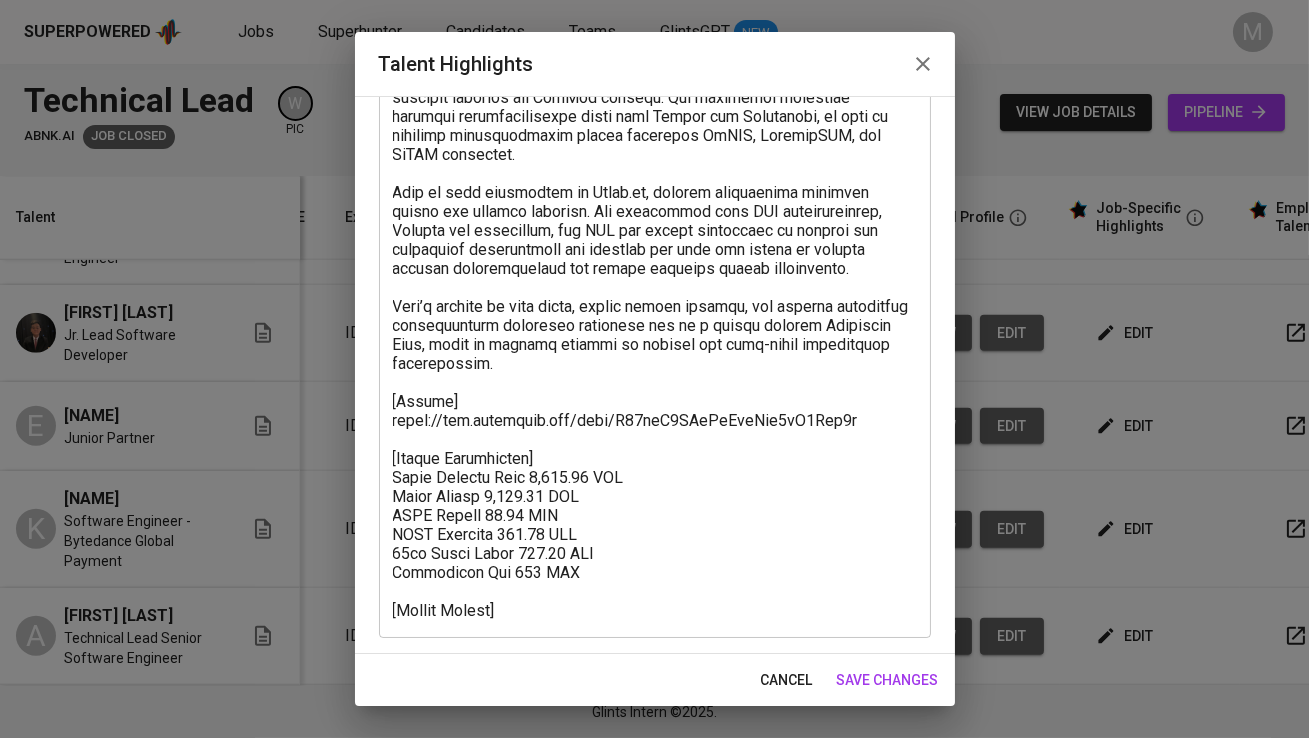 scroll, scrollTop: 425, scrollLeft: 0, axis: vertical 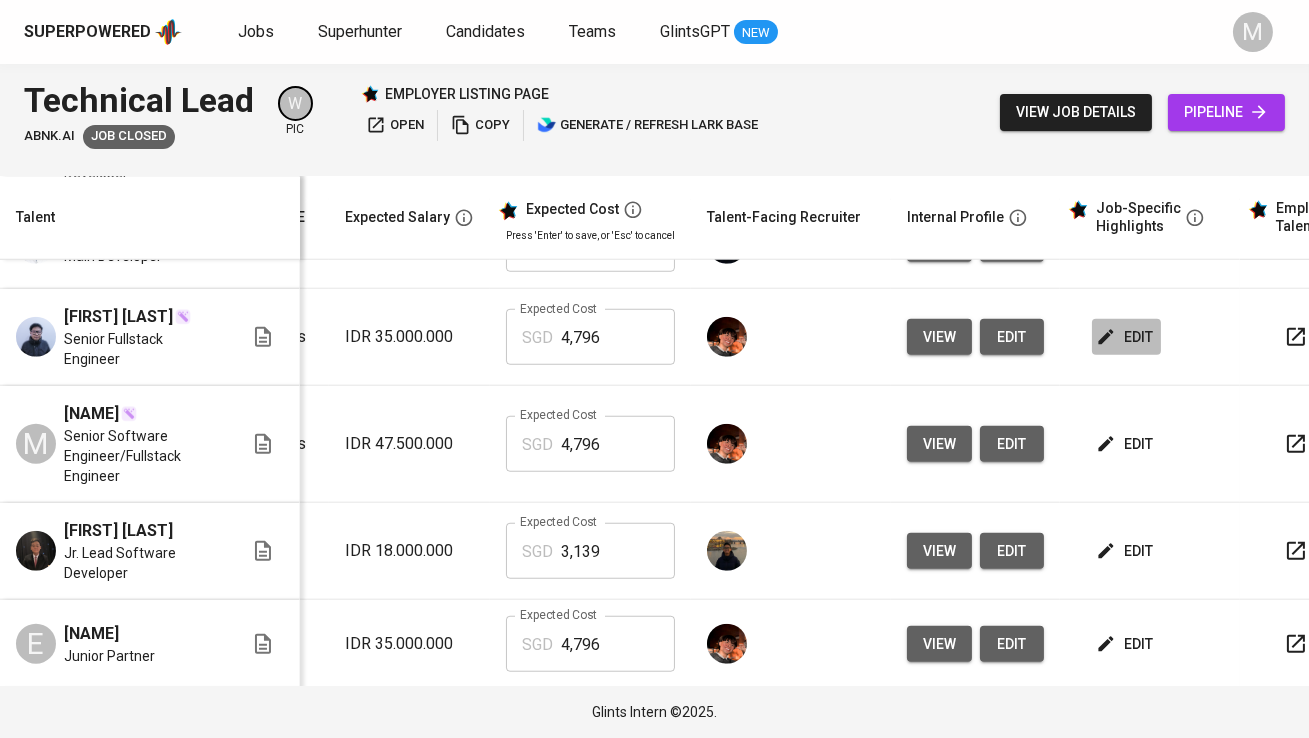 click on "edit" at bounding box center (1126, 337) 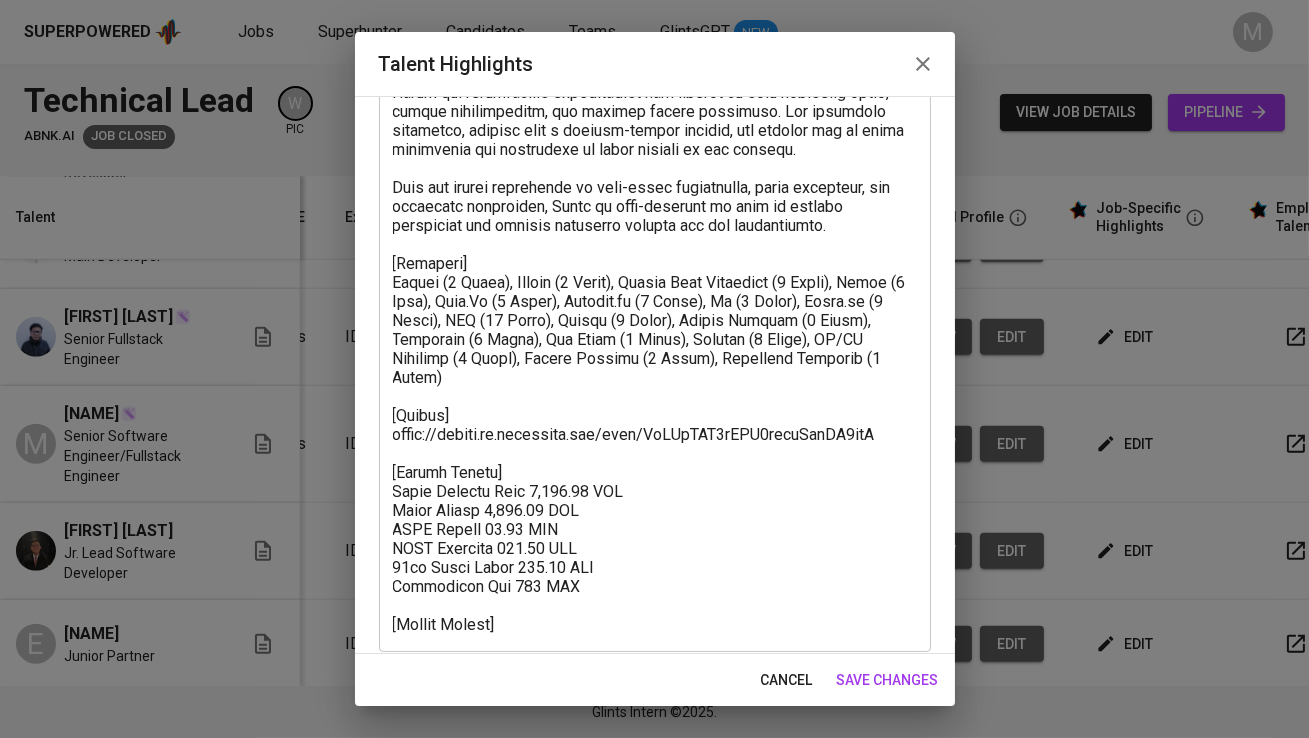scroll, scrollTop: 825, scrollLeft: 0, axis: vertical 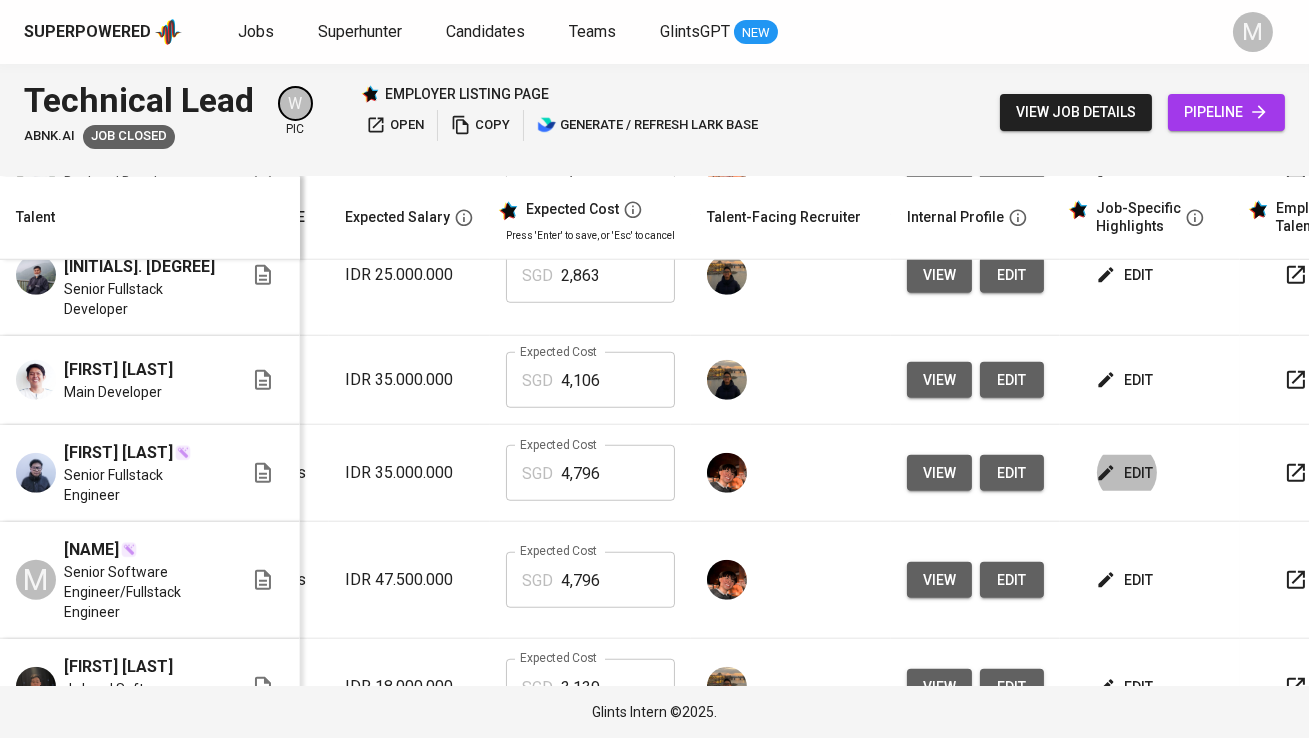 click 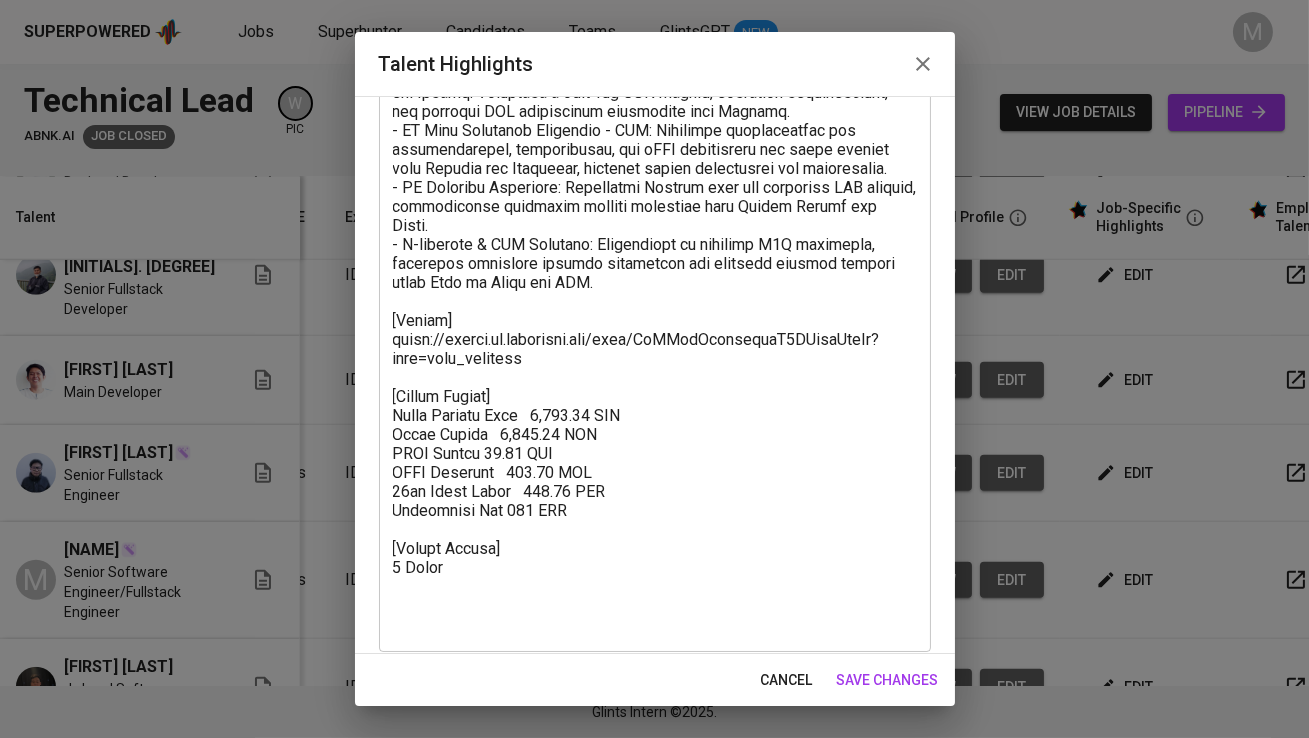 scroll, scrollTop: 597, scrollLeft: 0, axis: vertical 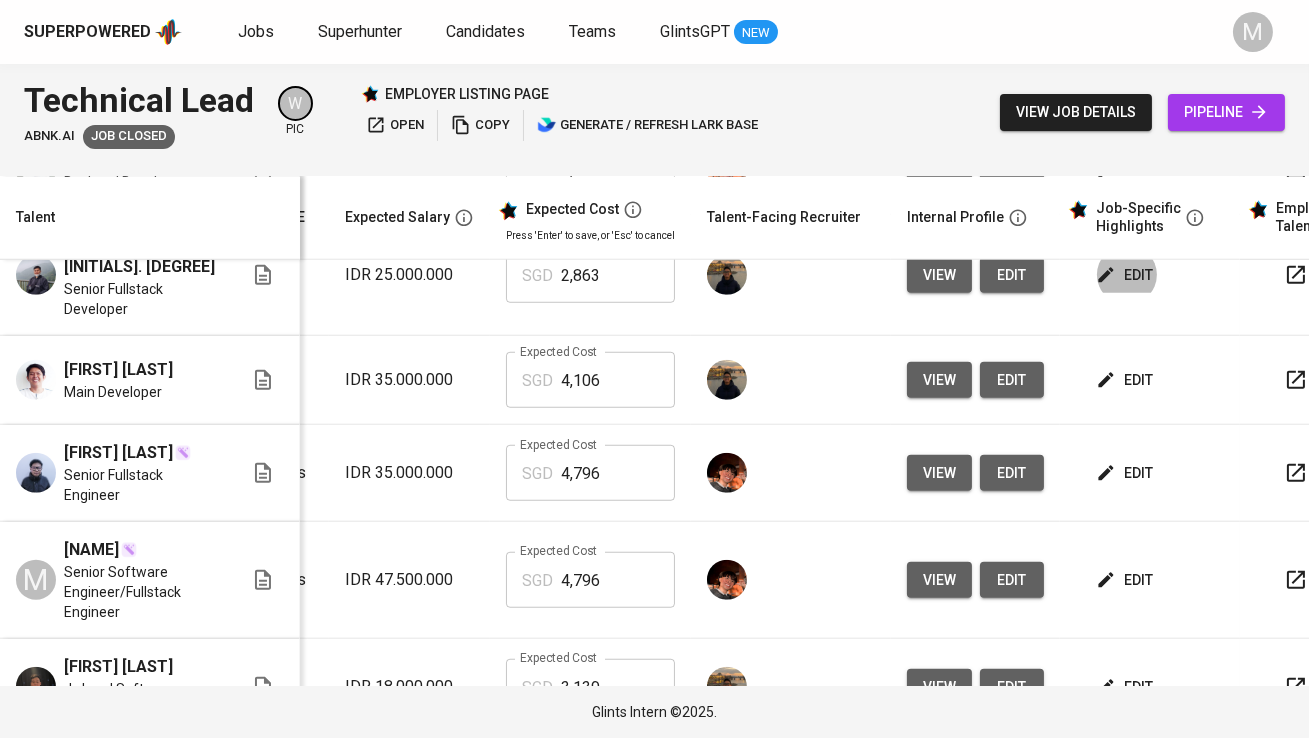 click on "view" at bounding box center [939, 275] 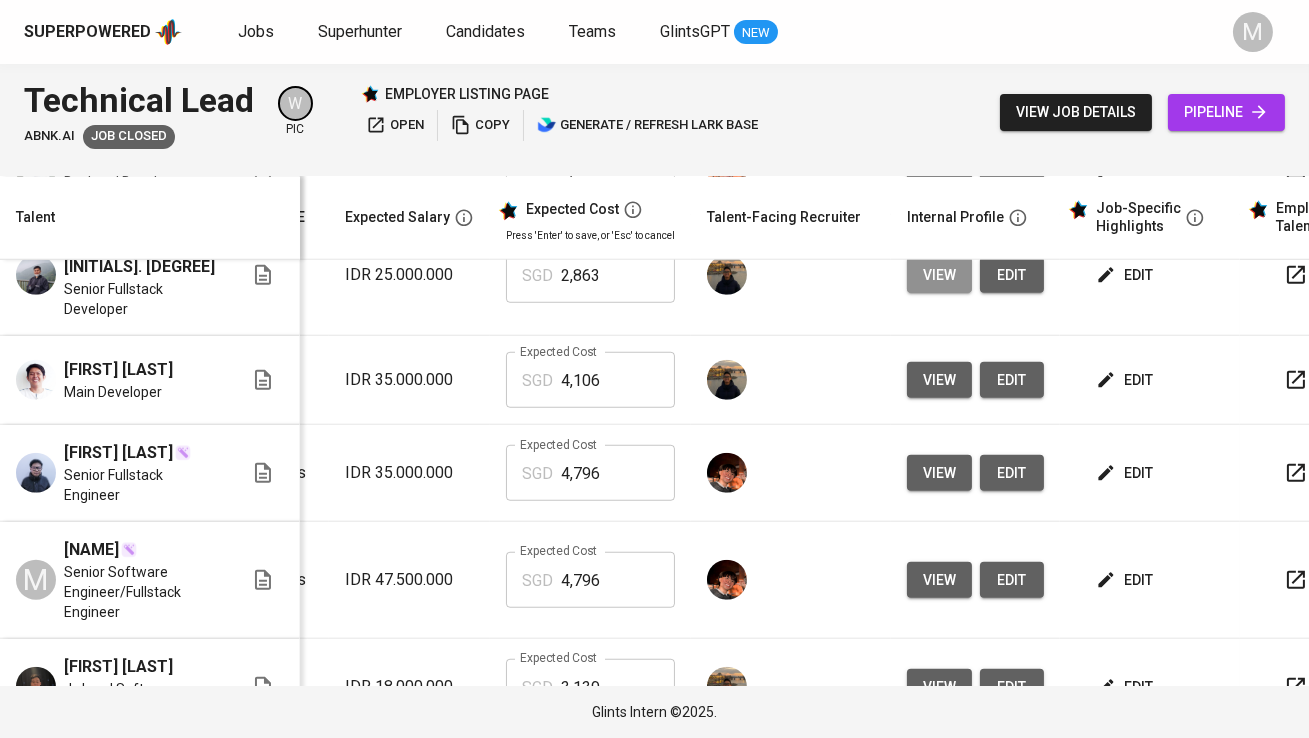 click on "view" at bounding box center (939, 275) 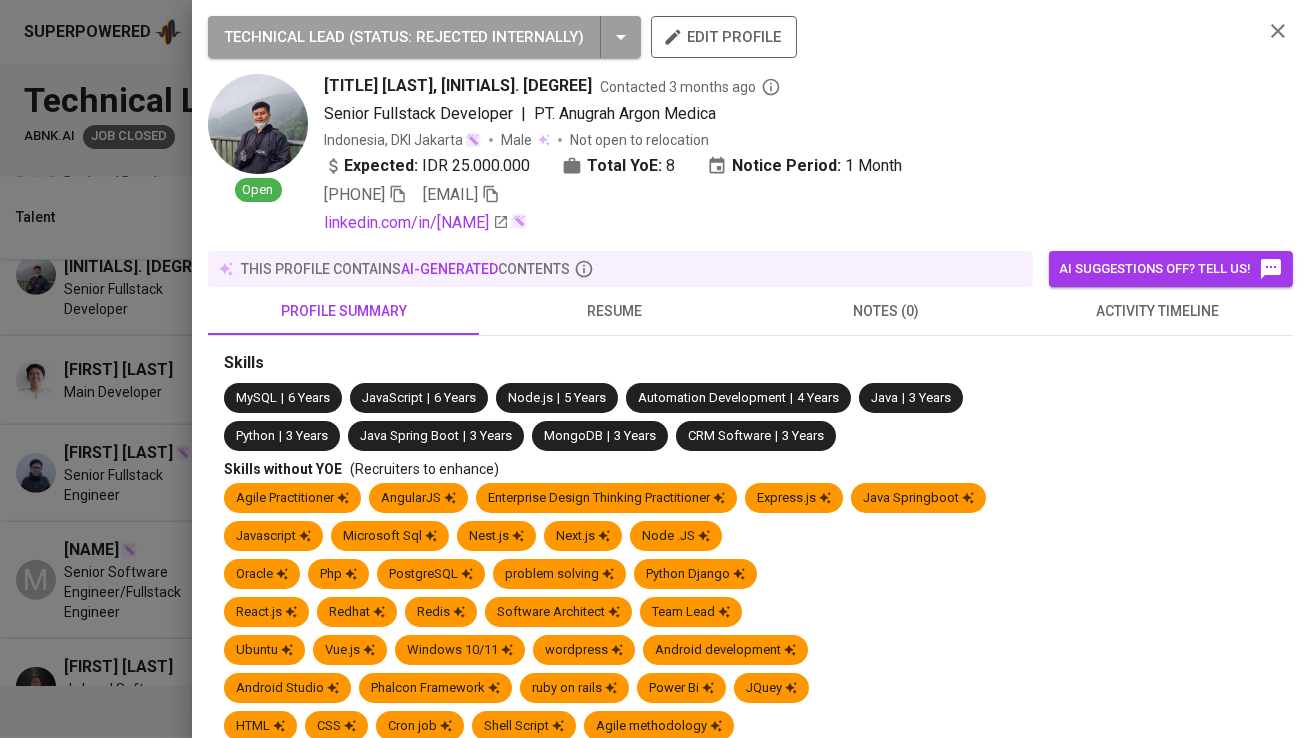 click 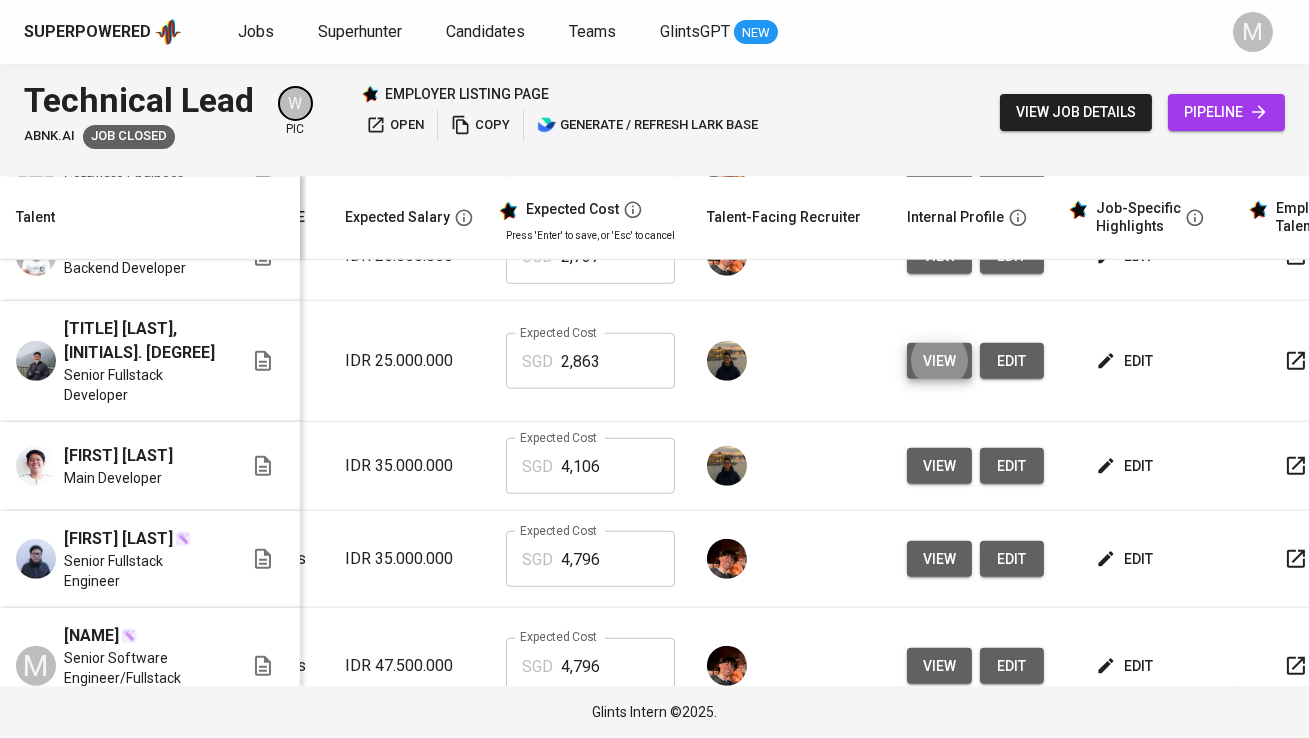 scroll, scrollTop: 3117, scrollLeft: 292, axis: both 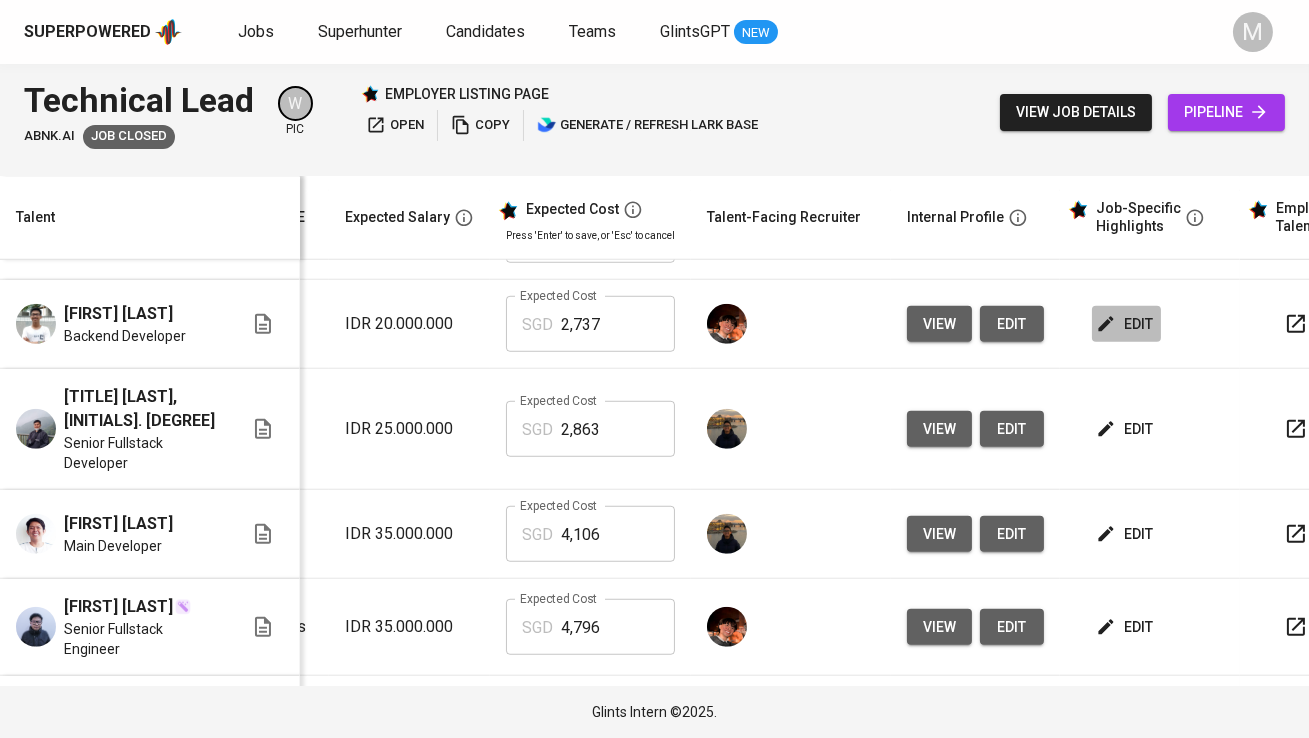 click on "edit" at bounding box center (1126, 324) 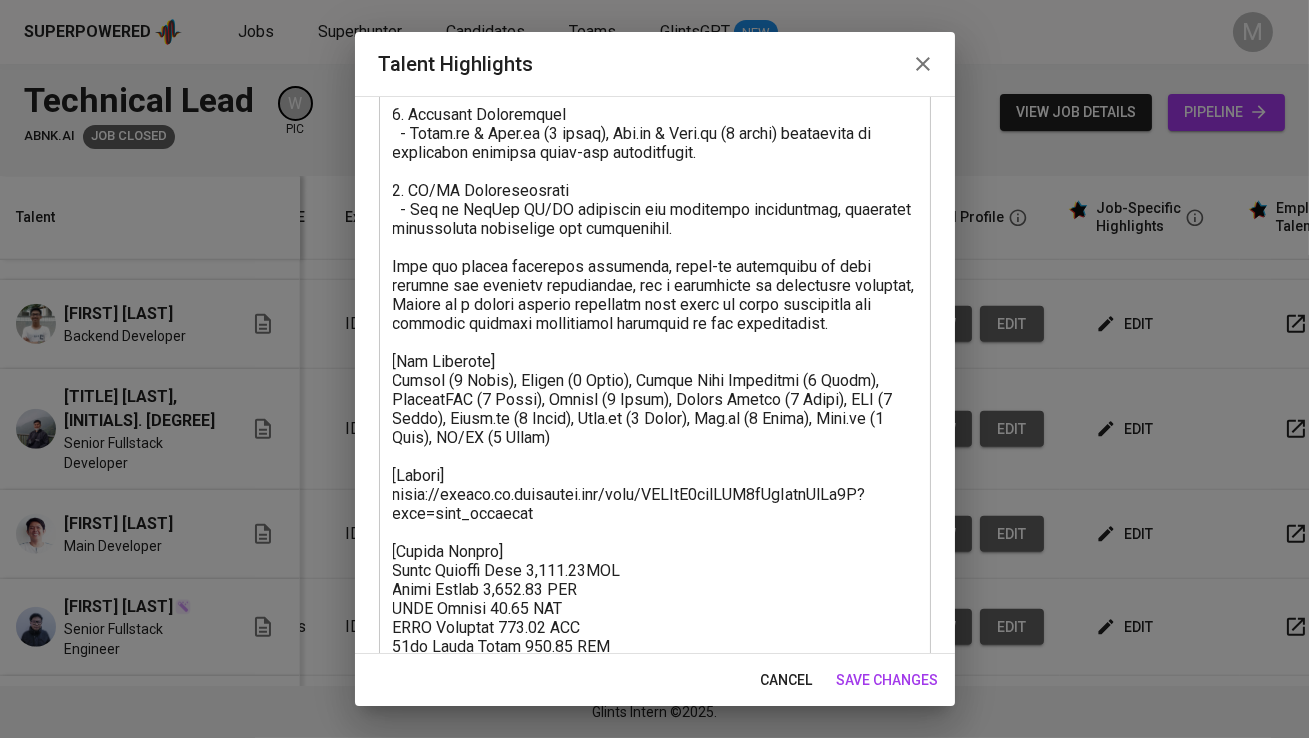 scroll, scrollTop: 751, scrollLeft: 0, axis: vertical 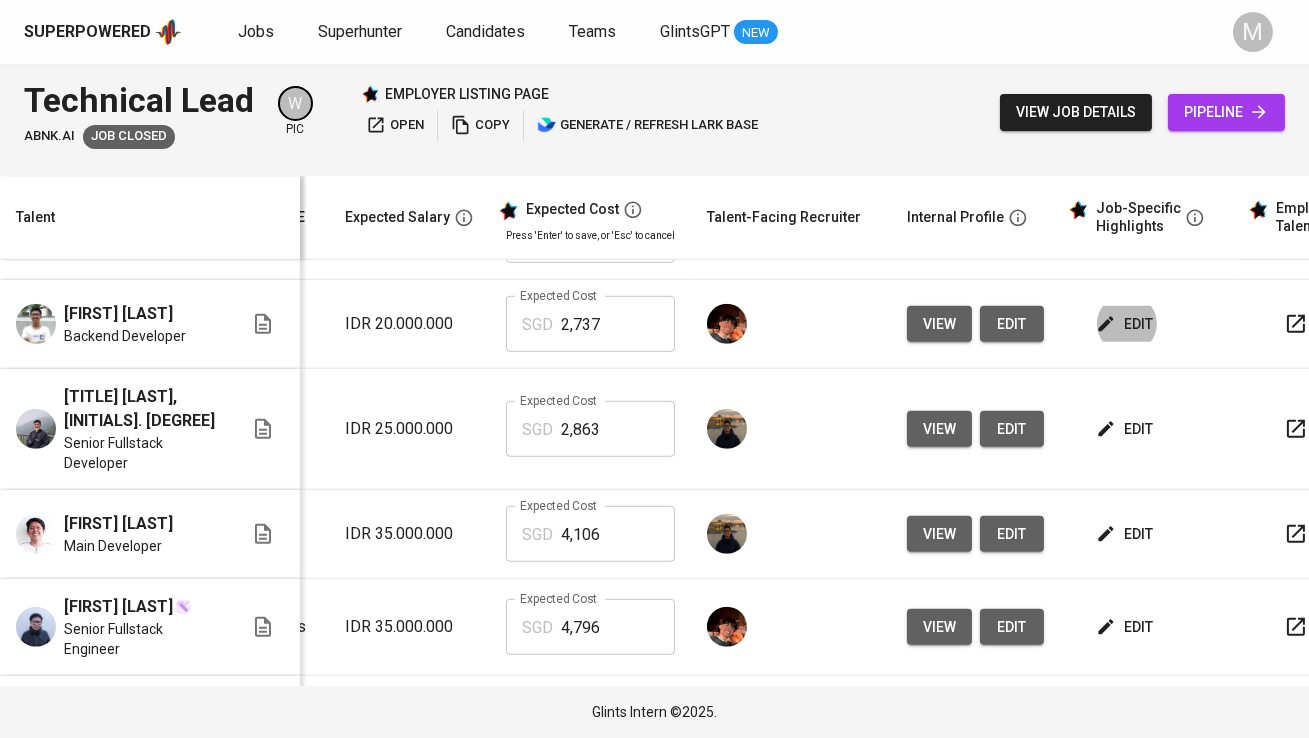 click on "edit" at bounding box center (1126, 429) 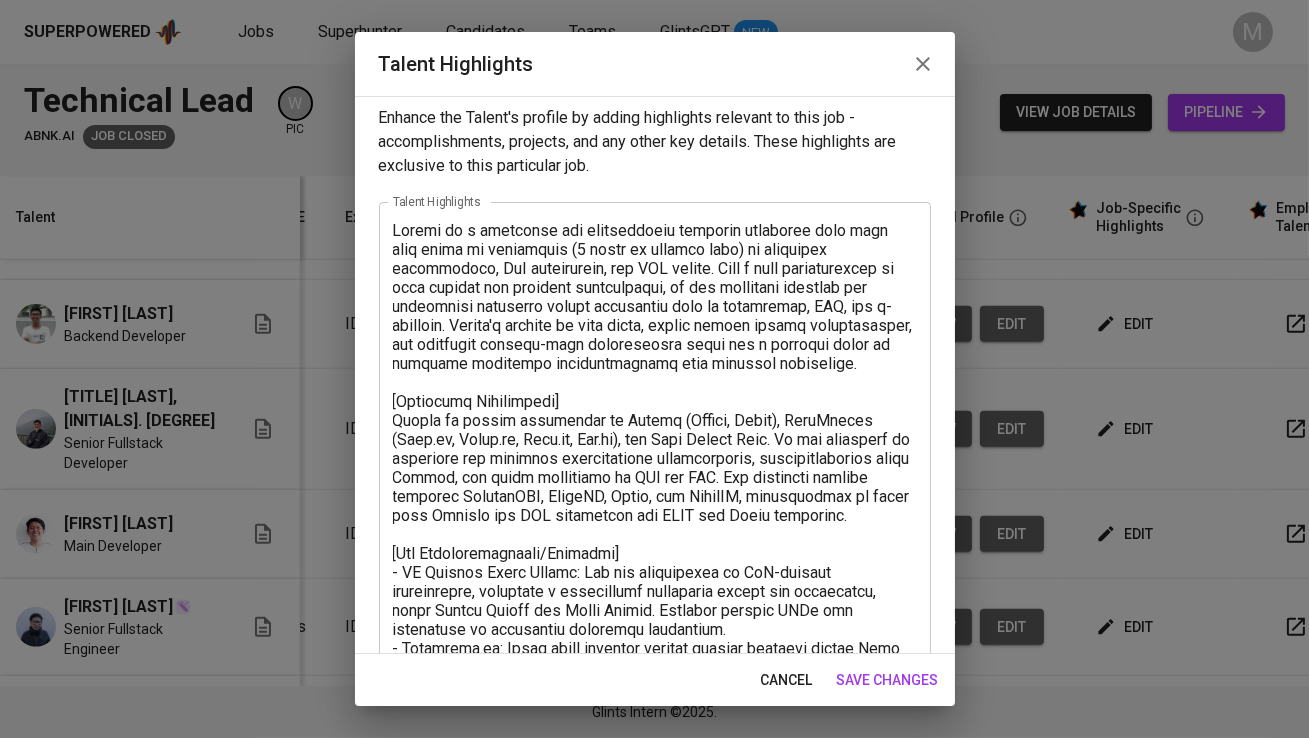 scroll, scrollTop: 0, scrollLeft: 0, axis: both 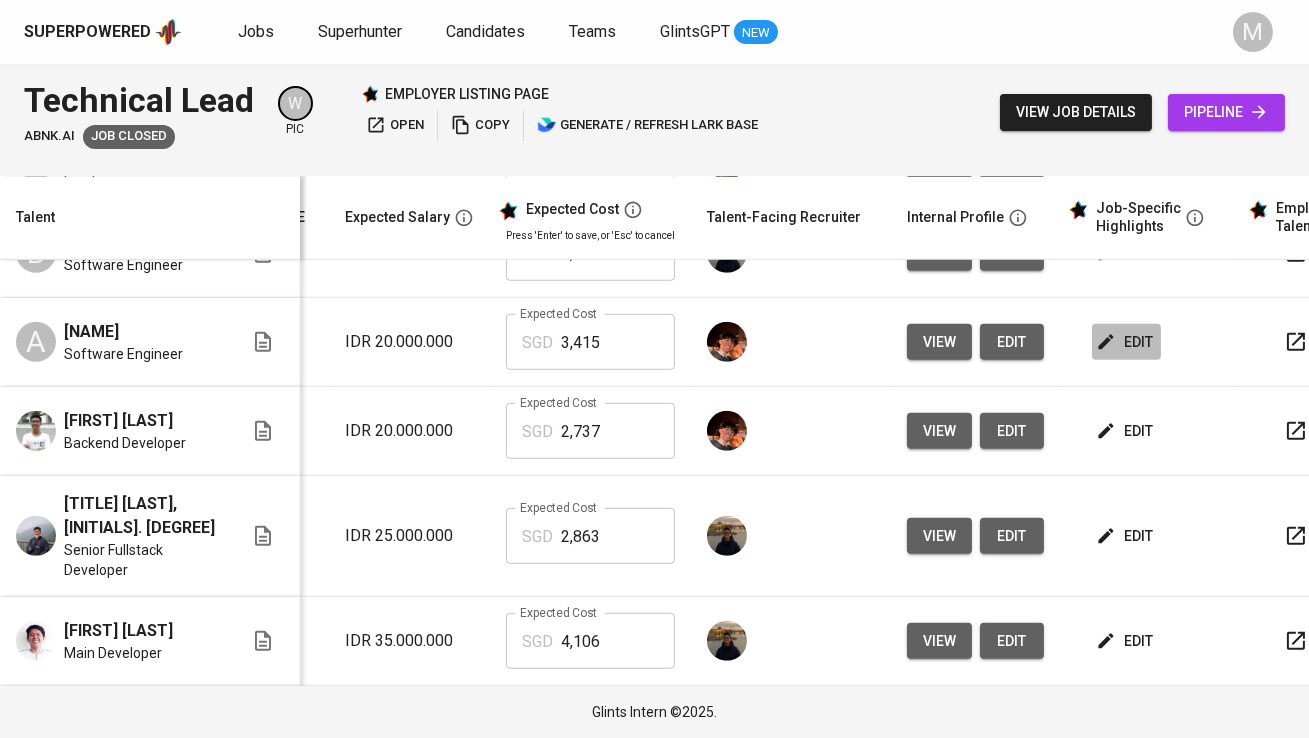 click on "edit" at bounding box center (1126, 342) 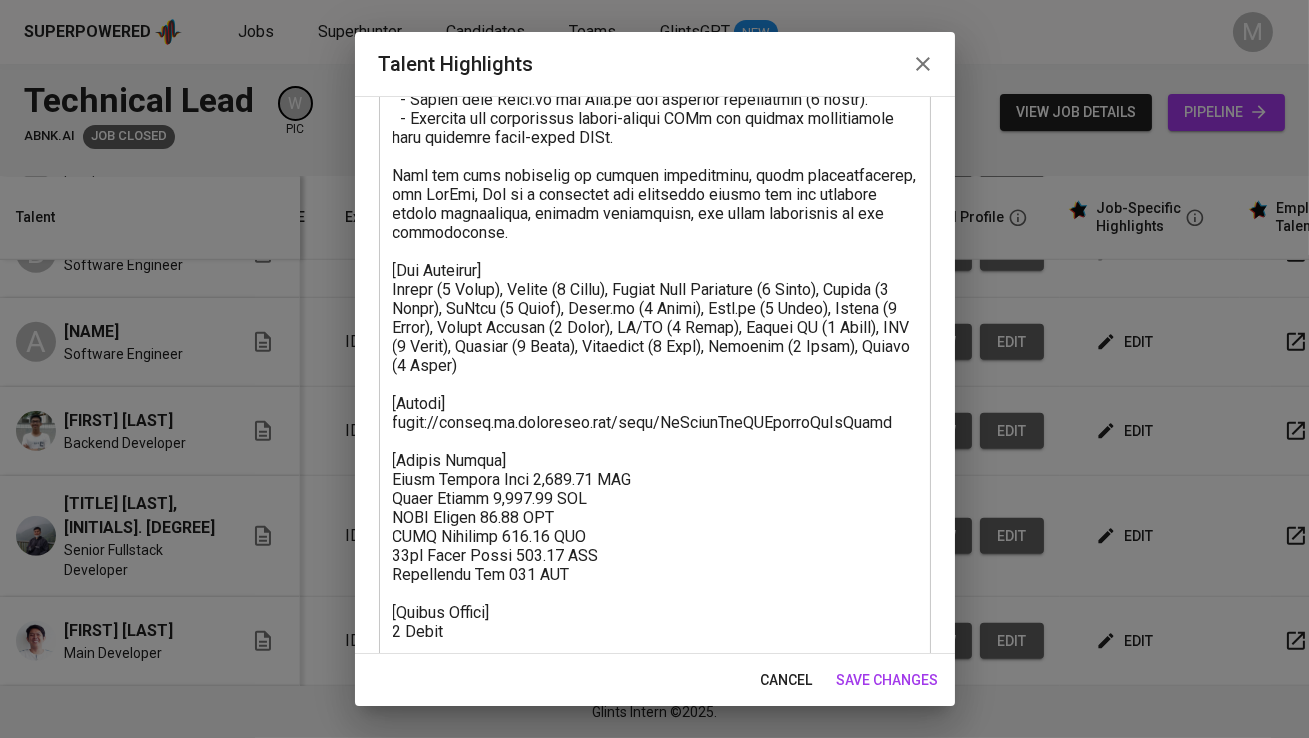 scroll, scrollTop: 920, scrollLeft: 0, axis: vertical 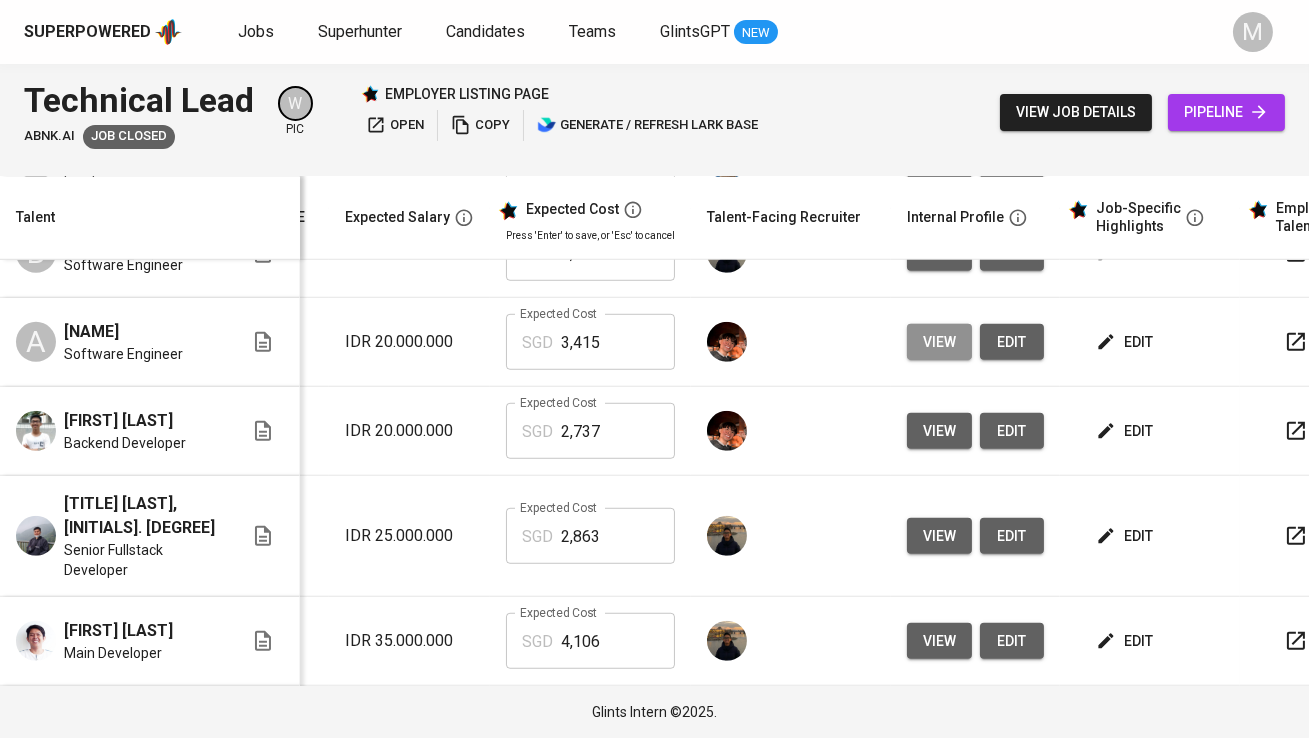 click on "view" at bounding box center [939, 342] 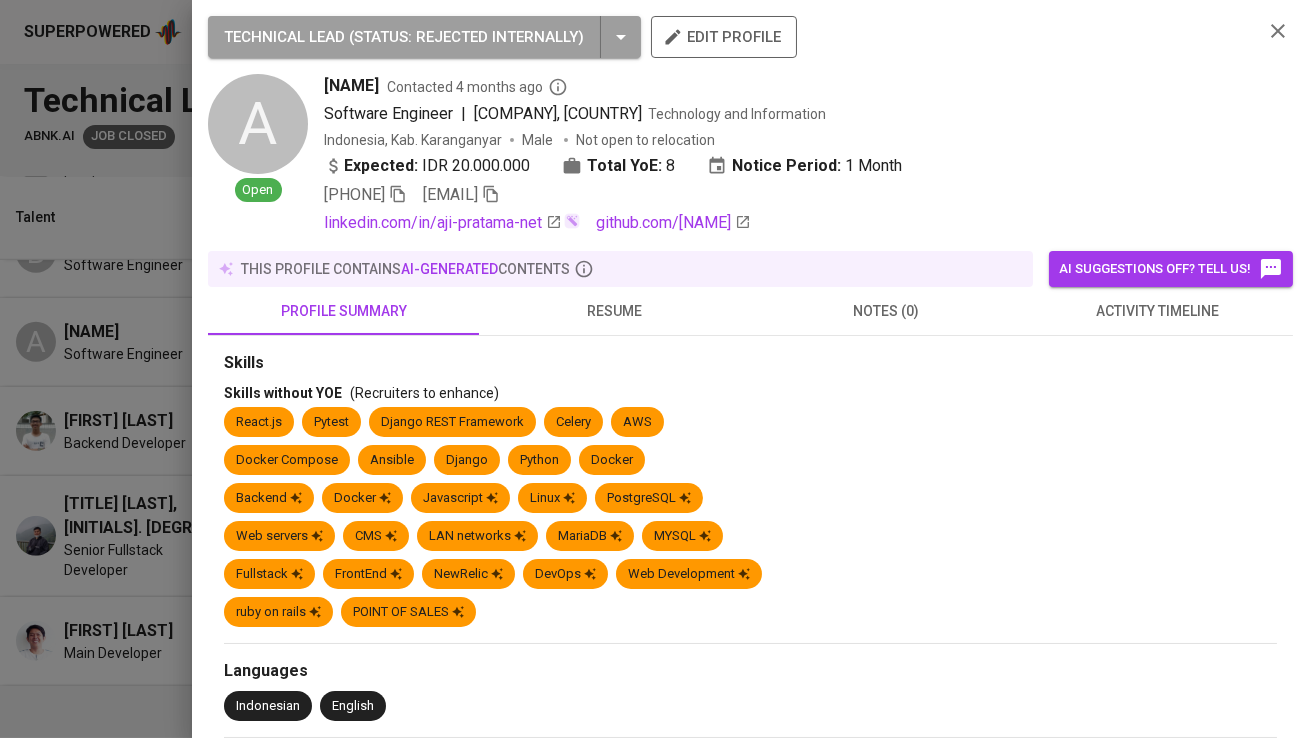 click 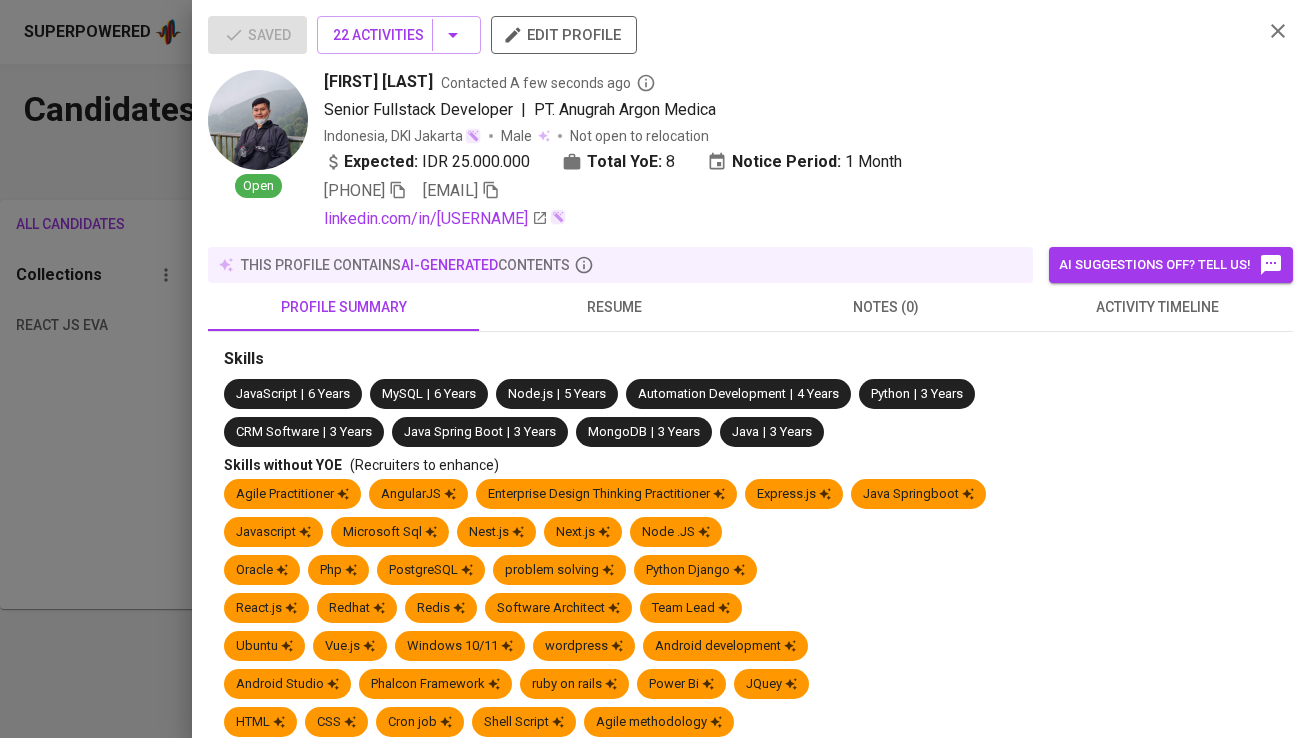 scroll, scrollTop: 0, scrollLeft: 0, axis: both 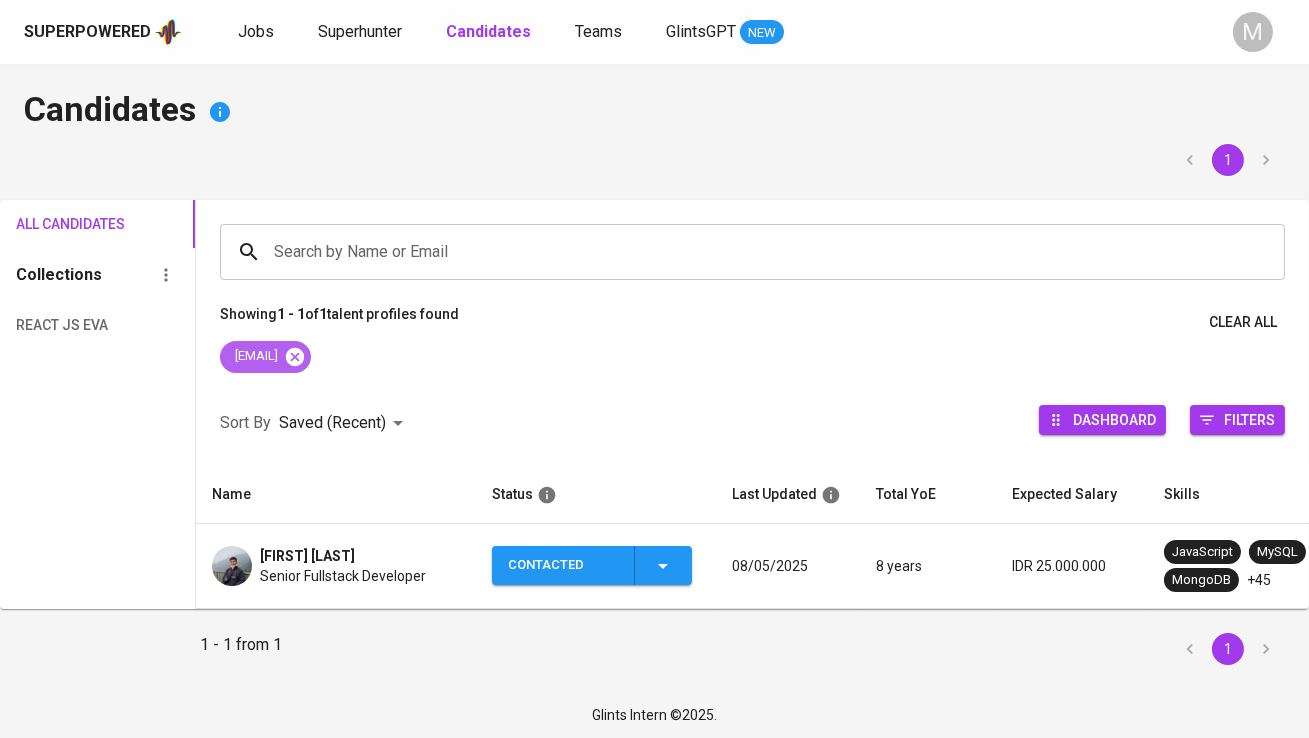 click 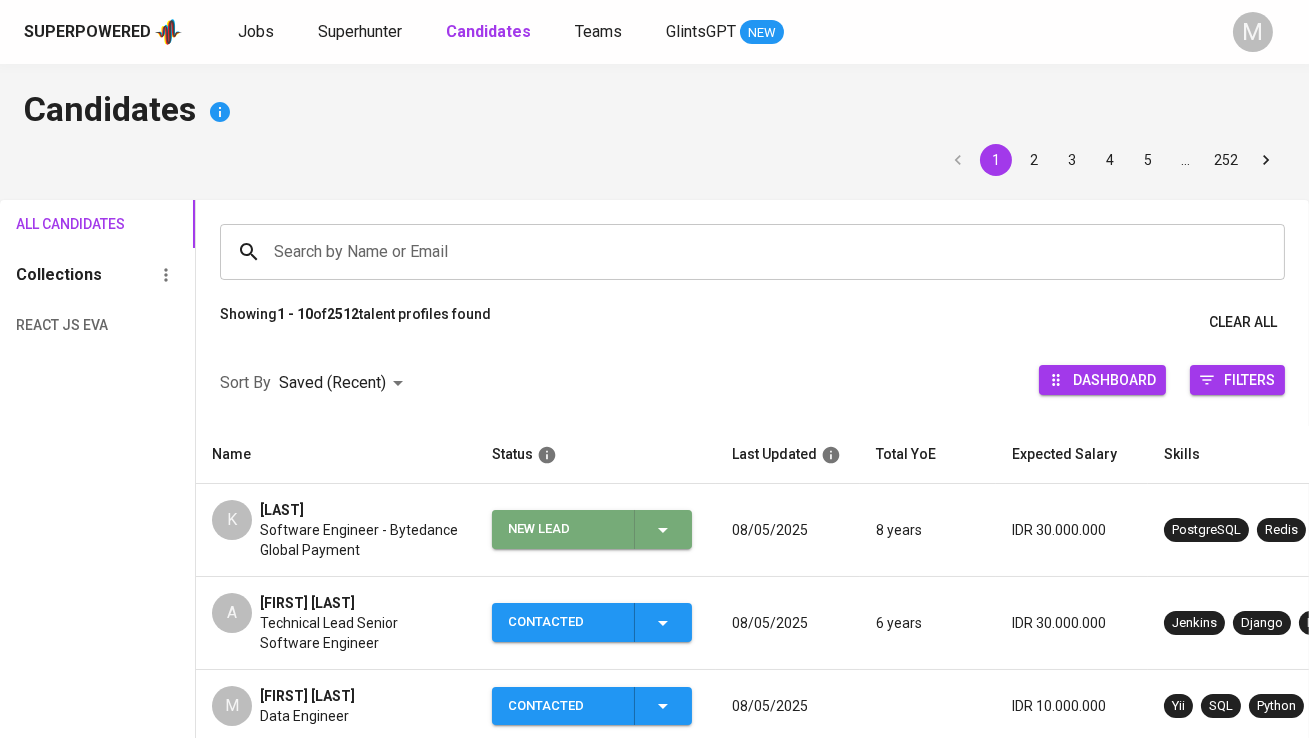 click on "New Lead" at bounding box center [563, 529] 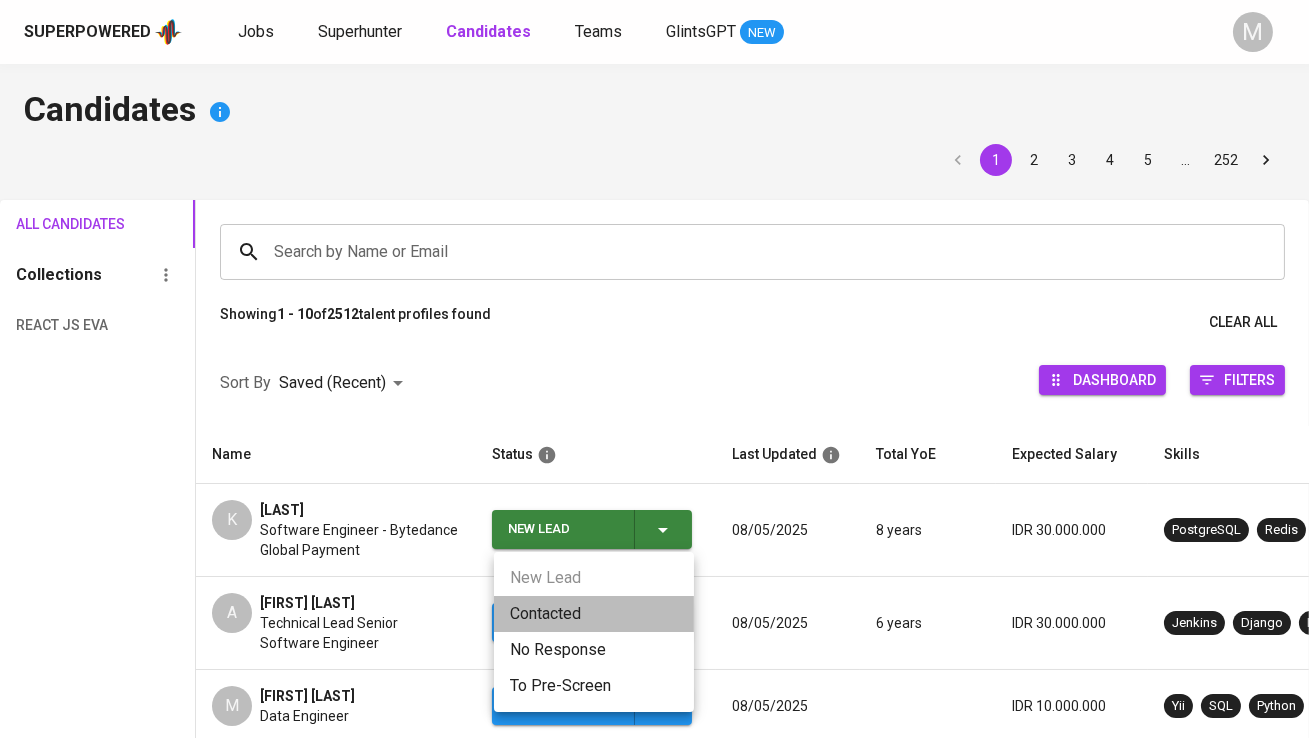 click on "Contacted" at bounding box center (594, 614) 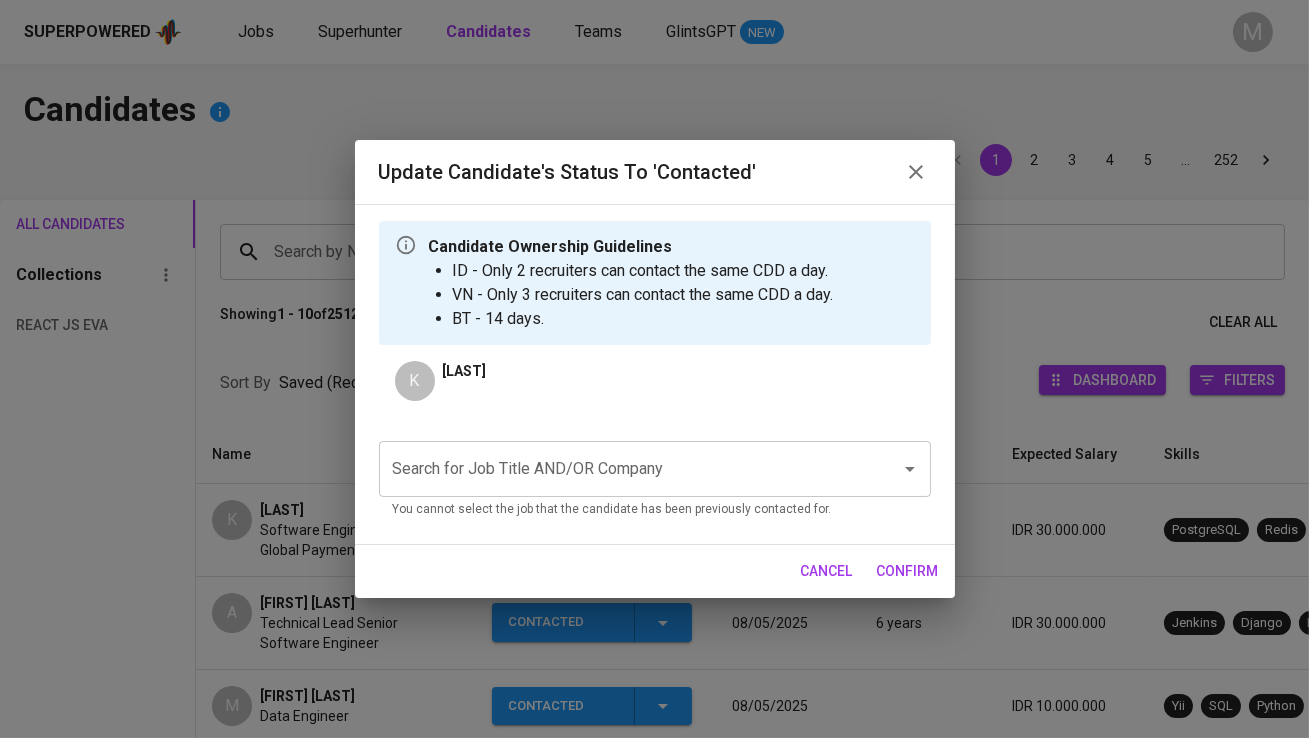 click on "Search for Job Title AND/OR Company" at bounding box center [627, 469] 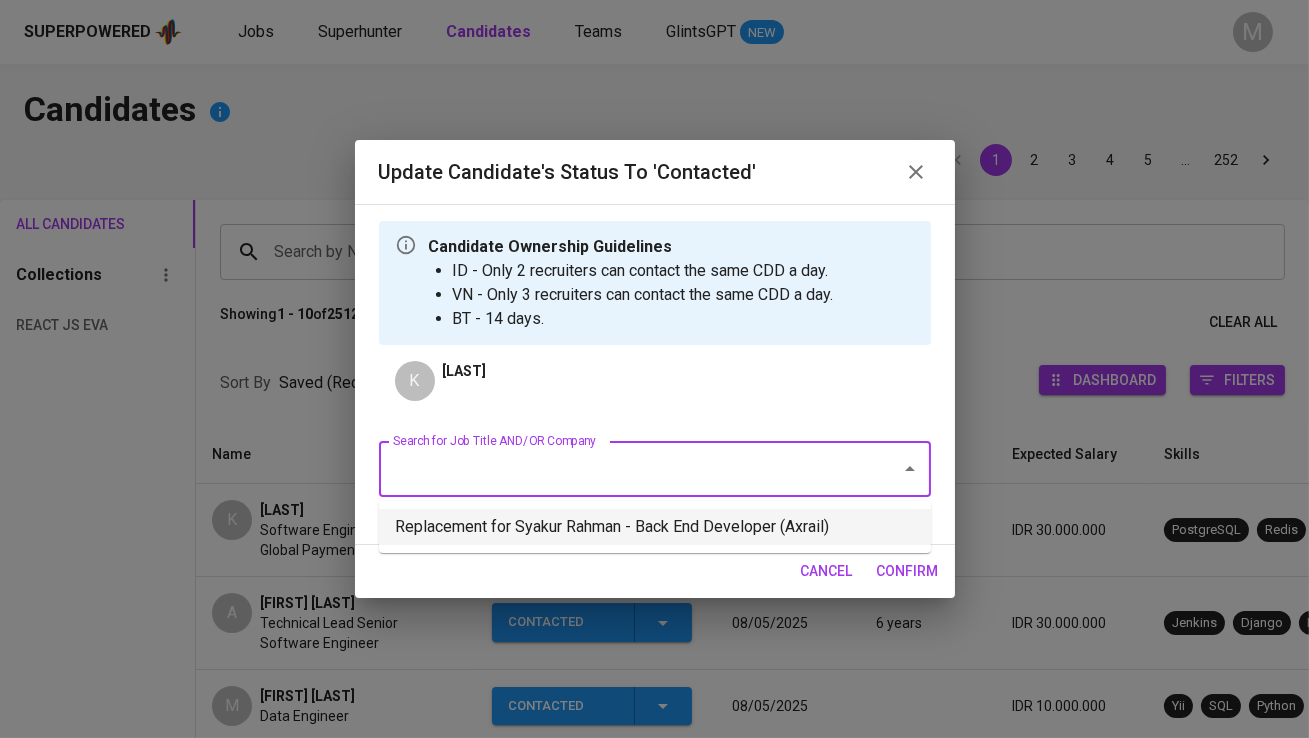 click on "Replacement for Syakur Rahman - Back End Developer (Axrail)" at bounding box center [655, 527] 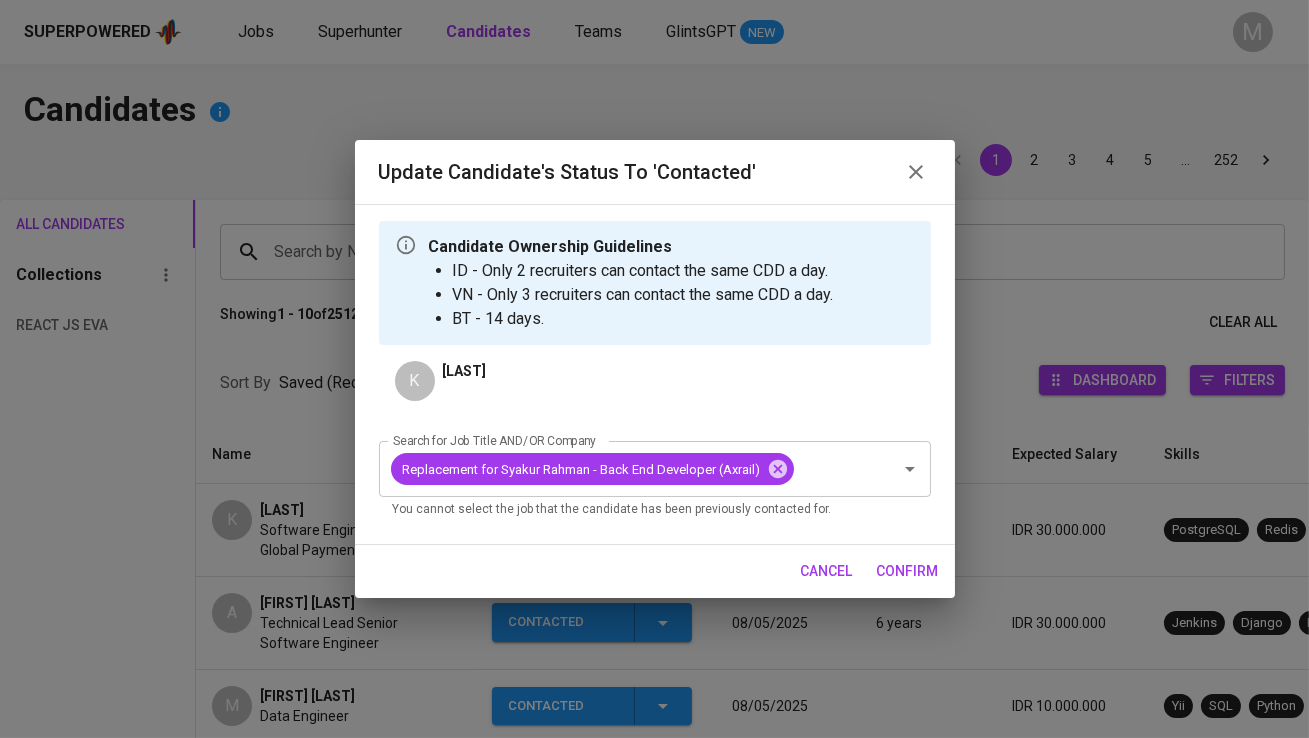 click on "confirm" at bounding box center (908, 571) 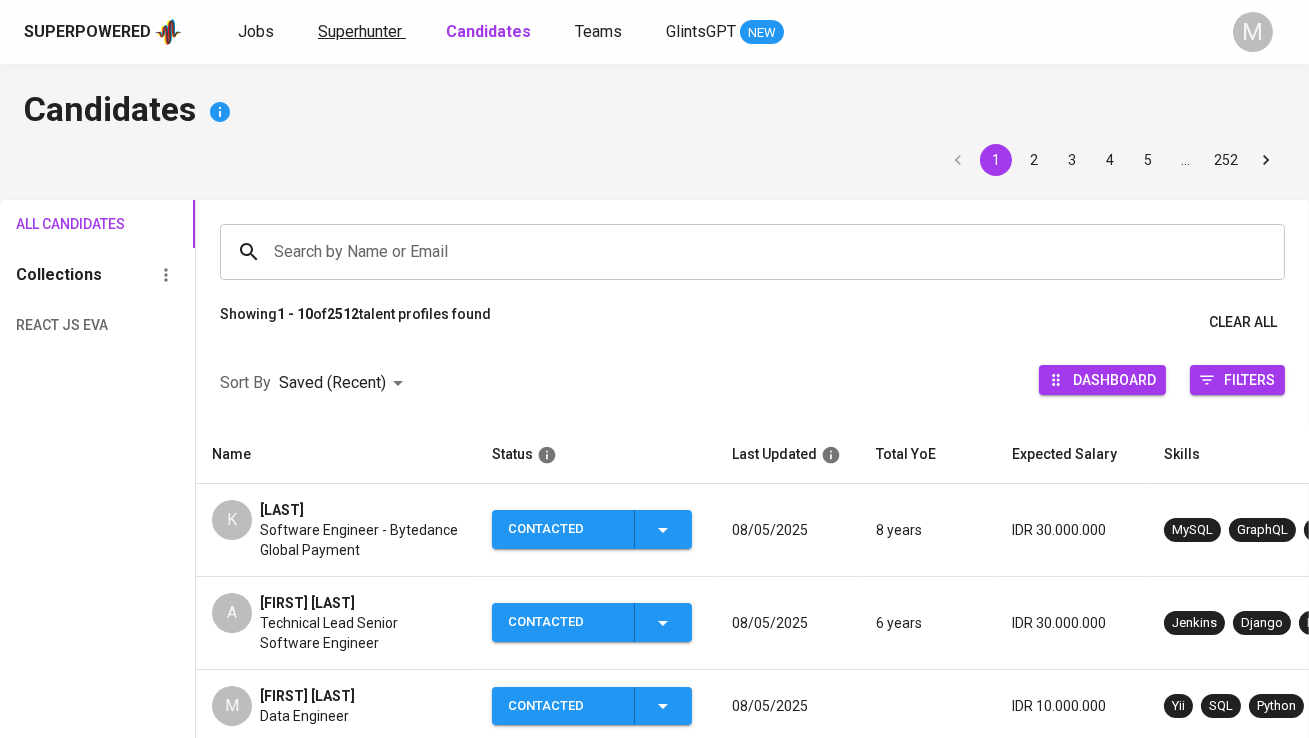 click on "Superhunter" at bounding box center (360, 31) 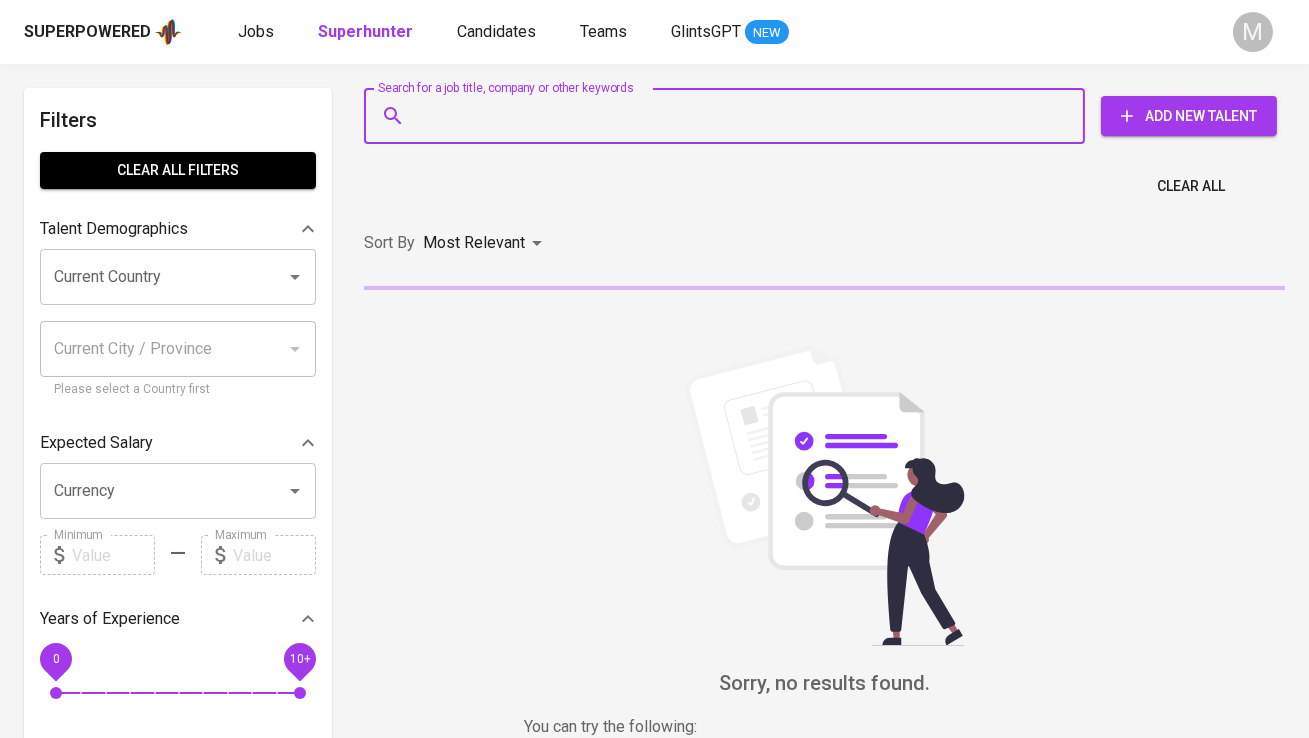click on "Search for a job title, company or other keywords" at bounding box center [729, 116] 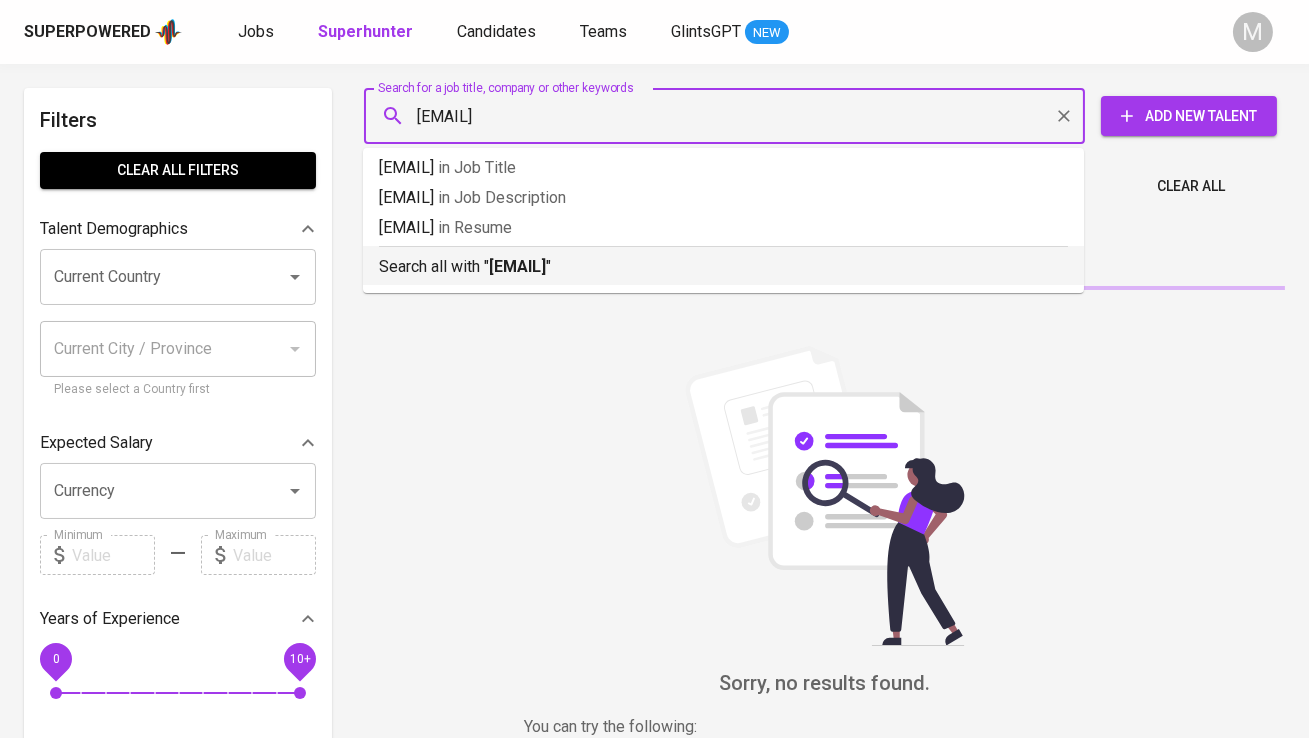 click on "[EMAIL]" at bounding box center (517, 266) 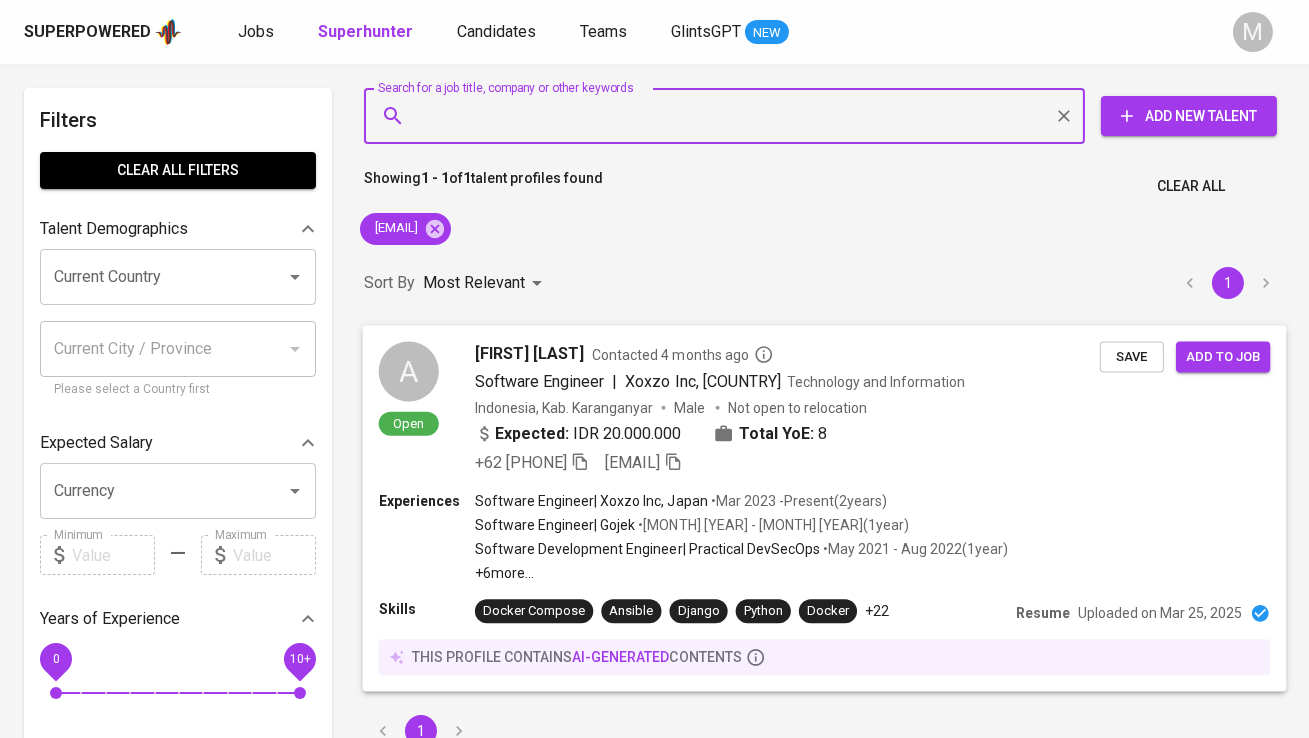 click on "A" at bounding box center (409, 371) 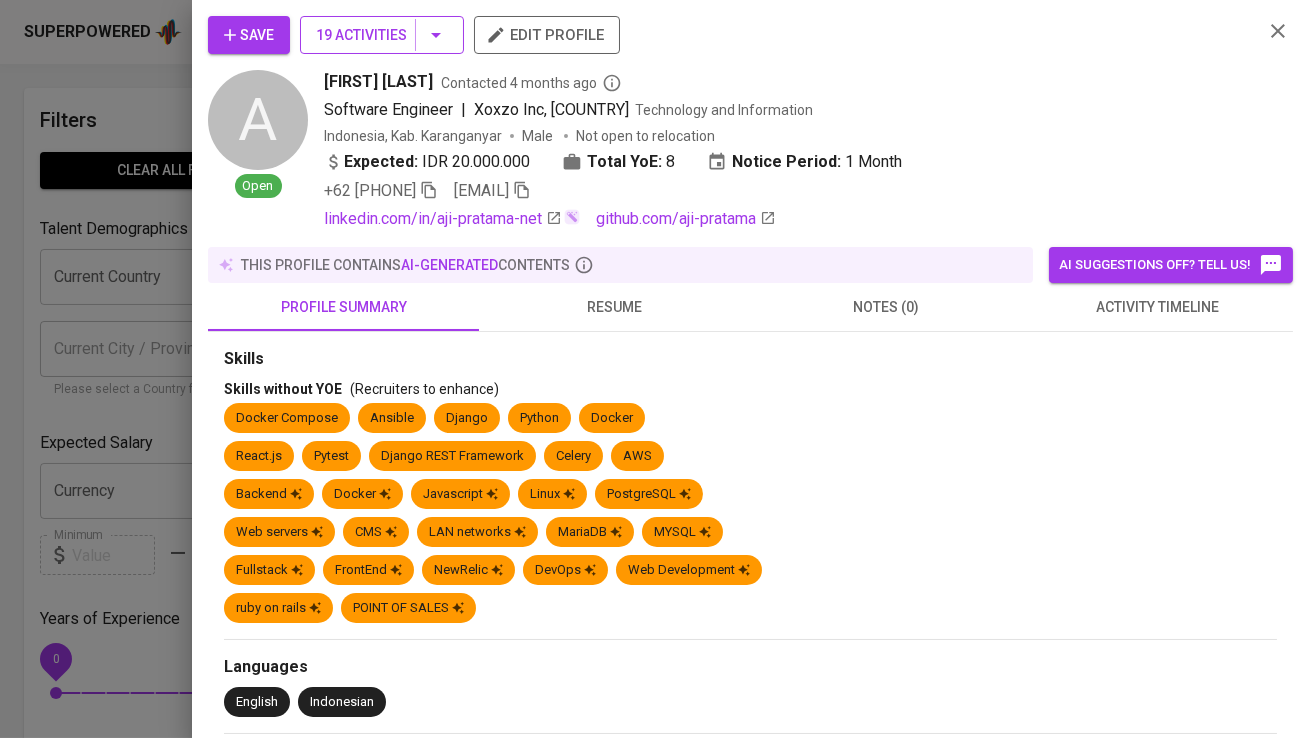 click on "19 Activities" at bounding box center (382, 35) 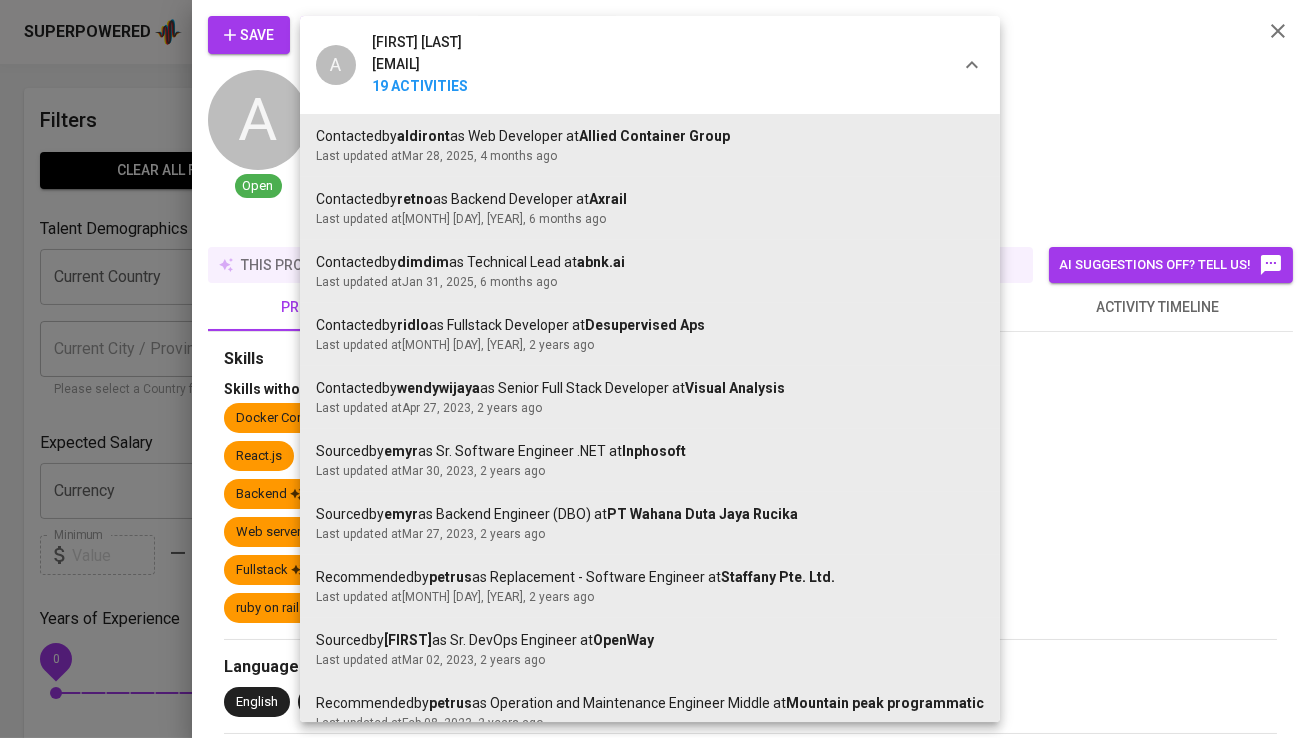 click on "A Aji Pratama ajipratama.net@gmail.com 19 Activities" at bounding box center (392, 65) 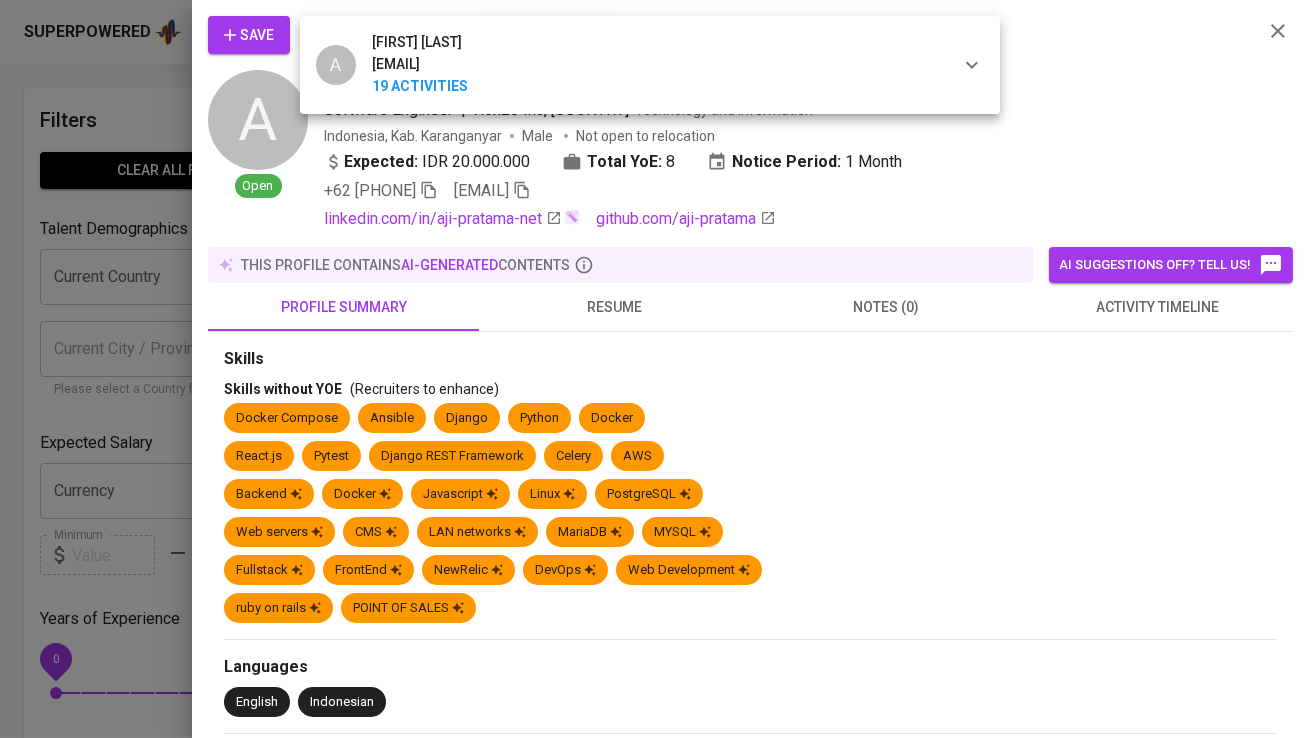 click at bounding box center [654, 369] 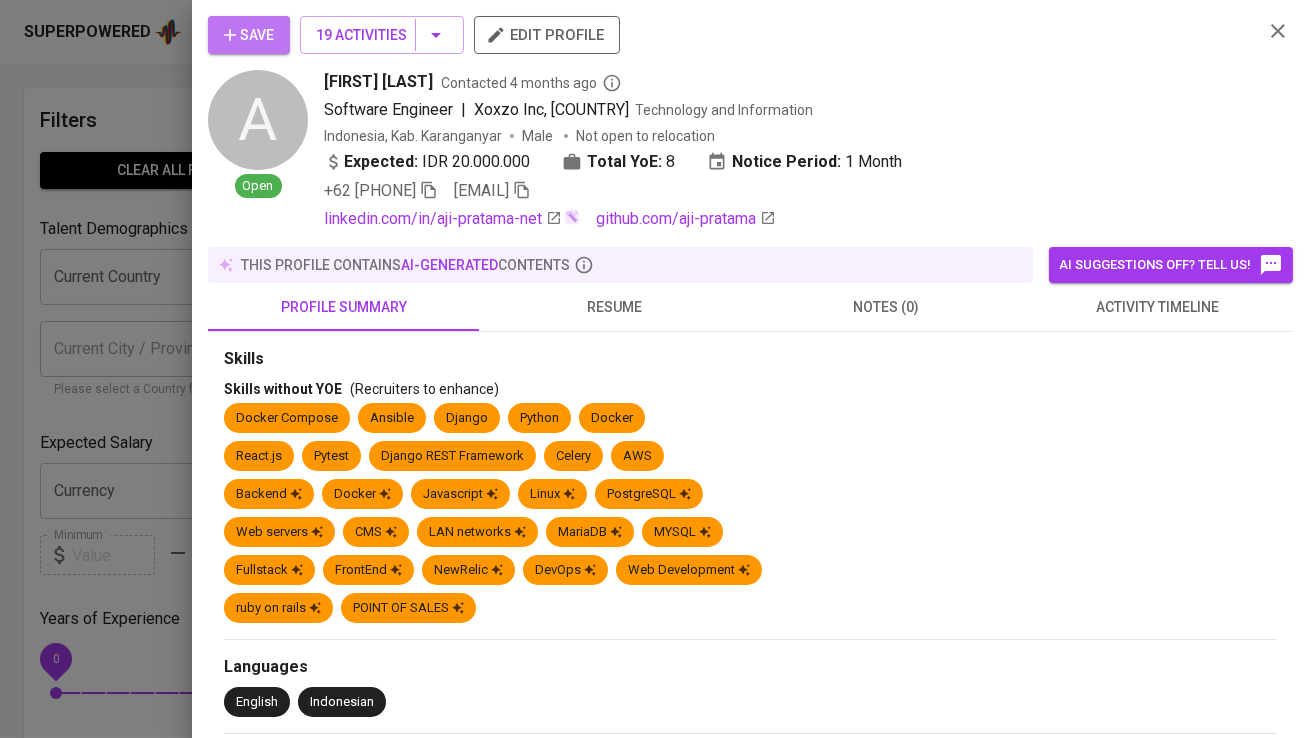 click on "Save" at bounding box center [249, 35] 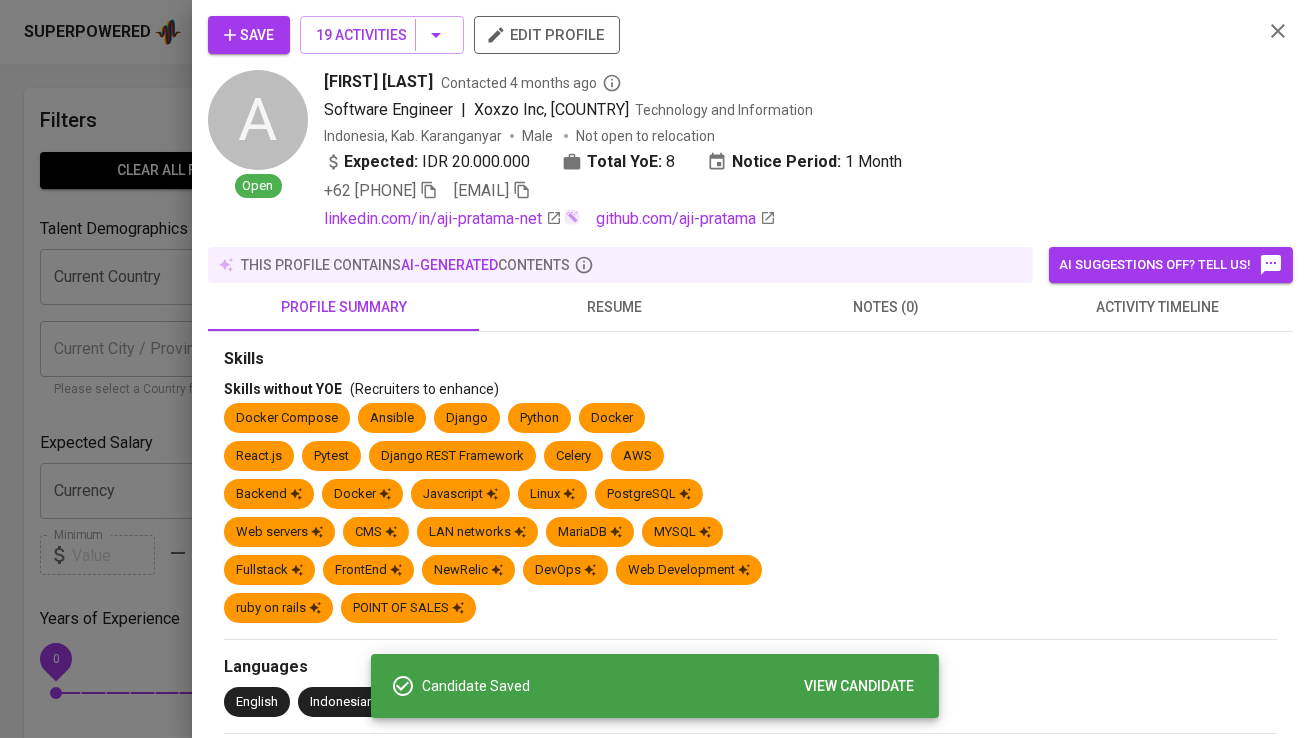 click on "resume" at bounding box center [614, 307] 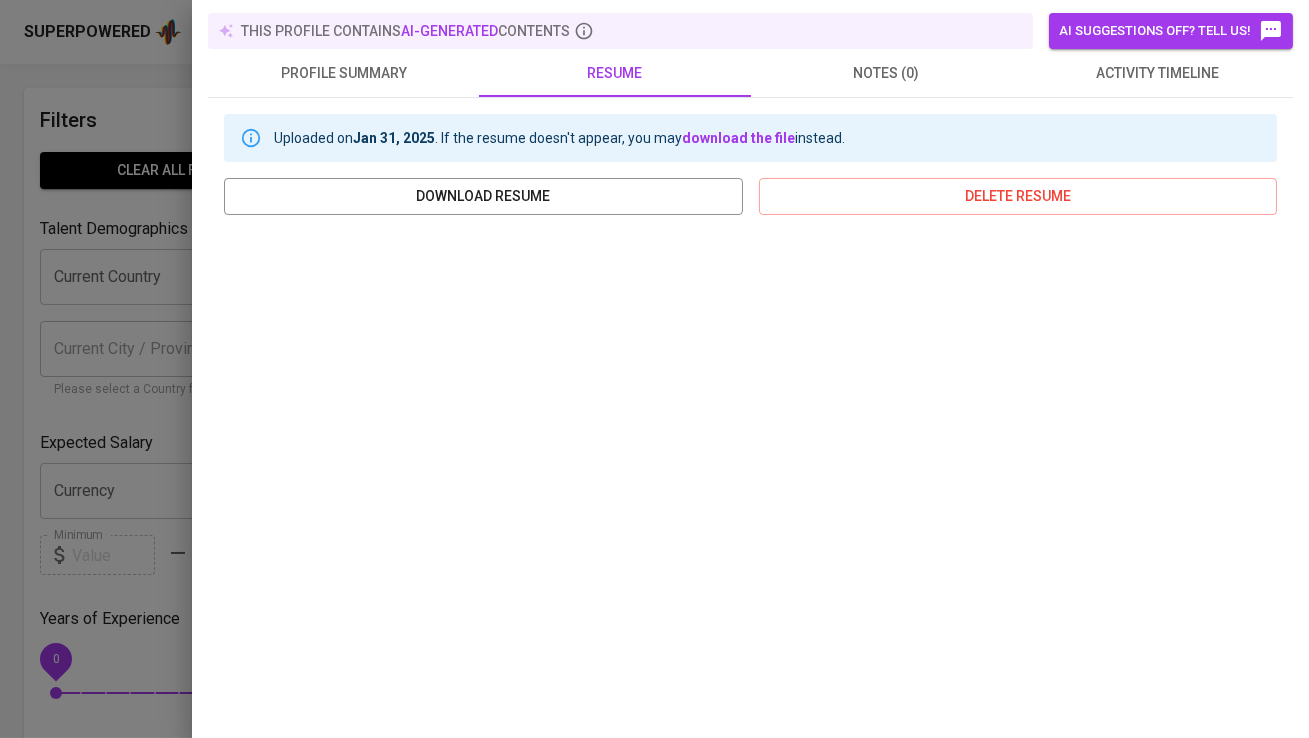 scroll, scrollTop: 0, scrollLeft: 0, axis: both 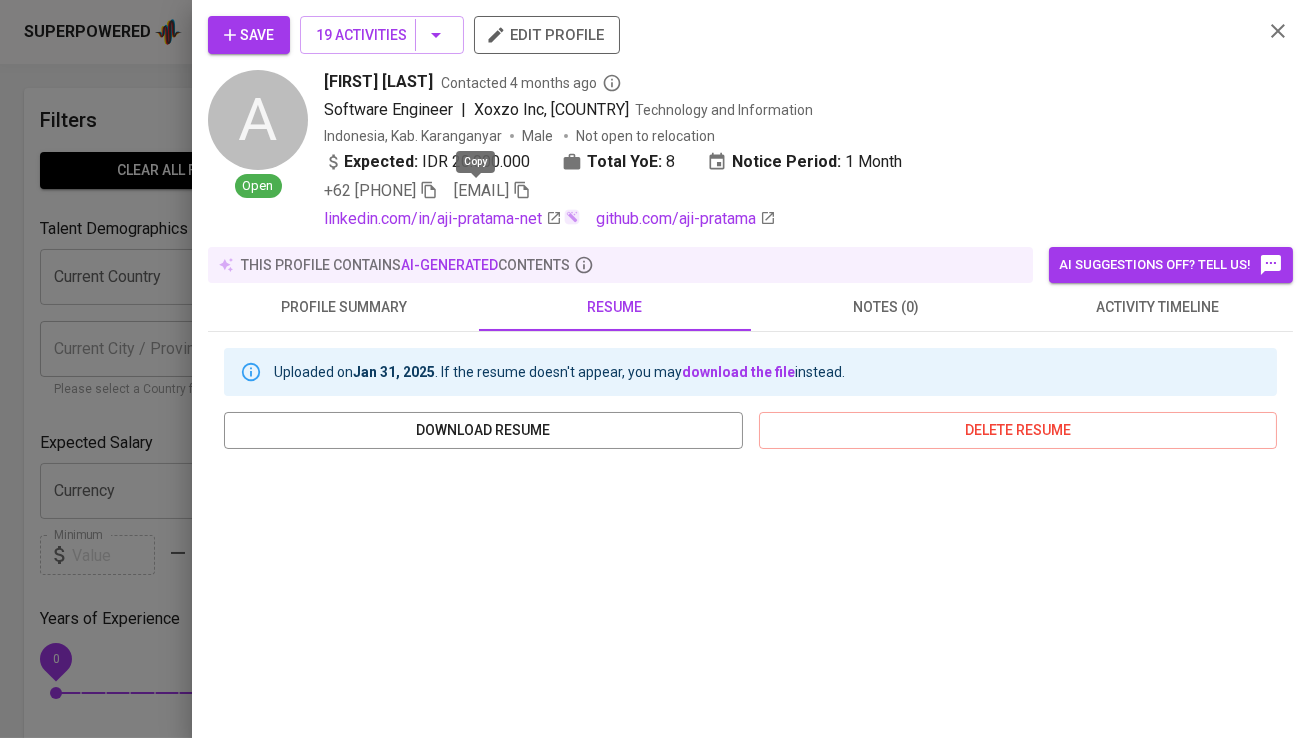 click 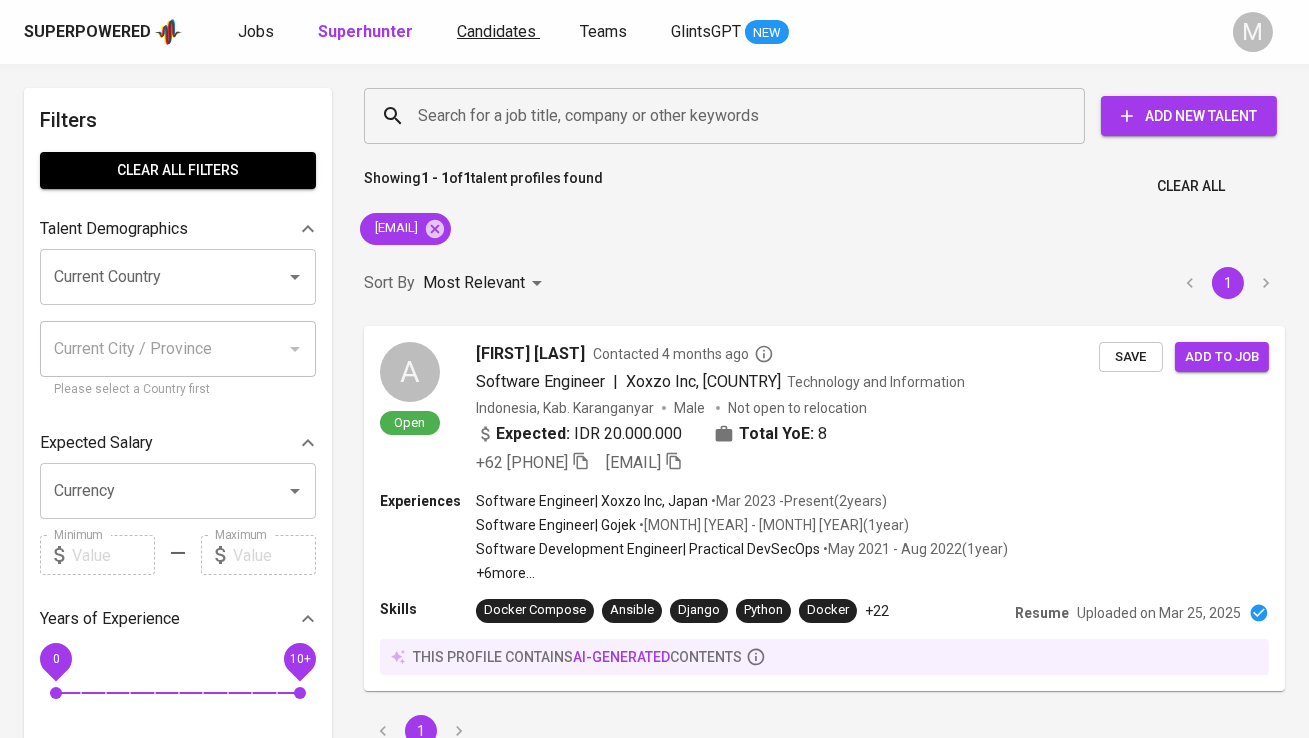 click on "Candidates" at bounding box center (496, 31) 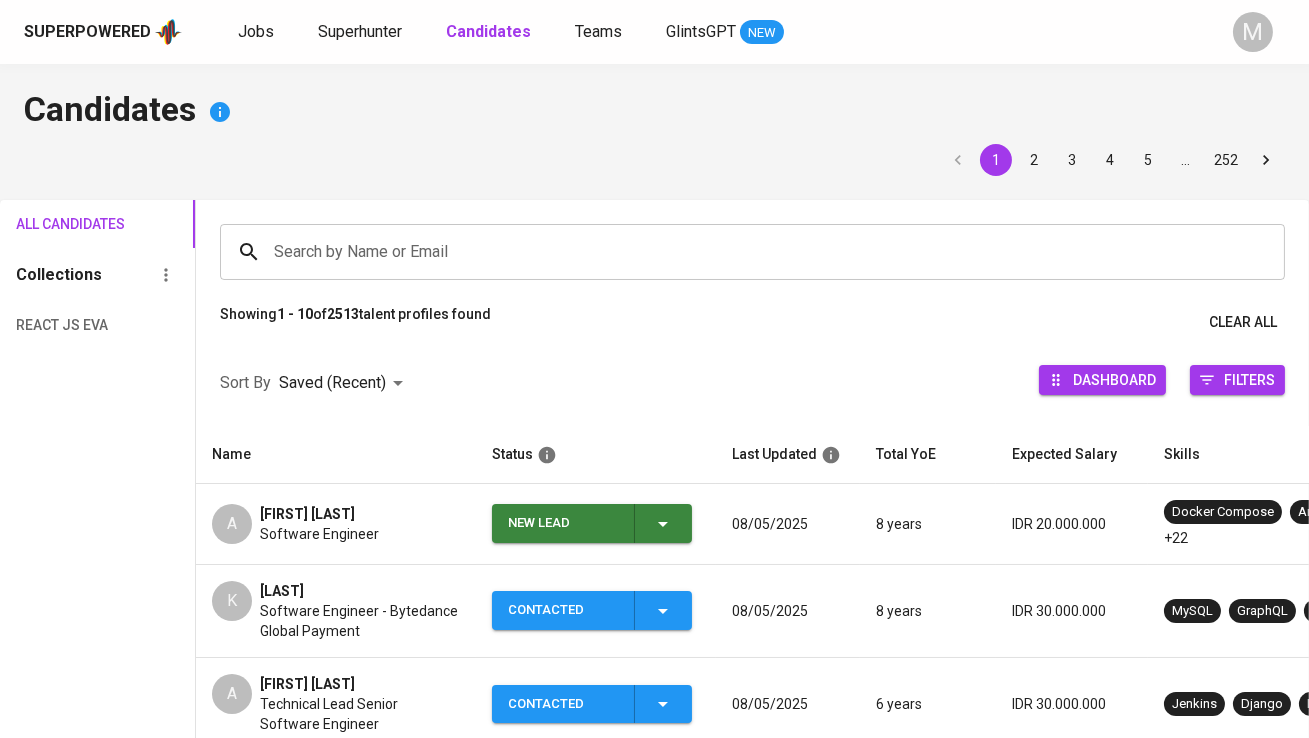 click on "New Lead" at bounding box center (563, 523) 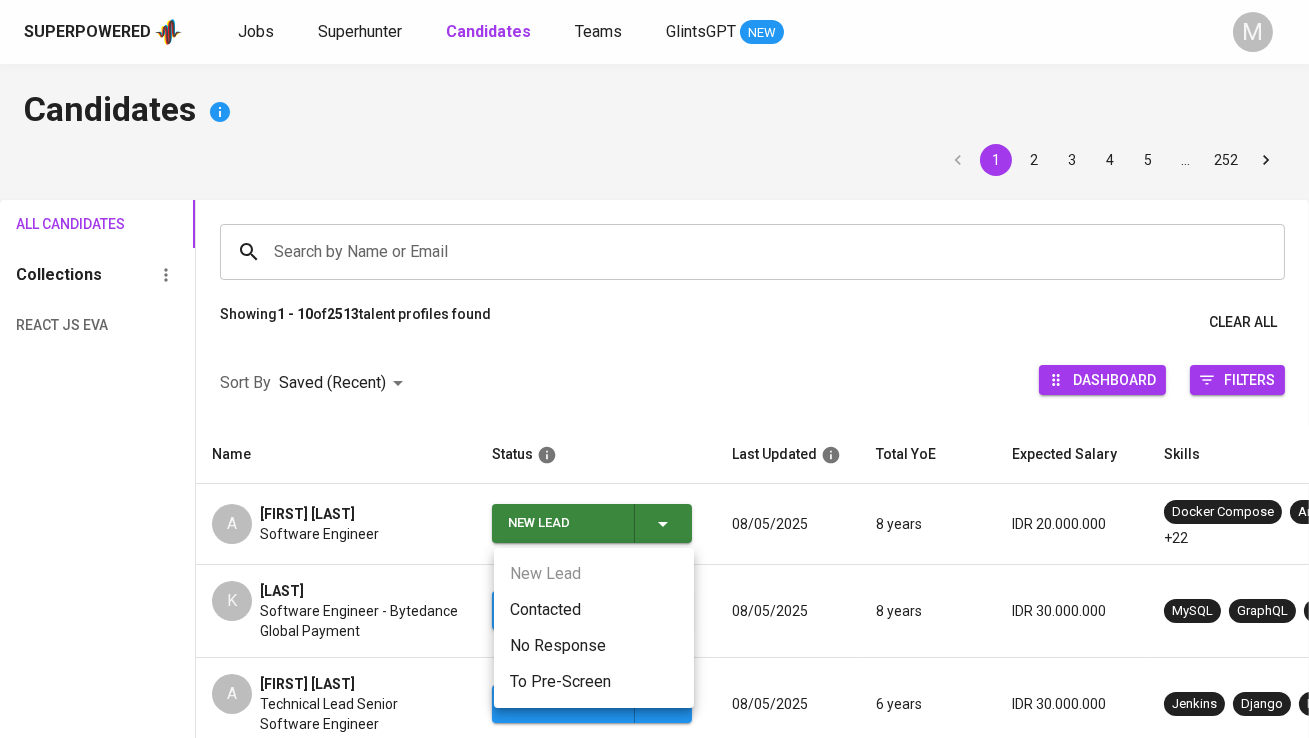 click on "Contacted" at bounding box center (594, 610) 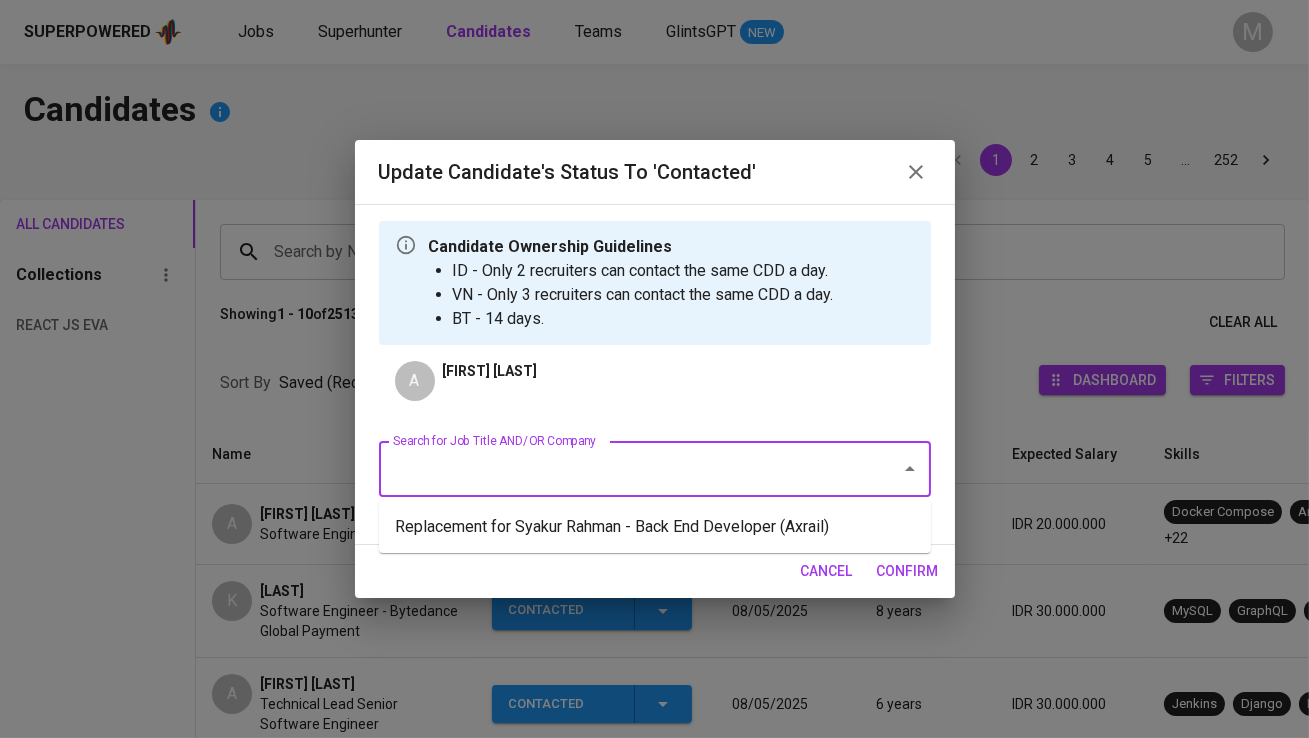click on "Search for Job Title AND/OR Company" at bounding box center (627, 469) 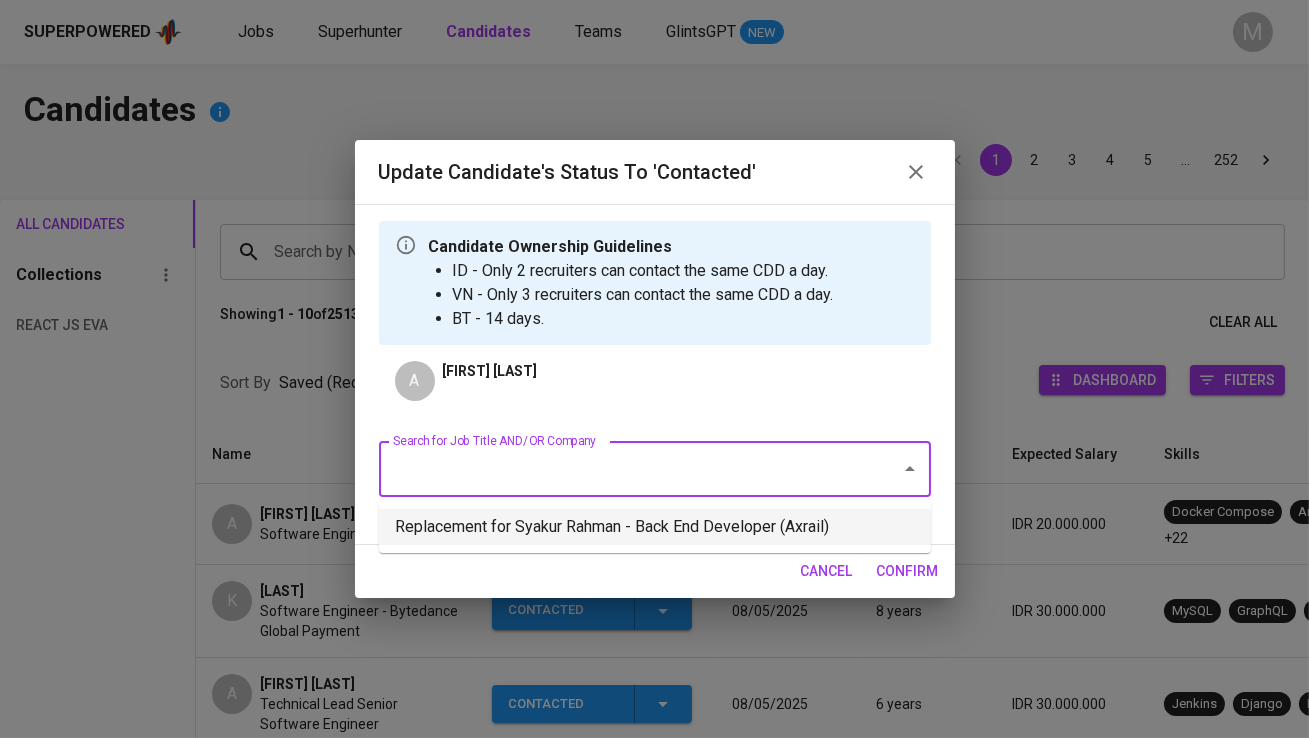 click on "Replacement for Syakur Rahman - Back End Developer (Axrail)" at bounding box center (655, 527) 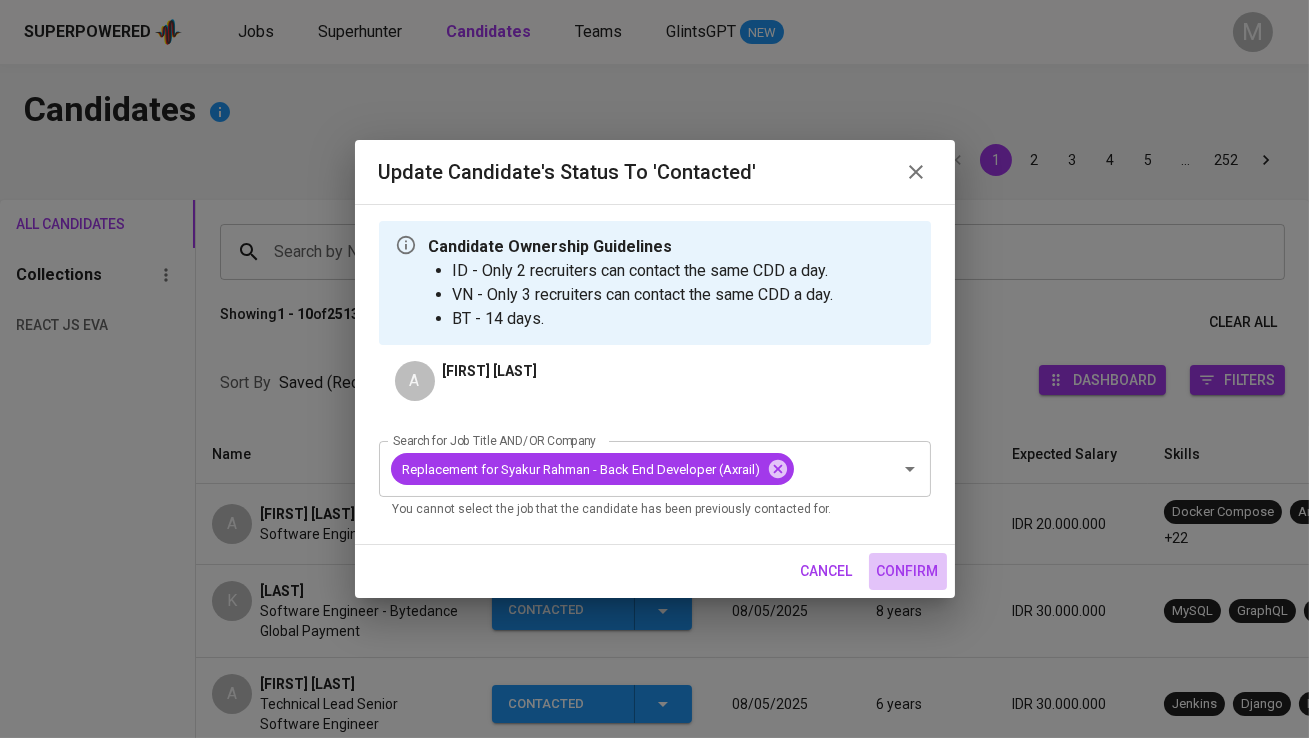click on "confirm" at bounding box center [908, 571] 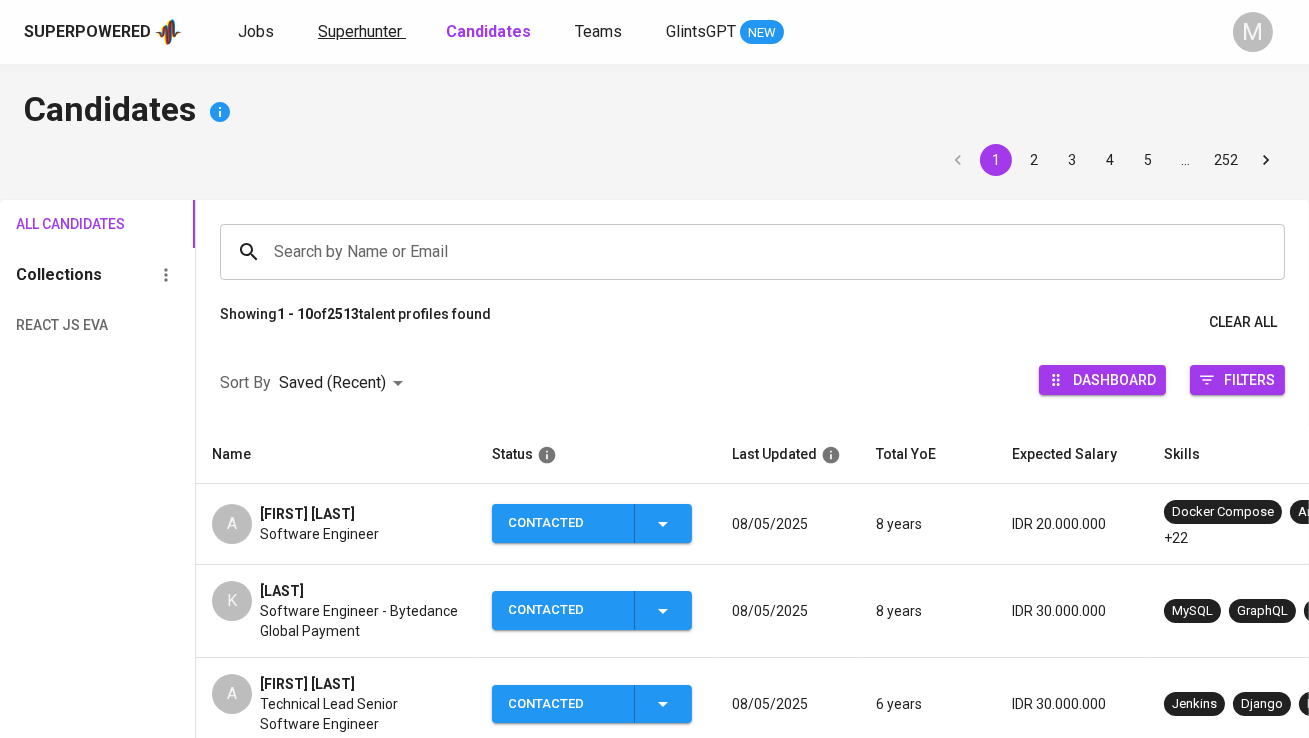 click on "Superhunter" at bounding box center [360, 31] 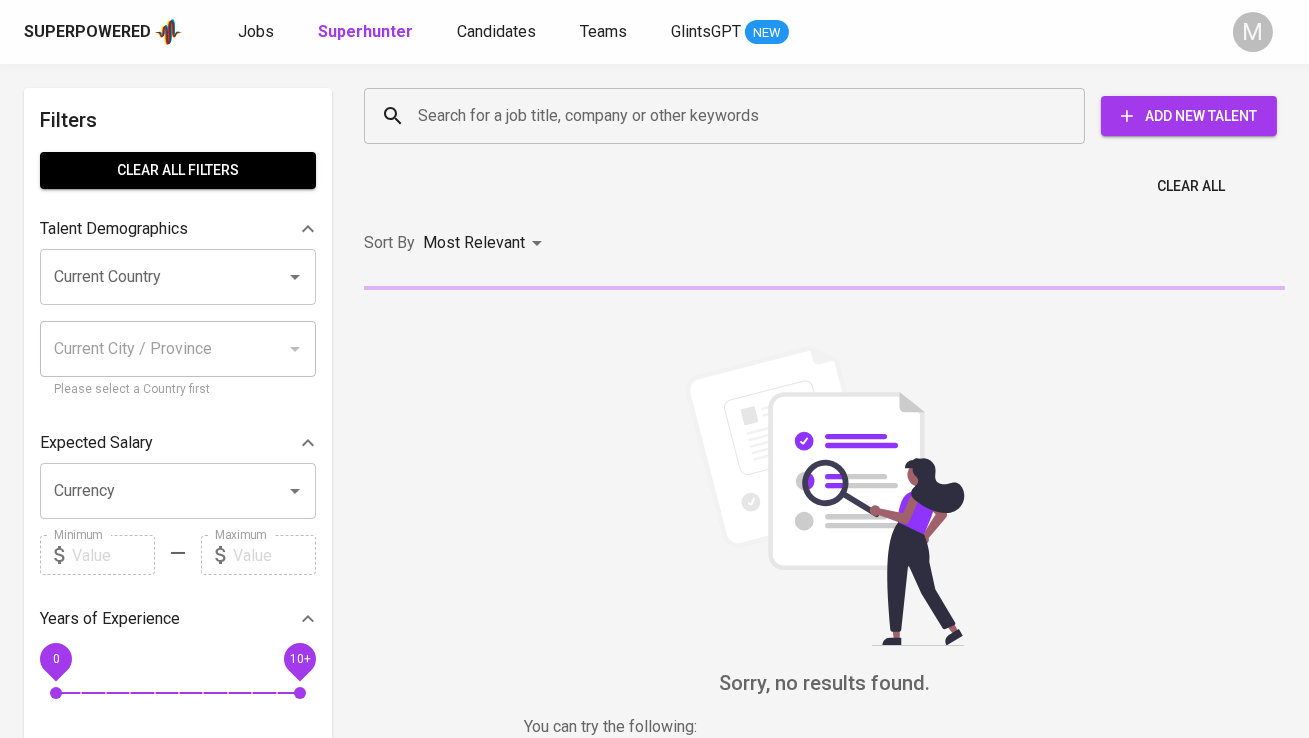 click on "Search for a job title, company or other keywords" at bounding box center [729, 116] 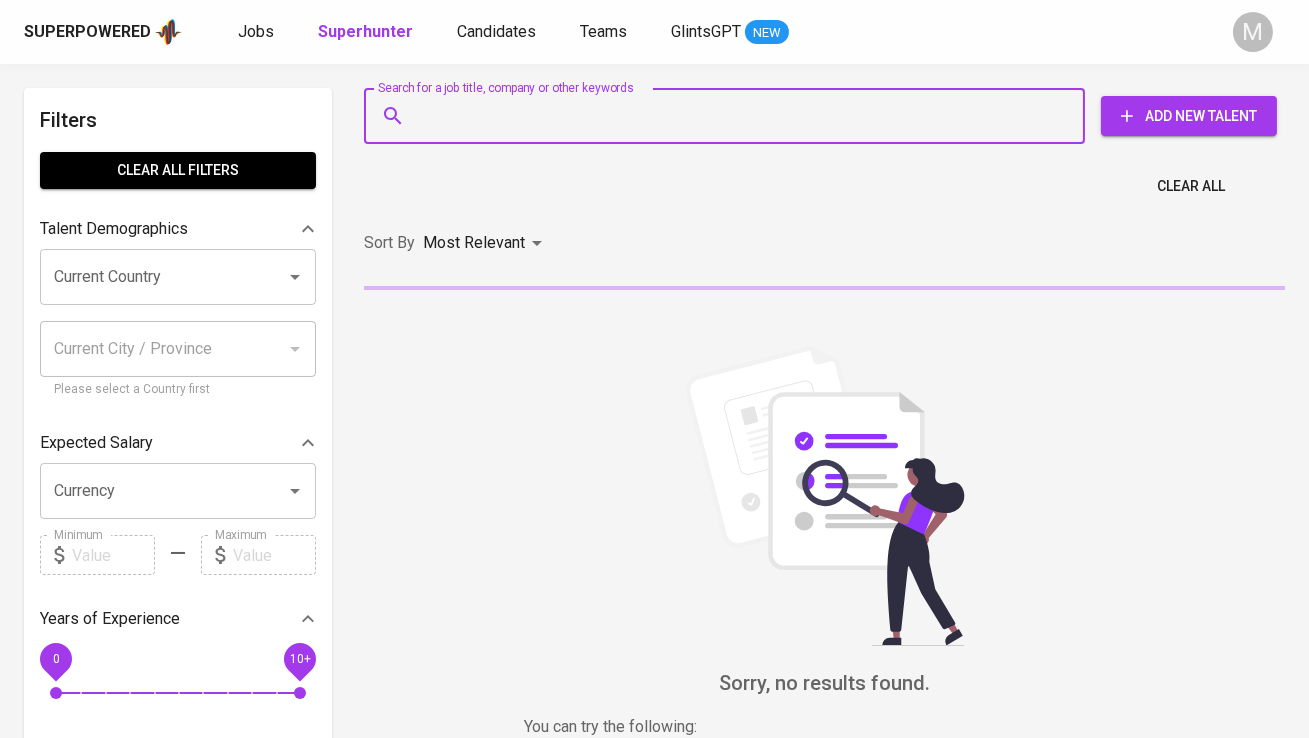 paste on "[EMAIL]" 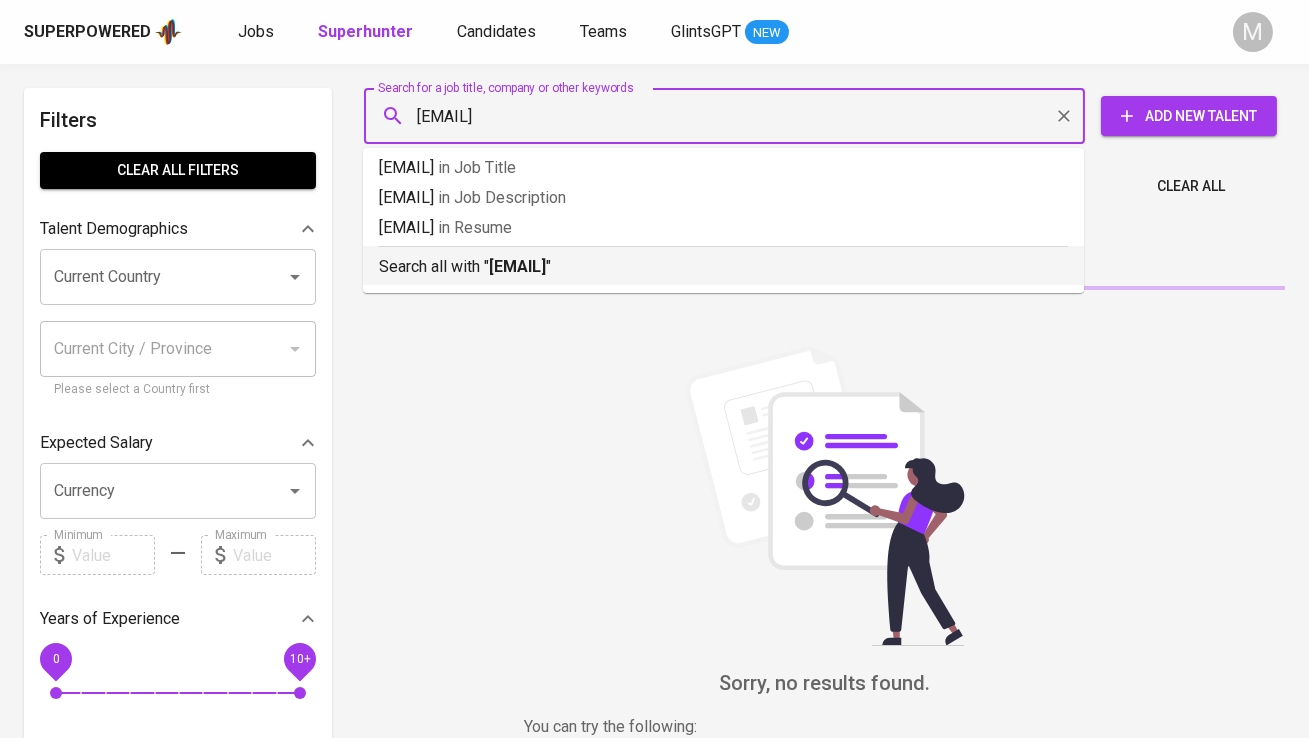 click on "[EMAIL]" at bounding box center [517, 266] 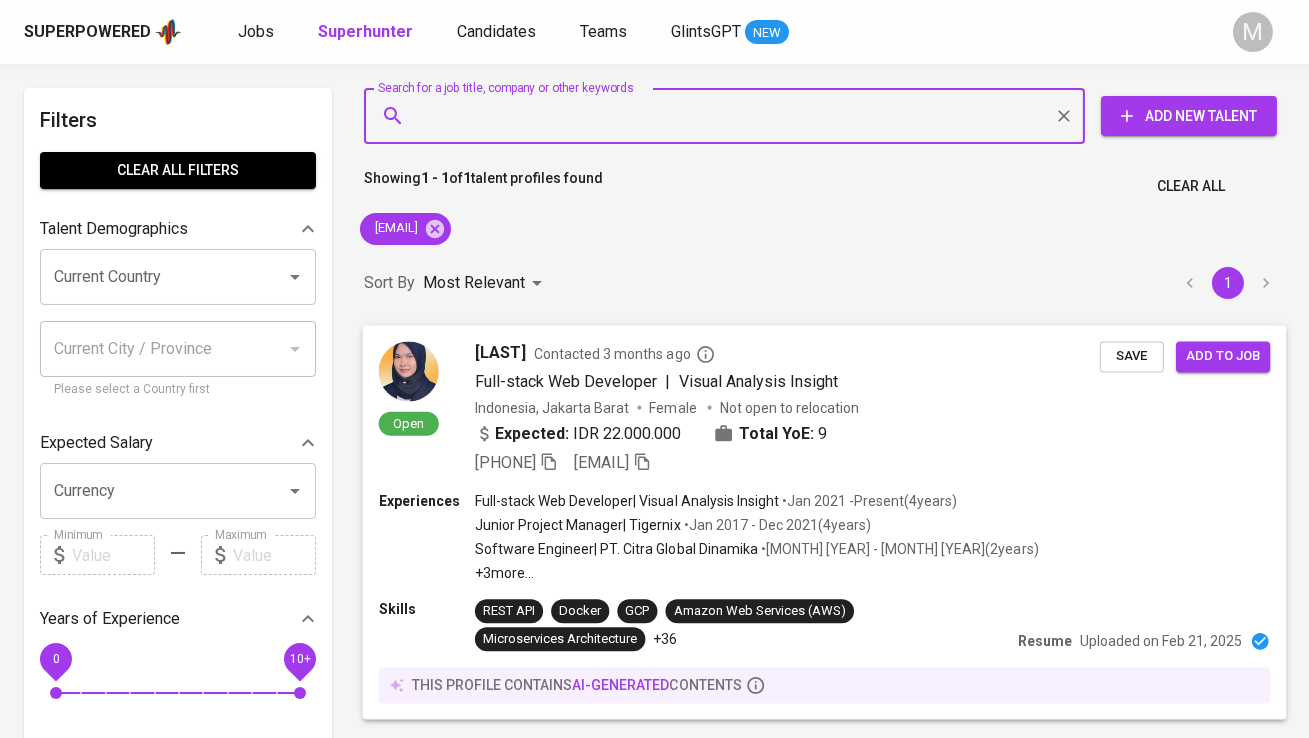 click at bounding box center [409, 371] 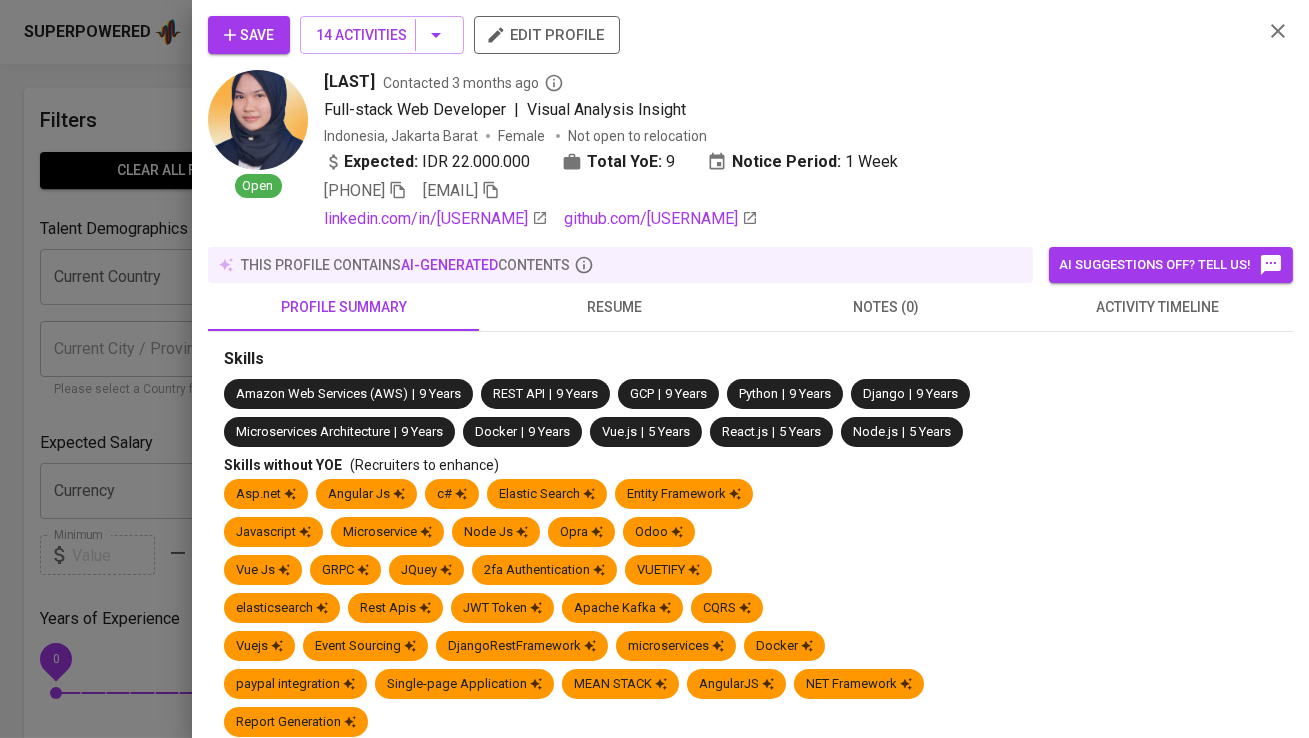 click on "Save" at bounding box center (249, 35) 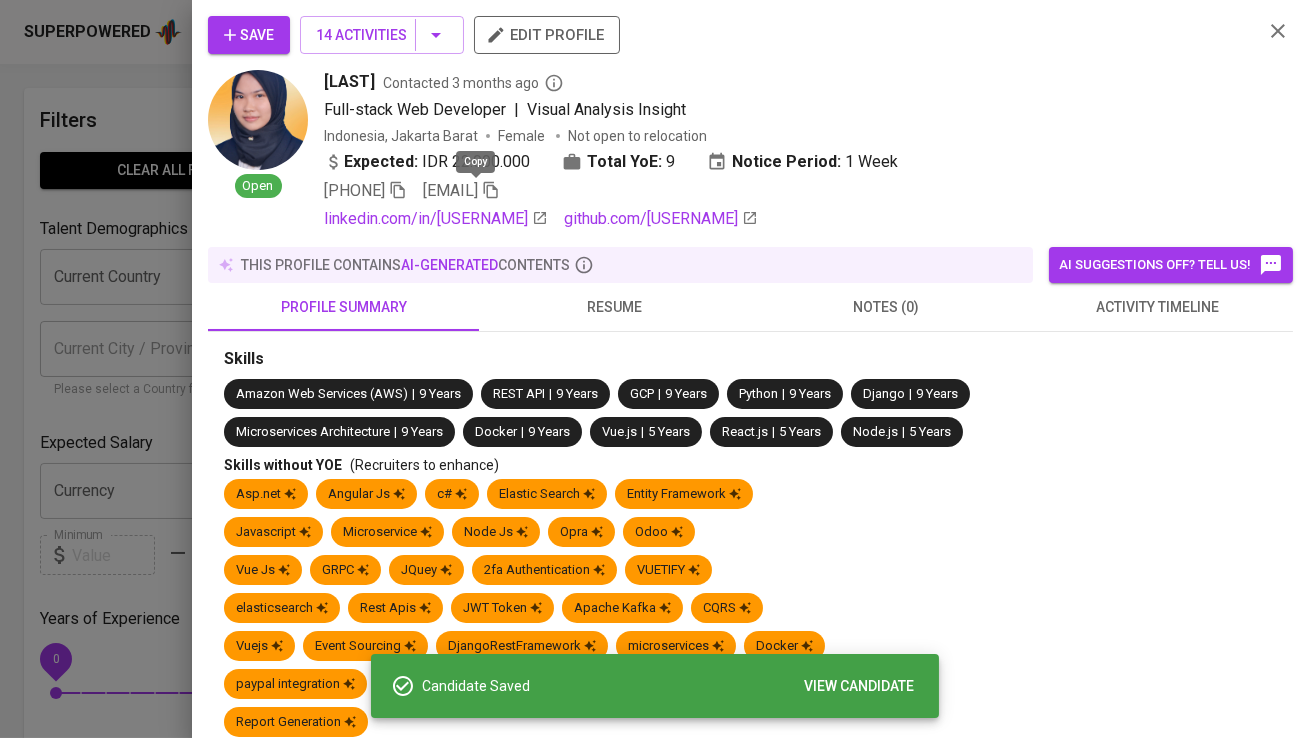 click 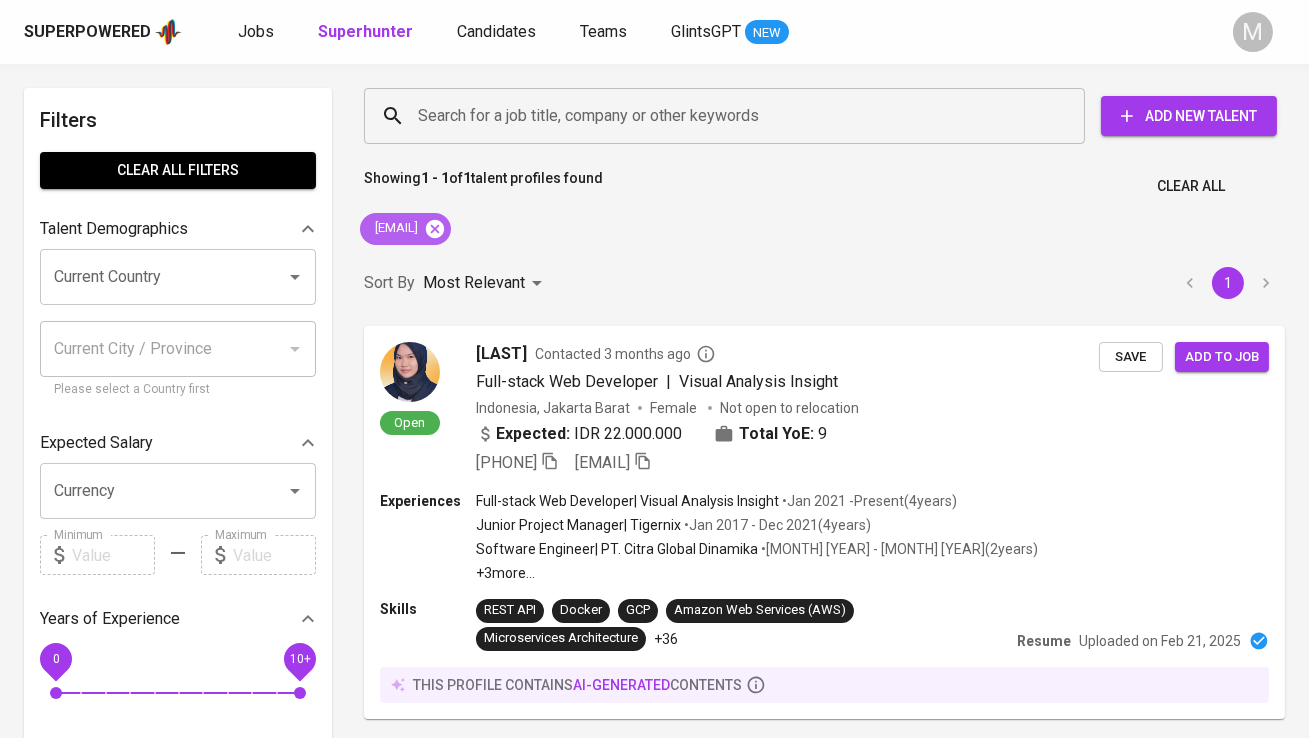 click 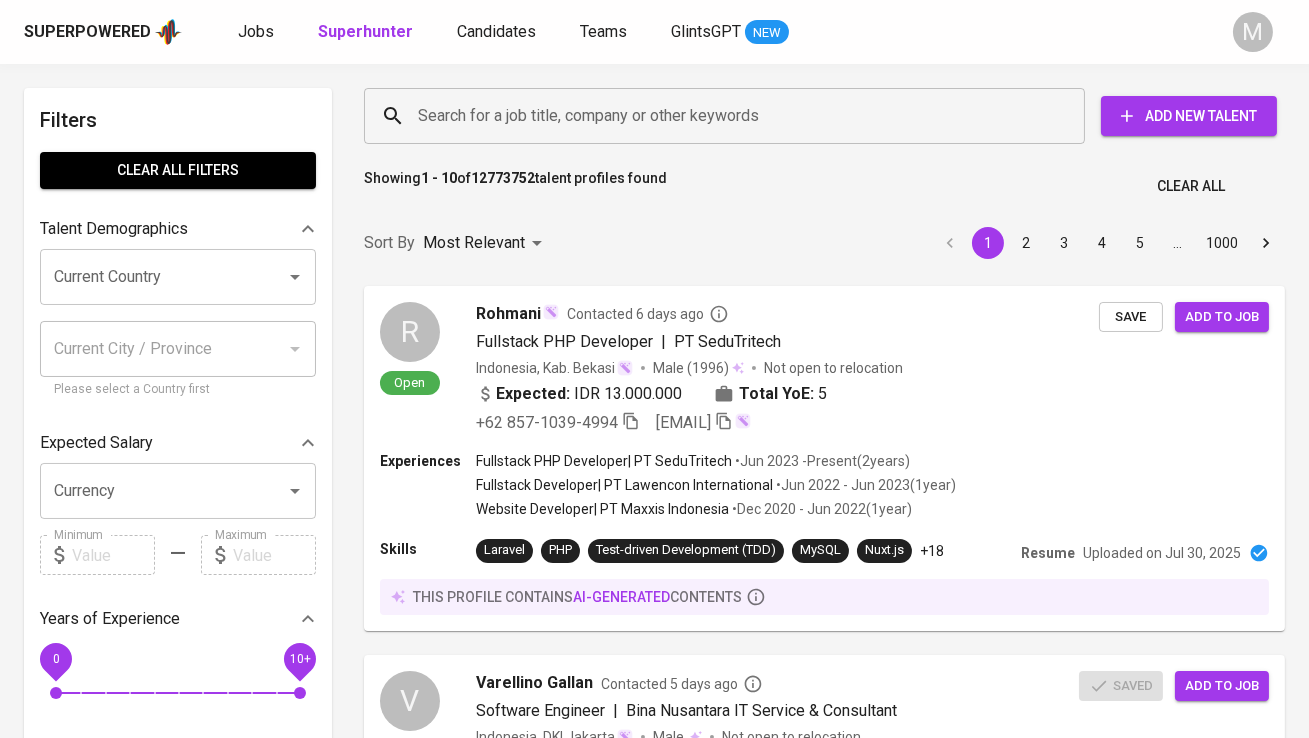 click on "Search for a job title, company or other keywords" at bounding box center [729, 116] 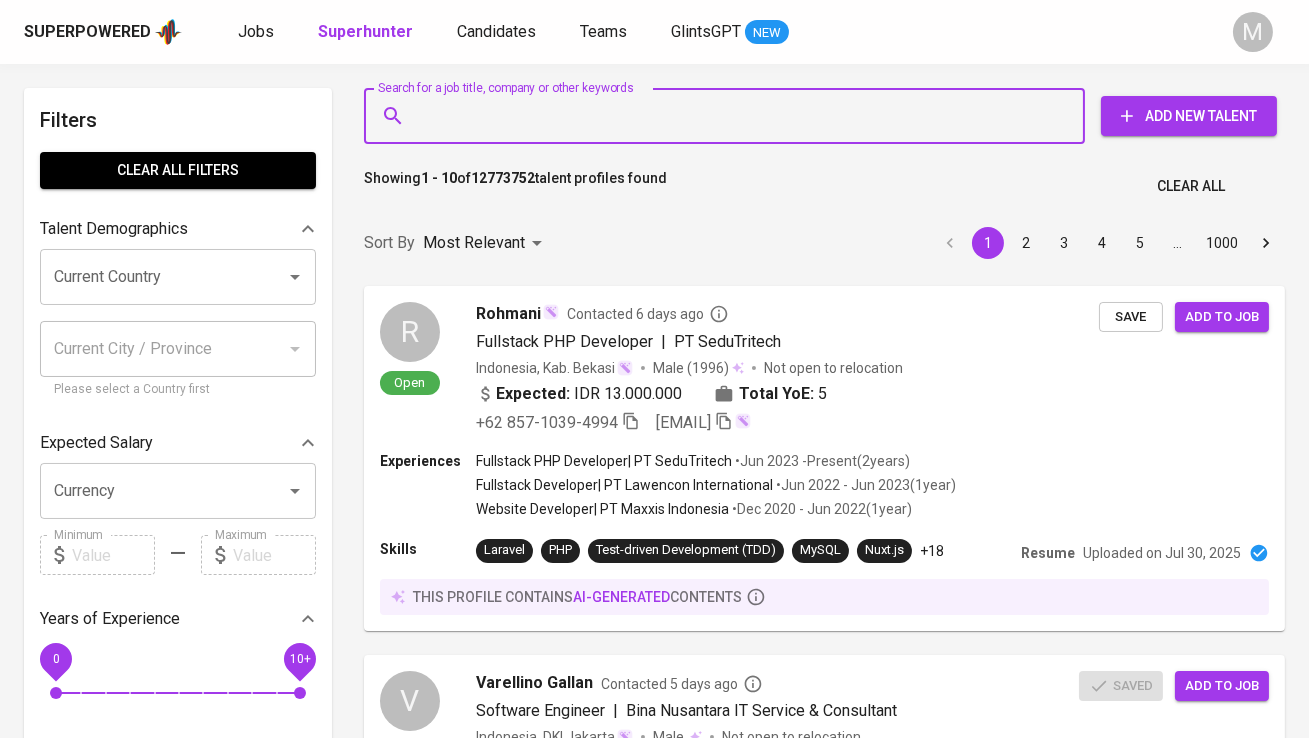 paste on "wihlarko26@gmail.com" 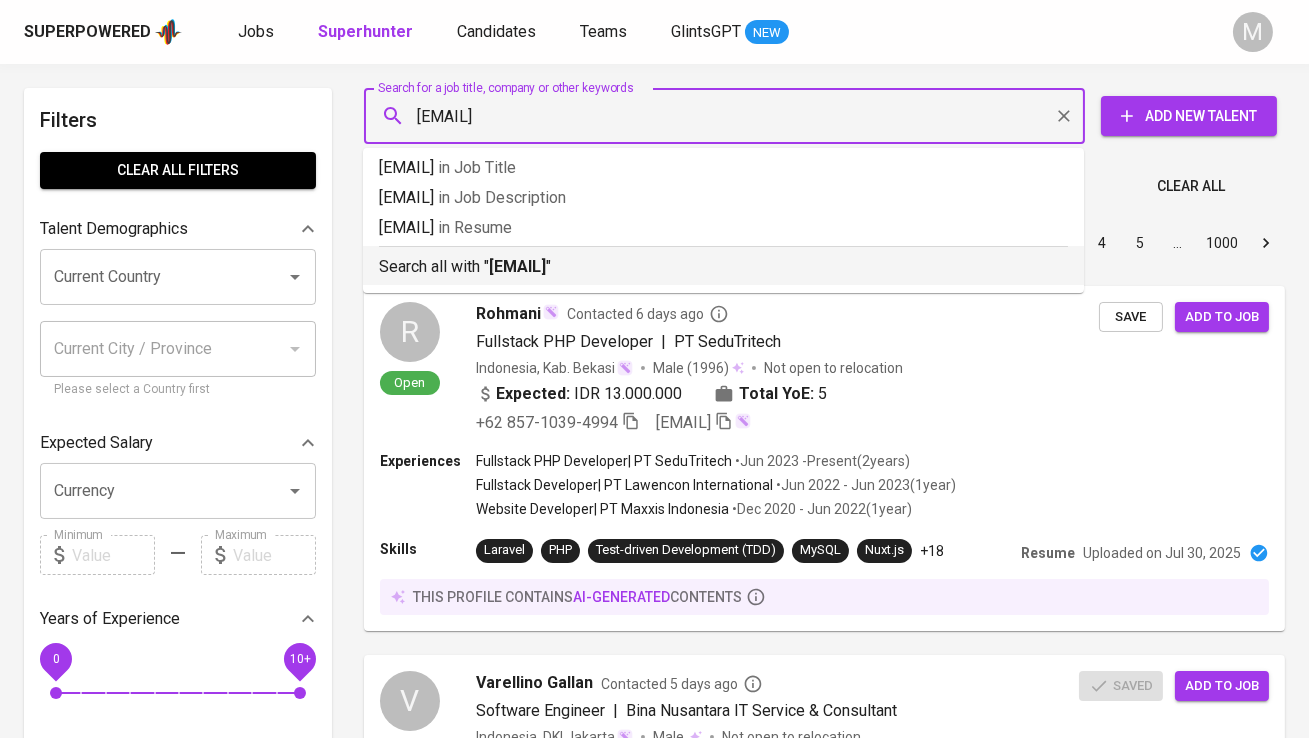 click on "[EMAIL]" at bounding box center [517, 266] 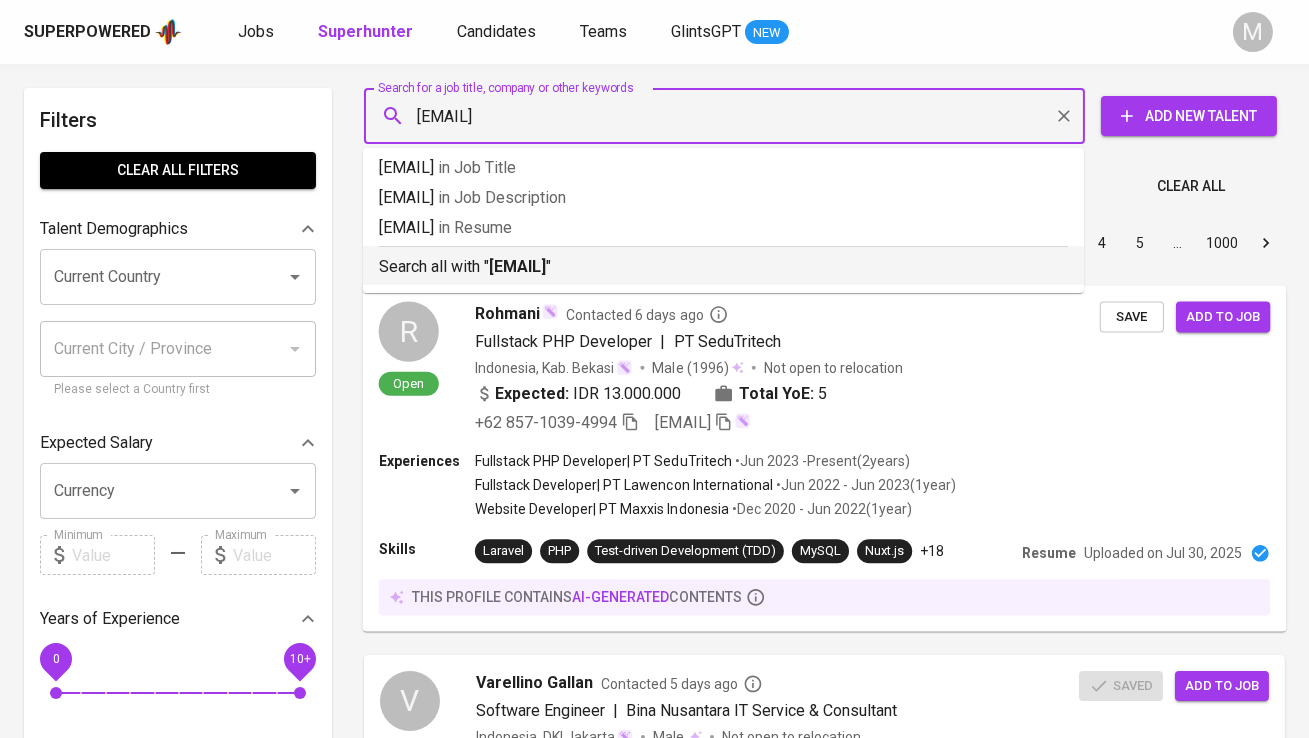 type 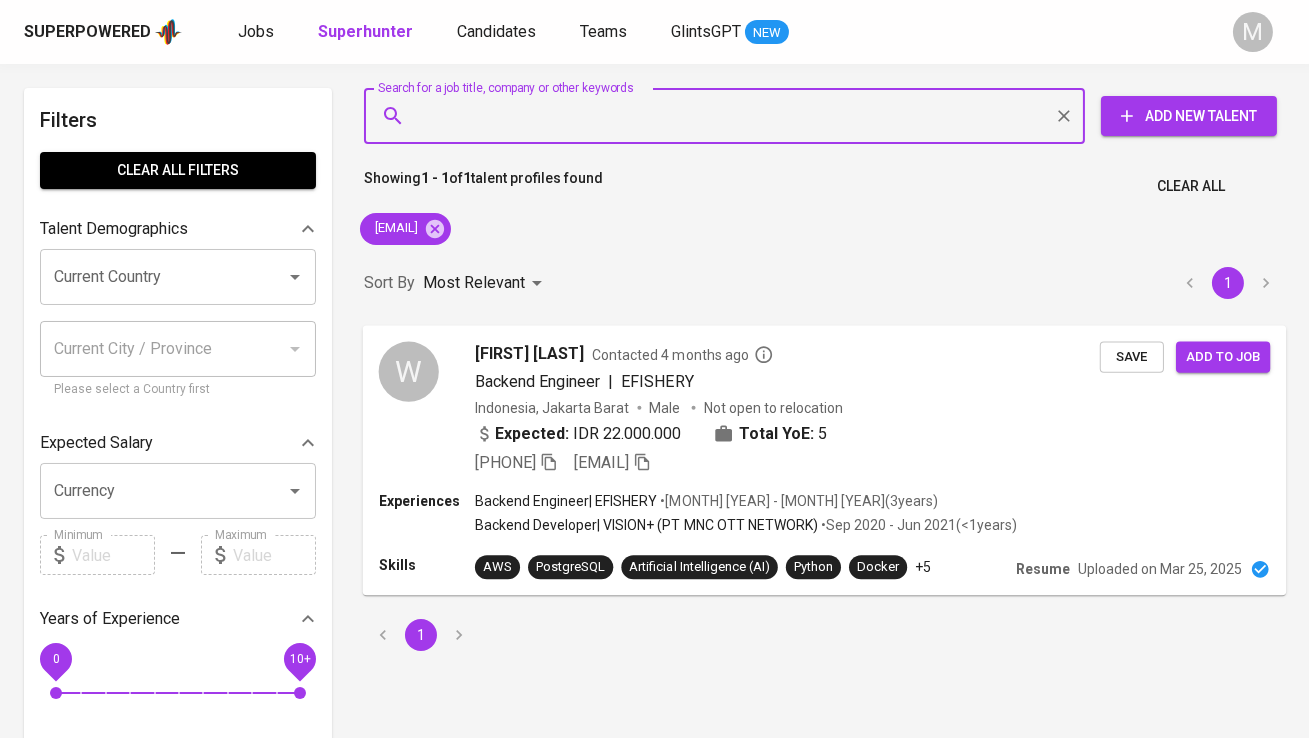 click on "W" at bounding box center [409, 371] 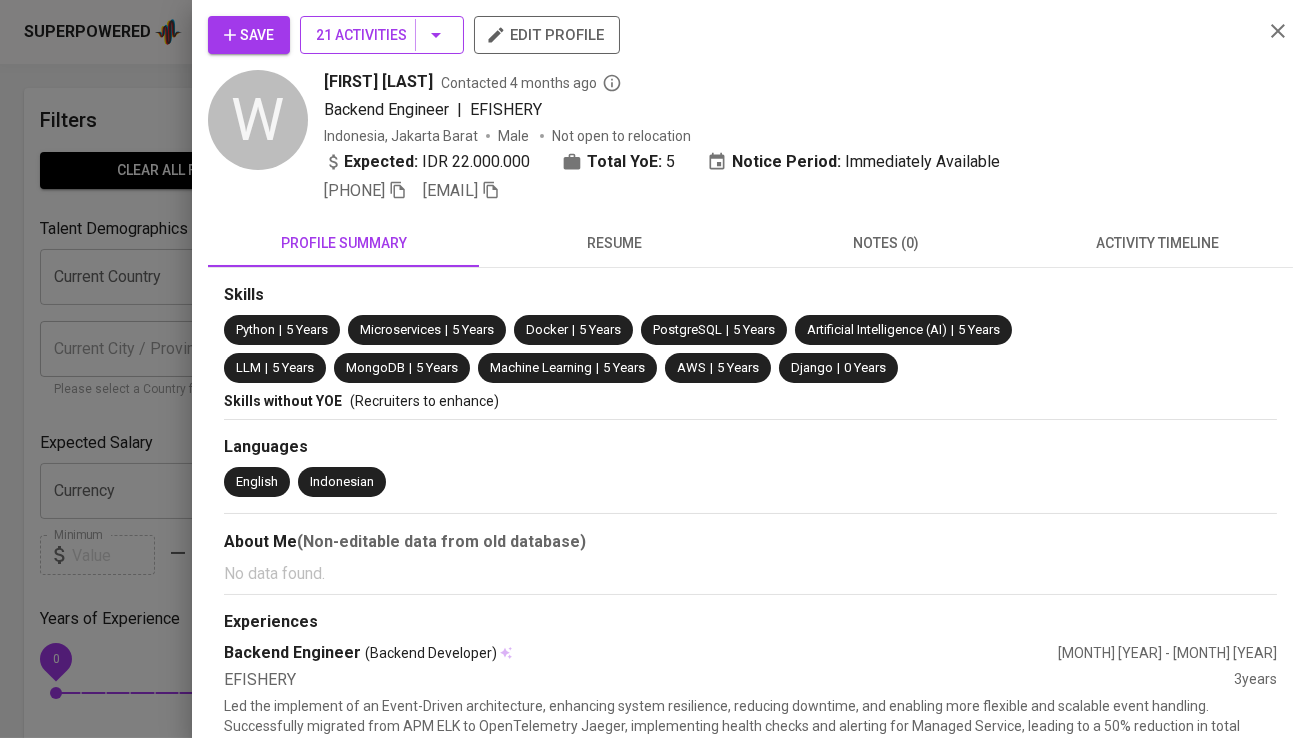 click on "21 Activities" at bounding box center (382, 35) 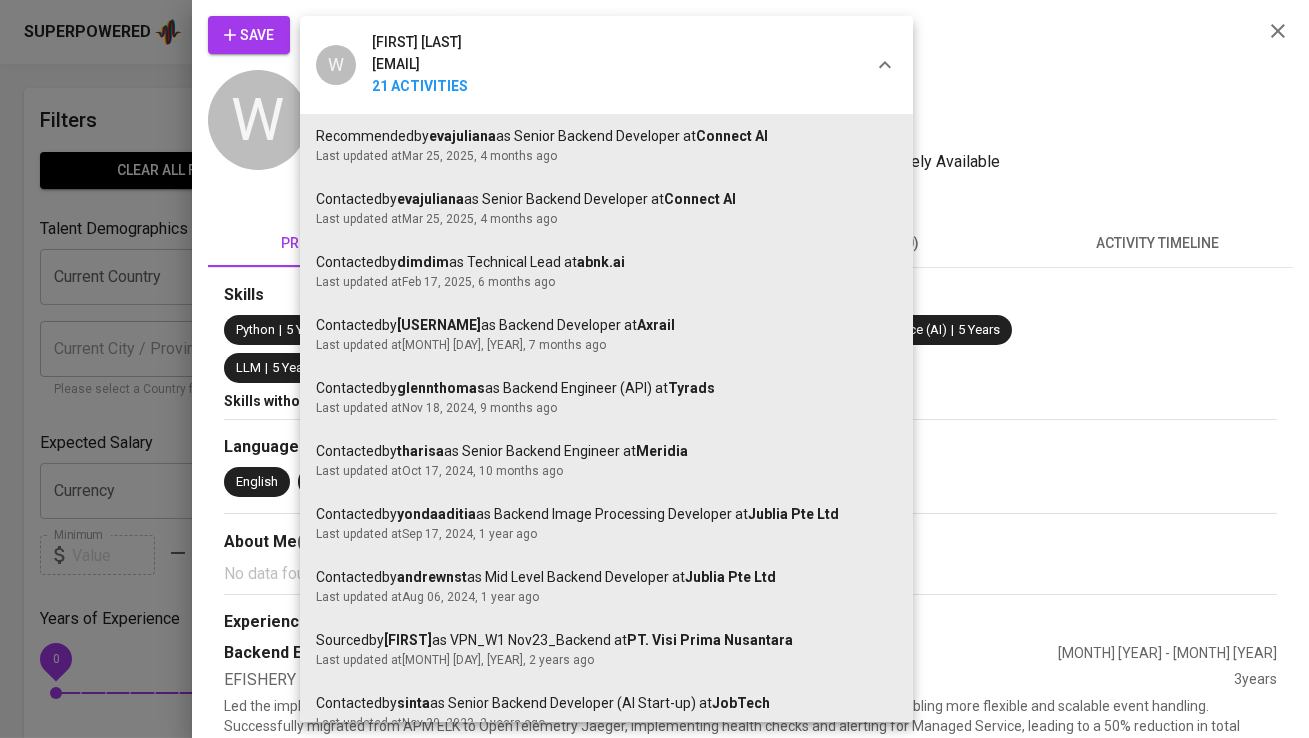 click on "W Wihlarko Prasdegdho wihlarko26@gmail.com 21 Activities" at bounding box center (392, 65) 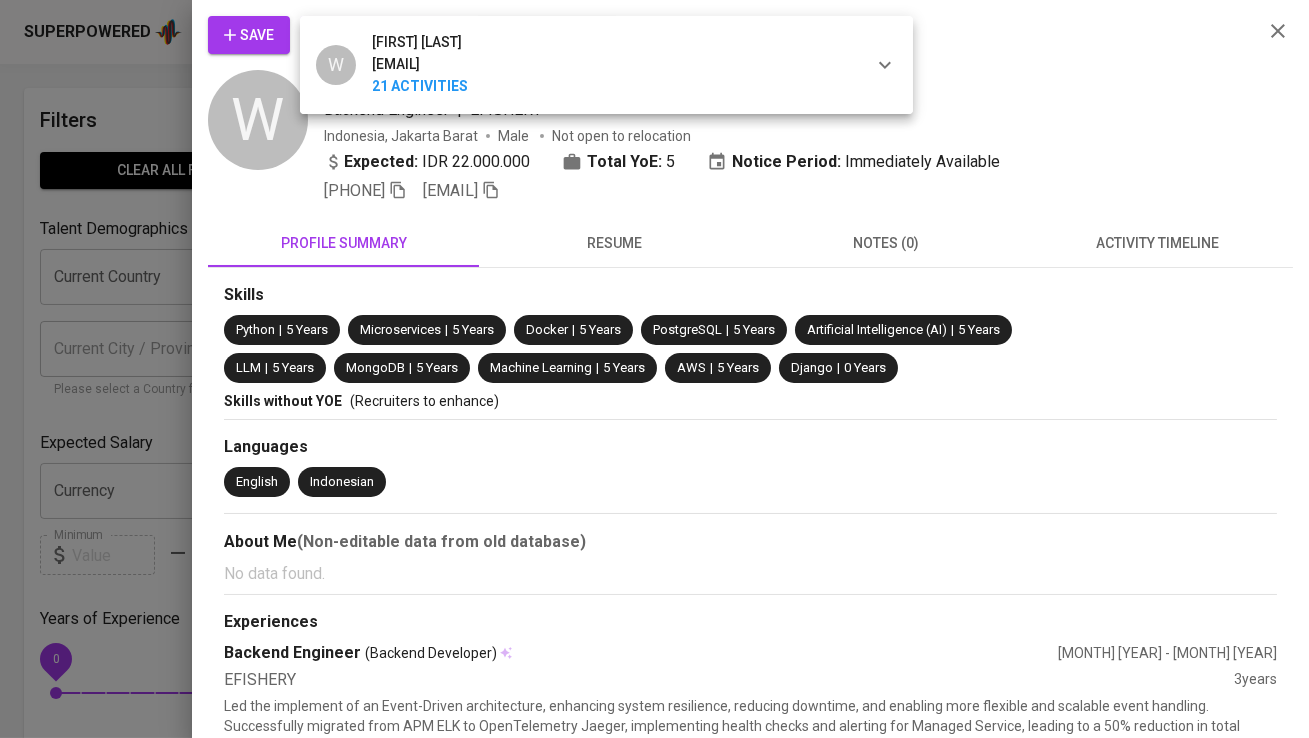 click at bounding box center [654, 369] 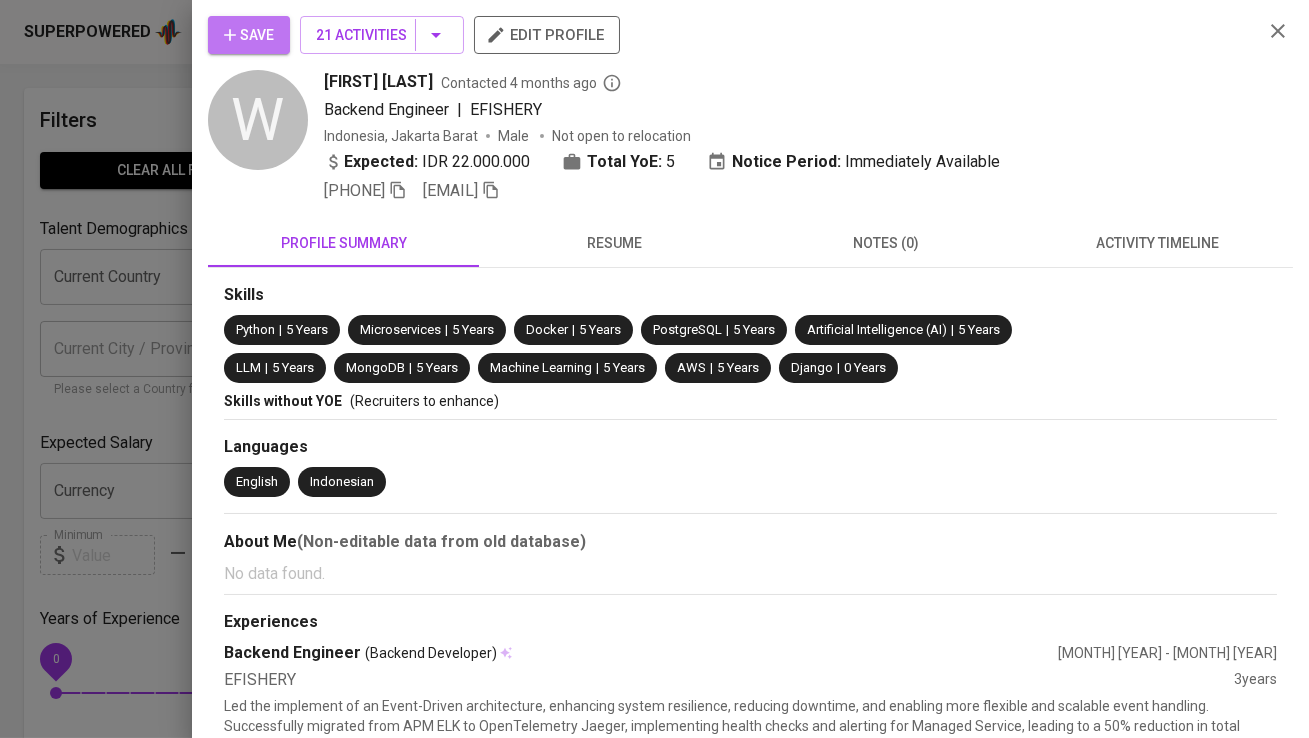click 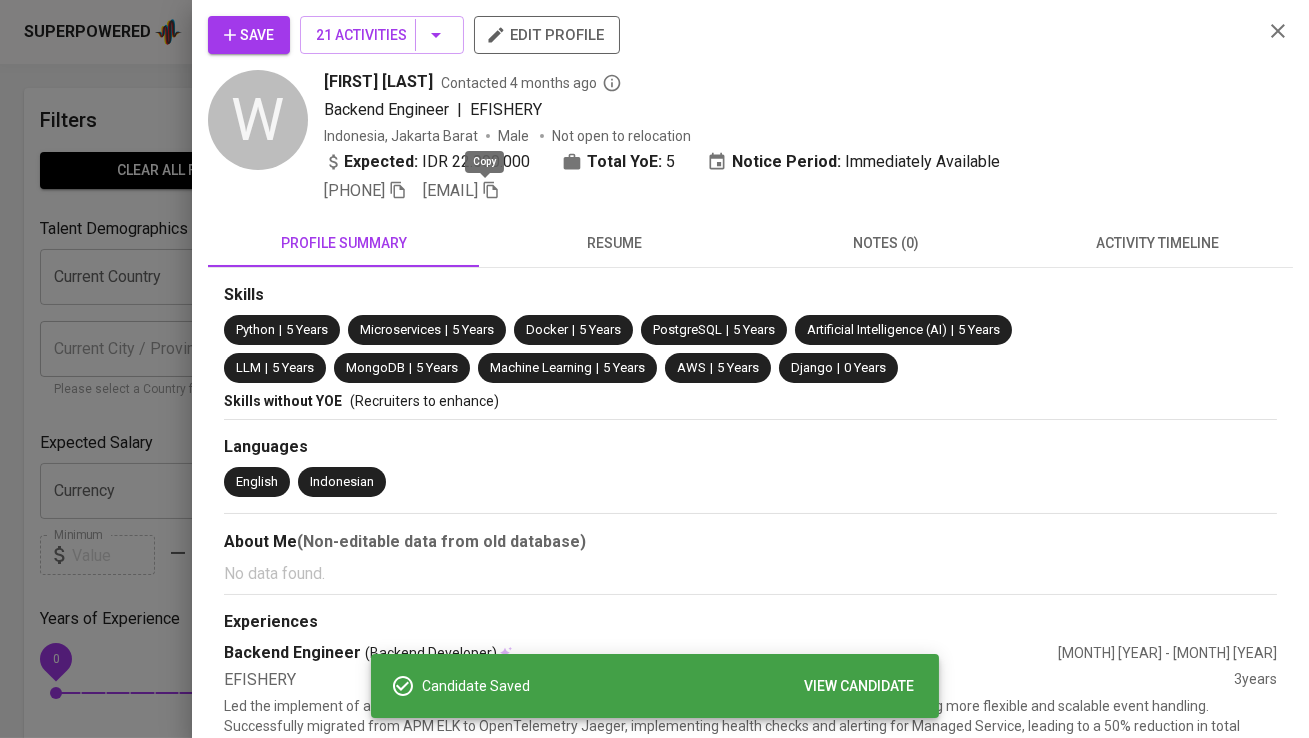 click on "+62 [PHONE]" at bounding box center (365, 191) 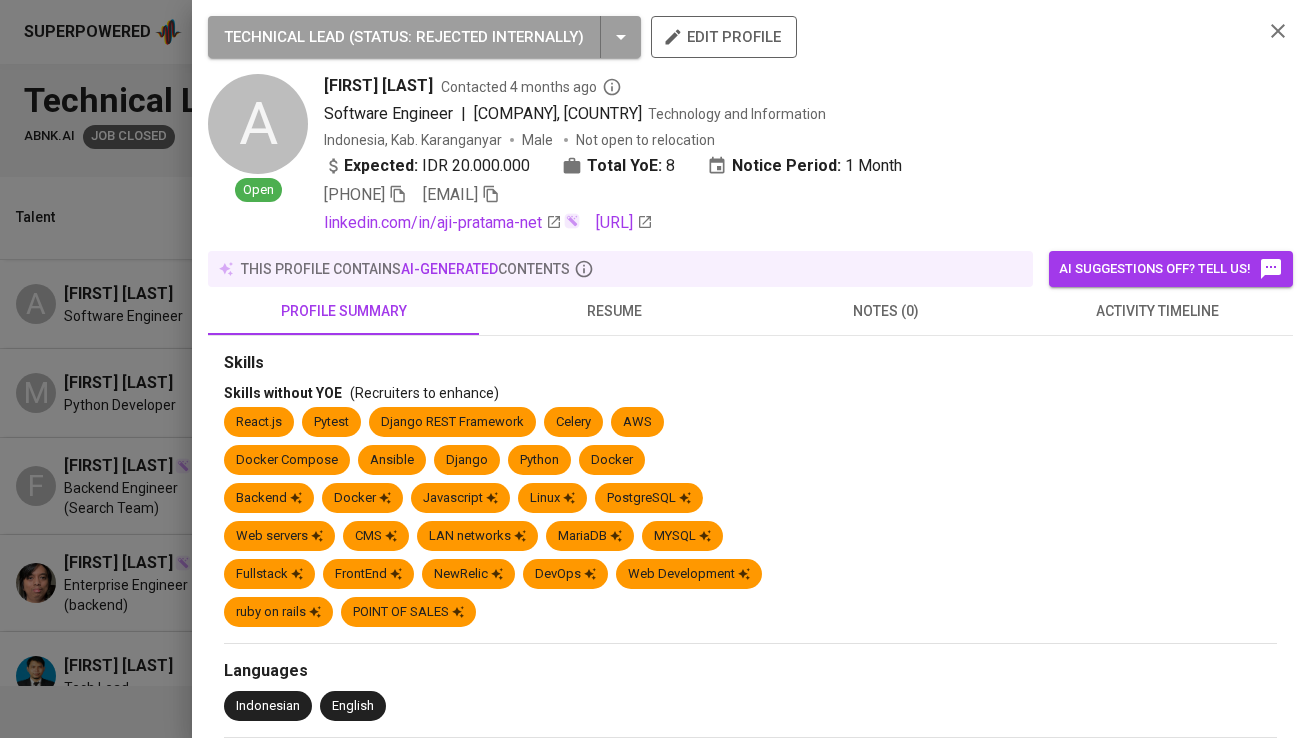 scroll, scrollTop: 0, scrollLeft: 0, axis: both 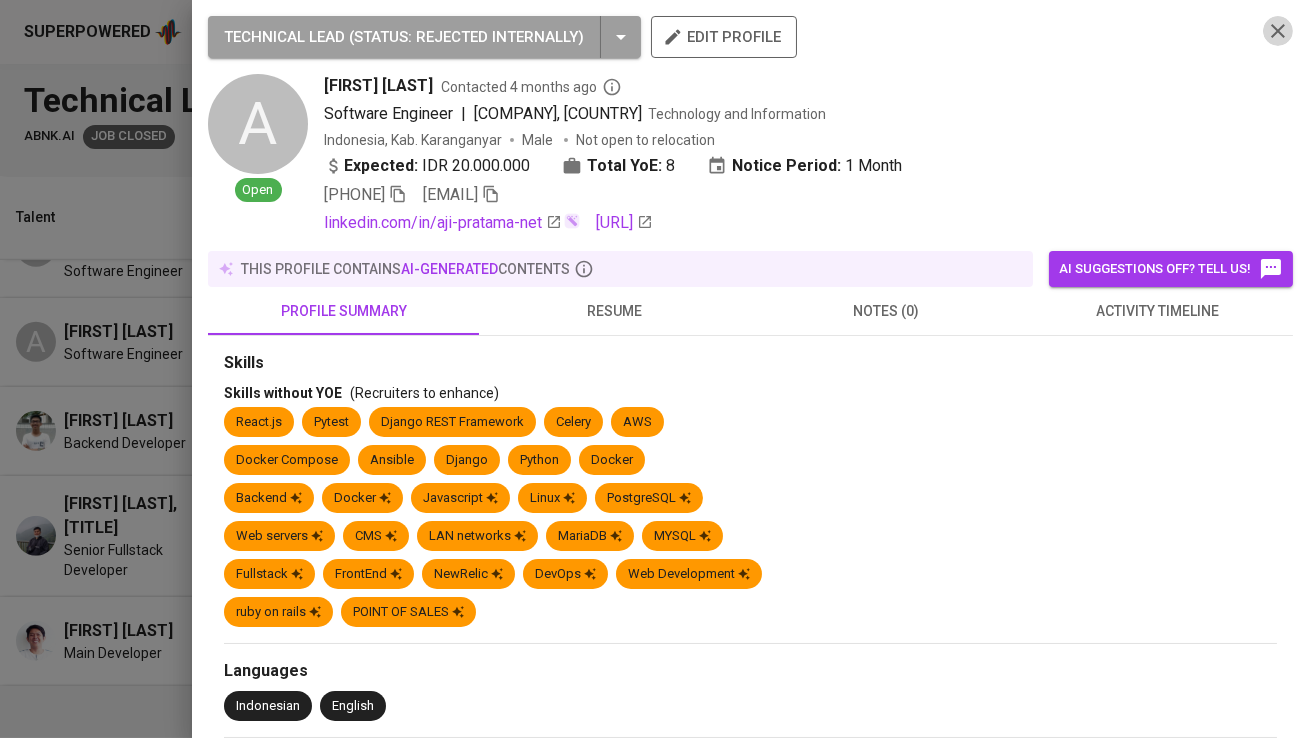 click 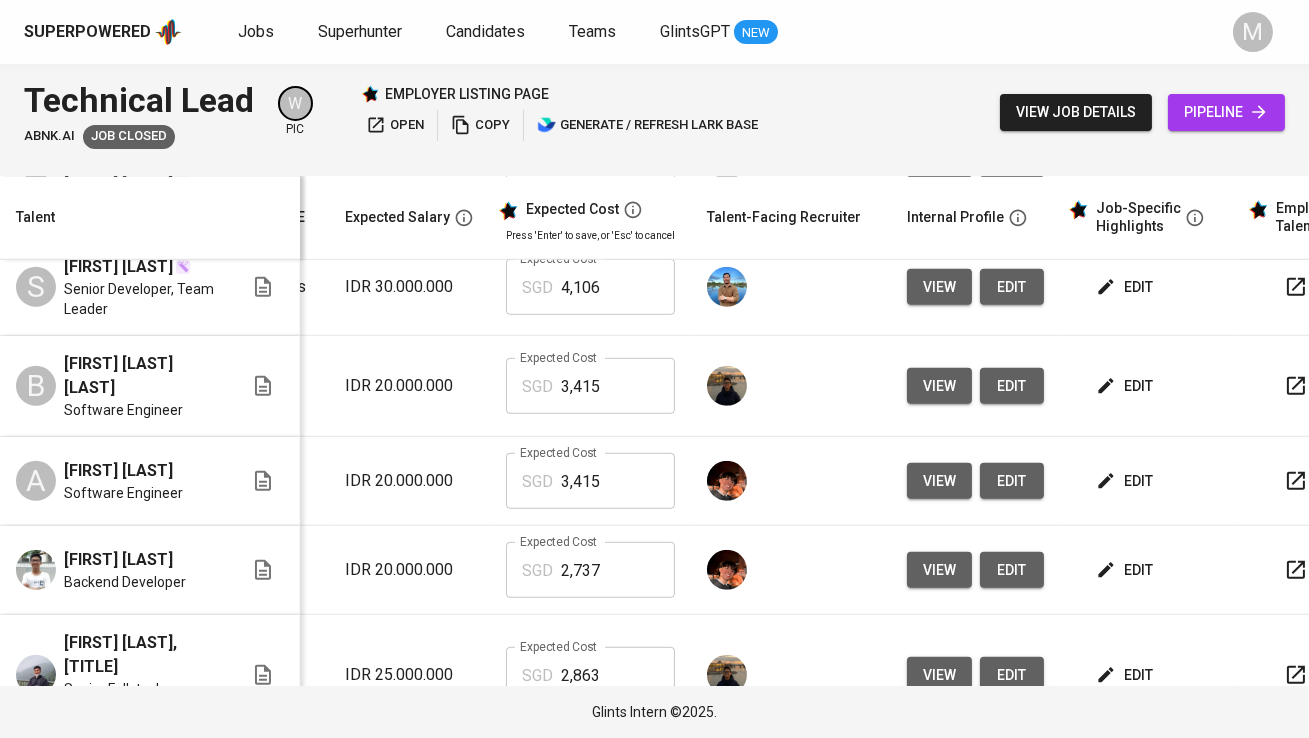 scroll, scrollTop: 2833, scrollLeft: 292, axis: both 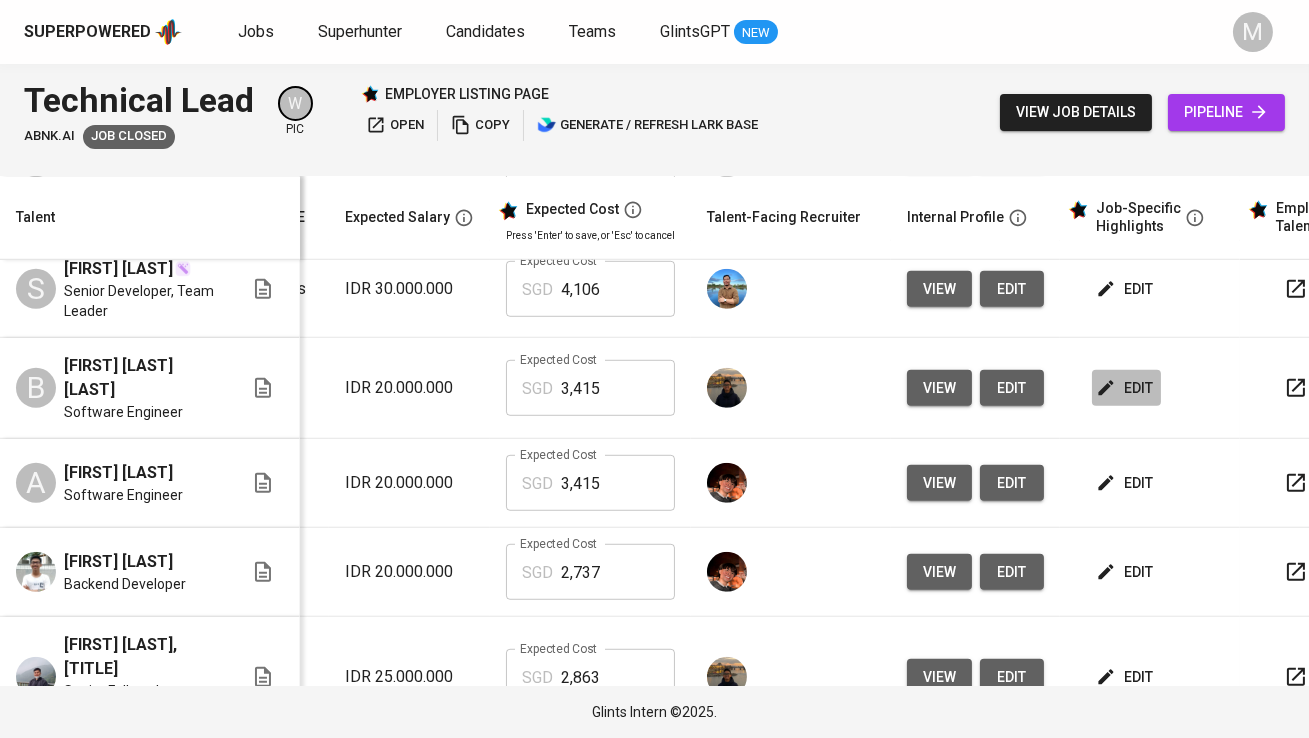 click on "edit" at bounding box center [1126, 388] 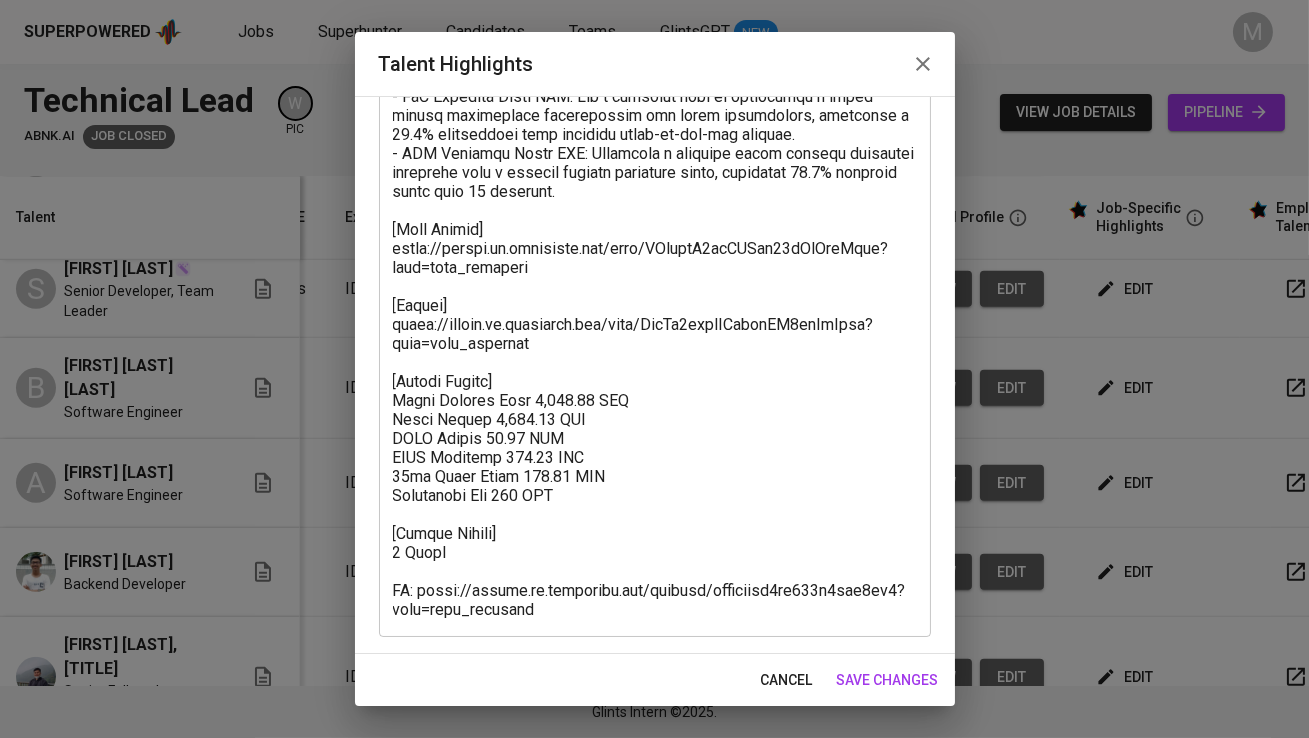 scroll, scrollTop: 0, scrollLeft: 0, axis: both 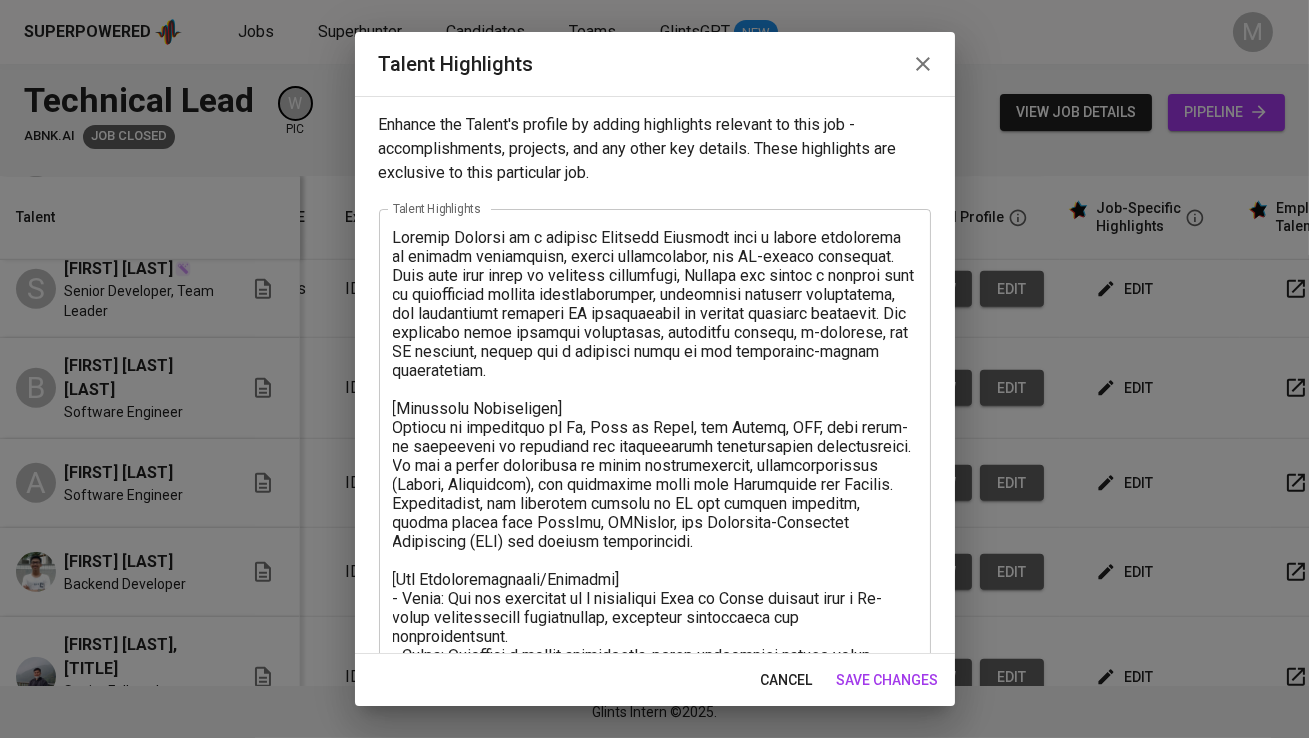 click 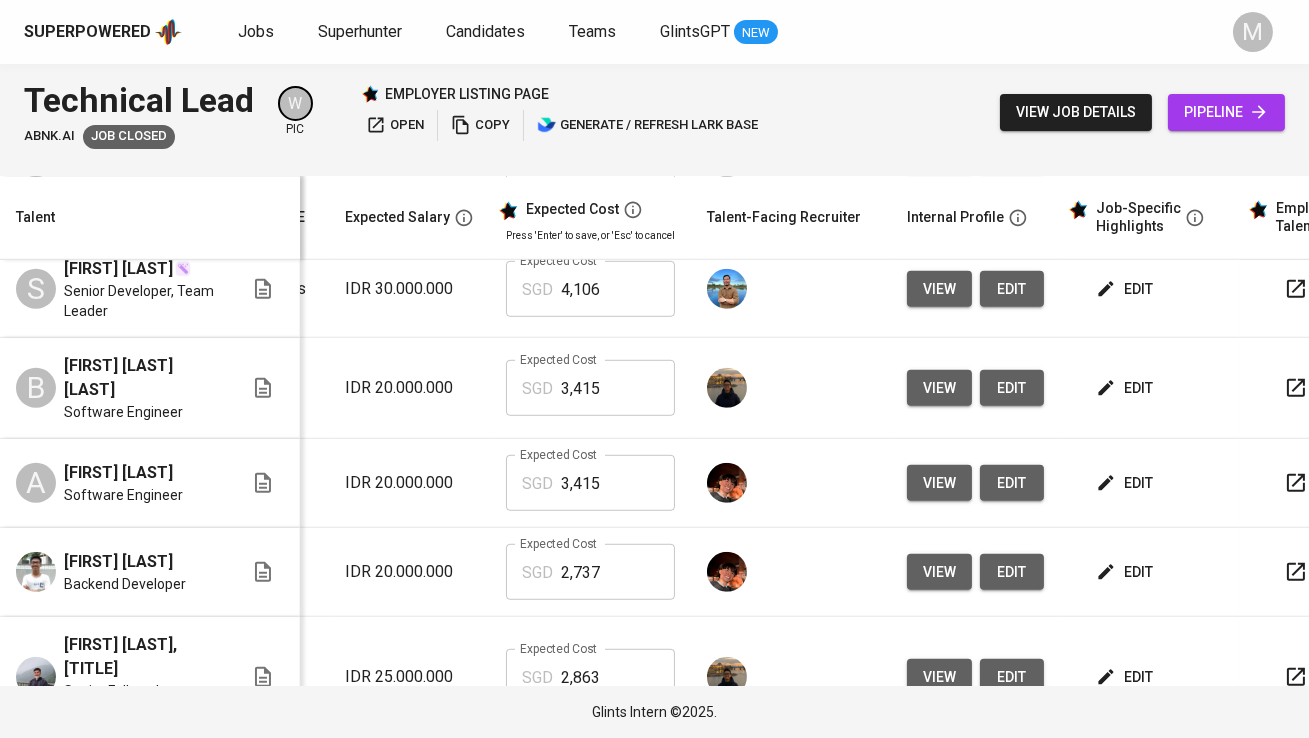 click on "view" at bounding box center [939, 388] 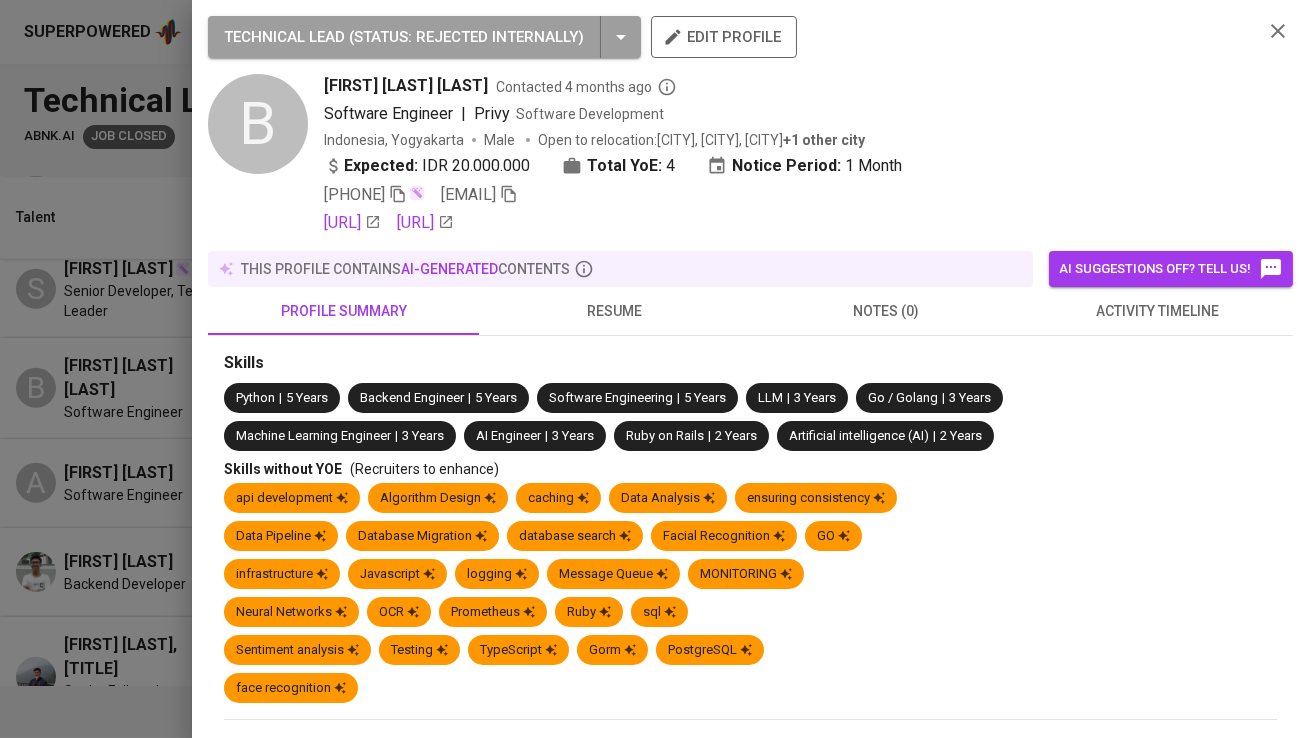 click at bounding box center [654, 369] 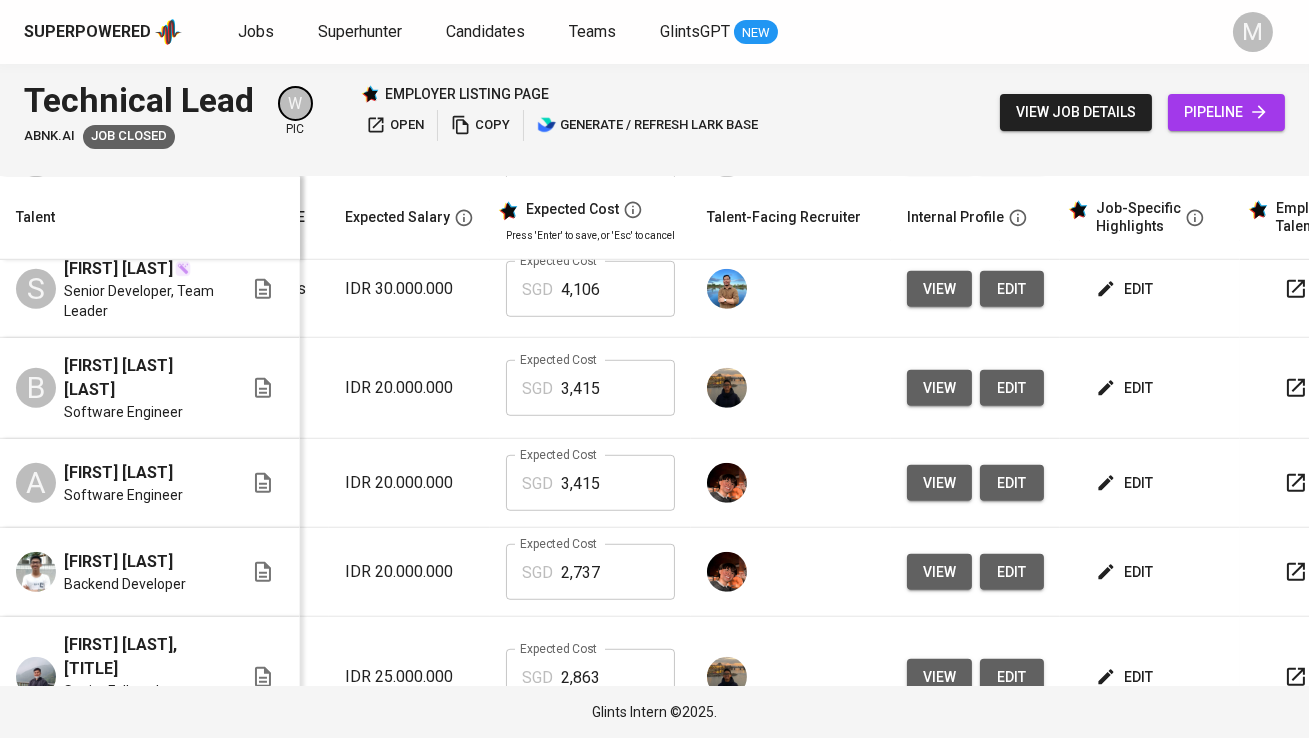click on "view" at bounding box center (939, 388) 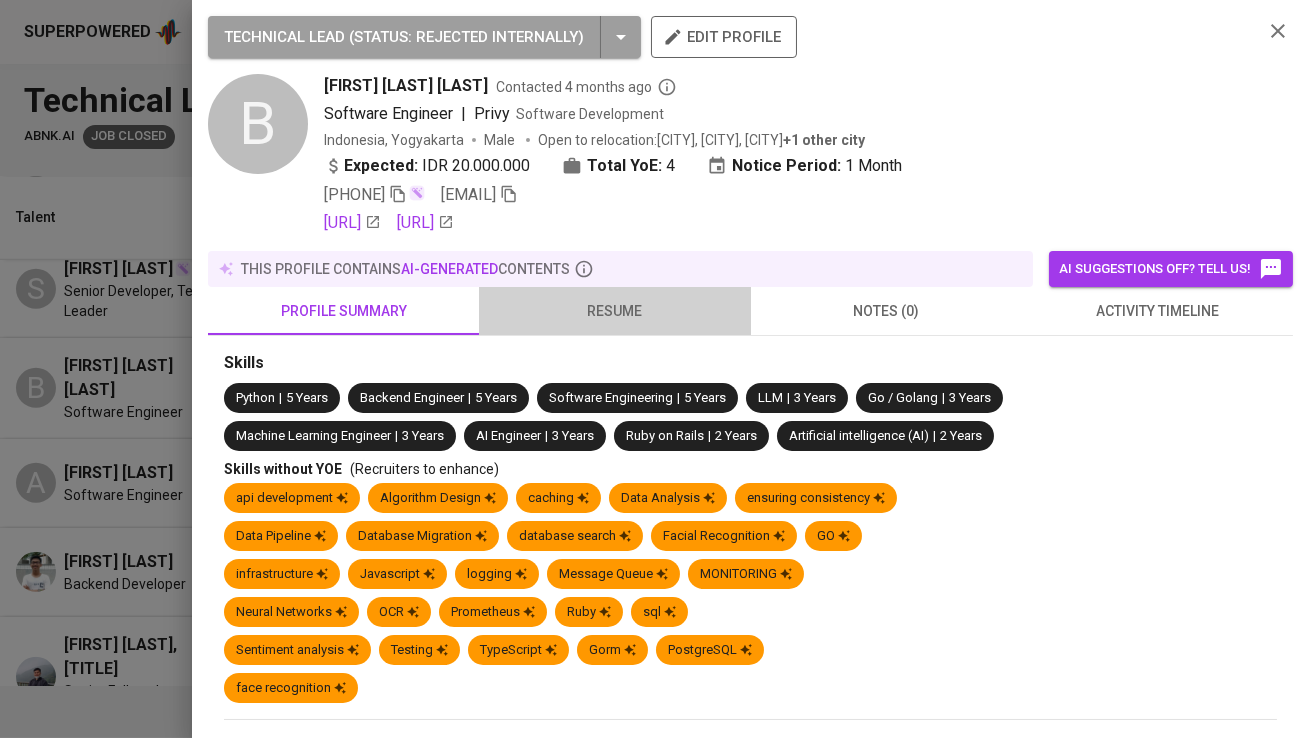 click on "resume" at bounding box center [614, 311] 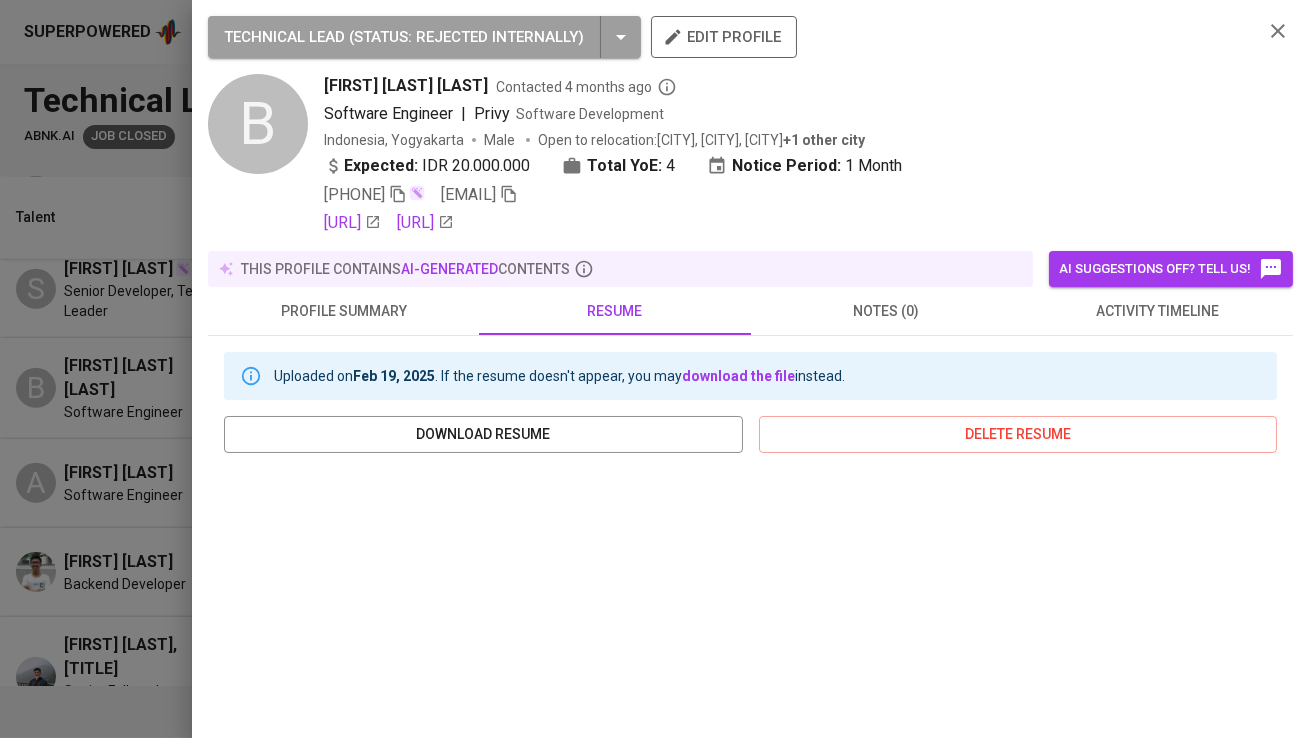 scroll, scrollTop: 301, scrollLeft: 0, axis: vertical 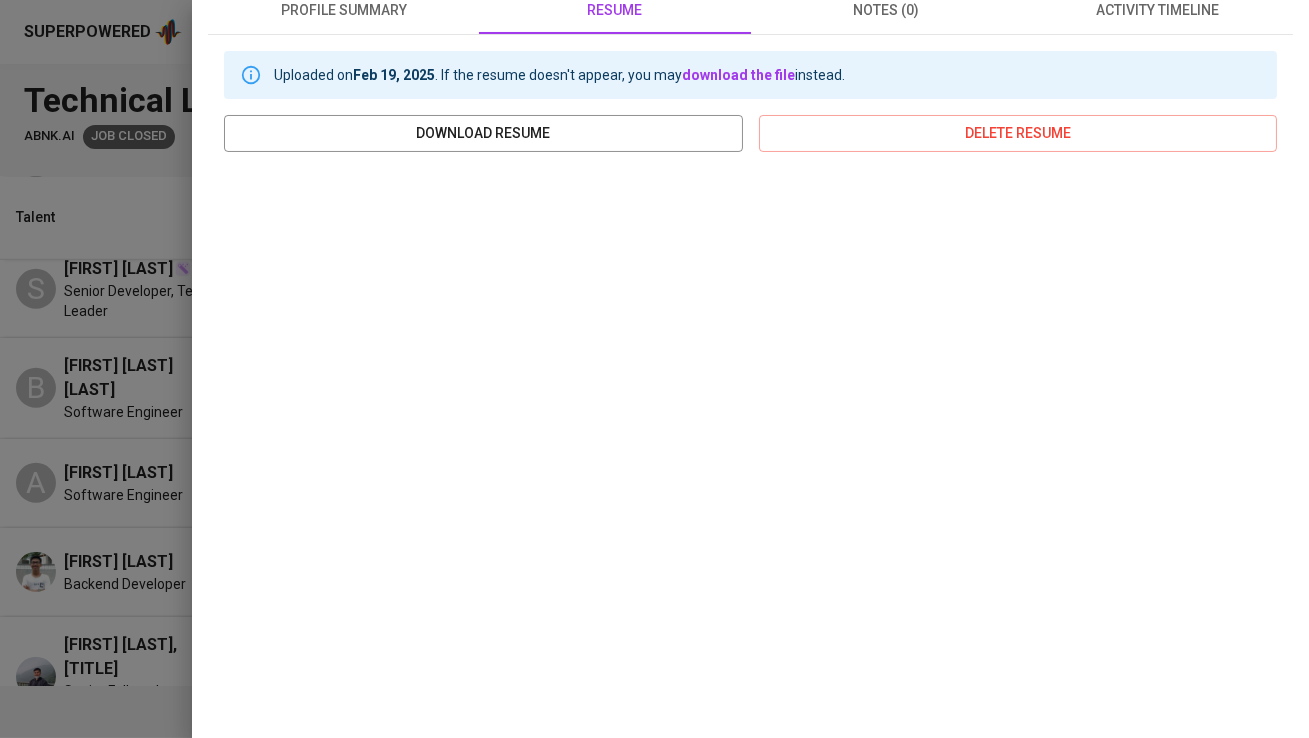 type 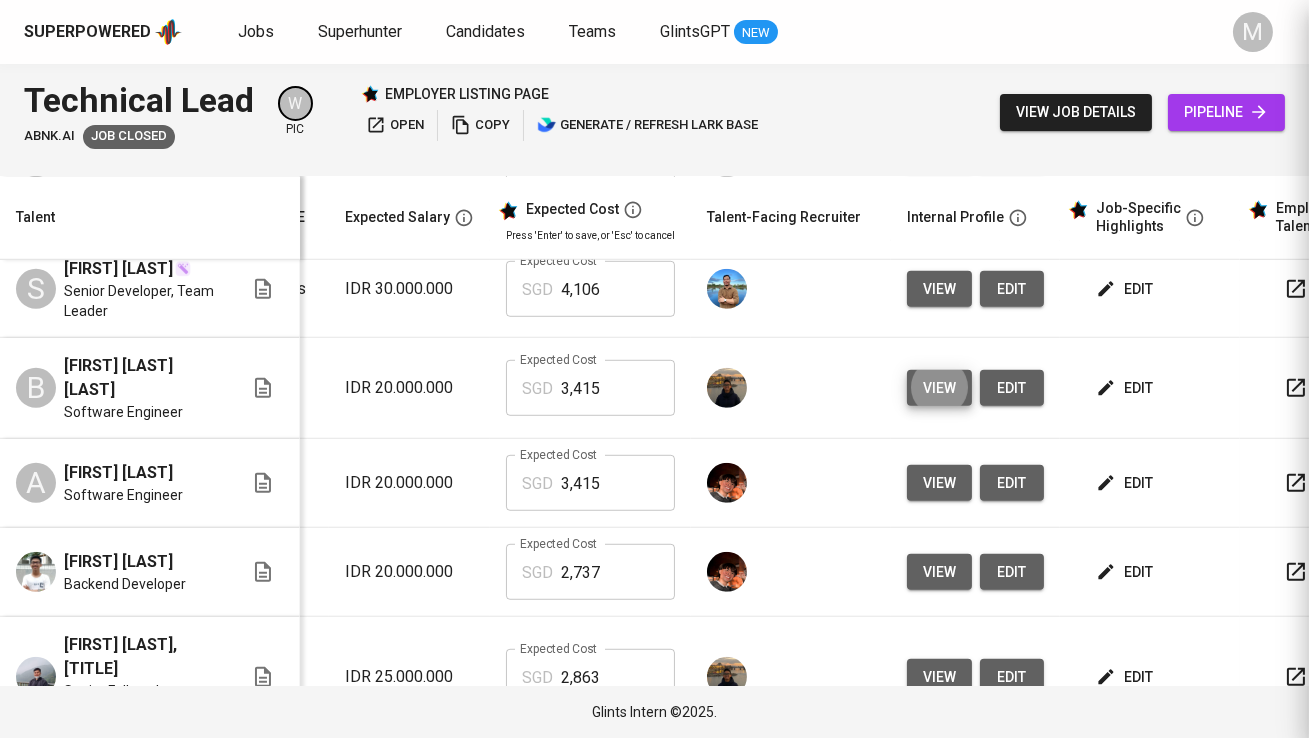 scroll, scrollTop: 0, scrollLeft: 0, axis: both 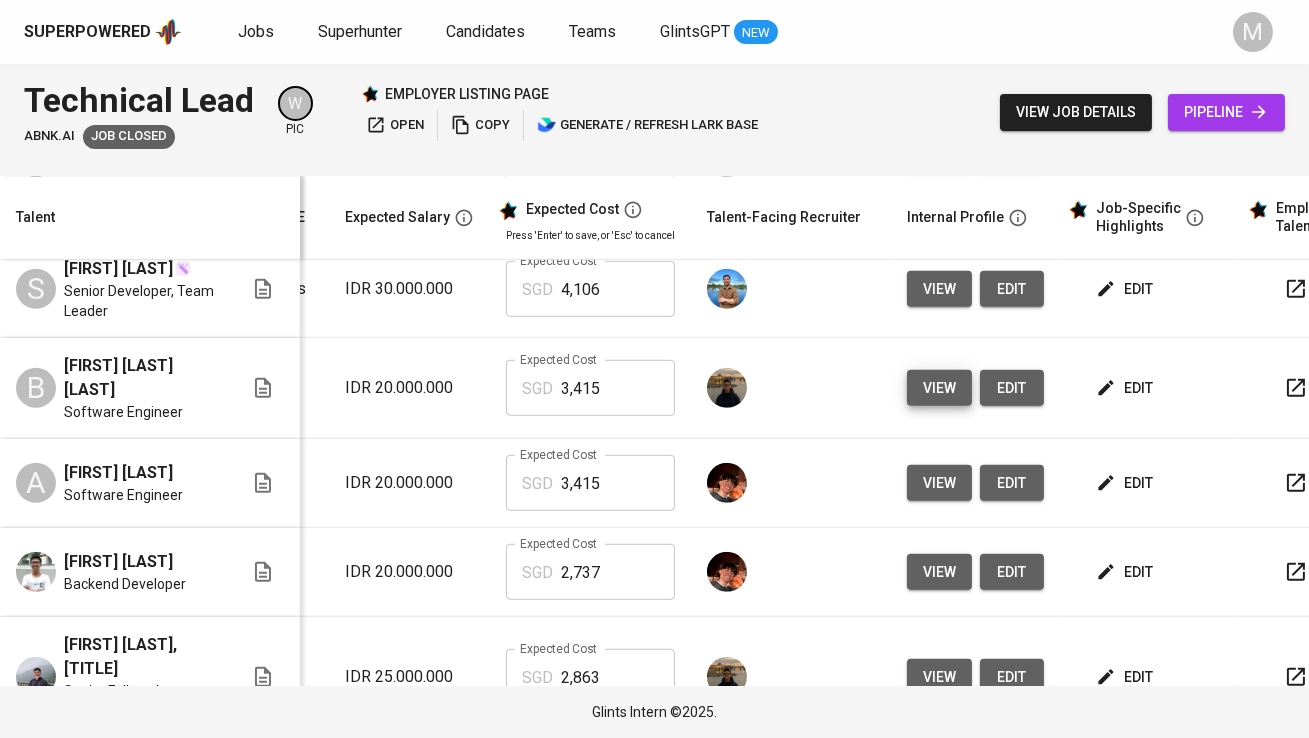 click on "edit" at bounding box center (1126, 289) 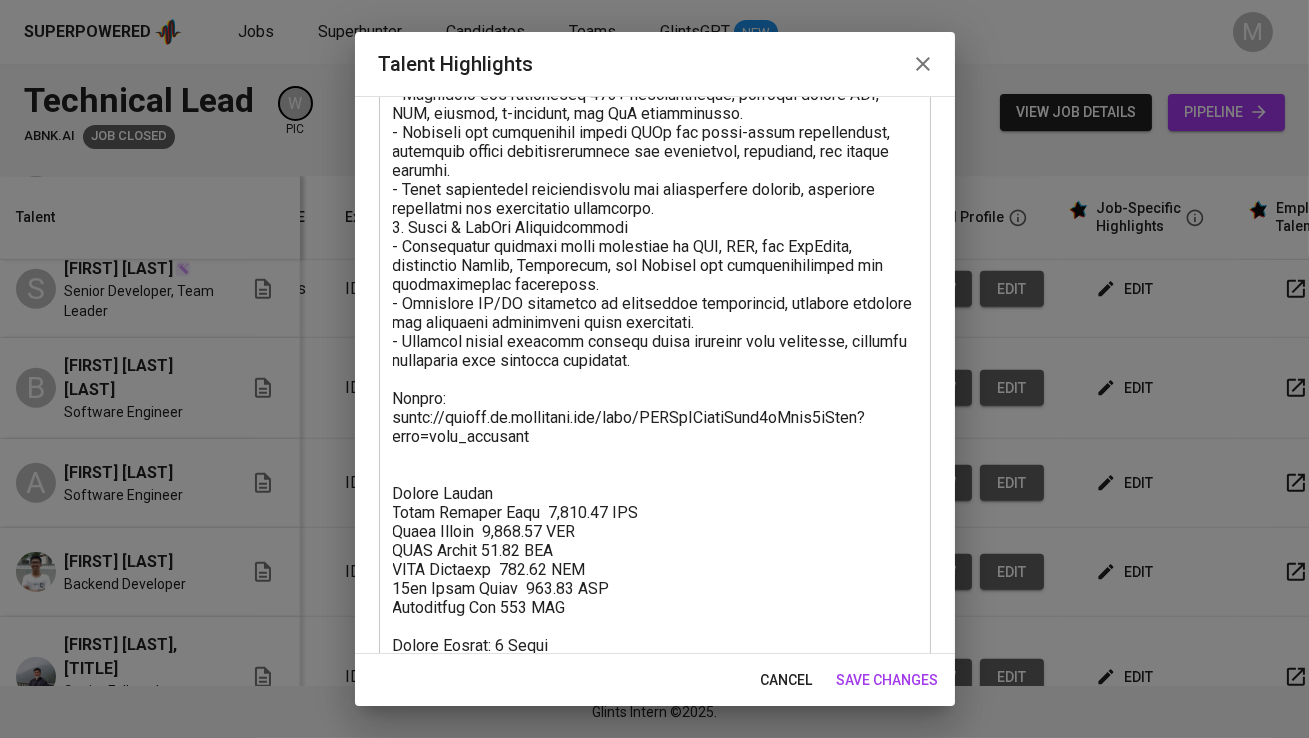 scroll, scrollTop: 692, scrollLeft: 0, axis: vertical 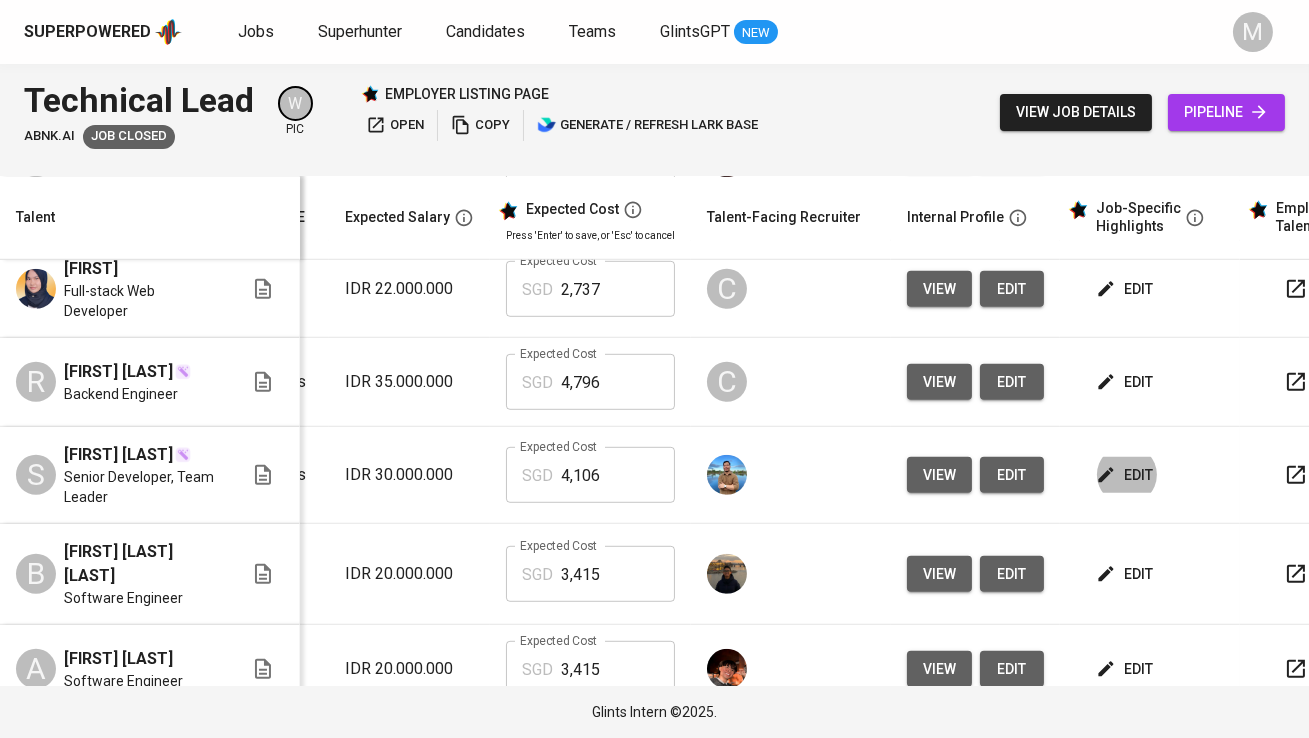 click on "edit" at bounding box center (1126, 382) 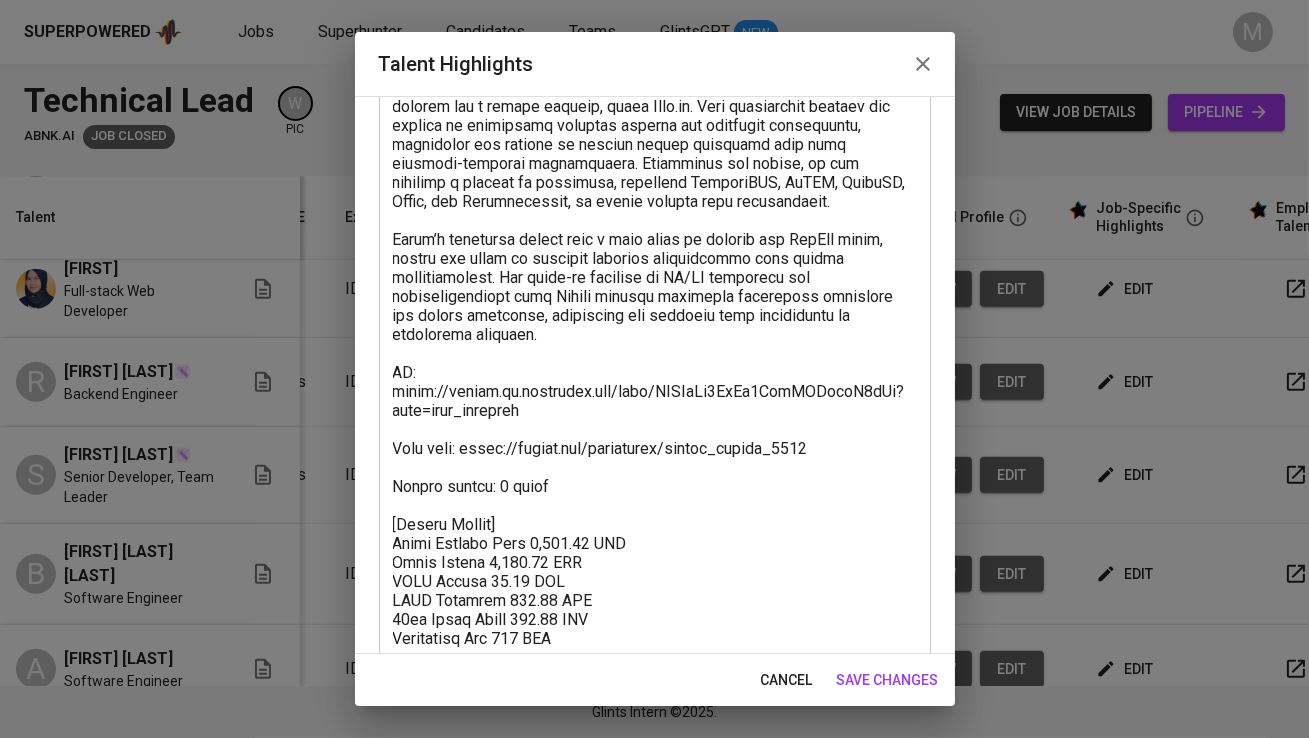 scroll, scrollTop: 531, scrollLeft: 0, axis: vertical 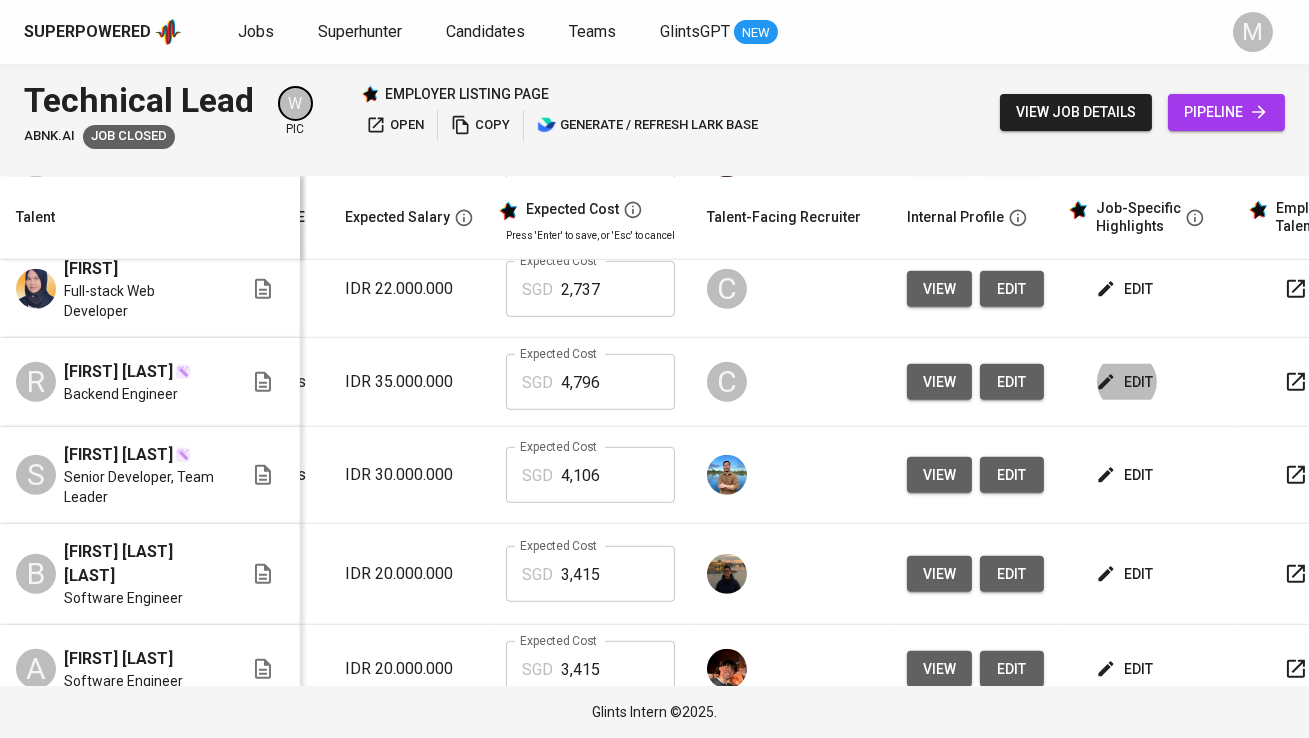 click on "edit" at bounding box center [1126, 289] 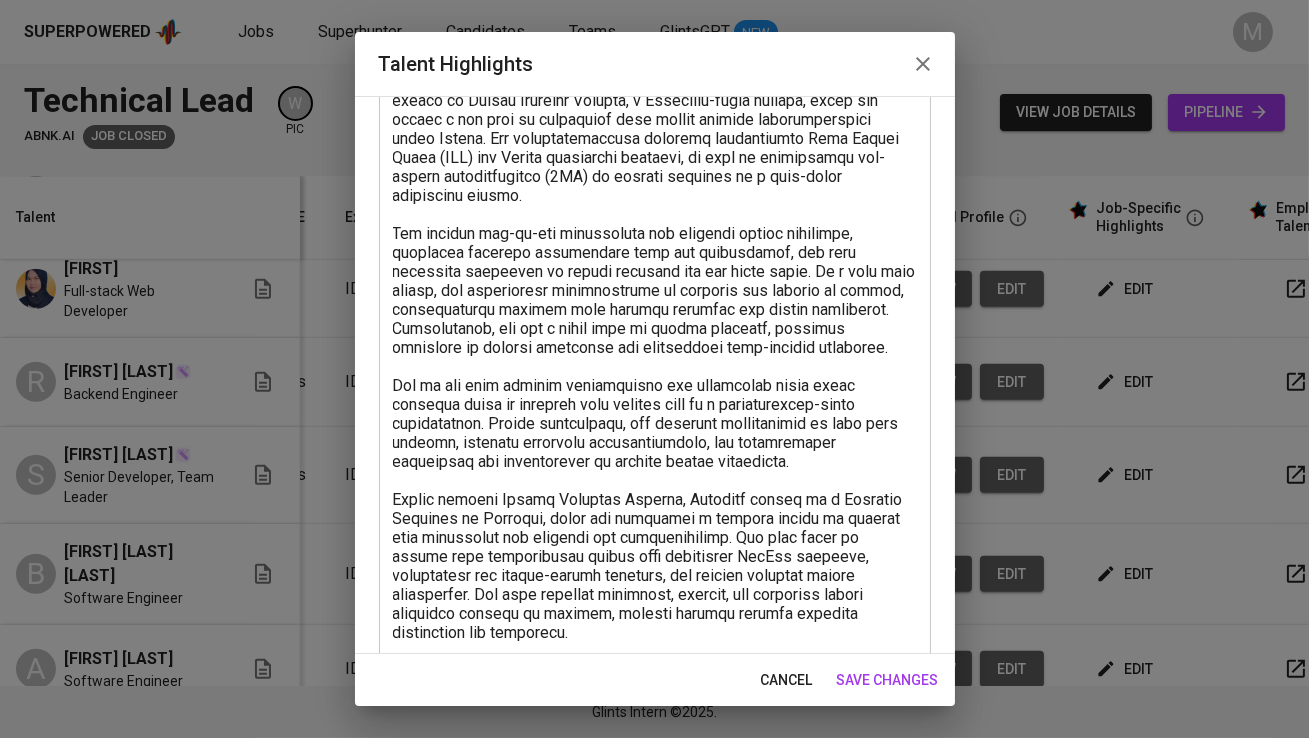 scroll, scrollTop: 180, scrollLeft: 0, axis: vertical 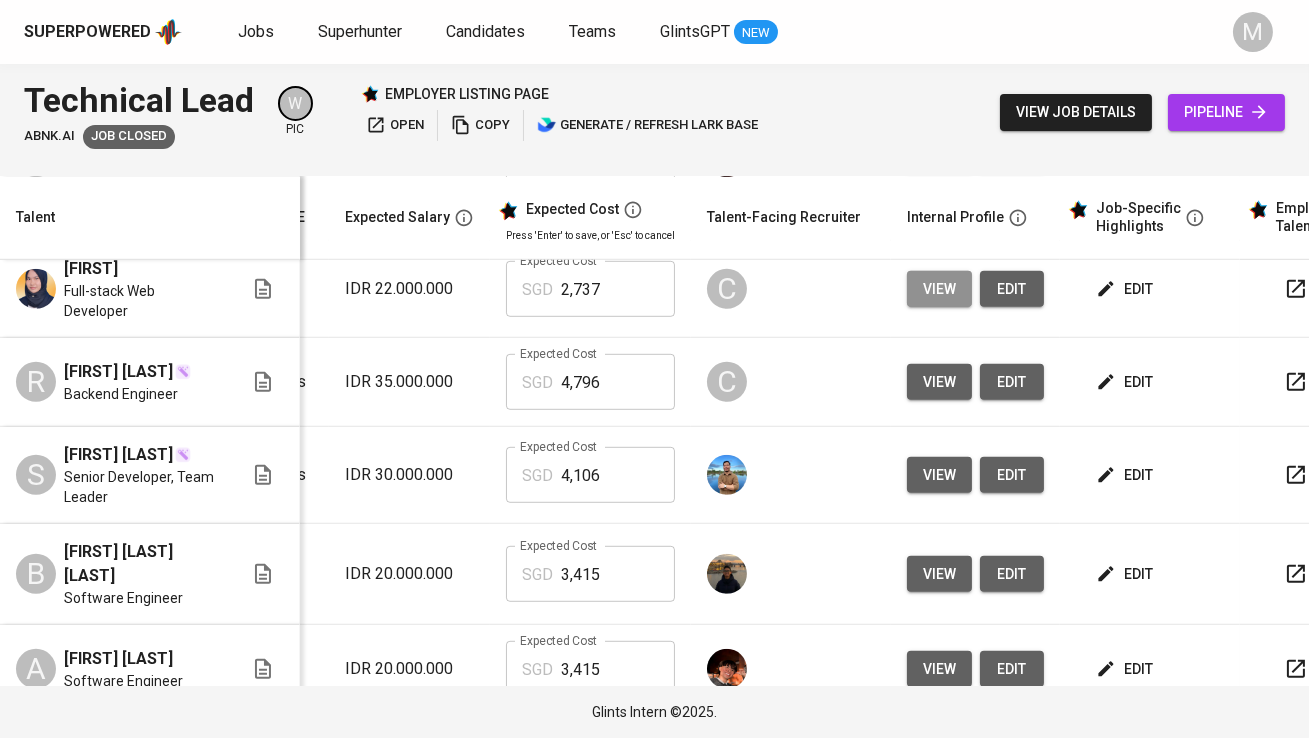 click on "view" at bounding box center (939, 289) 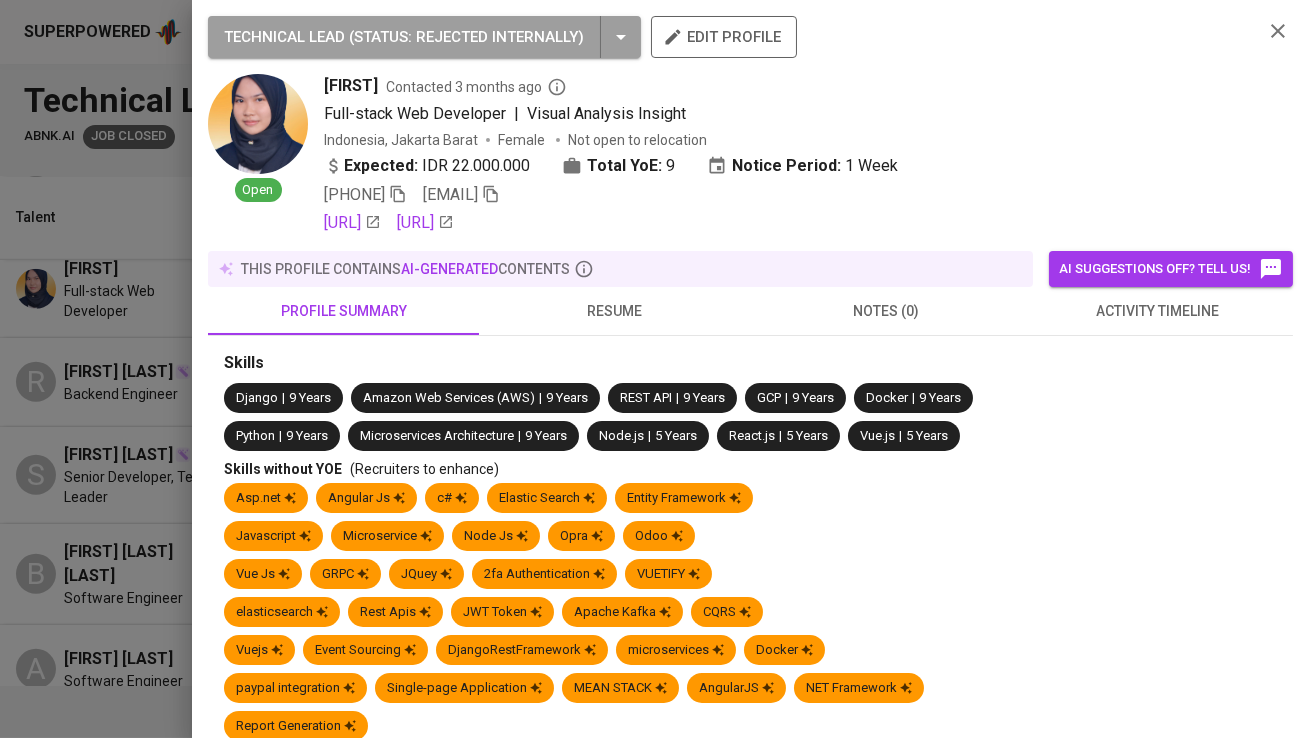 click on "[EMAIL]" at bounding box center [461, 195] 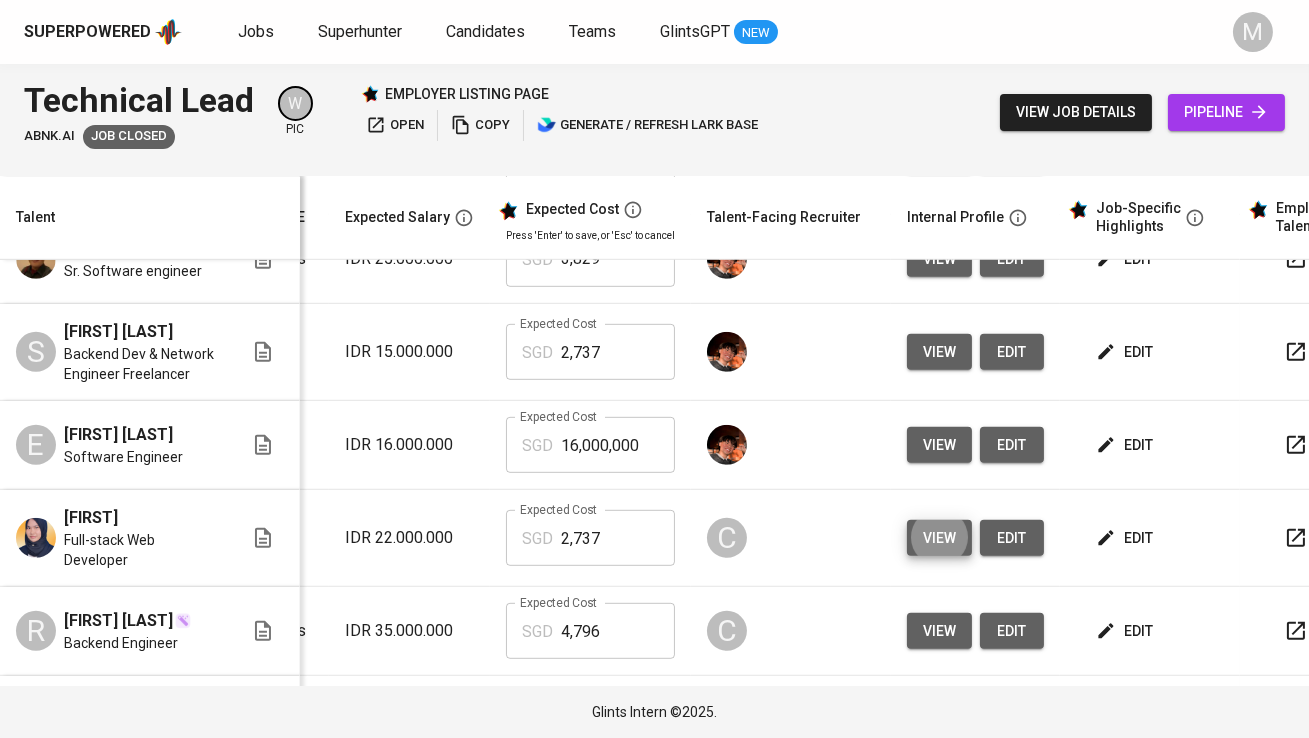 scroll, scrollTop: 2398, scrollLeft: 244, axis: both 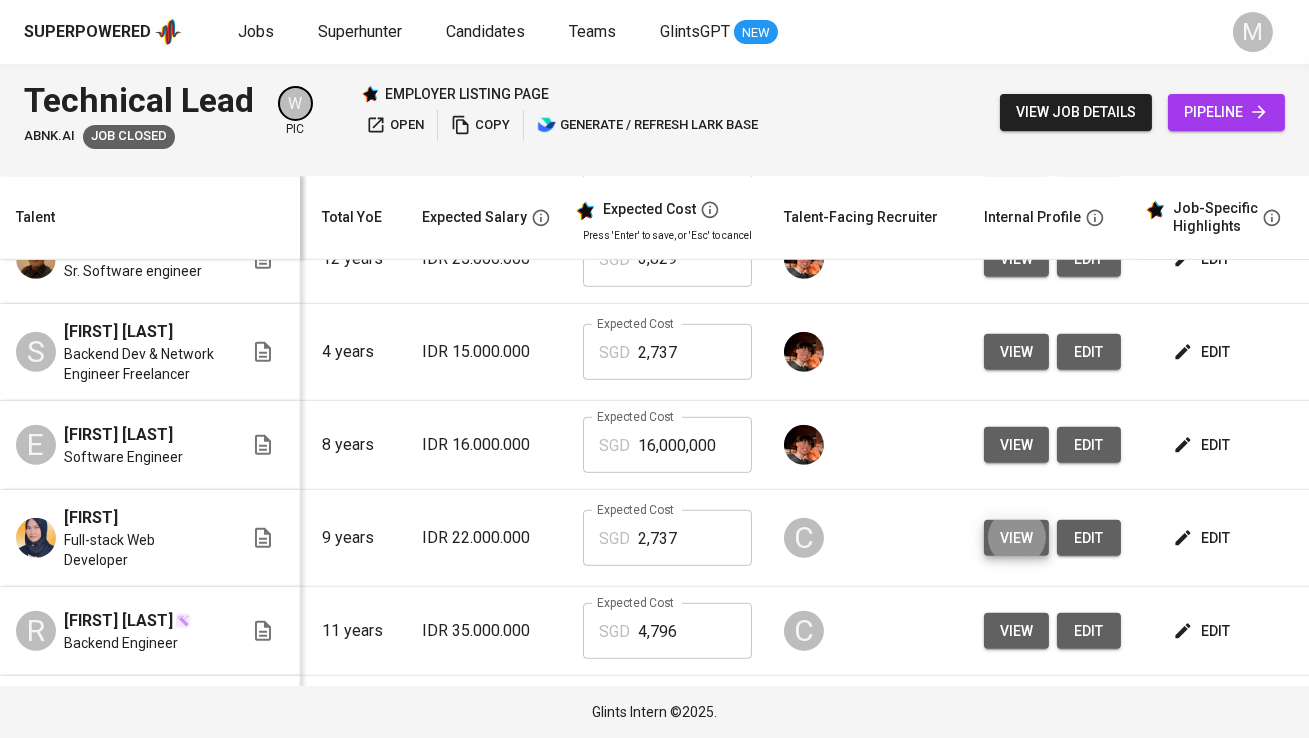 click on "edit" at bounding box center (1203, 445) 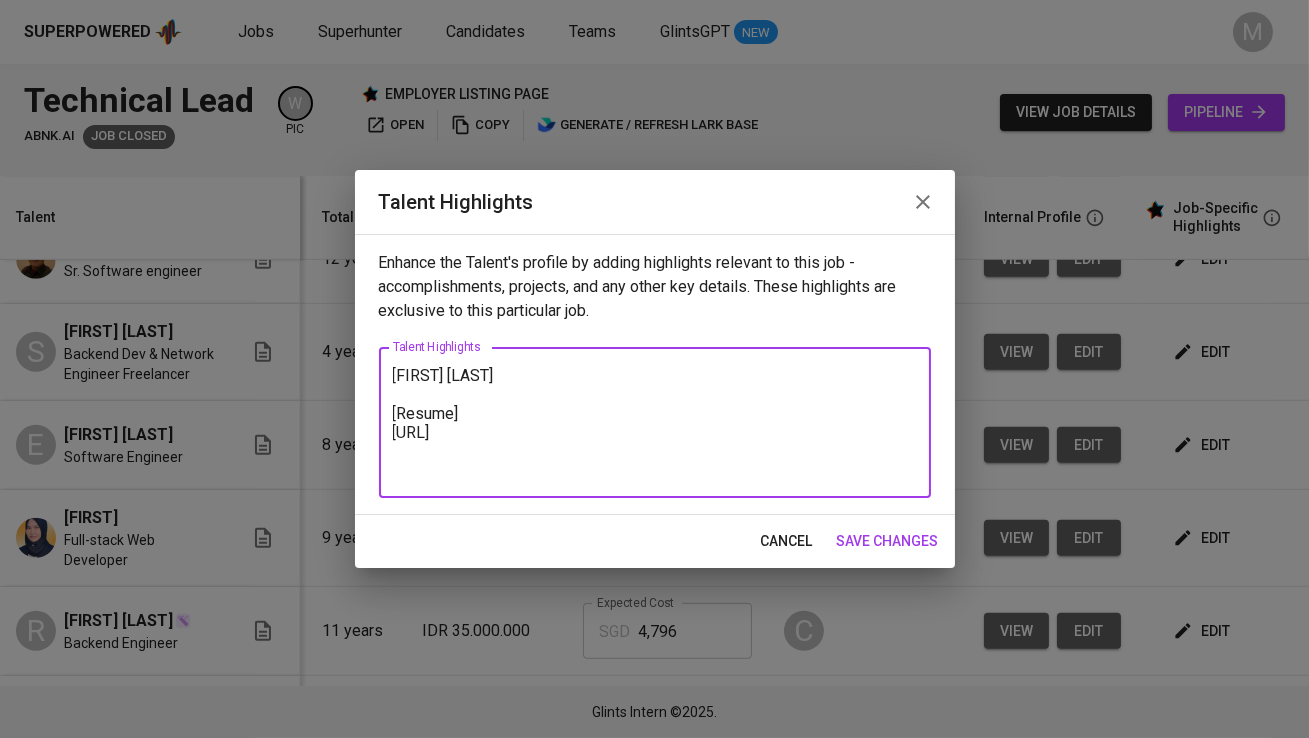 drag, startPoint x: 907, startPoint y: 435, endPoint x: 385, endPoint y: 432, distance: 522.0086 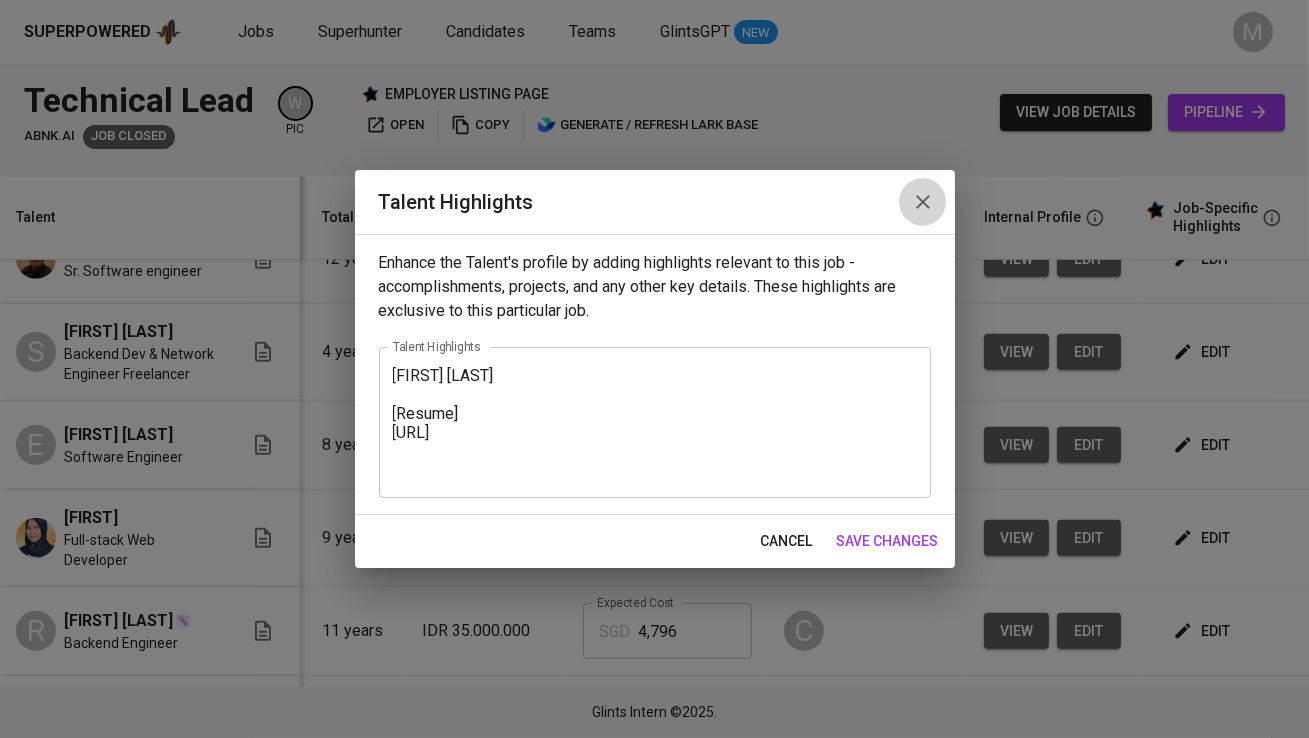 click 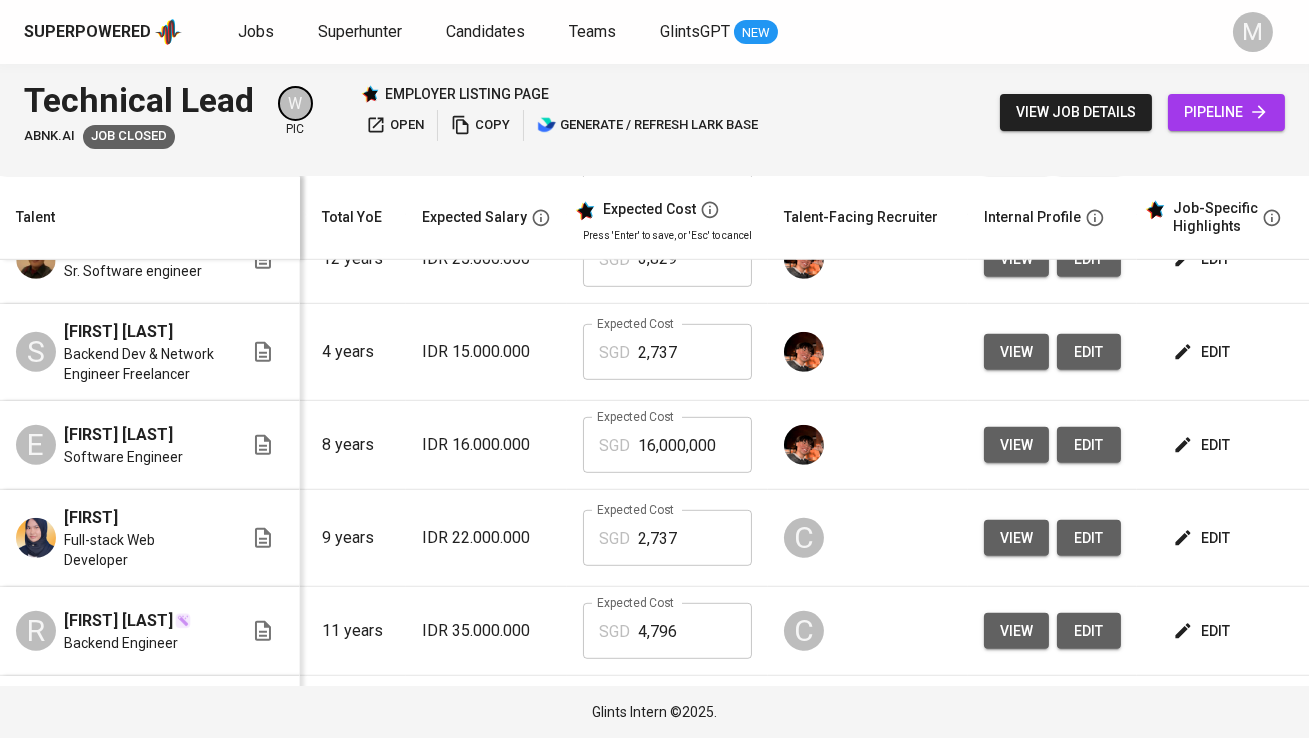 click on "edit" at bounding box center [1203, 352] 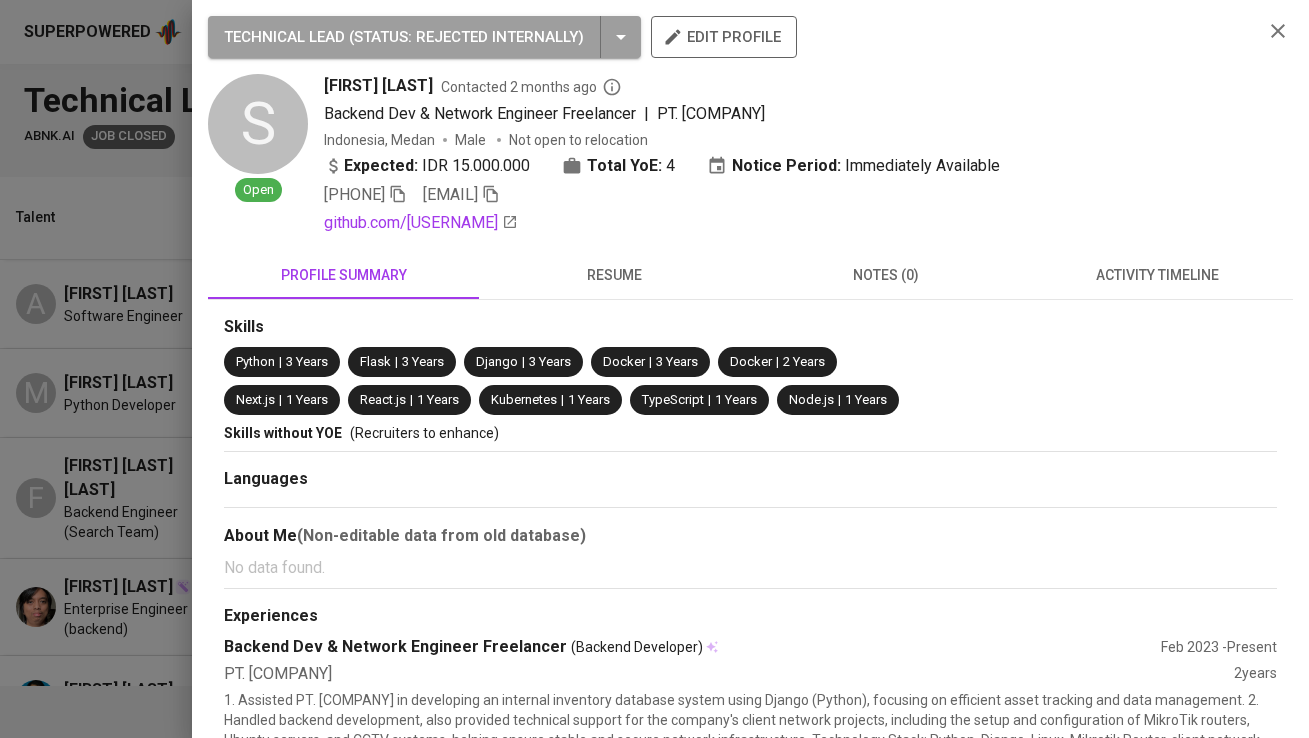 scroll, scrollTop: 0, scrollLeft: 0, axis: both 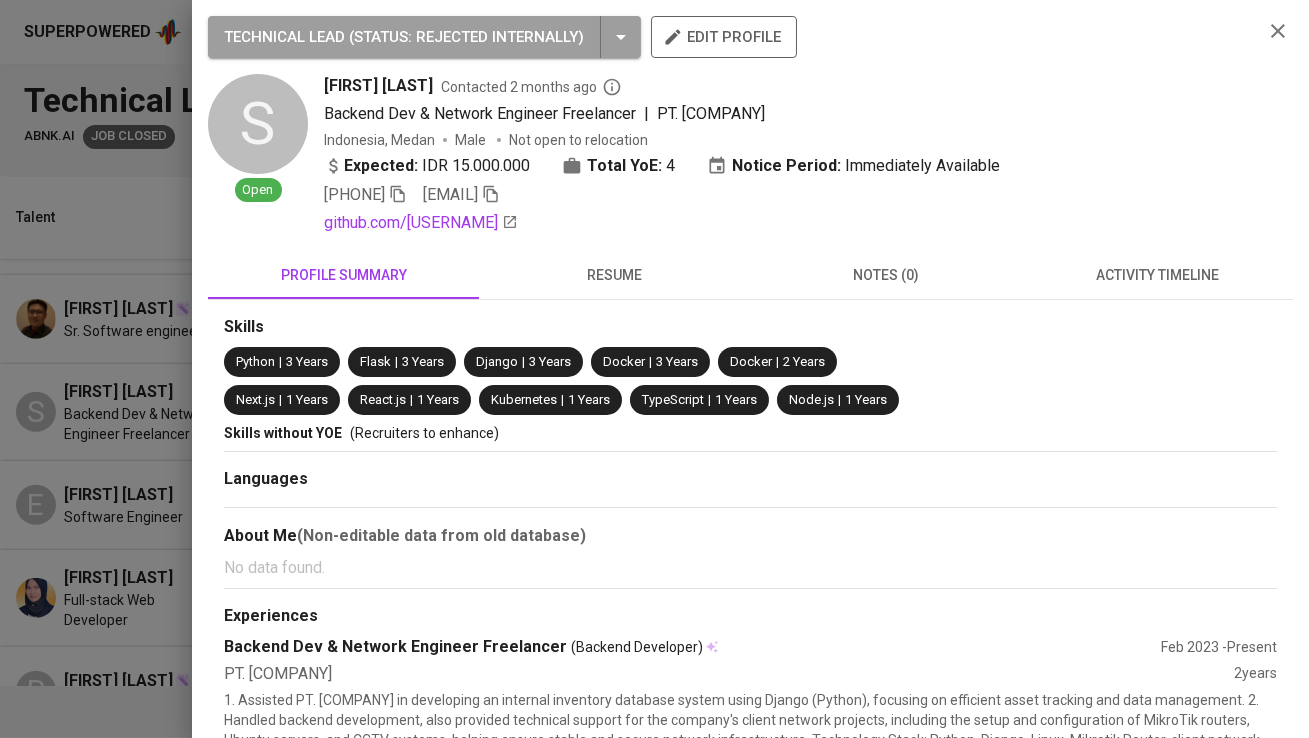 click on "resume" at bounding box center (614, 275) 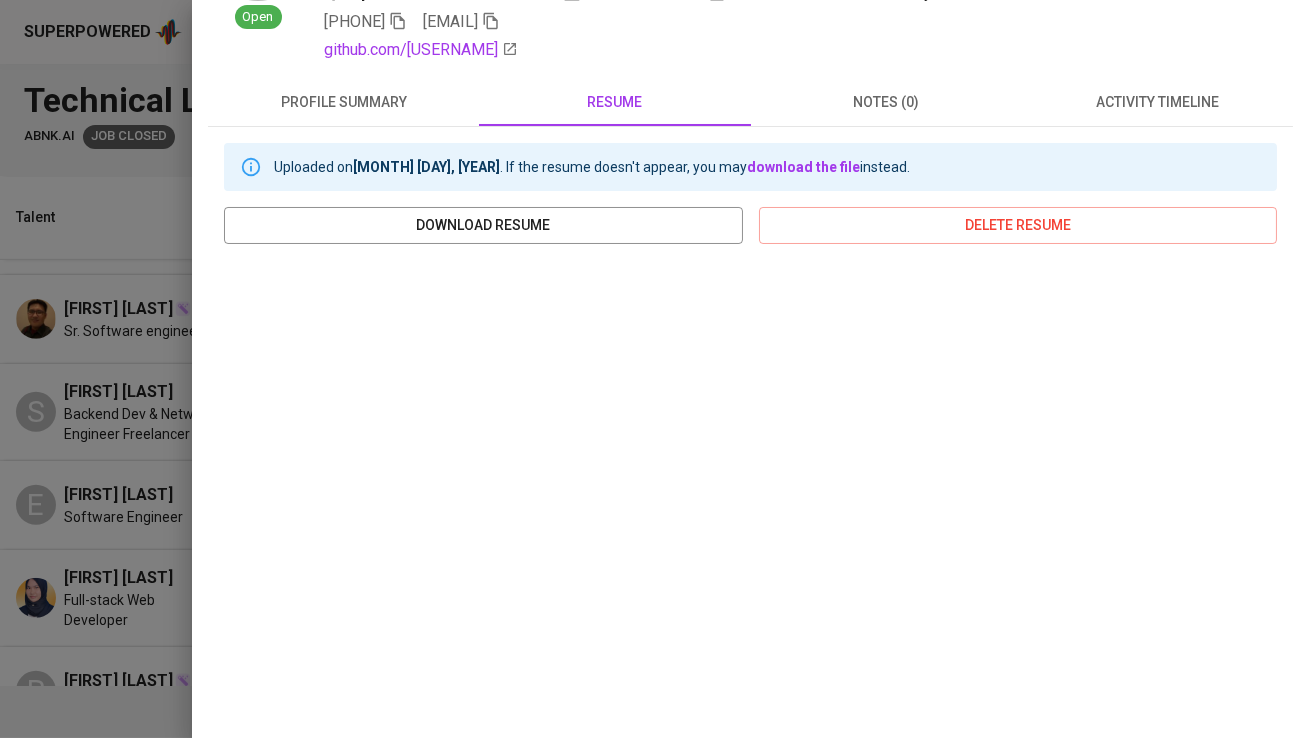 scroll, scrollTop: 325, scrollLeft: 0, axis: vertical 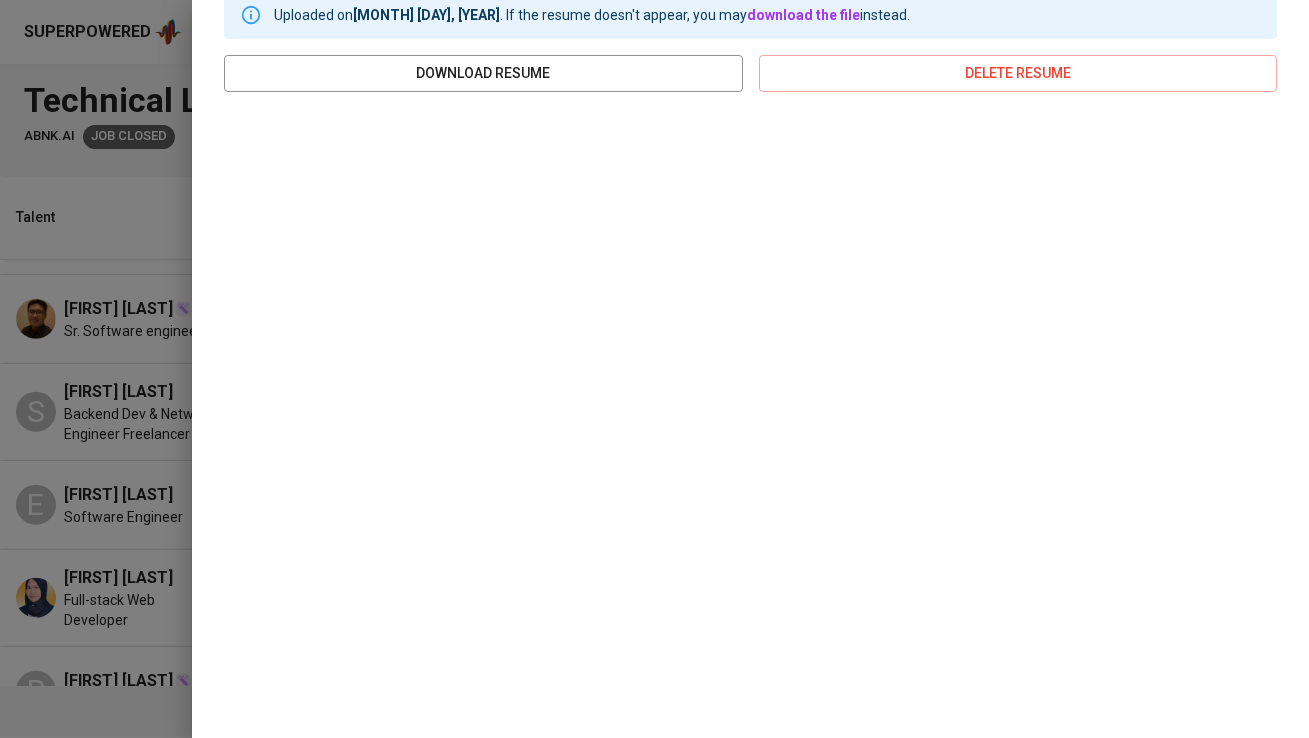type 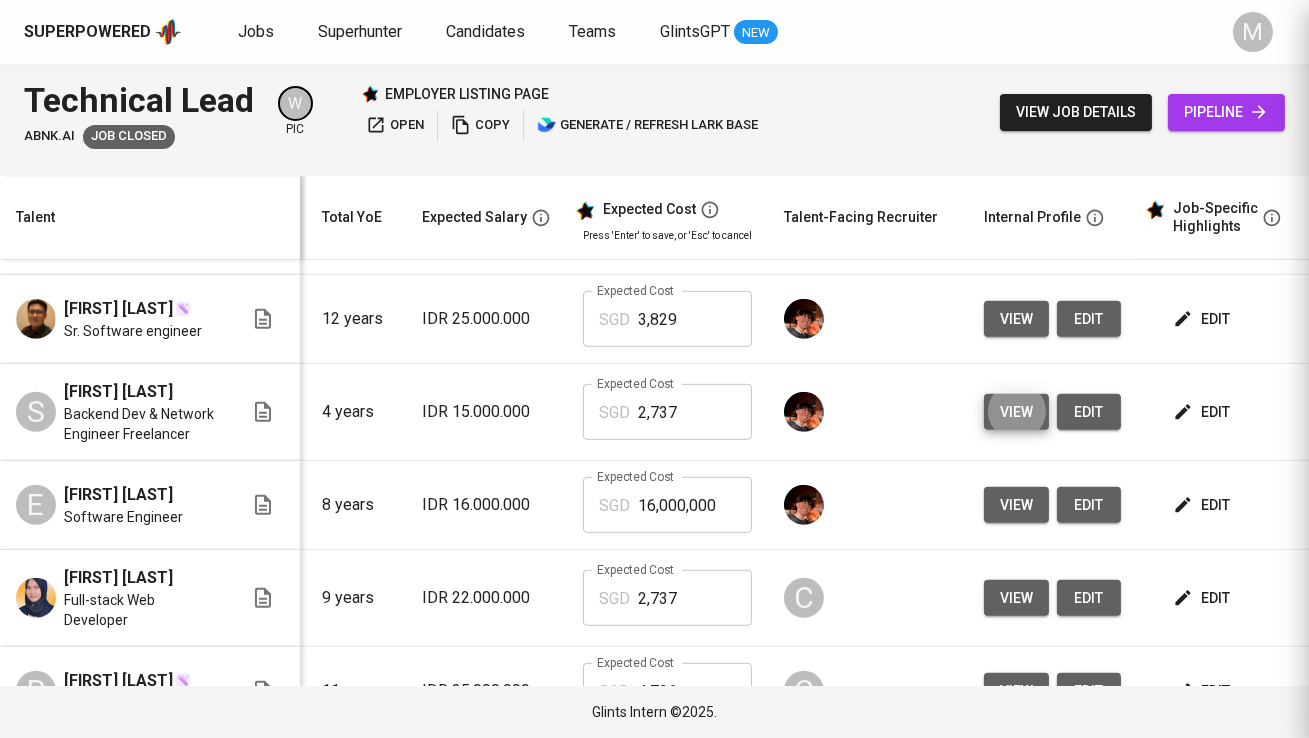 scroll, scrollTop: 0, scrollLeft: 0, axis: both 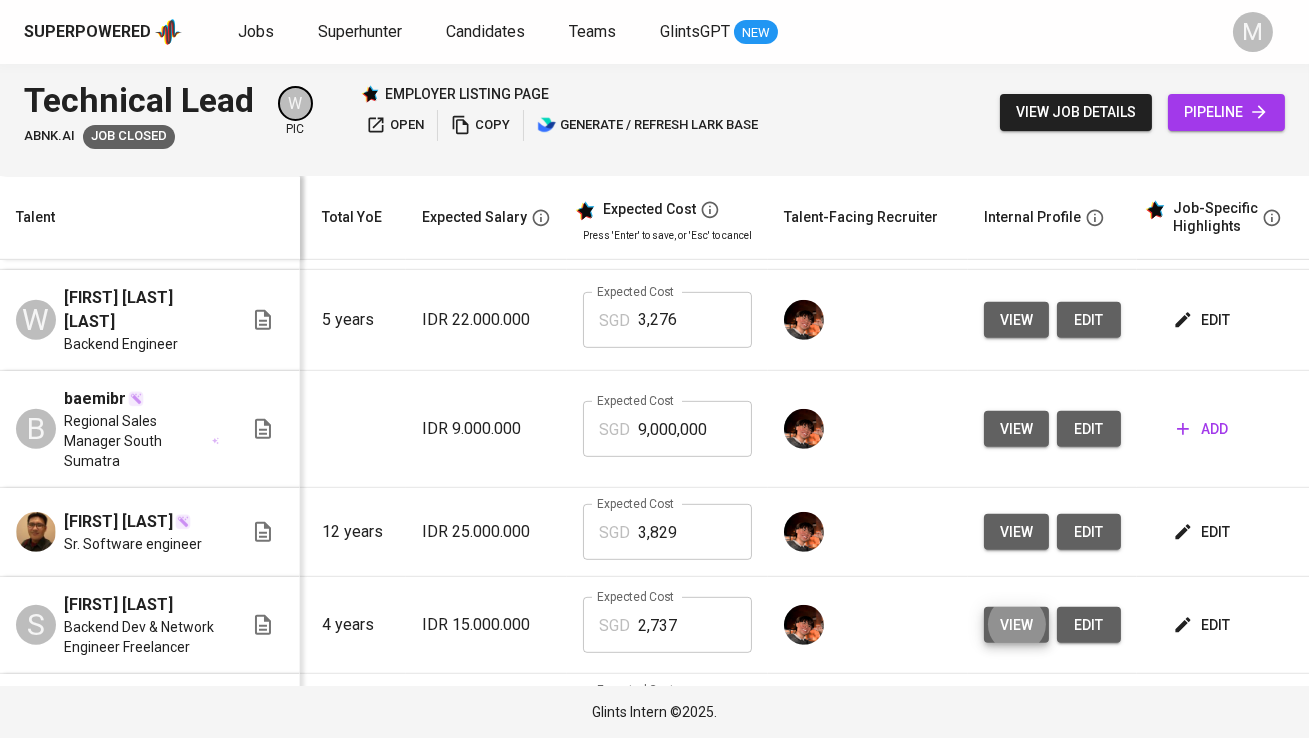 click on "view" at bounding box center (1016, 532) 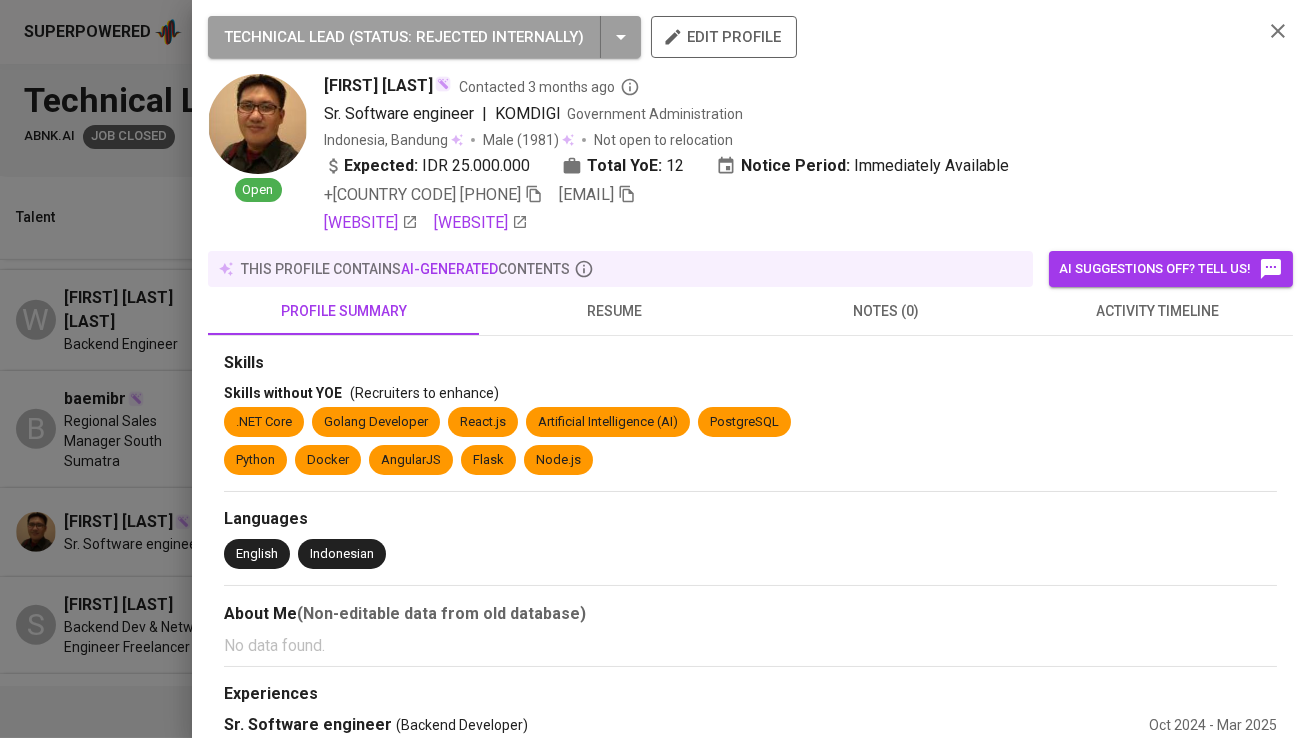 click on "resume" at bounding box center (614, 311) 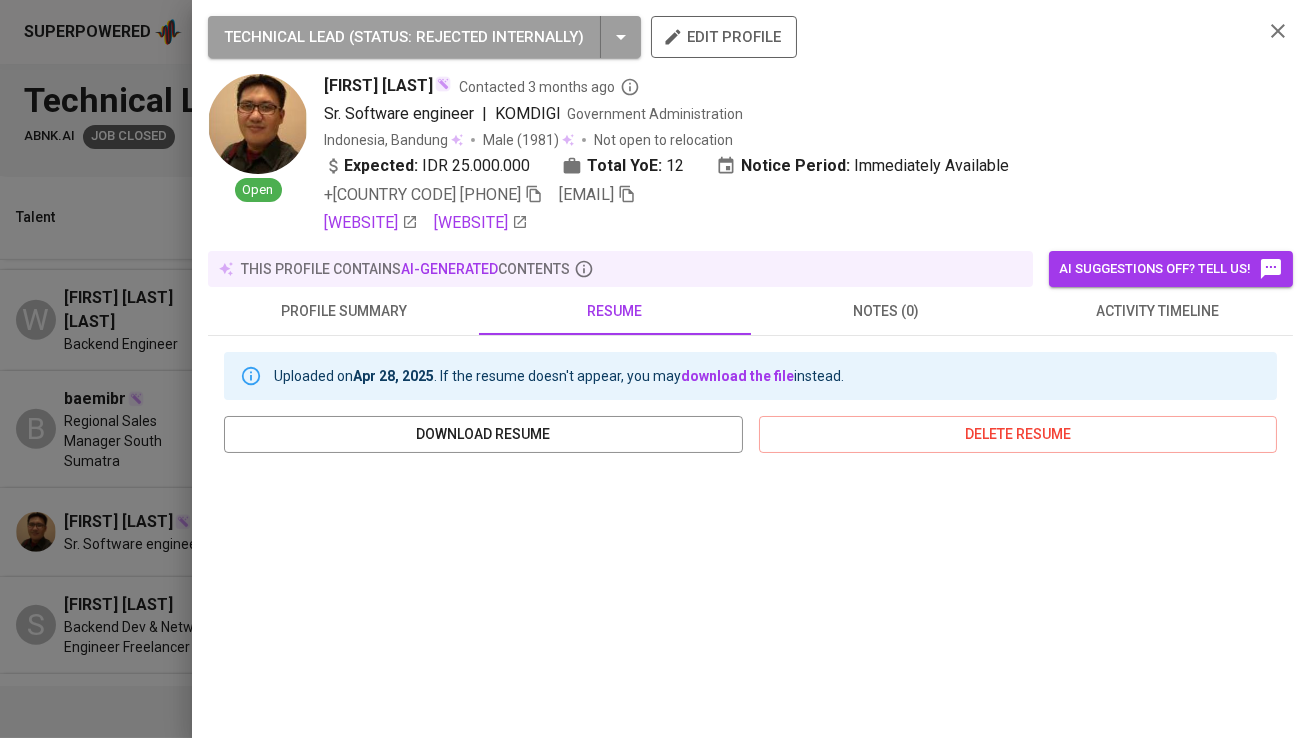 scroll, scrollTop: 361, scrollLeft: 0, axis: vertical 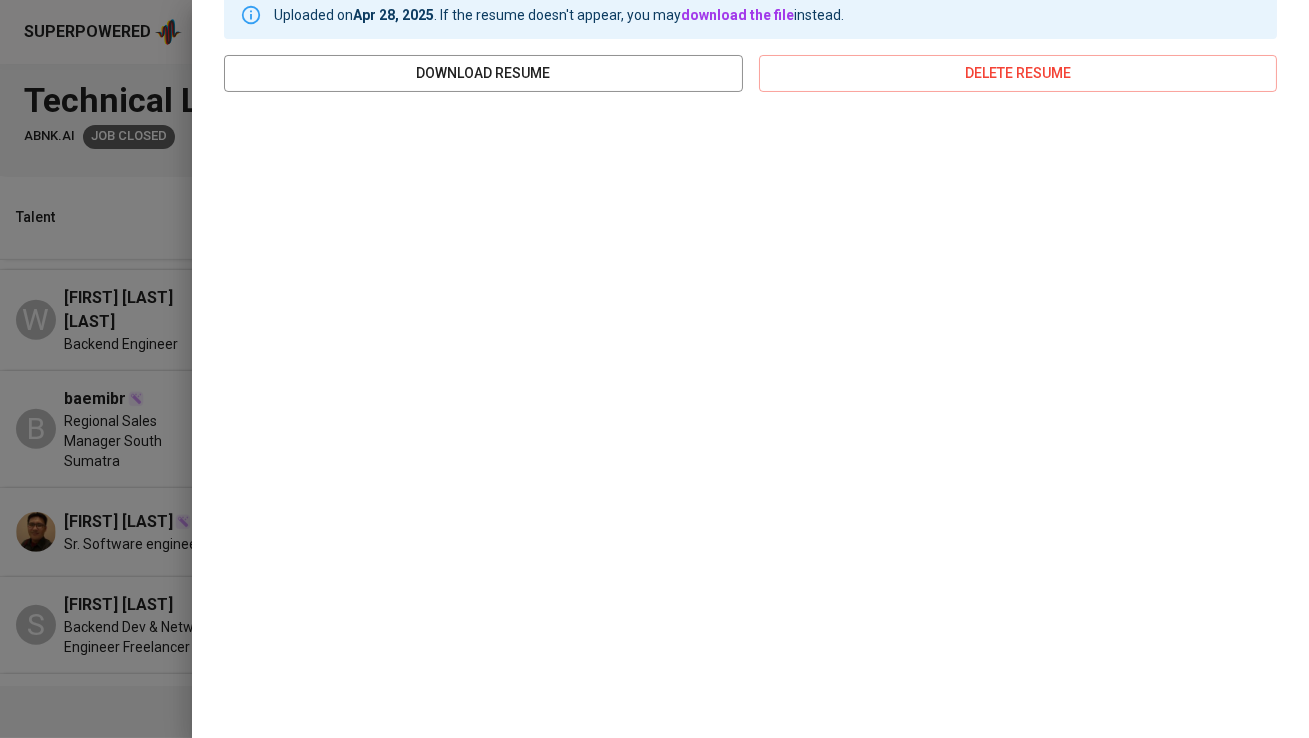 type 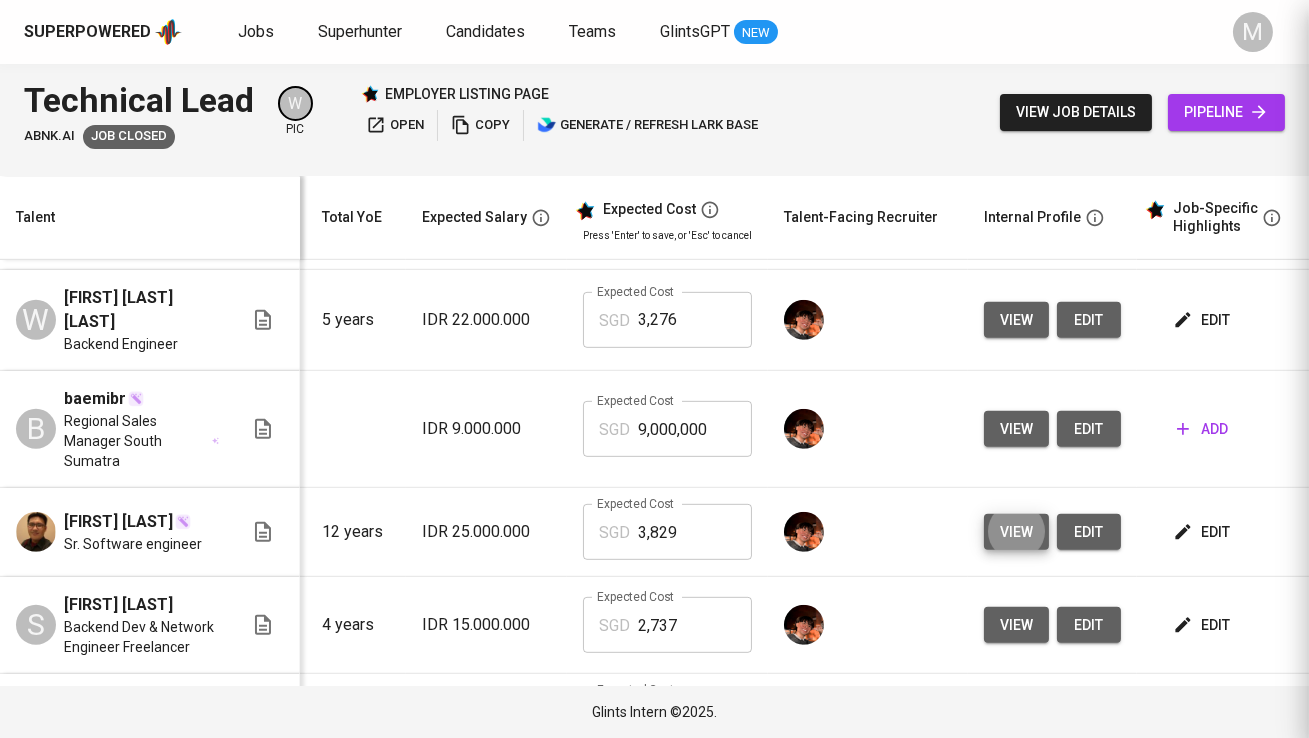scroll, scrollTop: 0, scrollLeft: 0, axis: both 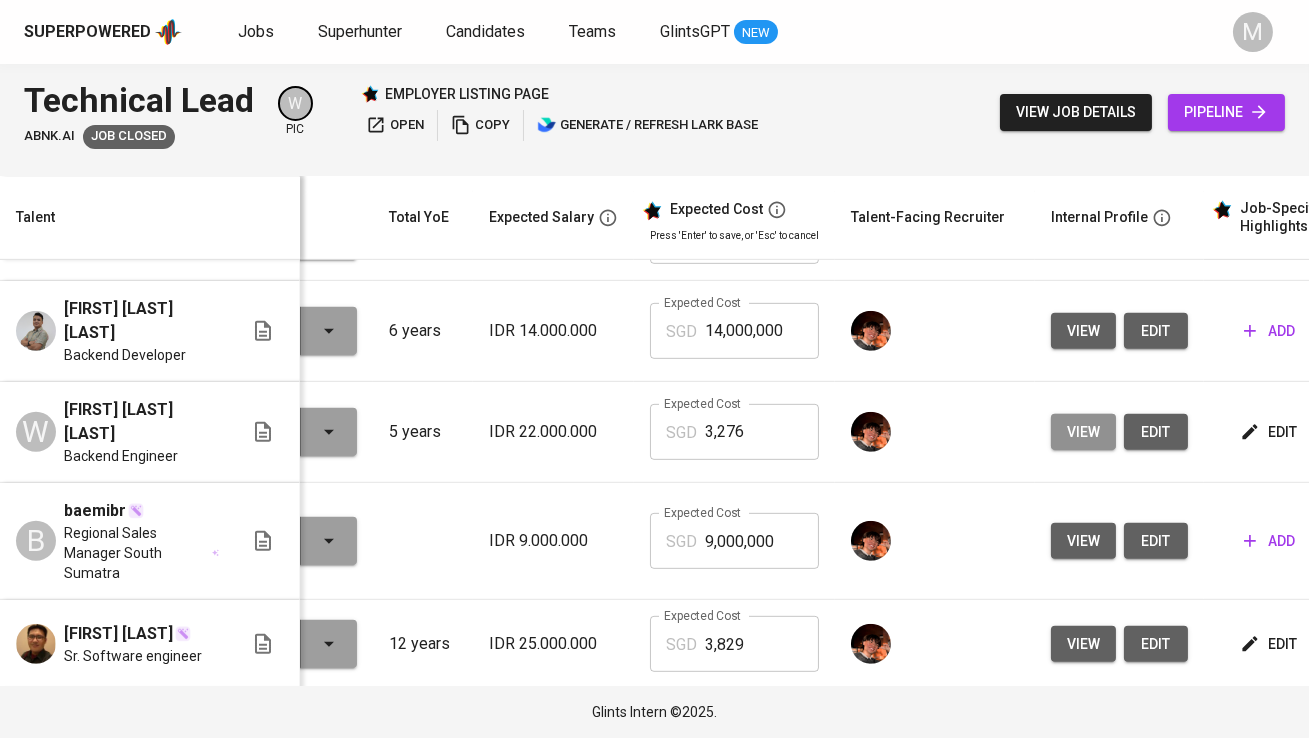 click on "view" at bounding box center [1083, 432] 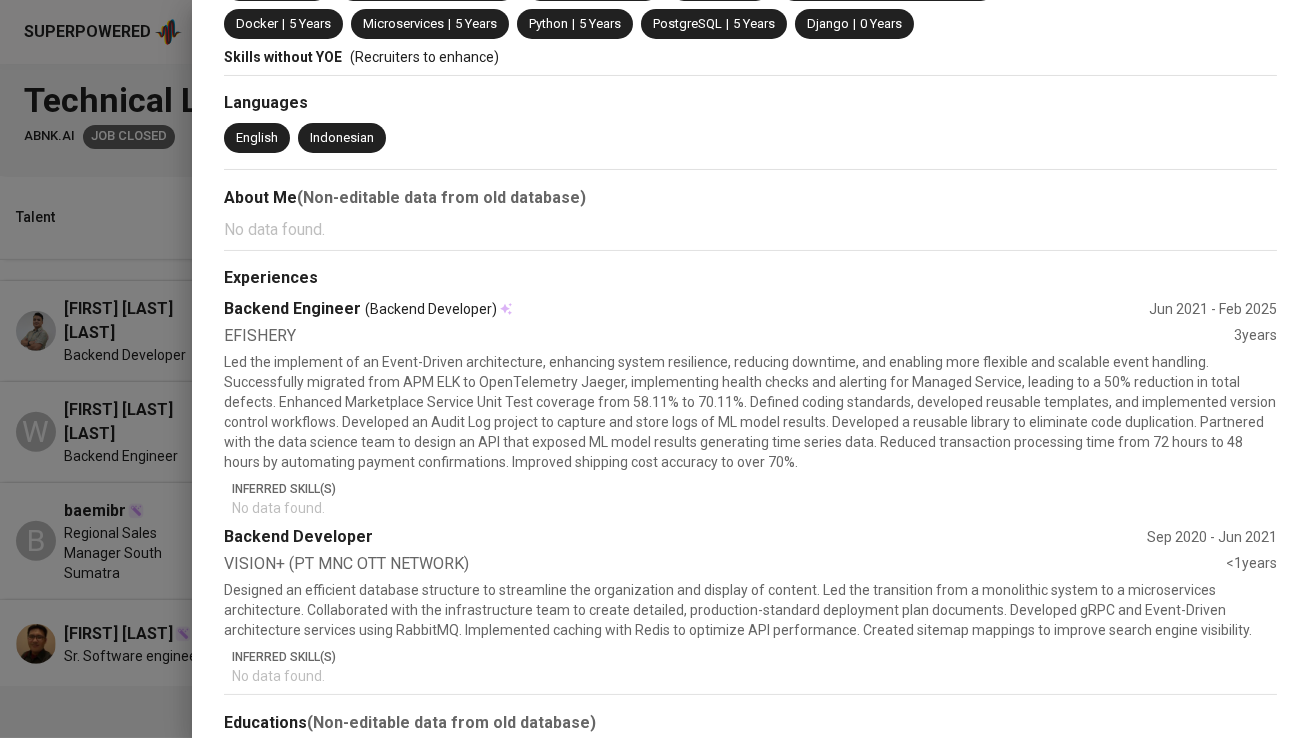 scroll, scrollTop: 0, scrollLeft: 0, axis: both 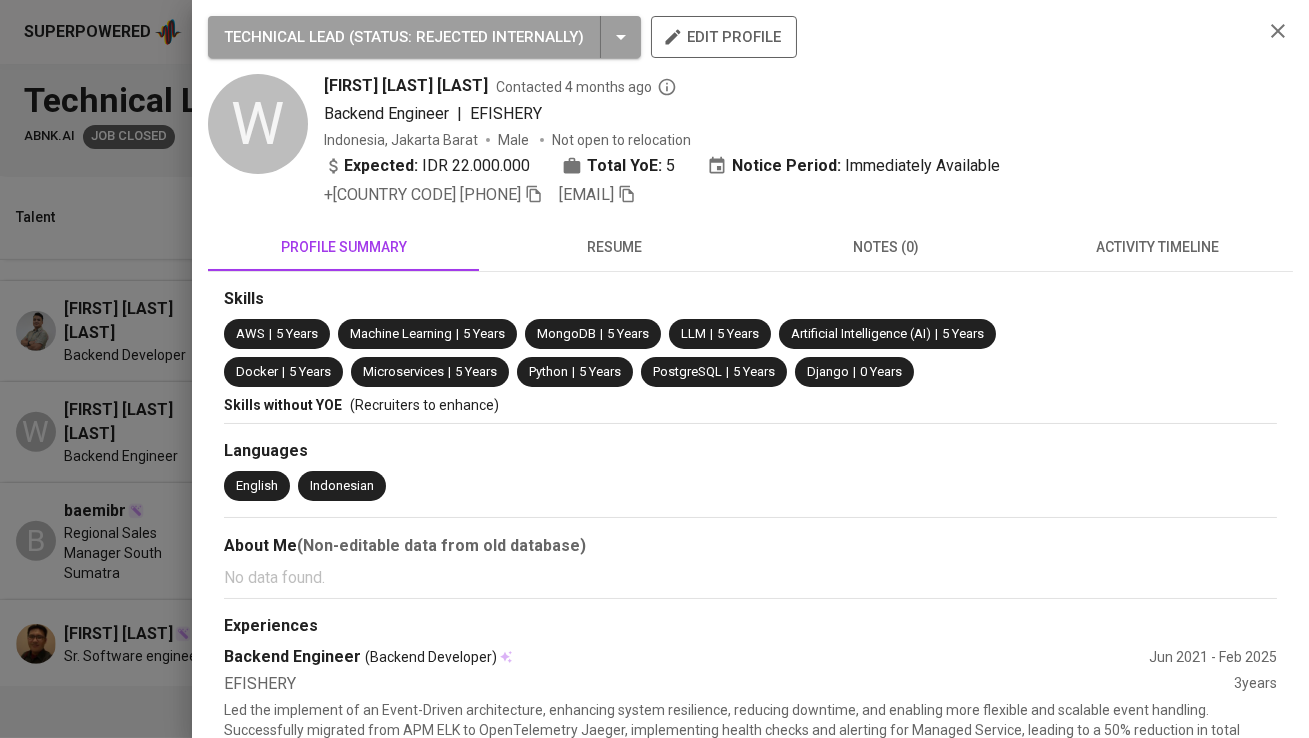 click on "resume" at bounding box center (614, 247) 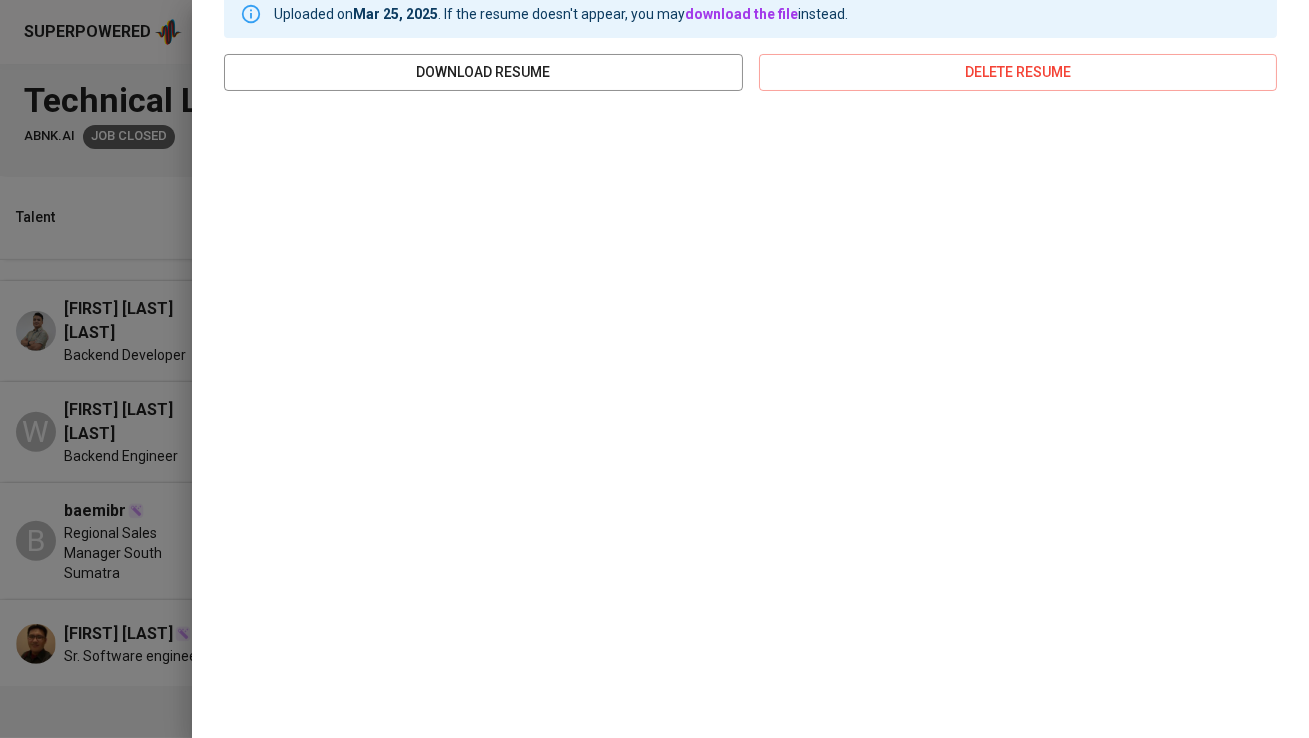 scroll, scrollTop: 0, scrollLeft: 0, axis: both 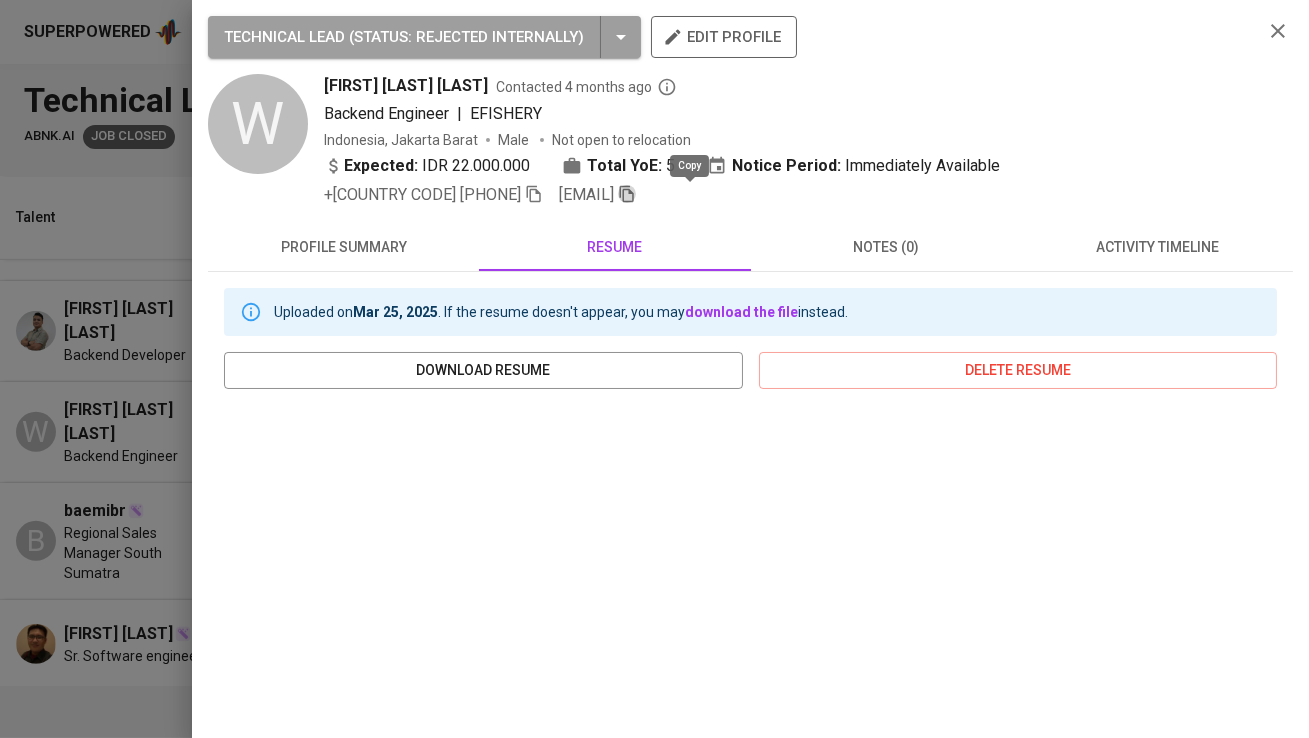 click 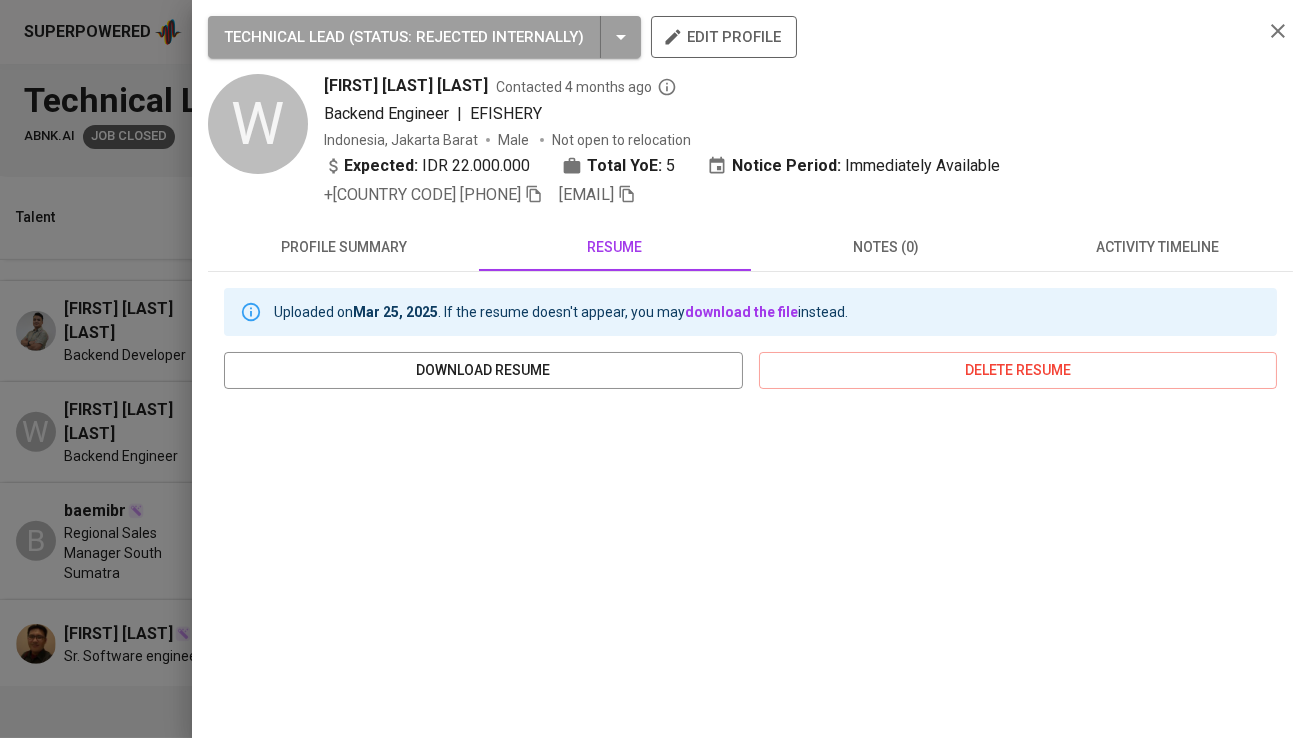 type 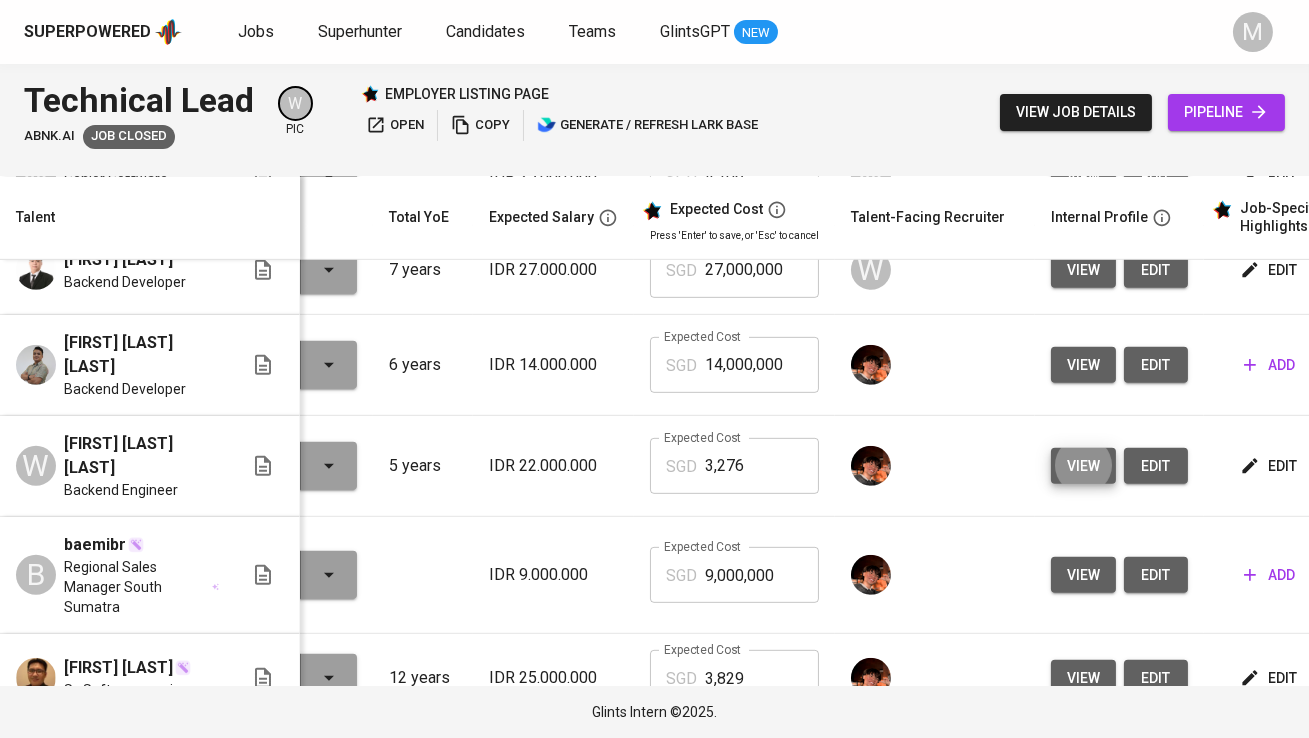 scroll, scrollTop: 2036, scrollLeft: 148, axis: both 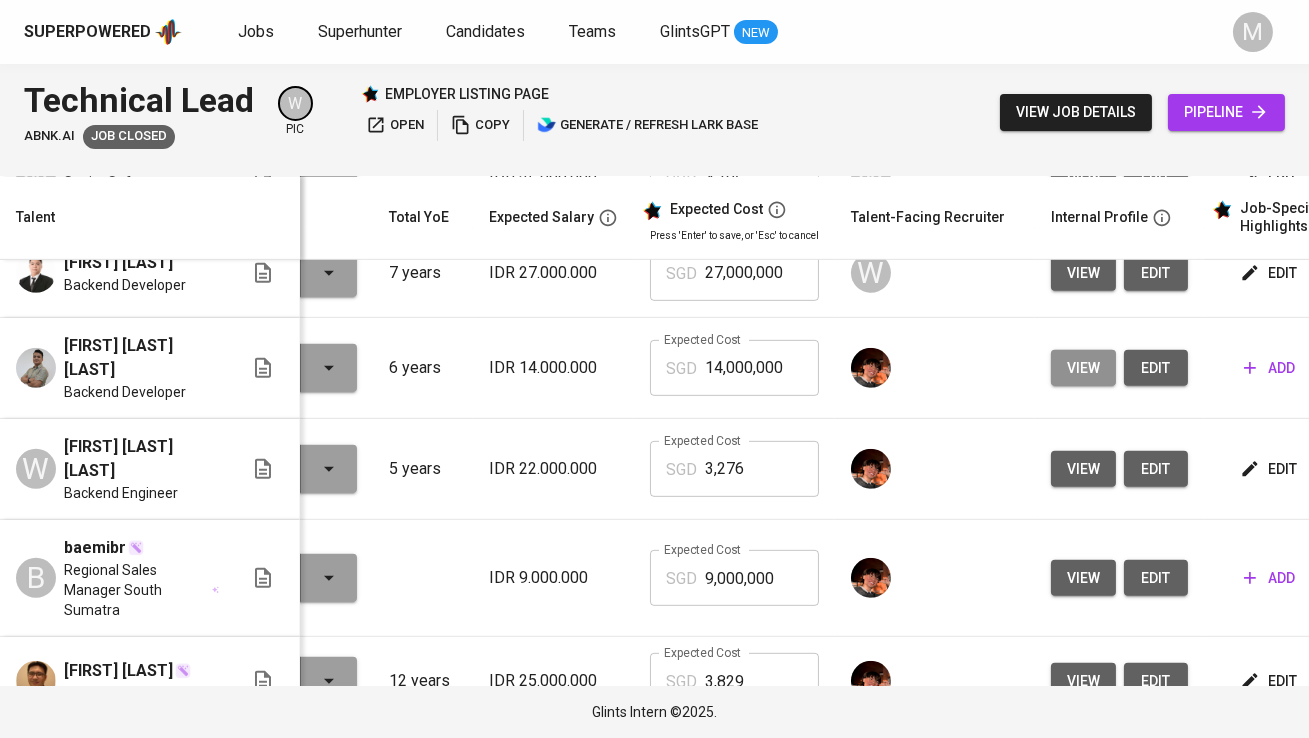 click on "view" at bounding box center (1083, 368) 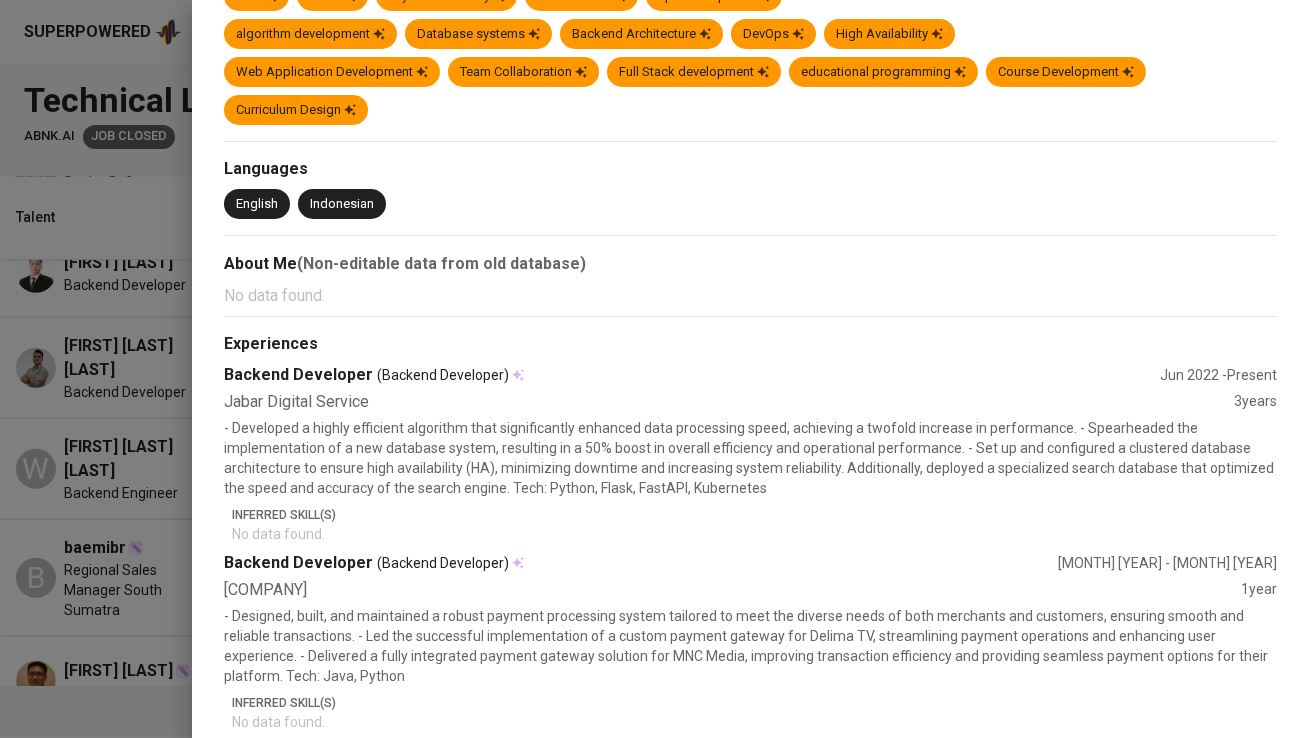 scroll, scrollTop: 1100, scrollLeft: 0, axis: vertical 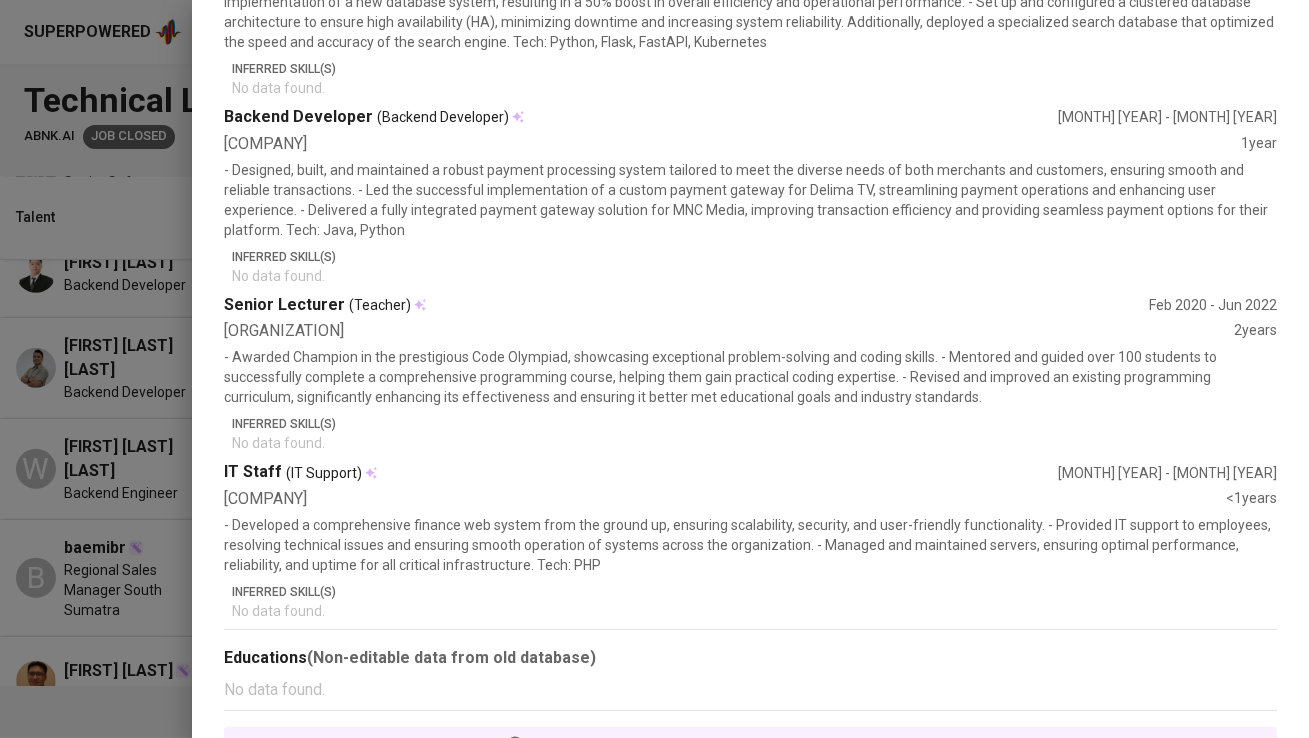 type 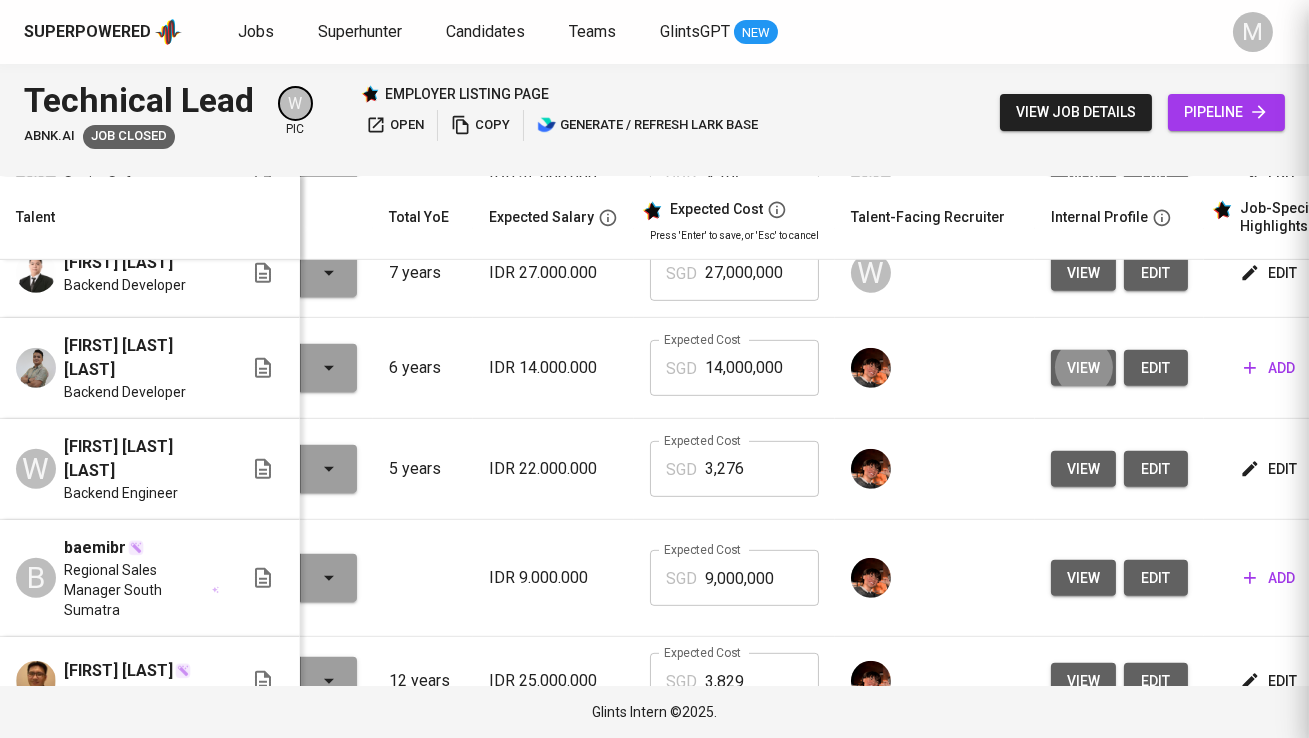 scroll, scrollTop: 0, scrollLeft: 0, axis: both 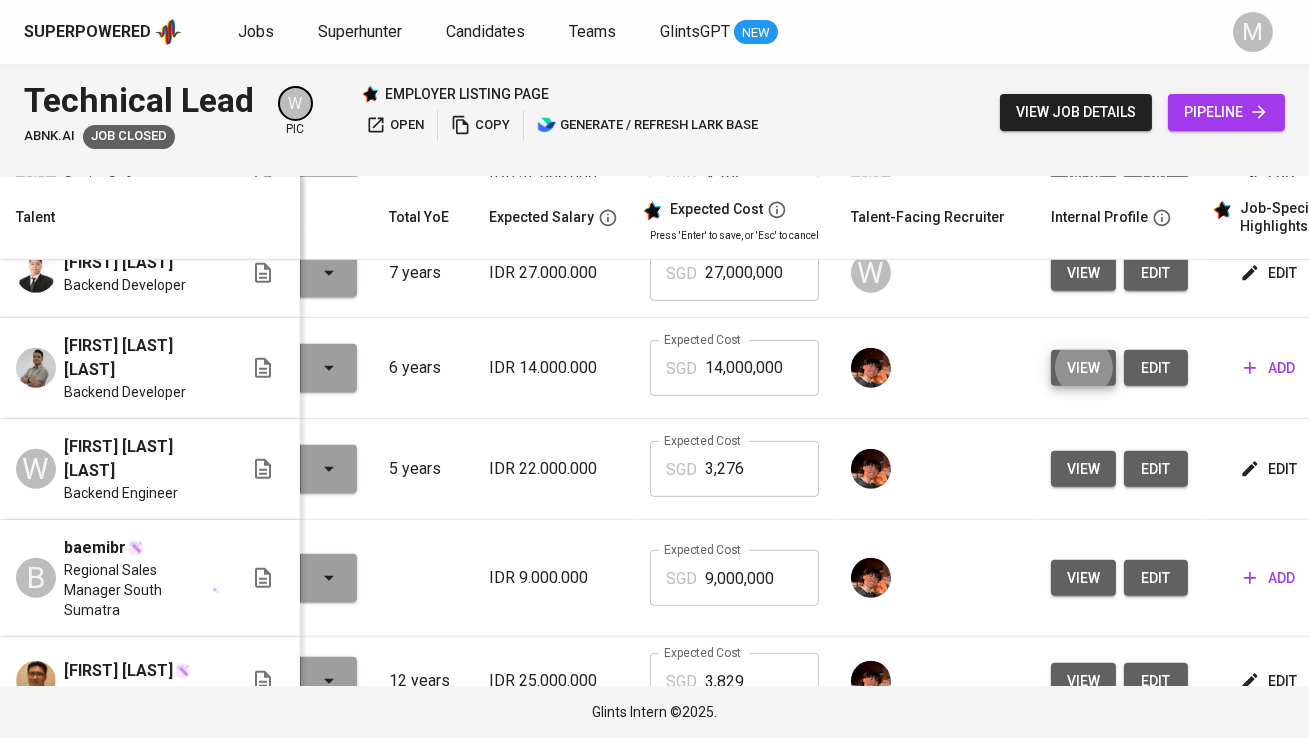 click on "view" at bounding box center (1083, 273) 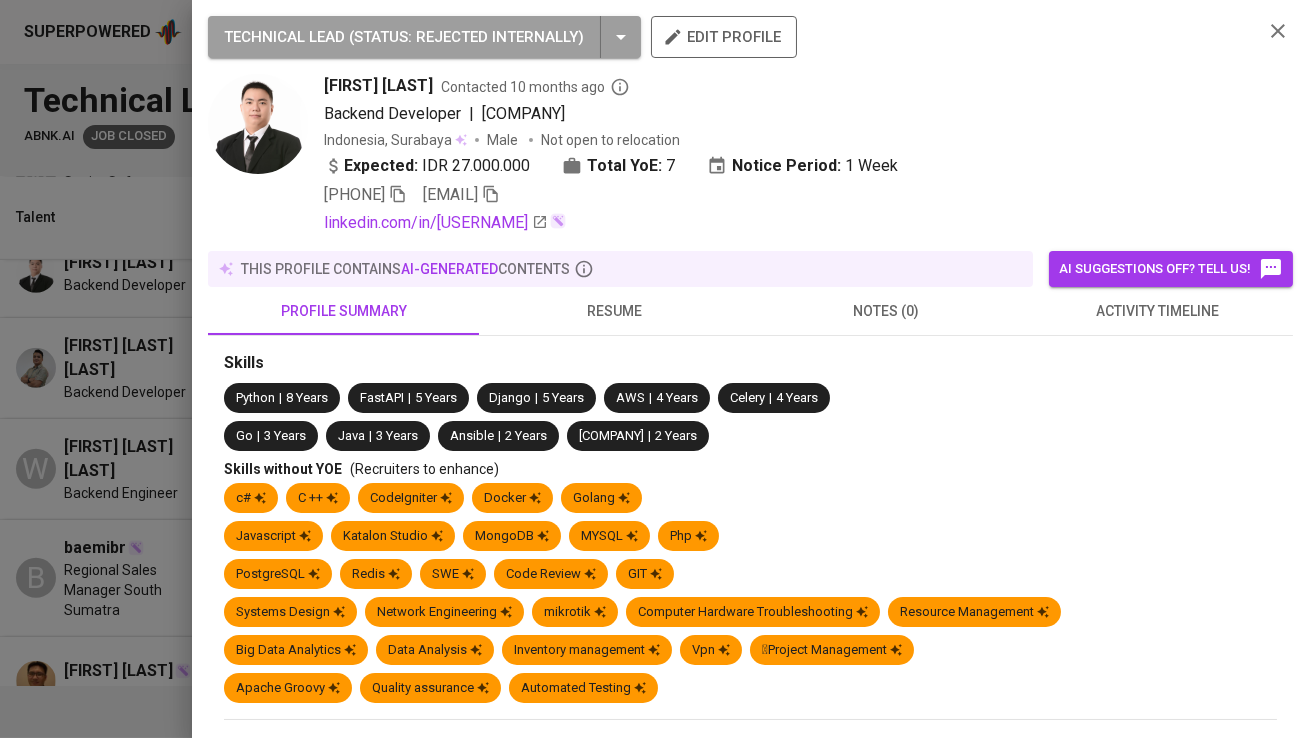 click on "resume" at bounding box center [614, 311] 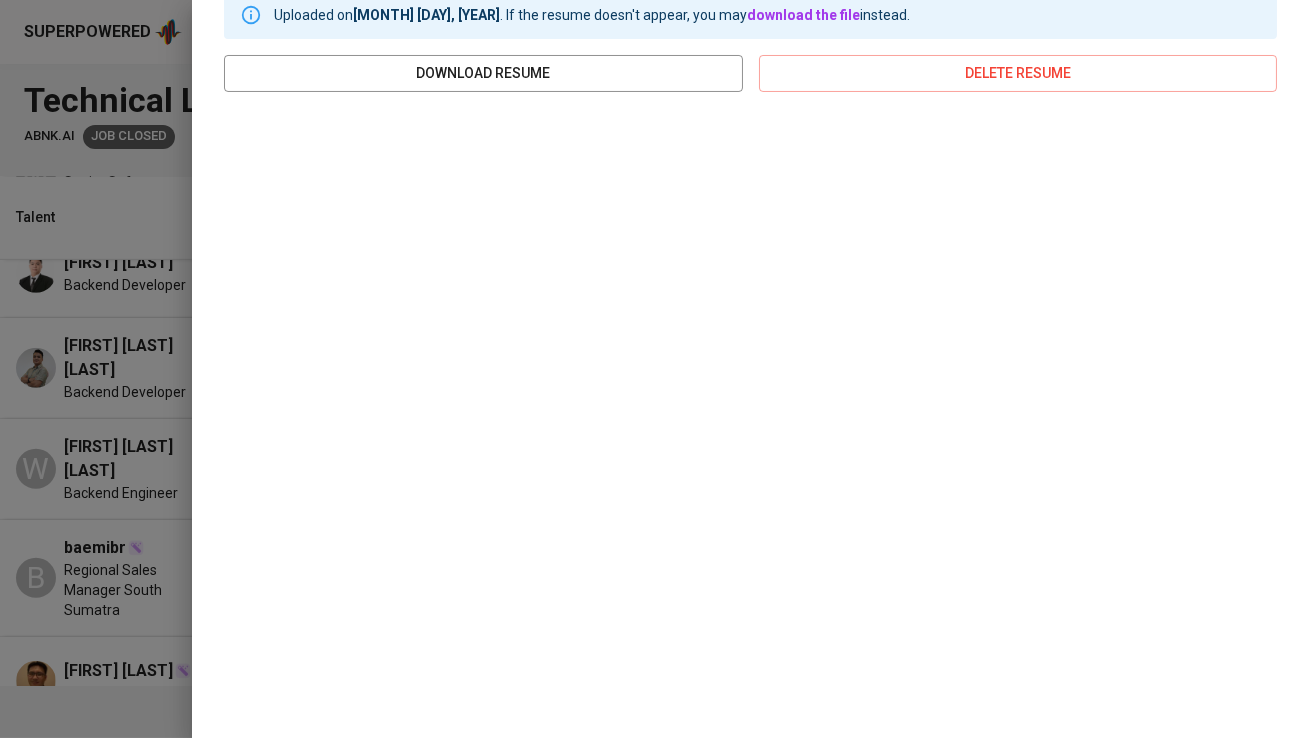 scroll, scrollTop: 0, scrollLeft: 0, axis: both 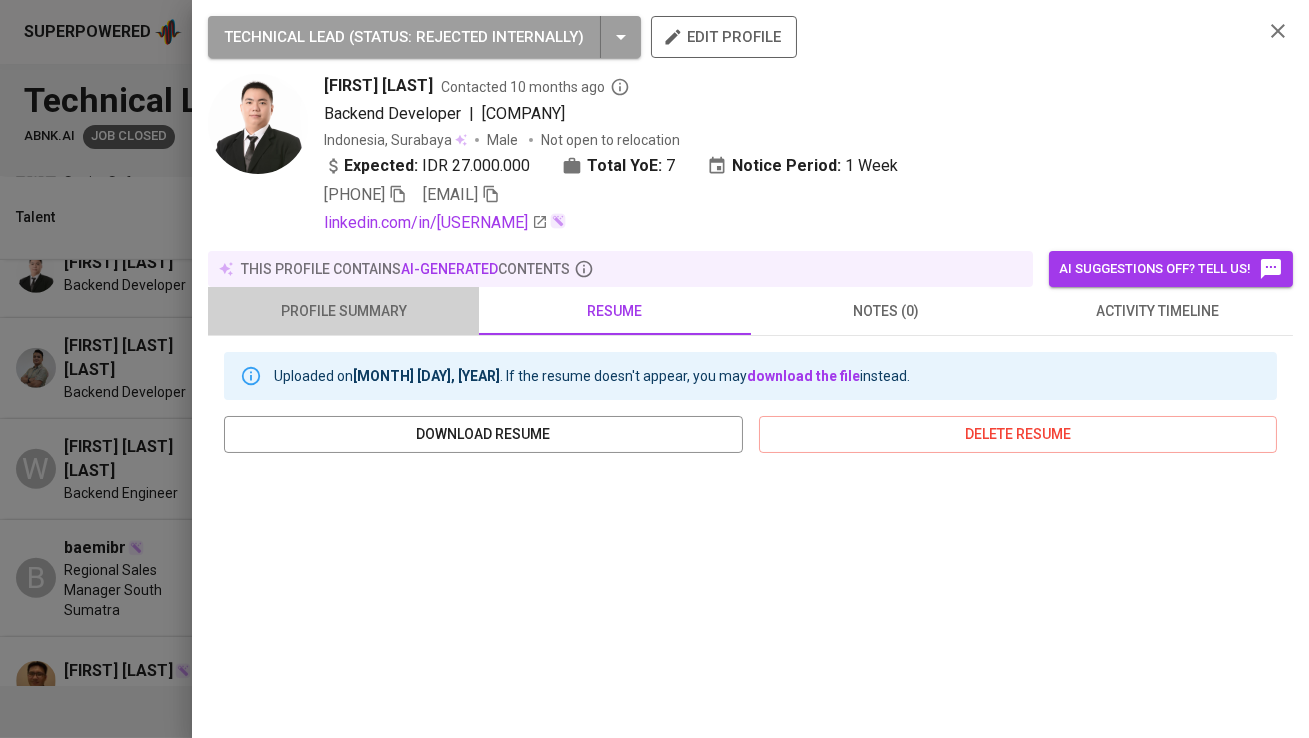 click on "profile summary" at bounding box center [343, 311] 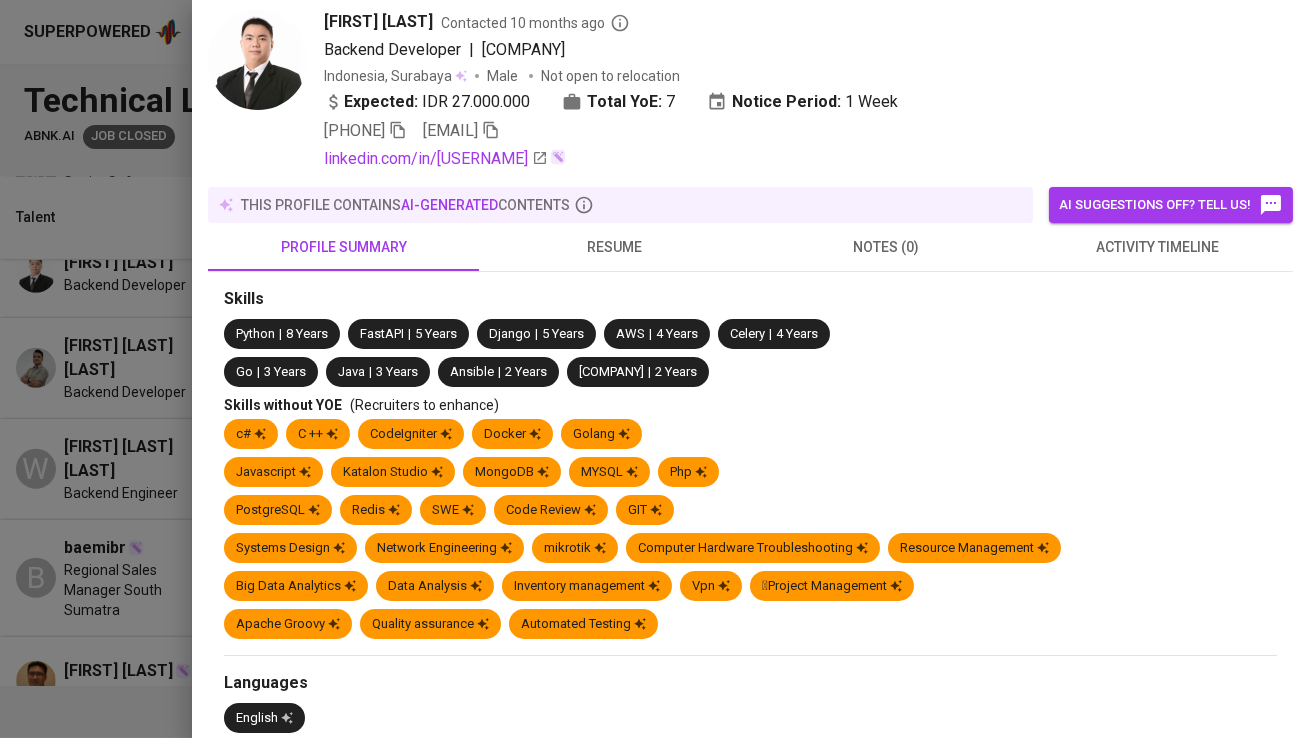 scroll, scrollTop: 0, scrollLeft: 0, axis: both 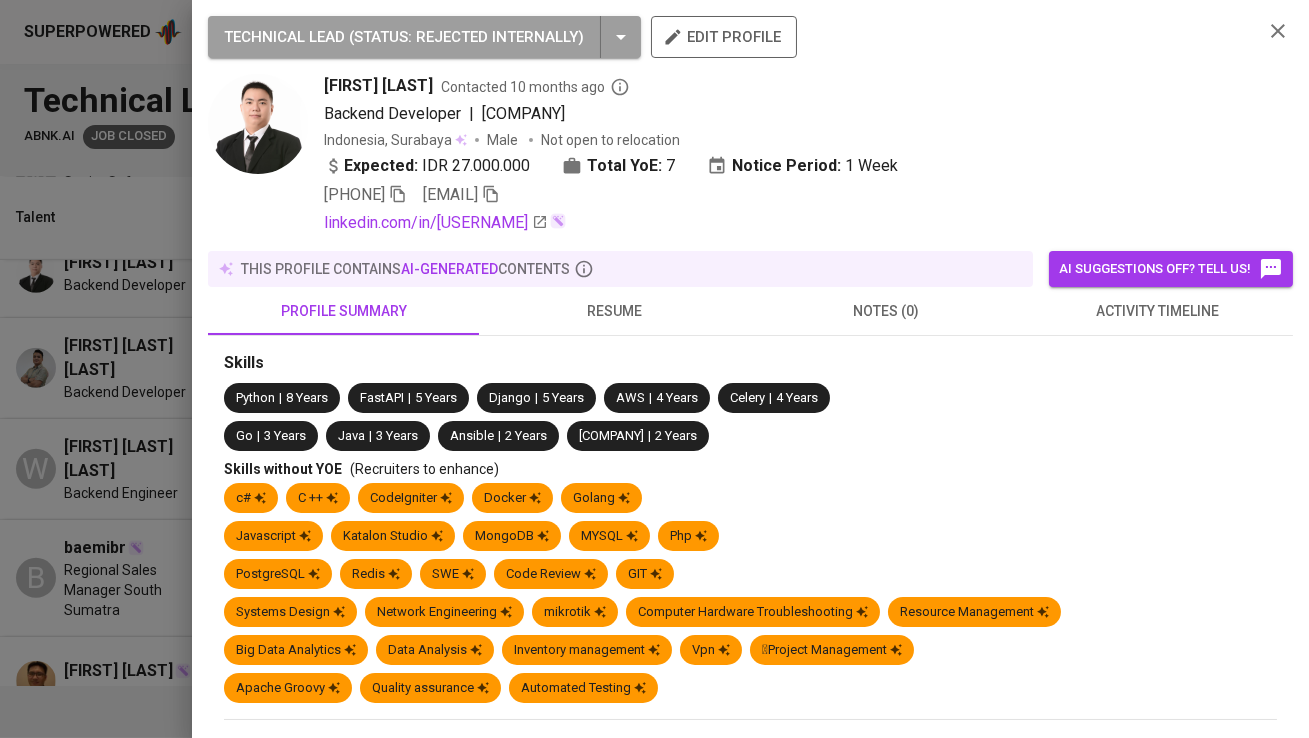 click 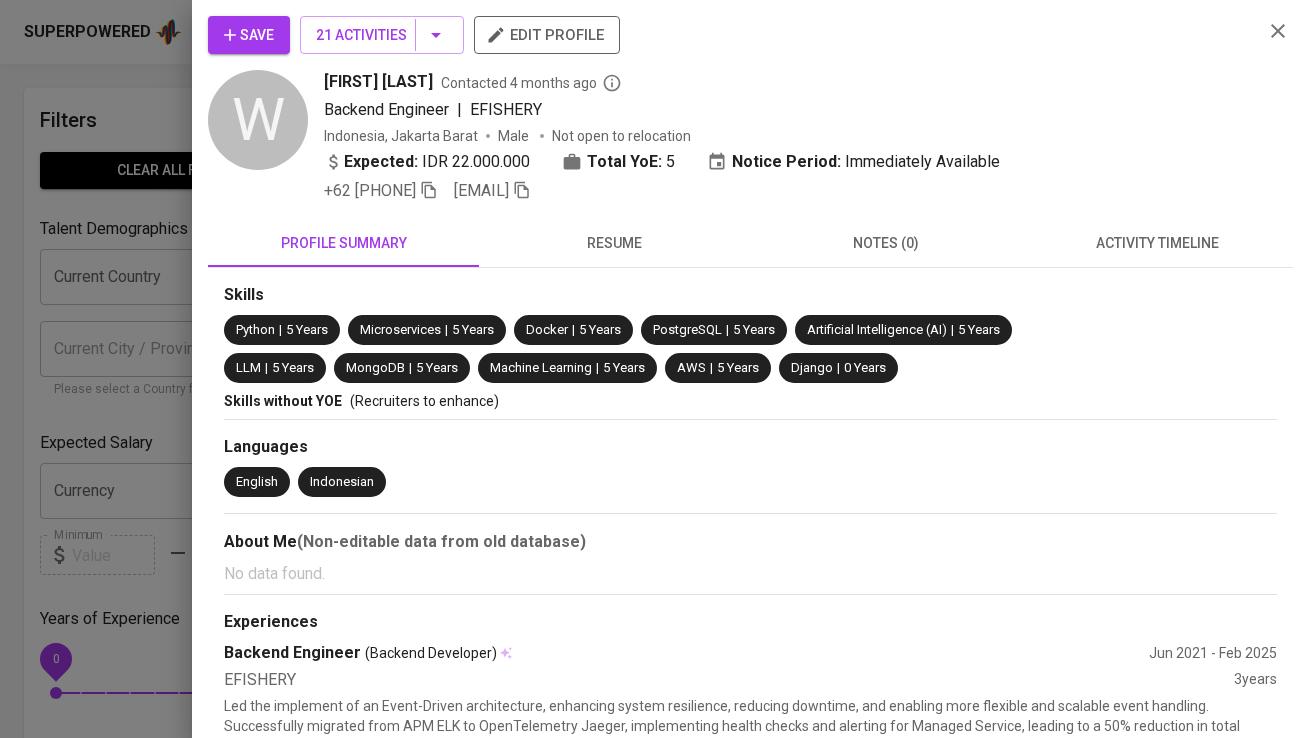 scroll, scrollTop: 0, scrollLeft: 0, axis: both 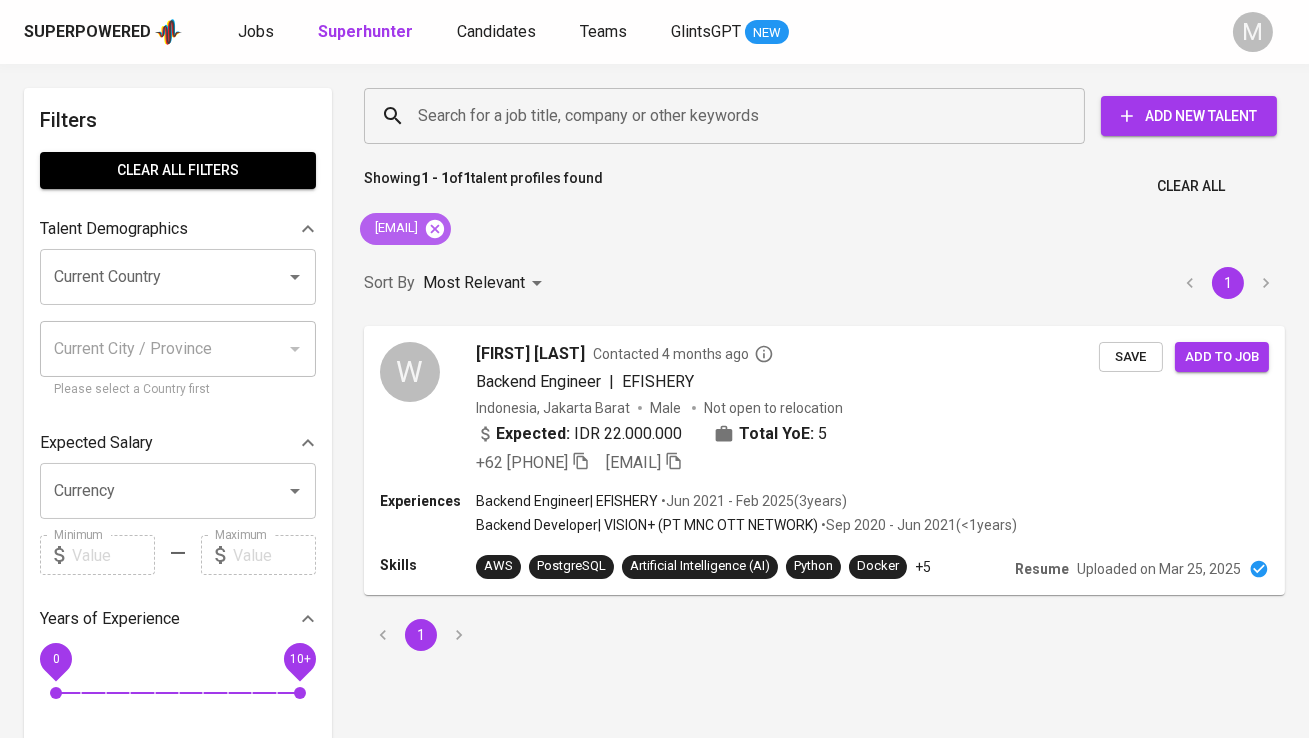click 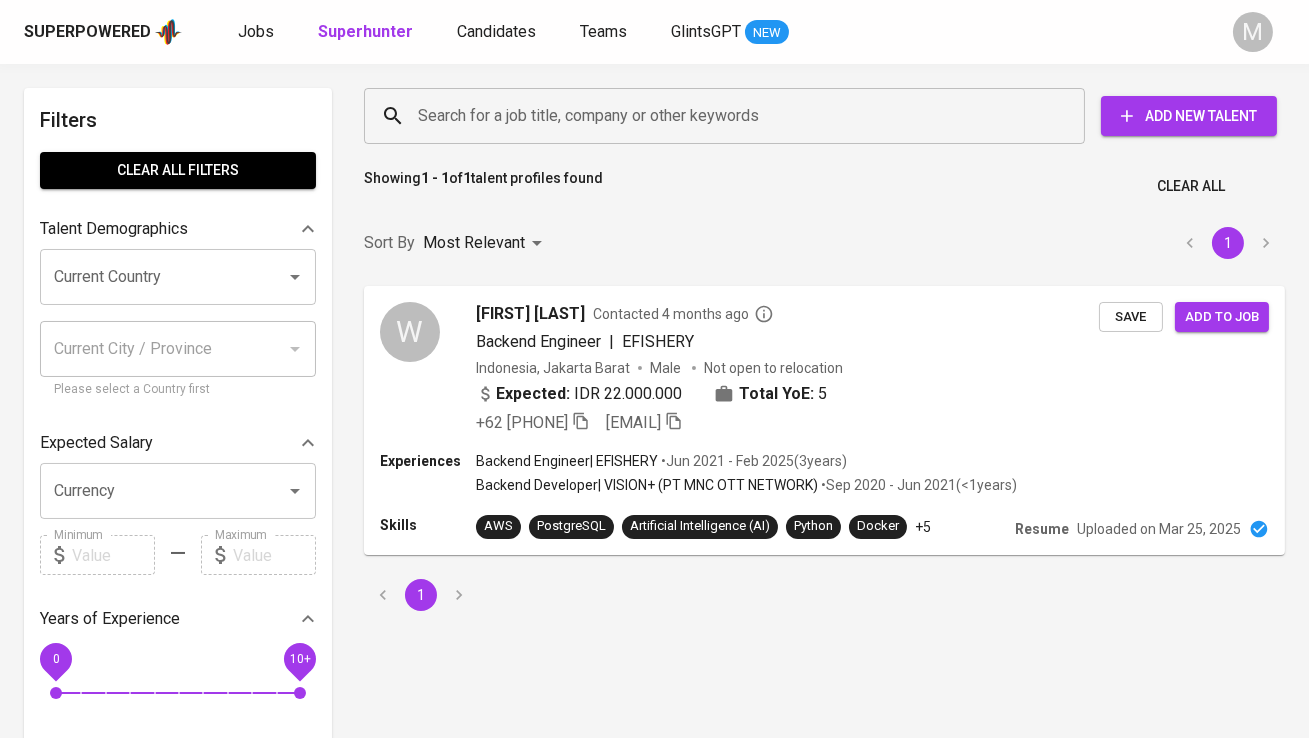 click on "Search for a job title, company or other keywords" at bounding box center (729, 116) 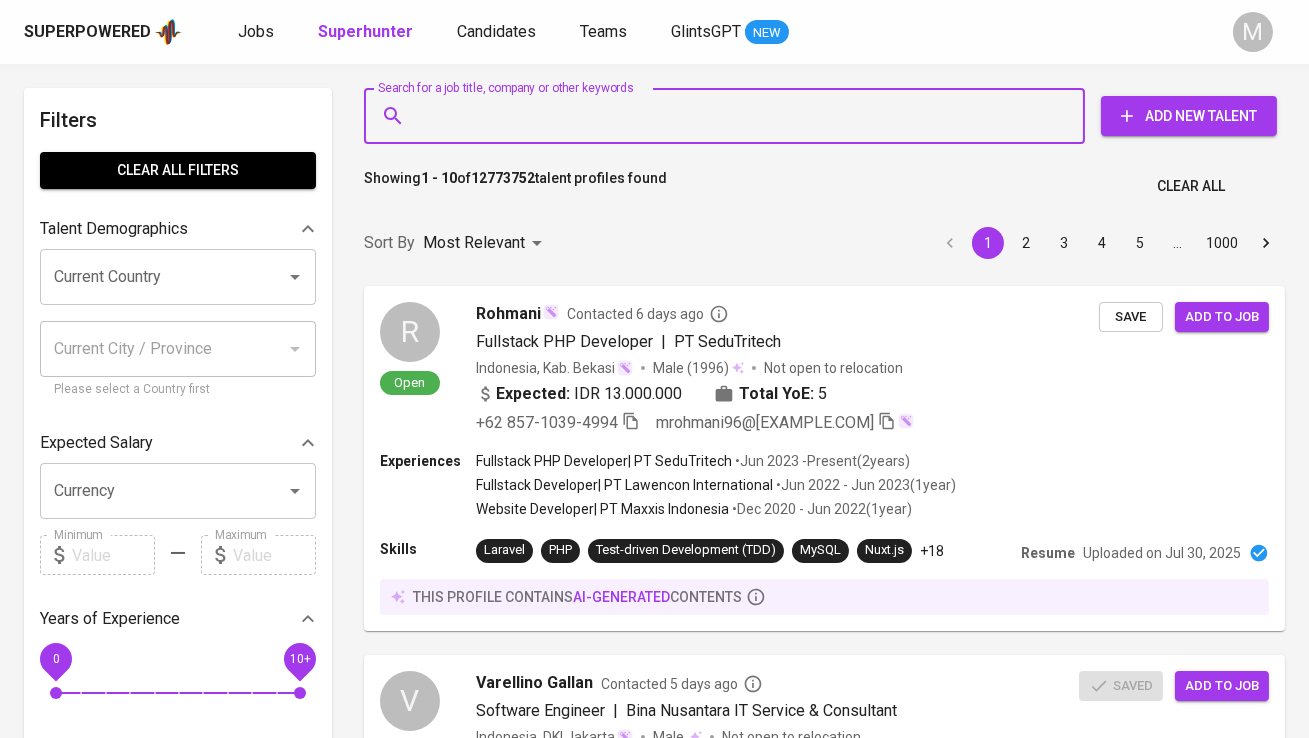 paste on "[EMAIL]" 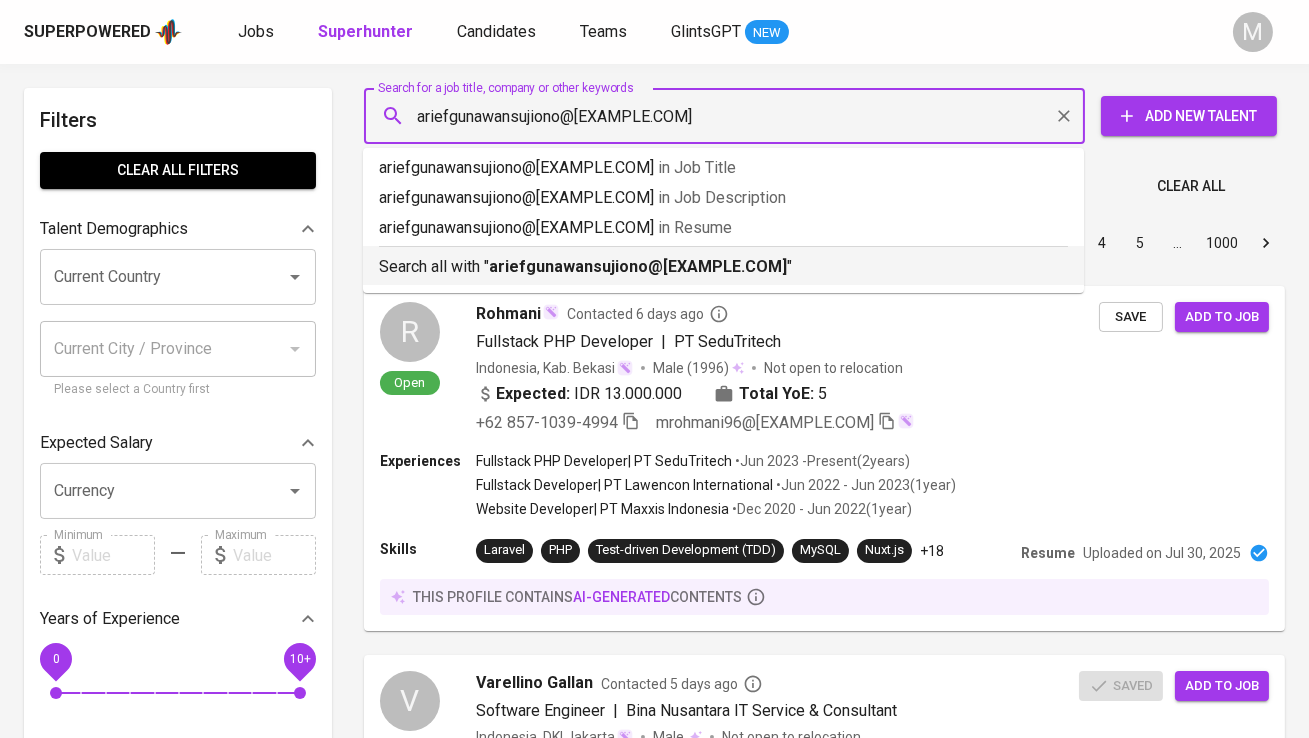 click on "[EMAIL]" at bounding box center [638, 266] 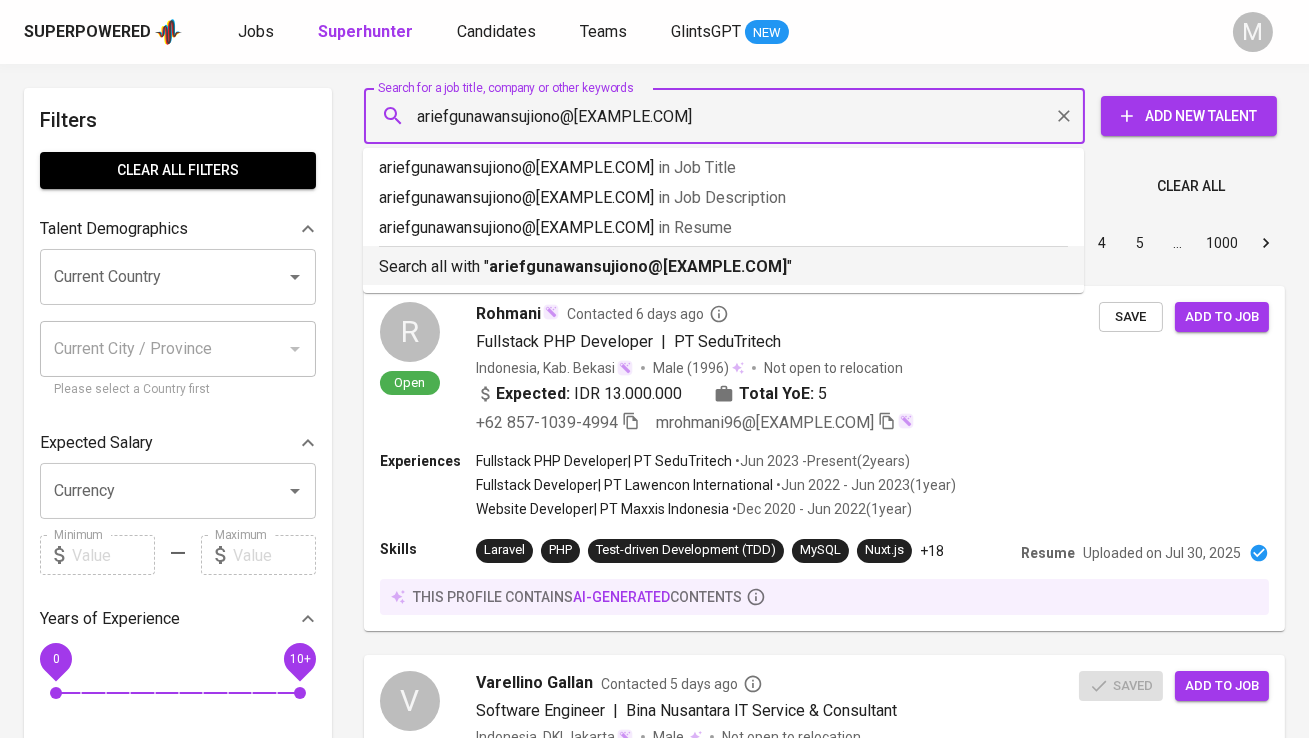 type 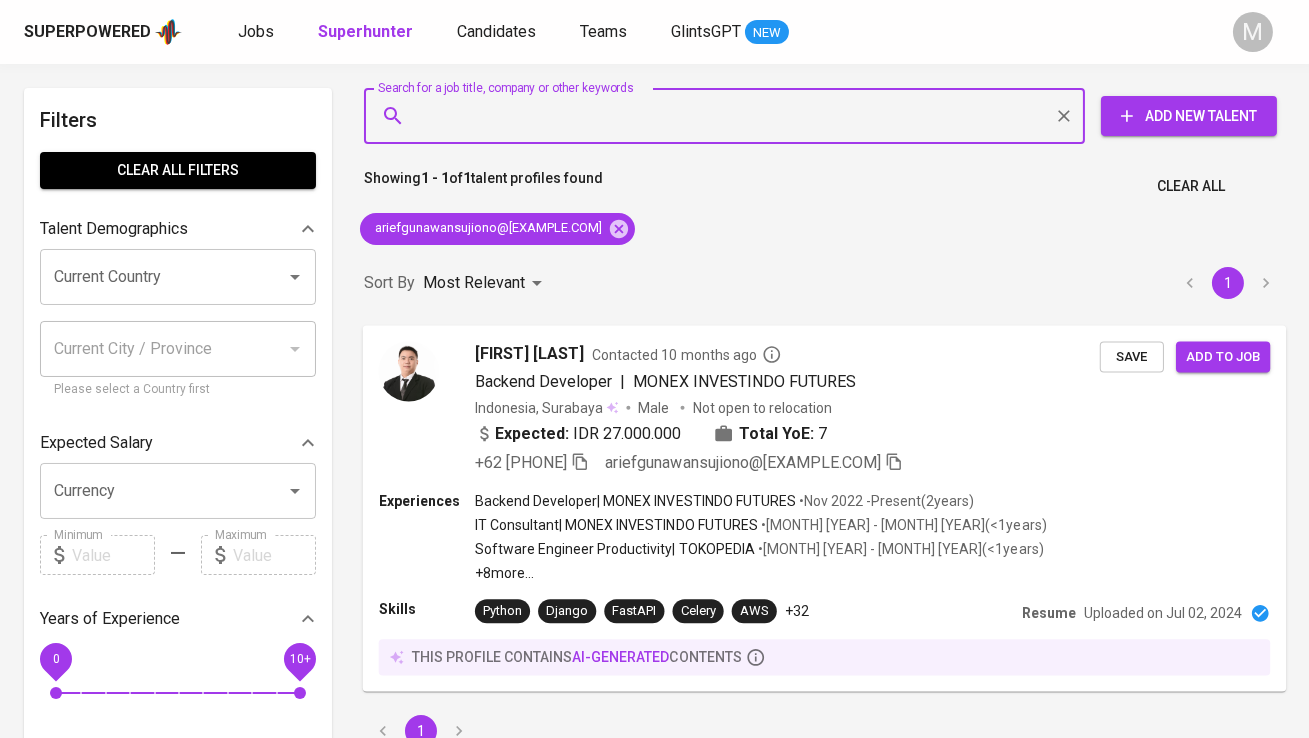 click at bounding box center [409, 371] 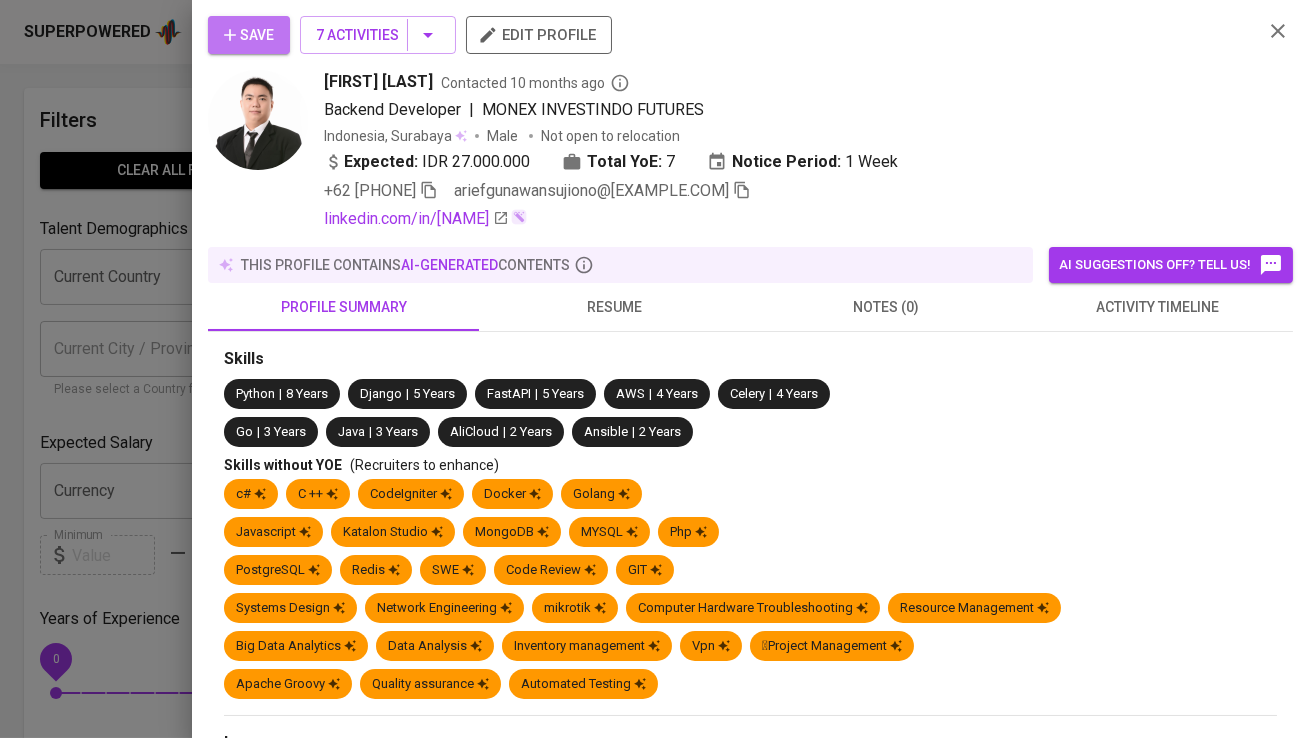click on "Save" at bounding box center [249, 35] 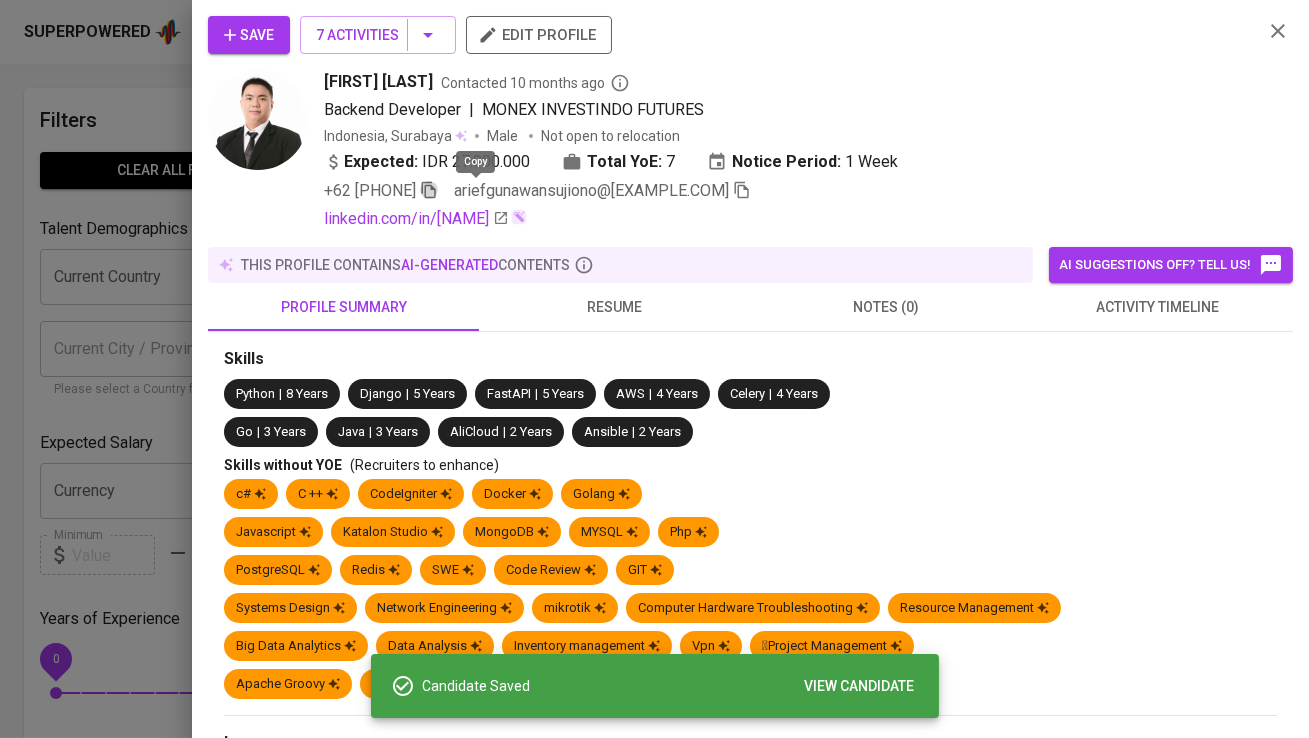 click 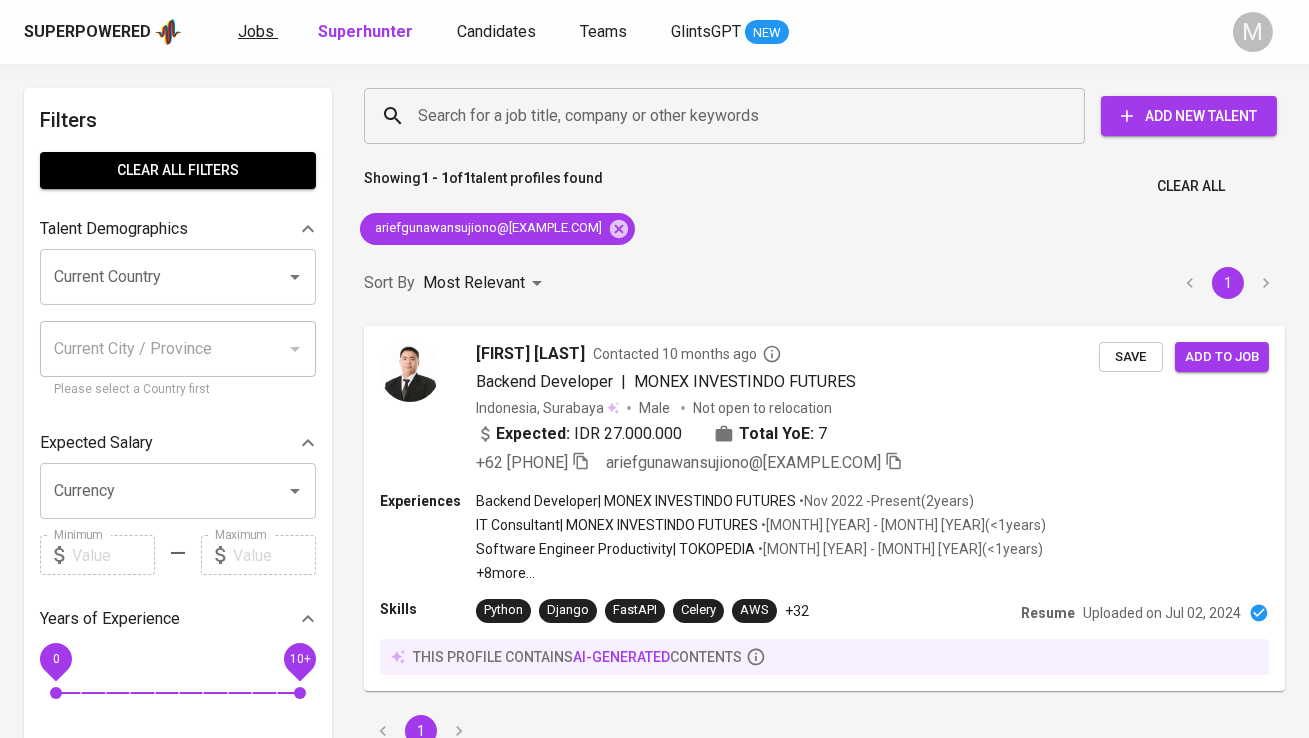 click on "Jobs" at bounding box center [256, 31] 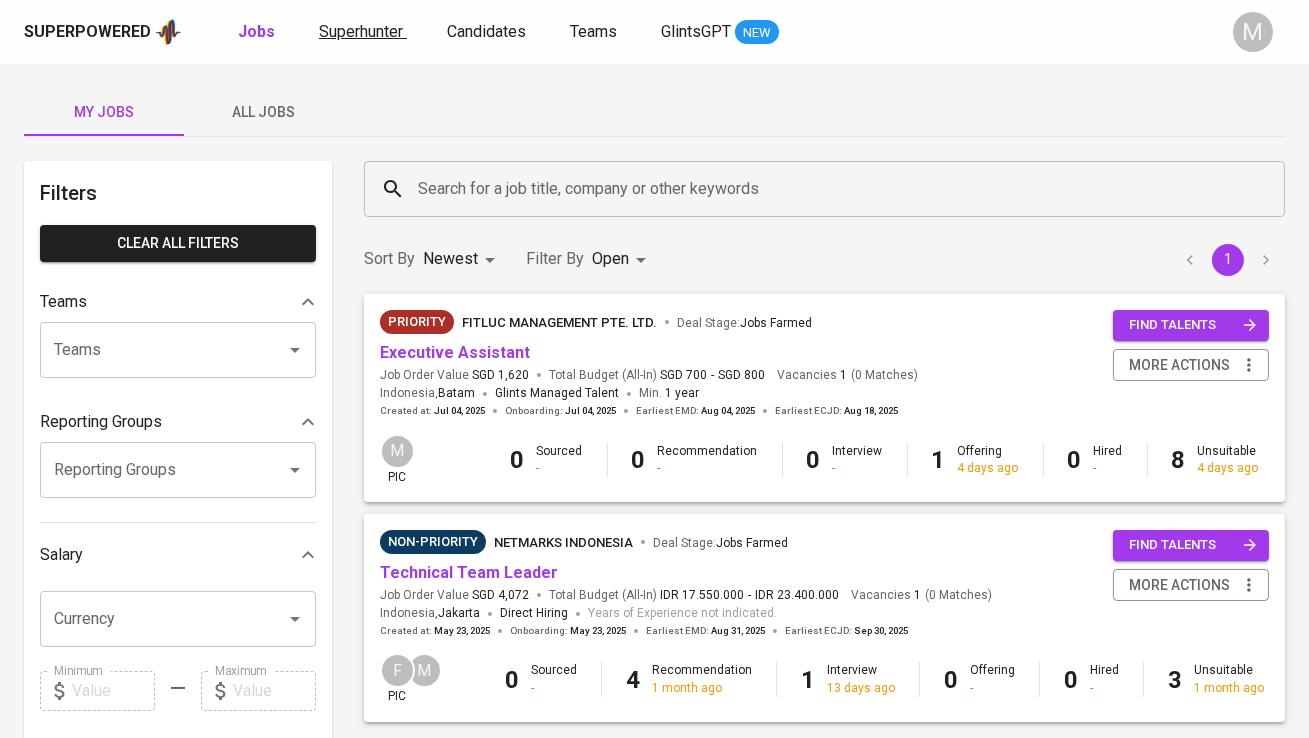 click on "Superhunter" at bounding box center [363, 32] 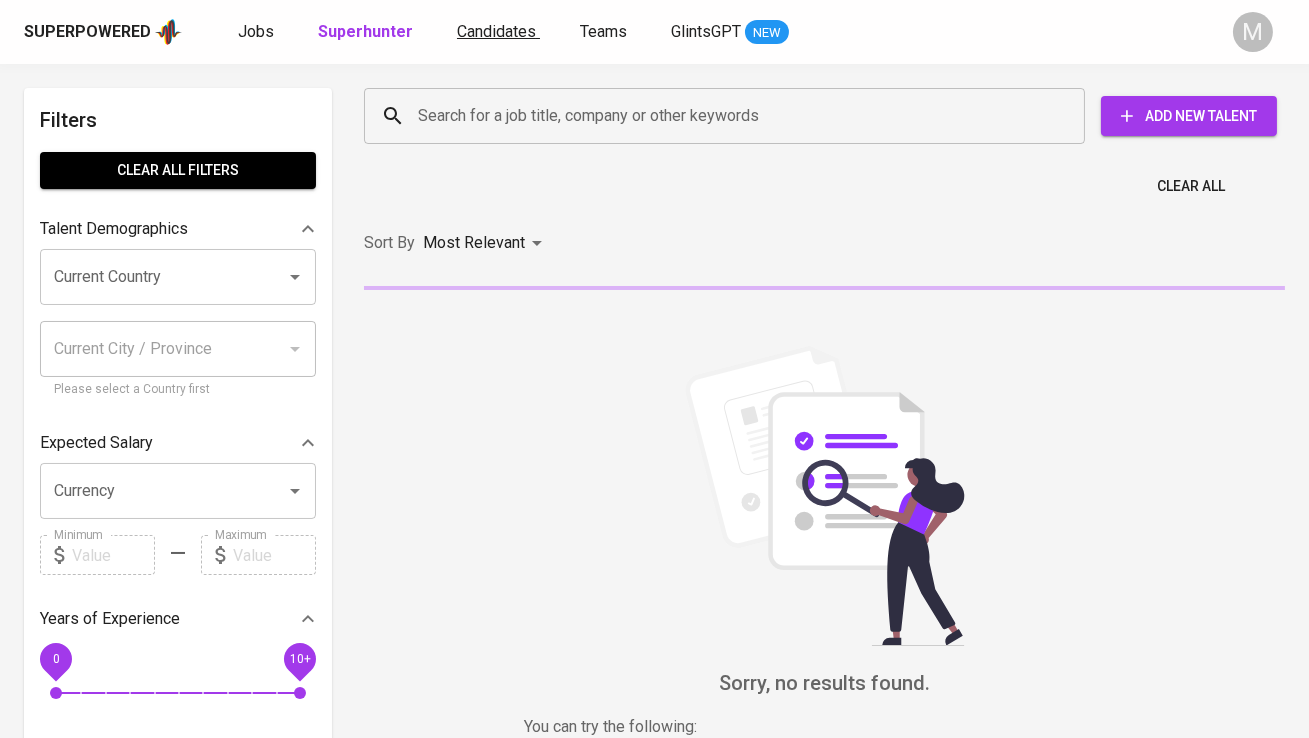 click on "Candidates" at bounding box center (496, 31) 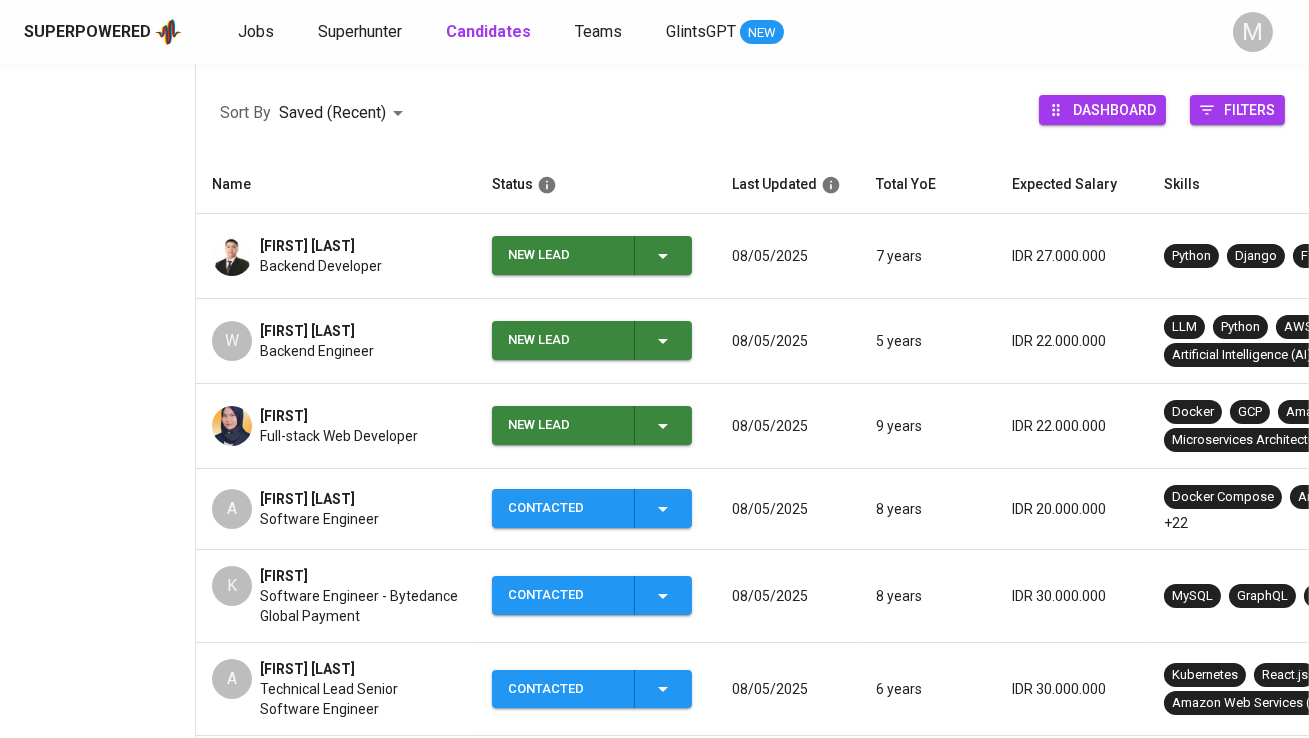 scroll, scrollTop: 256, scrollLeft: 0, axis: vertical 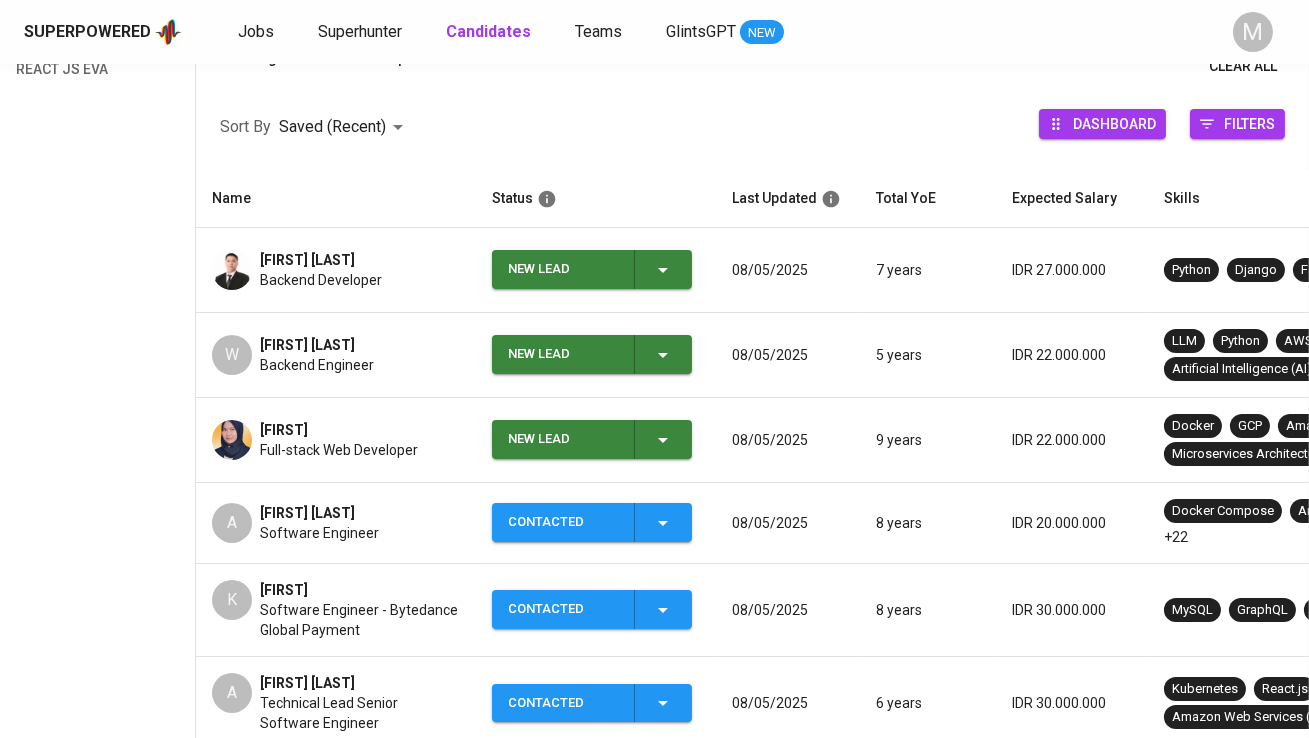click on "New Lead" at bounding box center [563, 439] 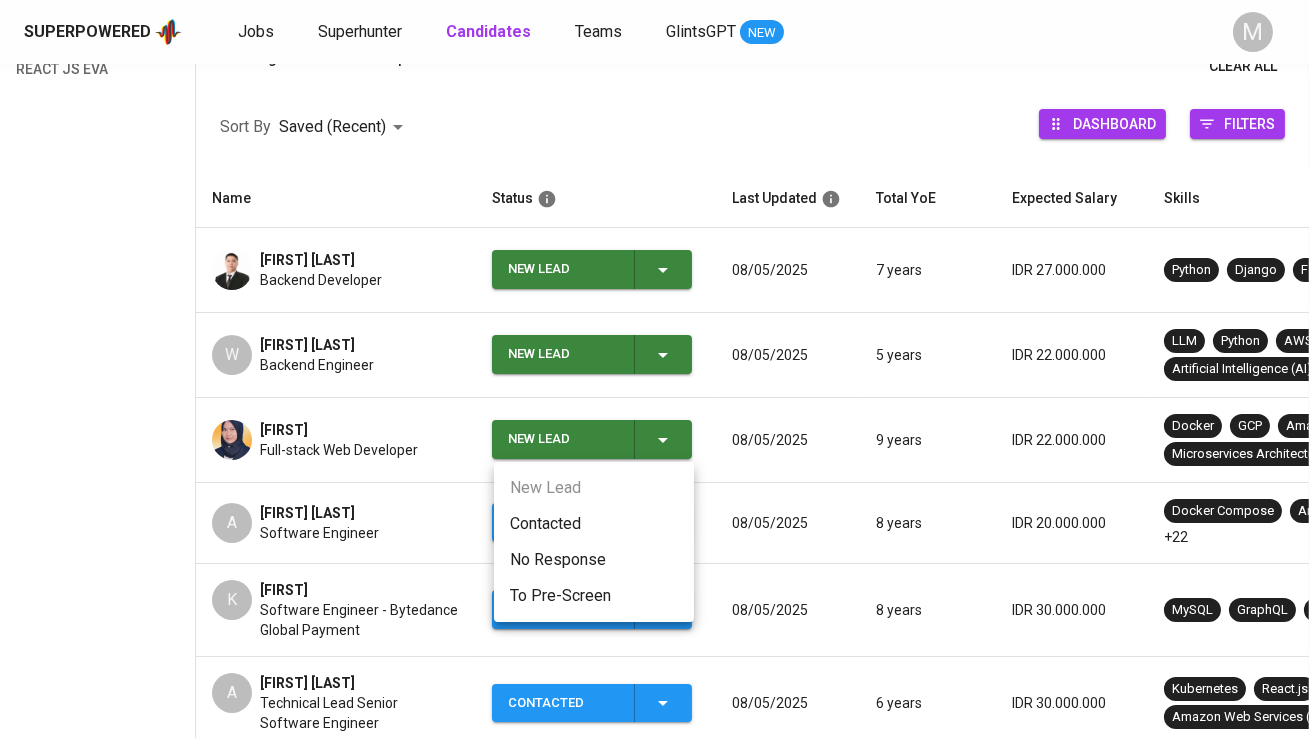 click on "Contacted" at bounding box center [594, 524] 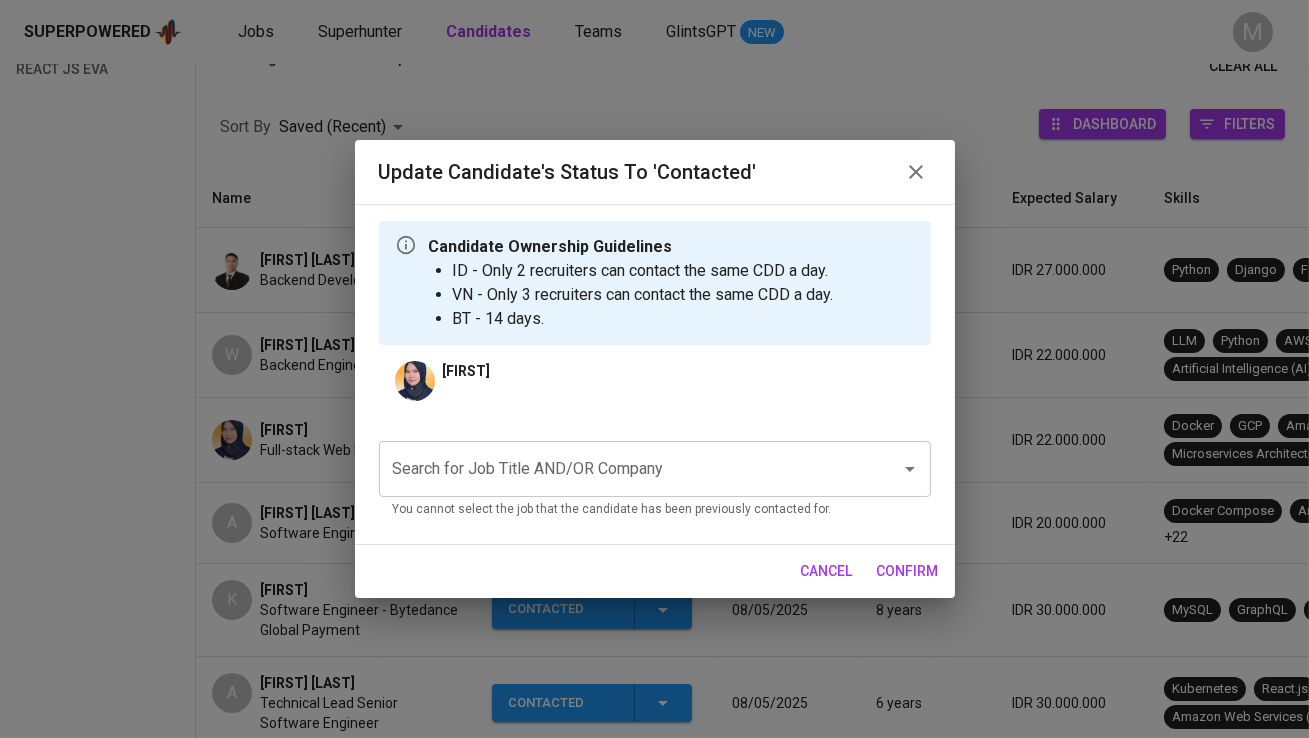 click on "Search for Job Title AND/OR Company" at bounding box center (627, 469) 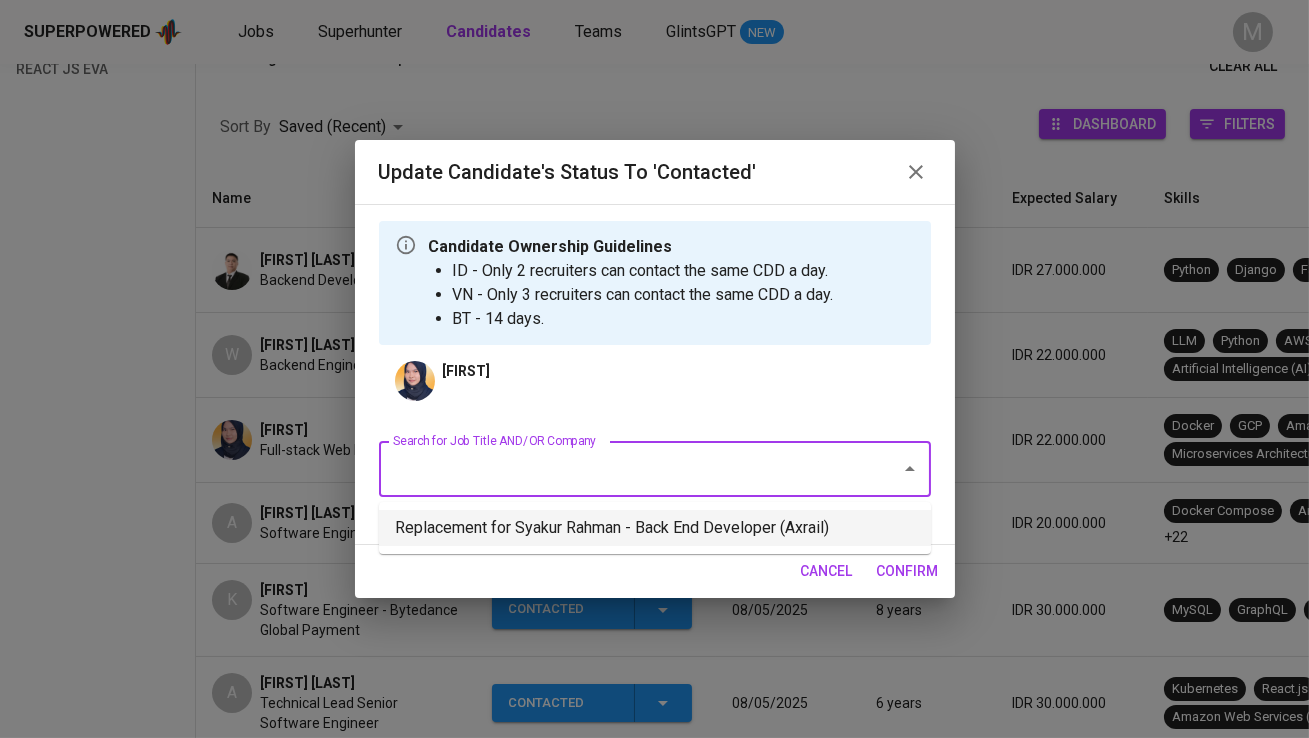 click on "Replacement for Syakur Rahman - Back End Developer (Axrail)" at bounding box center [655, 528] 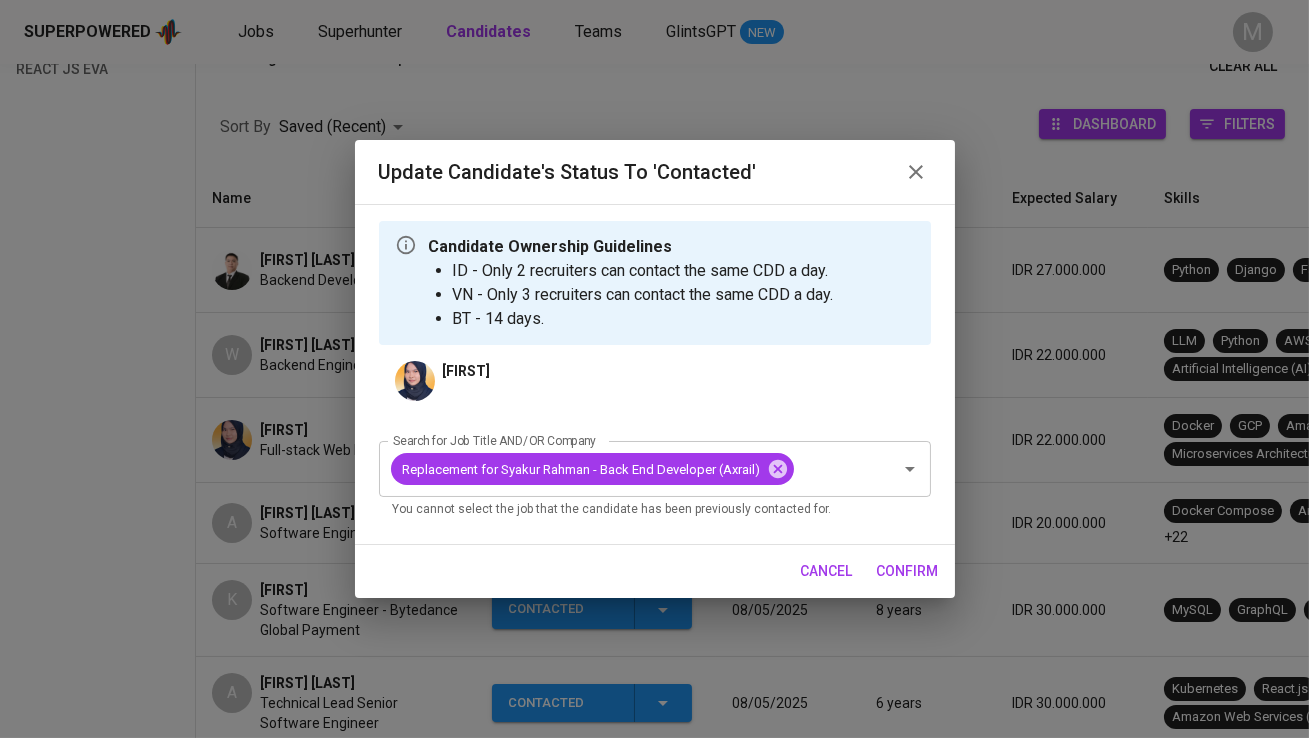 click on "confirm" at bounding box center [908, 571] 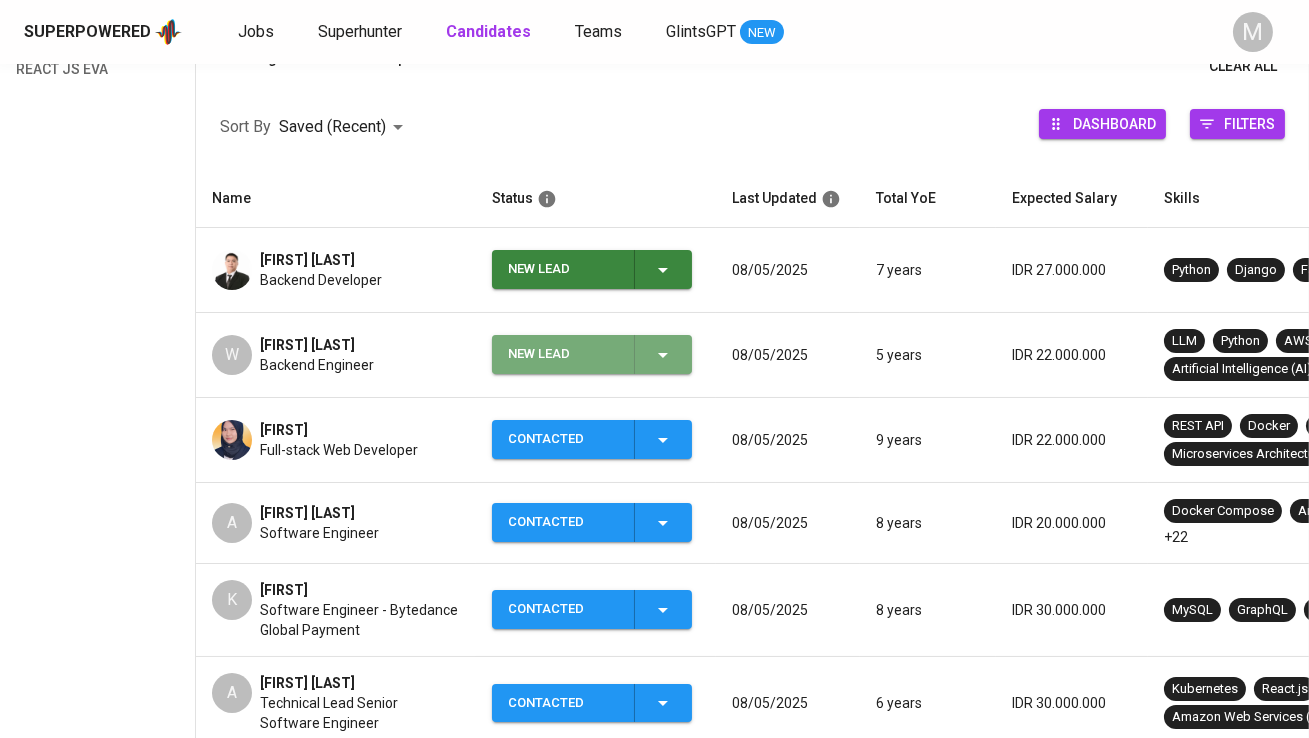 click on "New Lead" at bounding box center [563, 354] 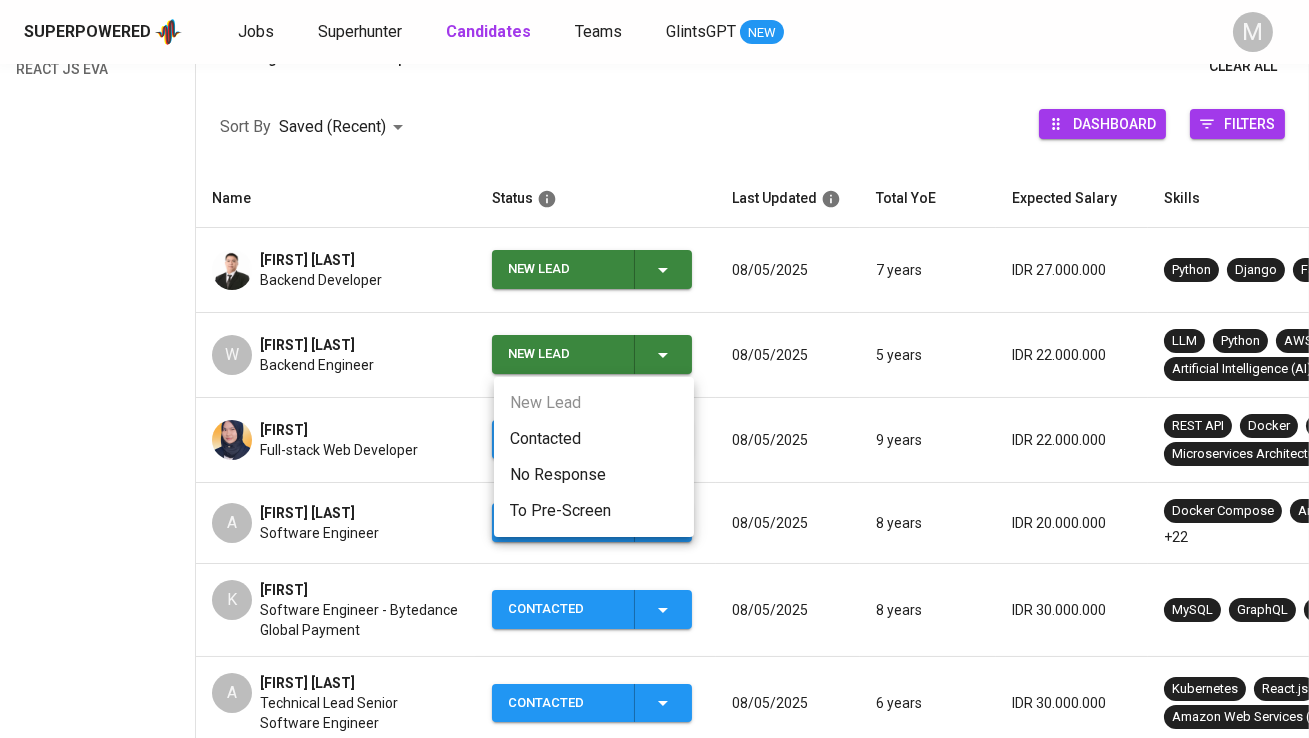 click on "Contacted" at bounding box center (594, 439) 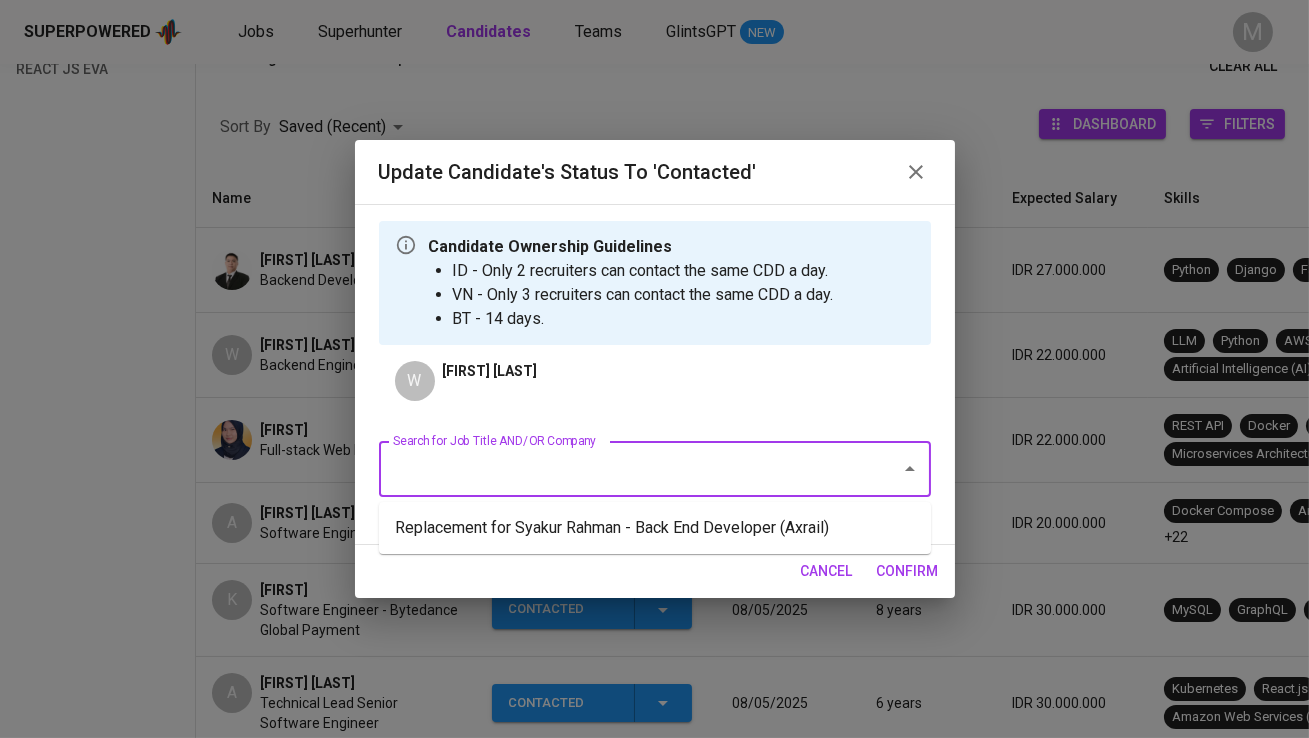 click on "Search for Job Title AND/OR Company" at bounding box center [627, 469] 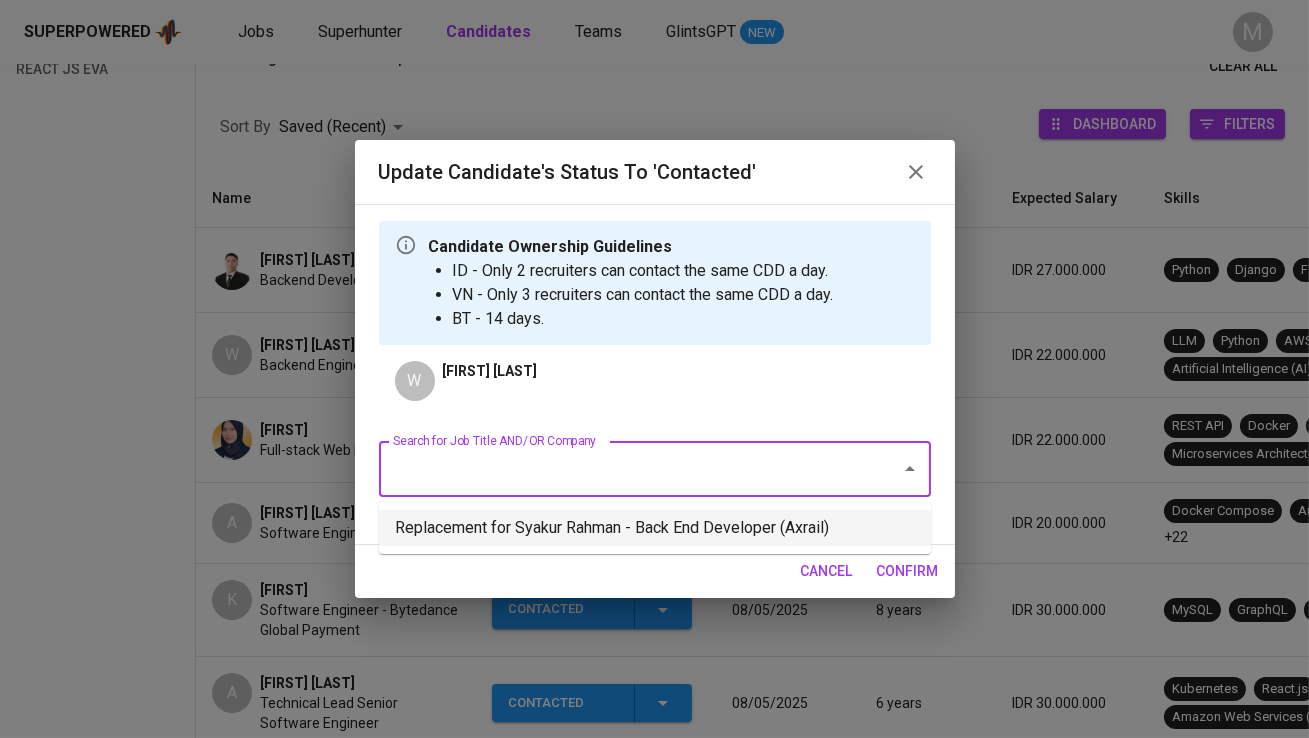click on "Replacement for Syakur Rahman - Back End Developer (Axrail)" at bounding box center (655, 528) 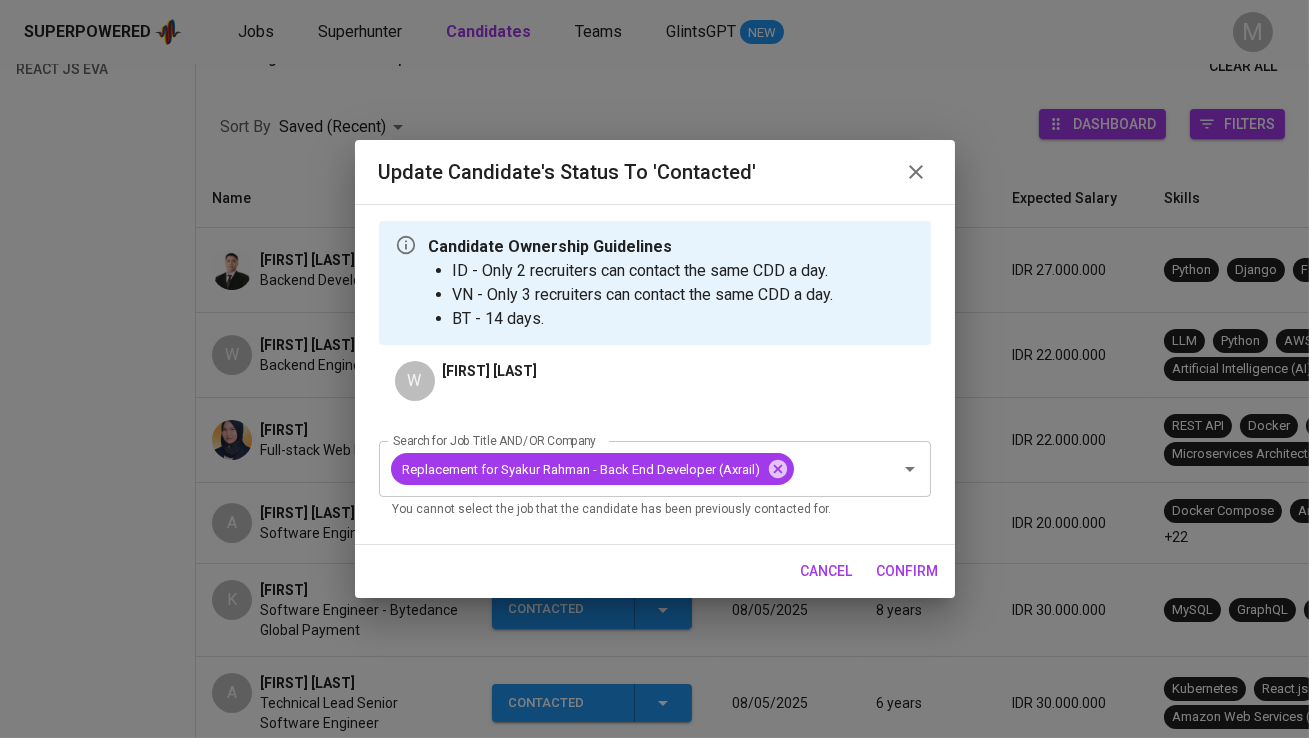 click on "confirm" at bounding box center (908, 571) 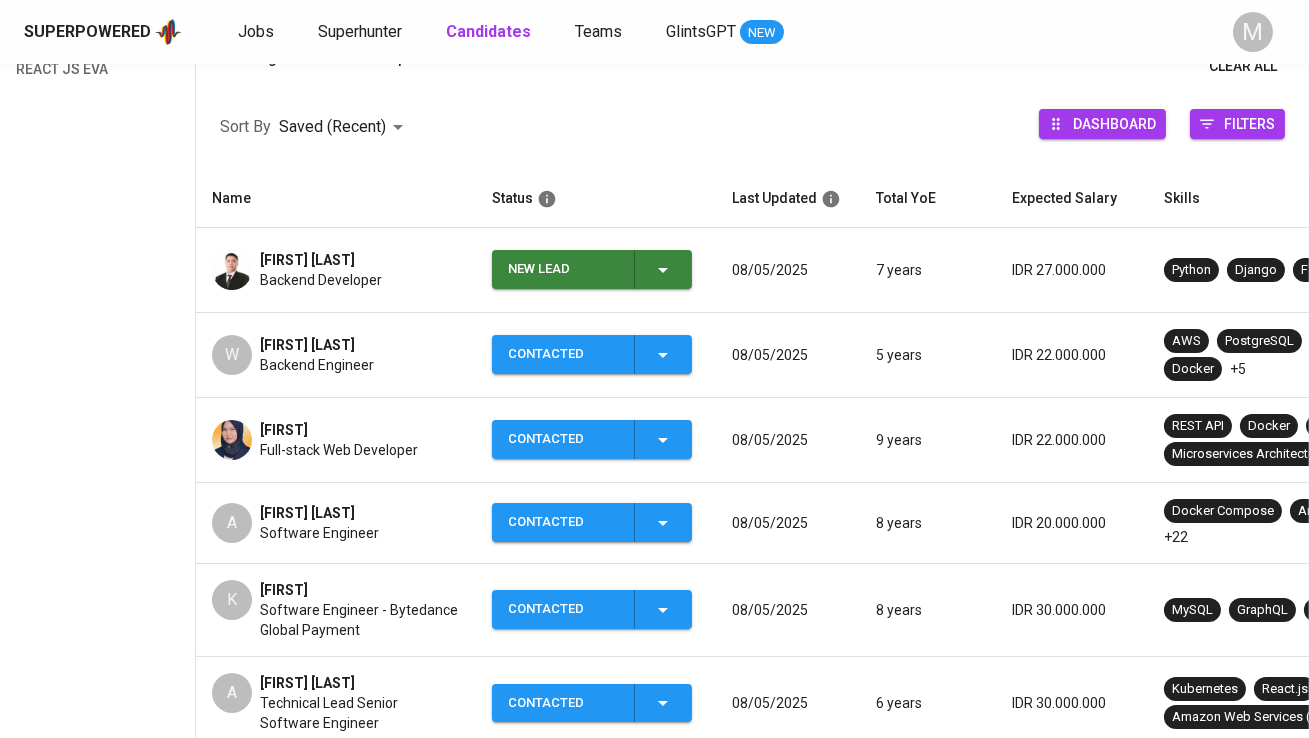 click on "New Lead" at bounding box center (563, 269) 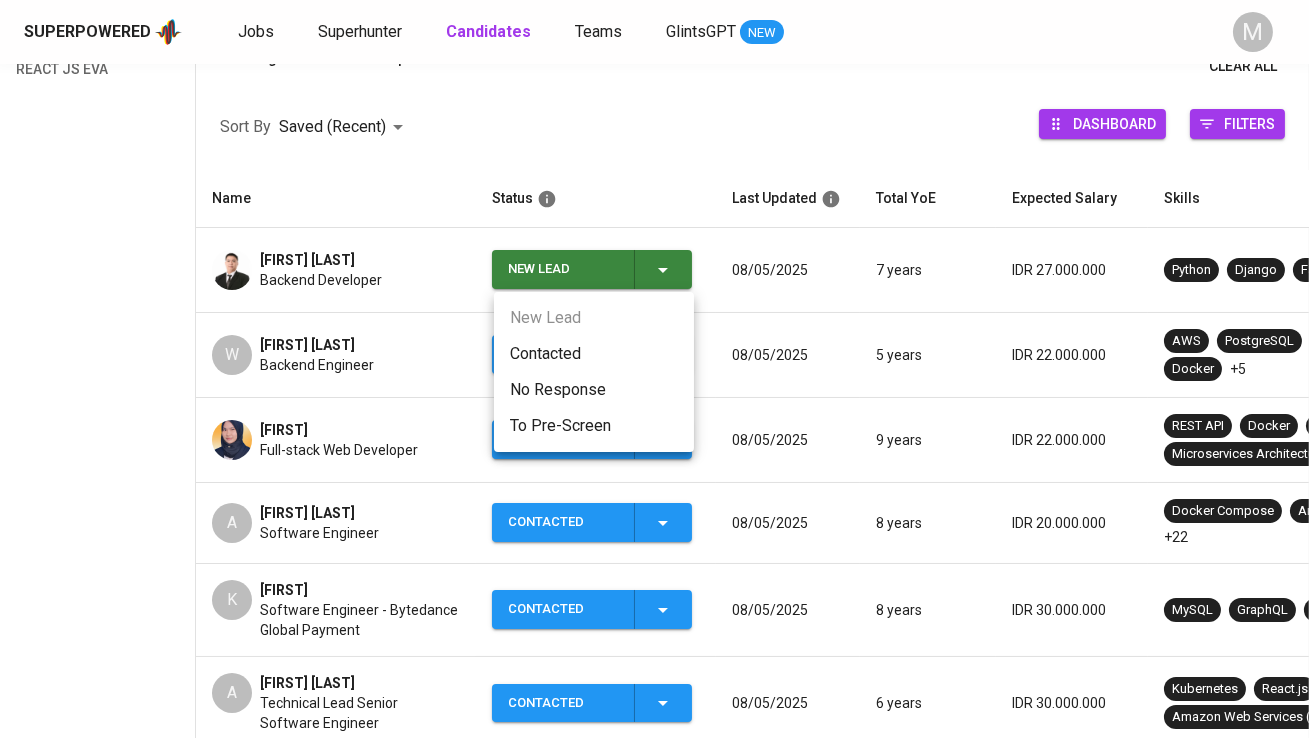 click on "New Lead Contacted No Response To Pre-Screen" at bounding box center (594, 372) 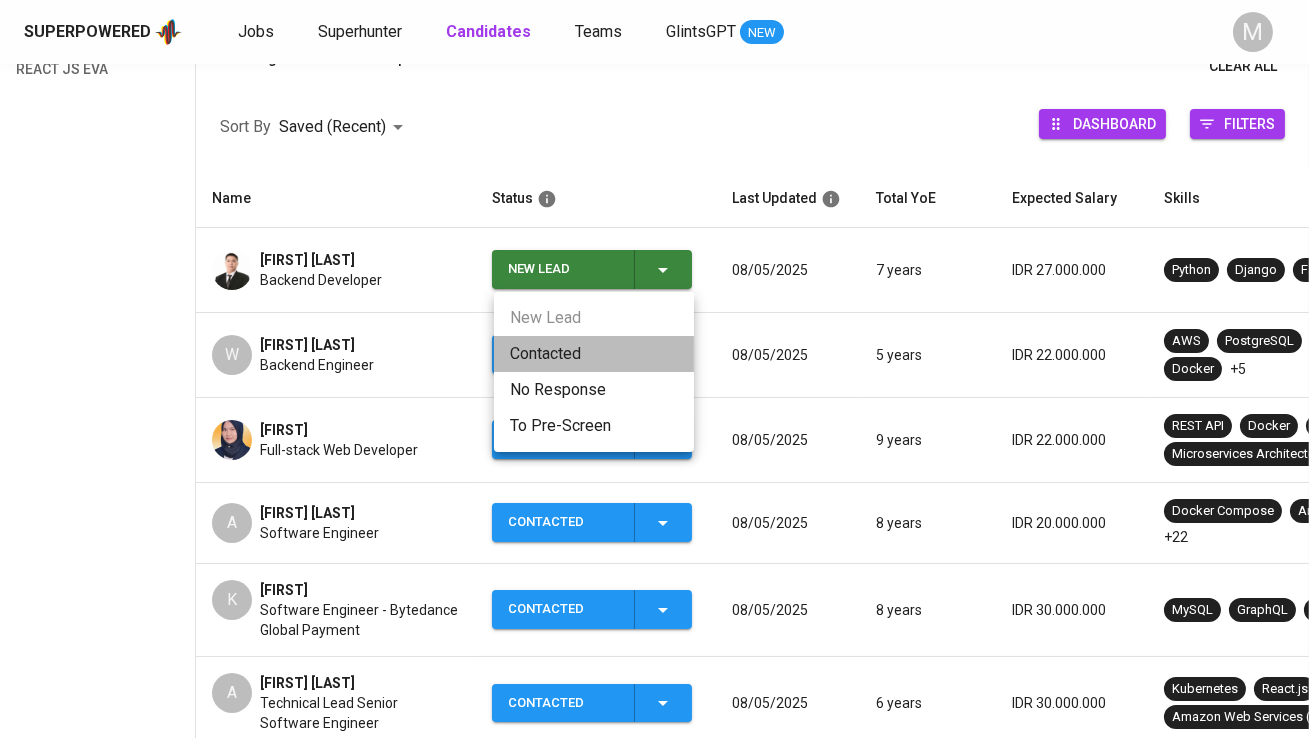 click on "Contacted" at bounding box center [594, 354] 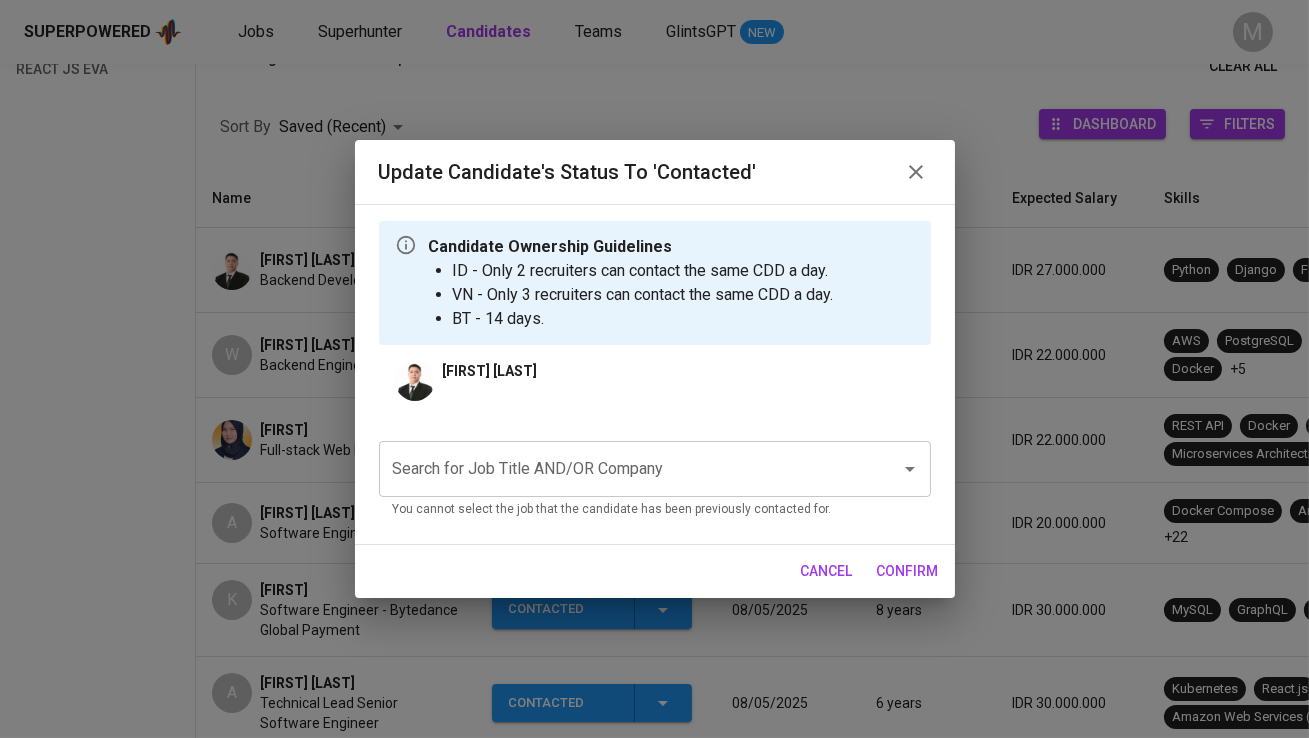 click on "Search for Job Title AND/OR Company" at bounding box center [655, 469] 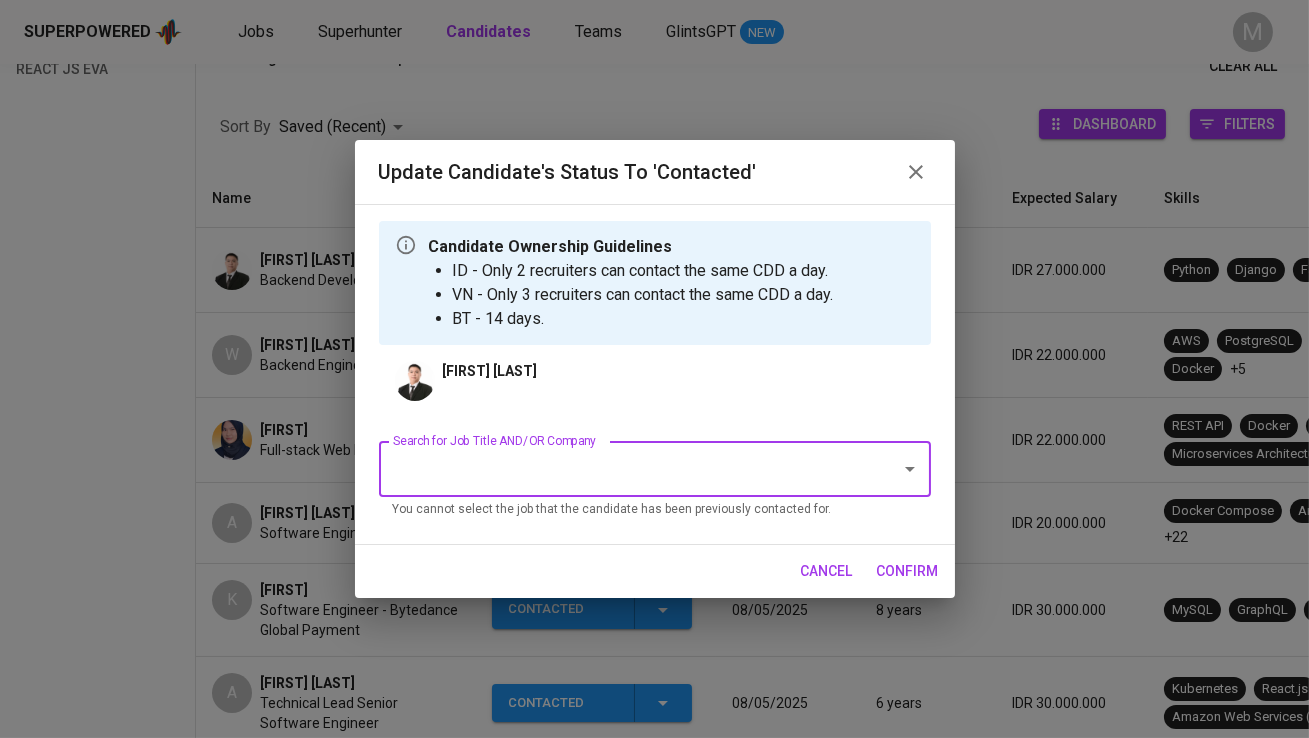 click on "Search for Job Title AND/OR Company" at bounding box center [627, 469] 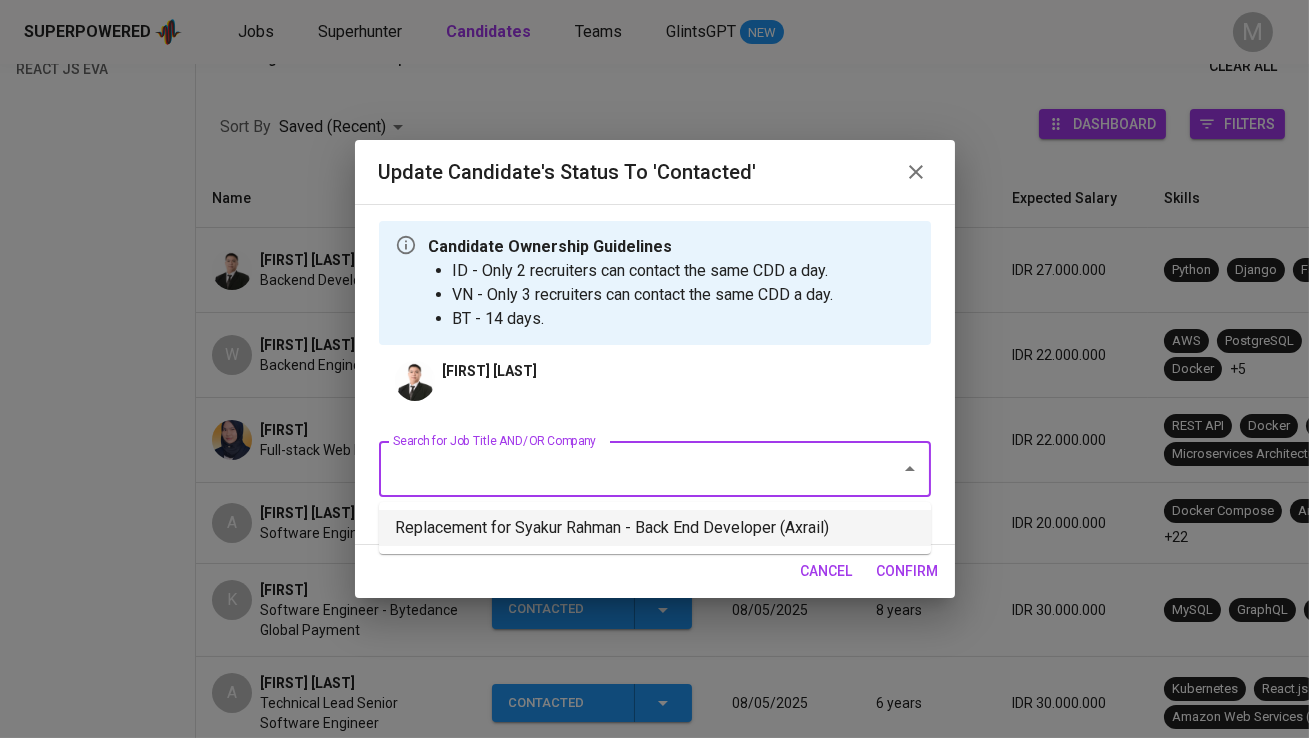 click on "Replacement for Syakur Rahman - Back End Developer (Axrail)" at bounding box center (655, 528) 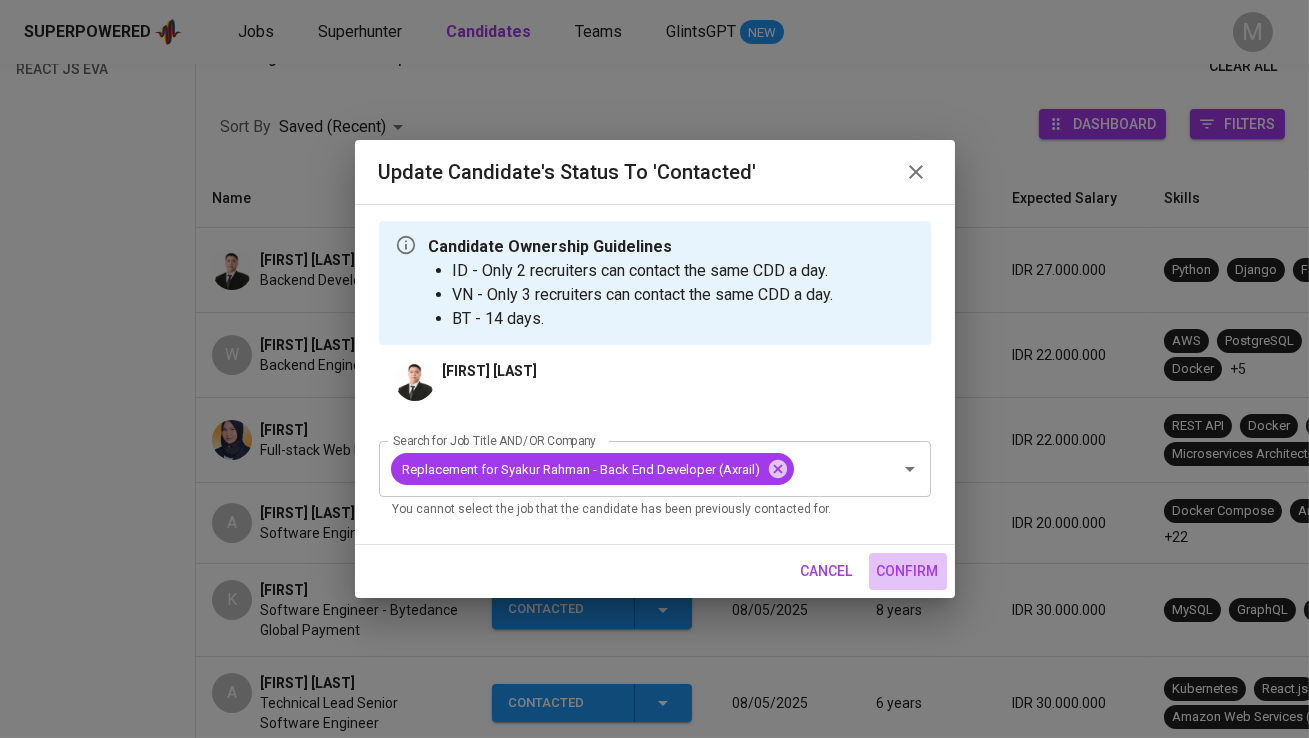 click on "confirm" at bounding box center [908, 571] 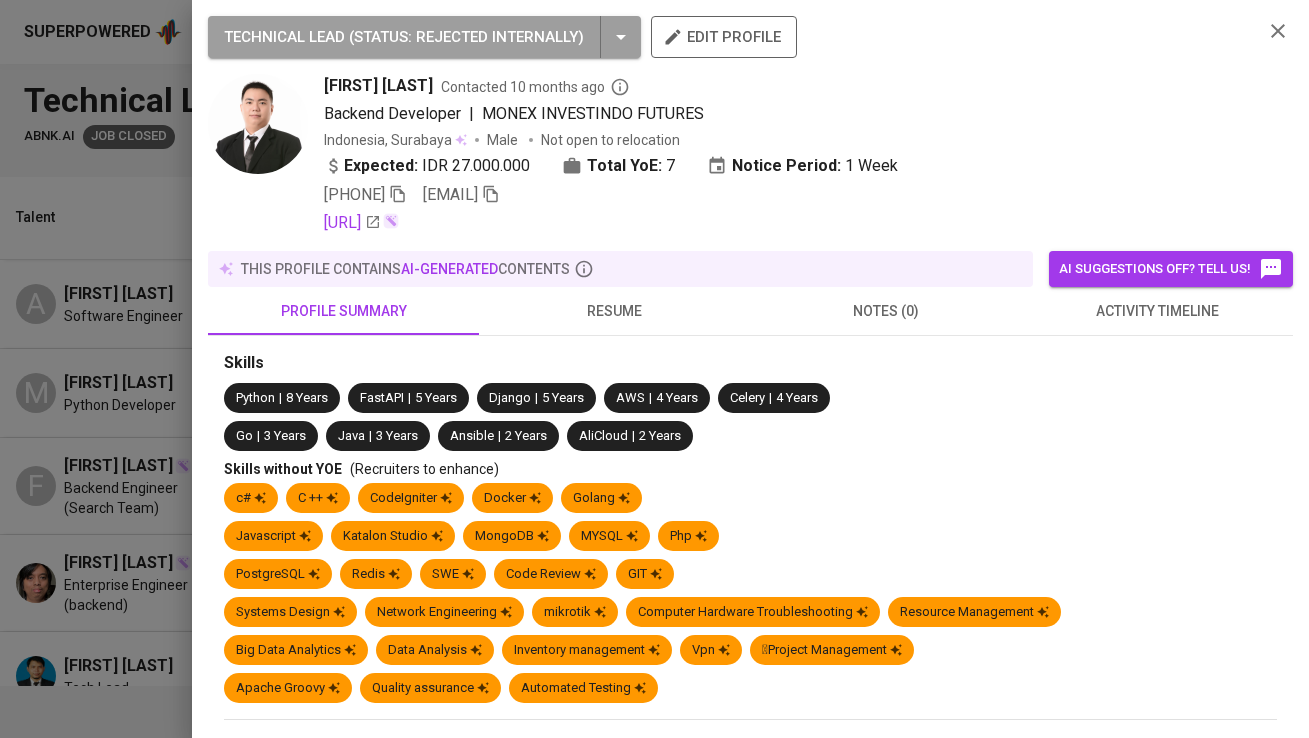 scroll, scrollTop: 0, scrollLeft: 0, axis: both 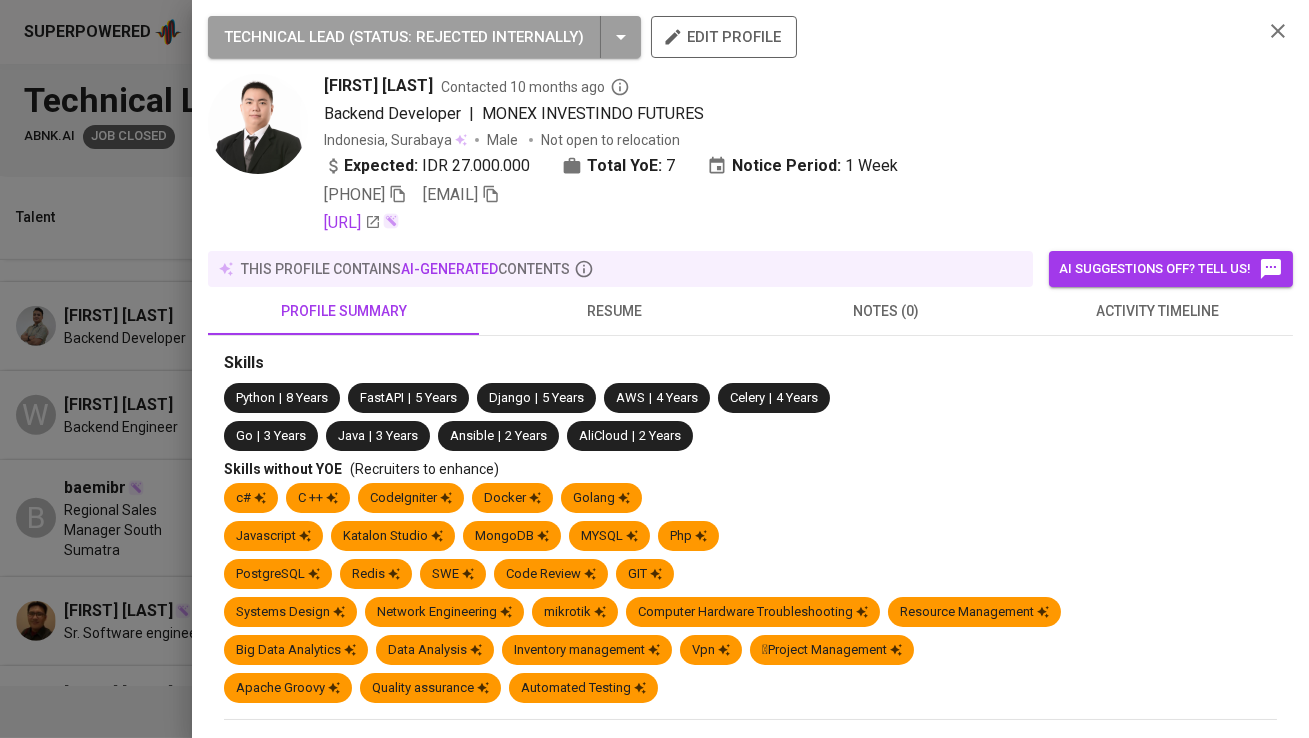 type 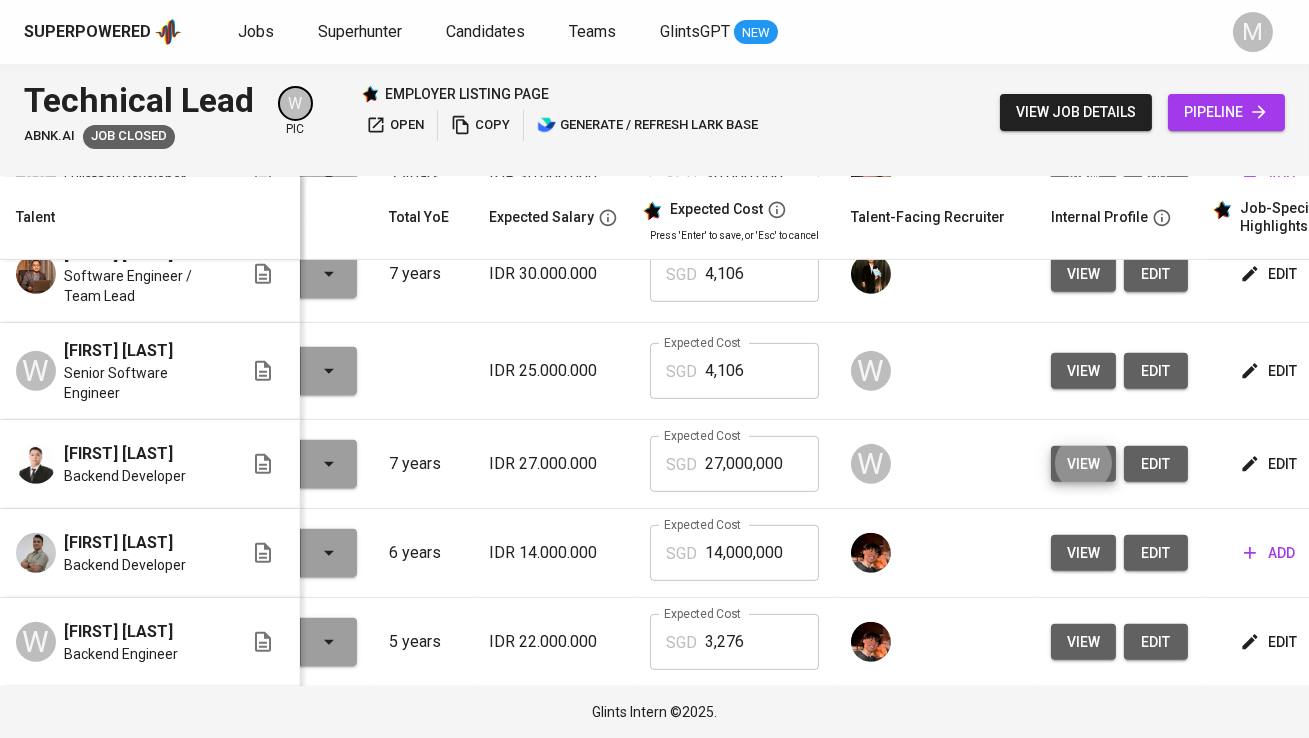 scroll, scrollTop: 1809, scrollLeft: 78, axis: both 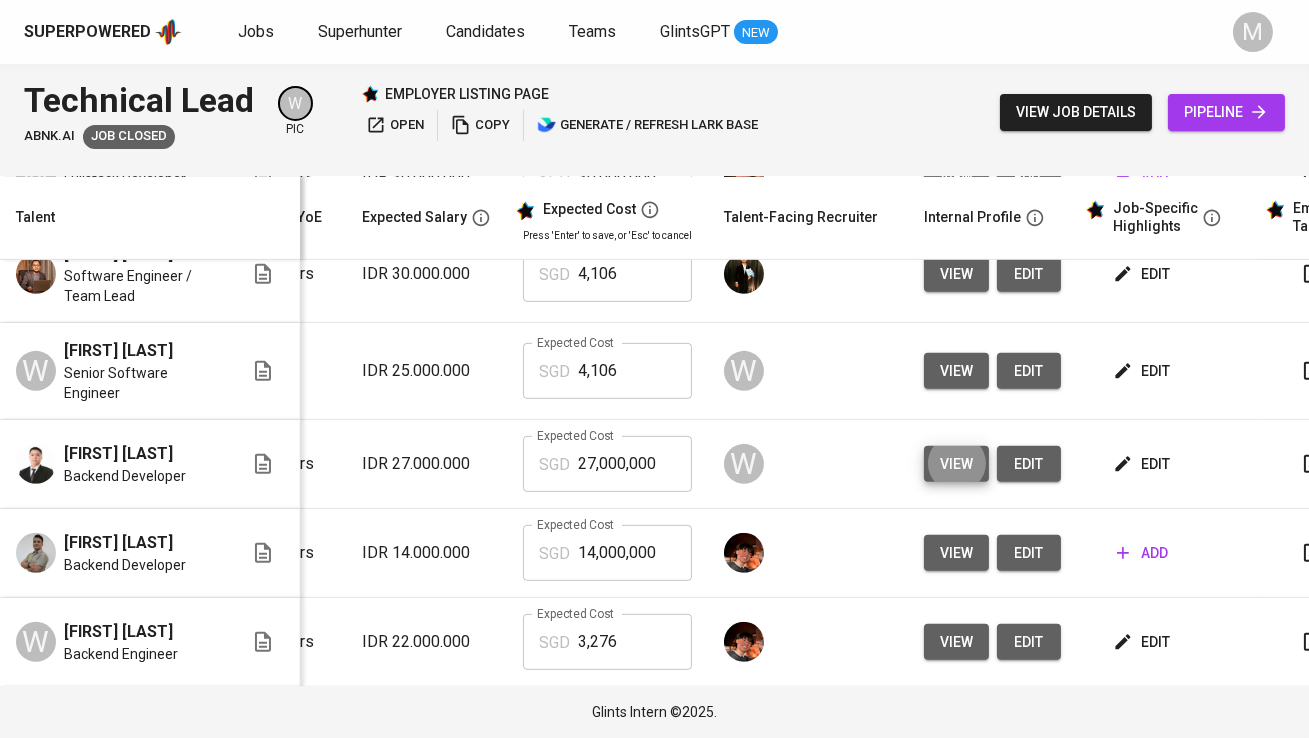 click on "edit" at bounding box center (1143, 371) 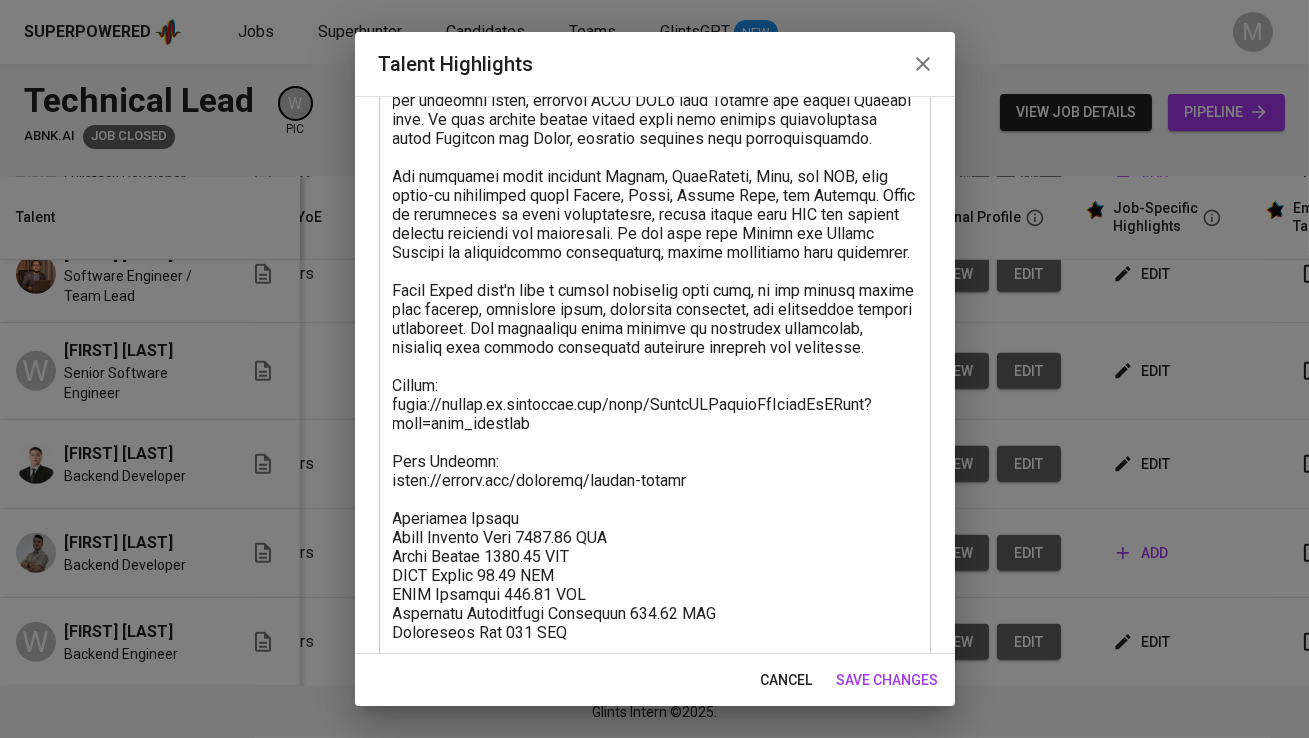 scroll, scrollTop: 557, scrollLeft: 0, axis: vertical 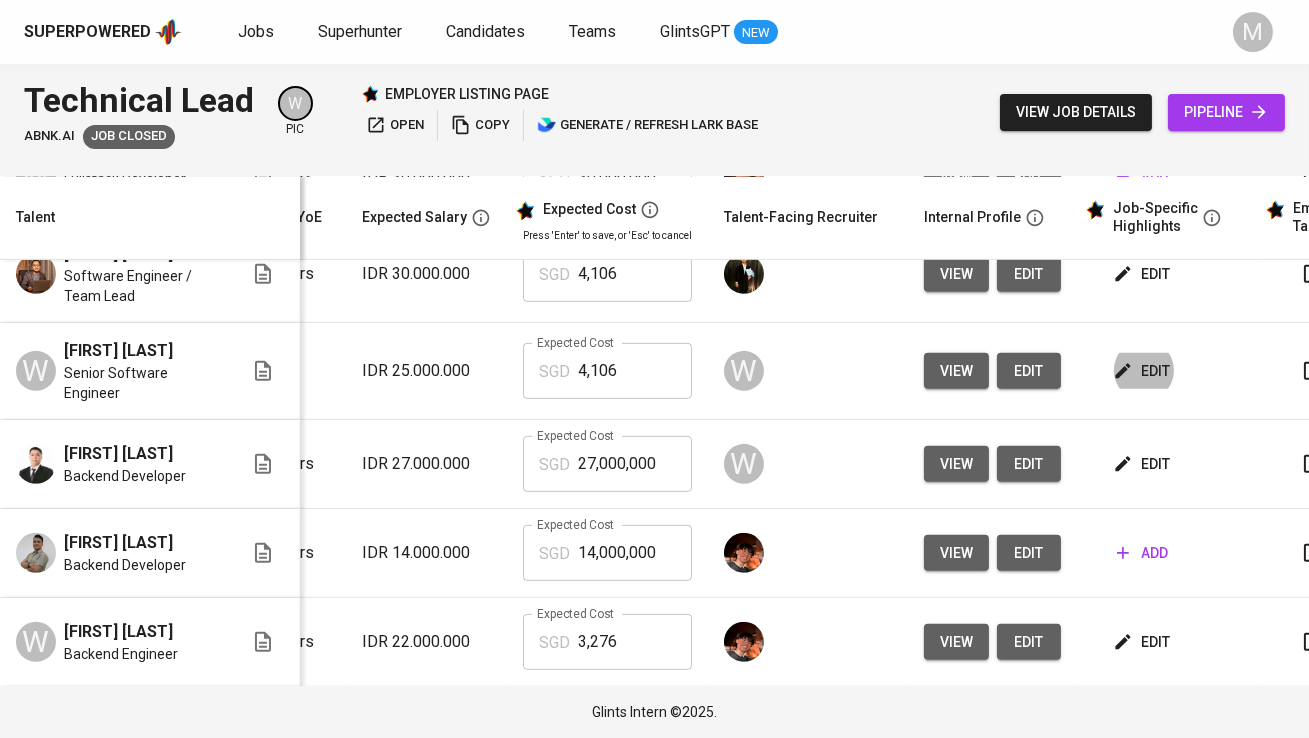 click on "view" at bounding box center (956, 371) 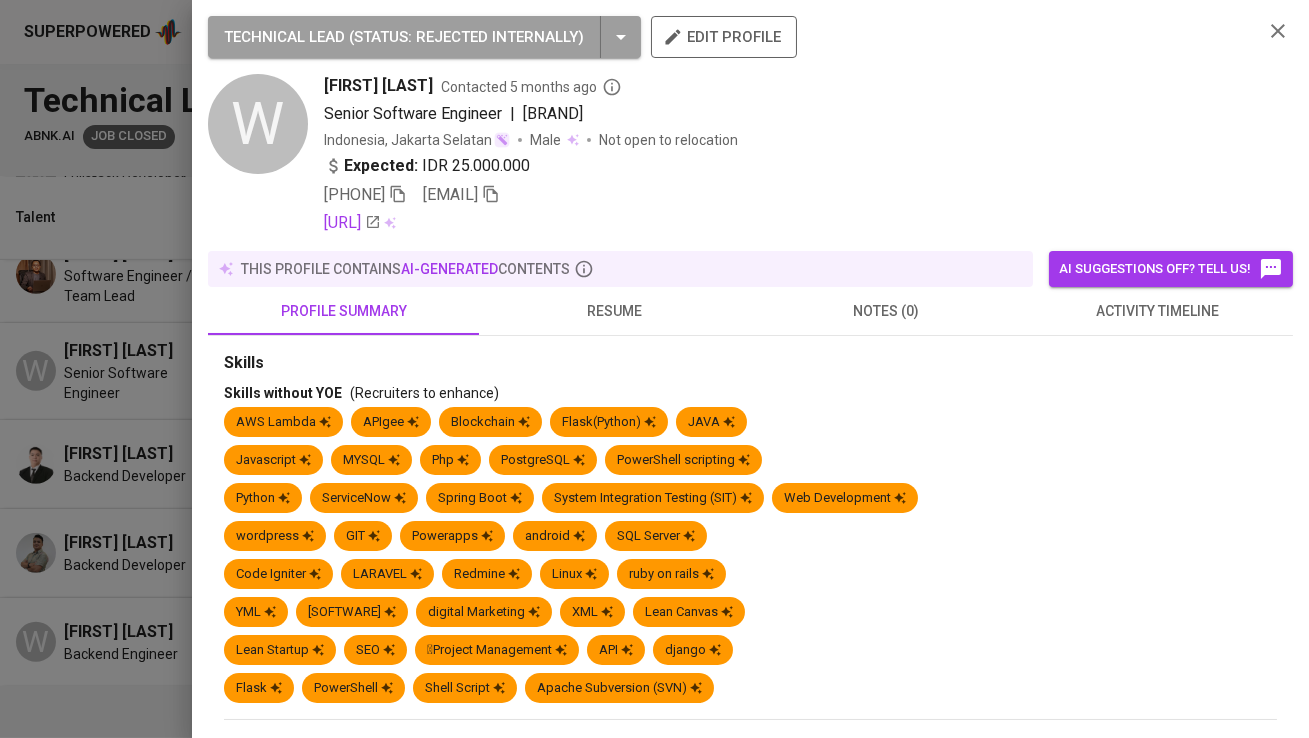 scroll, scrollTop: 733, scrollLeft: 0, axis: vertical 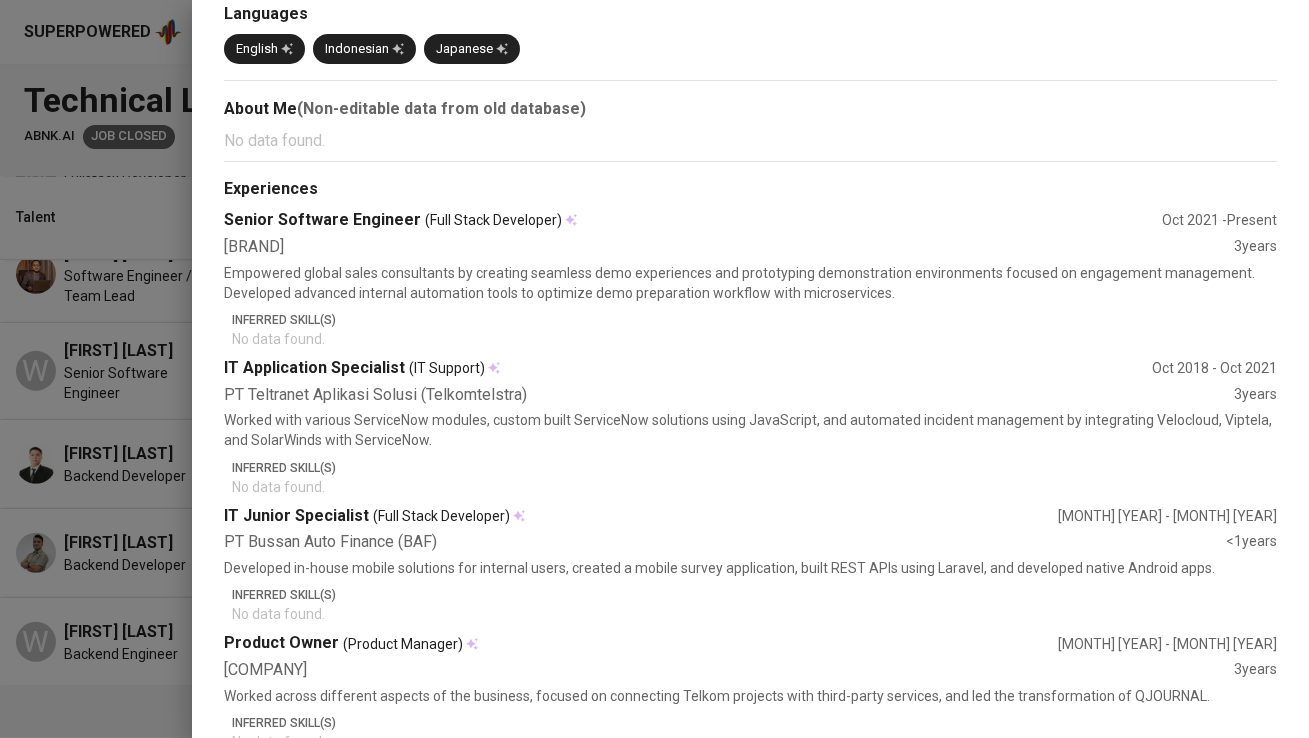 click on "resume" at bounding box center (614, -422) 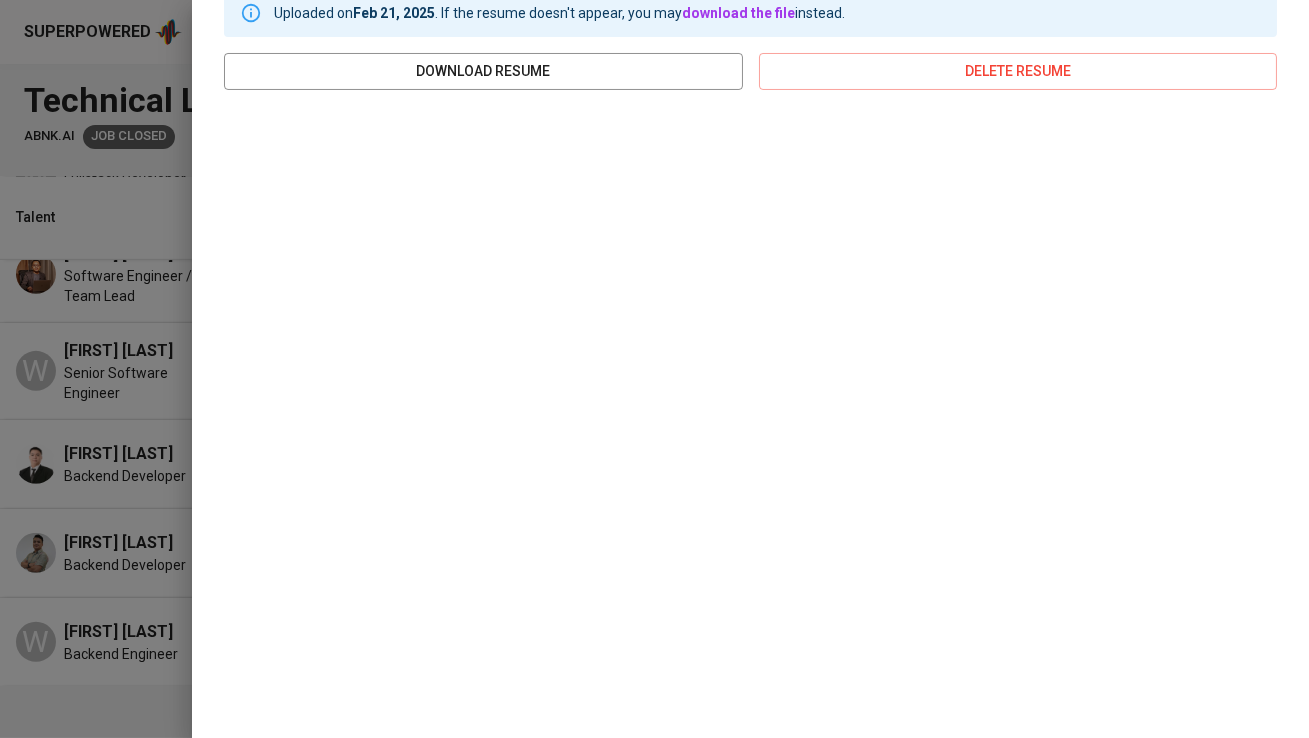 scroll, scrollTop: 0, scrollLeft: 0, axis: both 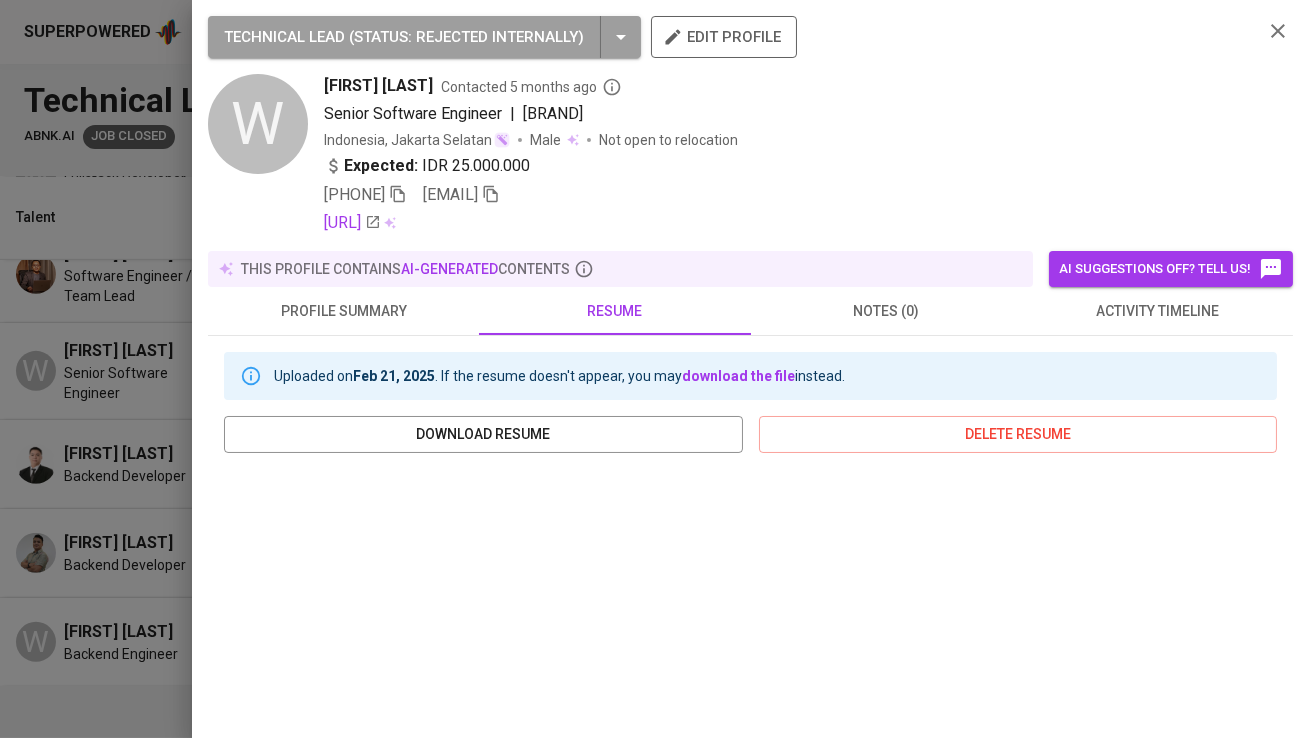 click on "profile summary" at bounding box center [343, 311] 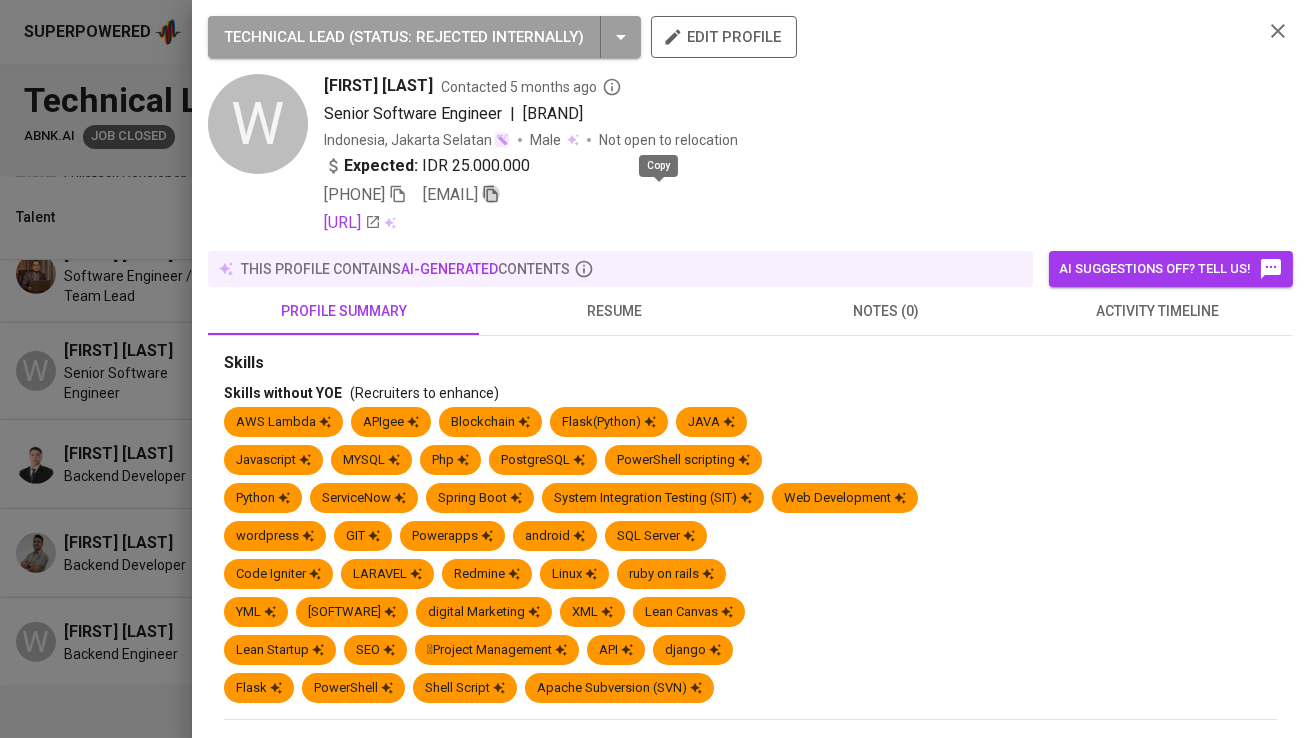 click 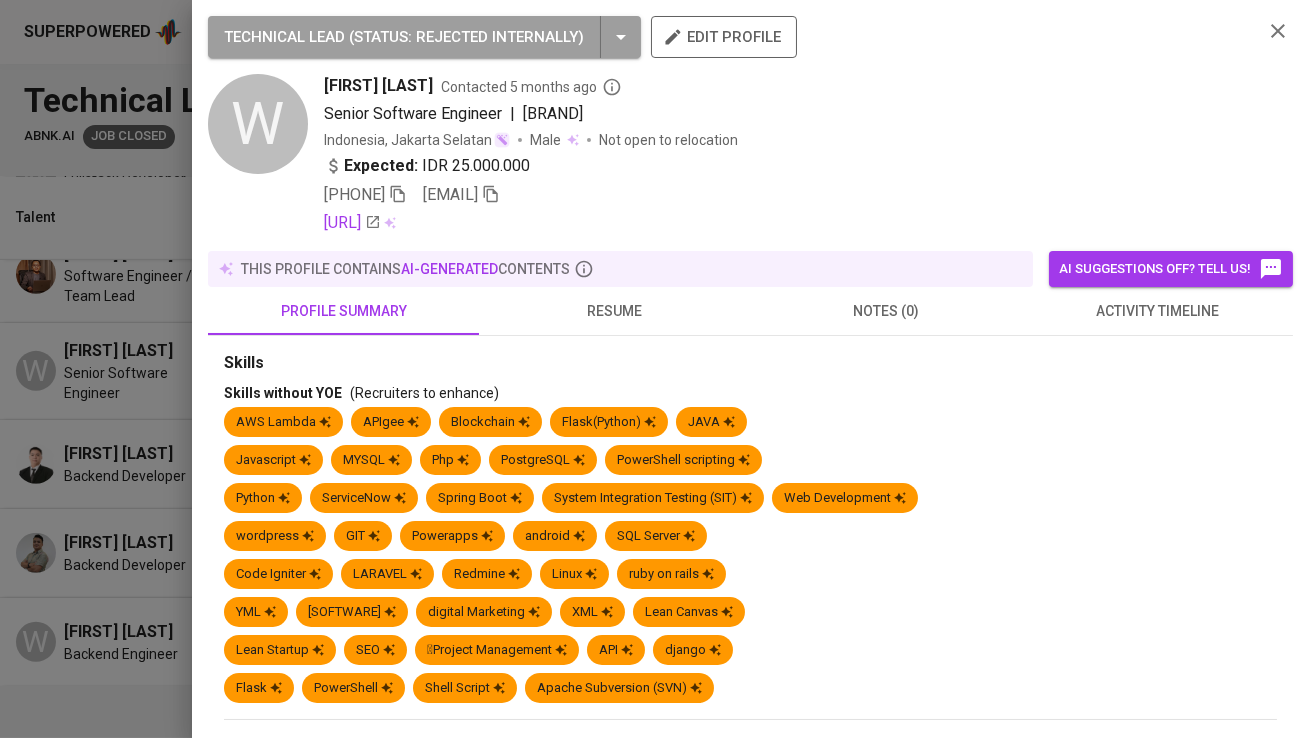 type 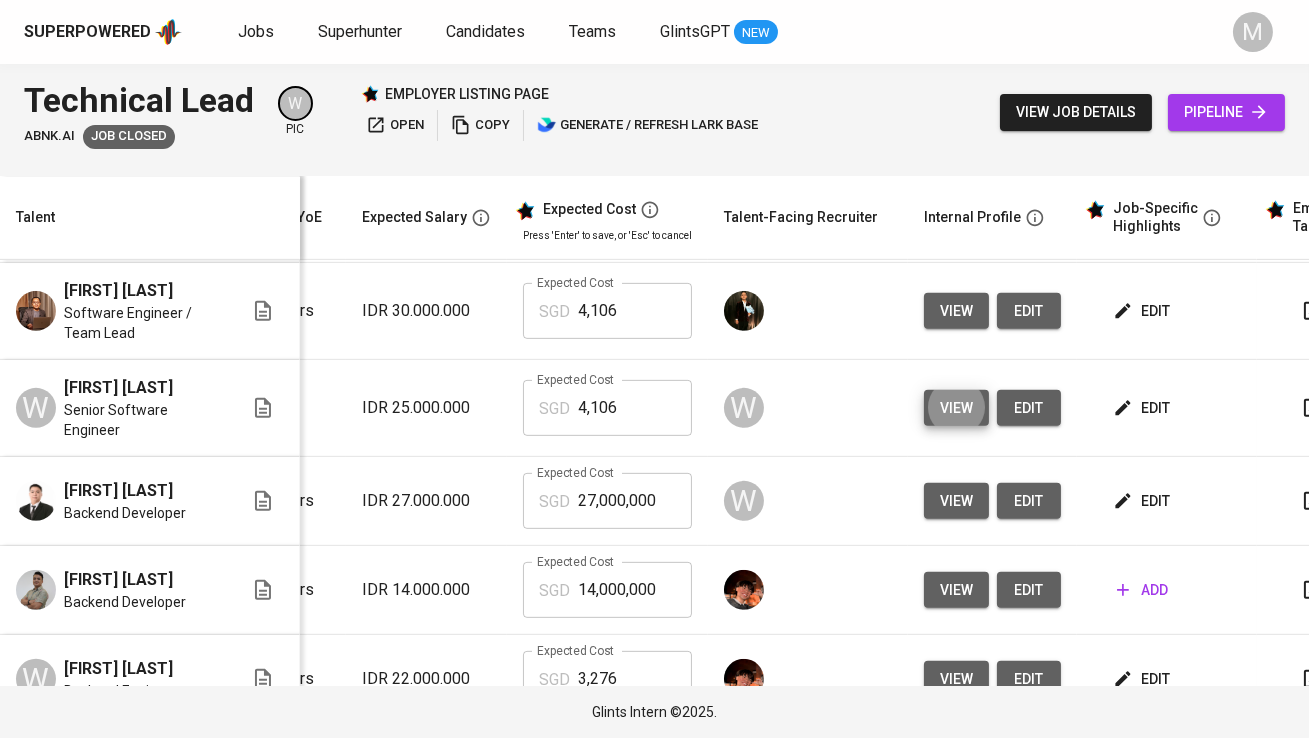 scroll, scrollTop: 1765, scrollLeft: 275, axis: both 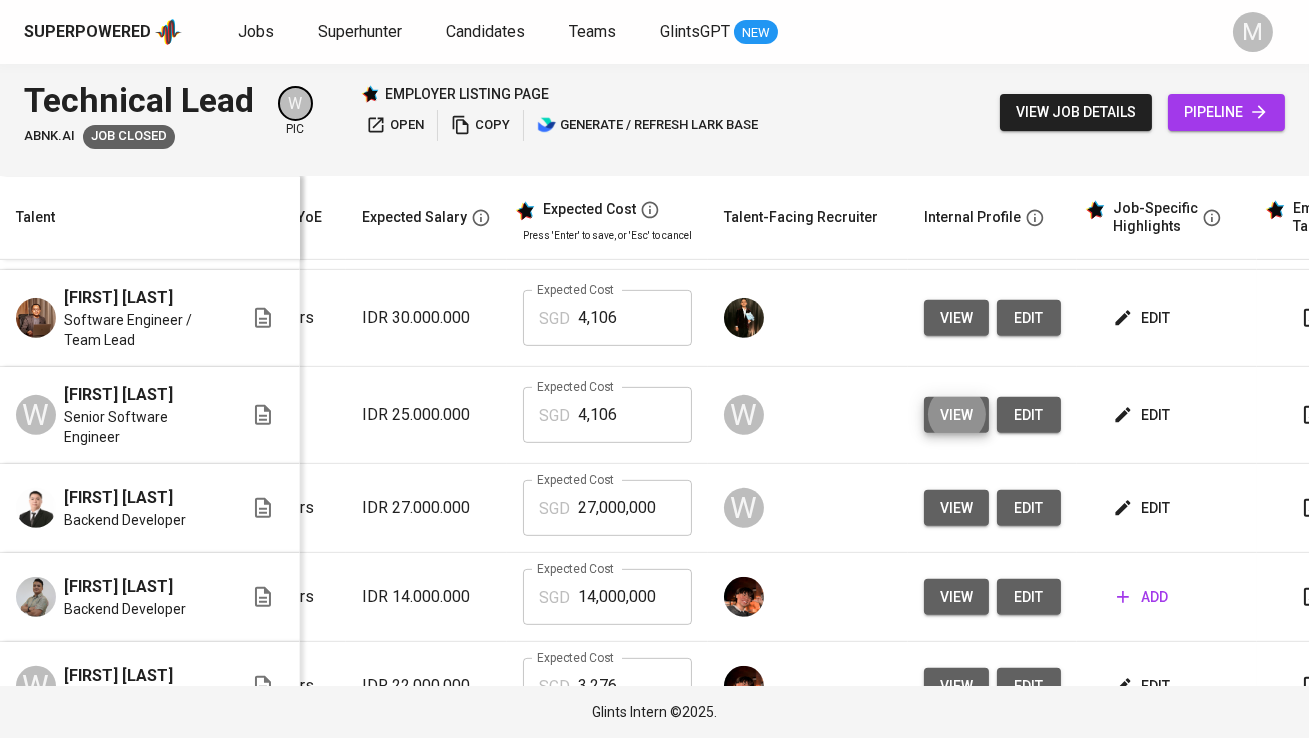 click on "edit" at bounding box center (1143, 318) 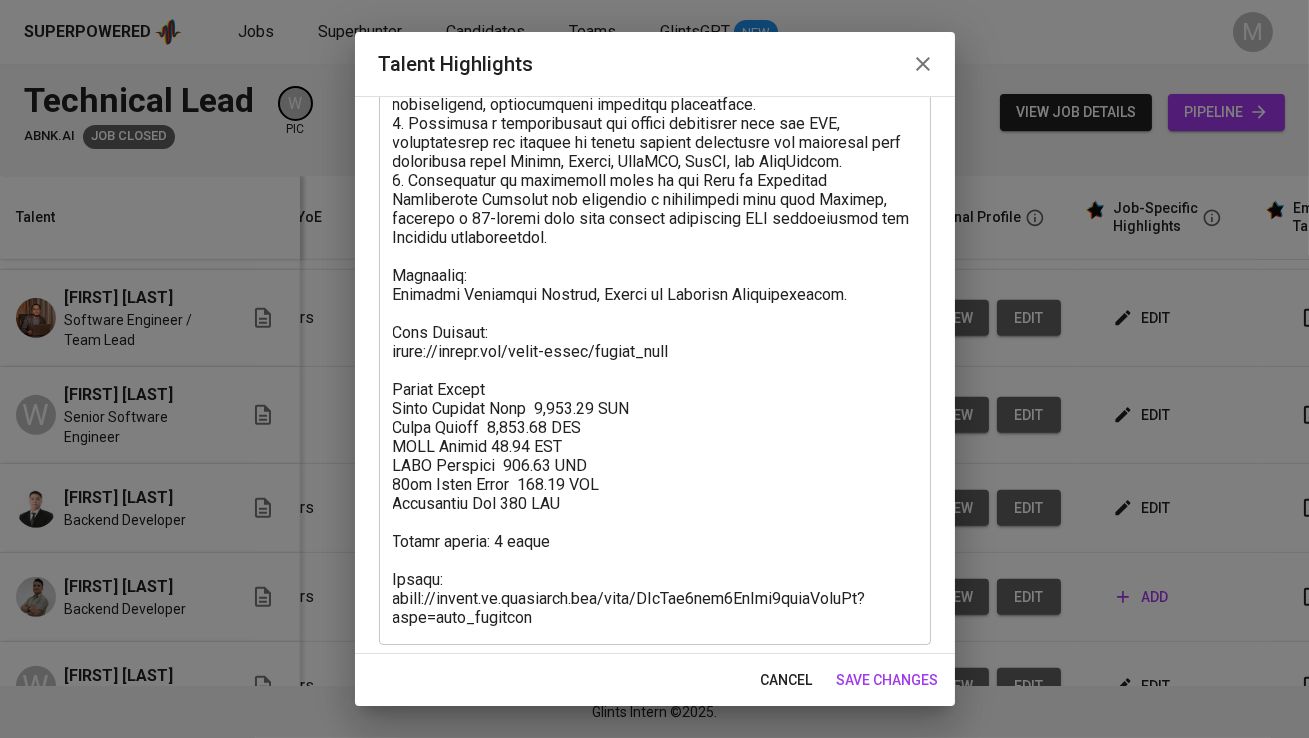 scroll, scrollTop: 350, scrollLeft: 0, axis: vertical 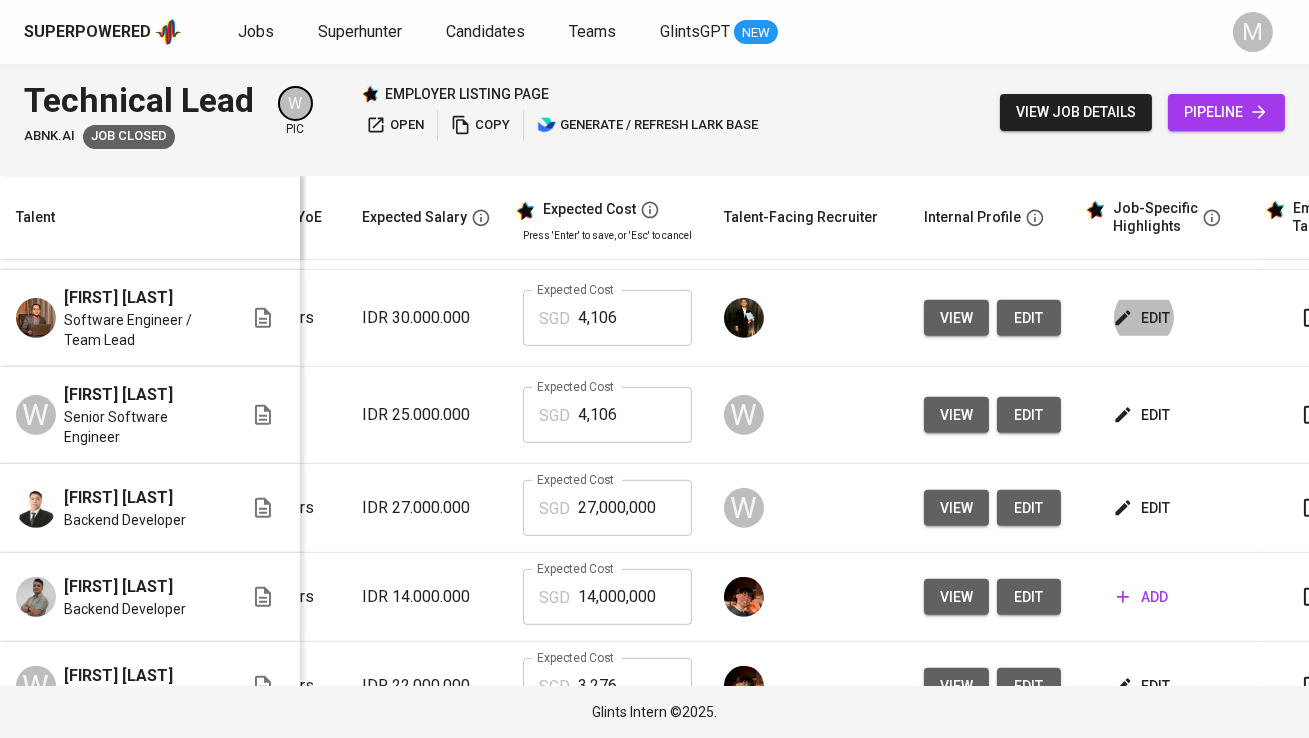 click on "view" at bounding box center (956, 318) 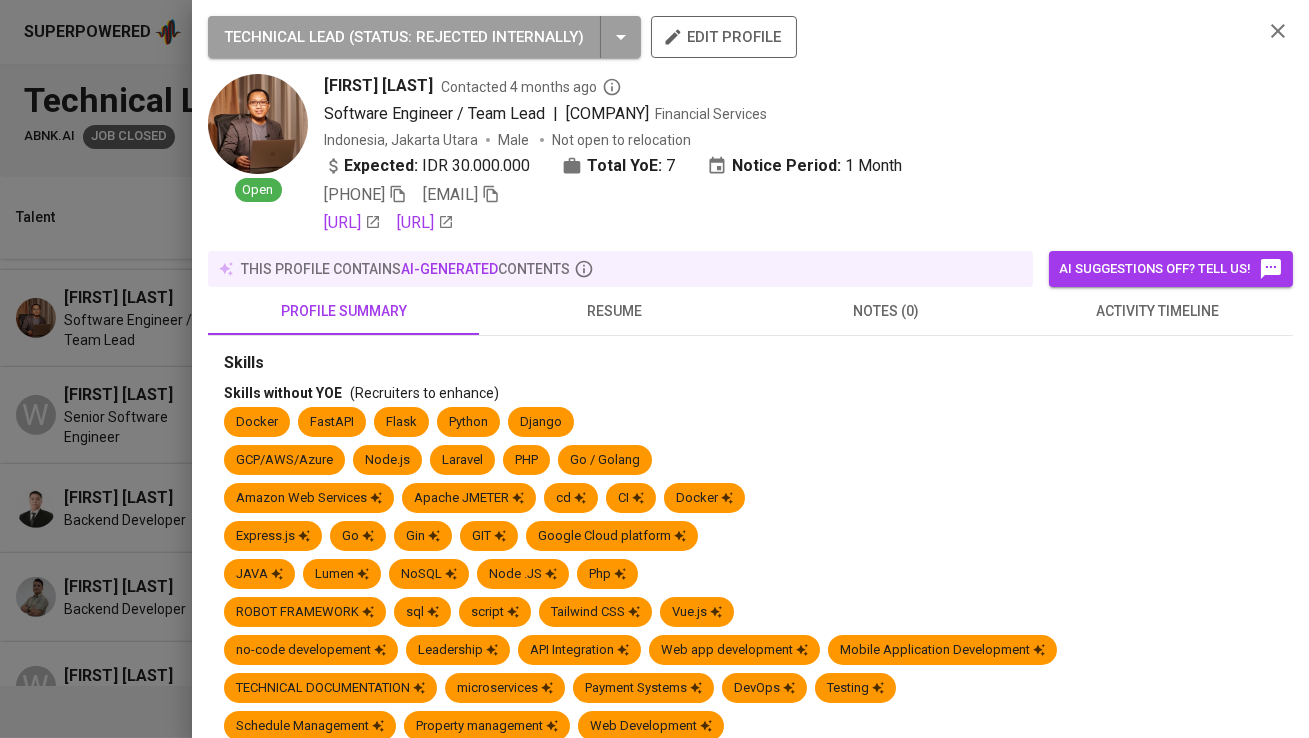 click on "resume" at bounding box center (614, 311) 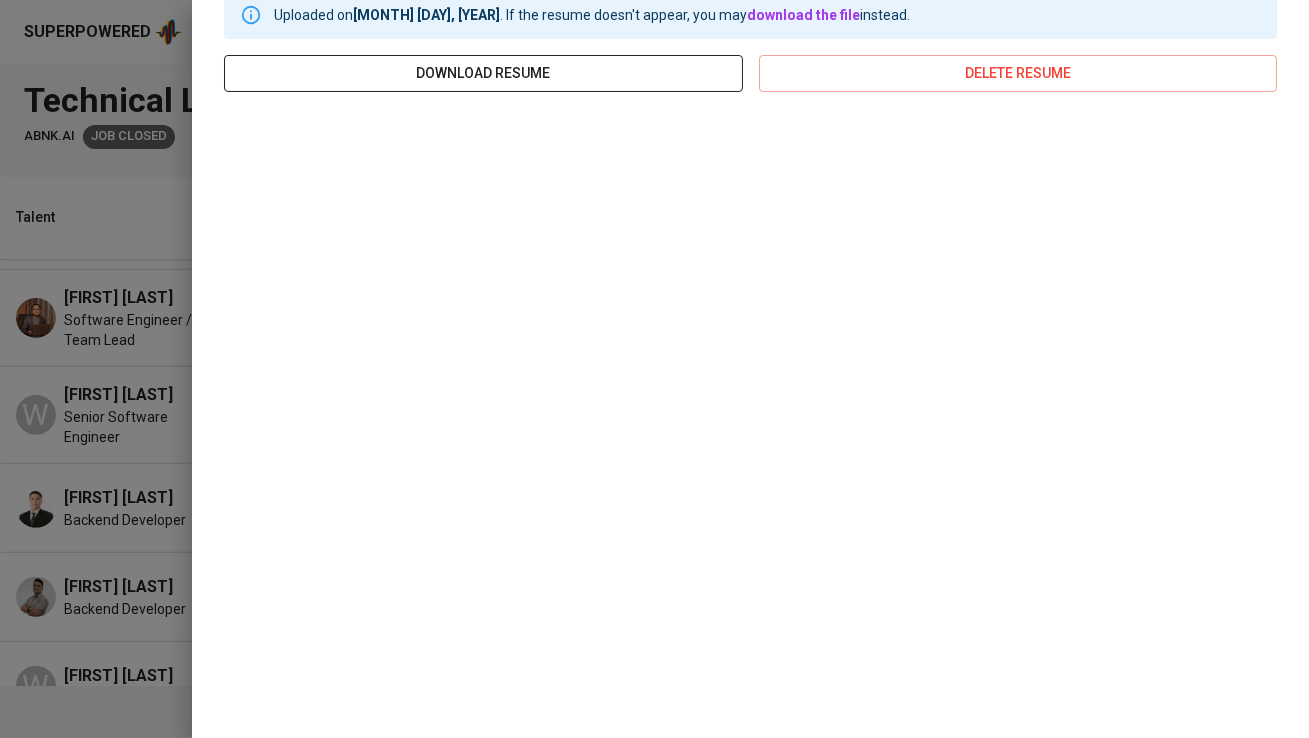 scroll, scrollTop: 0, scrollLeft: 0, axis: both 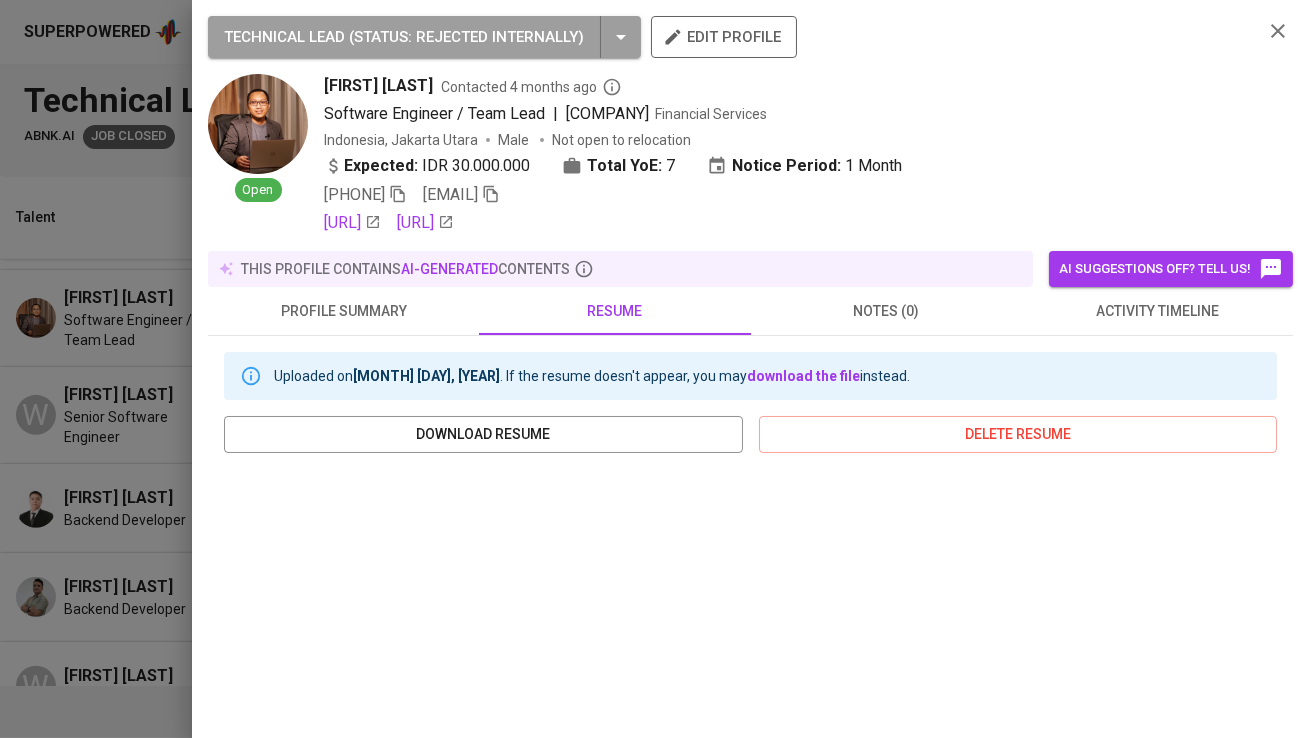 click on "profile summary" at bounding box center [343, 311] 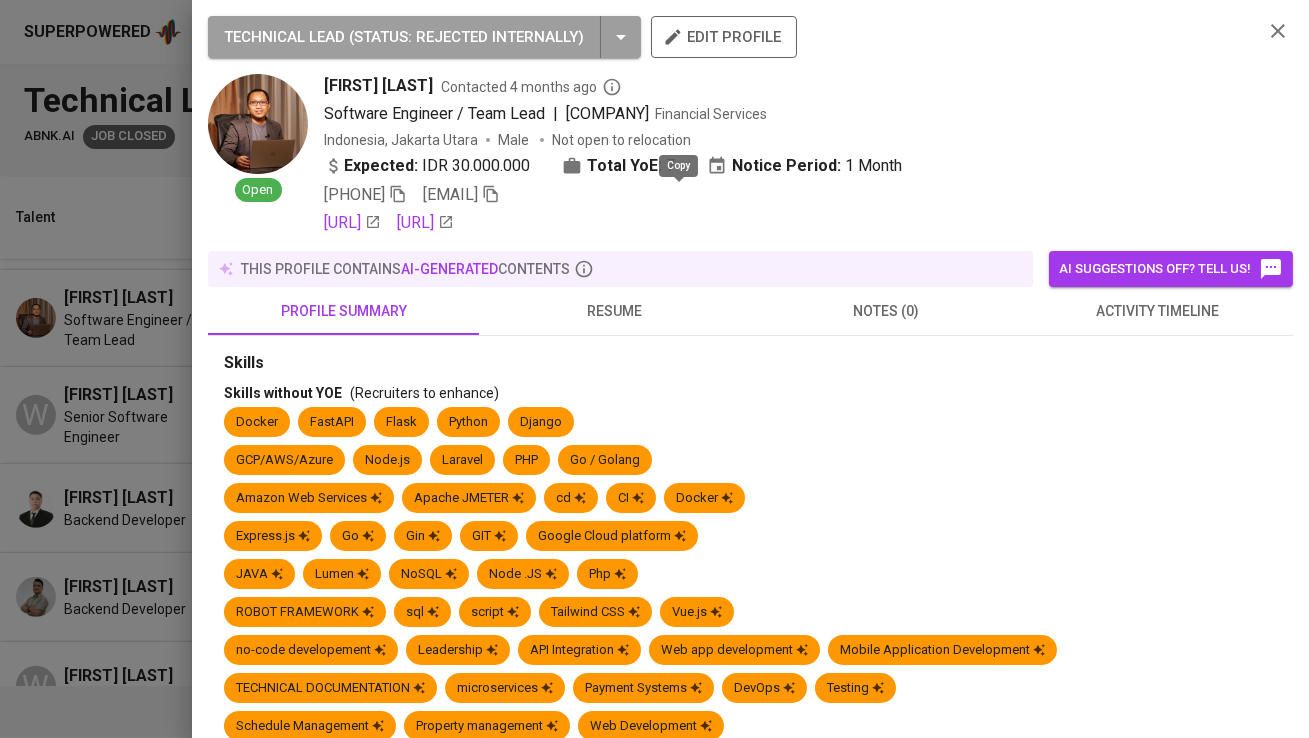 click 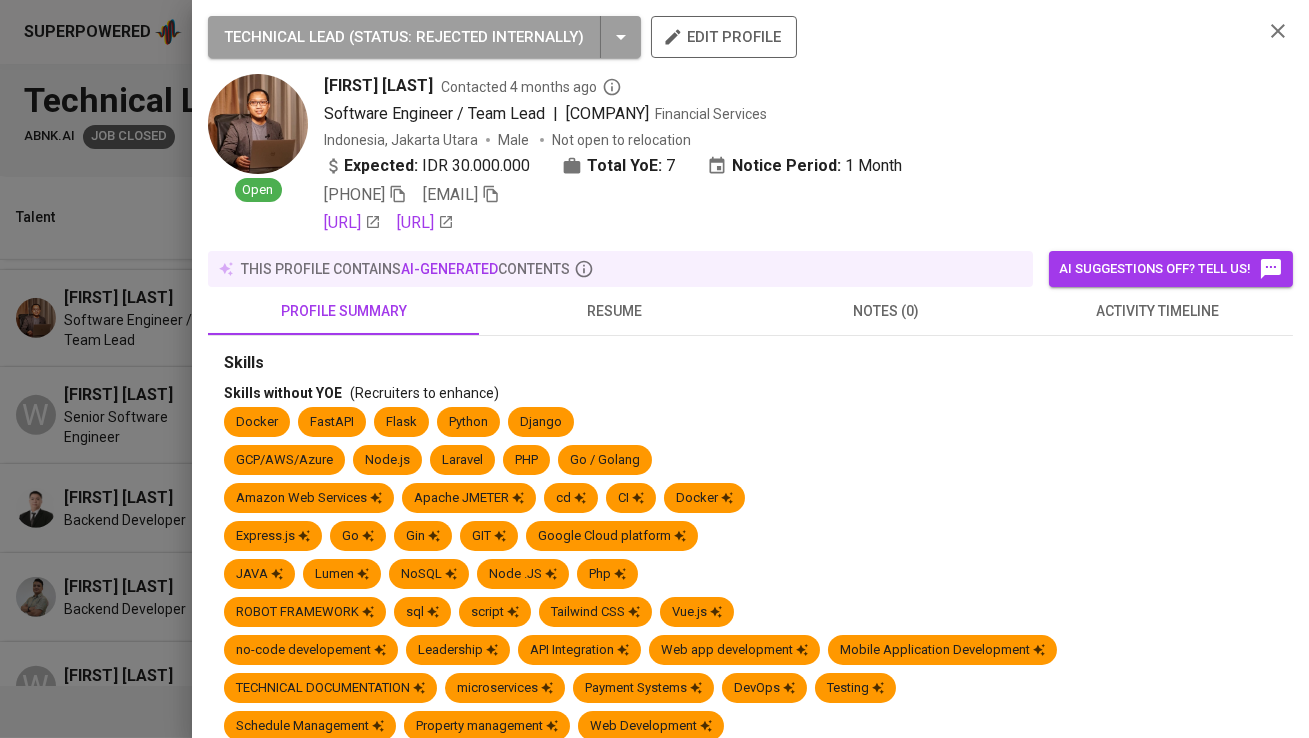 type 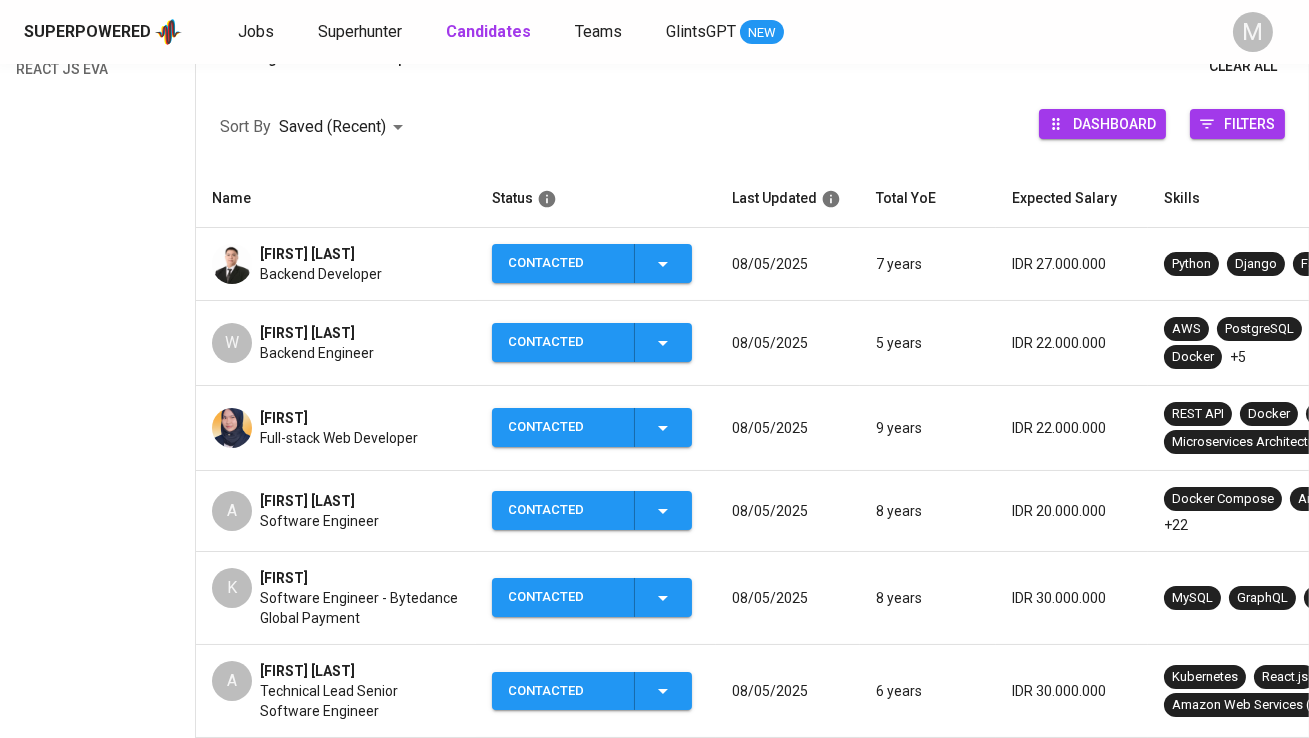 scroll, scrollTop: 256, scrollLeft: 0, axis: vertical 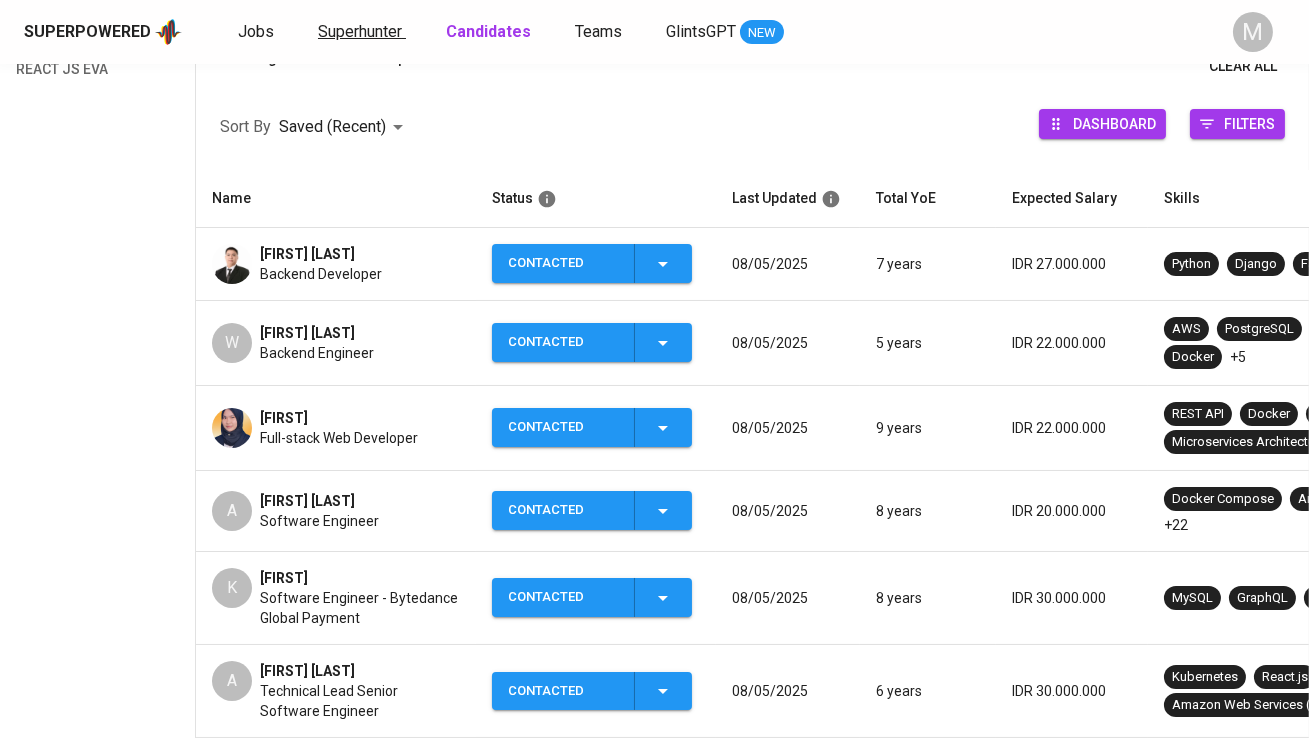 click on "Superhunter" at bounding box center (360, 31) 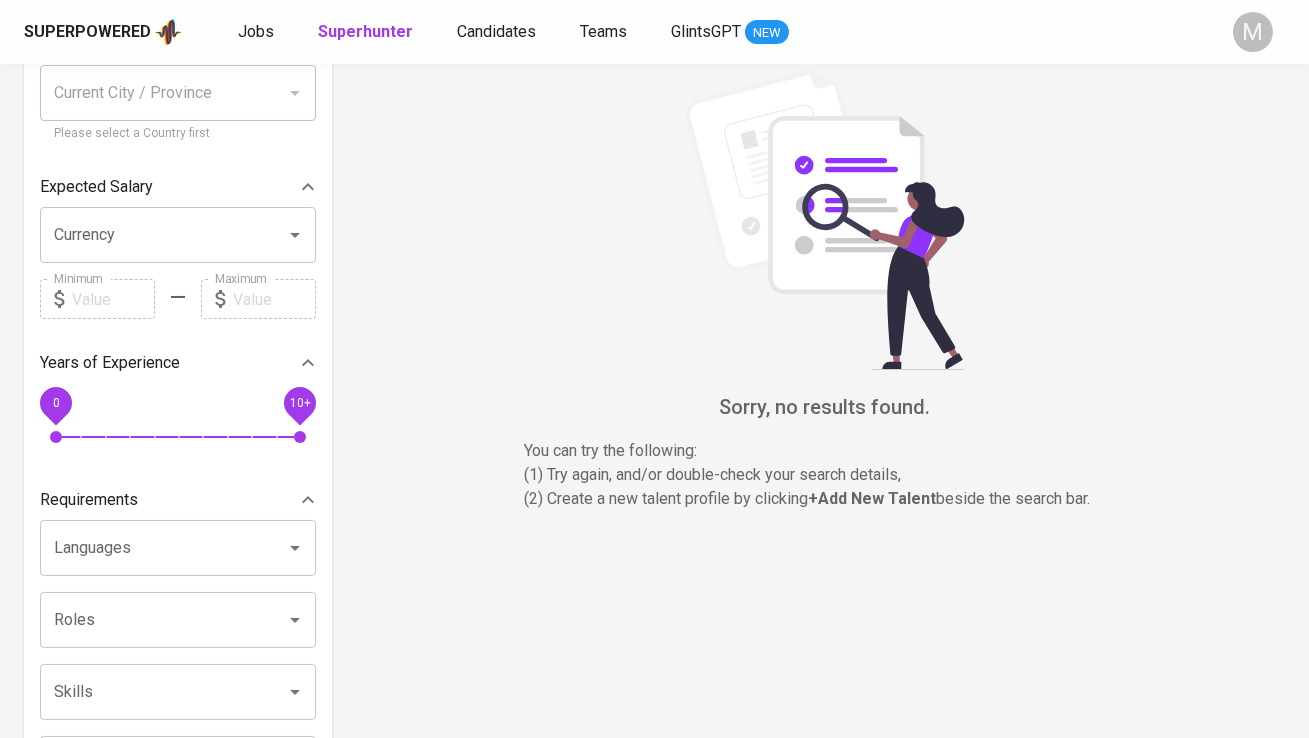 scroll, scrollTop: 0, scrollLeft: 0, axis: both 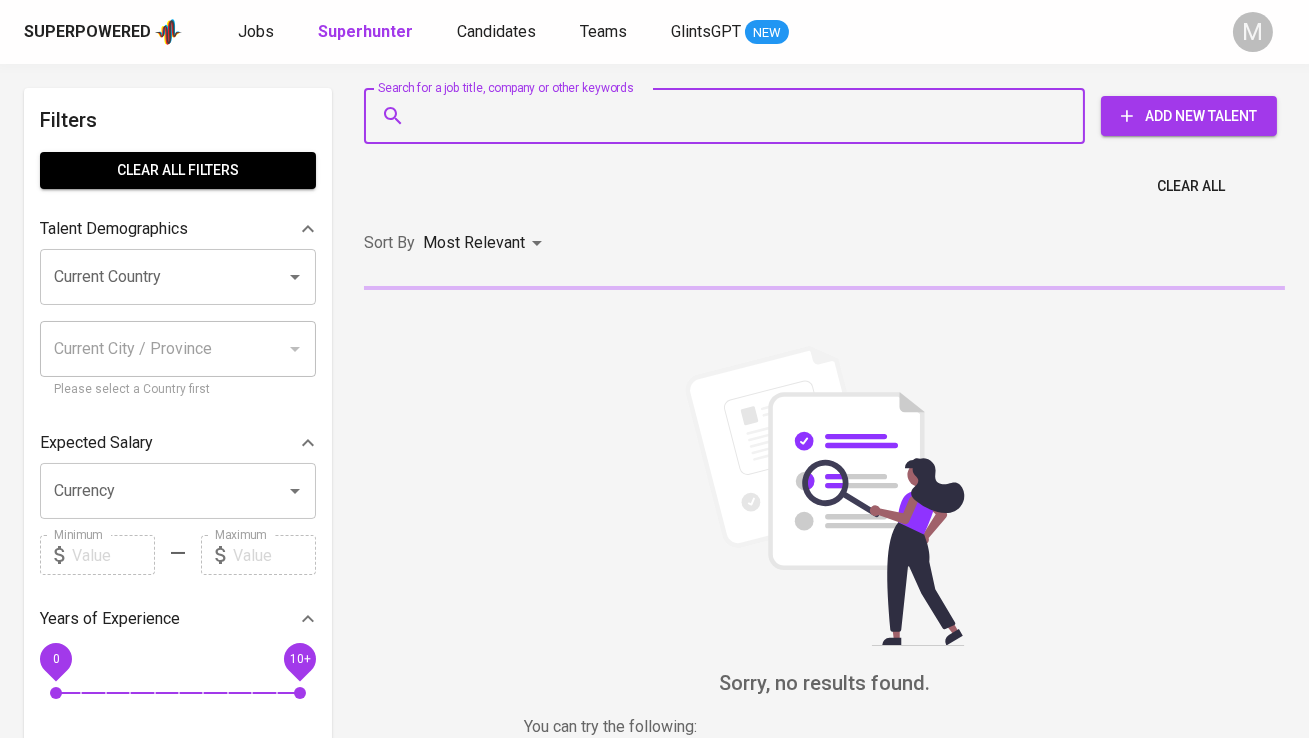 click on "Search for a job title, company or other keywords" at bounding box center [729, 116] 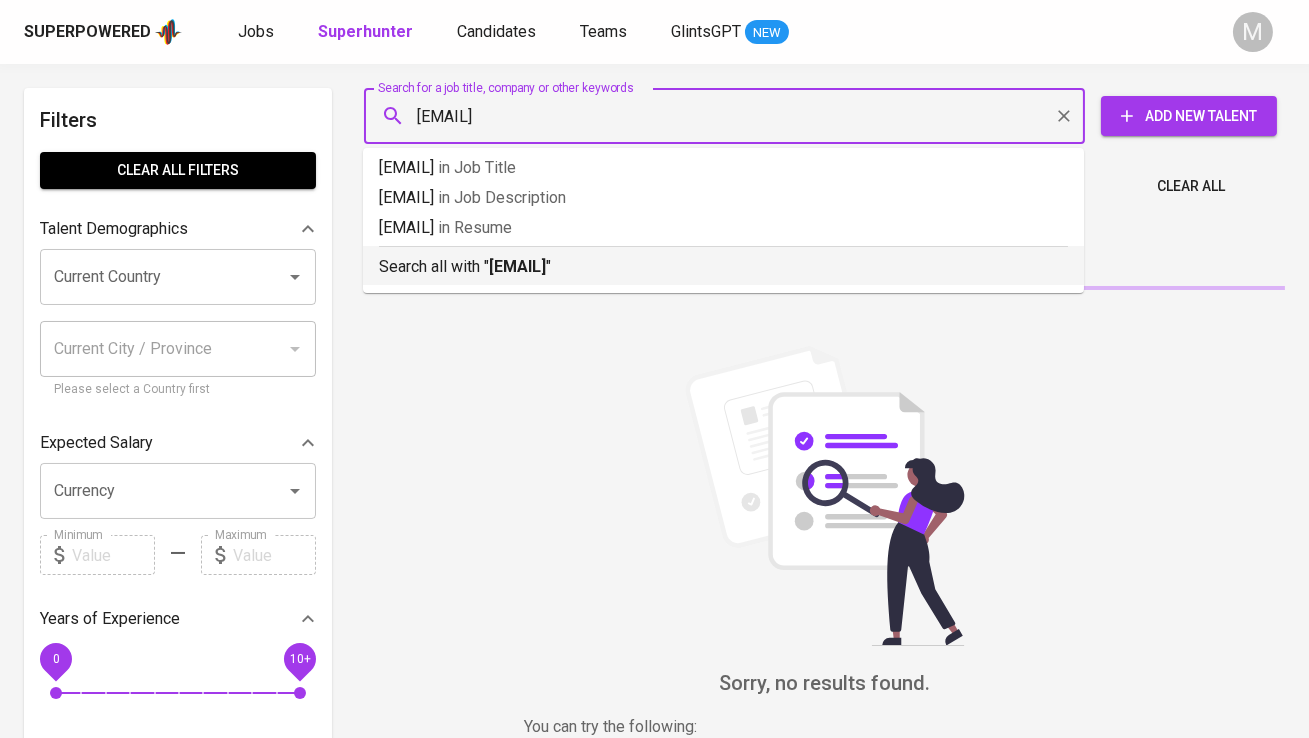 click on "[EMAIL]" at bounding box center [517, 266] 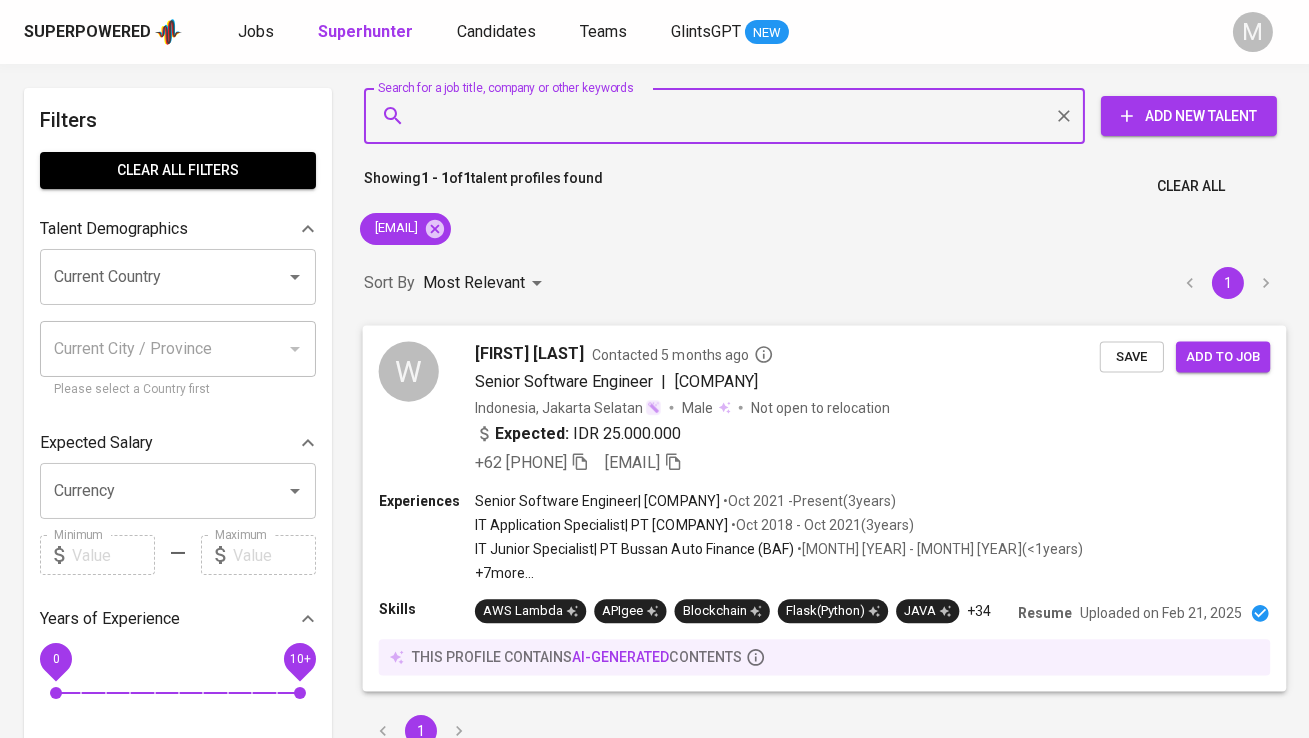 click on "W" at bounding box center [409, 371] 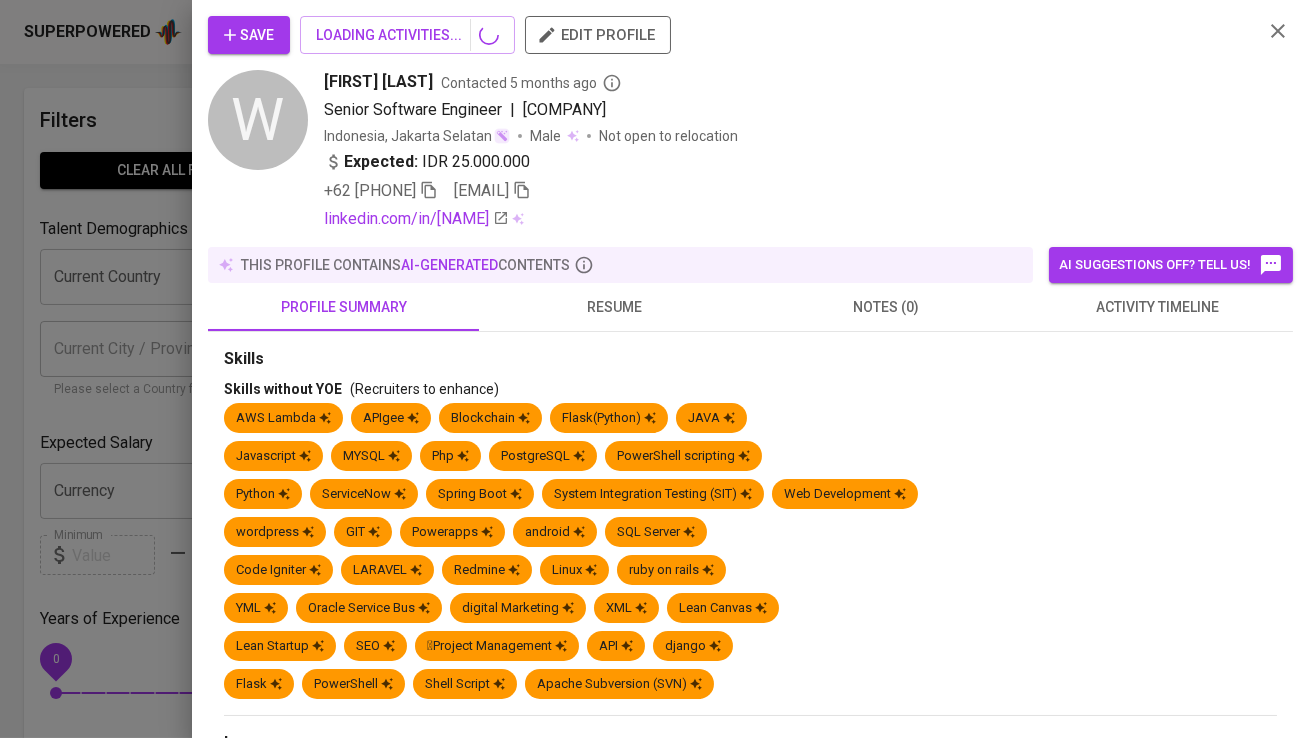 click on "Skills Skills without YOE (Recruiters to enhance) AWS Lambda APIgee Blockchain  Flask(Python) JAVA Javascript  MYSQL Php  PostgreSQL PowerShell scripting Python ServiceNow Spring Boot System Integration Testing (SIT)  Web Development wordpress GIT Powerapps android SQL Server Code Igniter LARAVEL Redmine Linux ruby on rails YML Oracle Service Bus digital Marketing XML Lean Canvas Lean Startup SEO Project Management API django Flask PowerShell Shell Script Apache Subversion (SVN)" at bounding box center [750, 527] 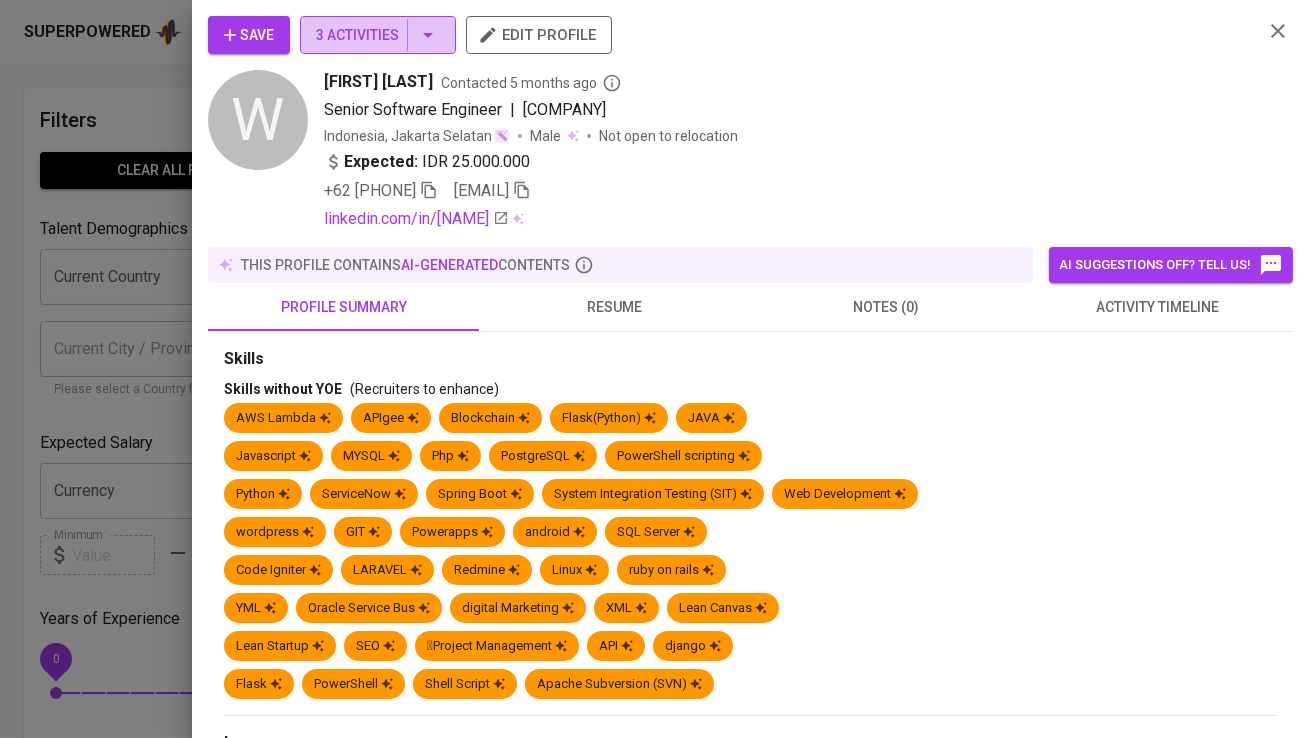 click on "3 Activities" at bounding box center [378, 35] 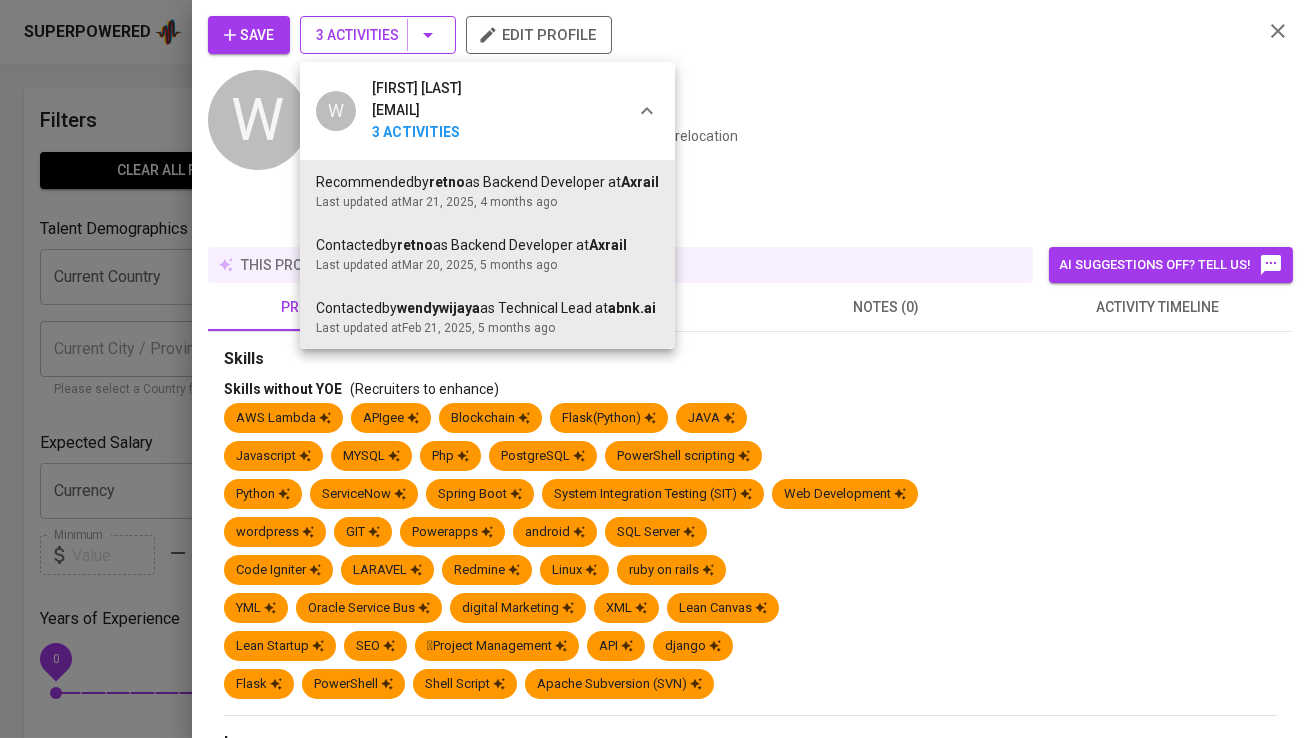 click at bounding box center [654, 369] 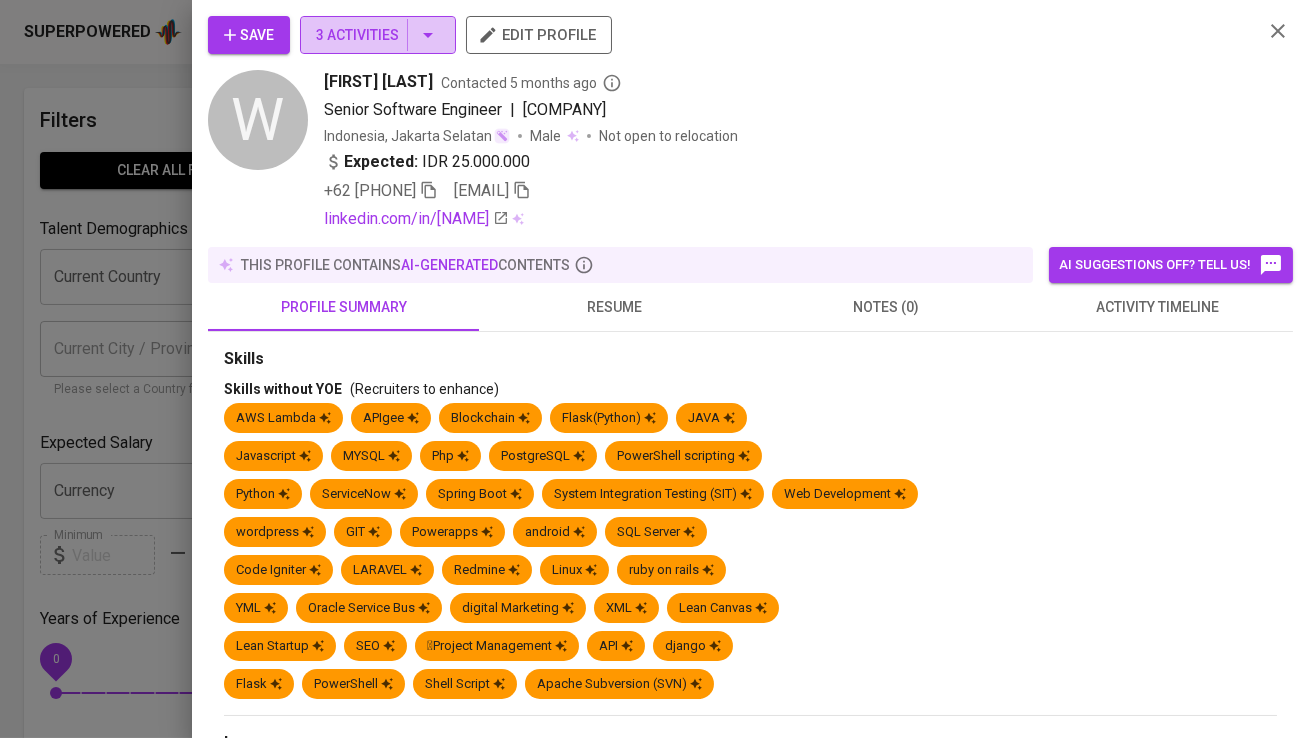 click on "3 Activities" at bounding box center (378, 35) 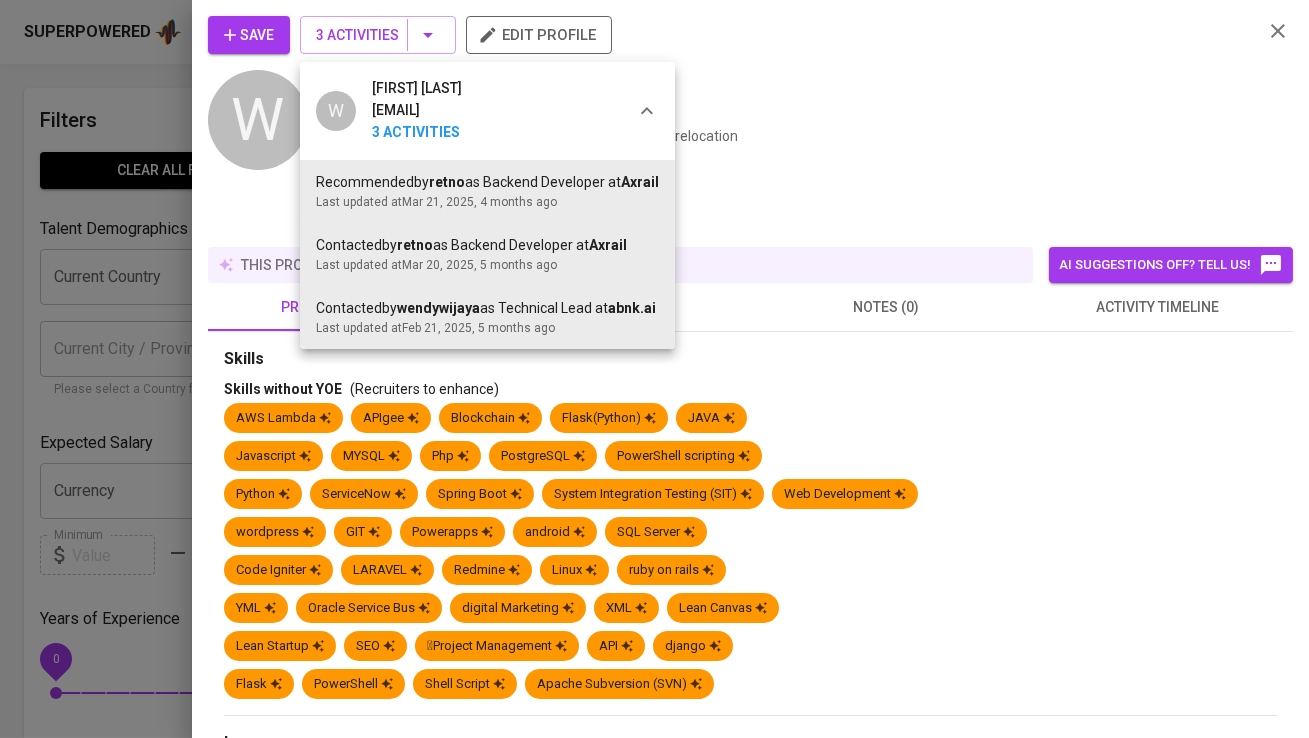 click at bounding box center (654, 369) 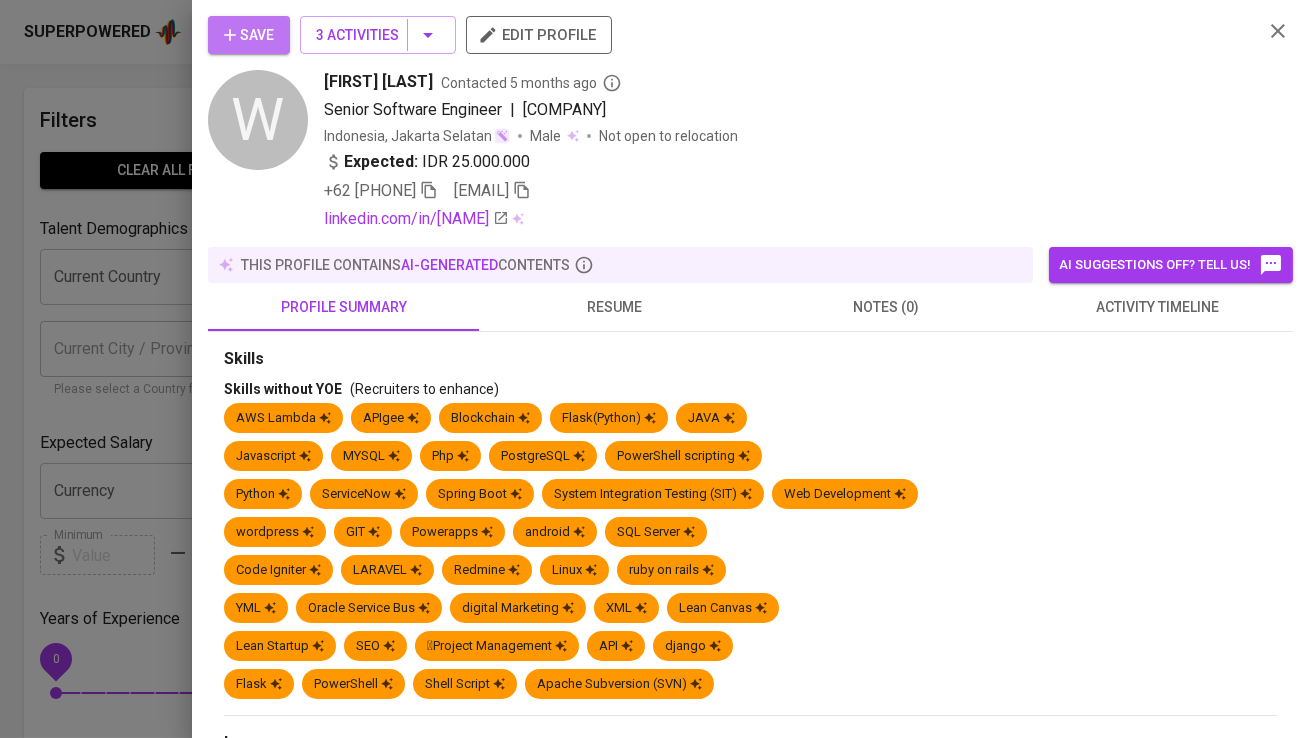 click on "Save" at bounding box center [249, 35] 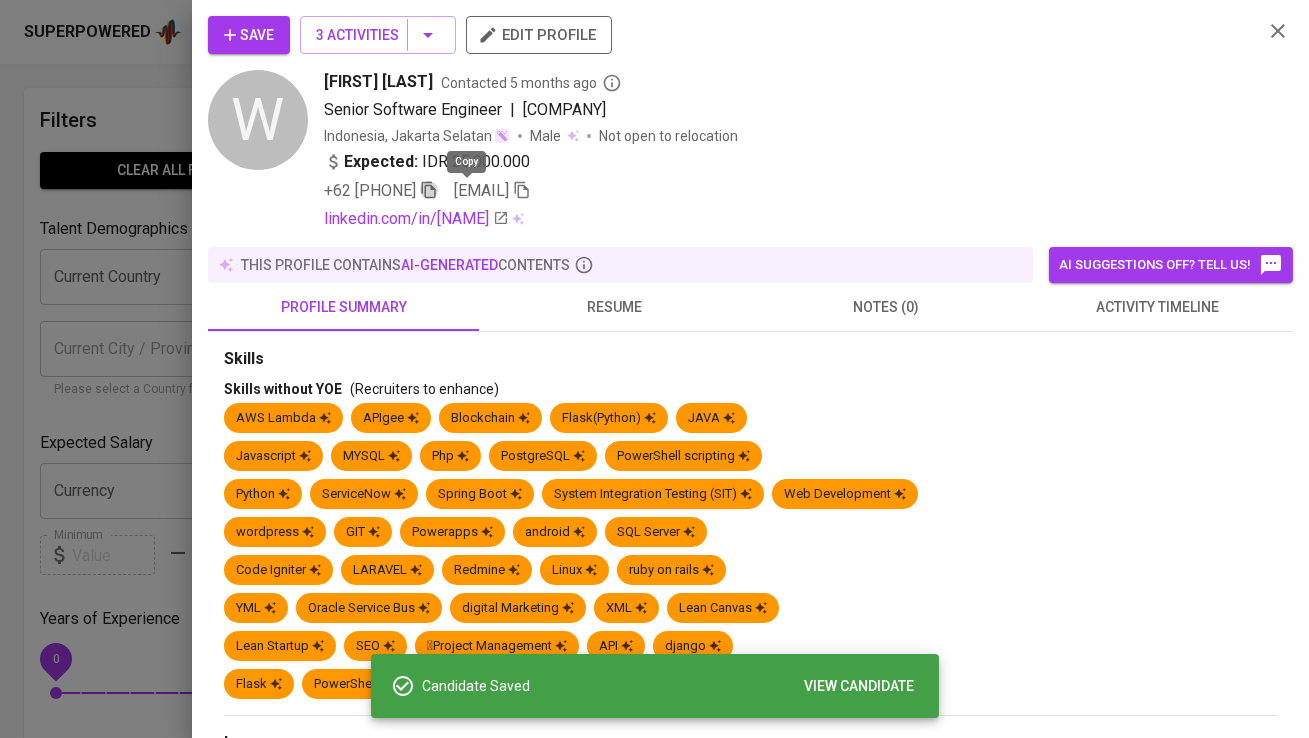 click 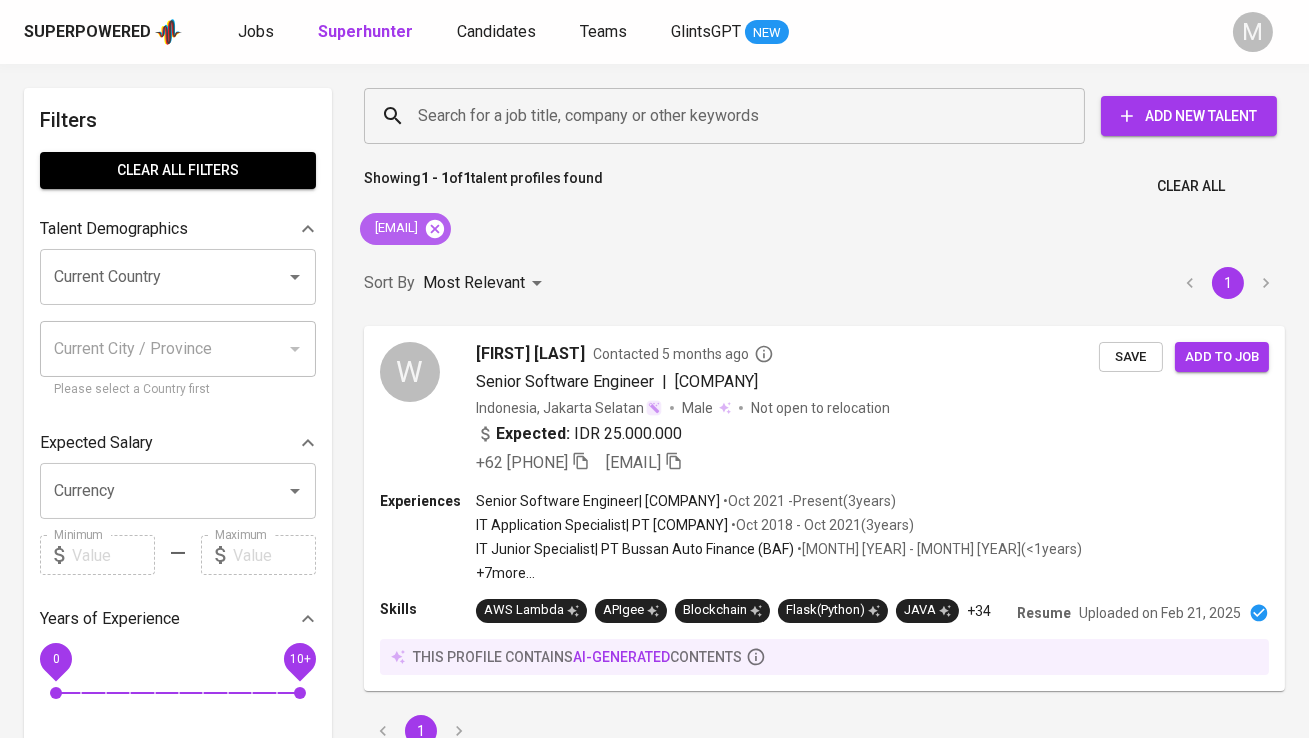 click 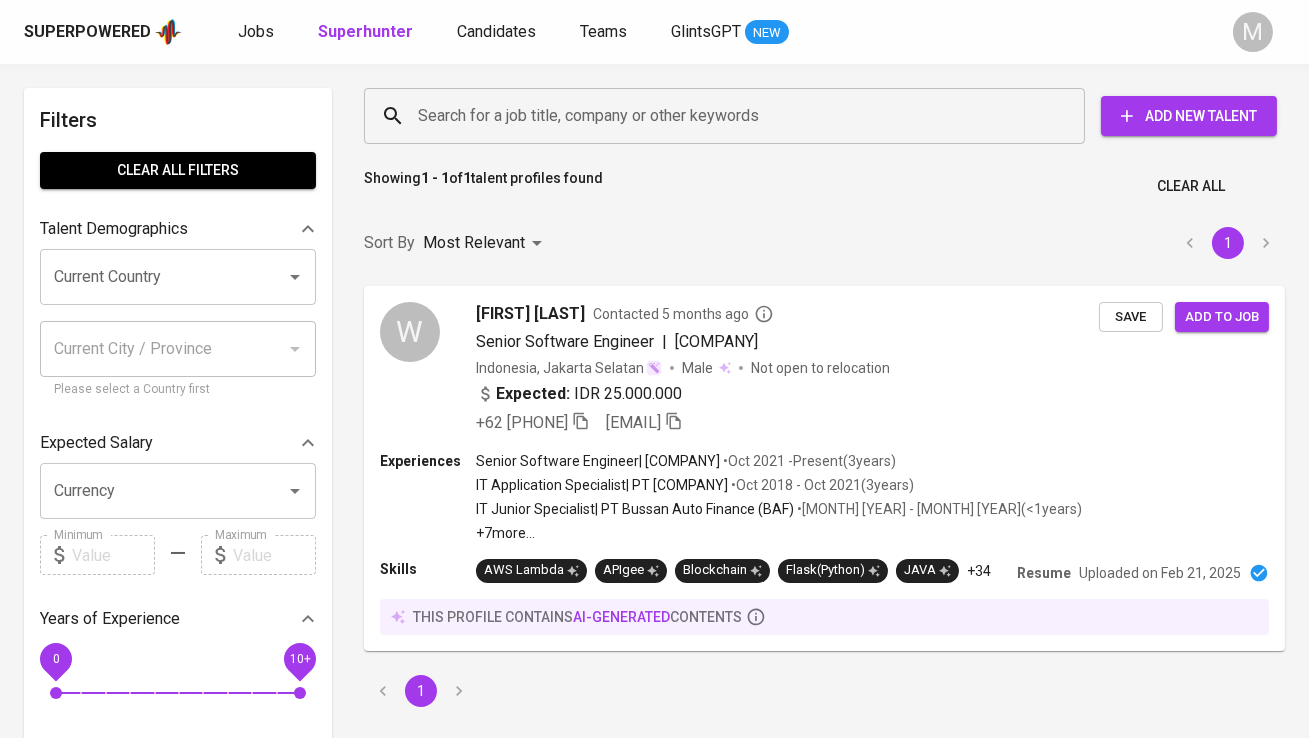 click on "Search for a job title, company or other keywords" at bounding box center (729, 116) 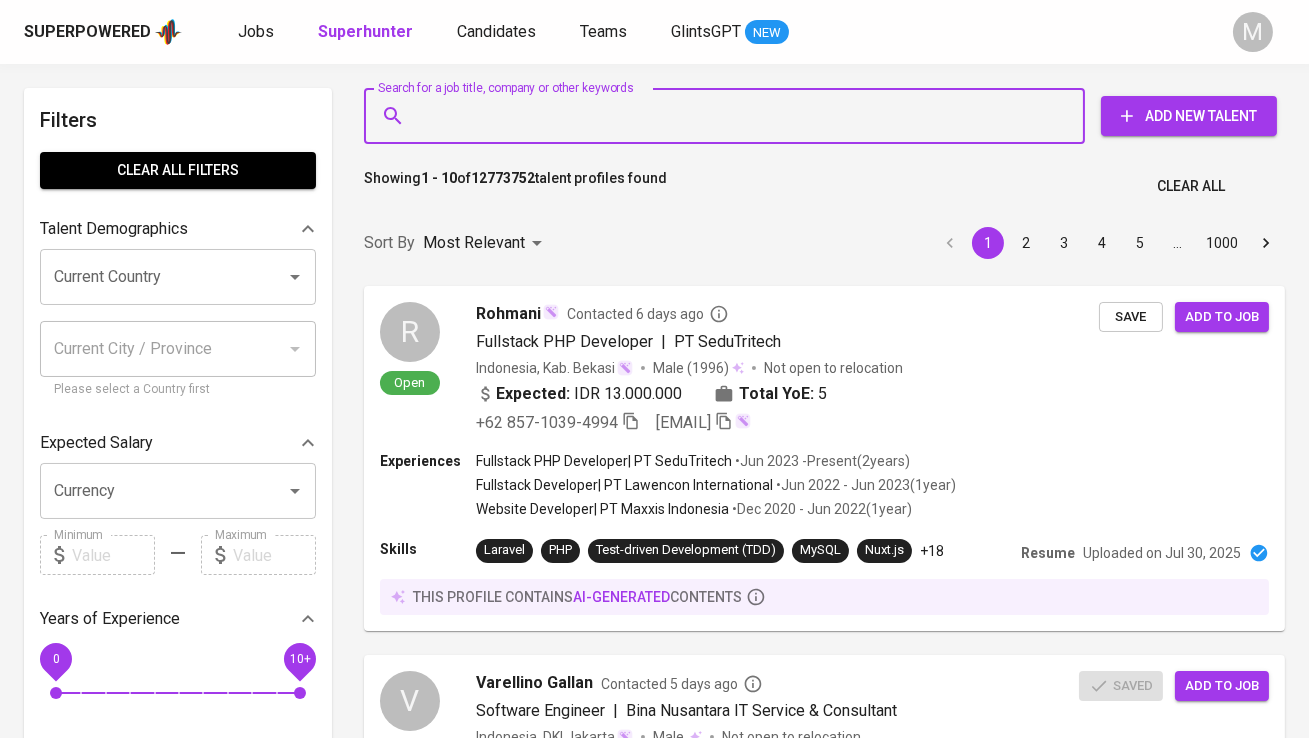 paste on "example.com" 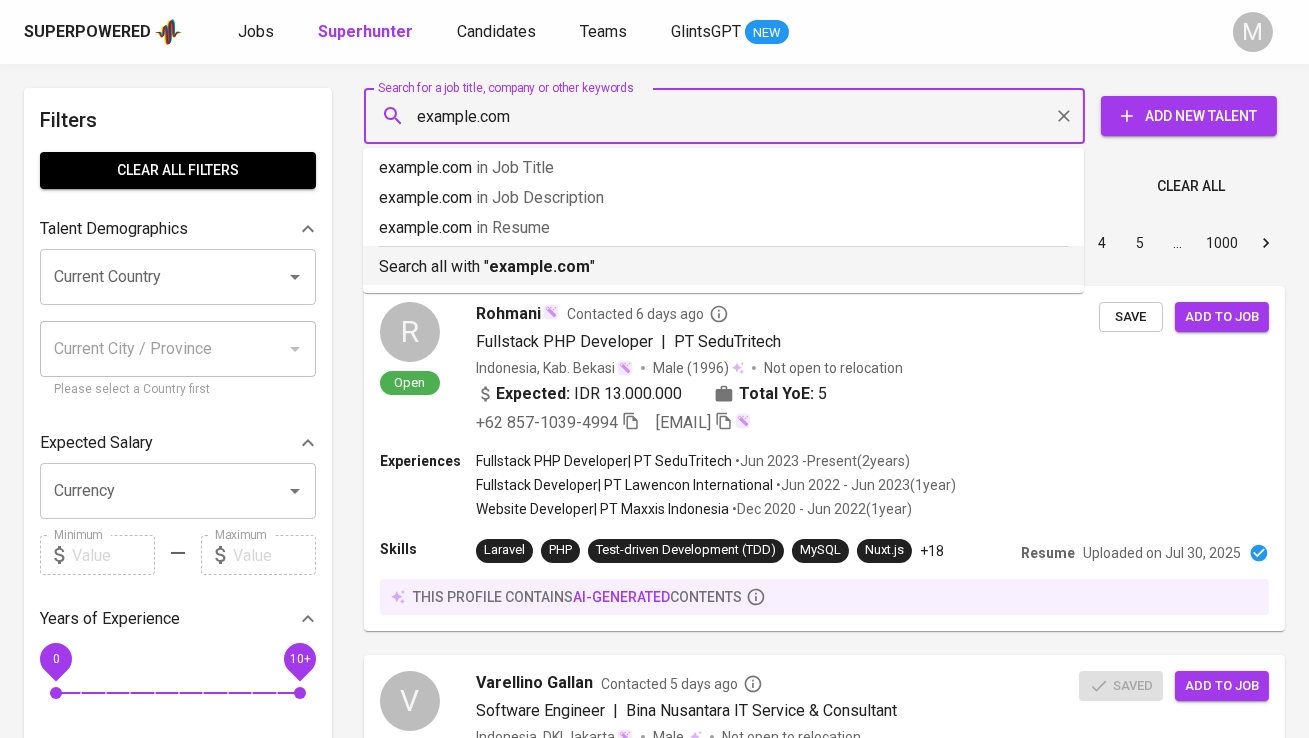 click on "example.com" at bounding box center (539, 266) 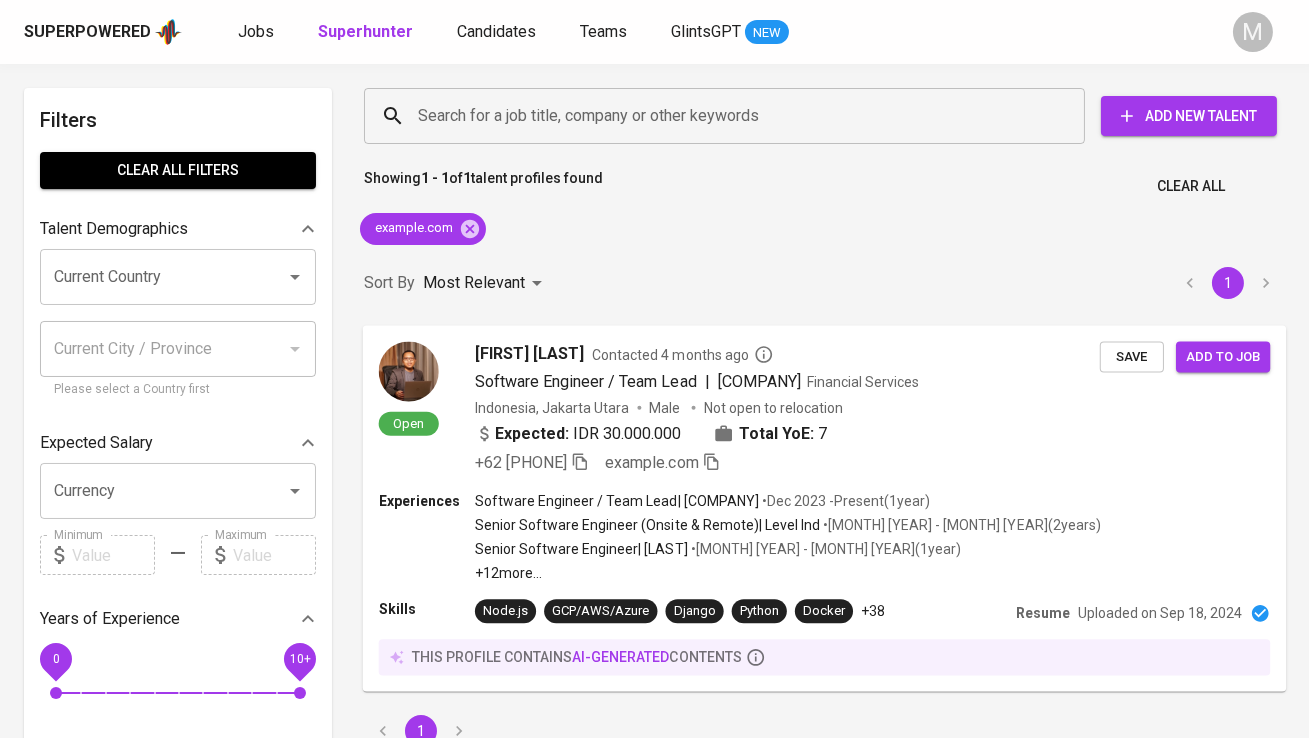 click at bounding box center (409, 371) 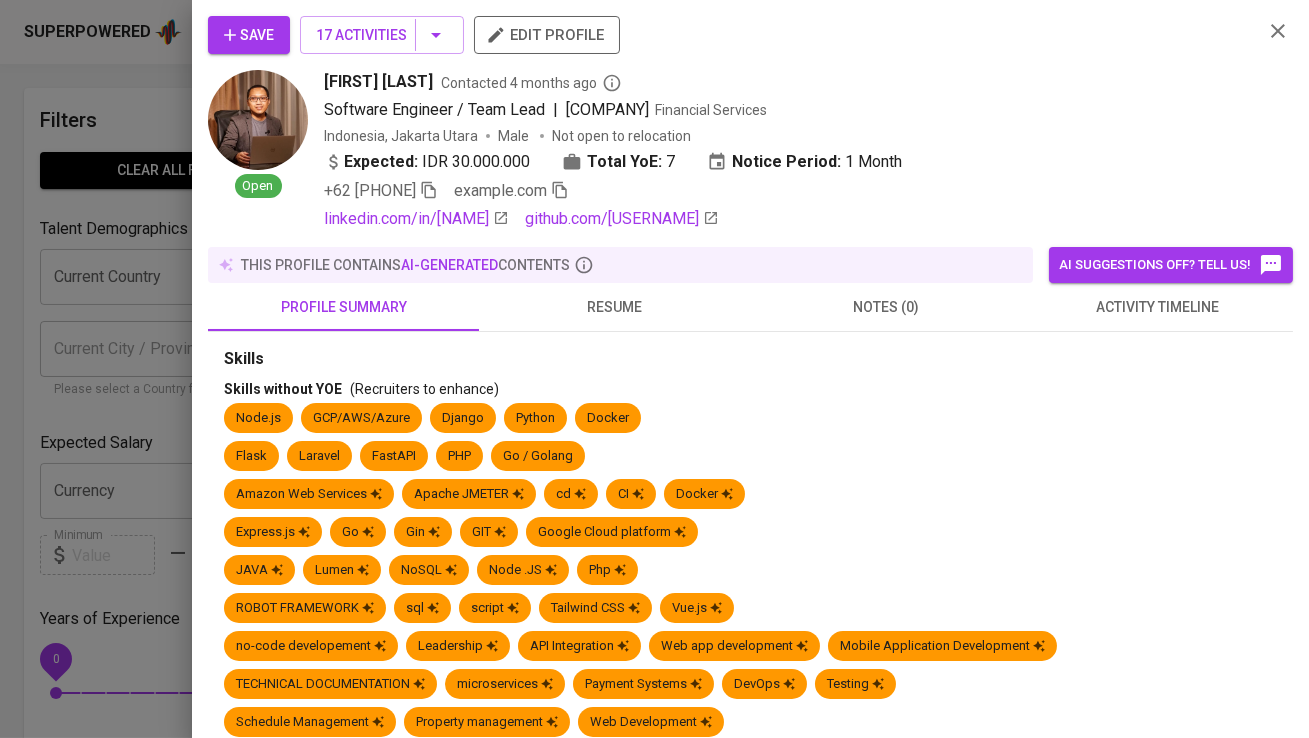 click on "Save" at bounding box center (249, 35) 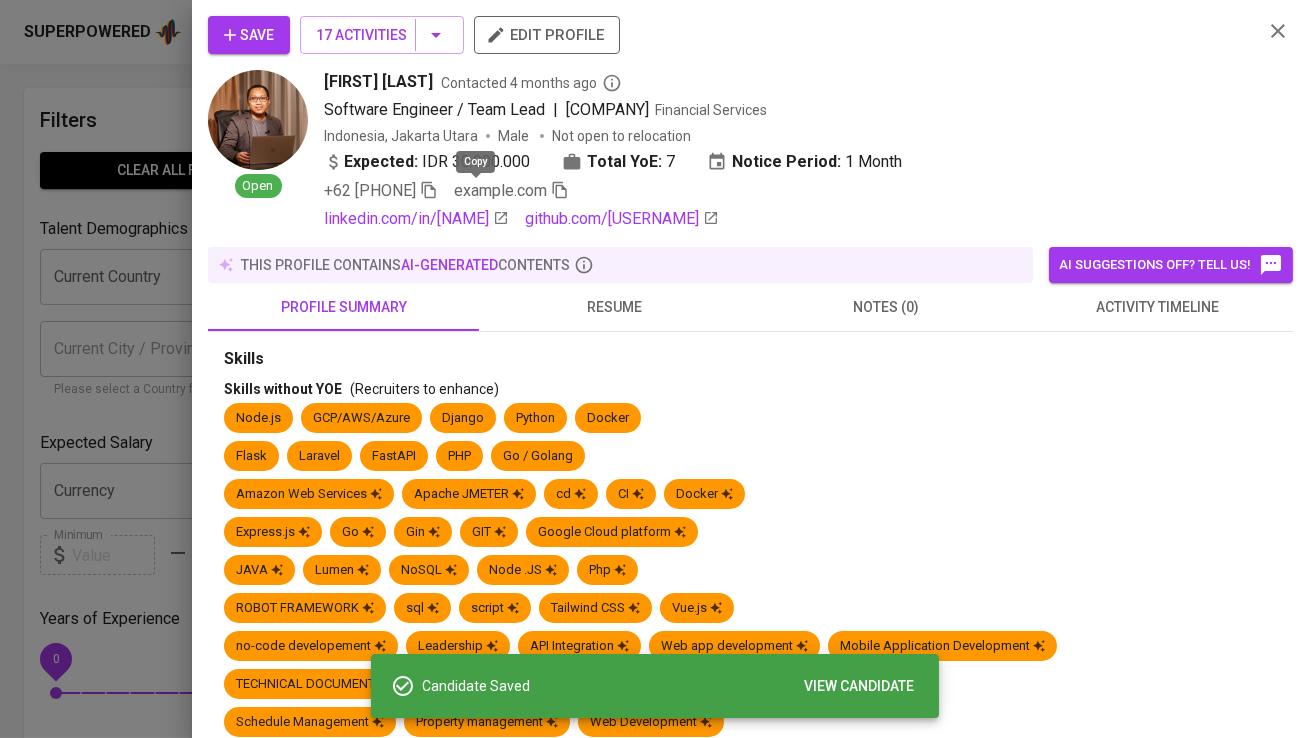 click 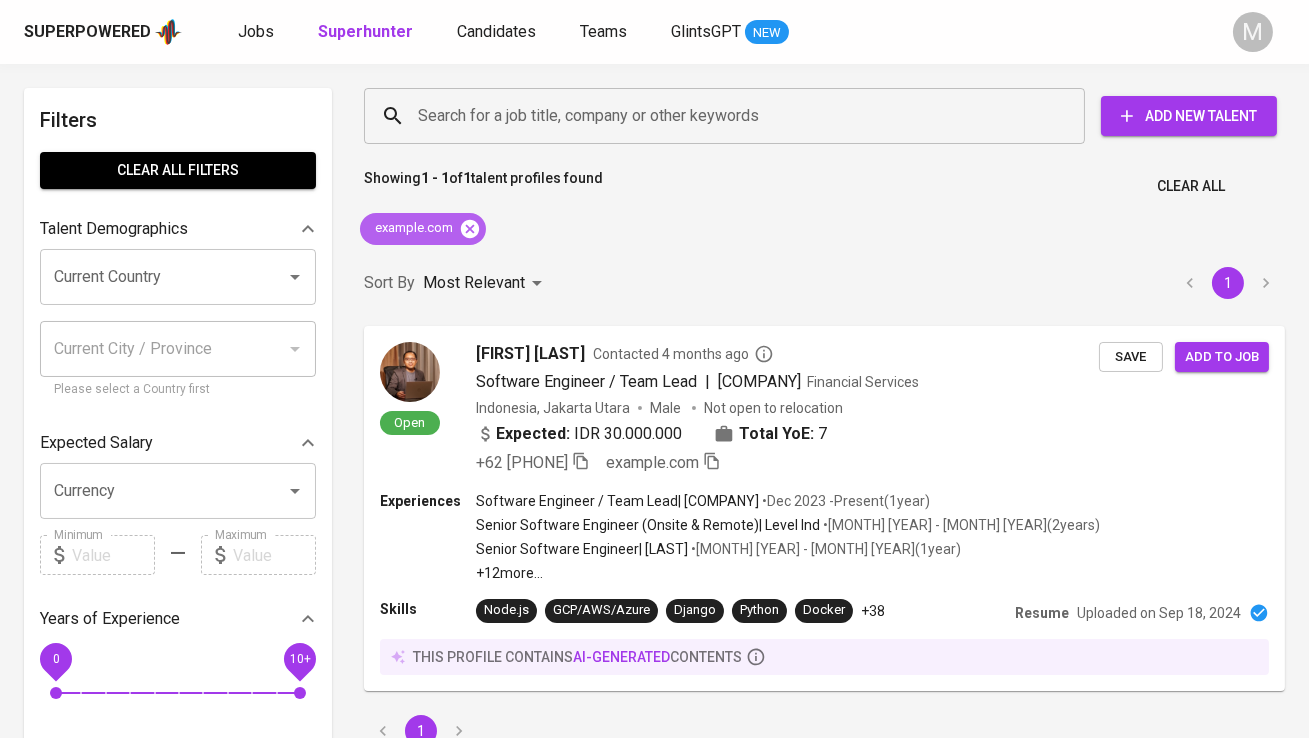 click 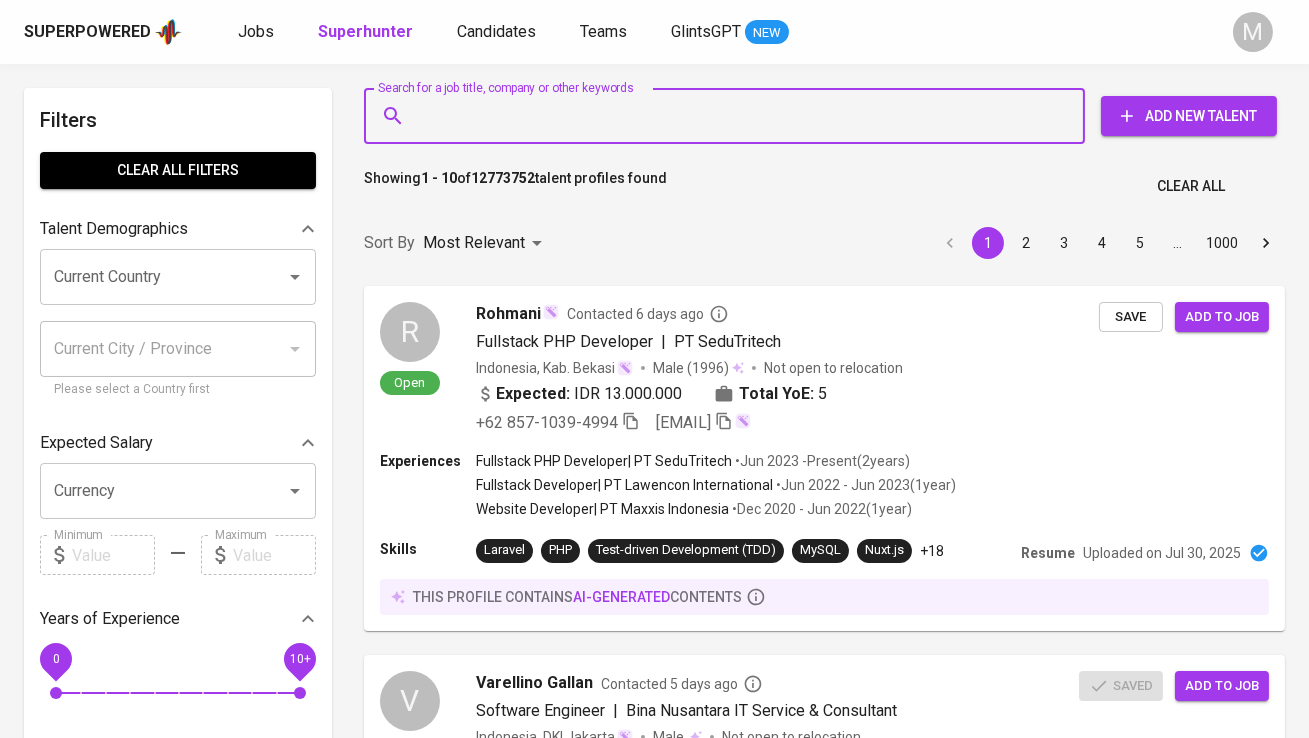 click on "Search for a job title, company or other keywords" at bounding box center [729, 116] 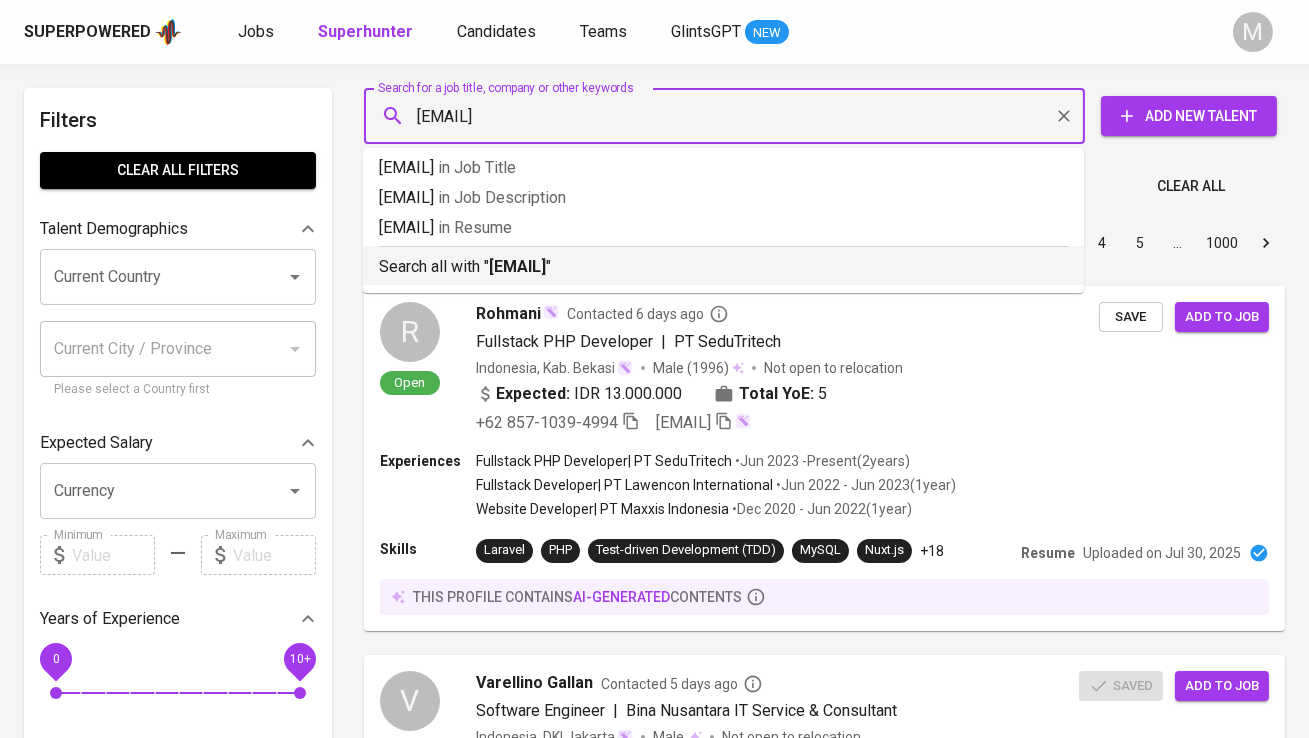 click on "Search all with " oktavianus.programmer@gmail.com "" at bounding box center (723, 265) 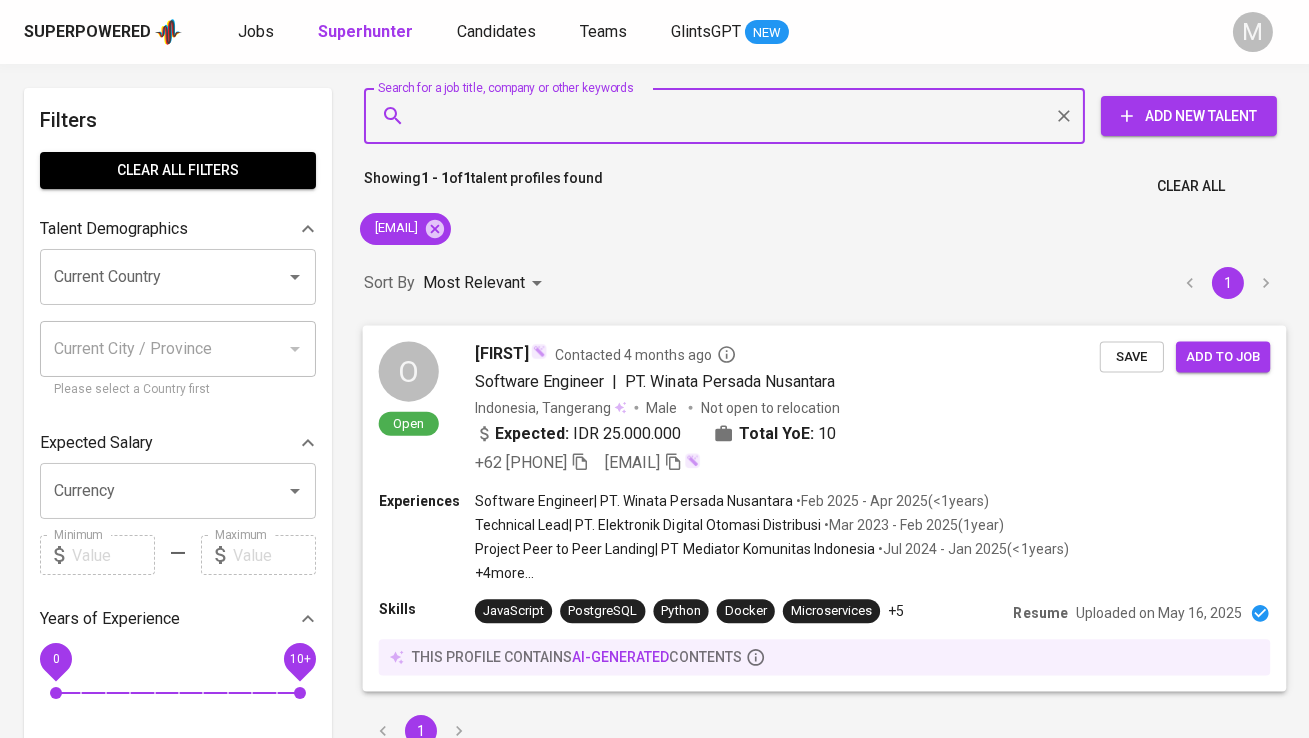 click on "O" at bounding box center [409, 371] 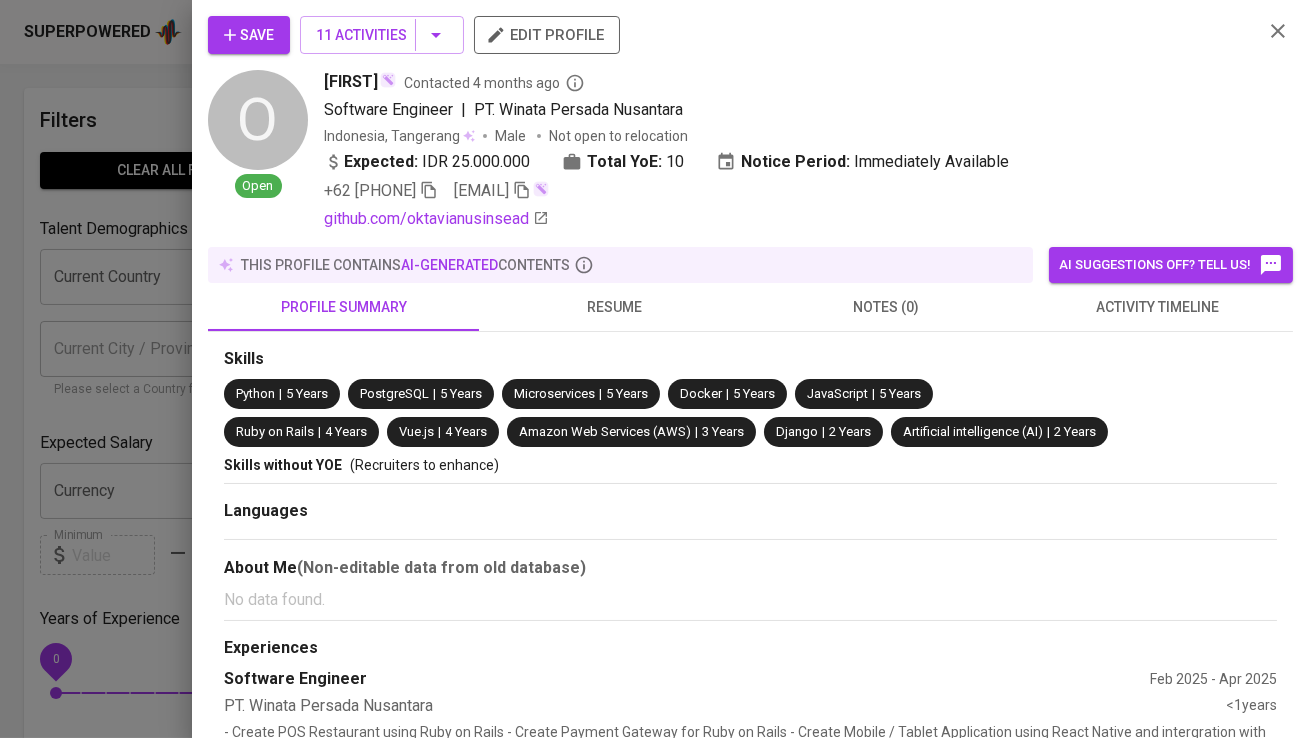 click on "Save" at bounding box center [249, 35] 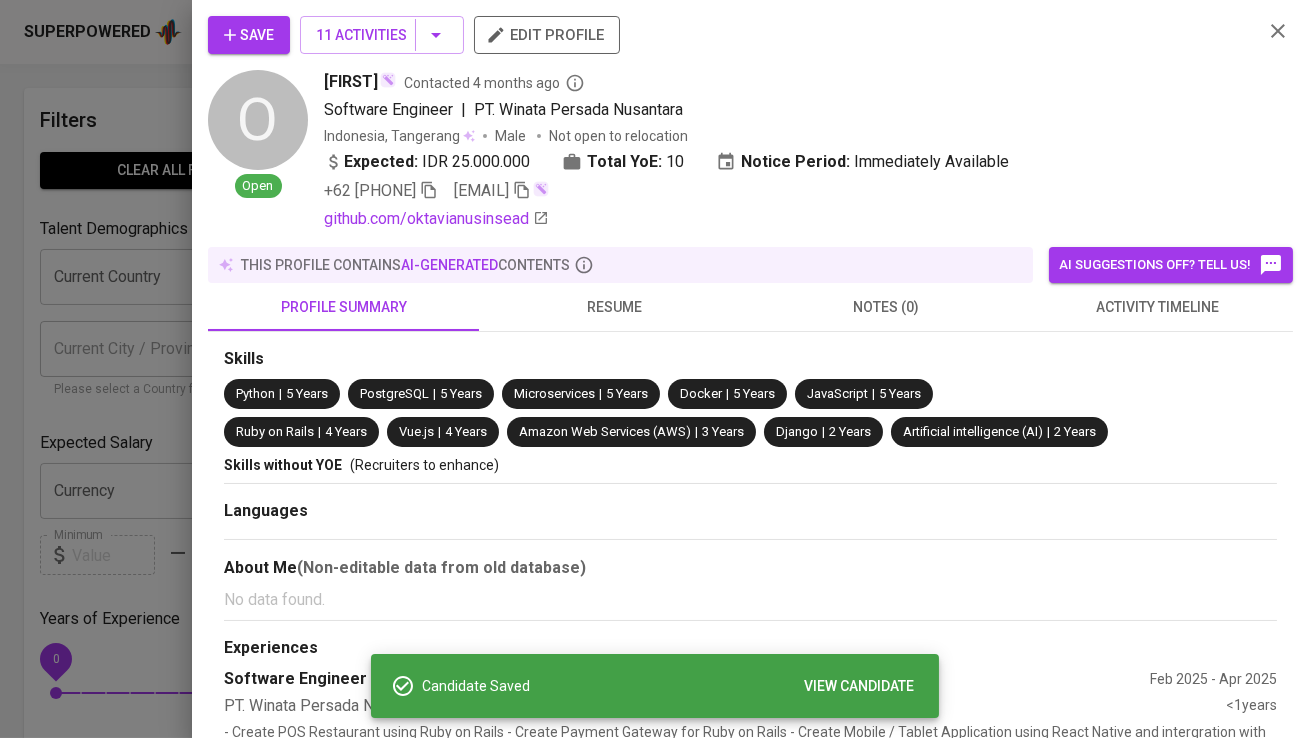 click 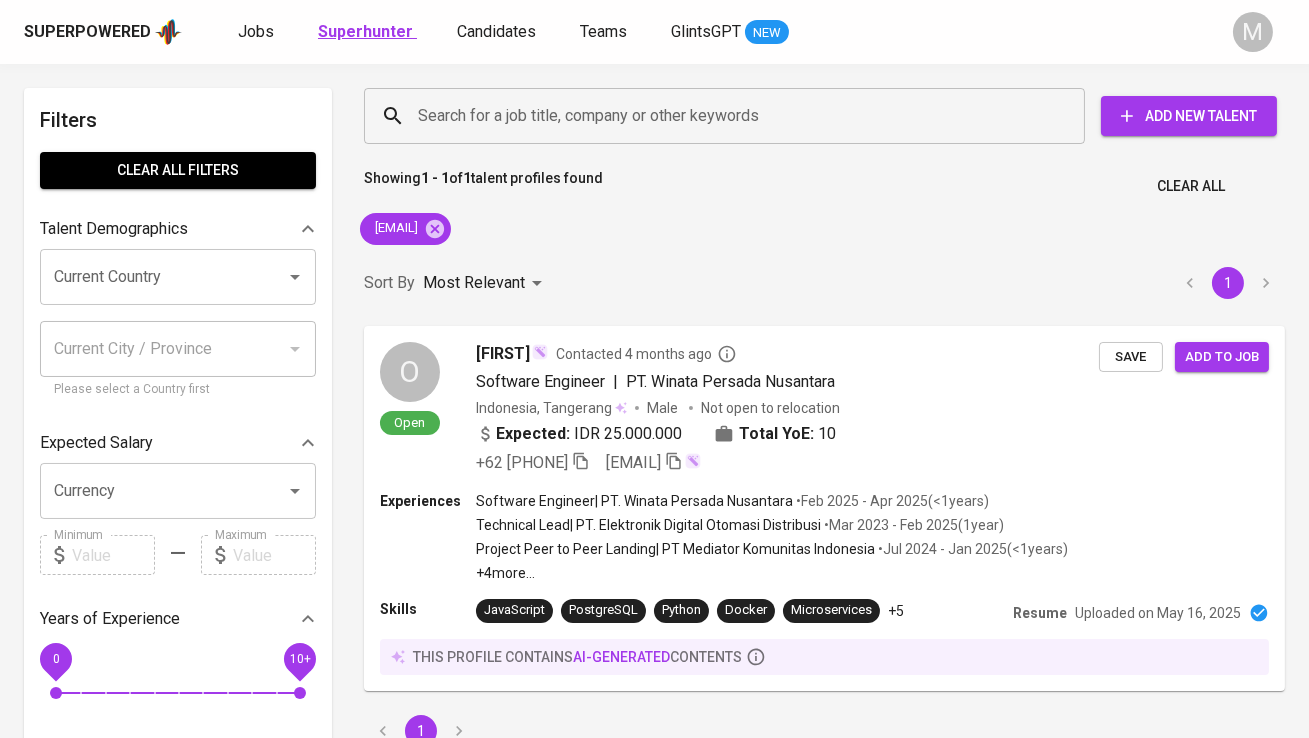 click on "Superhunter" at bounding box center [365, 31] 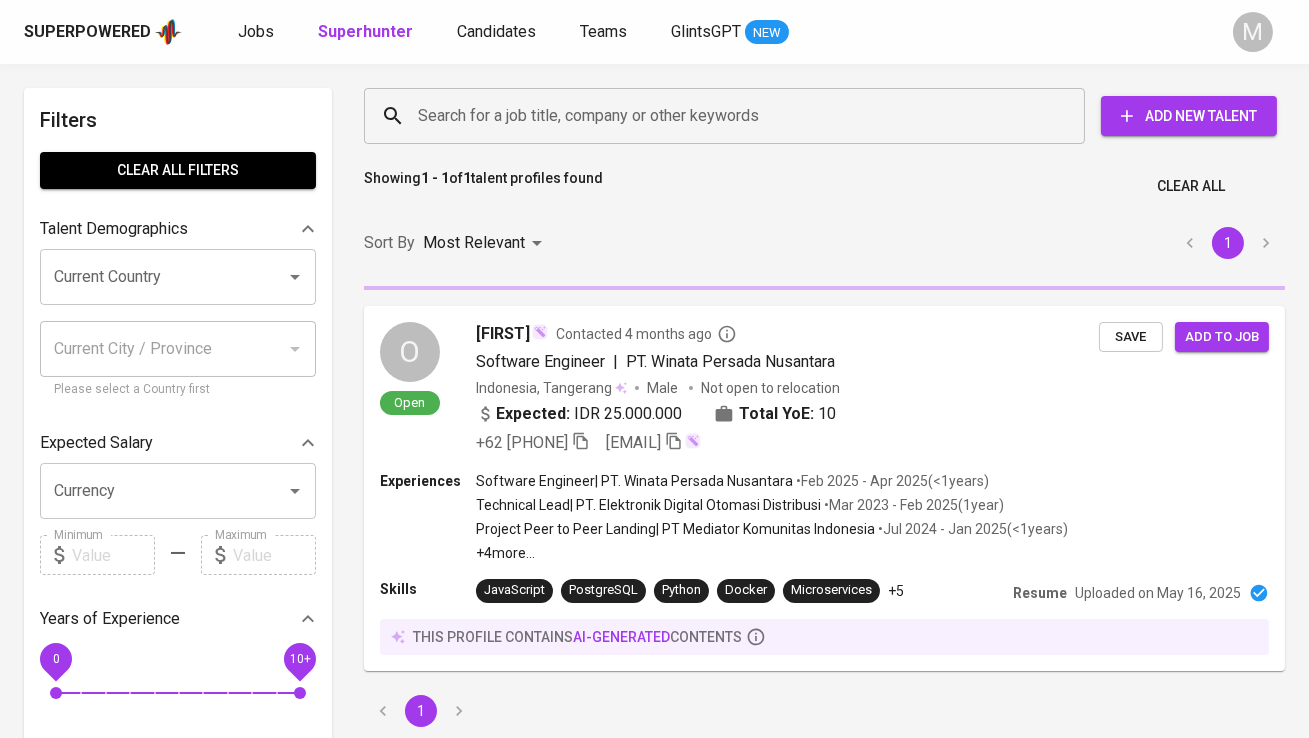 click on "Search for a job title, company or other keywords" at bounding box center [729, 116] 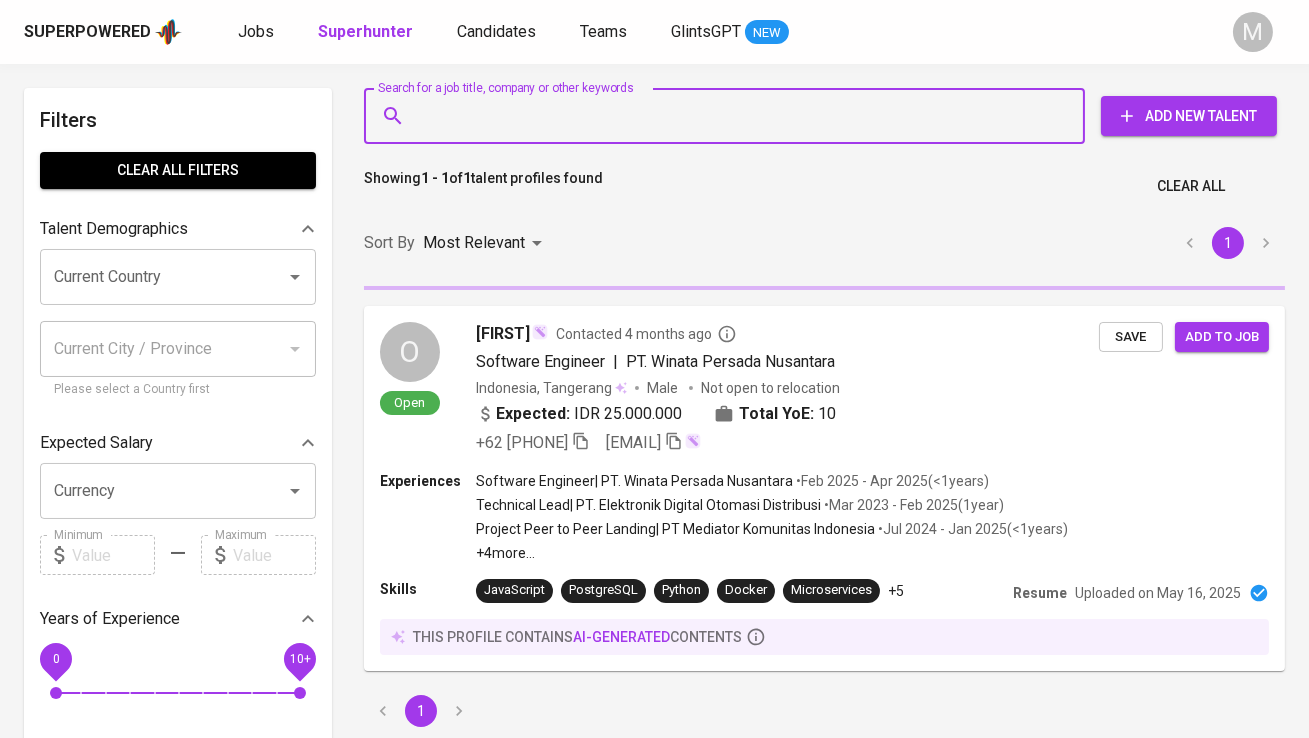 paste on "[EMAIL]" 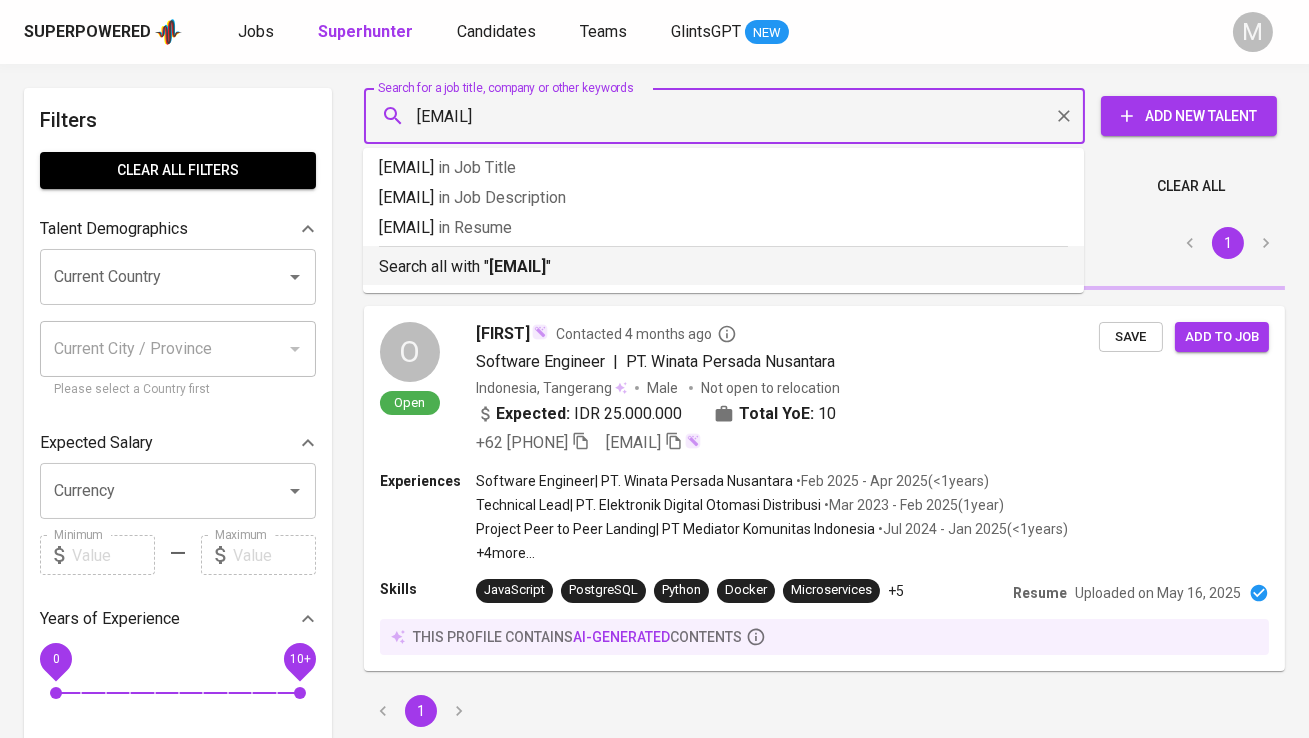 click on "[EMAIL]" at bounding box center (517, 266) 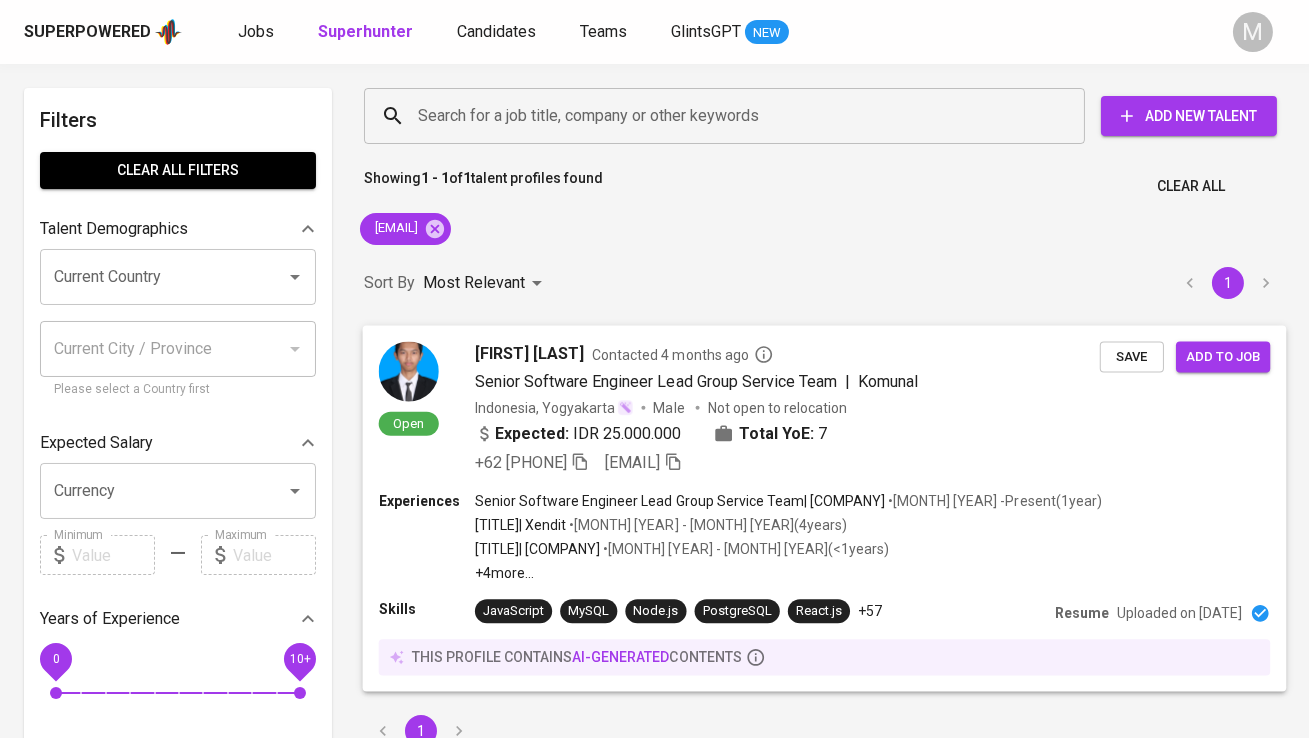click at bounding box center (409, 371) 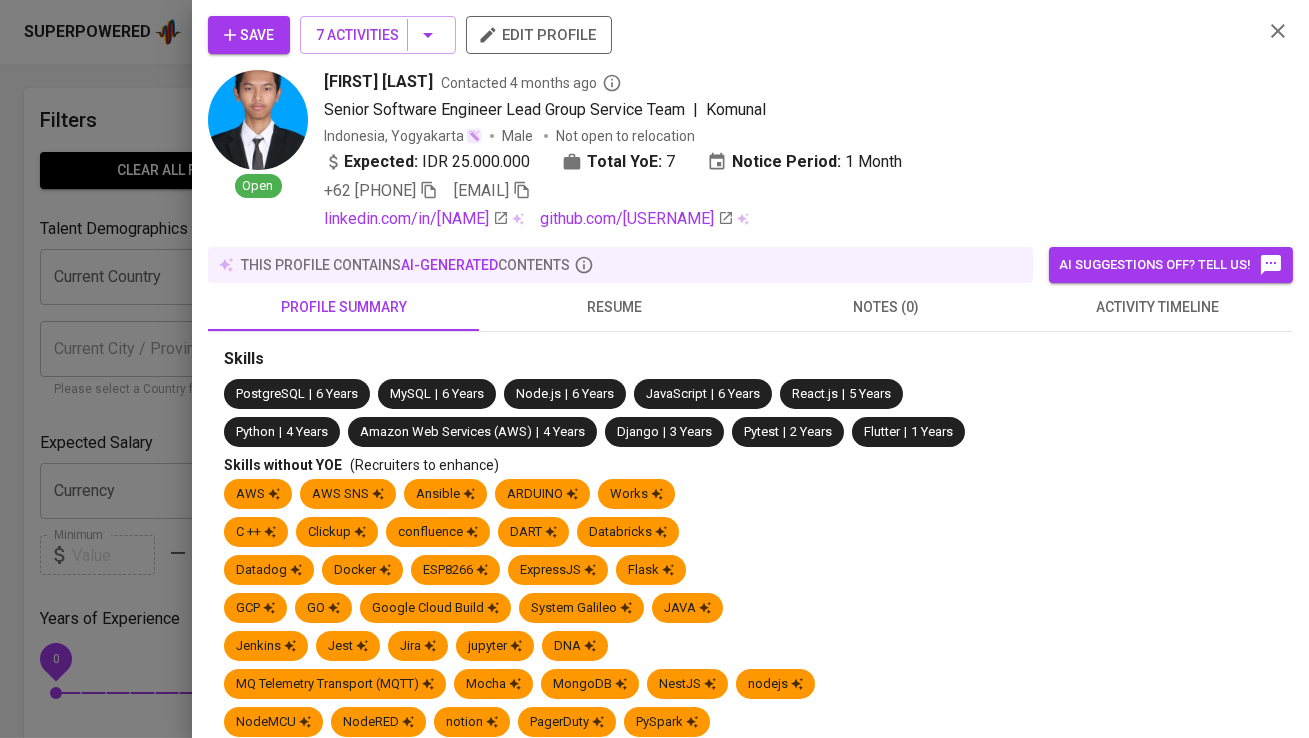 click on "Save" at bounding box center [249, 35] 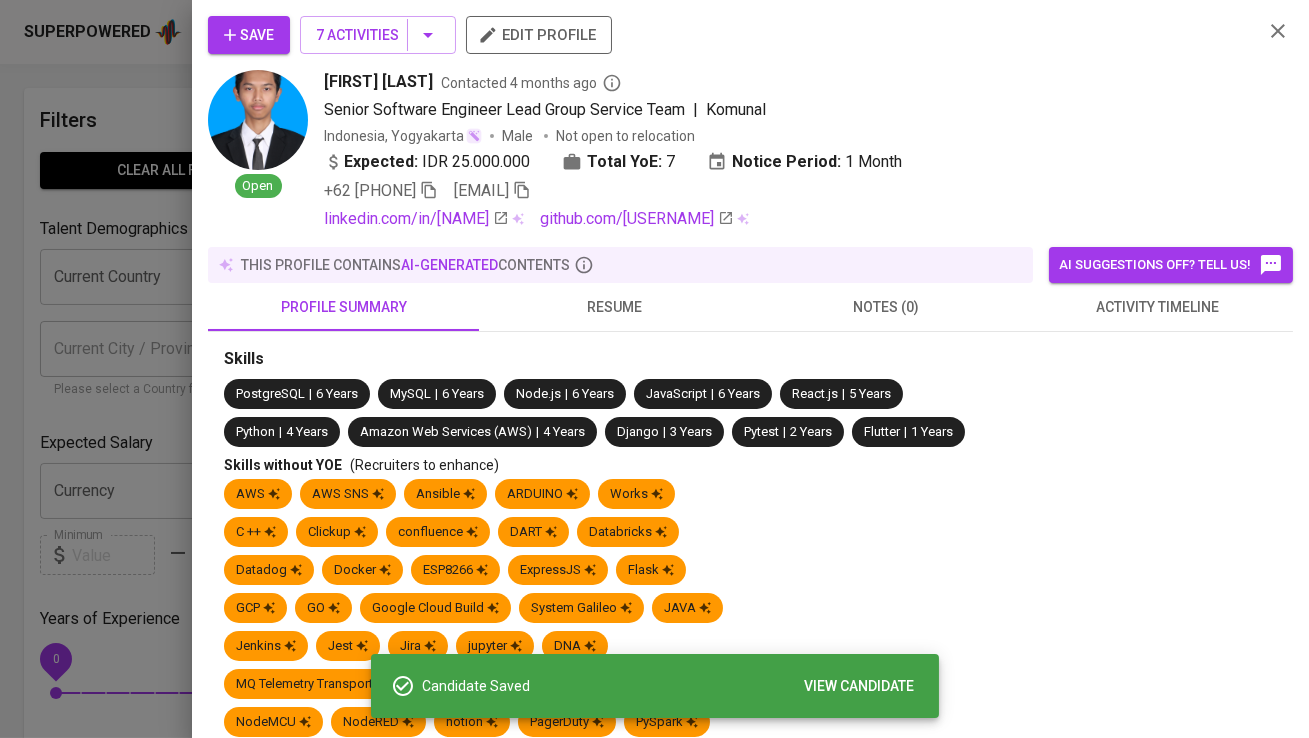 click 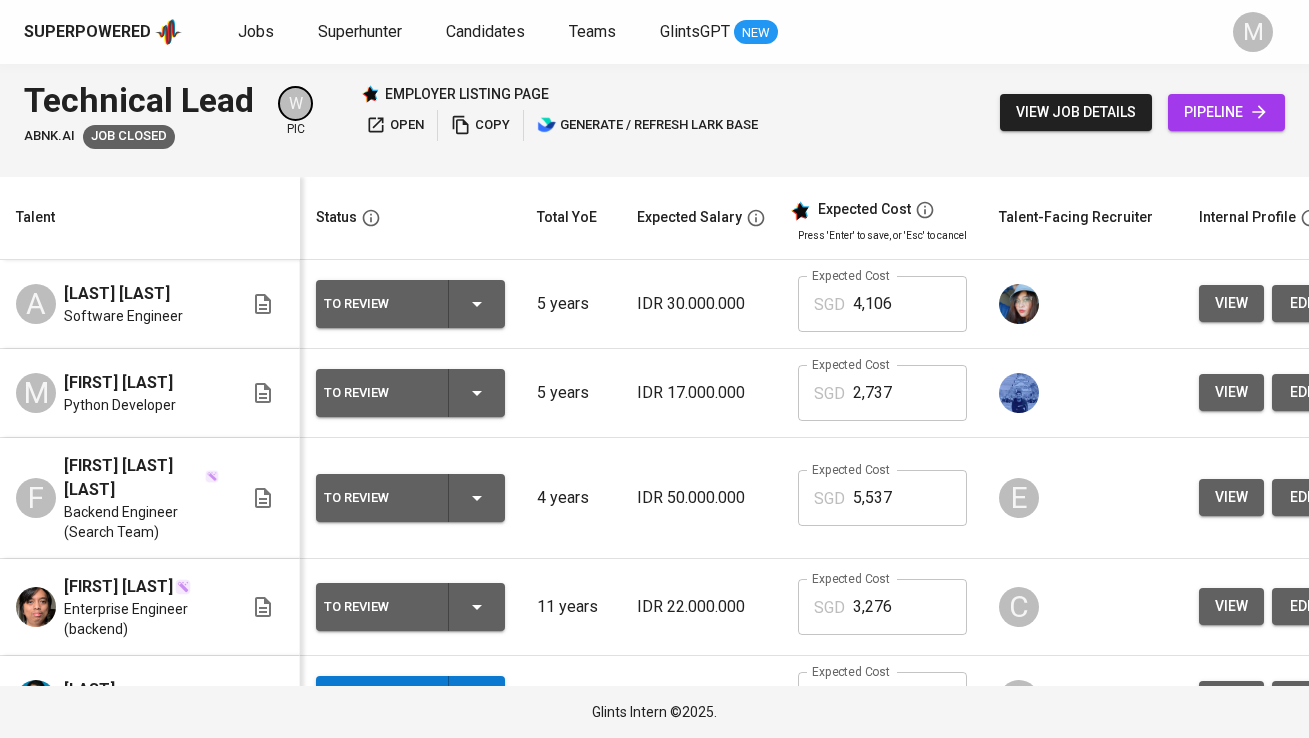scroll, scrollTop: 0, scrollLeft: 0, axis: both 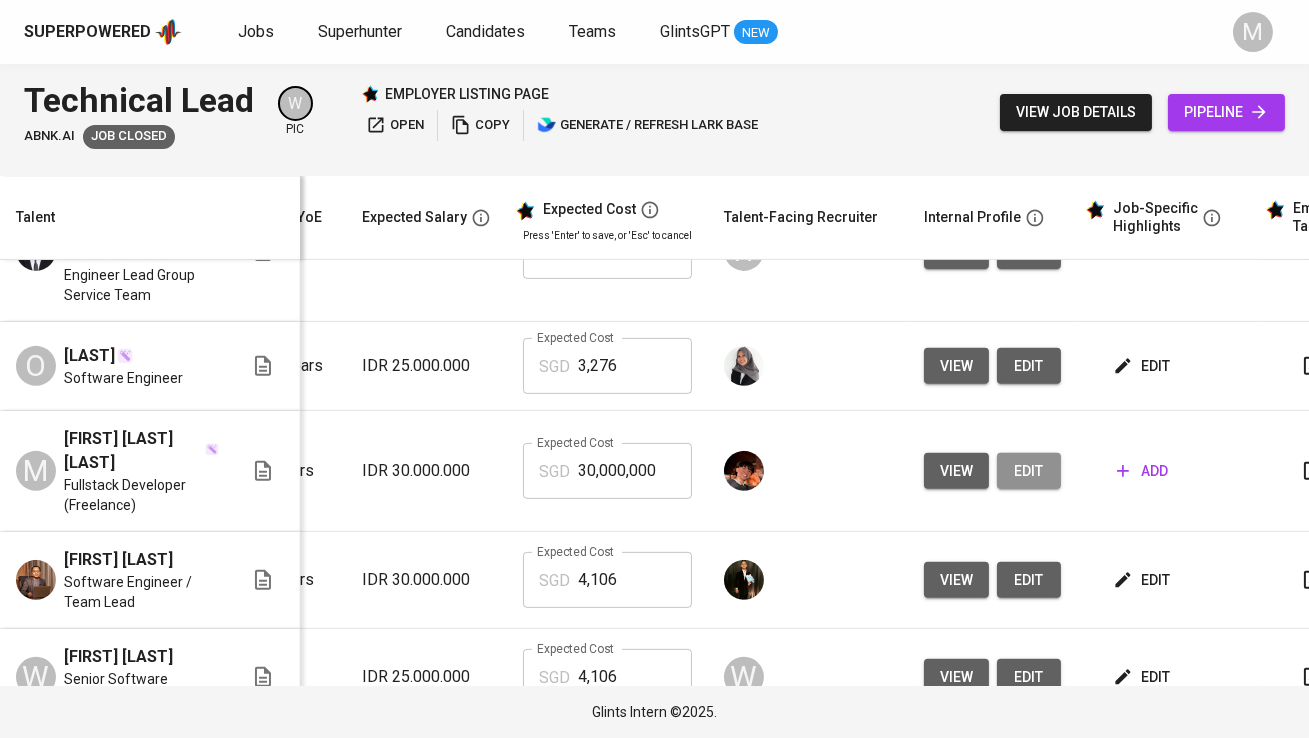 click on "edit" at bounding box center [1029, 471] 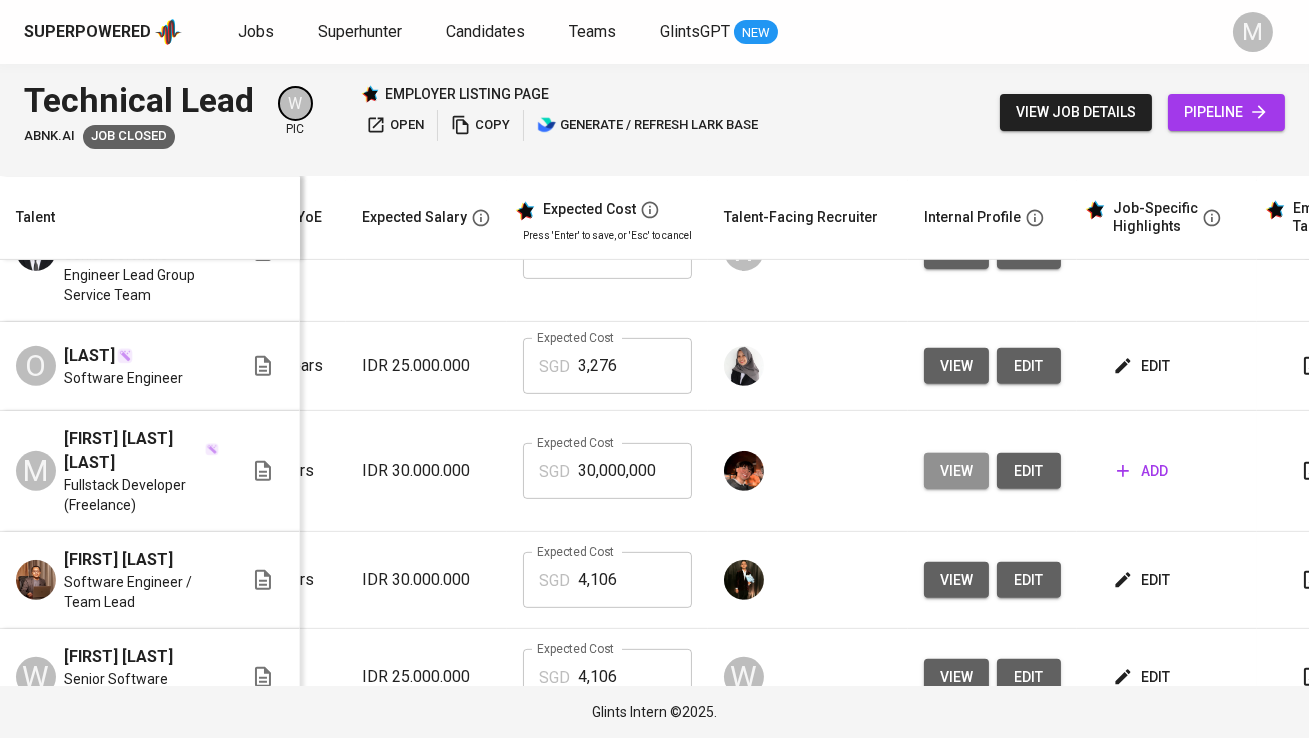click on "view" at bounding box center (956, 471) 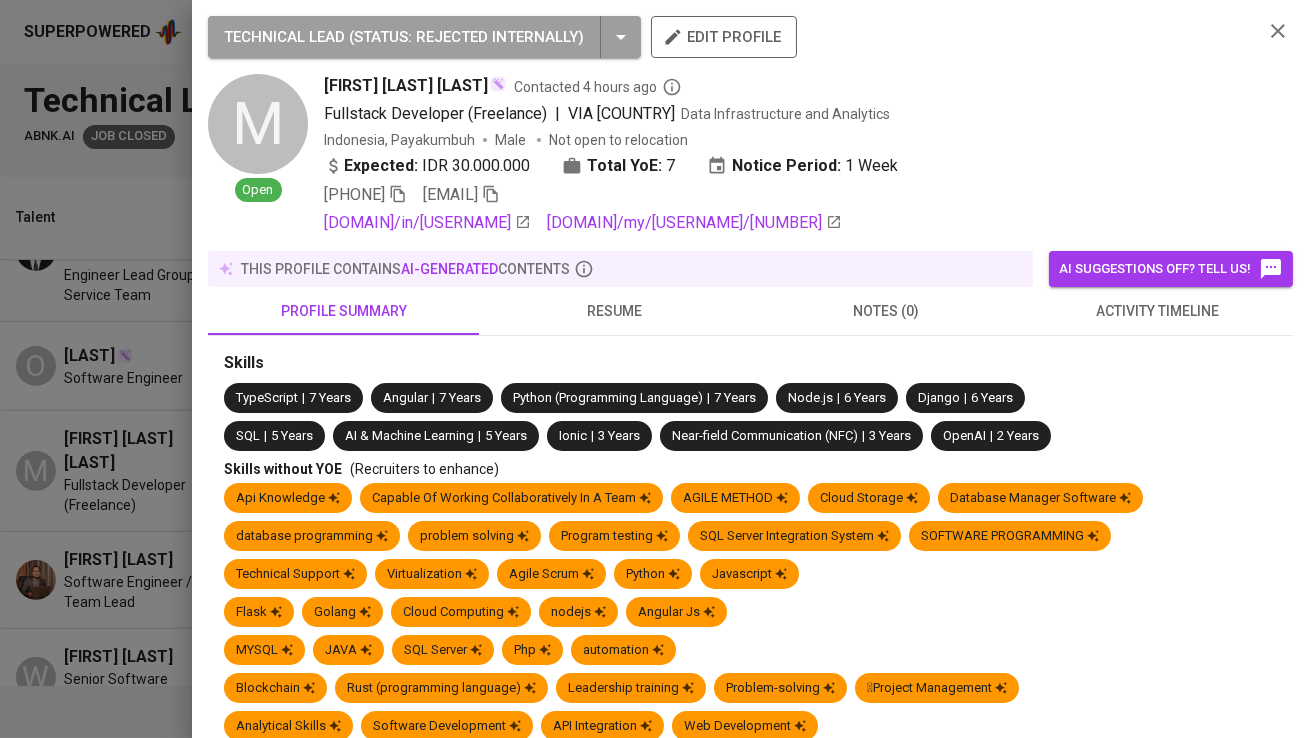 scroll, scrollTop: 71, scrollLeft: 0, axis: vertical 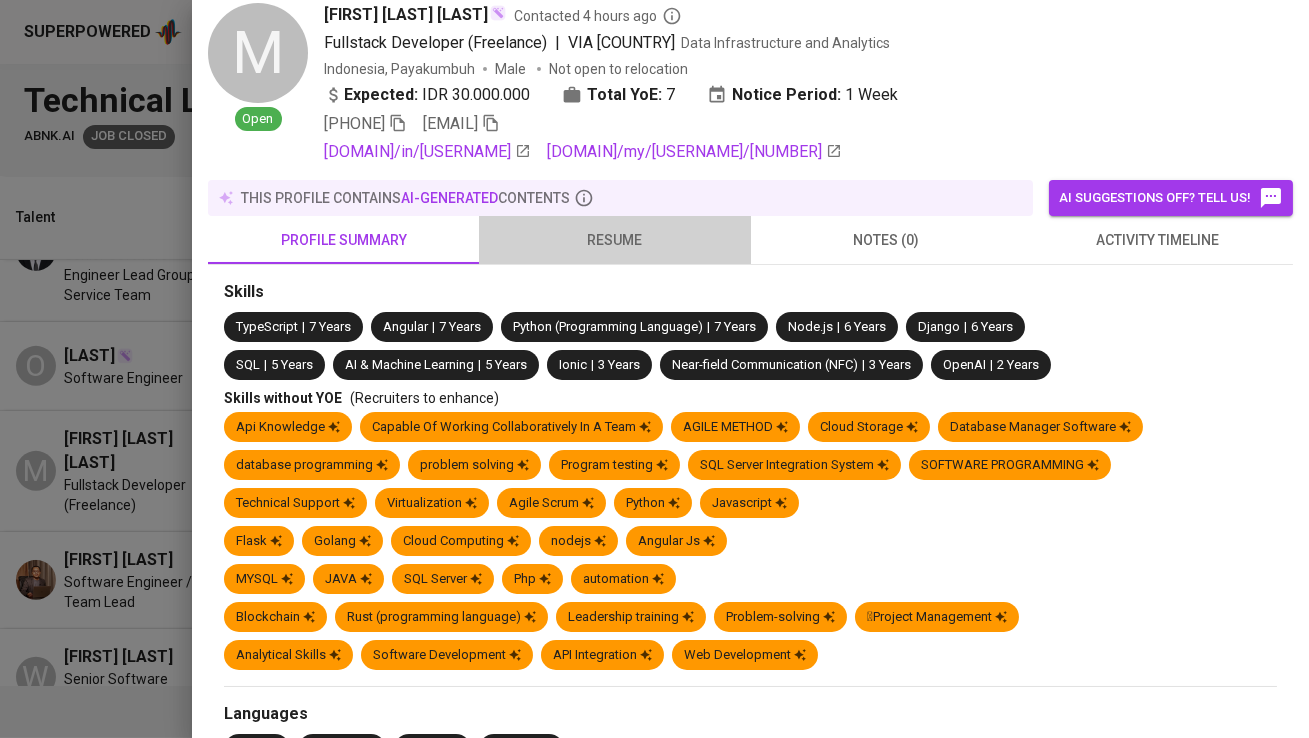 click on "resume" at bounding box center [614, 240] 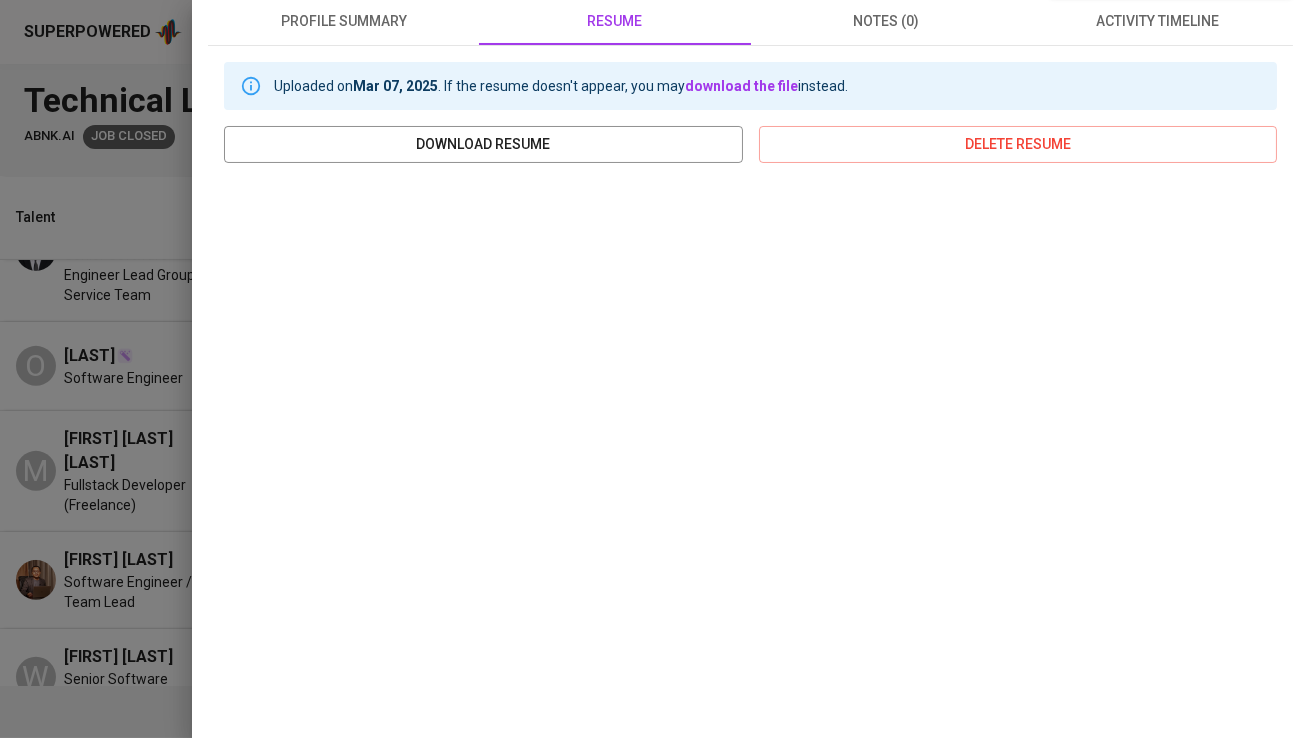 scroll, scrollTop: 361, scrollLeft: 0, axis: vertical 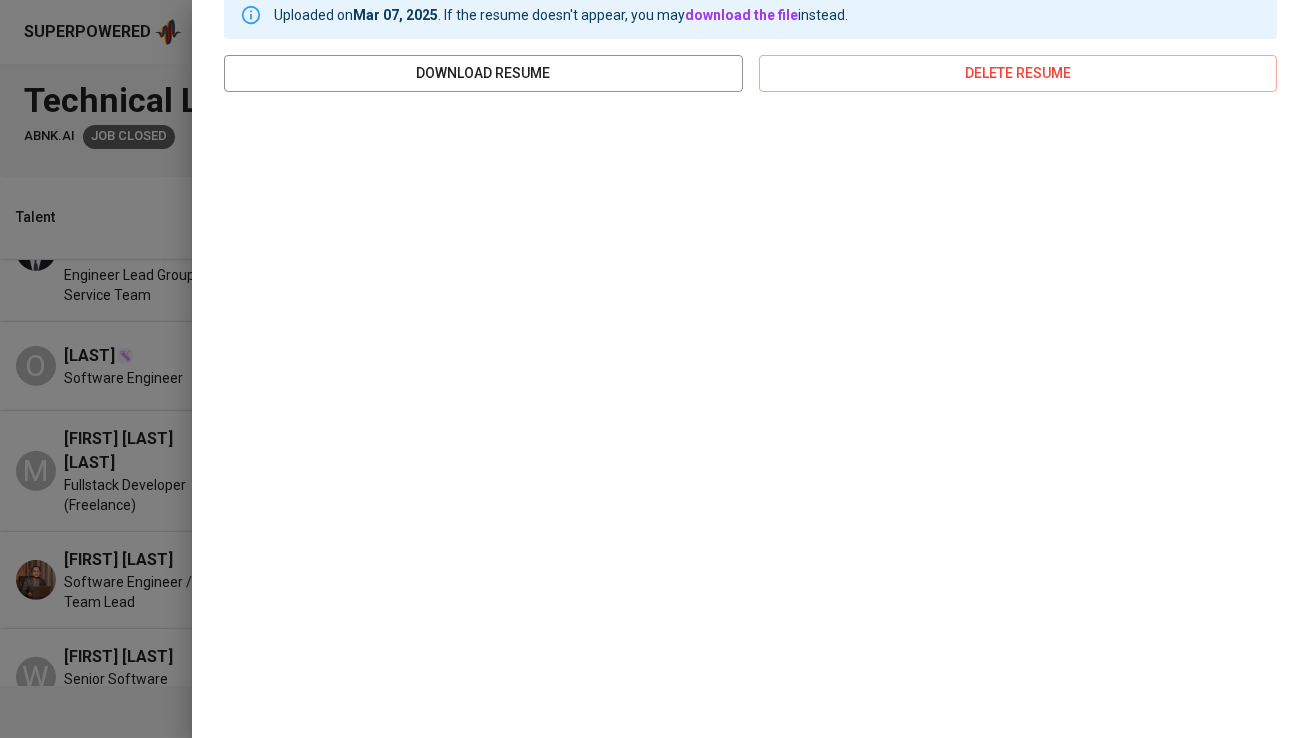 type 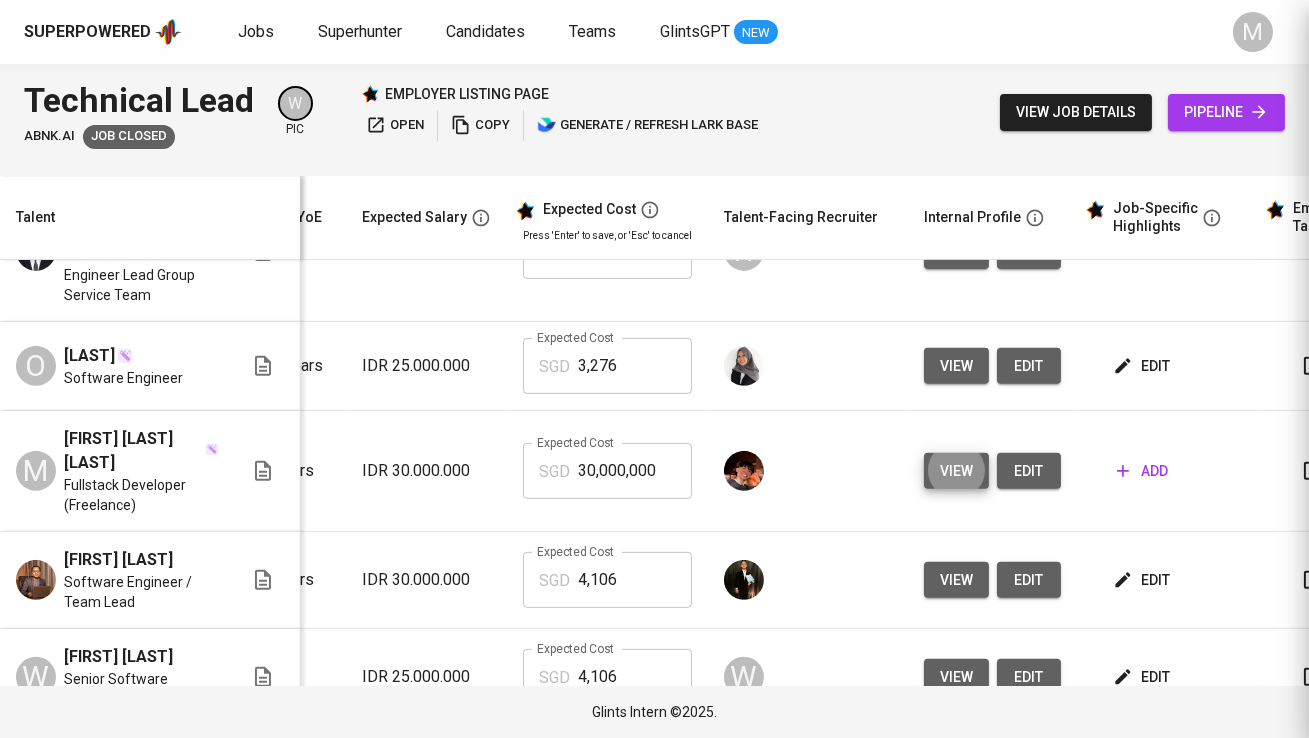 scroll, scrollTop: 0, scrollLeft: 0, axis: both 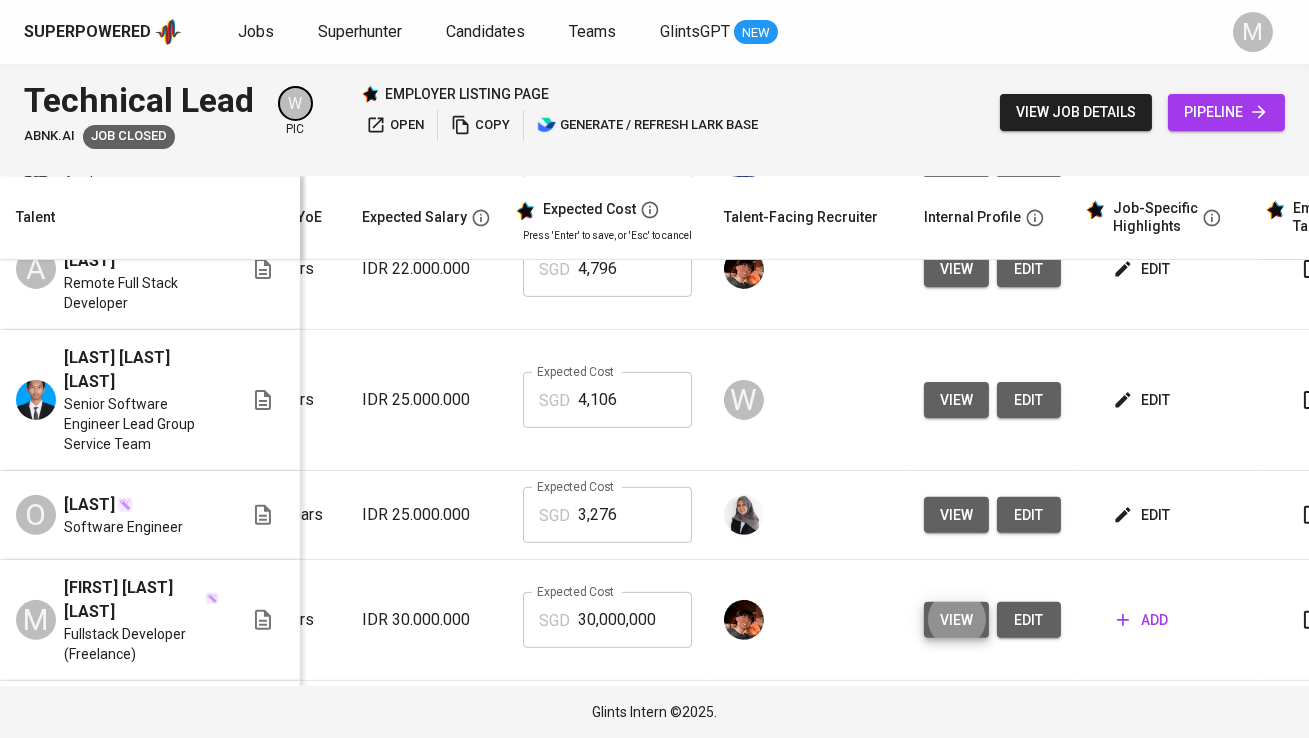 click 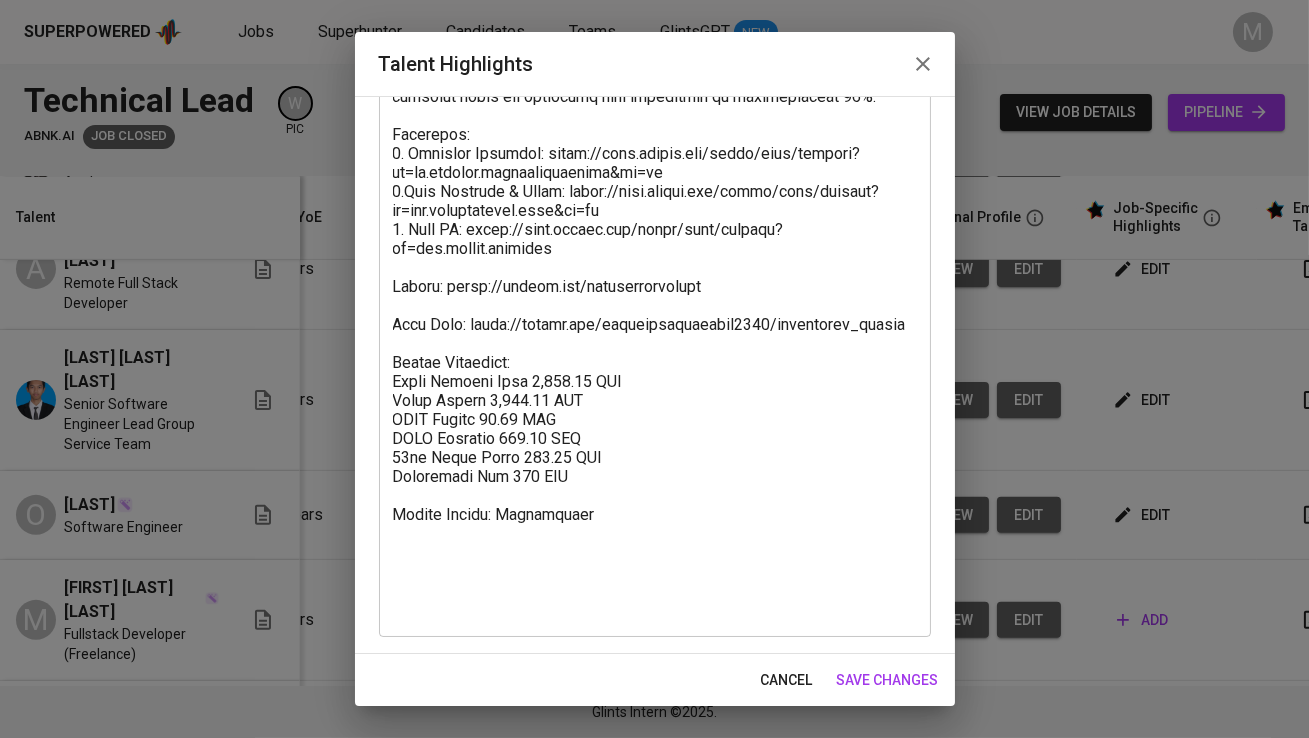 scroll, scrollTop: 0, scrollLeft: 0, axis: both 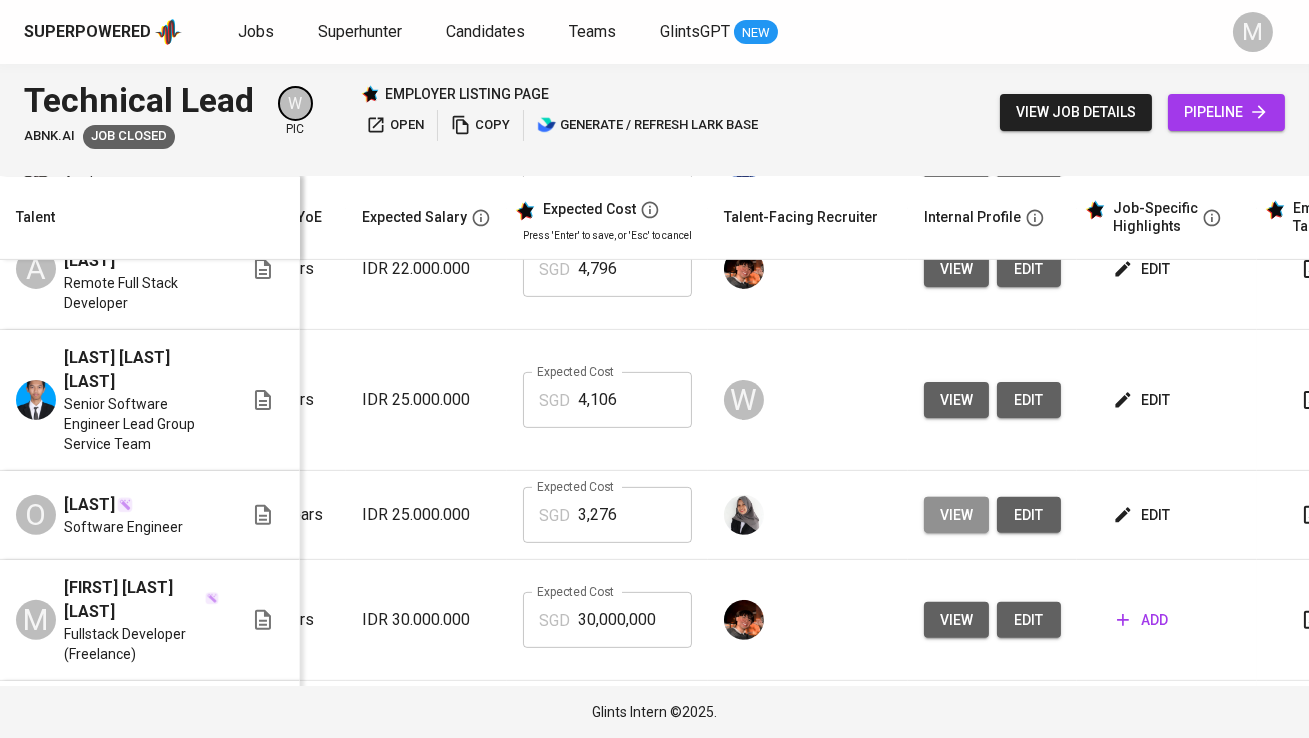 click on "view" at bounding box center [956, 515] 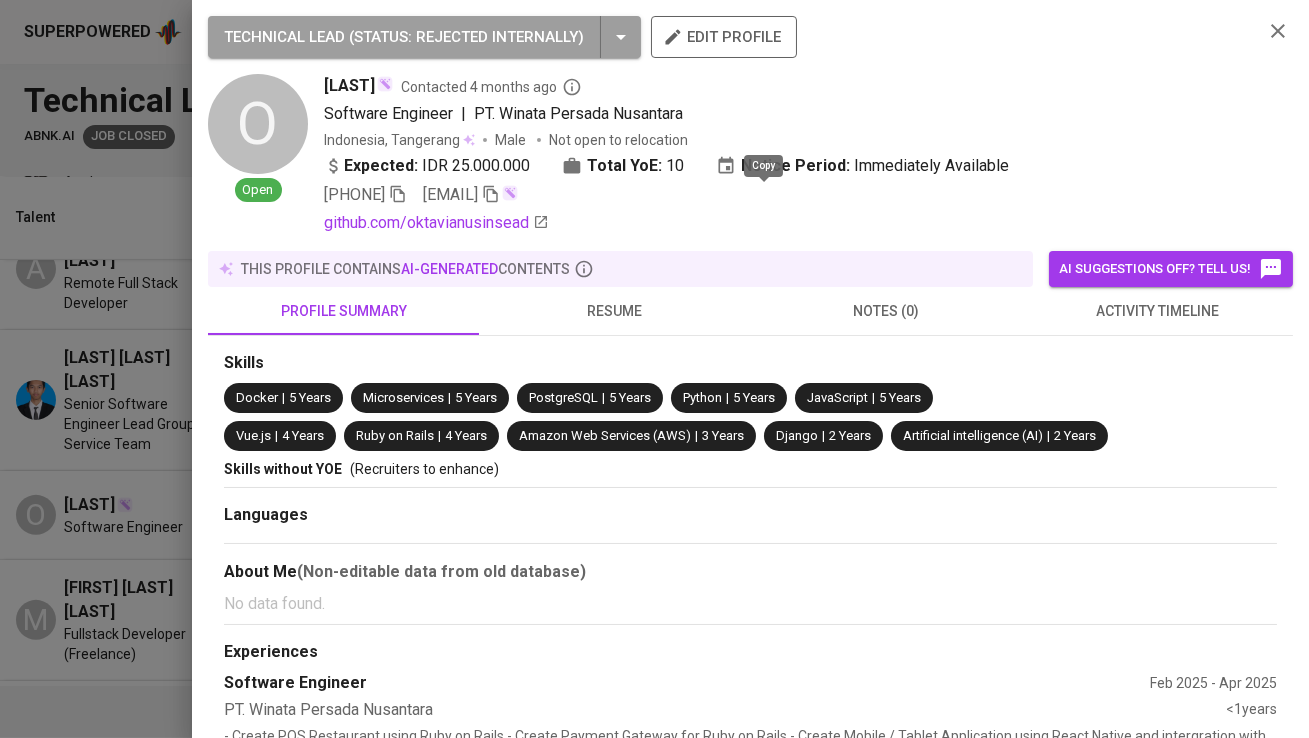 click 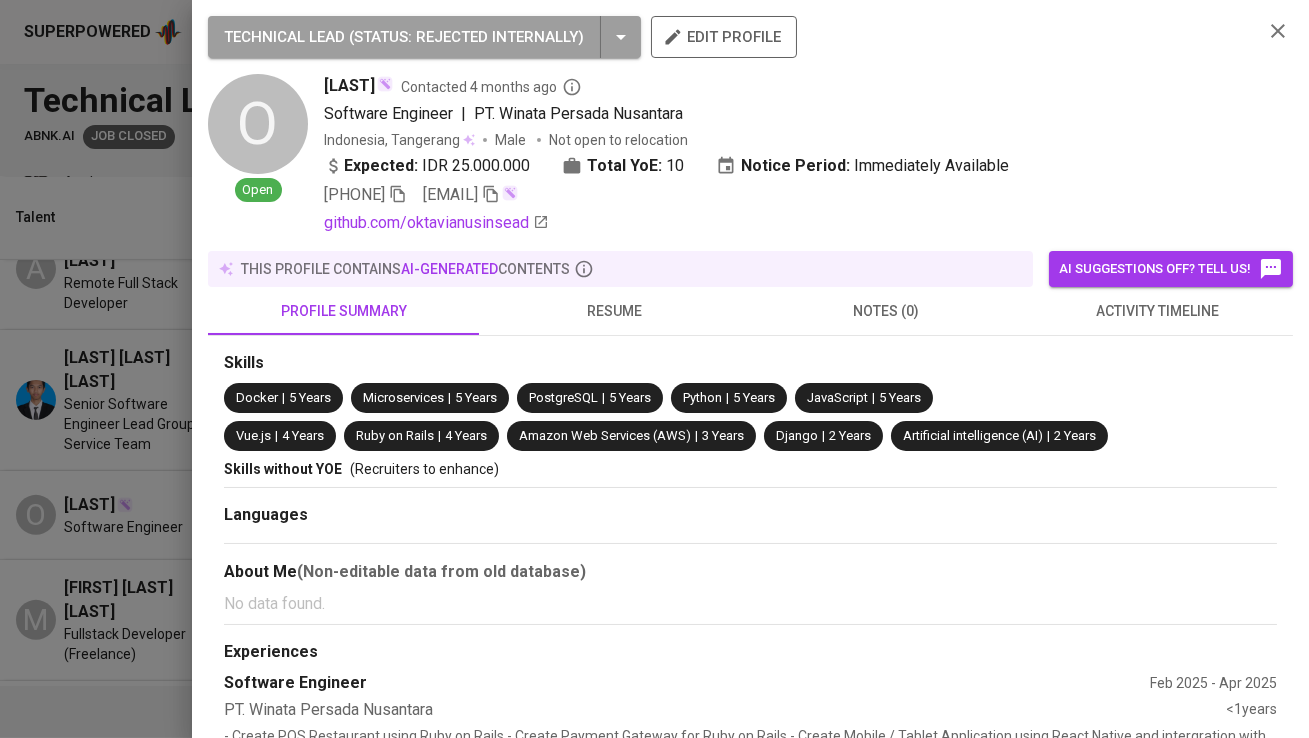type 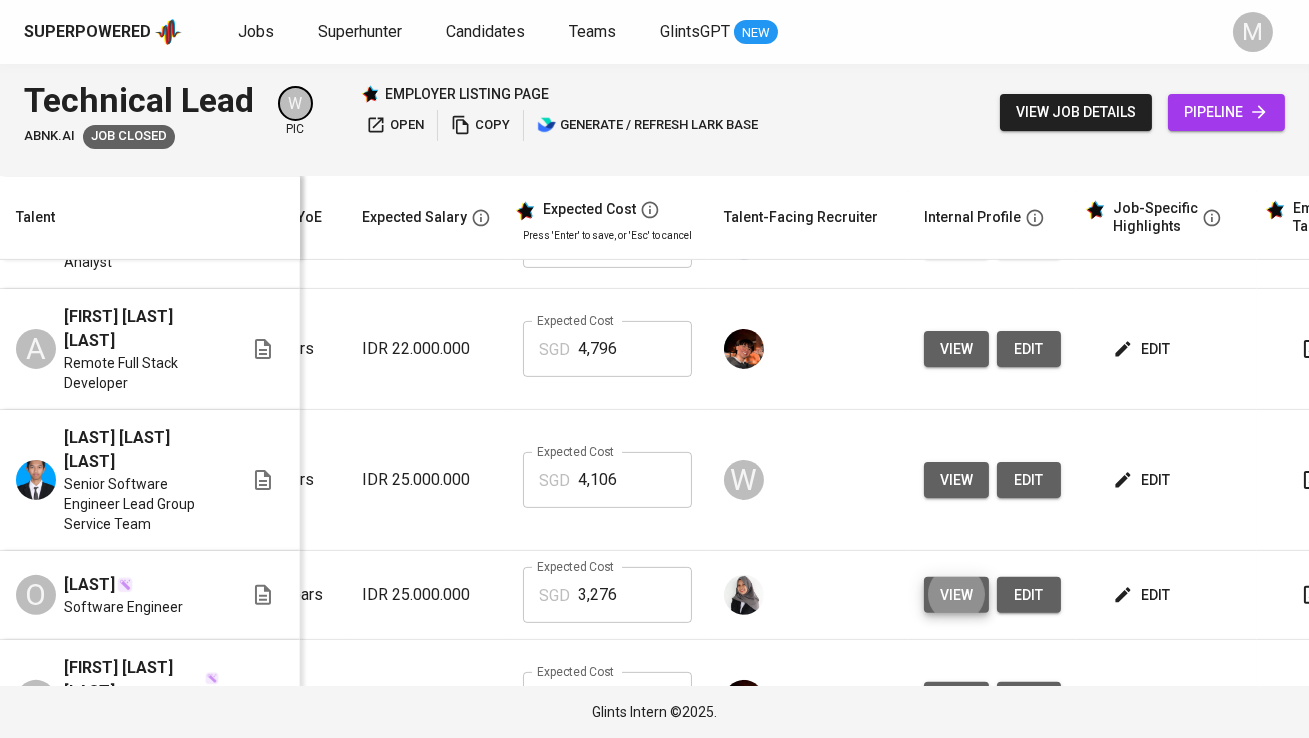 scroll, scrollTop: 1430, scrollLeft: 166, axis: both 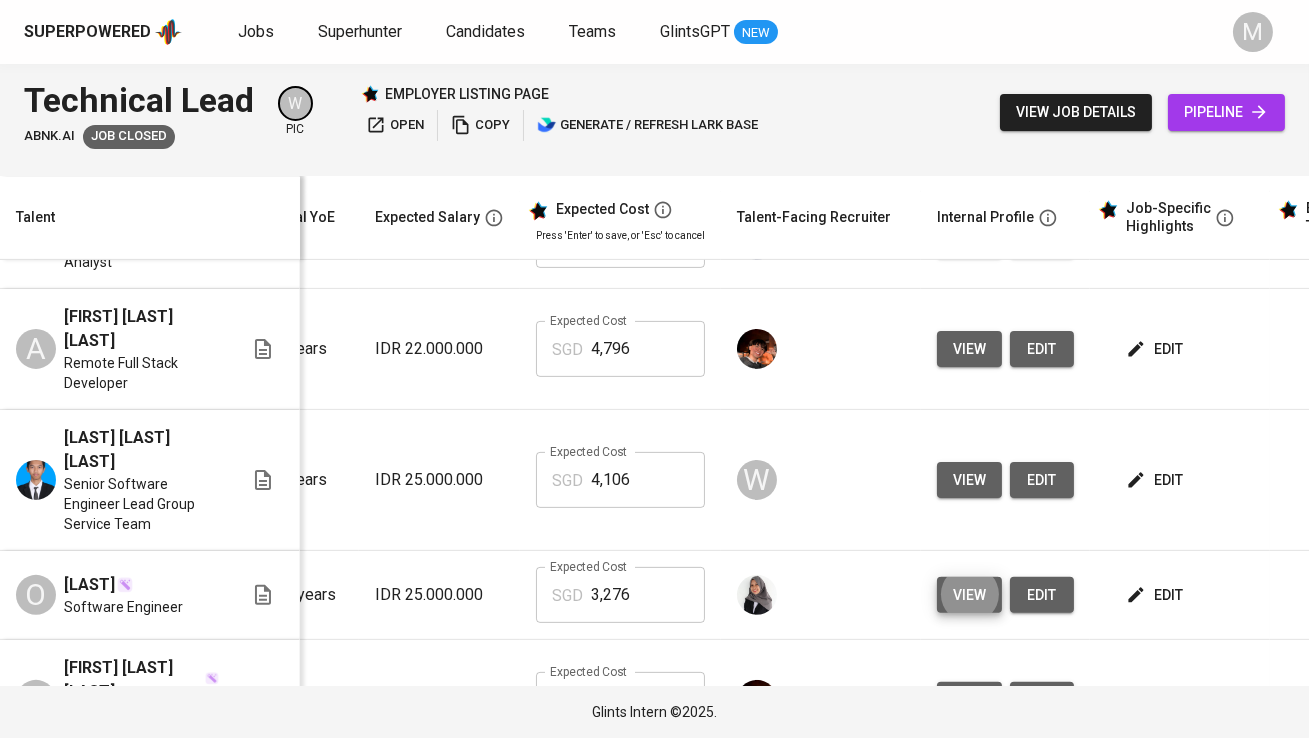 click on "edit" at bounding box center [1156, 480] 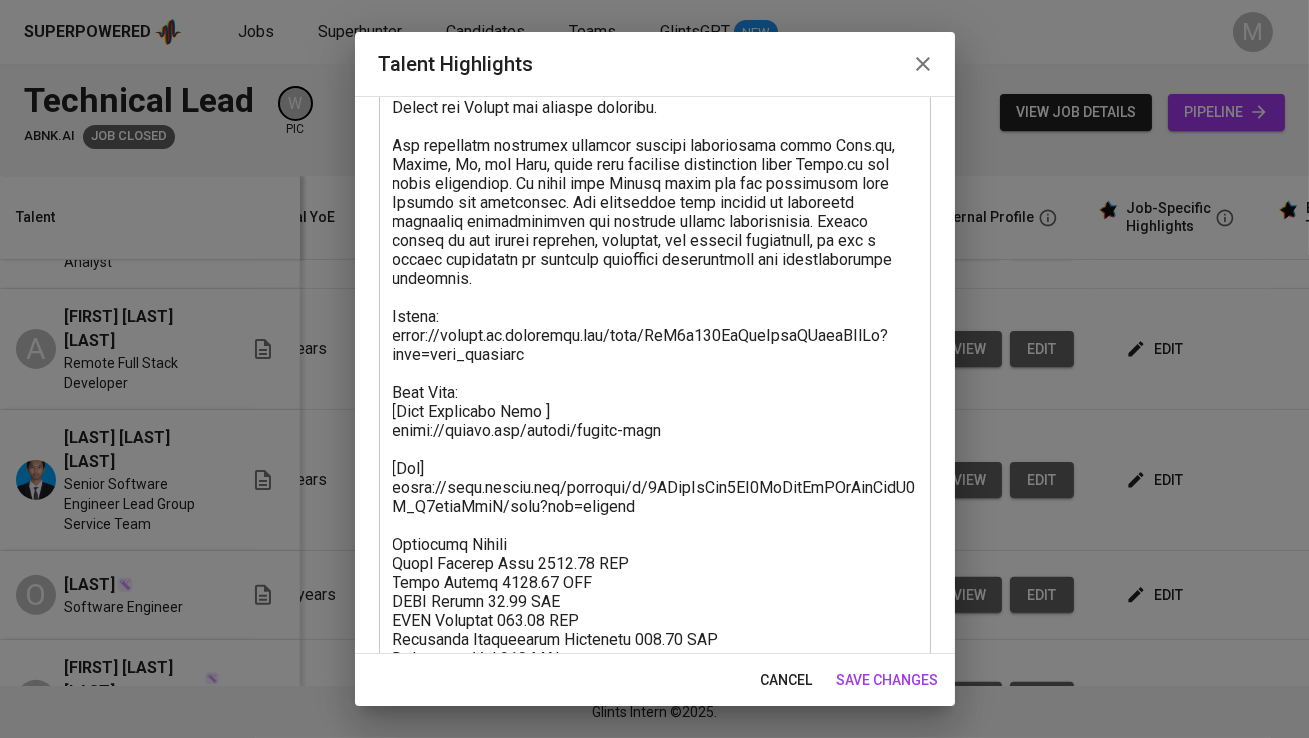 scroll, scrollTop: 690, scrollLeft: 0, axis: vertical 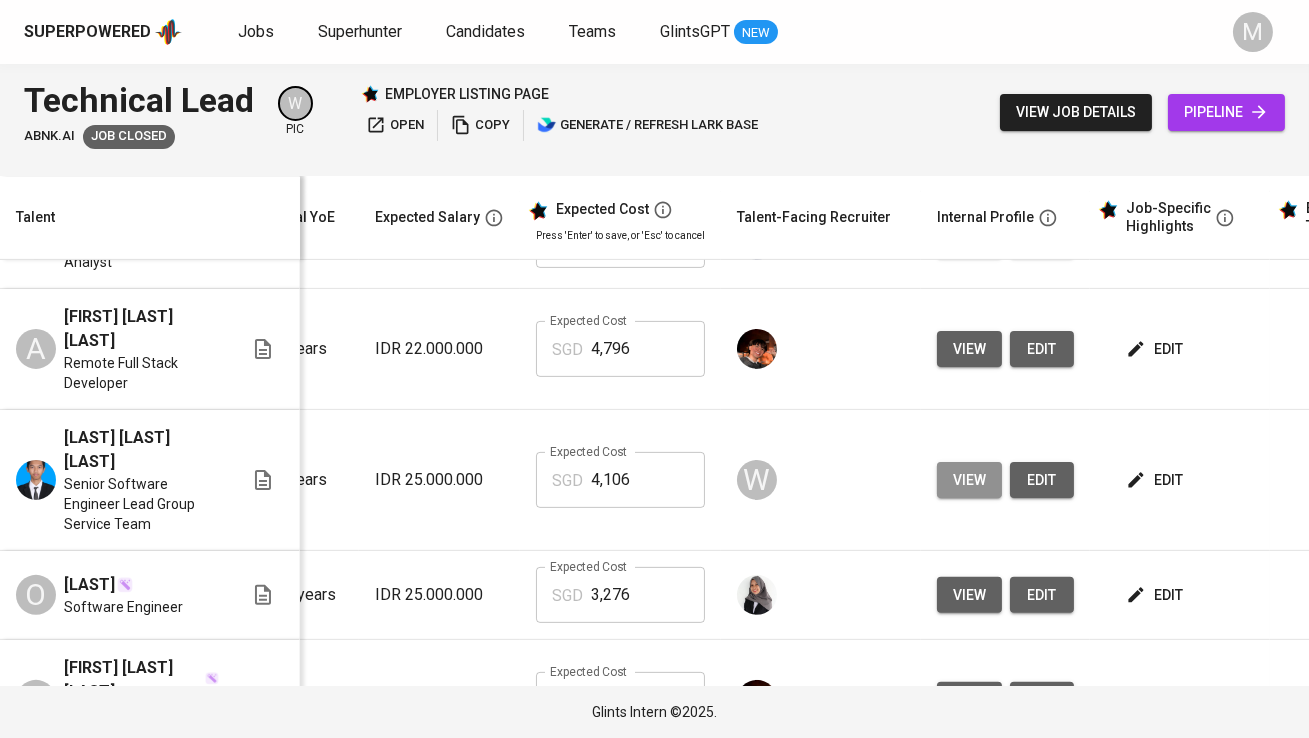 click on "view" at bounding box center [969, 480] 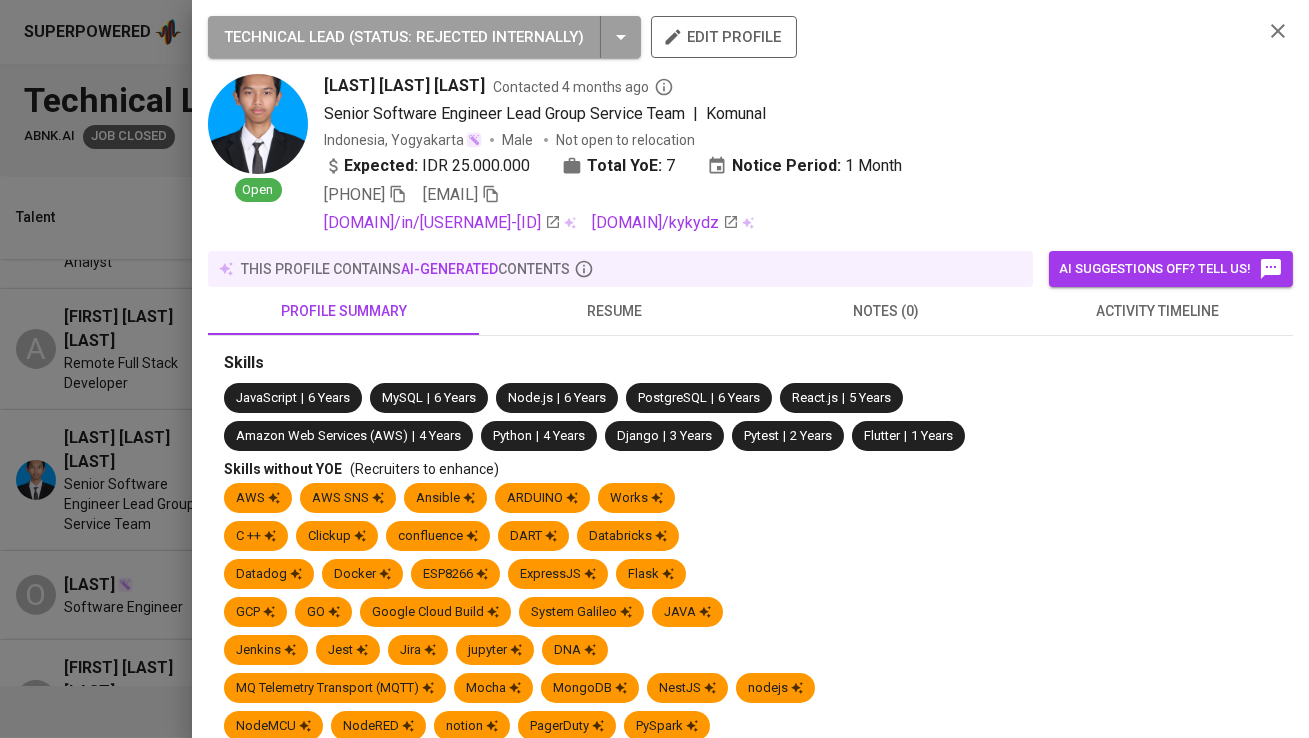 click 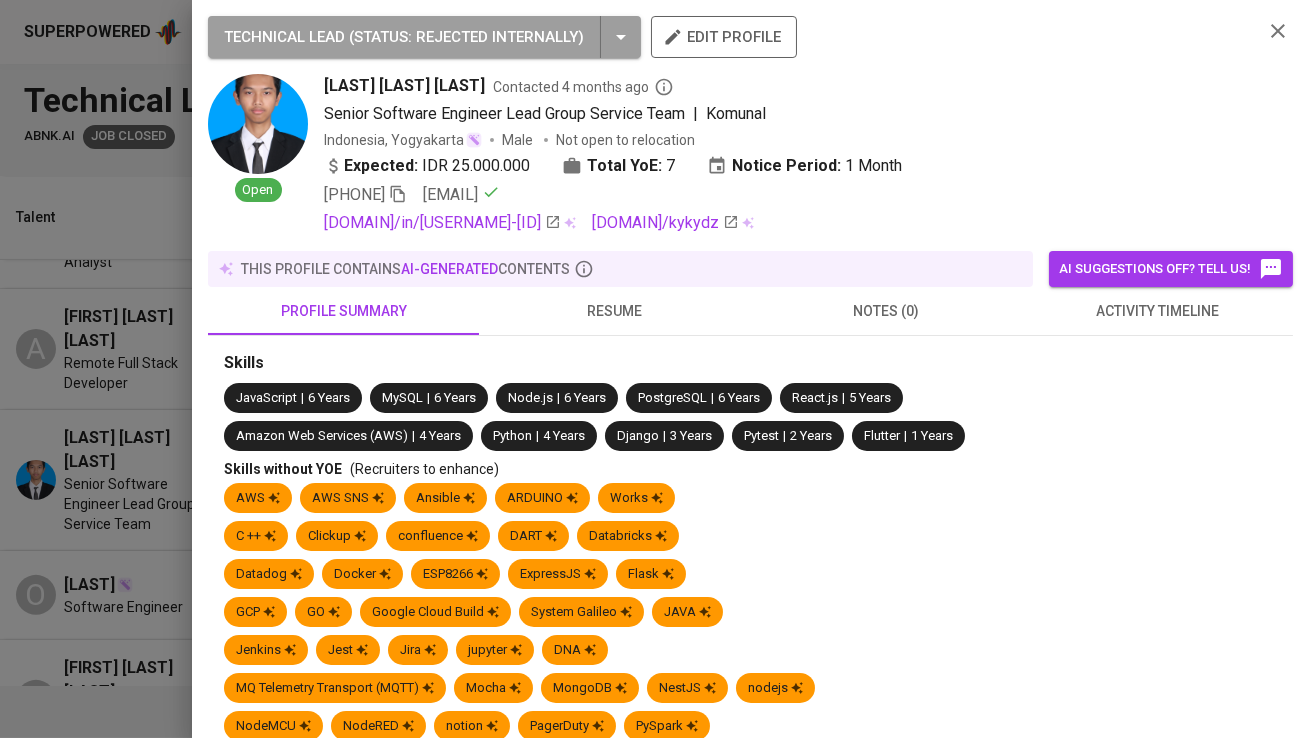 click at bounding box center [491, 194] 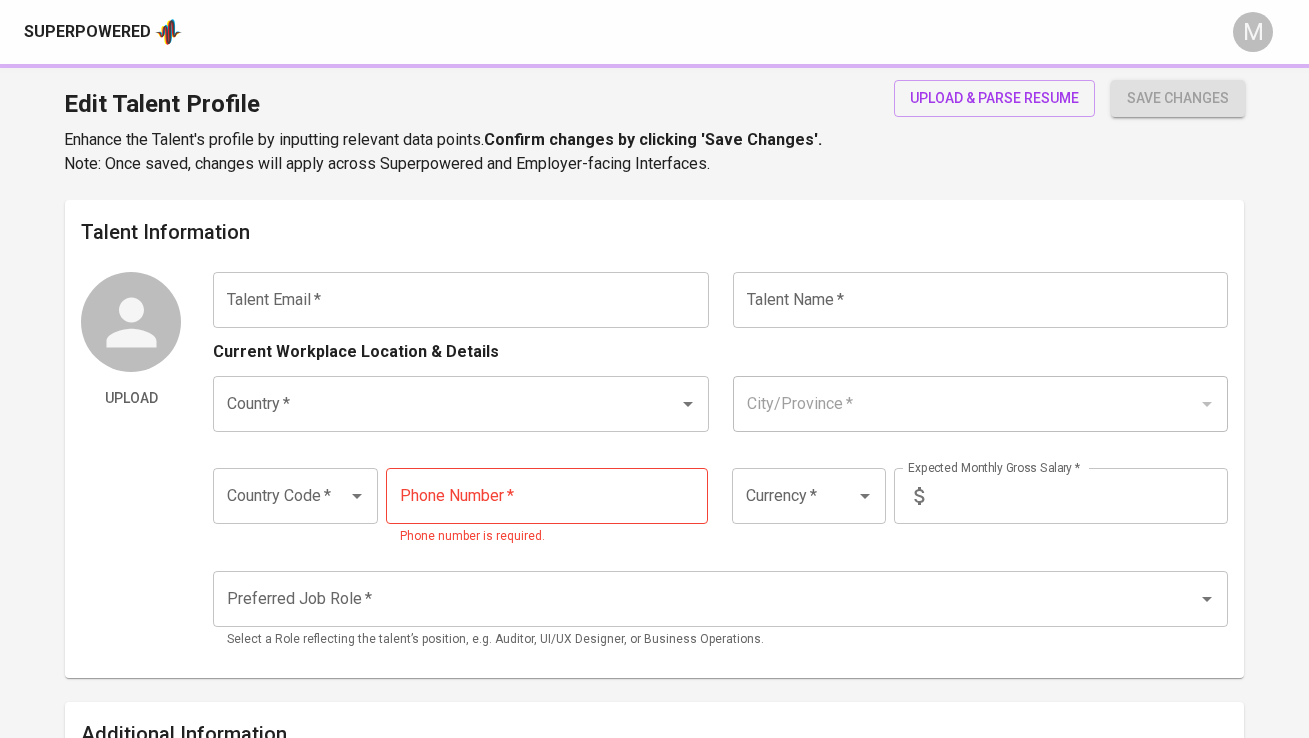 scroll, scrollTop: 0, scrollLeft: 0, axis: both 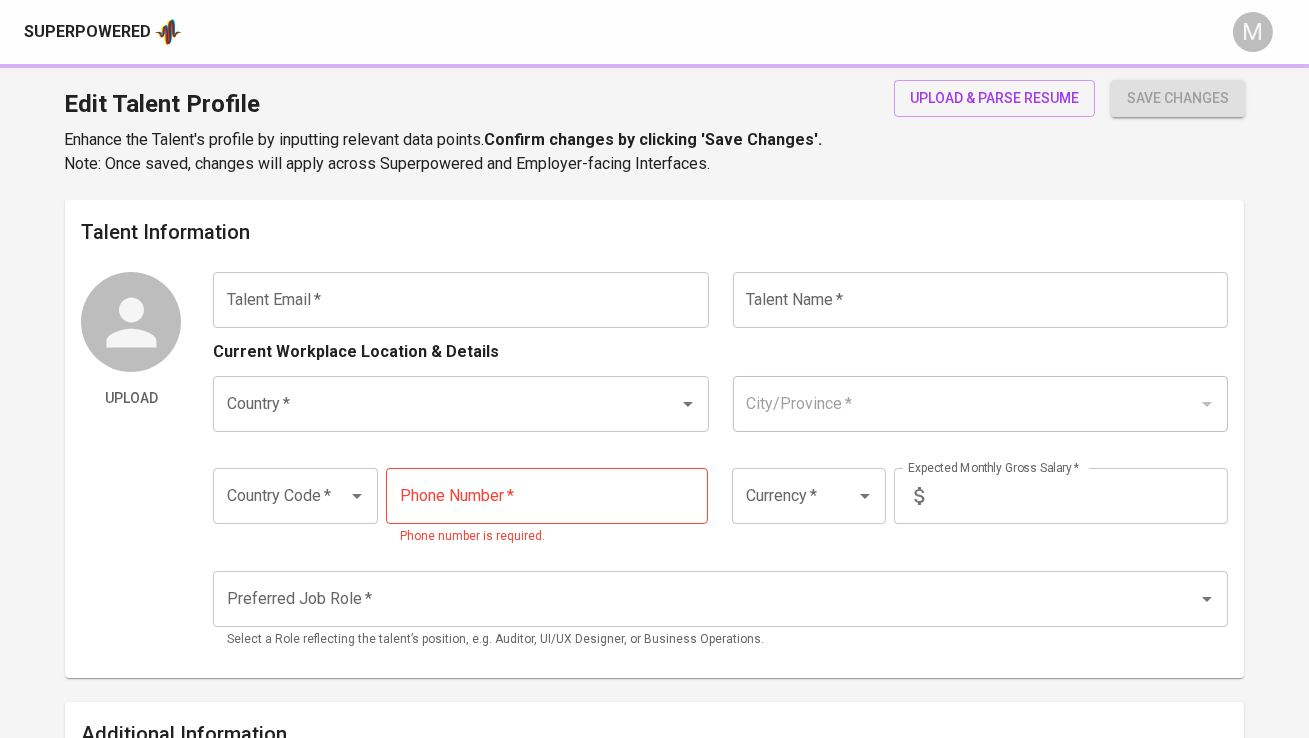 type on "[EMAIL]" 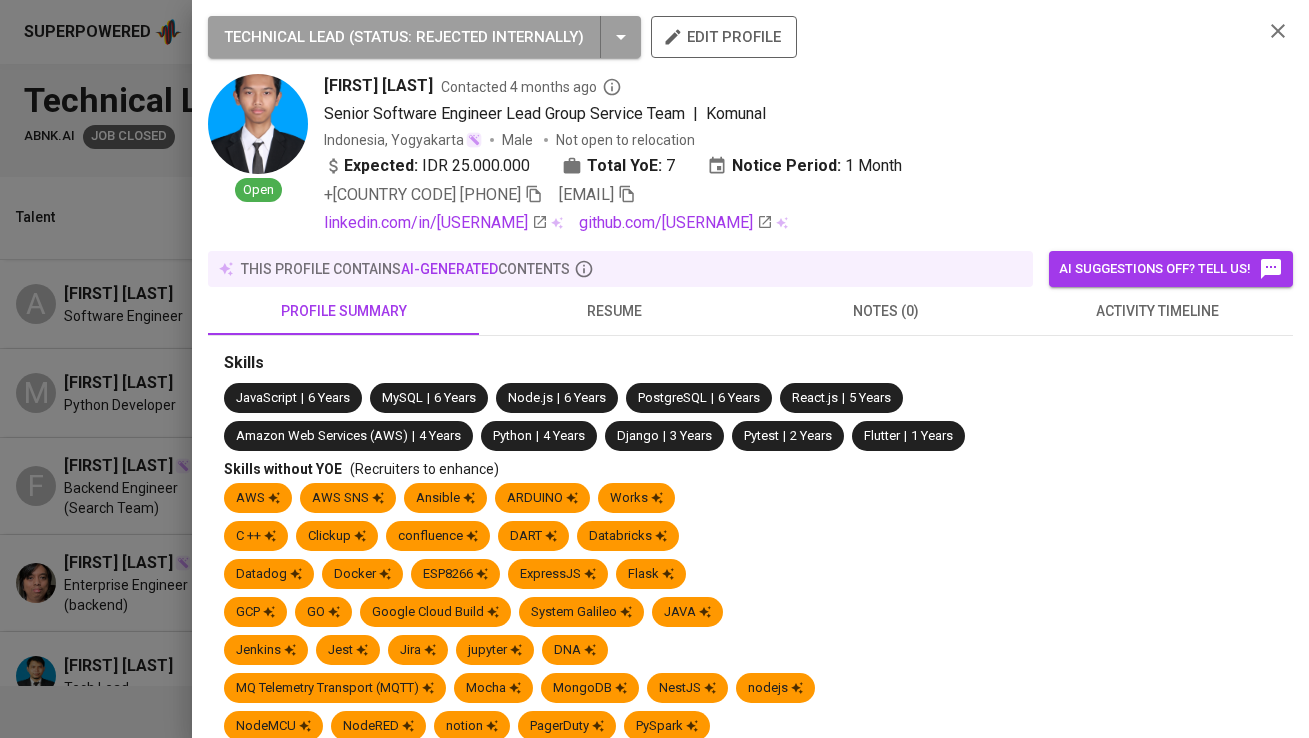scroll, scrollTop: 0, scrollLeft: 0, axis: both 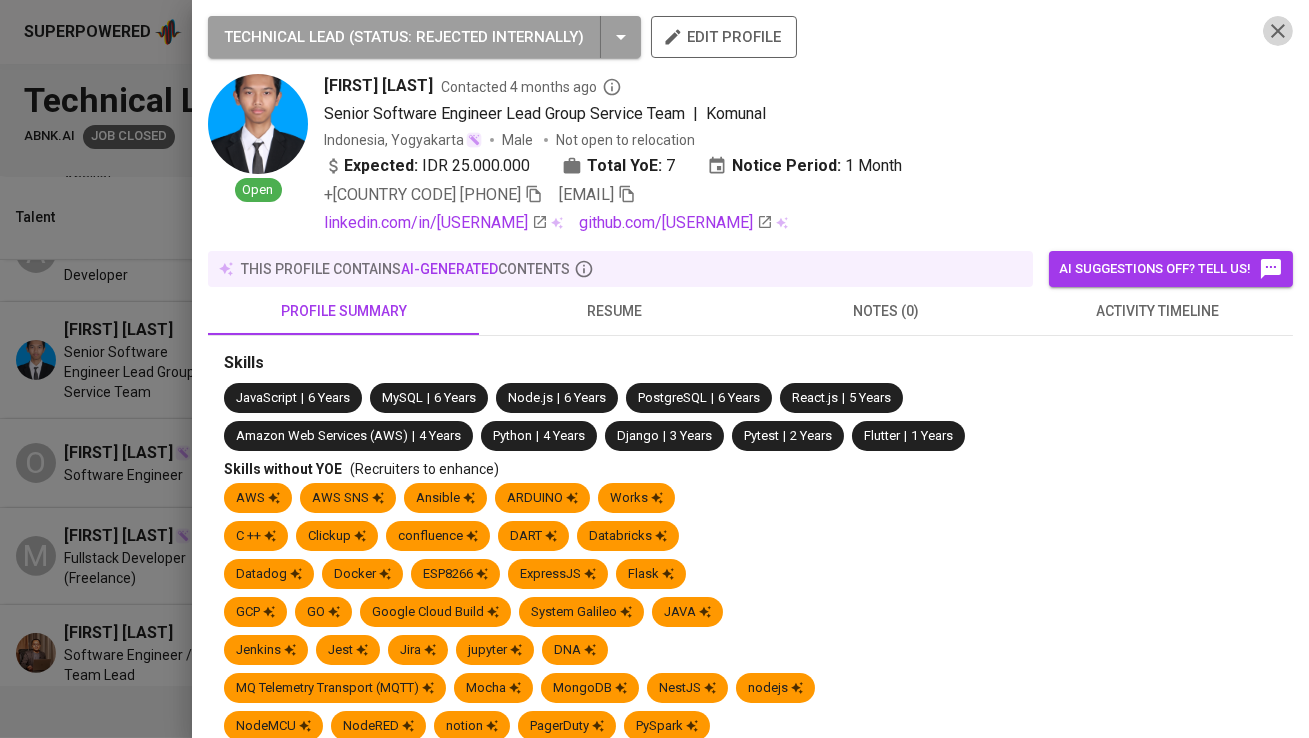 click at bounding box center (1278, 31) 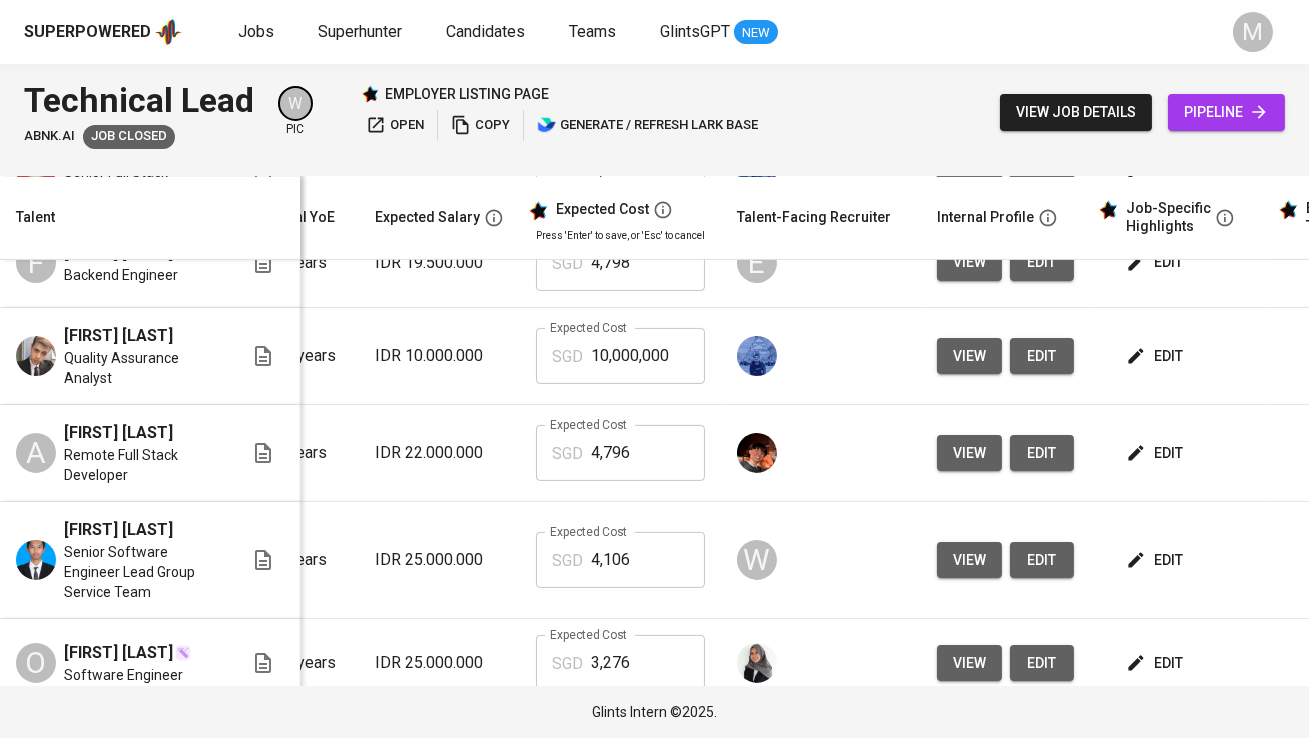 scroll, scrollTop: 1228, scrollLeft: 262, axis: both 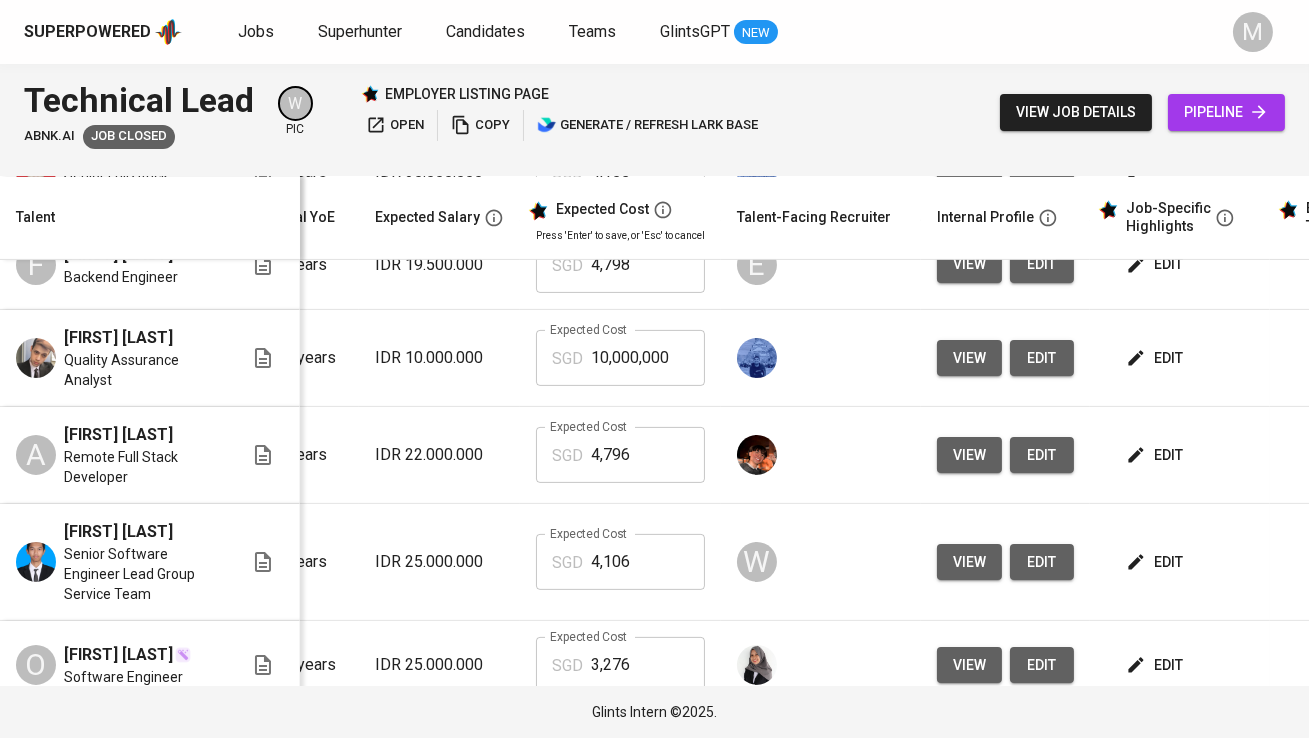 click on "view" at bounding box center [969, 358] 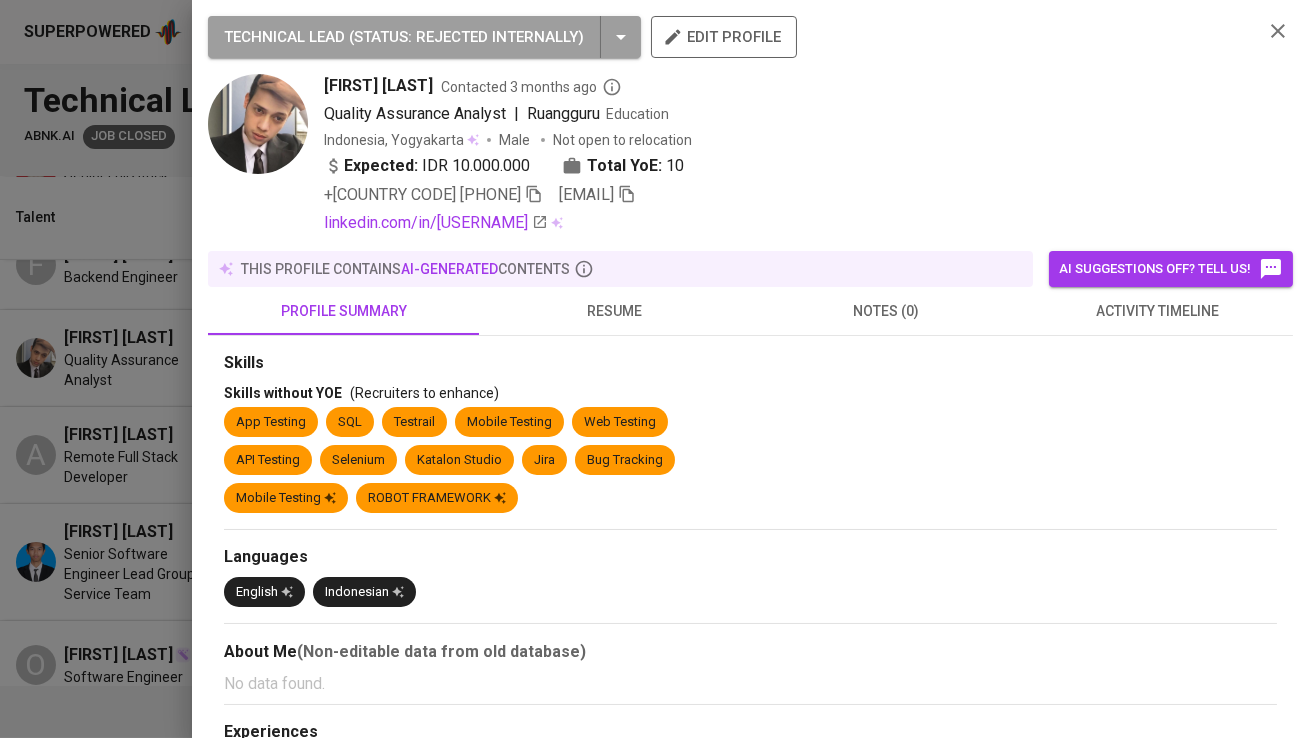 type 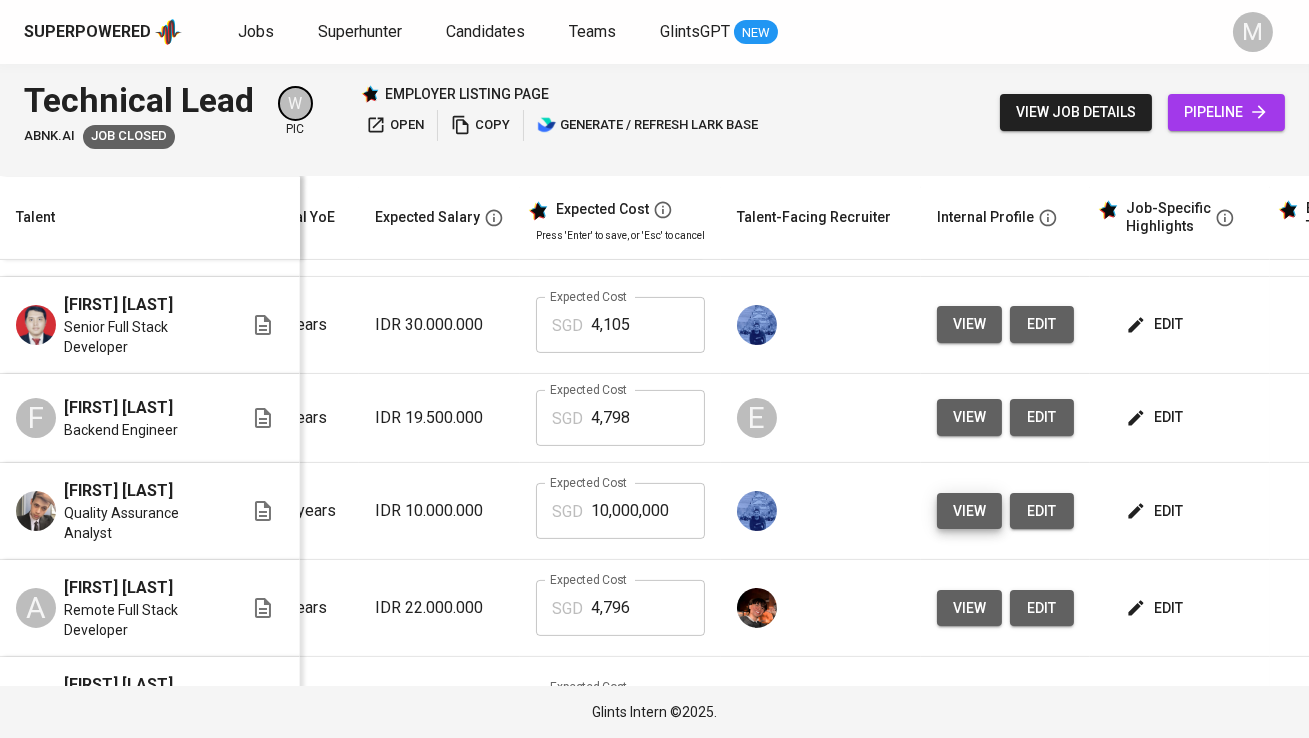 scroll, scrollTop: 1071, scrollLeft: 262, axis: both 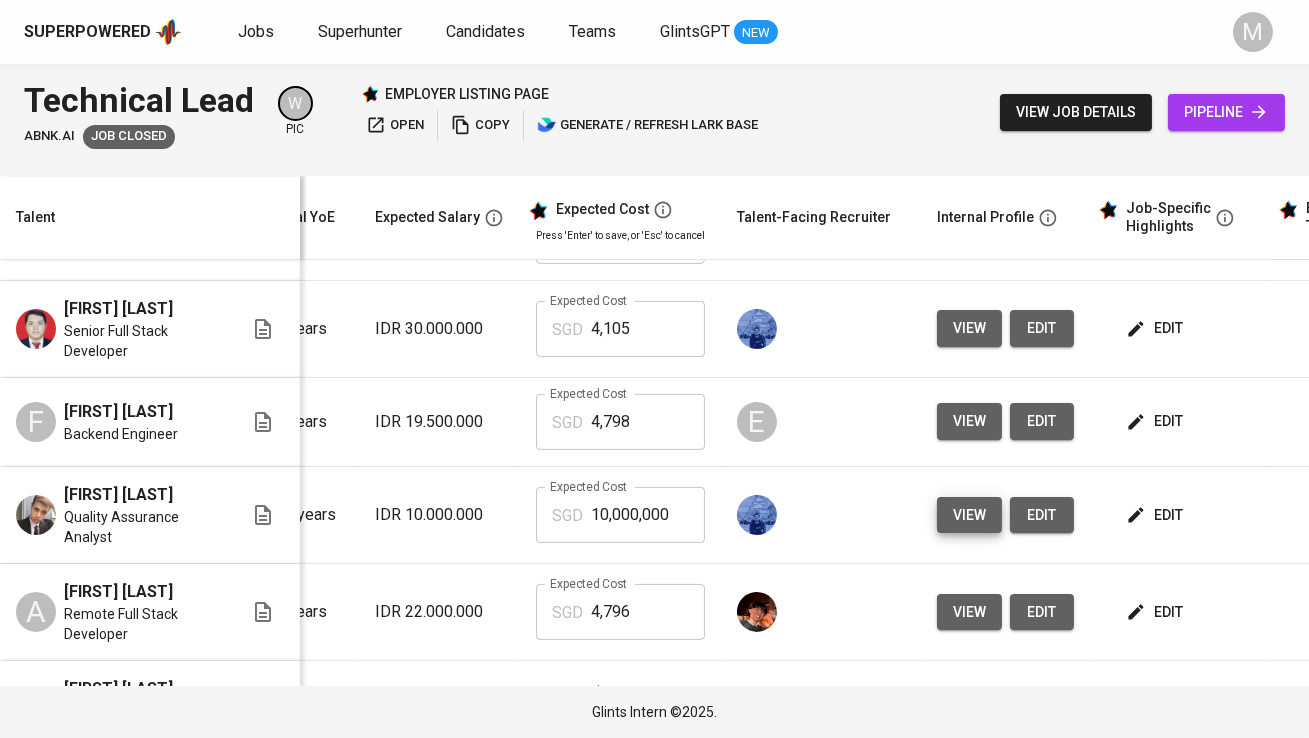 click on "view" at bounding box center [969, 328] 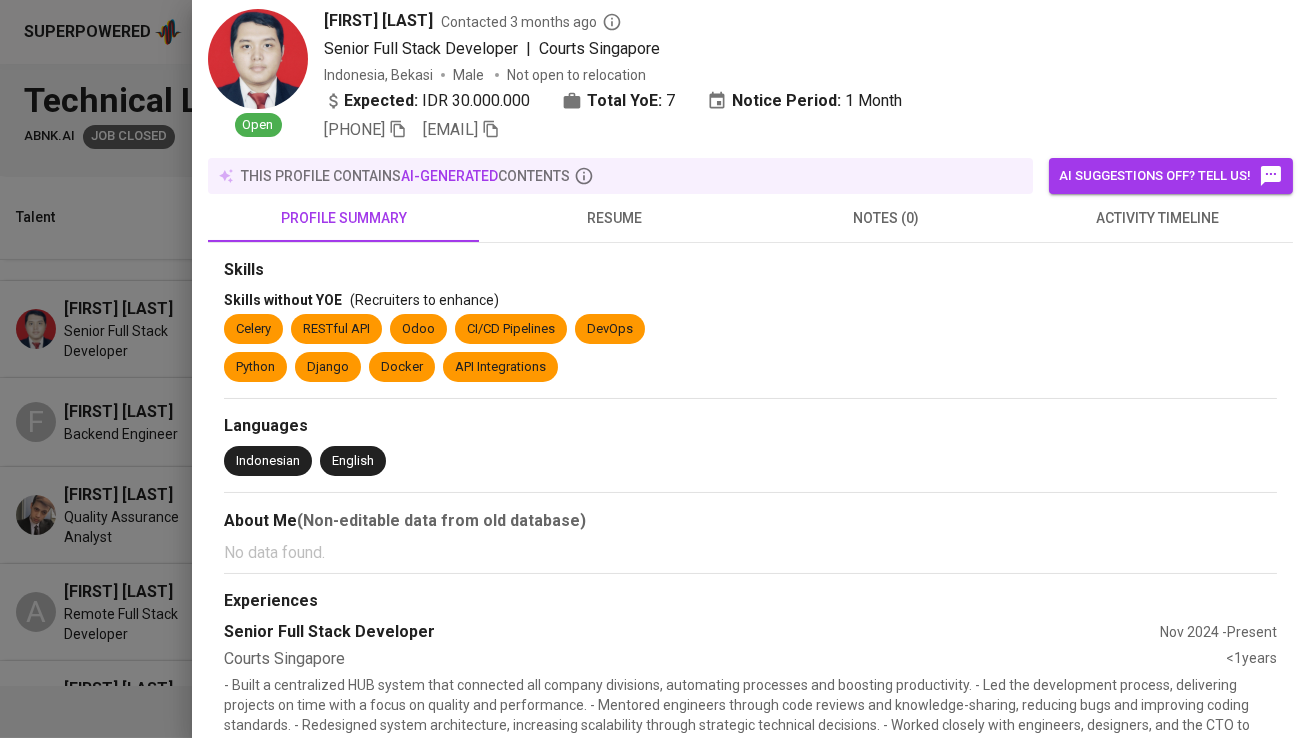 scroll, scrollTop: 0, scrollLeft: 0, axis: both 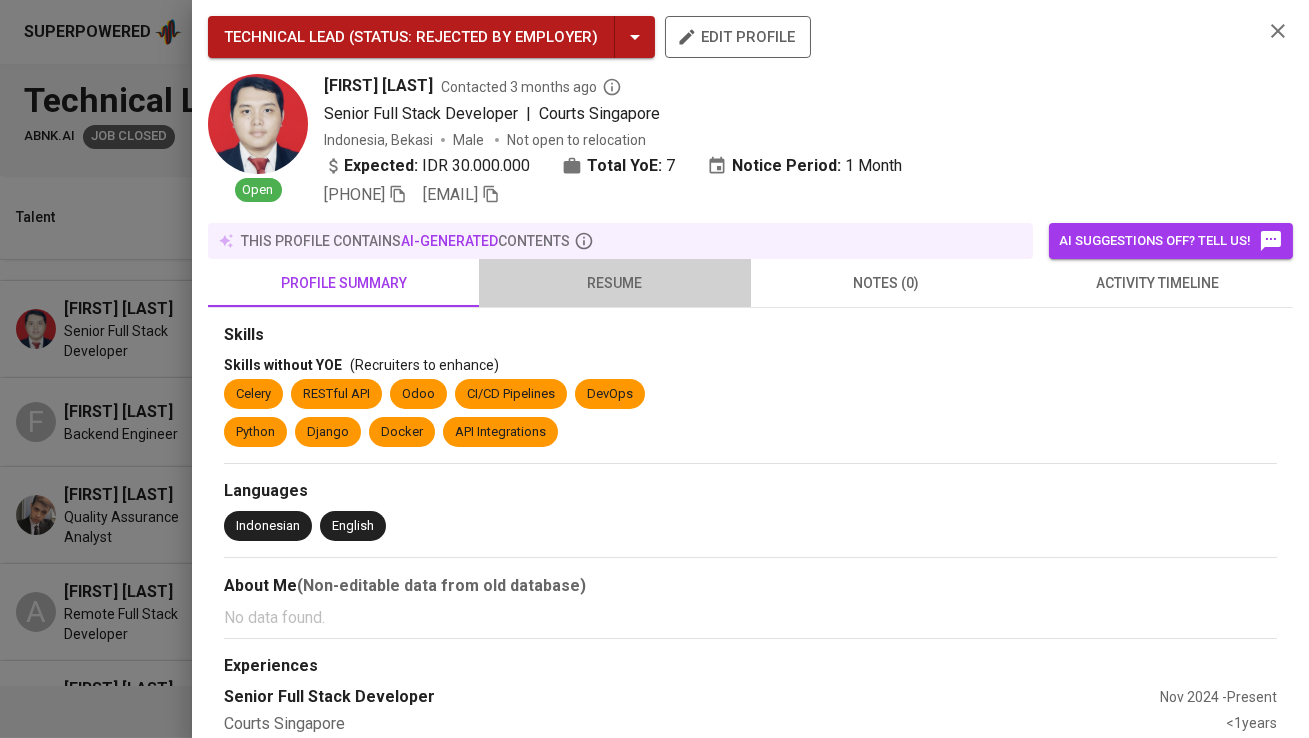 click on "resume" at bounding box center [614, 283] 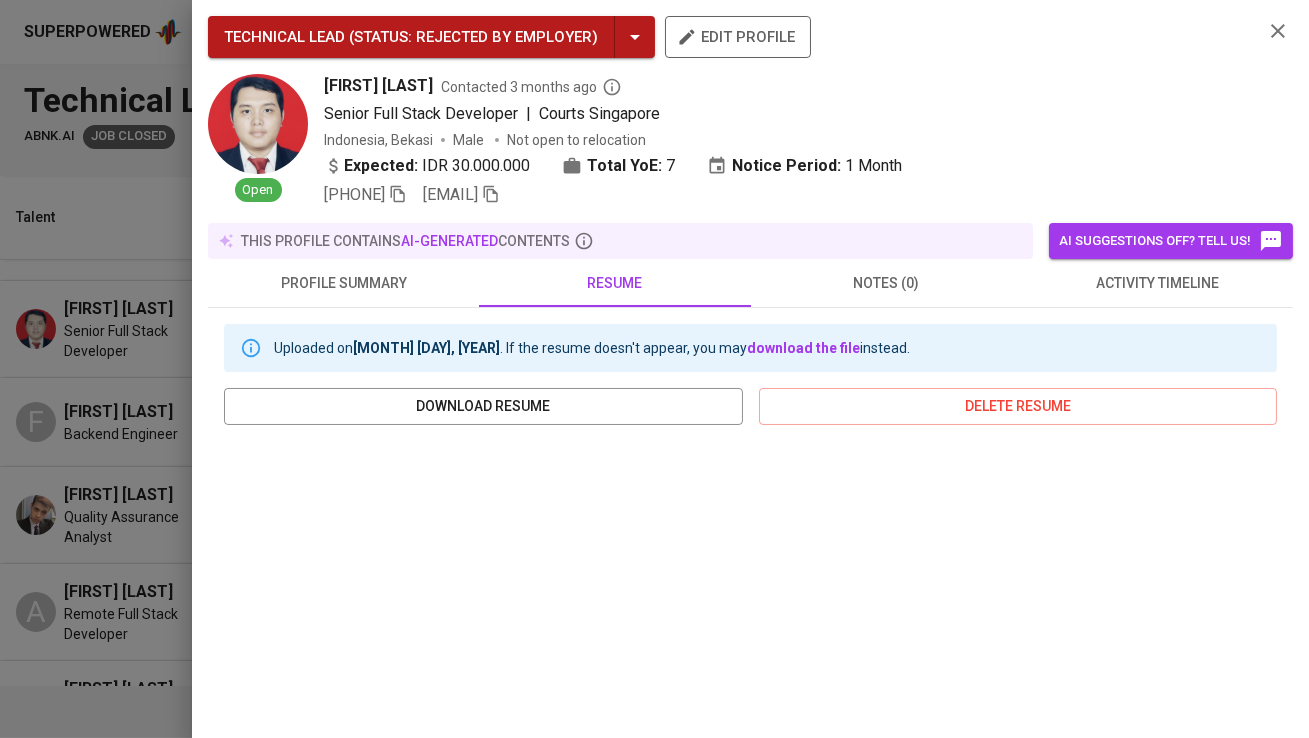 scroll, scrollTop: 334, scrollLeft: 0, axis: vertical 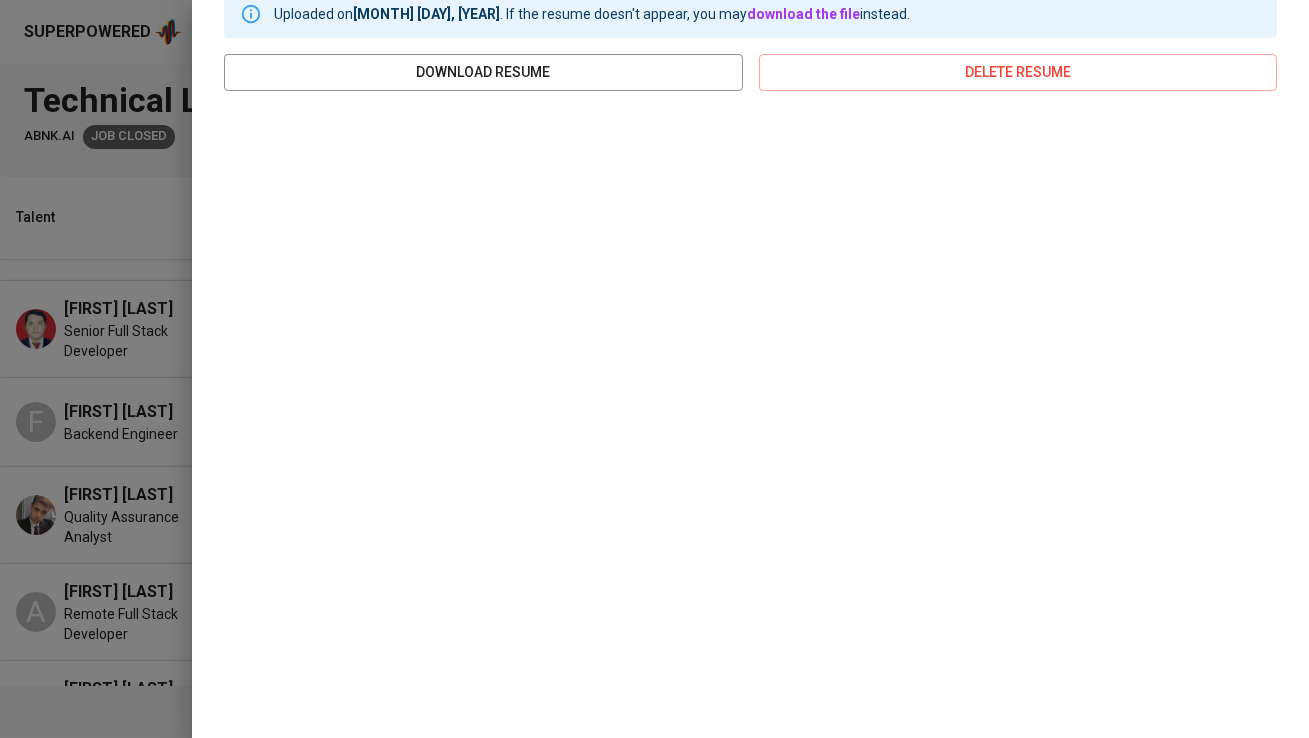 type 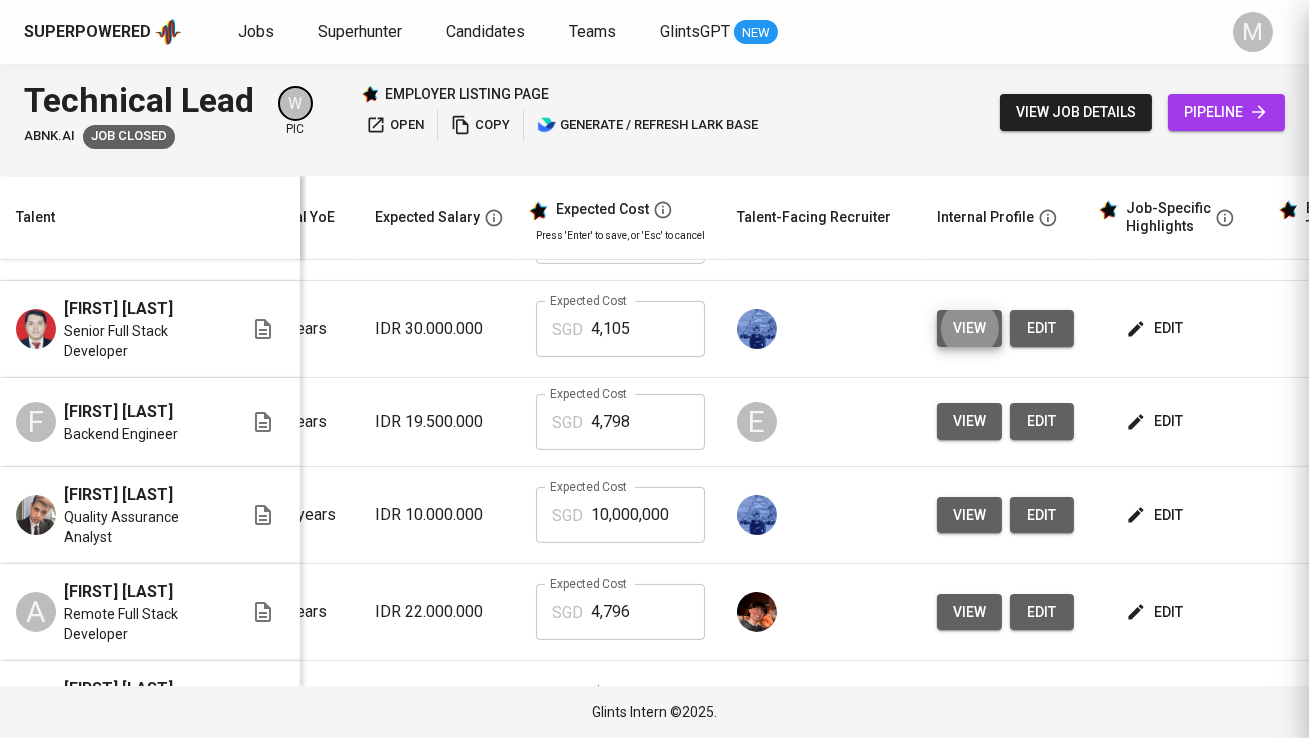 scroll, scrollTop: 0, scrollLeft: 0, axis: both 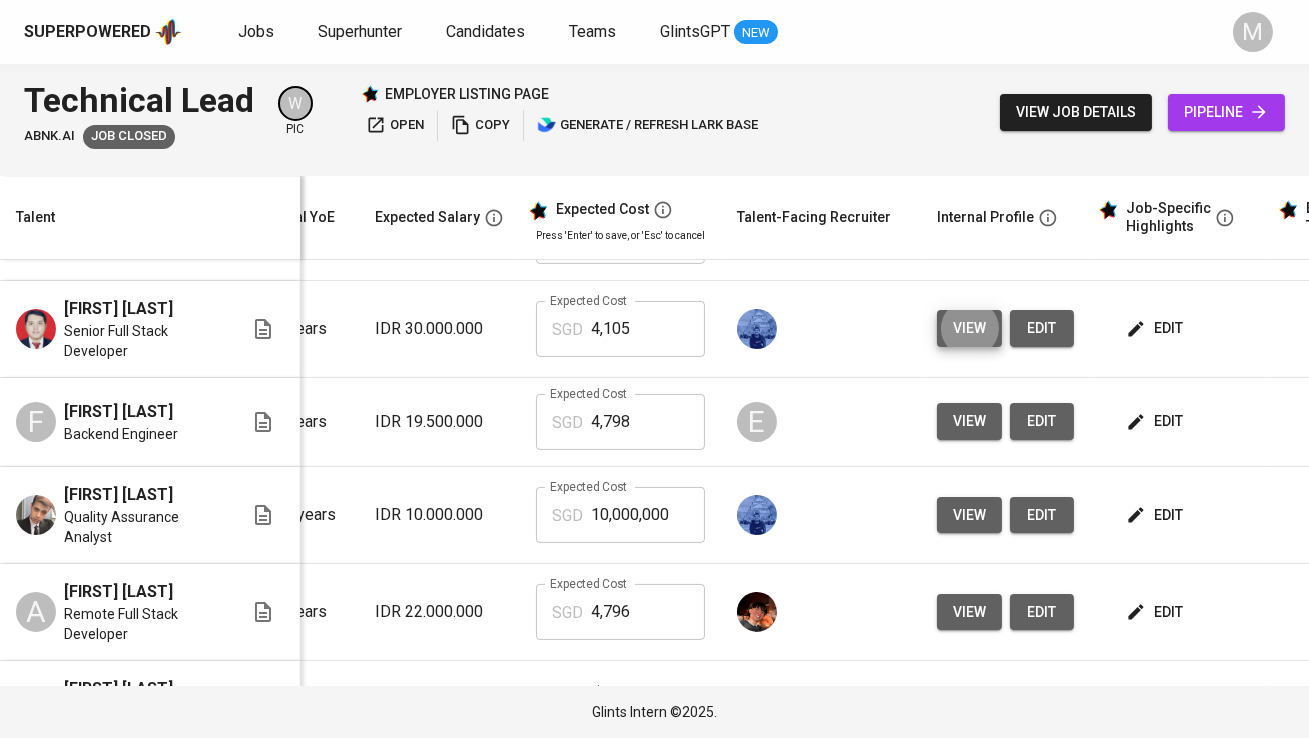 click on "edit" at bounding box center (1156, 328) 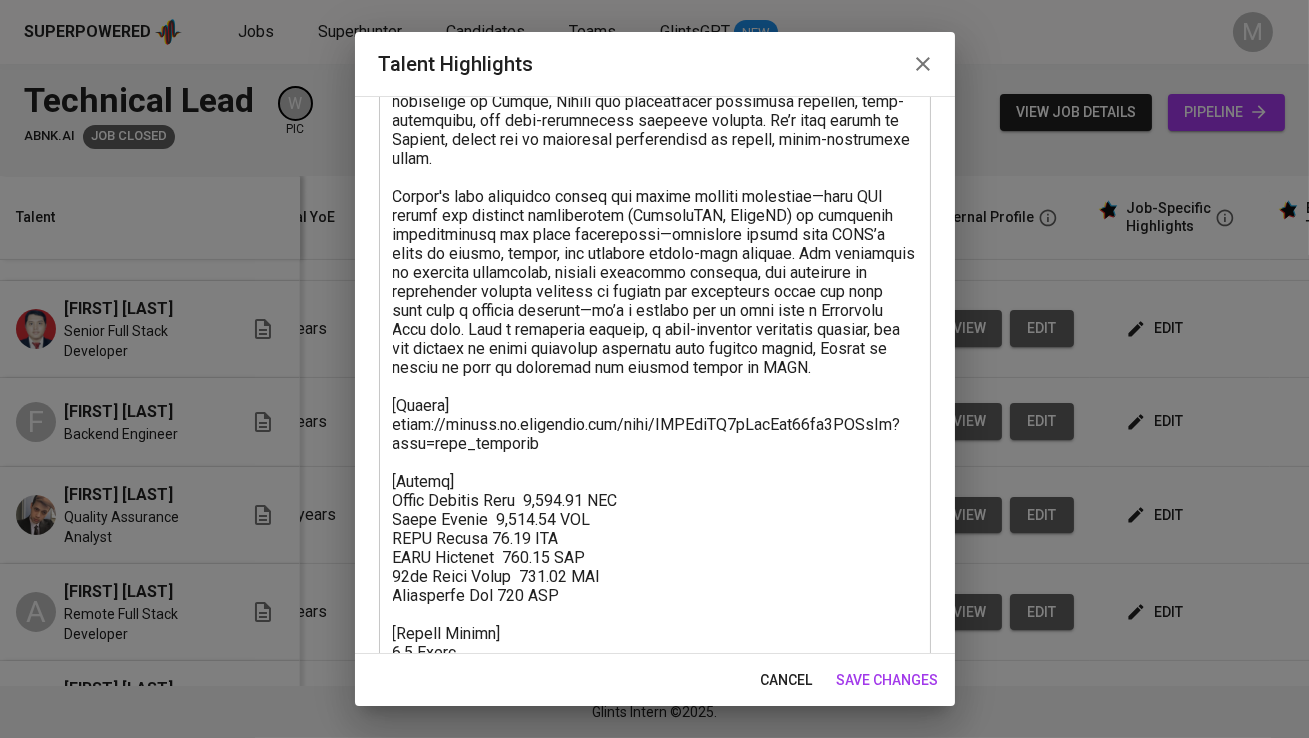 scroll, scrollTop: 580, scrollLeft: 0, axis: vertical 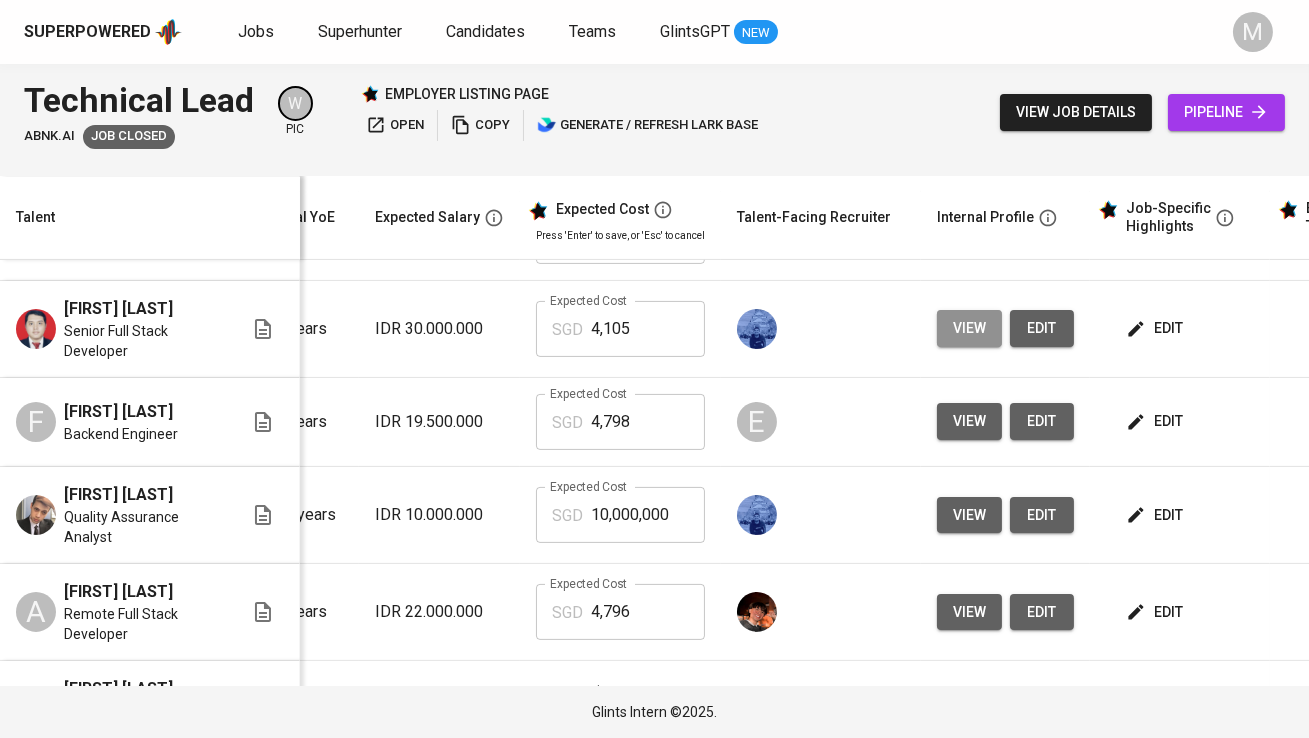 click on "view" at bounding box center [969, 328] 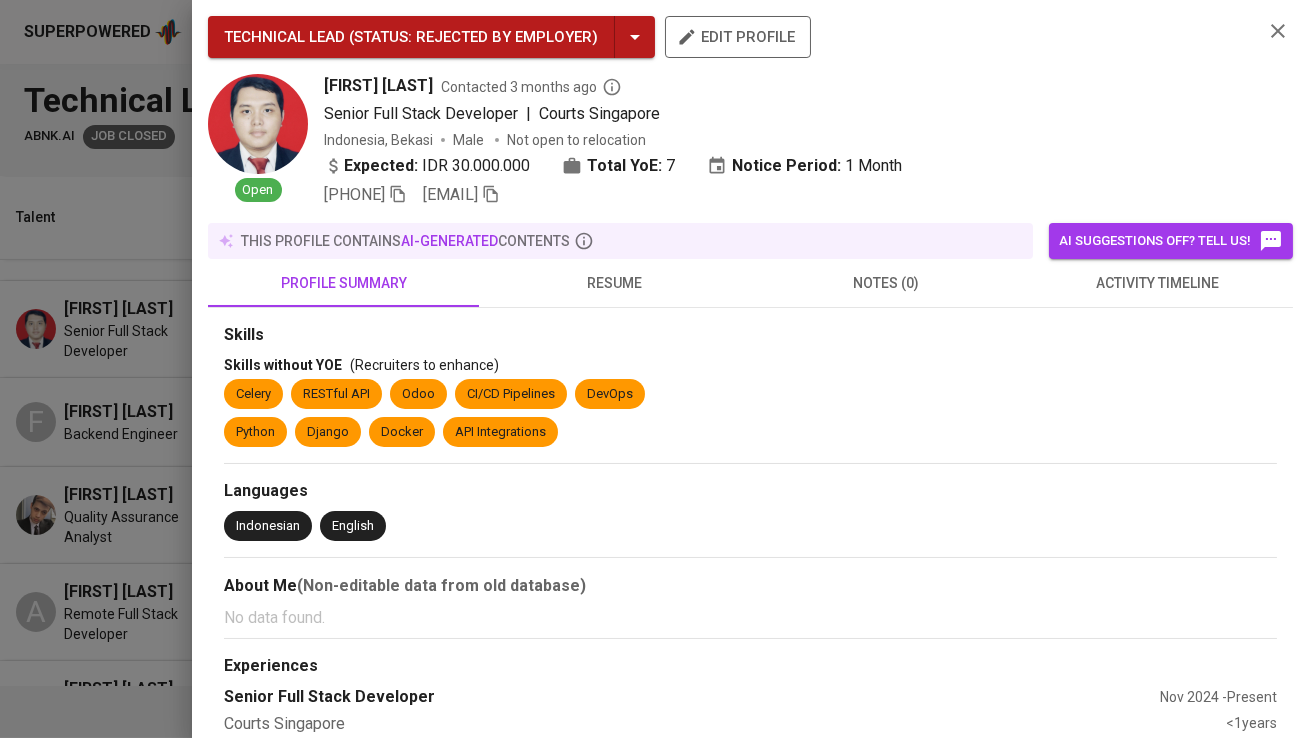 click on "+62 838-7292-8505   ikhsanbayu.uplink@gmail.com" at bounding box center (785, 195) 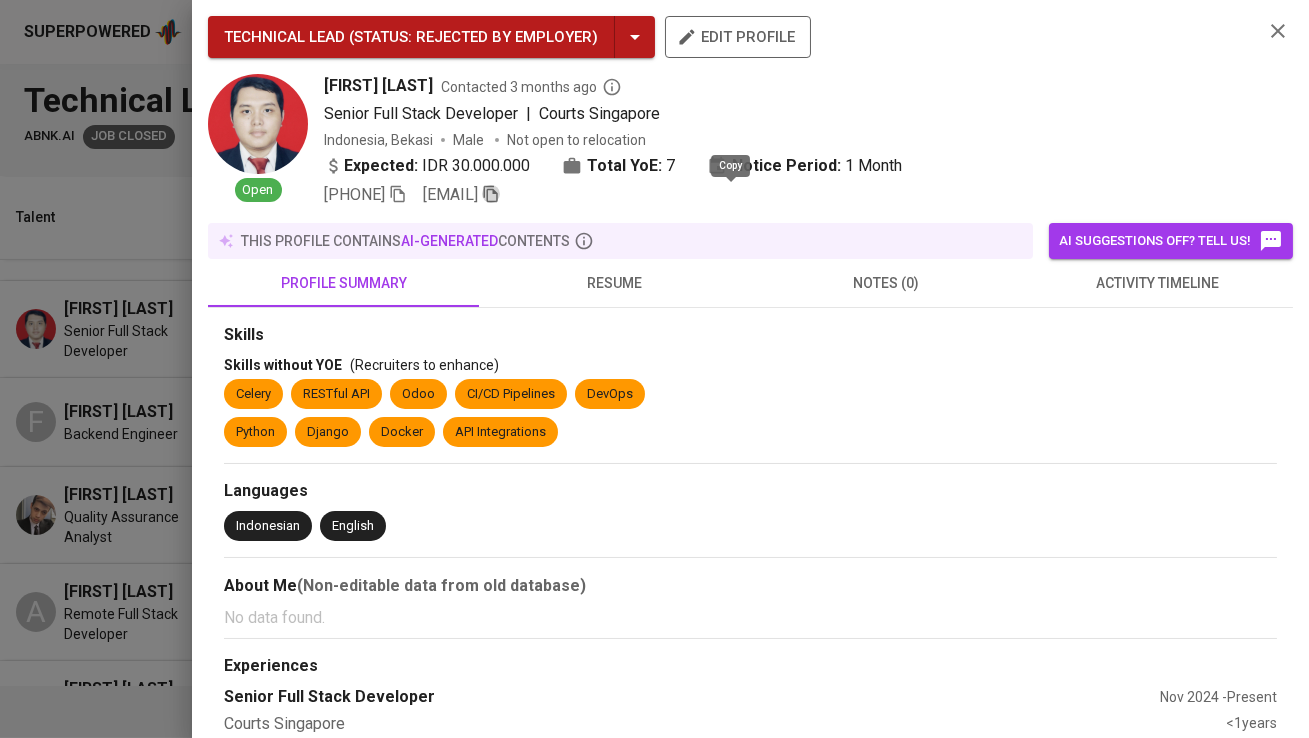 click 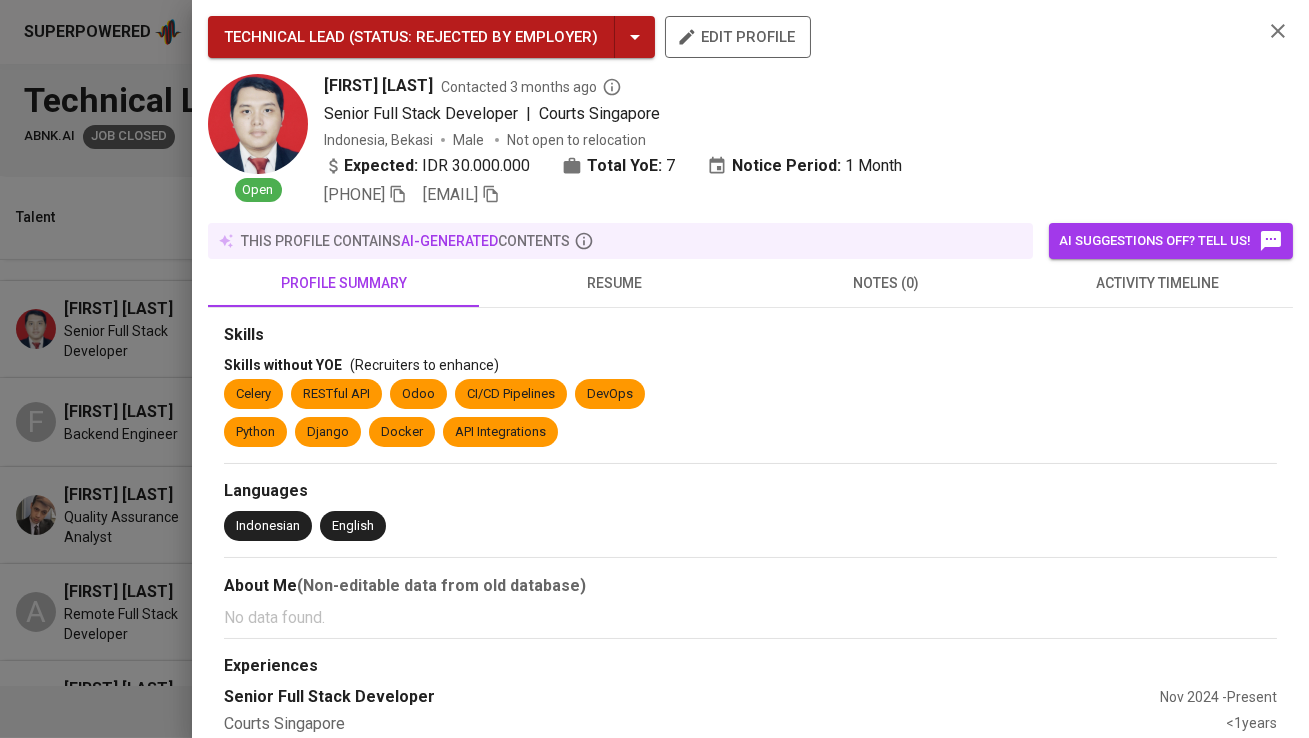 click 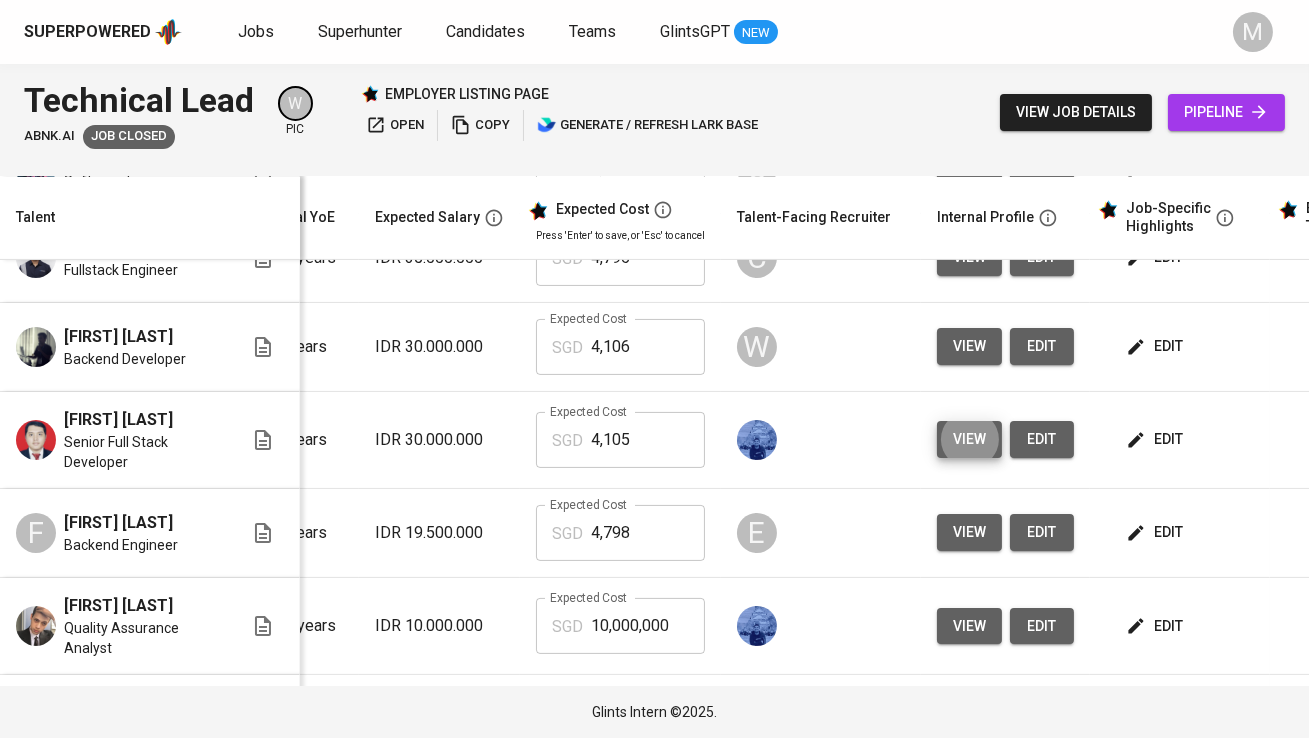 scroll, scrollTop: 954, scrollLeft: 262, axis: both 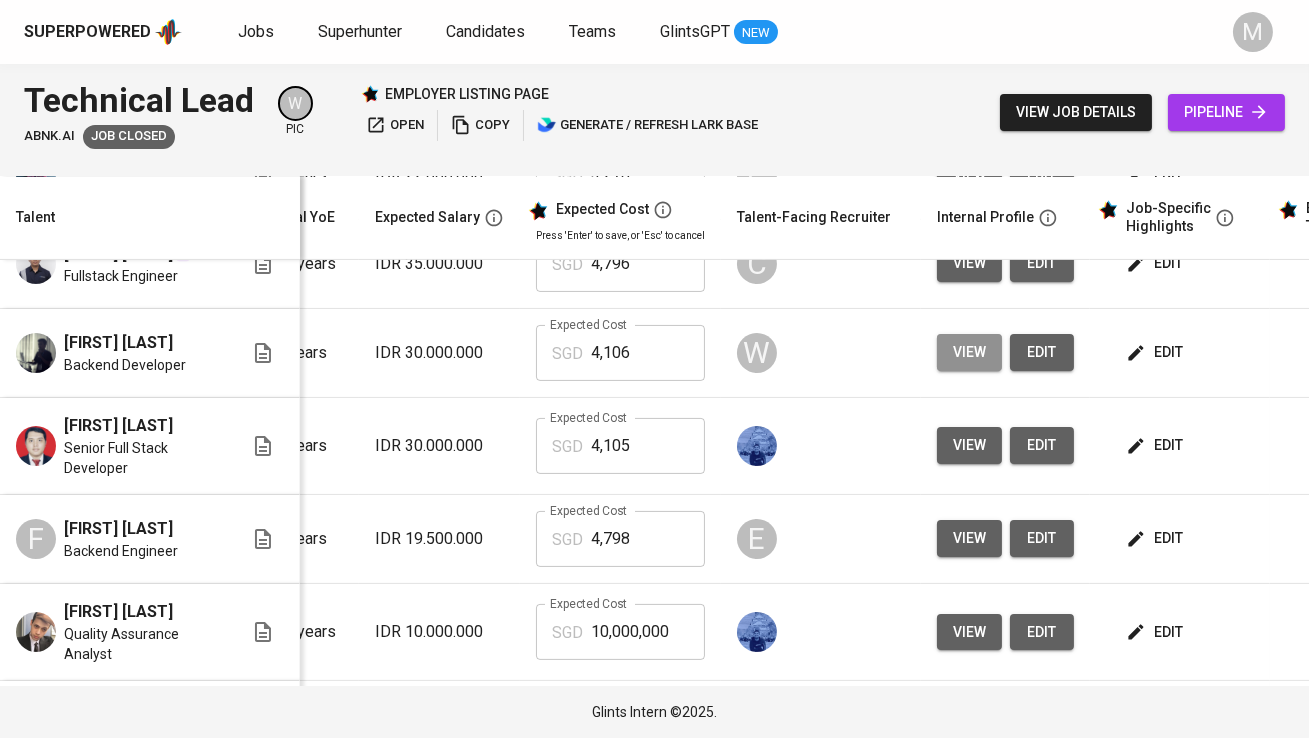 click on "view" at bounding box center (969, 352) 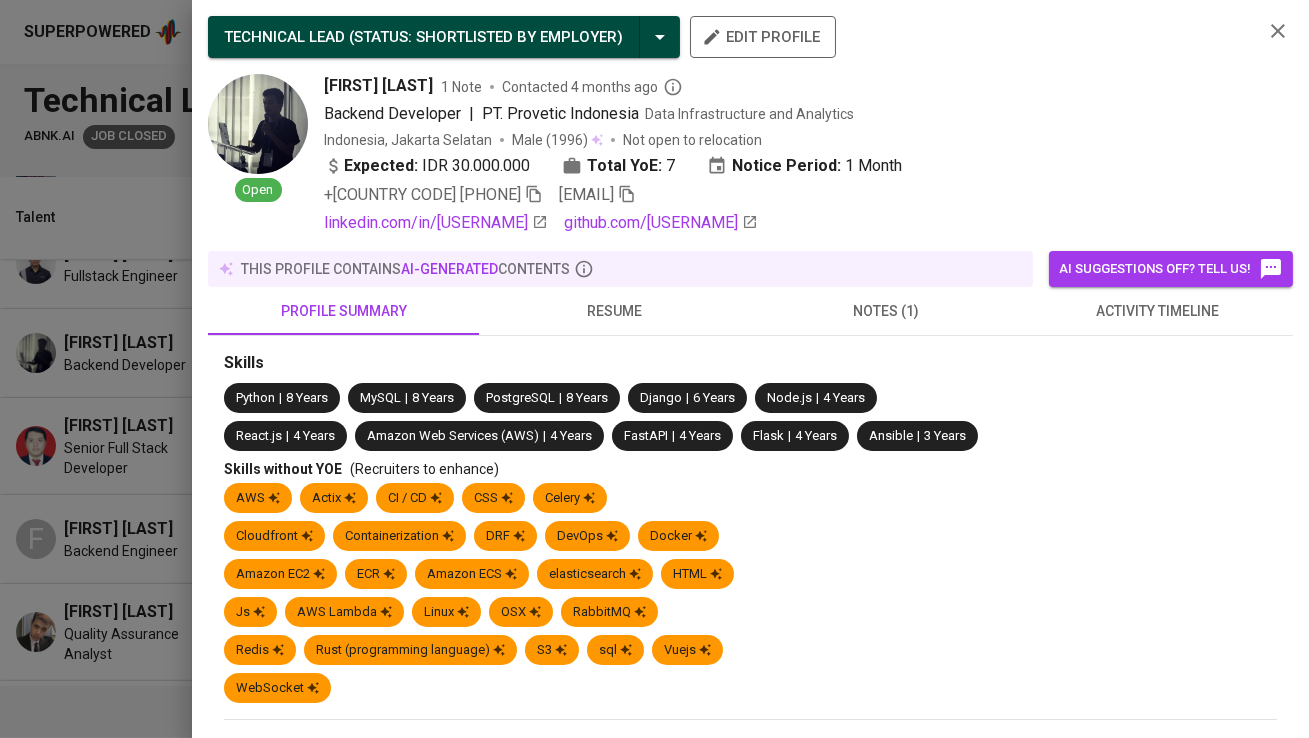 click on "resume" at bounding box center [614, 311] 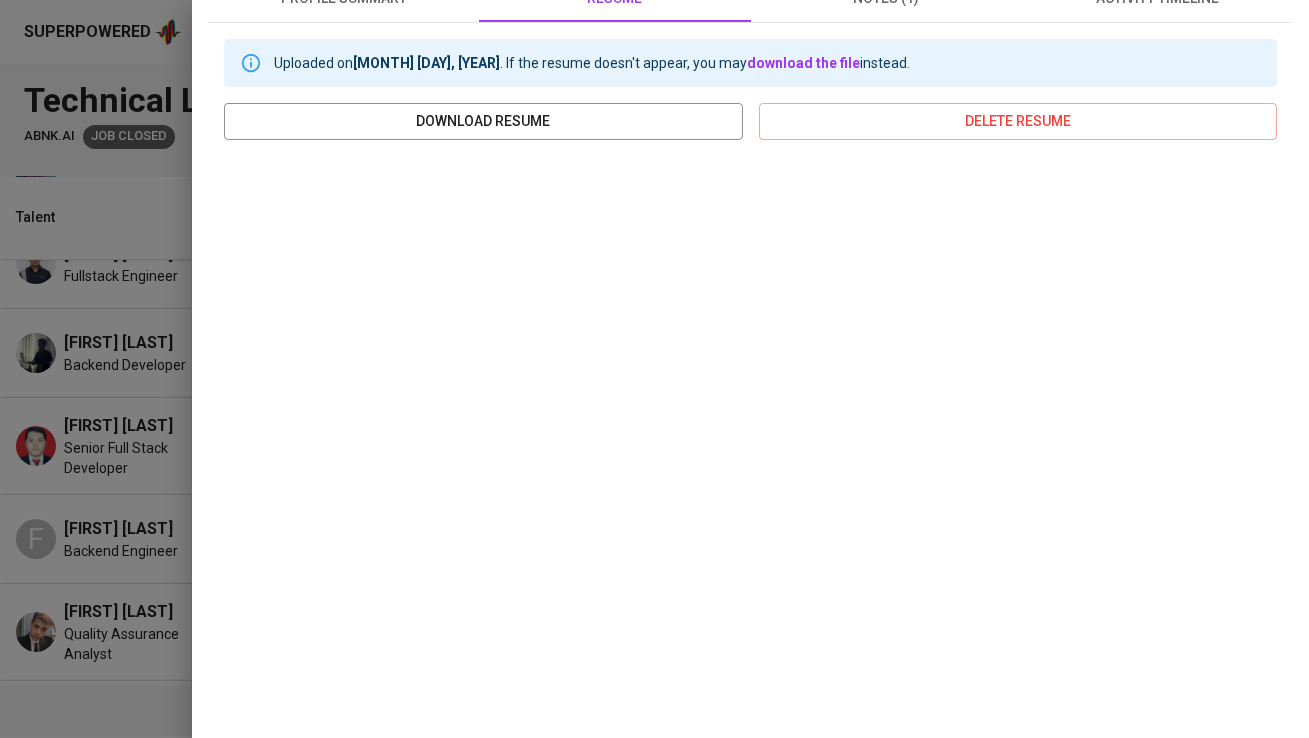 scroll, scrollTop: 0, scrollLeft: 0, axis: both 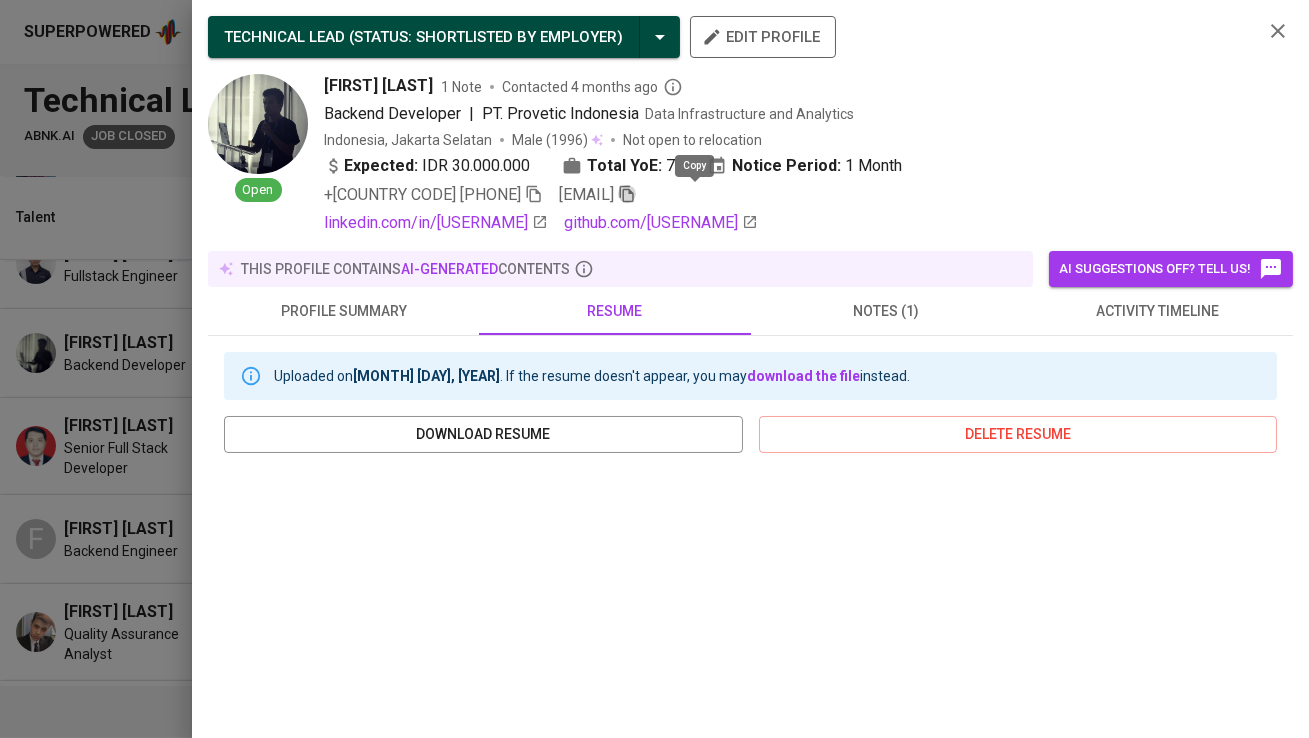 click 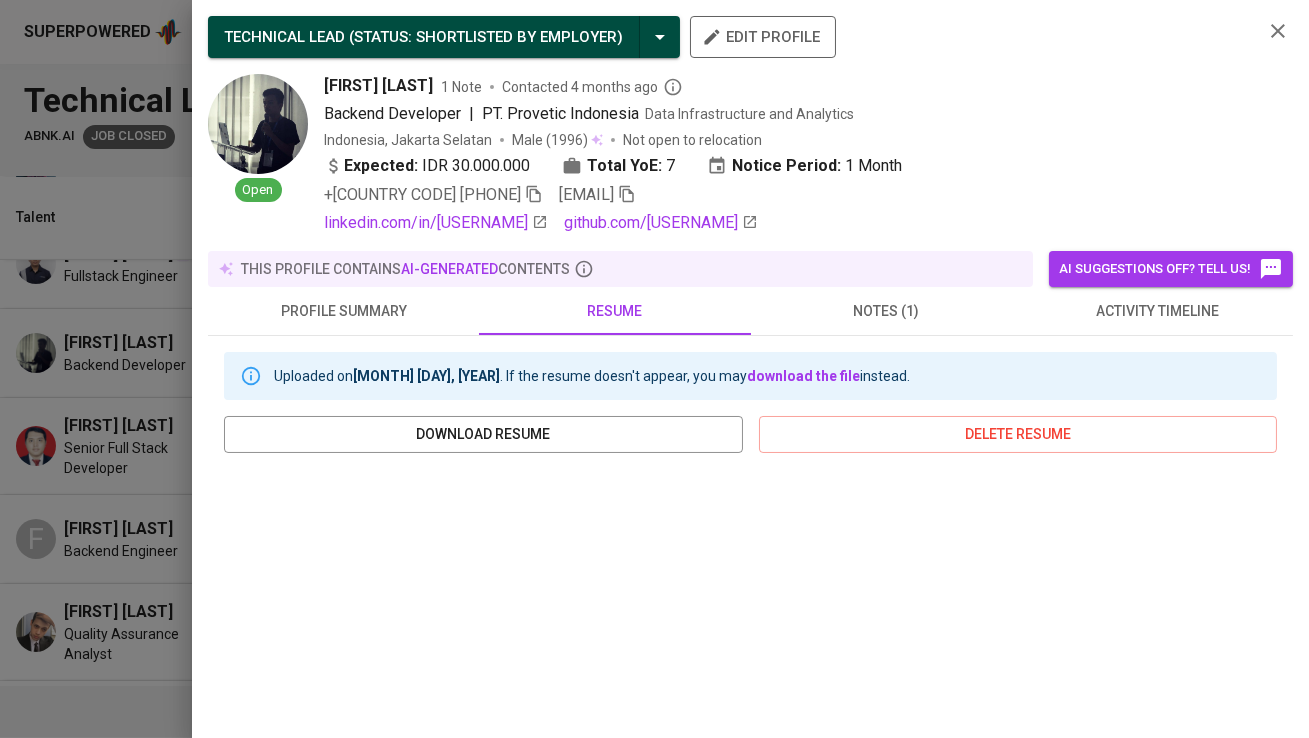 type 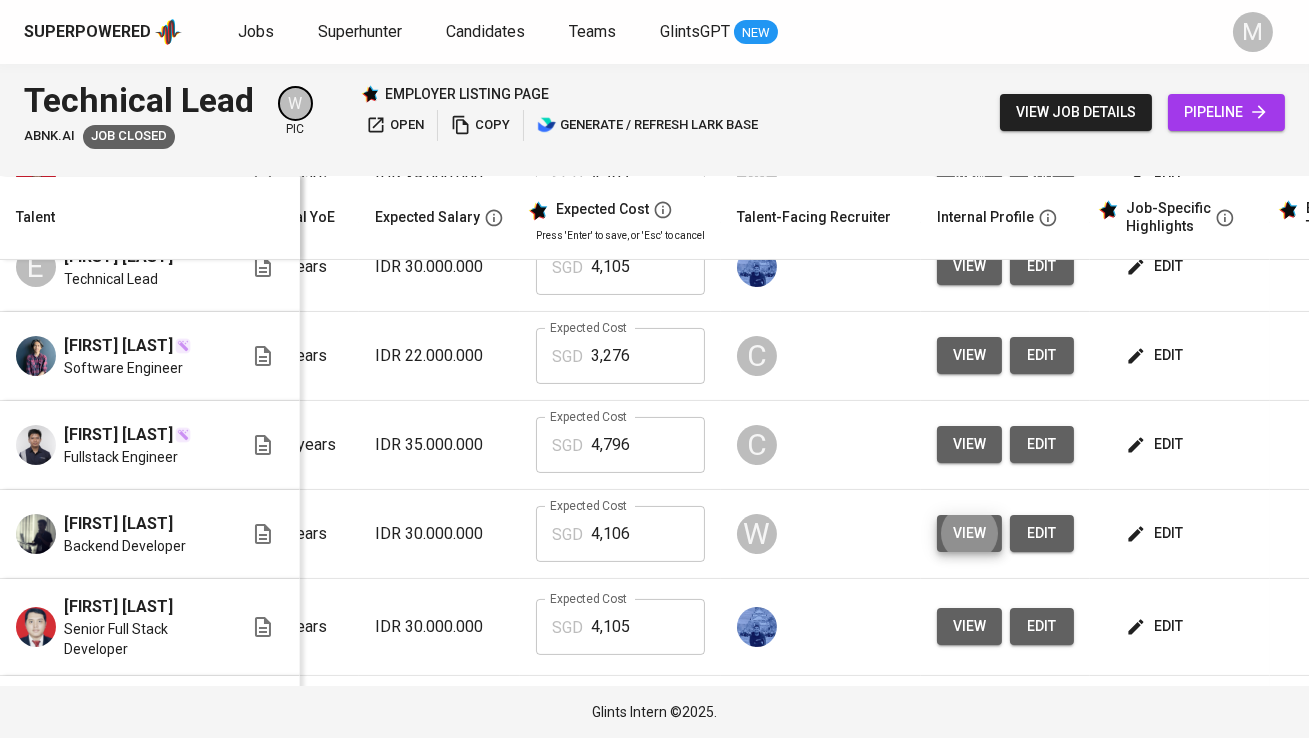 scroll, scrollTop: 772, scrollLeft: 262, axis: both 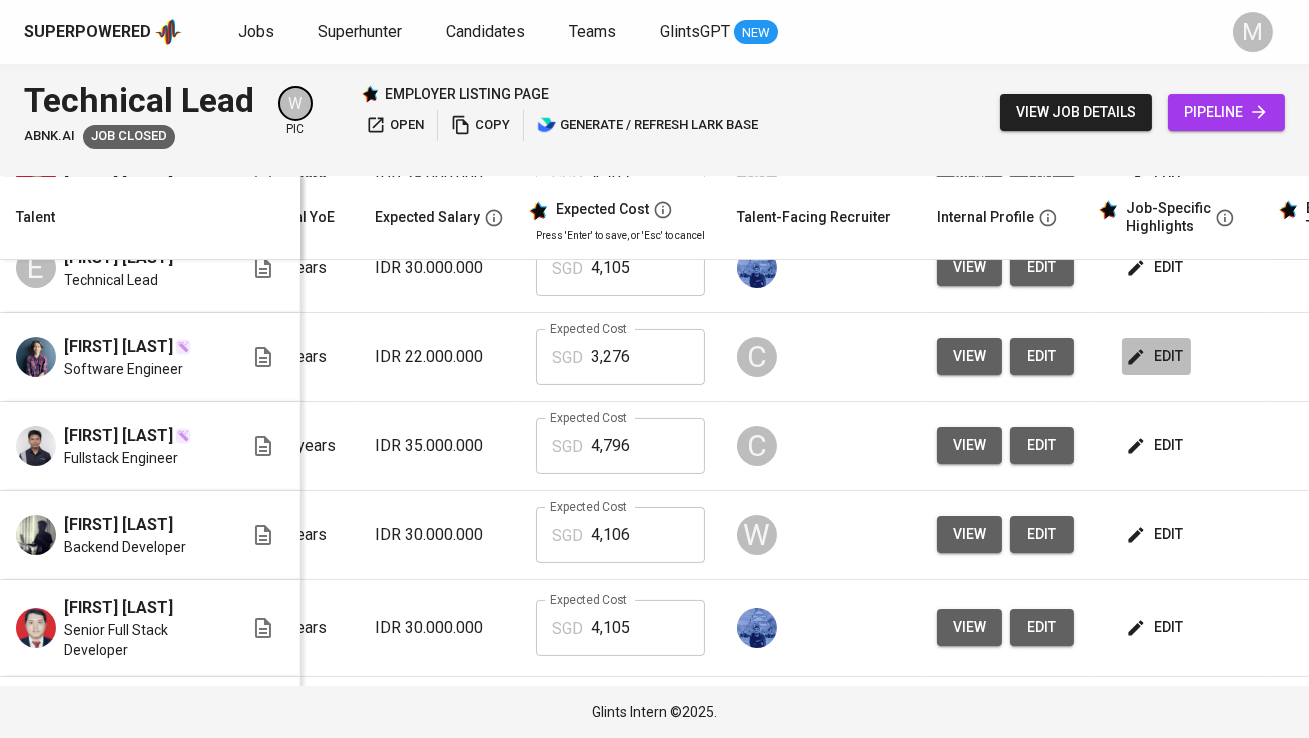 click on "edit" at bounding box center [1156, 356] 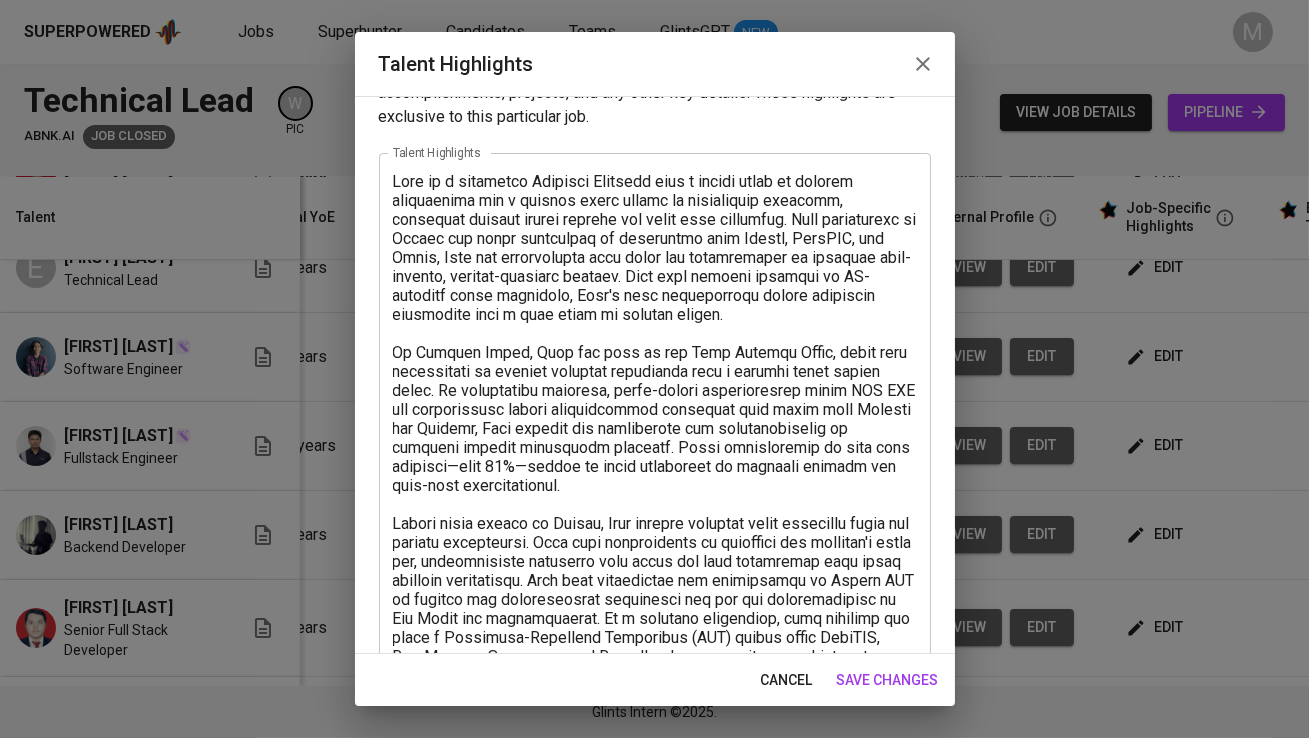 scroll, scrollTop: 0, scrollLeft: 0, axis: both 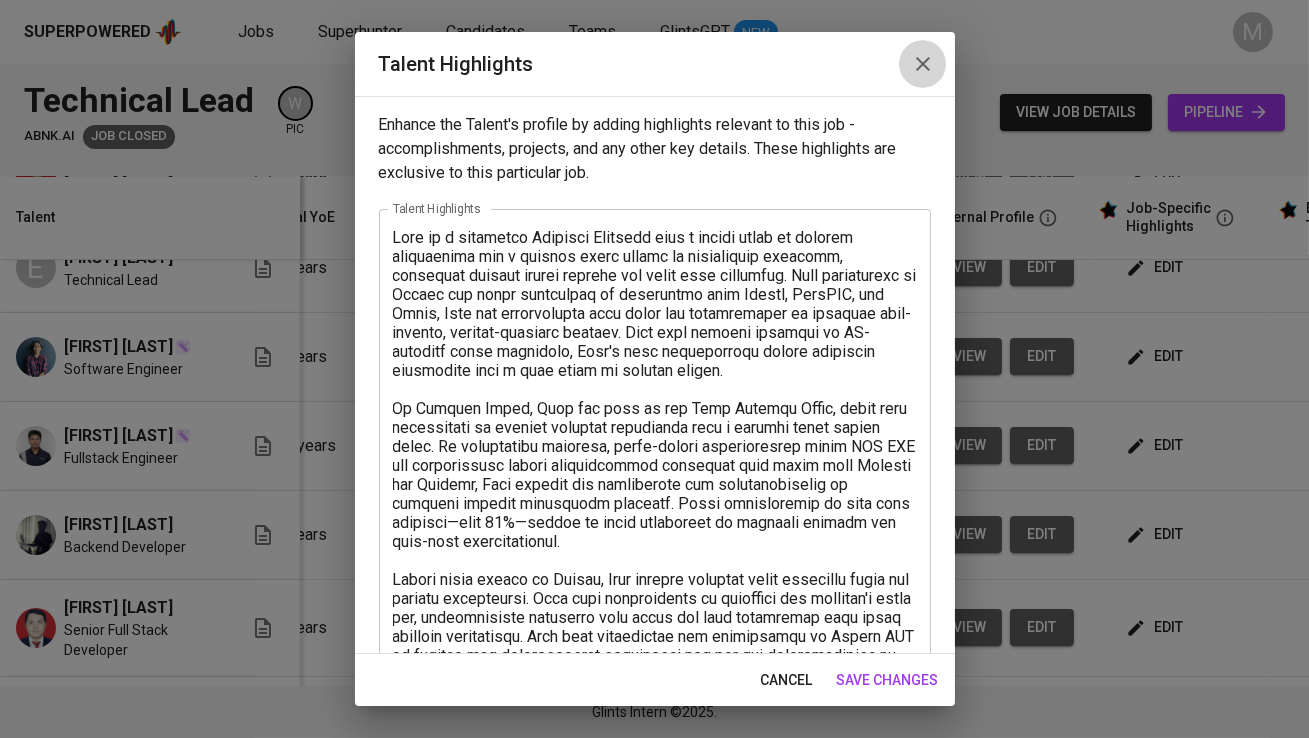 click 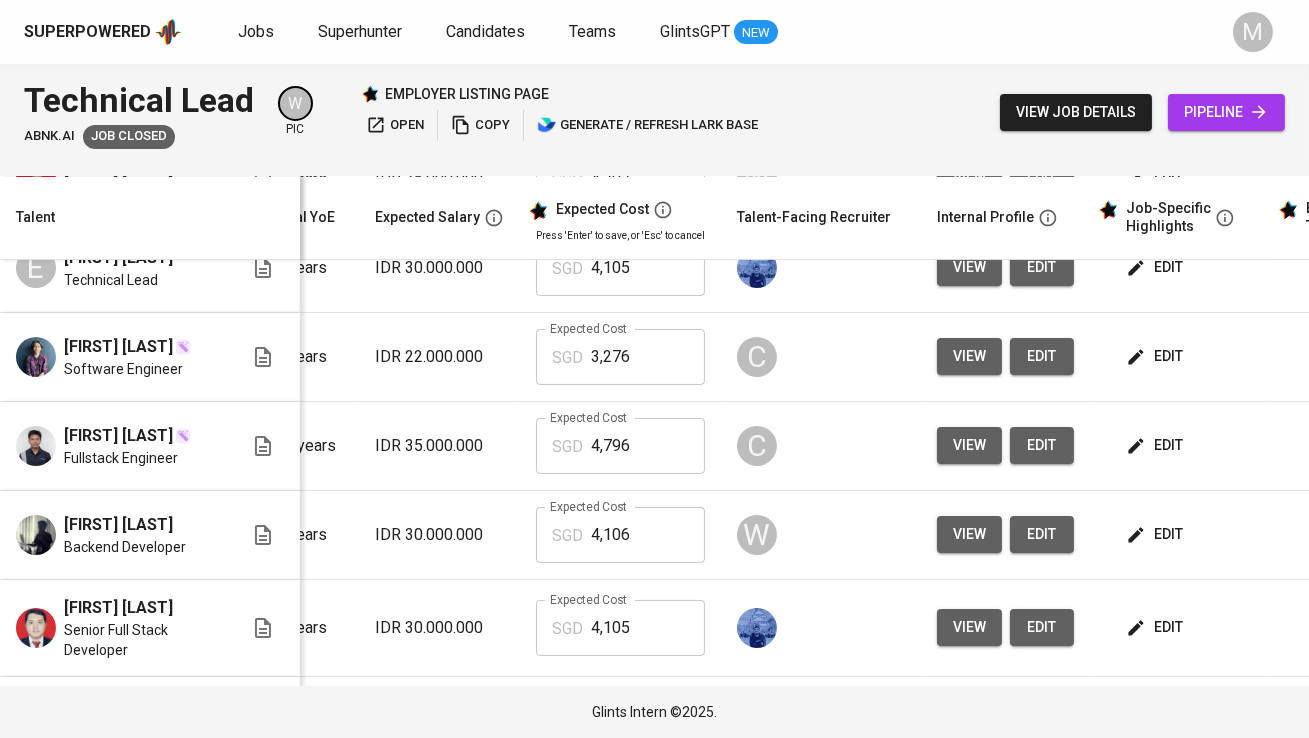 click on "view" at bounding box center (969, 445) 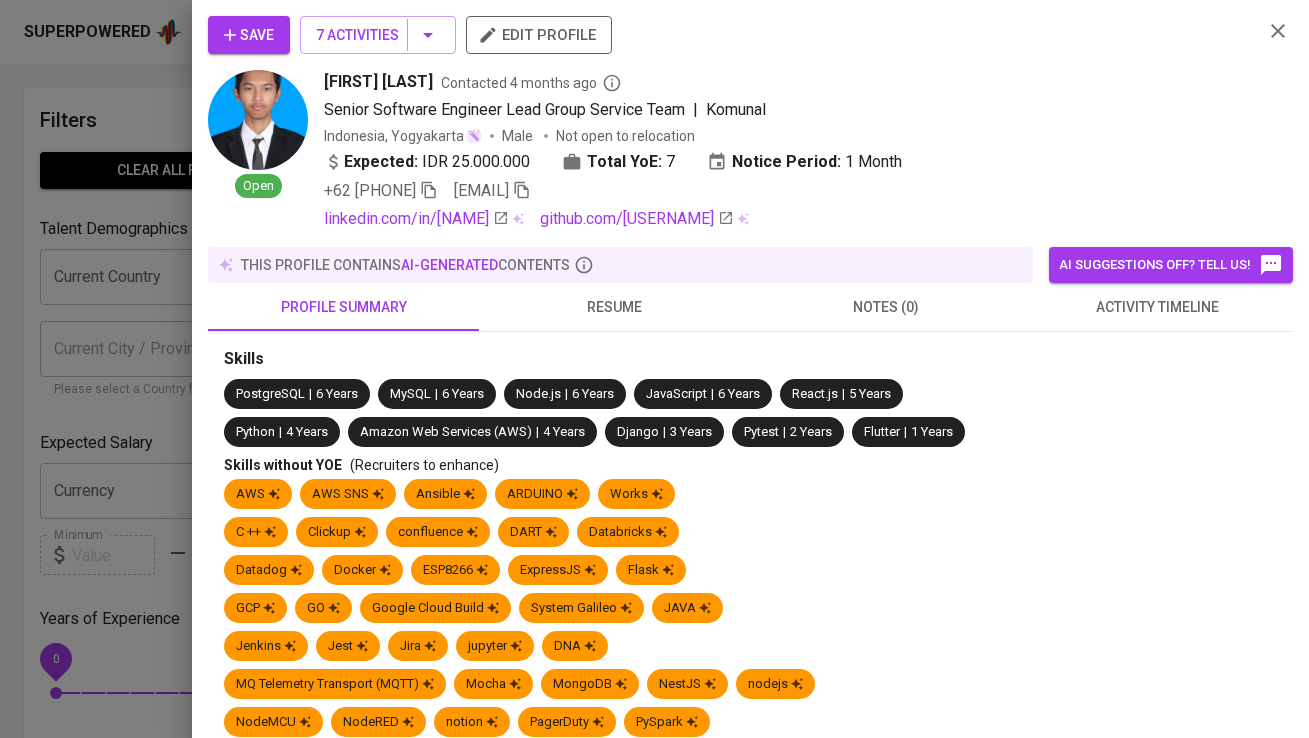 scroll, scrollTop: 0, scrollLeft: 0, axis: both 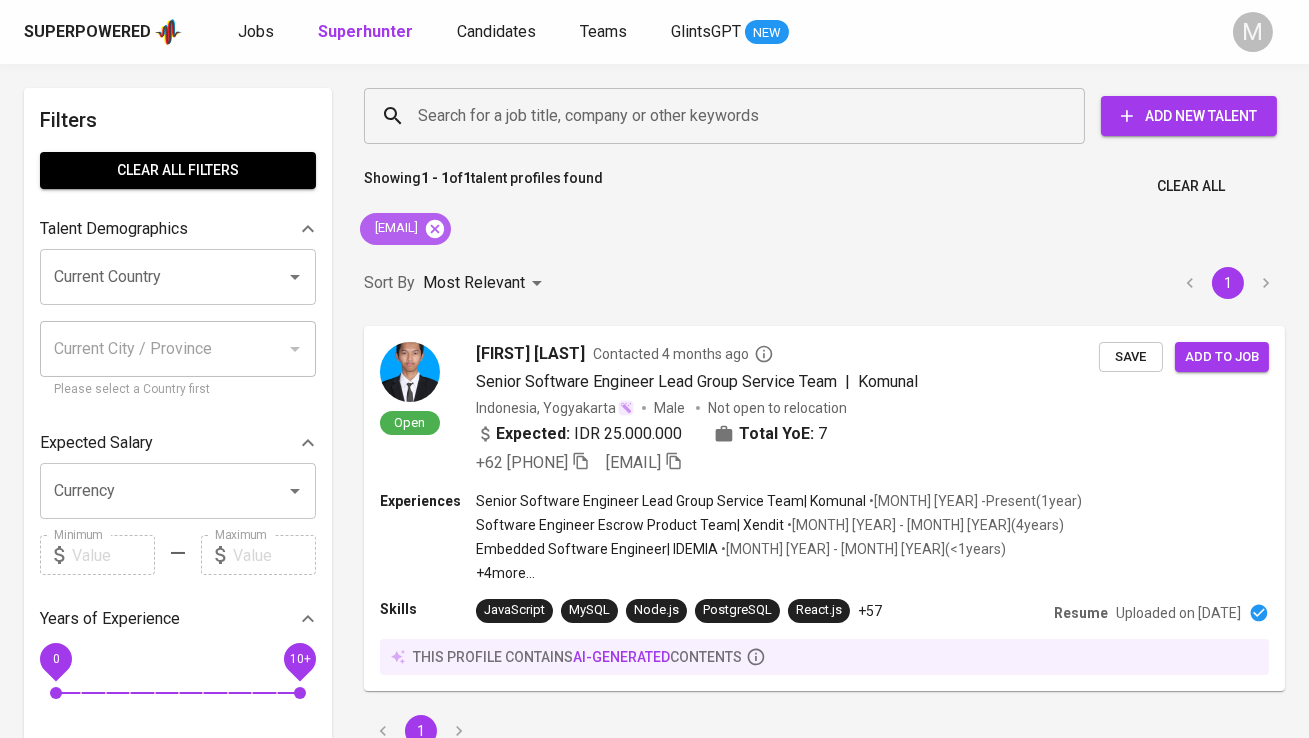 click 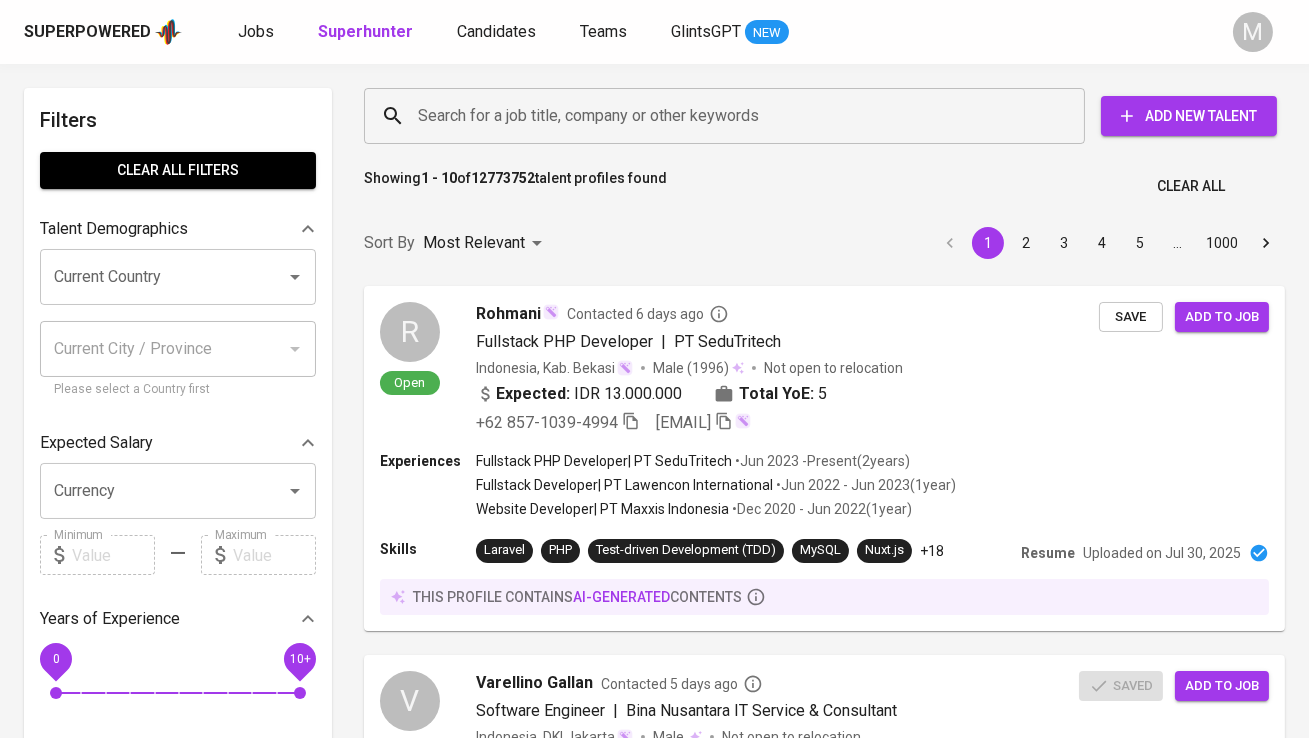 click on "Search for a job title, company or other keywords Search for a job title, company or other keywords Add New Talent" at bounding box center [820, 116] 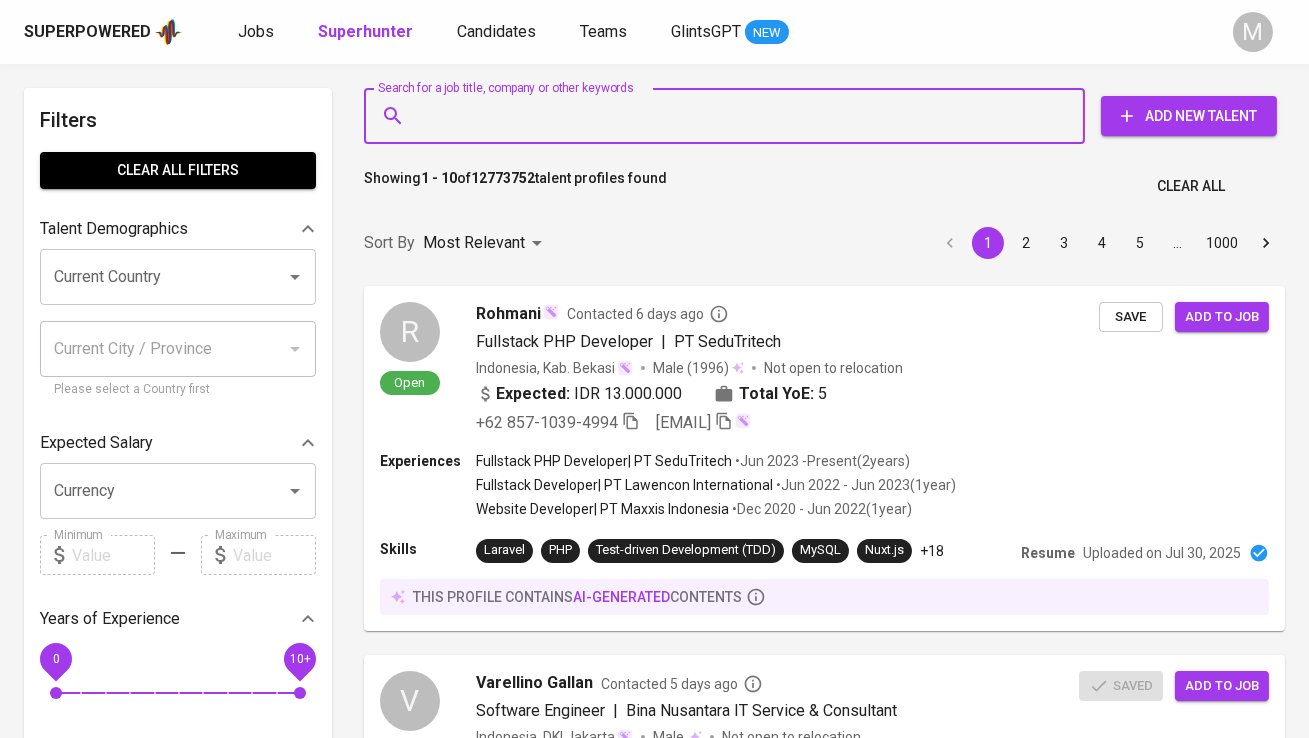 paste on "[EMAIL]" 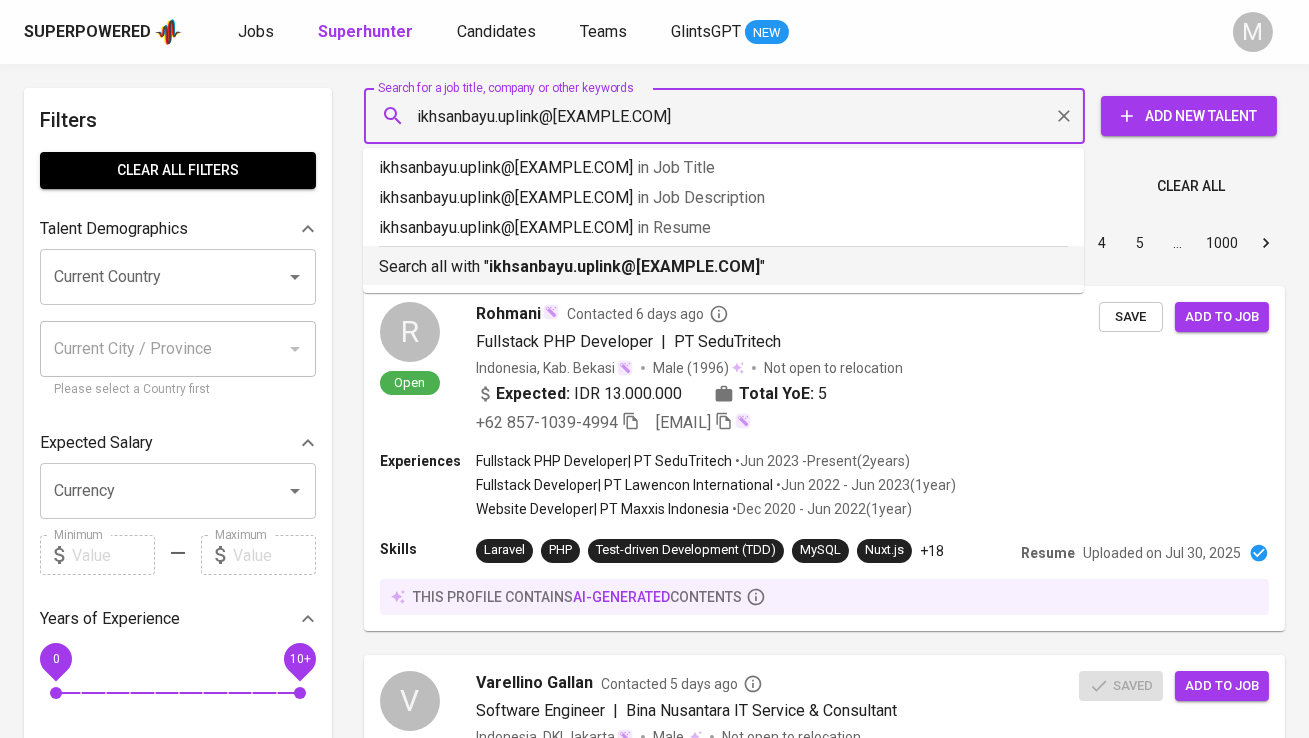 click on "[EMAIL]" at bounding box center (624, 266) 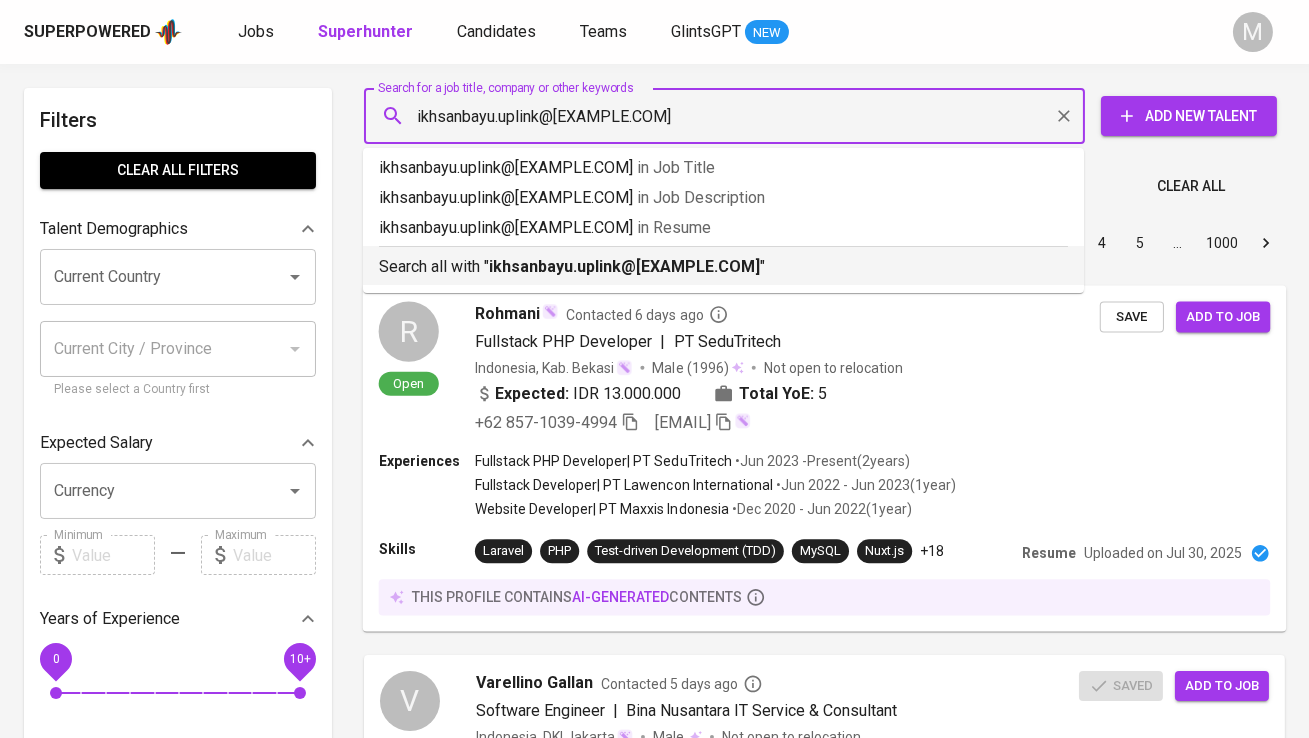 type 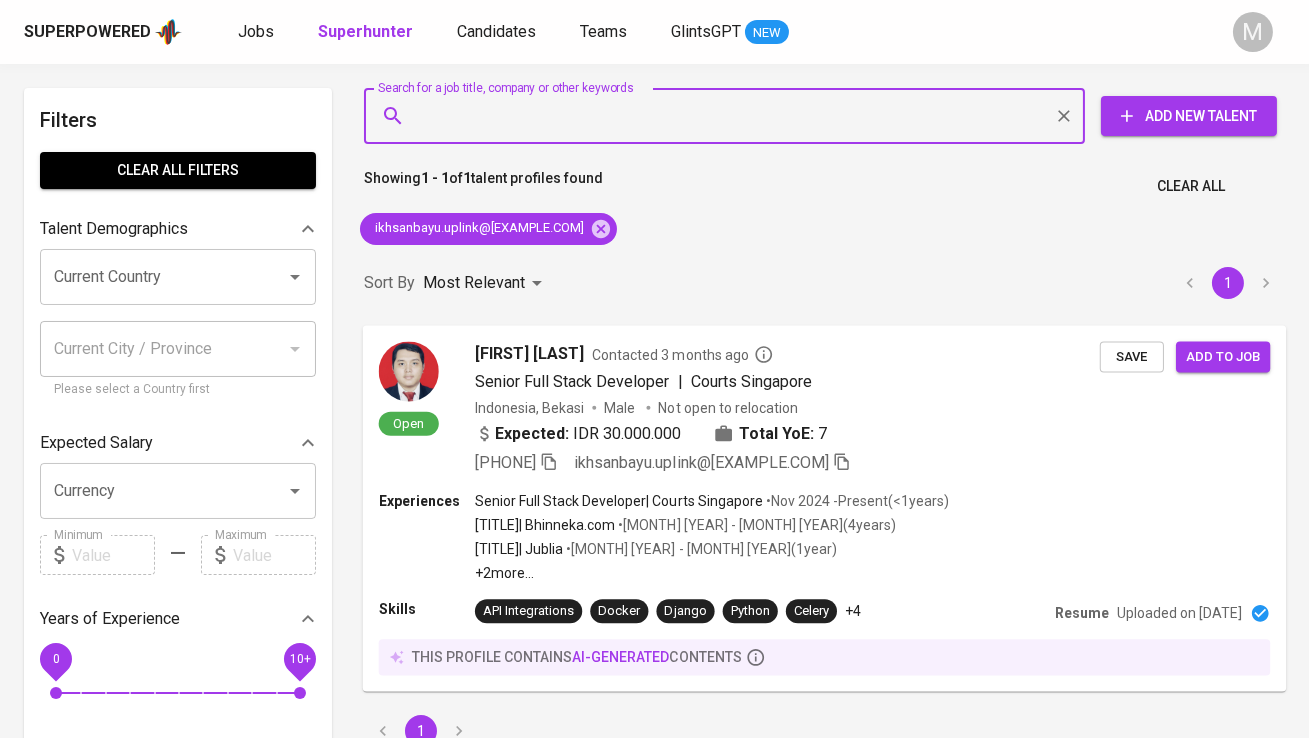 click at bounding box center [409, 371] 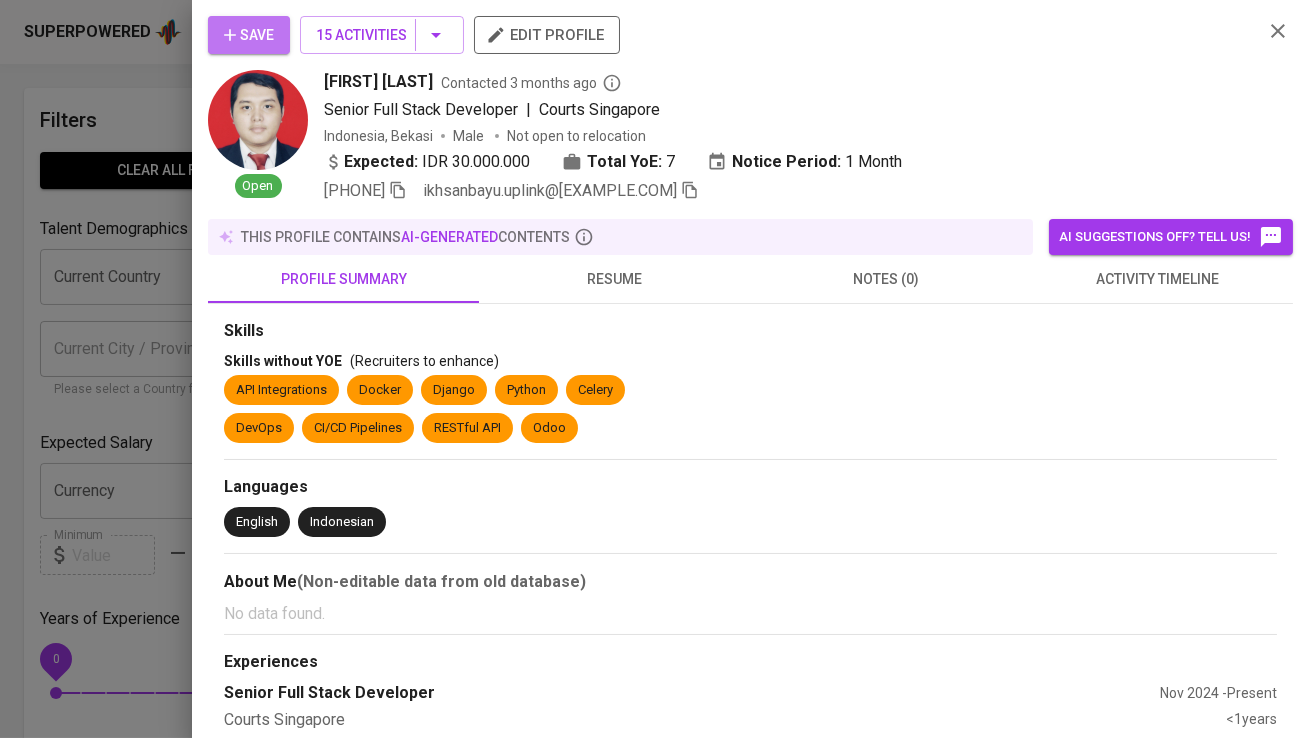 click on "Save" at bounding box center [249, 35] 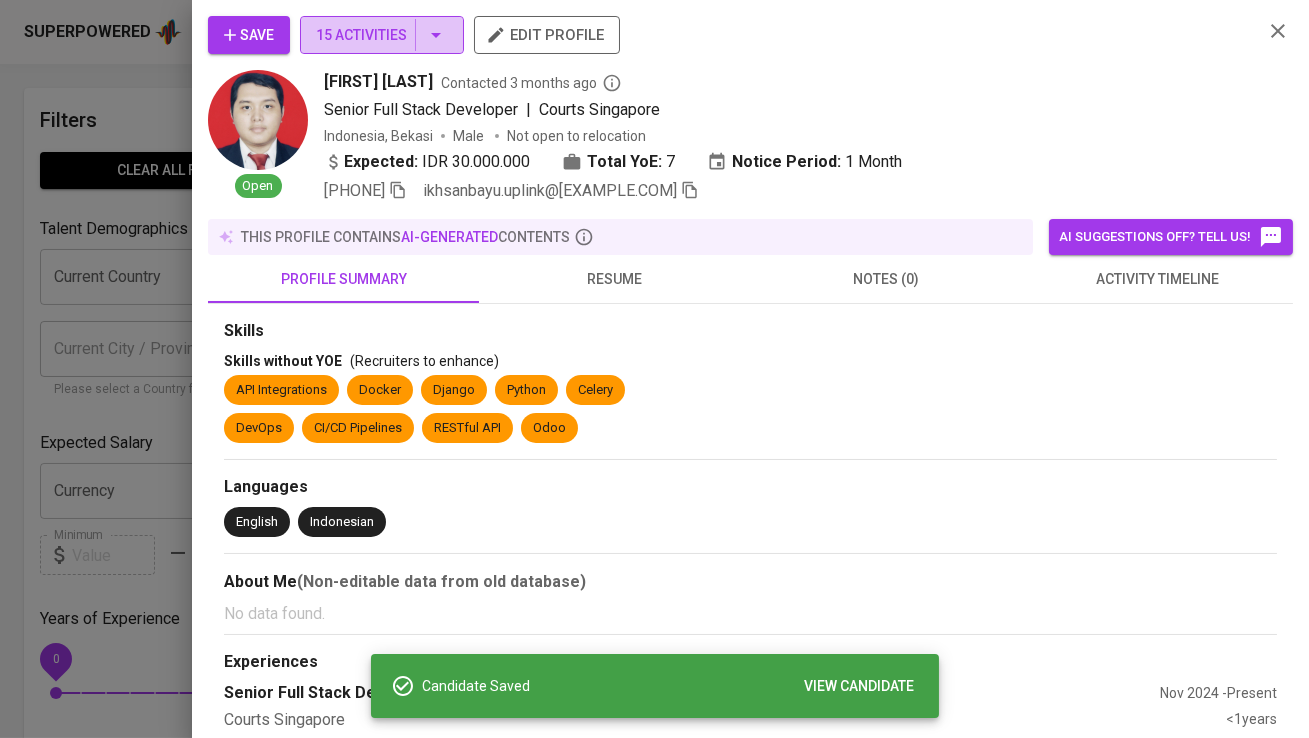 click on "15 Activities" at bounding box center [382, 35] 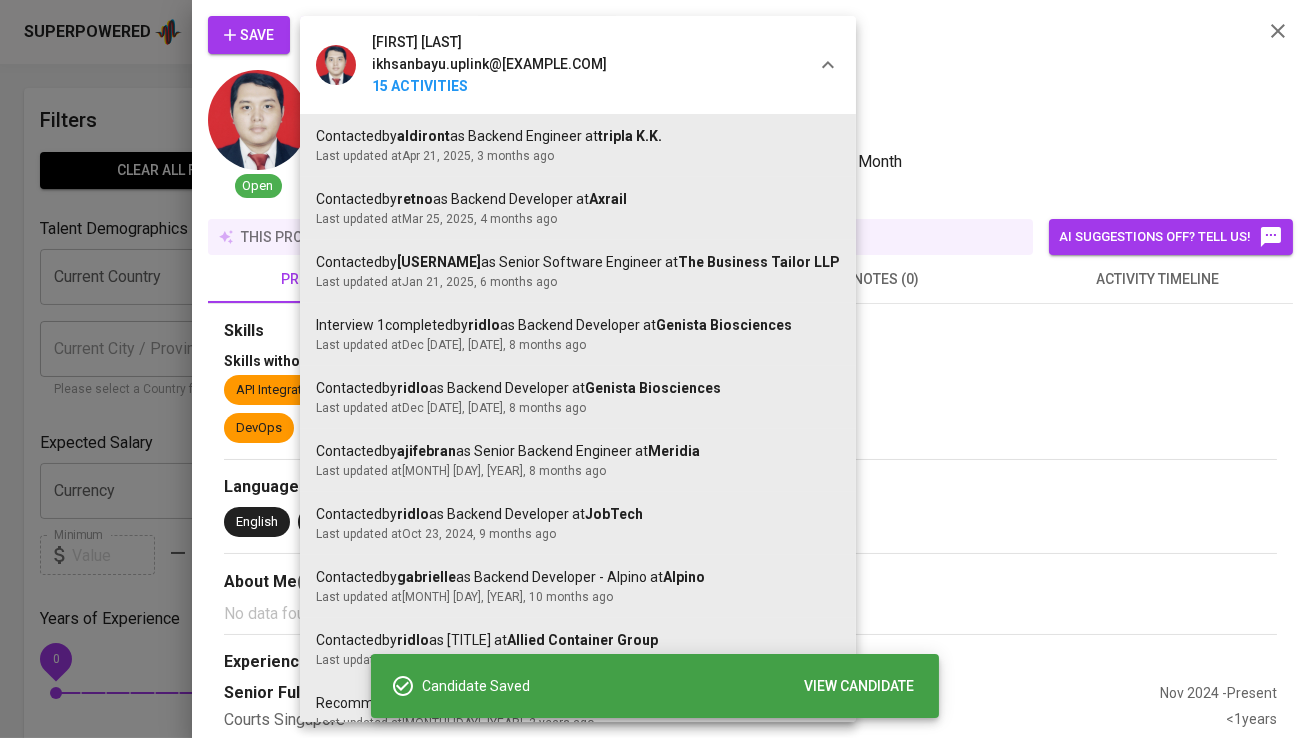 click on "Ikhsan Bayu Setiawan ikhsanbayu.uplink@gmail.com 15 Activities" at bounding box center (461, 65) 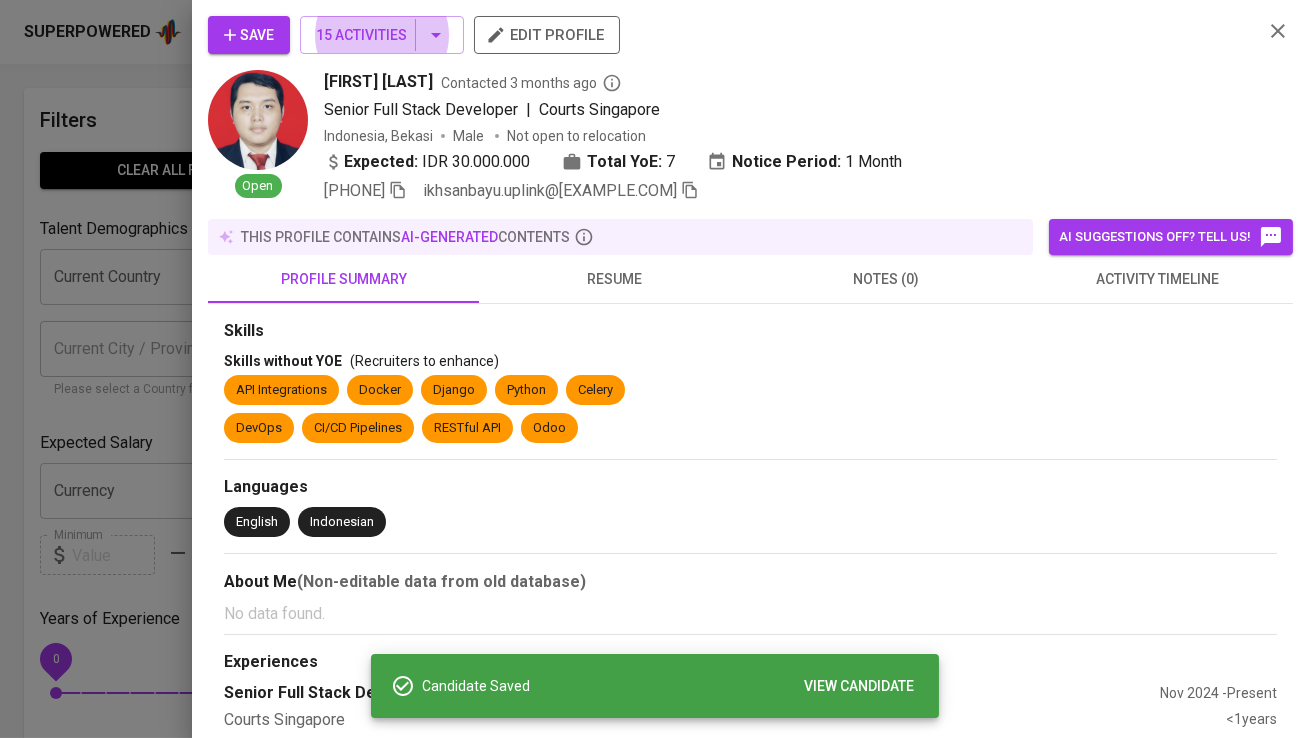 type 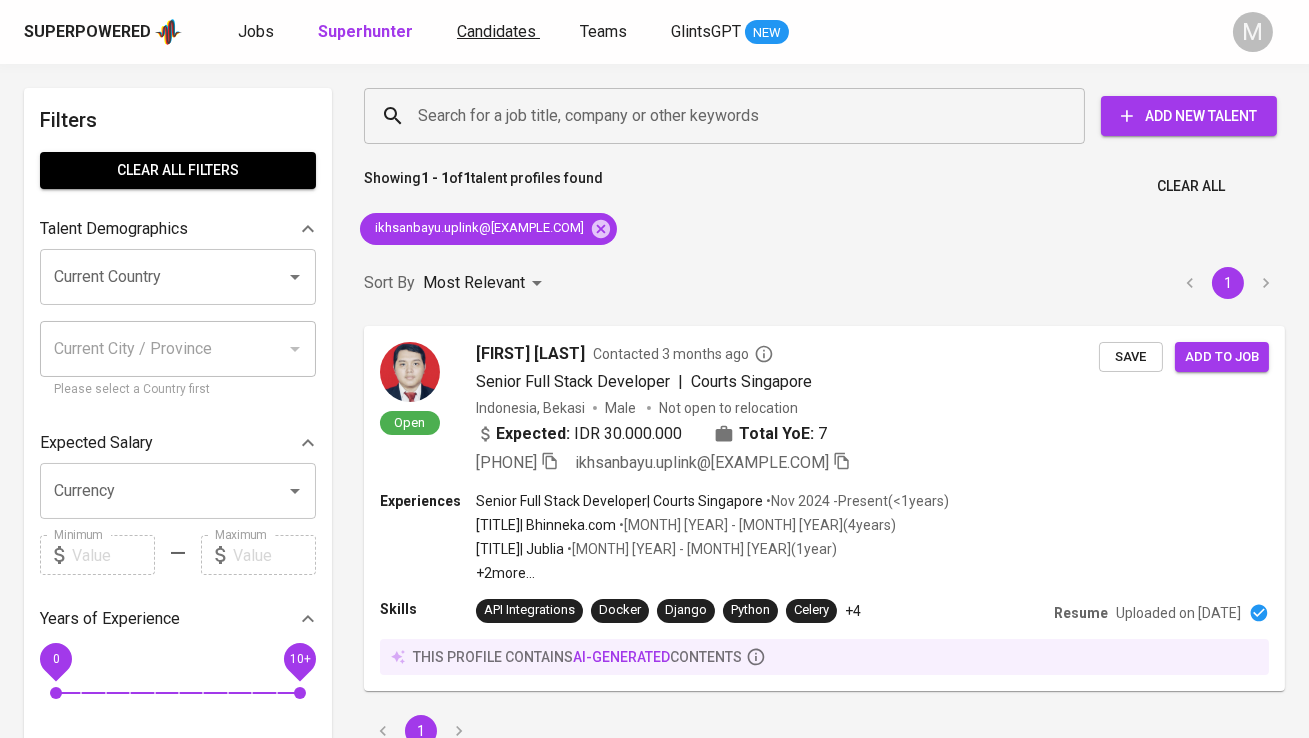 click on "Candidates" at bounding box center (496, 31) 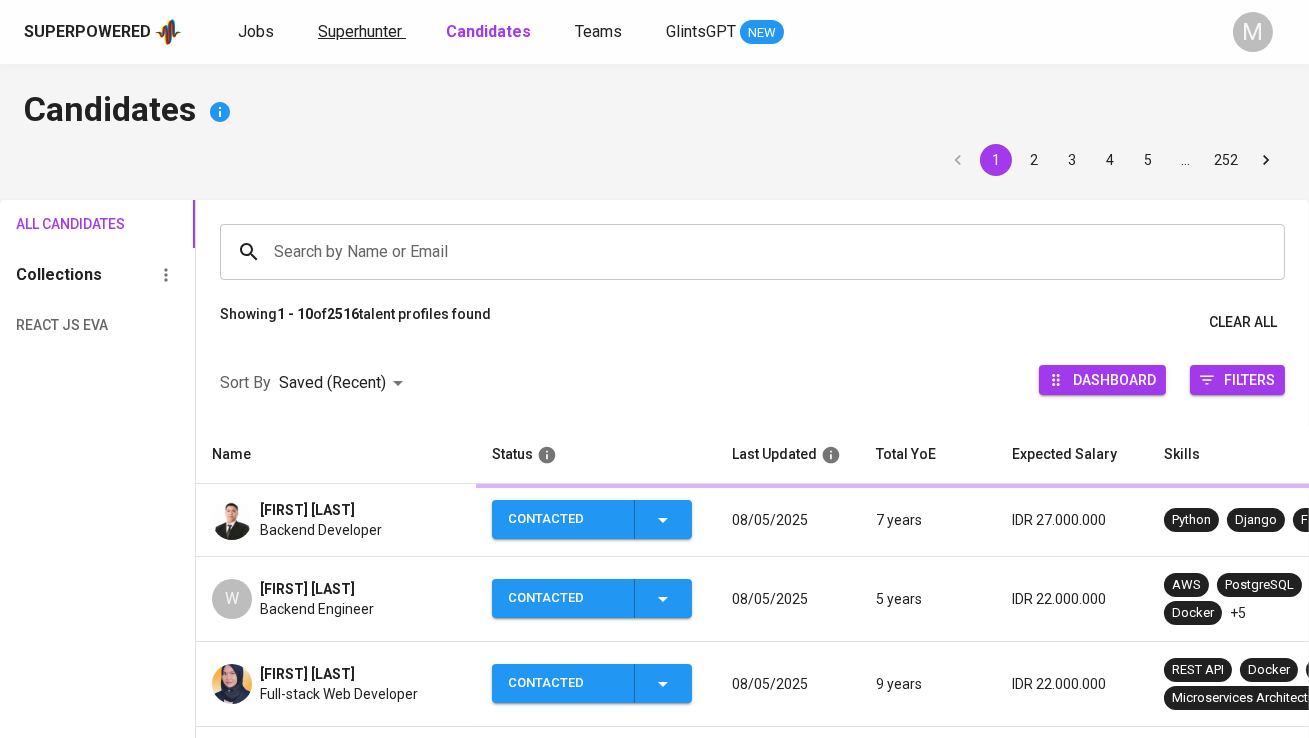 click on "Superhunter" at bounding box center [362, 32] 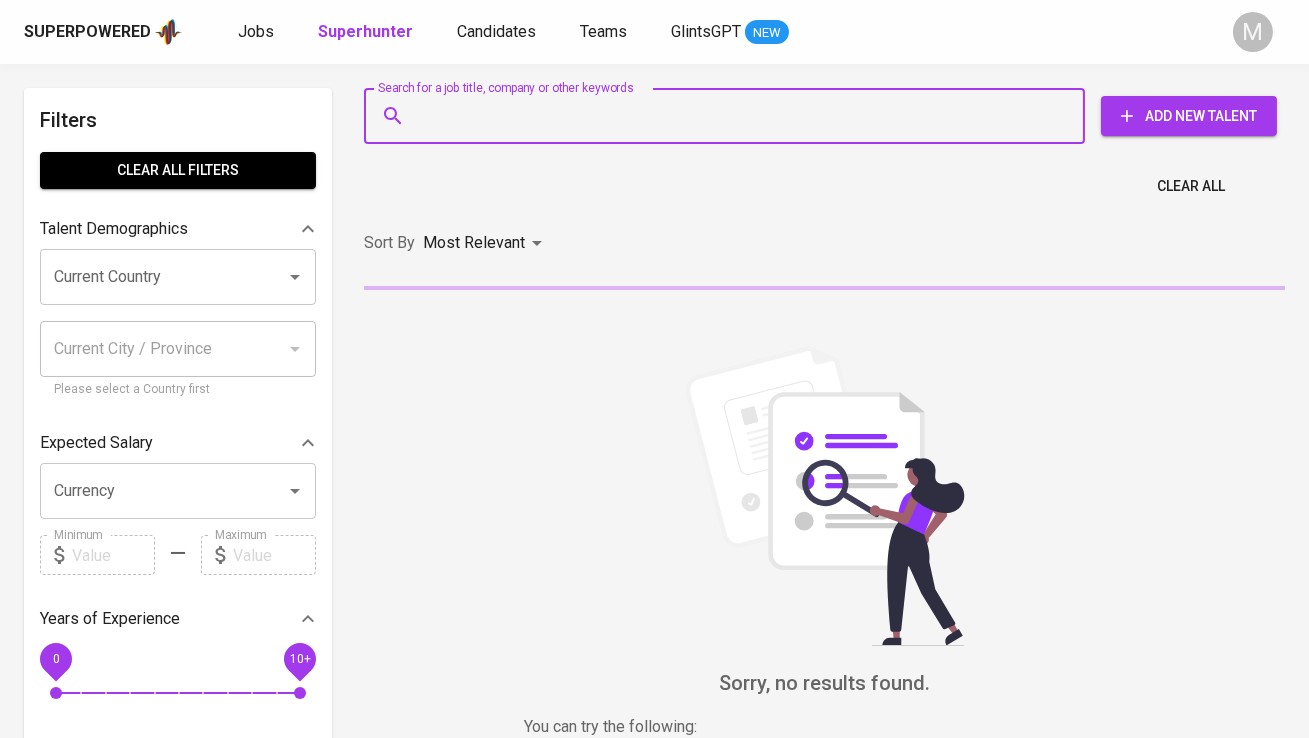 click on "Search for a job title, company or other keywords" at bounding box center (729, 116) 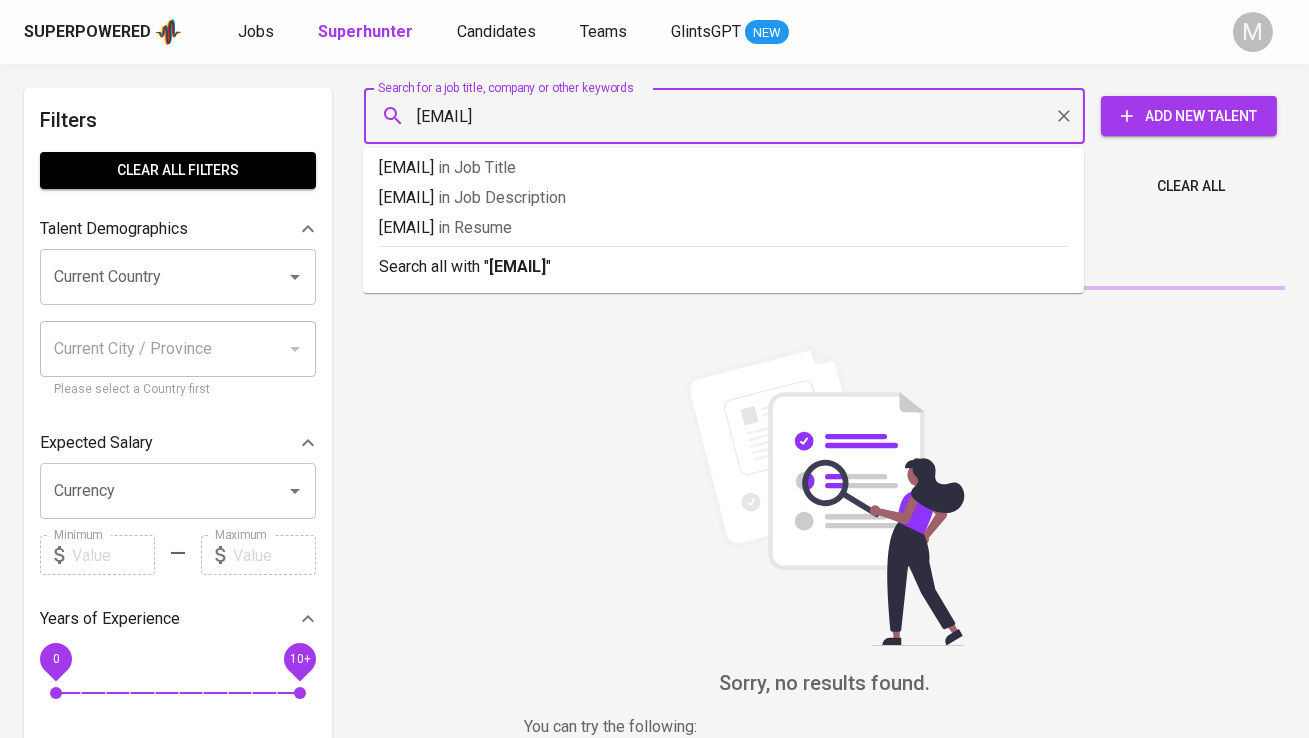 type on "[EMAIL]" 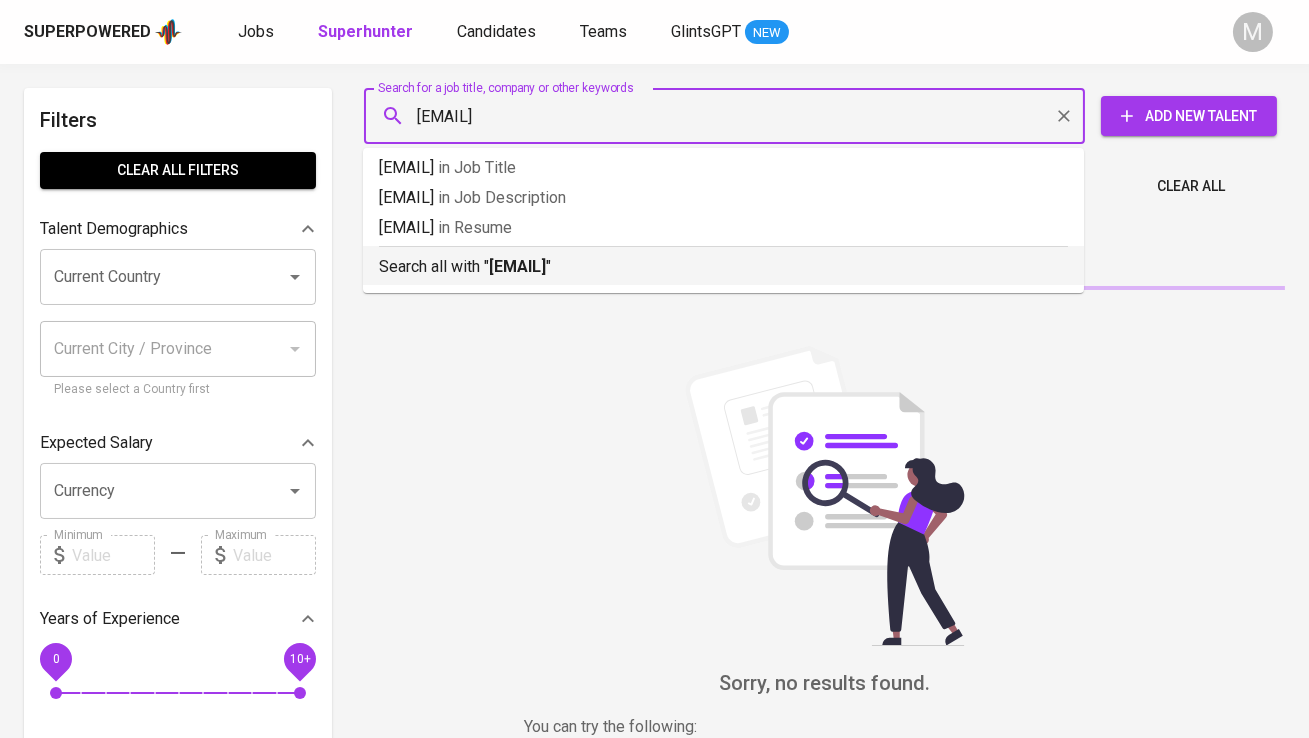 click on "Search all with " dwisulfahnur@gmail.com "" at bounding box center [723, 267] 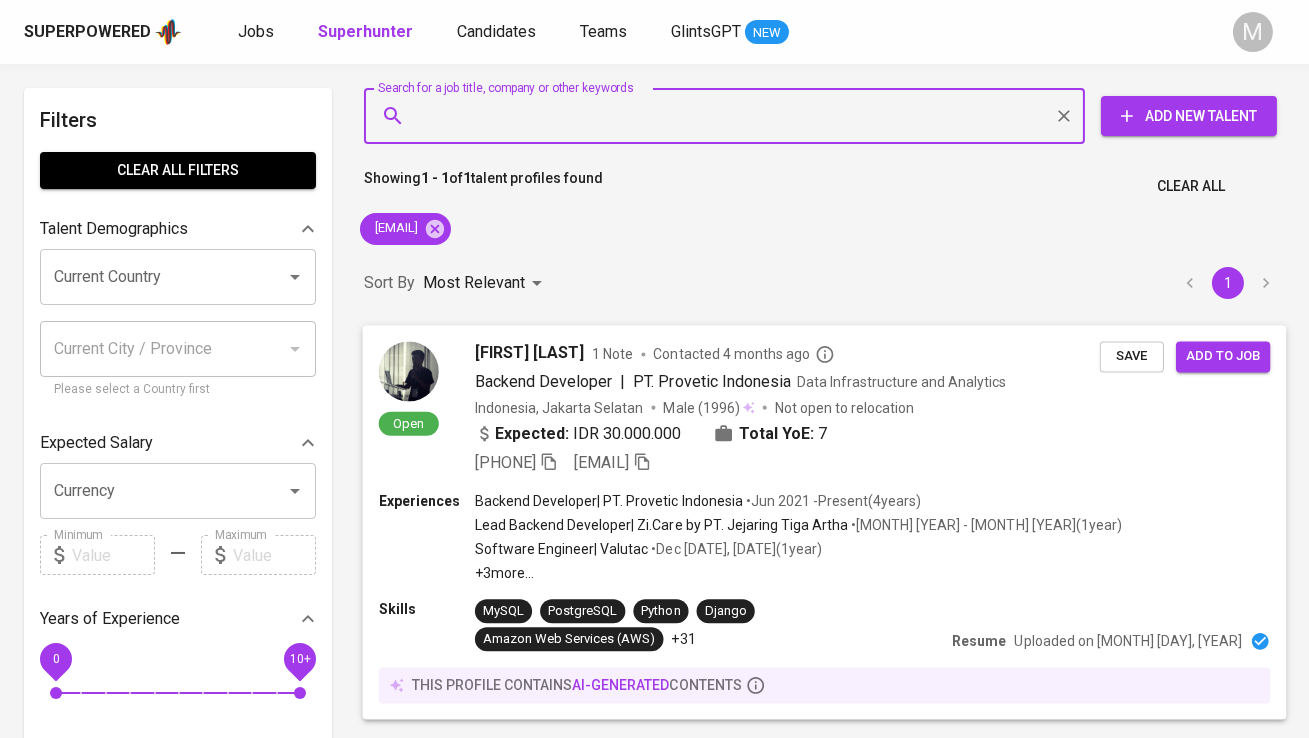 click at bounding box center [409, 371] 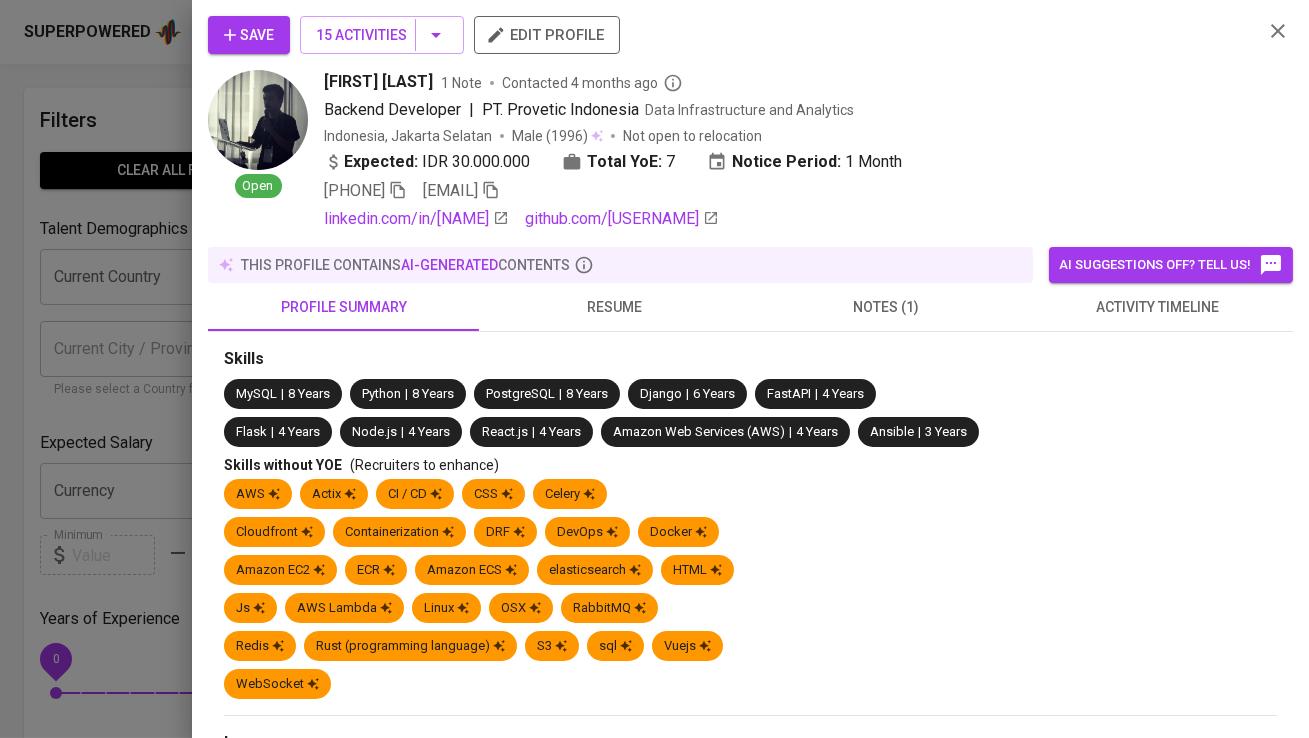 click on "Save" at bounding box center (249, 35) 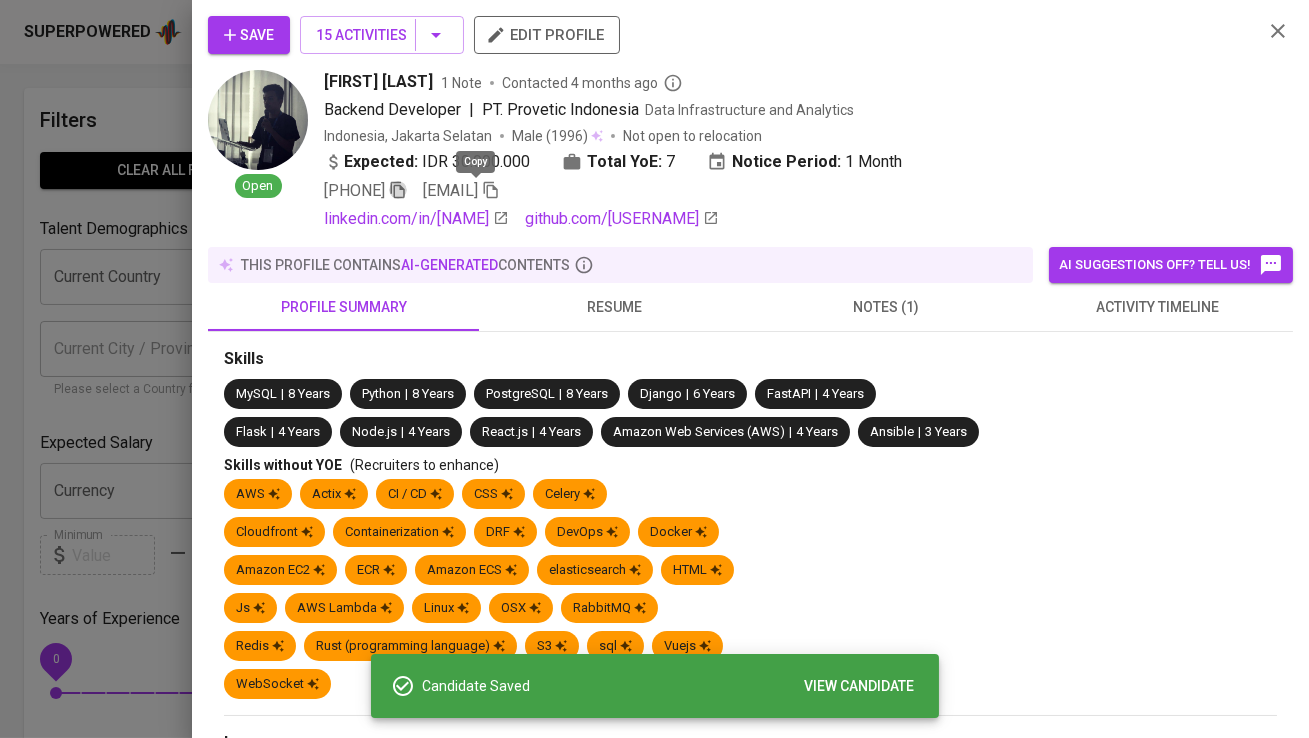 click 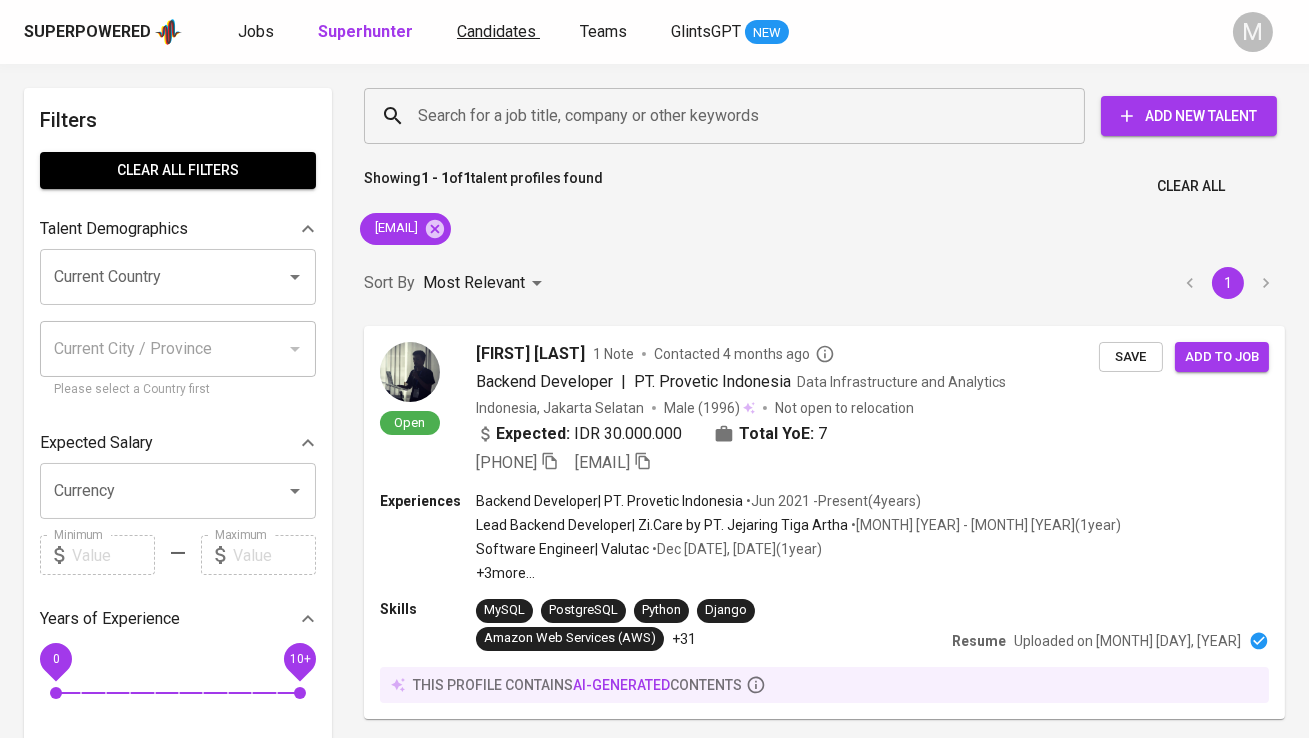 click on "Candidates" at bounding box center [496, 31] 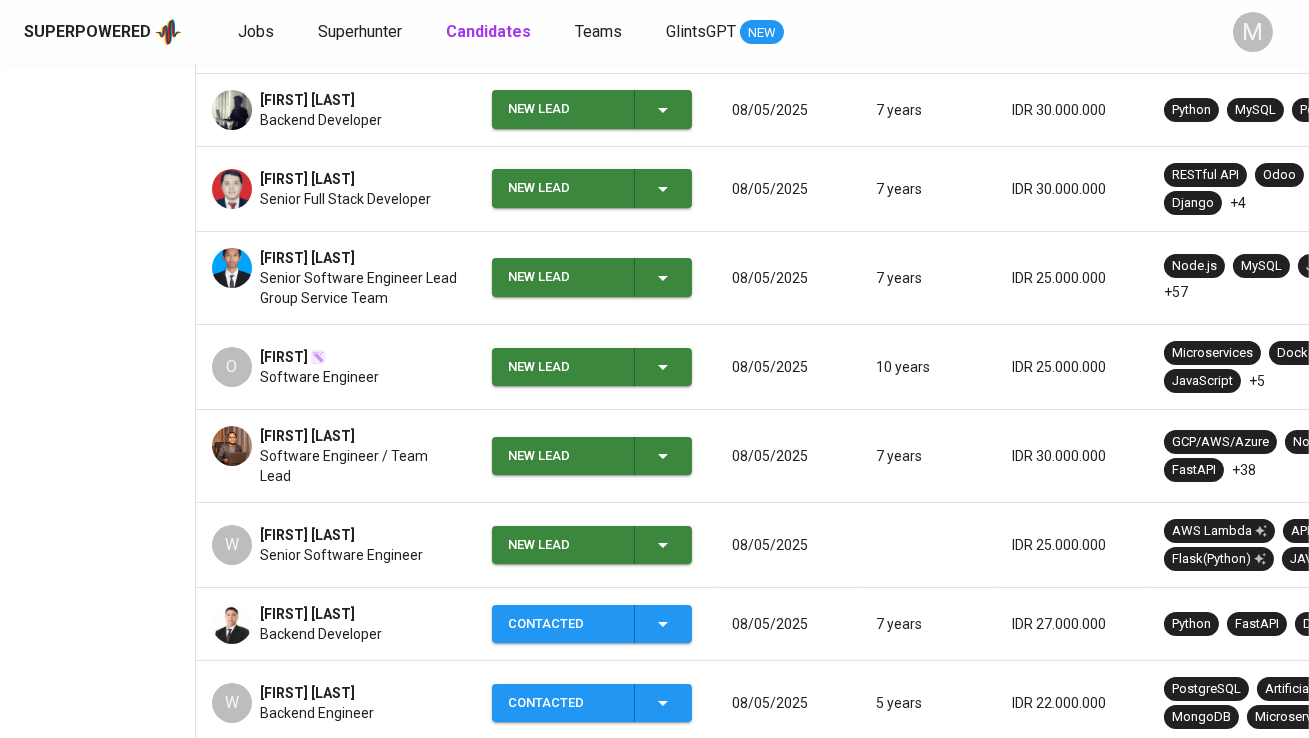 scroll, scrollTop: 433, scrollLeft: 0, axis: vertical 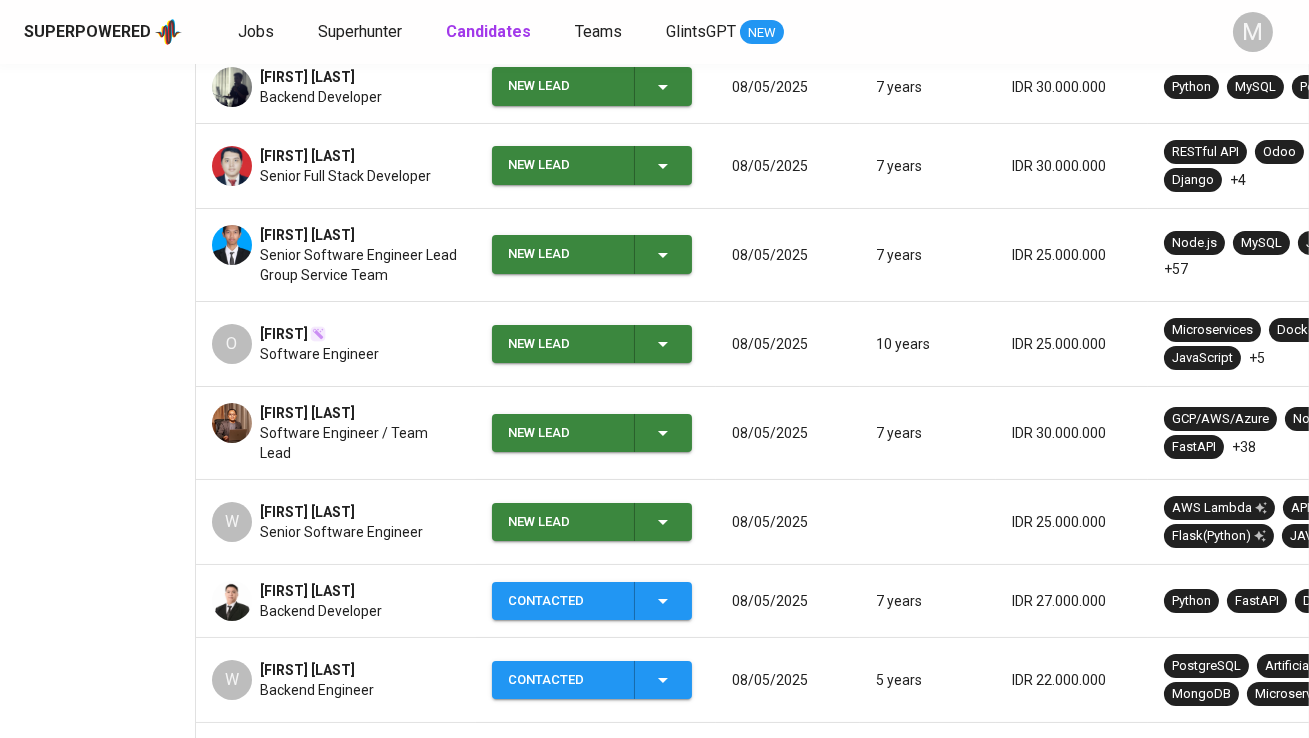 click on "New Lead" at bounding box center (563, 522) 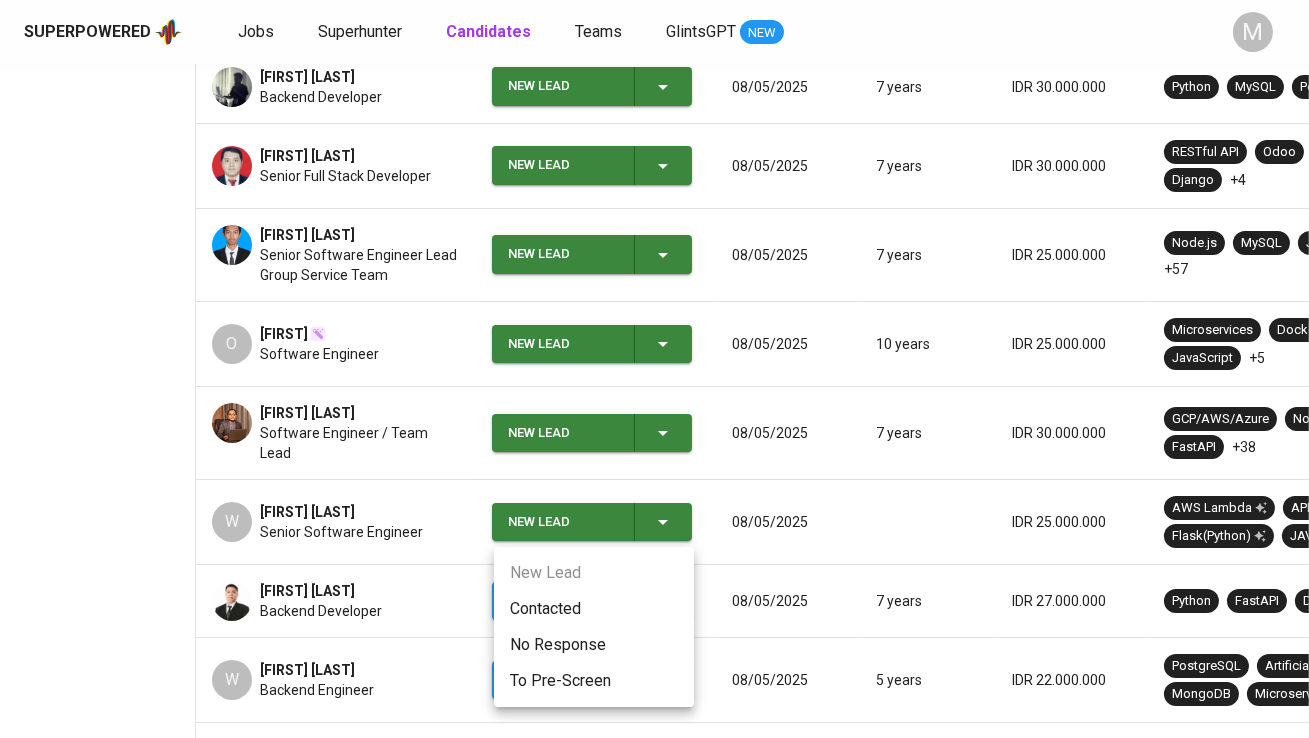 click on "Contacted" at bounding box center (594, 609) 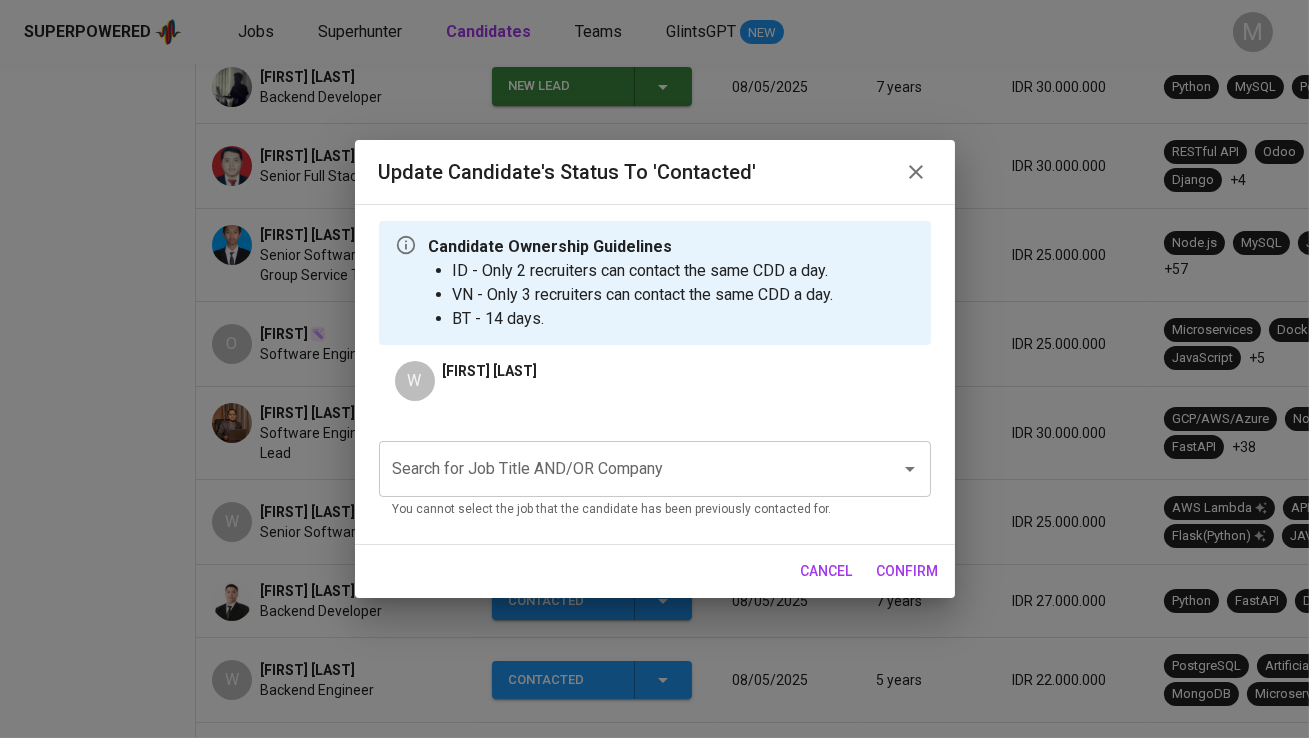 click on "Search for Job Title AND/OR Company" at bounding box center (627, 469) 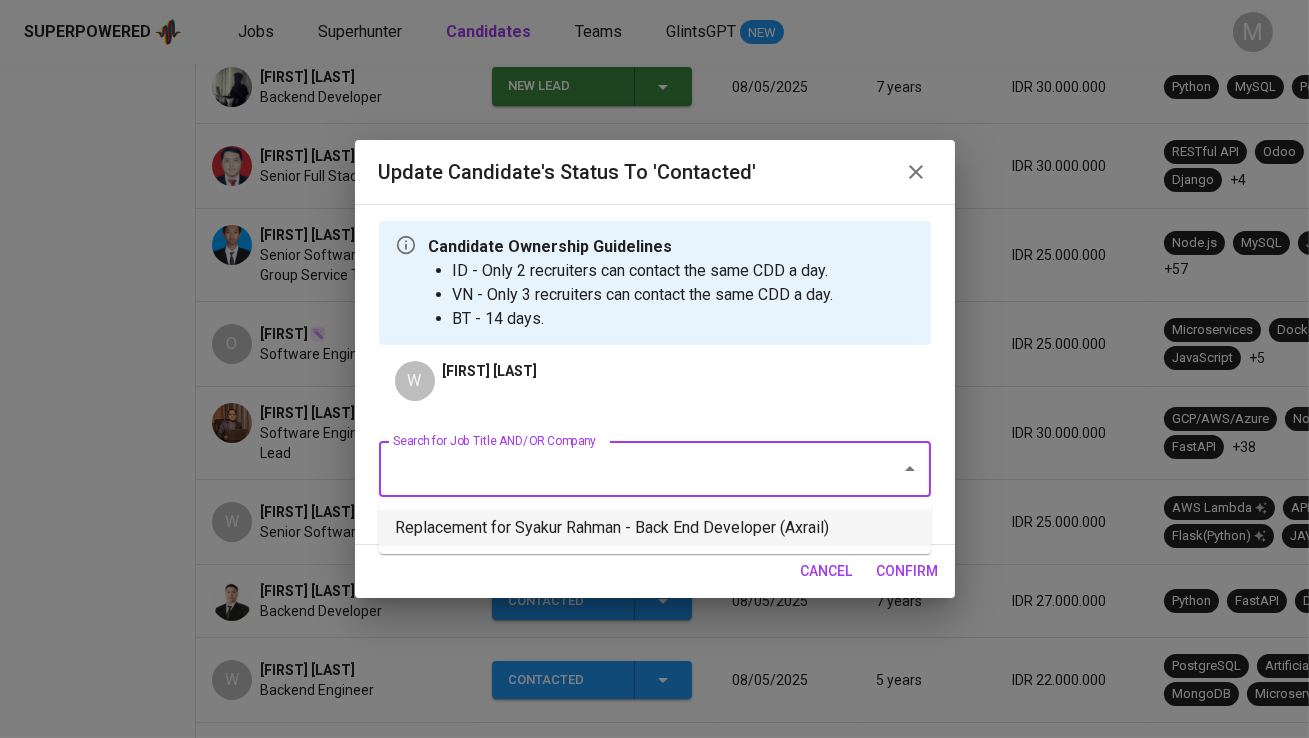 click on "Replacement for Syakur Rahman - Back End Developer (Axrail)" at bounding box center [655, 528] 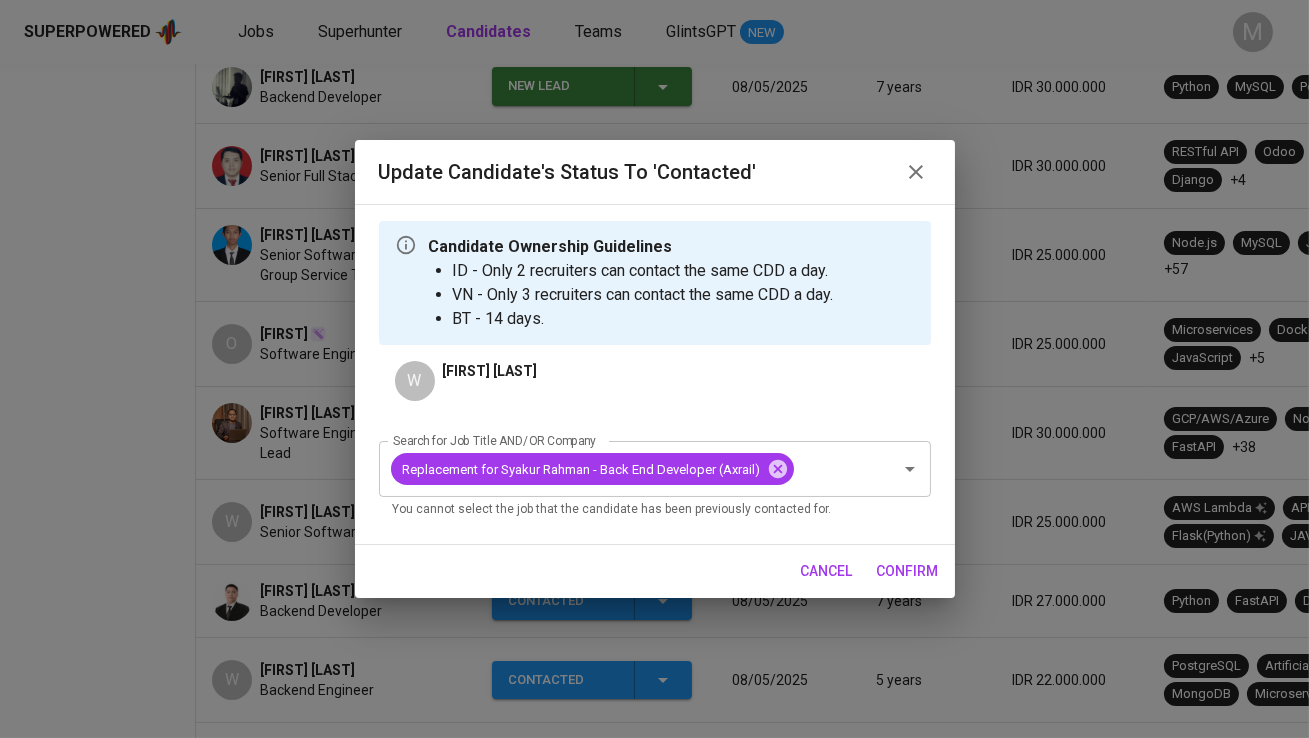click on "confirm" at bounding box center (908, 571) 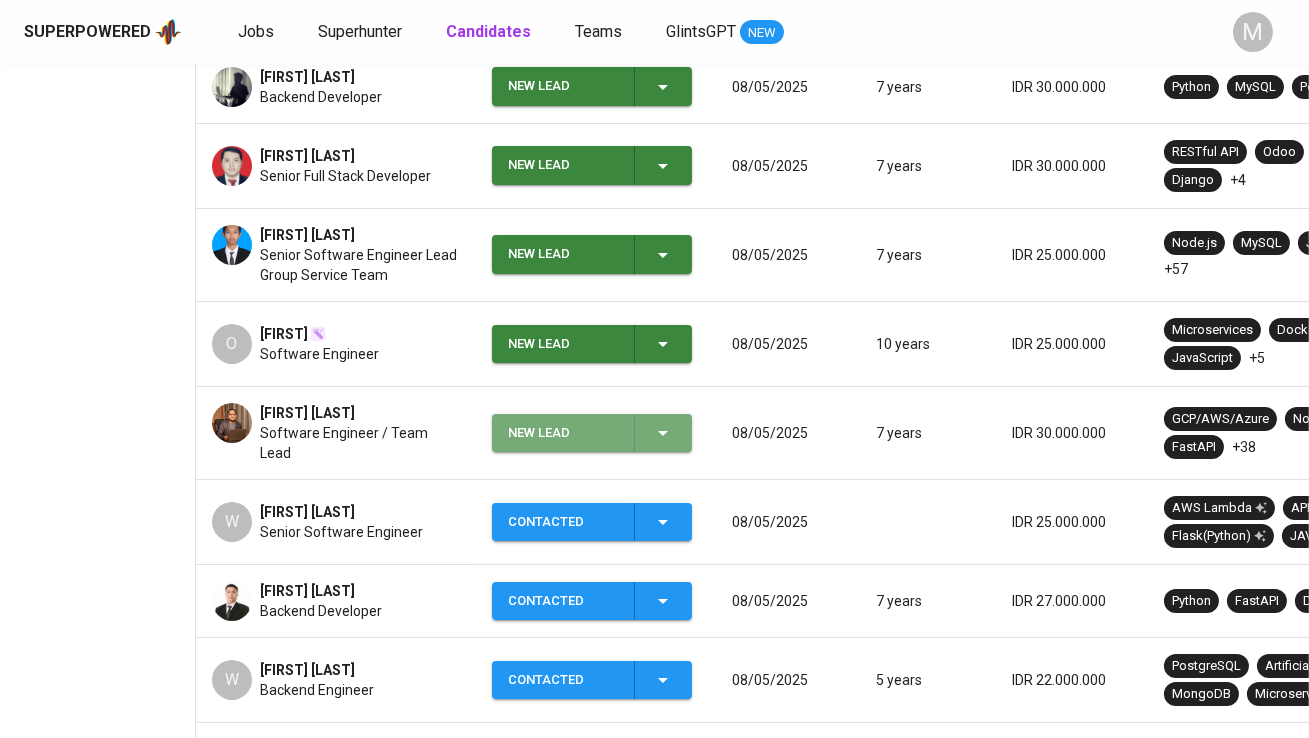 click on "New Lead" at bounding box center (563, 433) 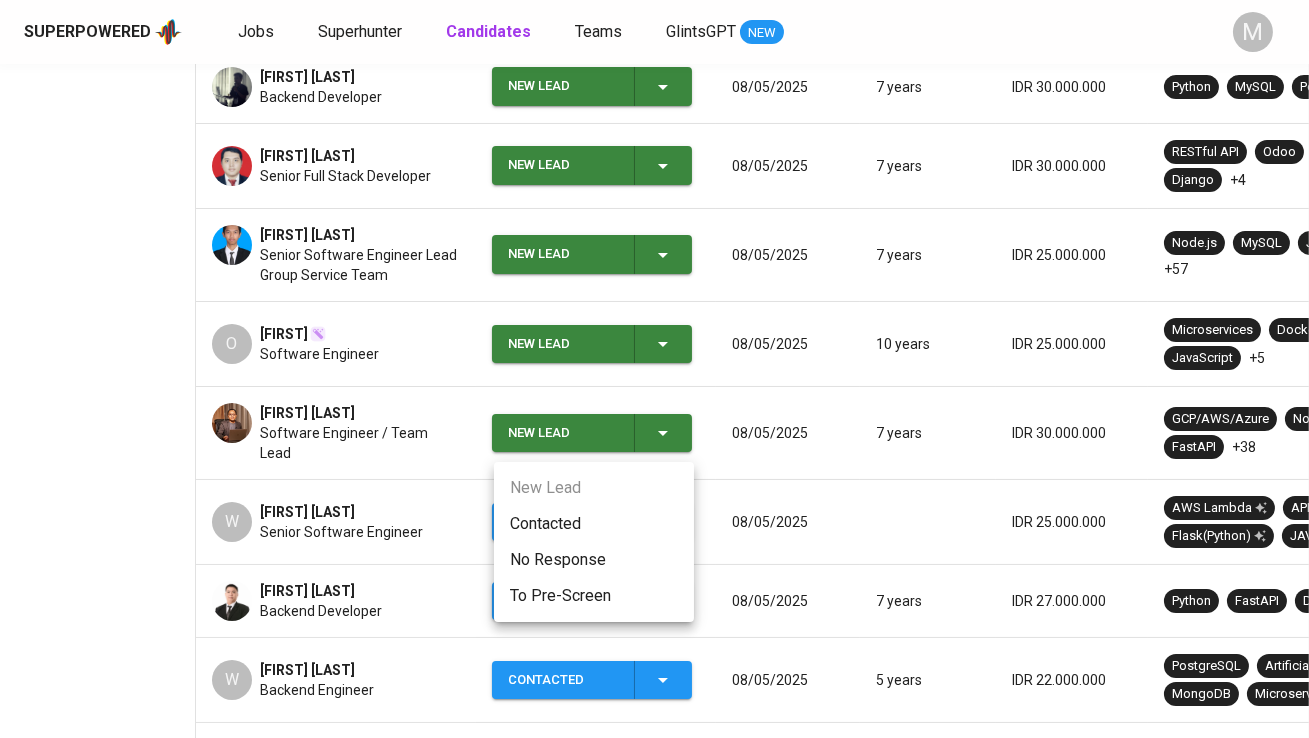 click on "Contacted" at bounding box center [594, 524] 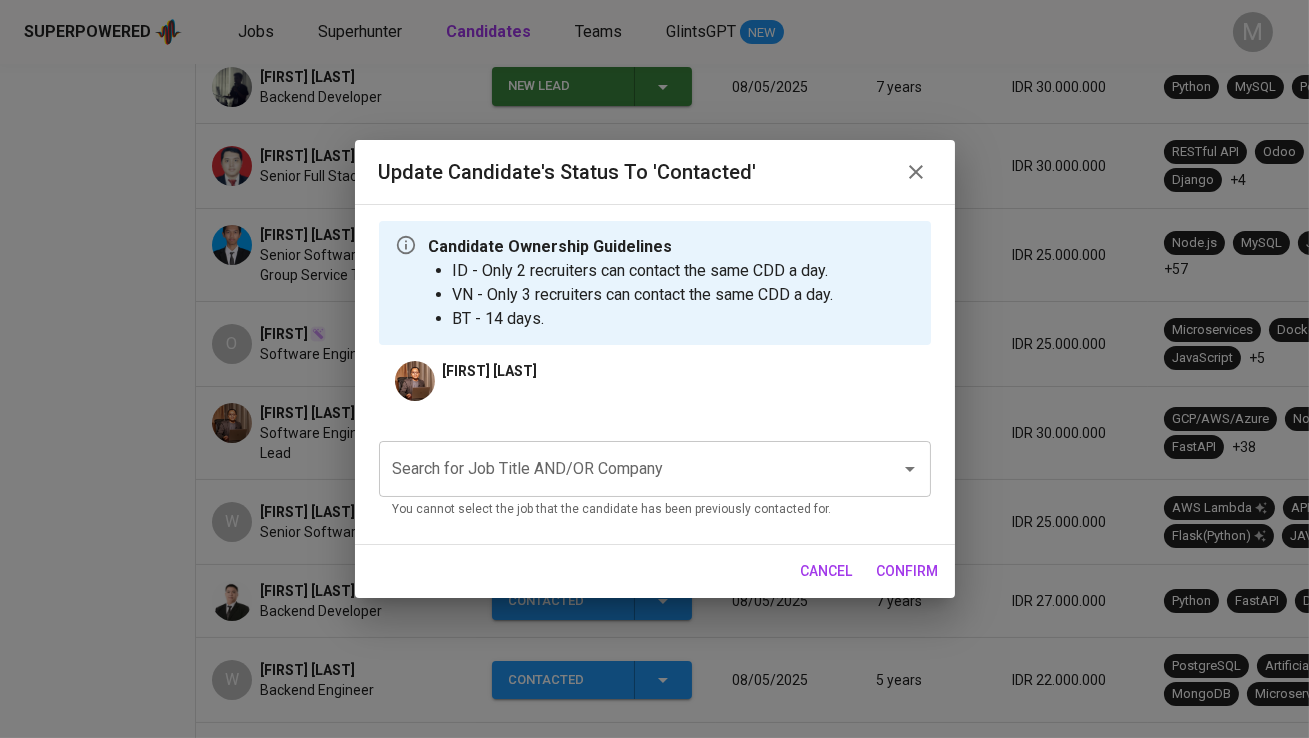 click on "Search for Job Title AND/OR Company" at bounding box center [627, 469] 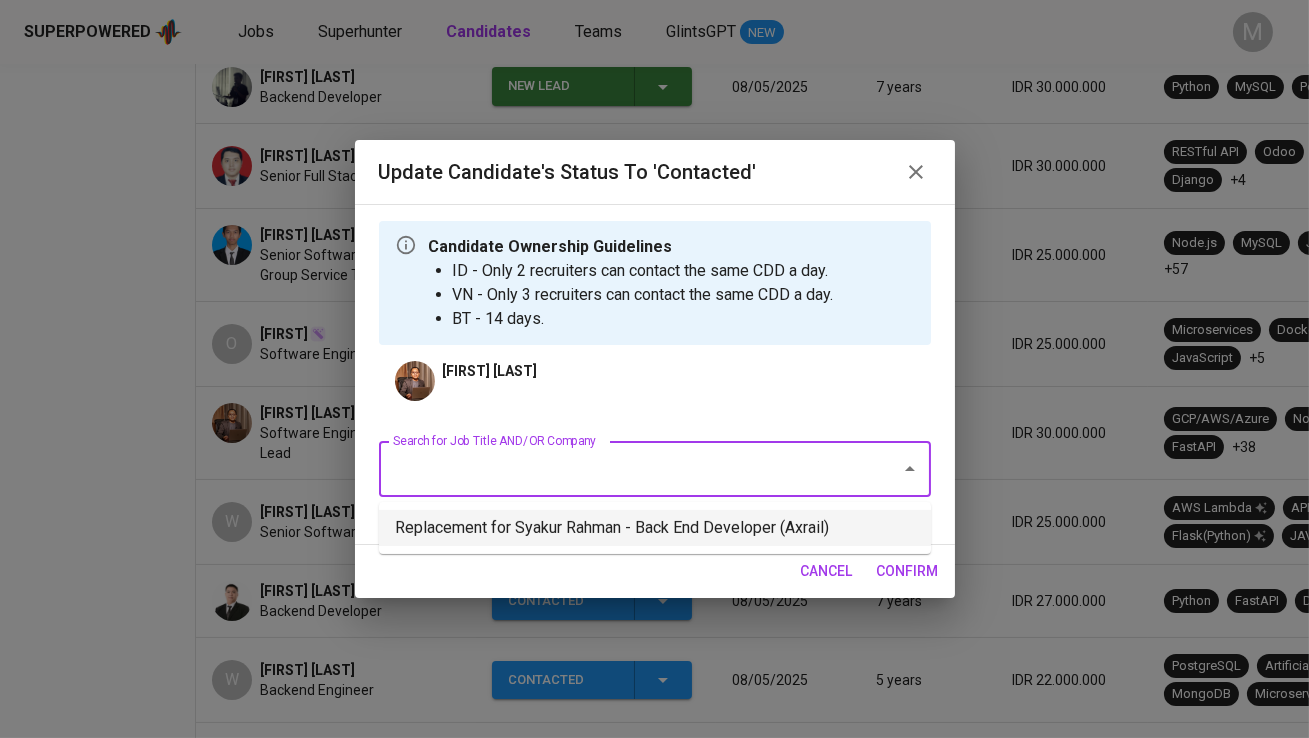 click on "Replacement for Syakur Rahman - Back End Developer (Axrail)" at bounding box center [655, 528] 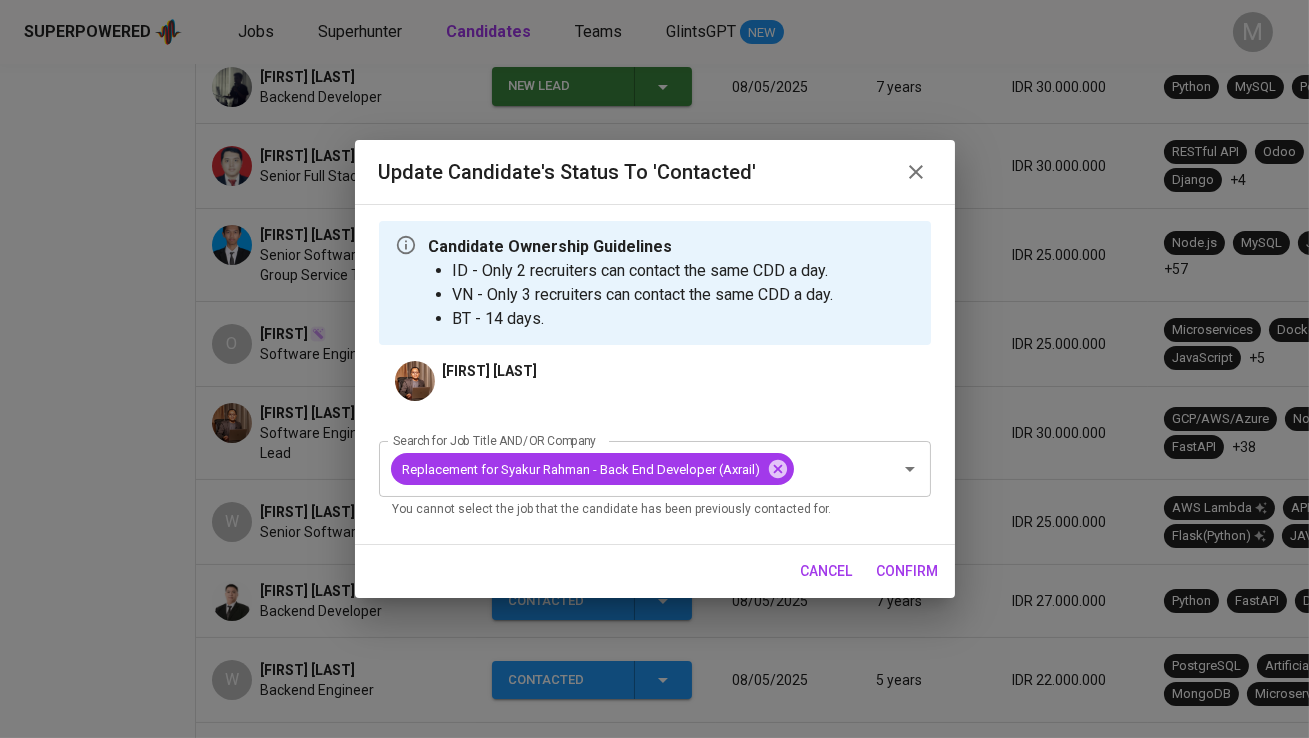 click on "confirm" at bounding box center (908, 571) 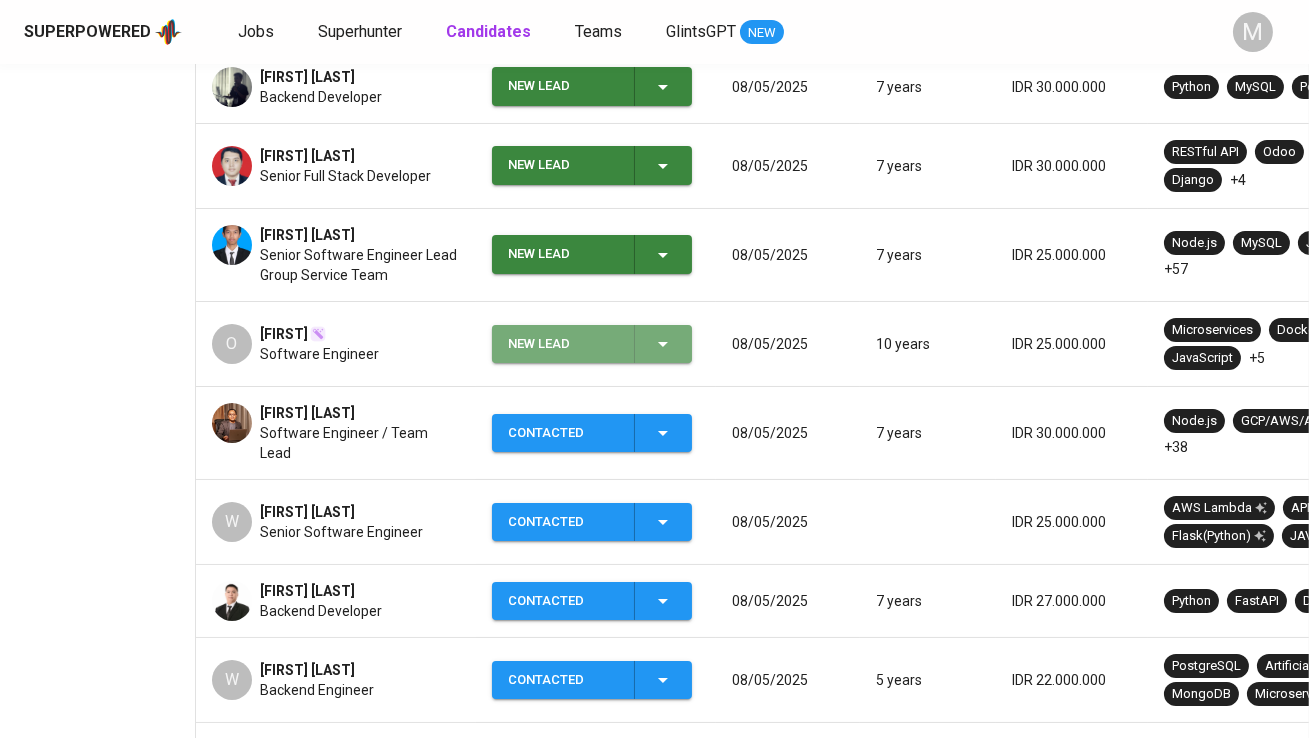 click on "New Lead" at bounding box center (591, 344) 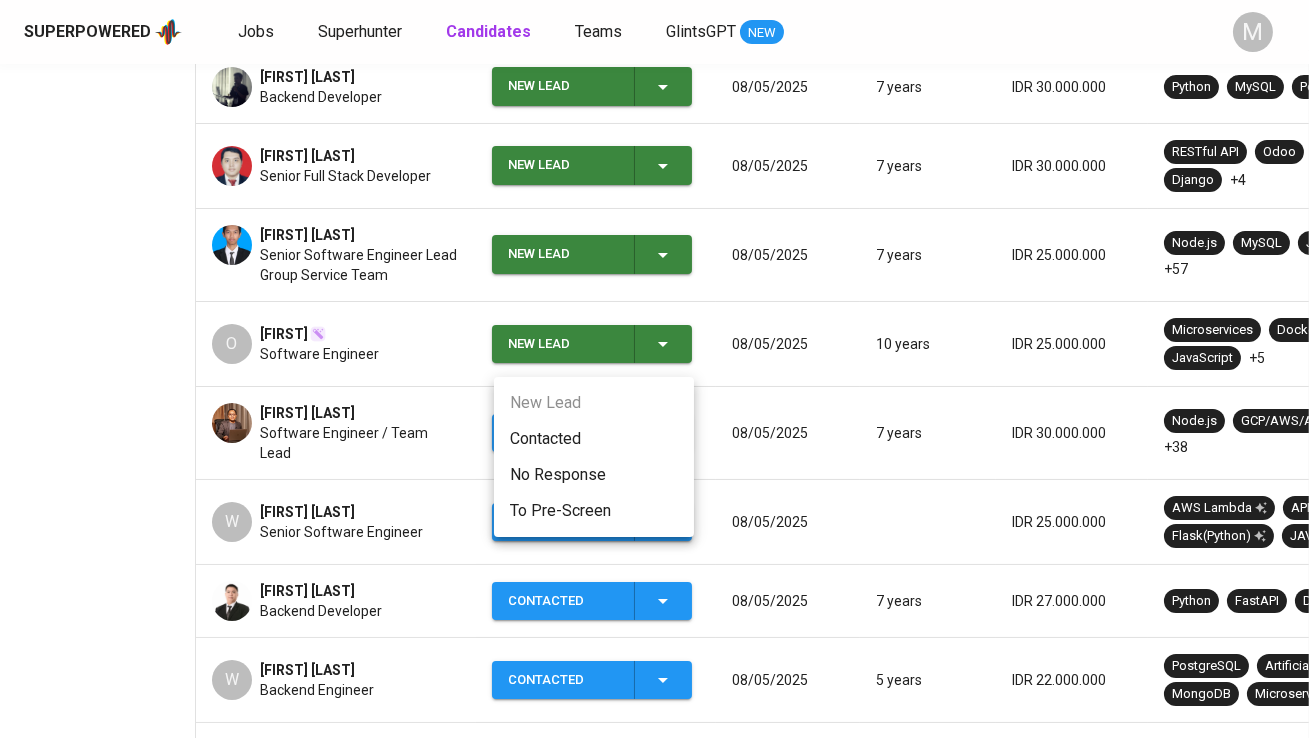 click on "Contacted" at bounding box center (594, 439) 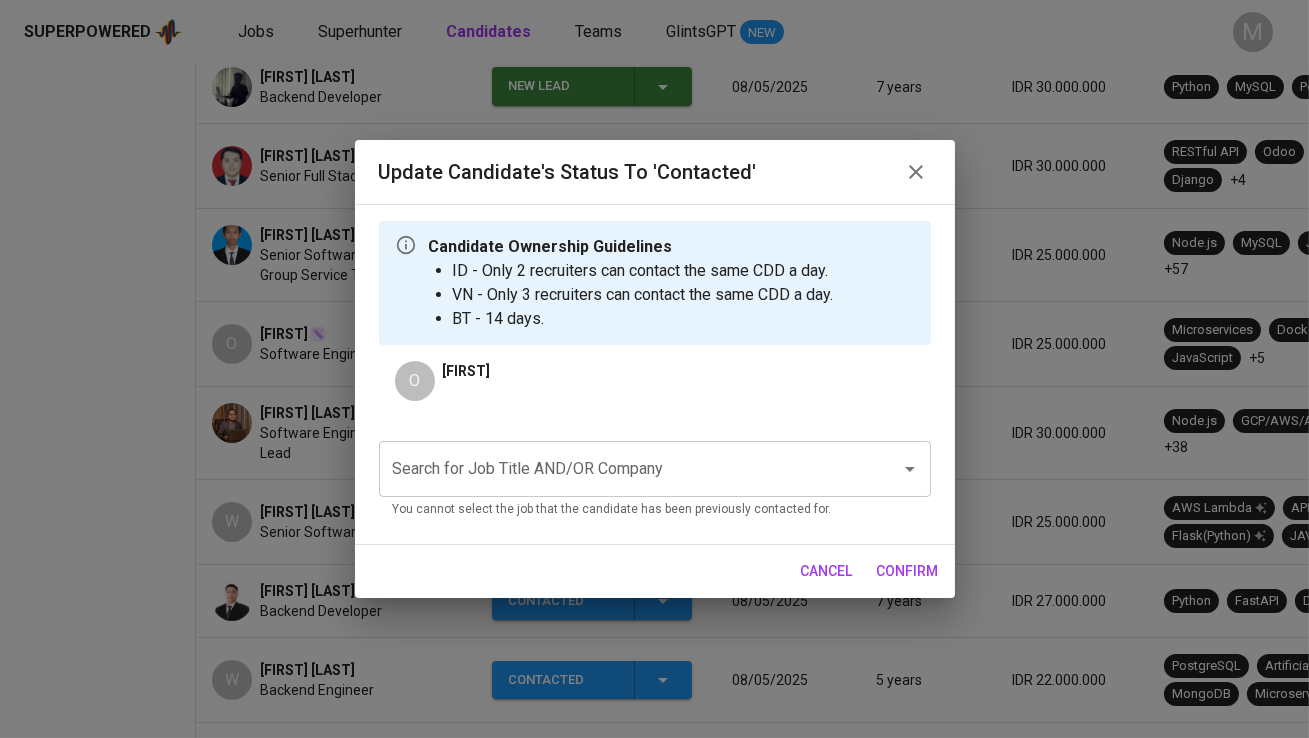 click on "Search for Job Title AND/OR Company" at bounding box center (627, 469) 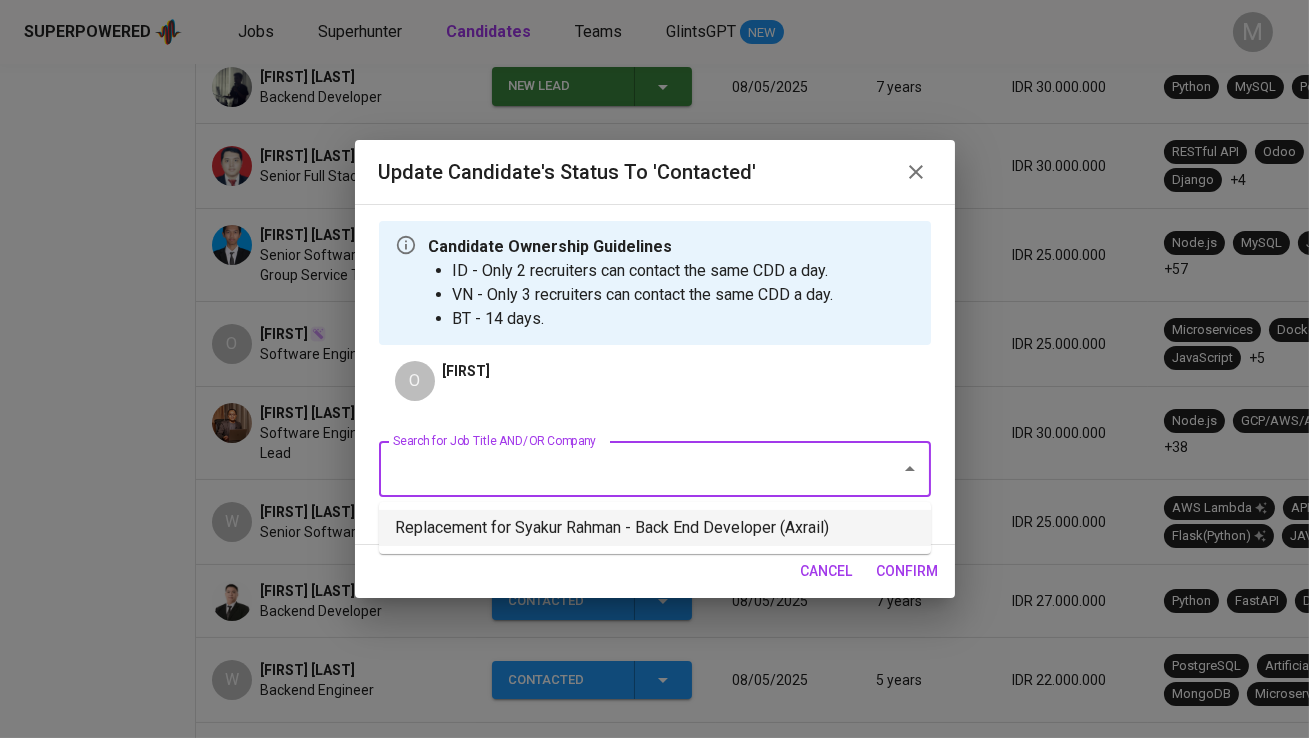 click on "Replacement for Syakur Rahman - Back End Developer (Axrail)" at bounding box center (655, 528) 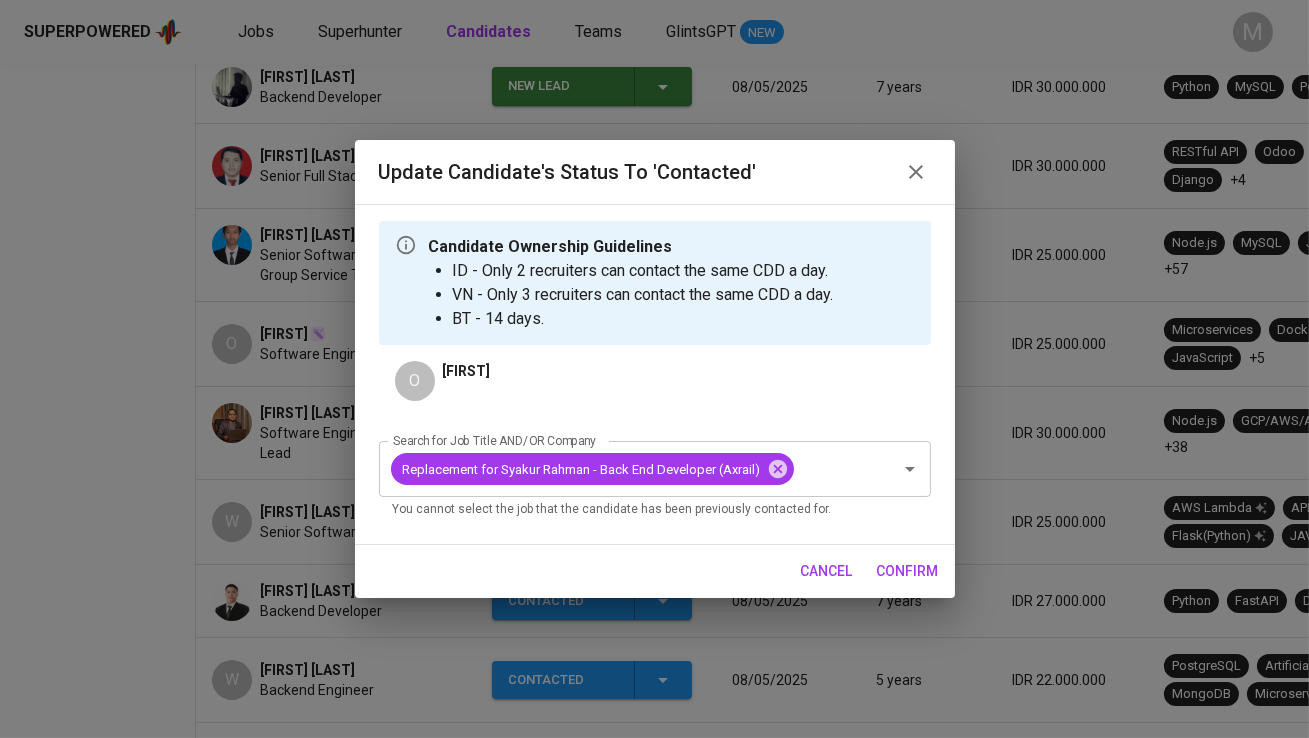 click on "confirm" at bounding box center [908, 571] 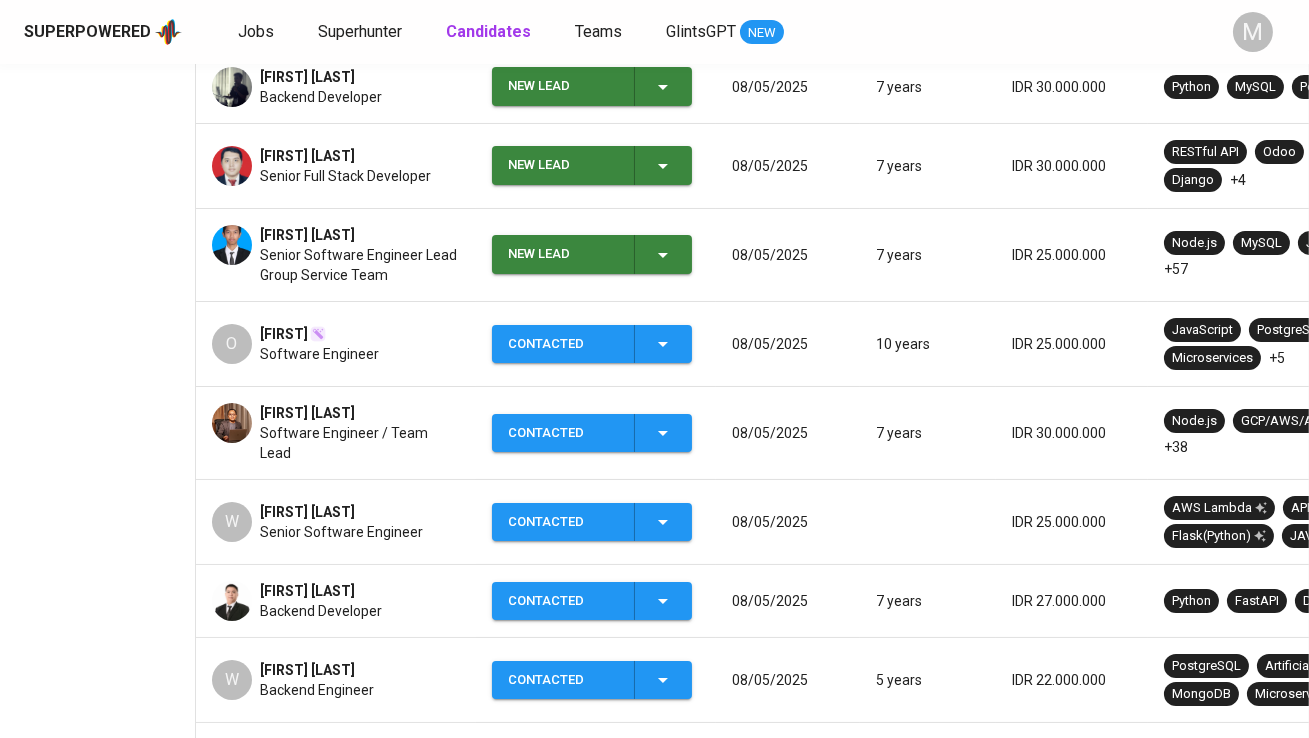 scroll, scrollTop: 324, scrollLeft: 0, axis: vertical 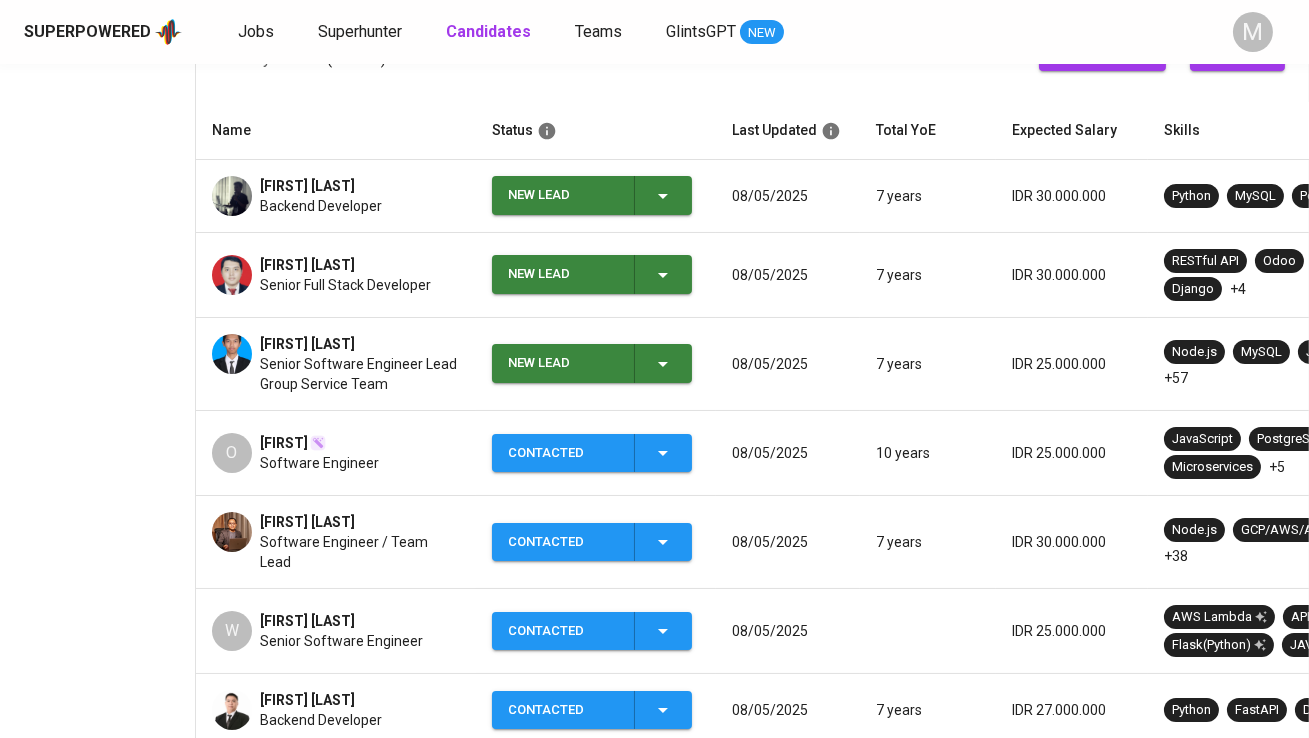 click on "New Lead" at bounding box center [596, 364] 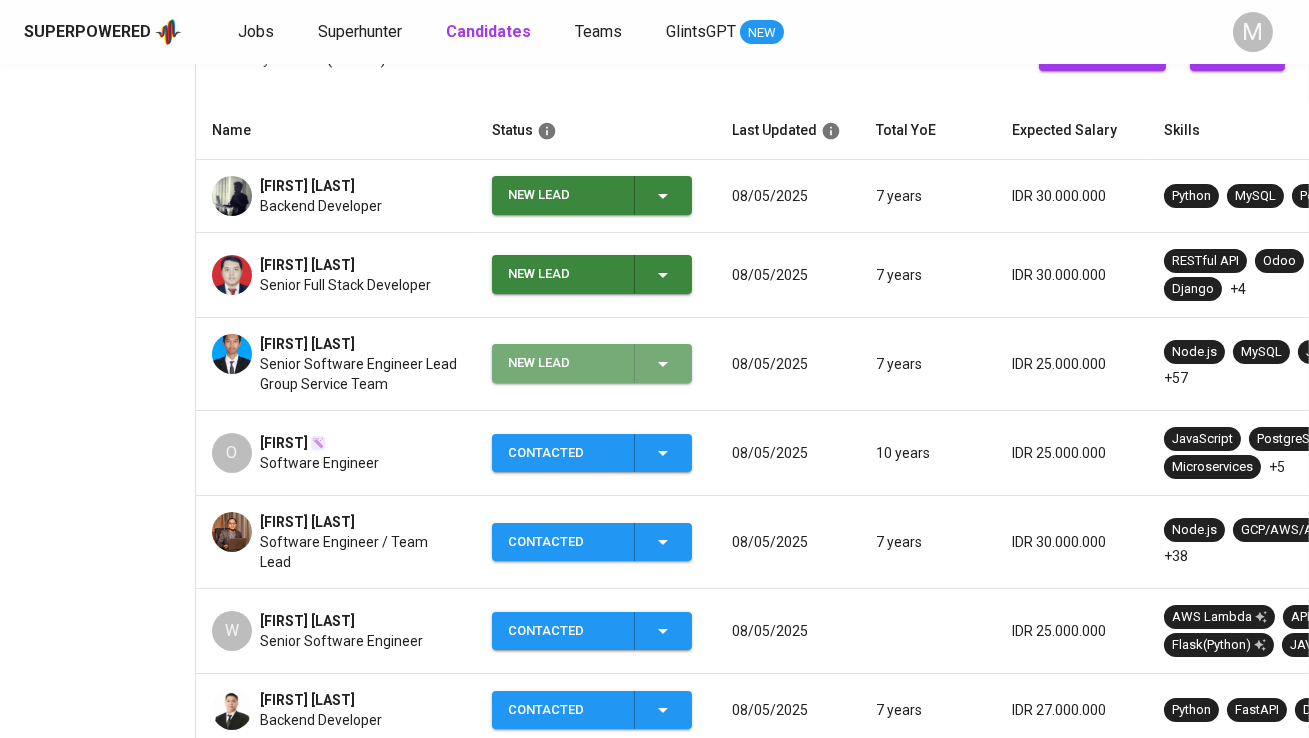 click on "New Lead" at bounding box center [563, 363] 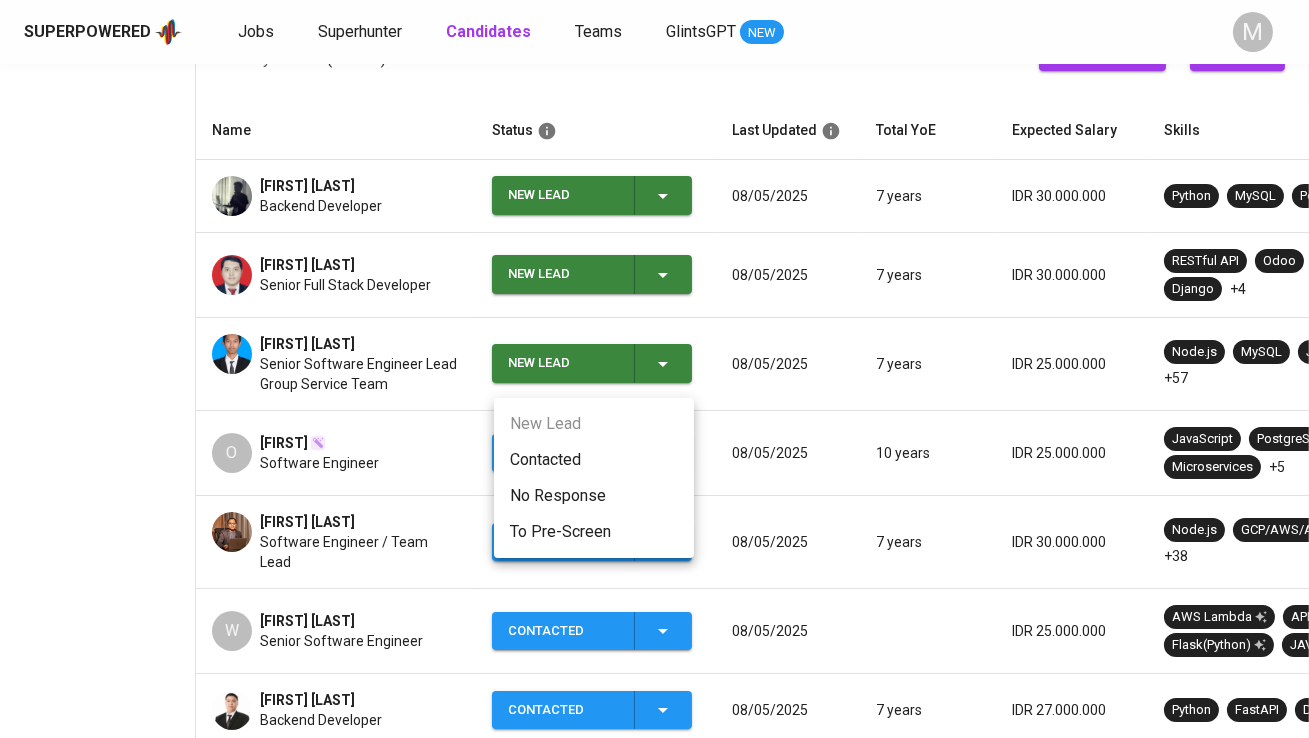 click on "Contacted" at bounding box center (594, 460) 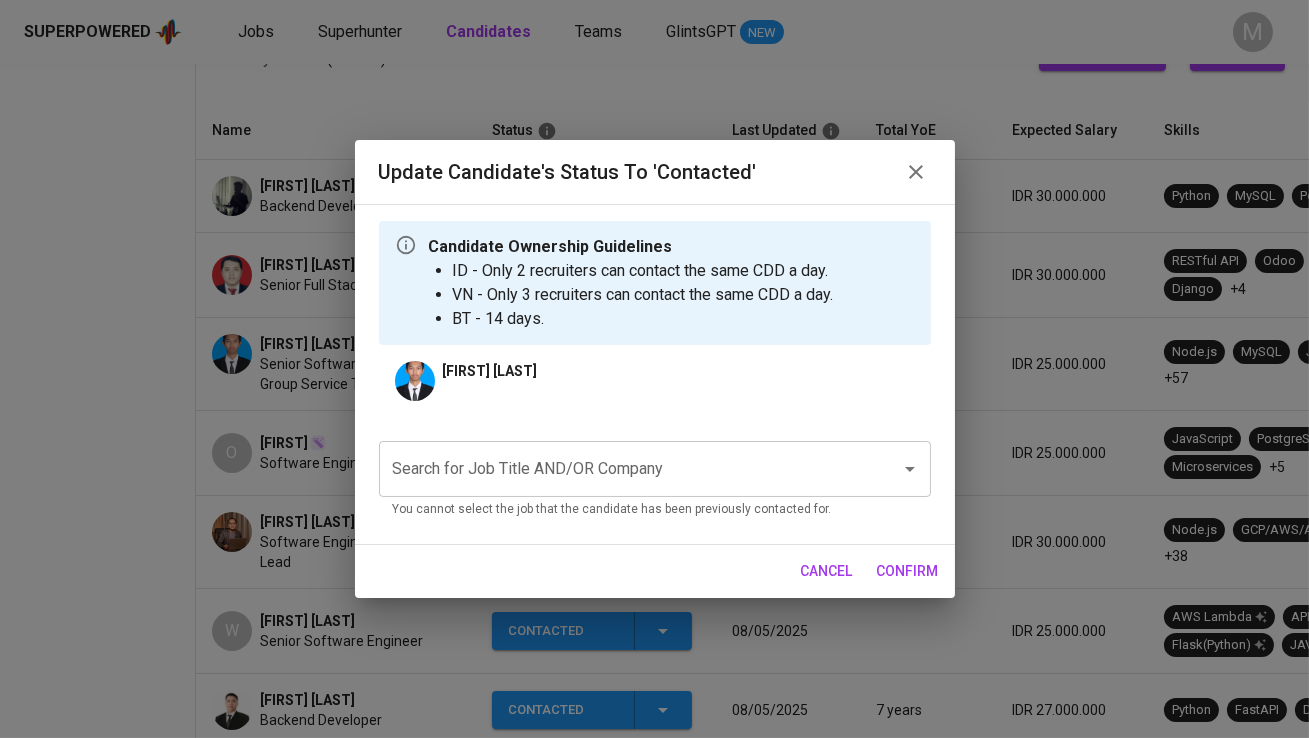 click on "Search for Job Title AND/OR Company" at bounding box center (627, 469) 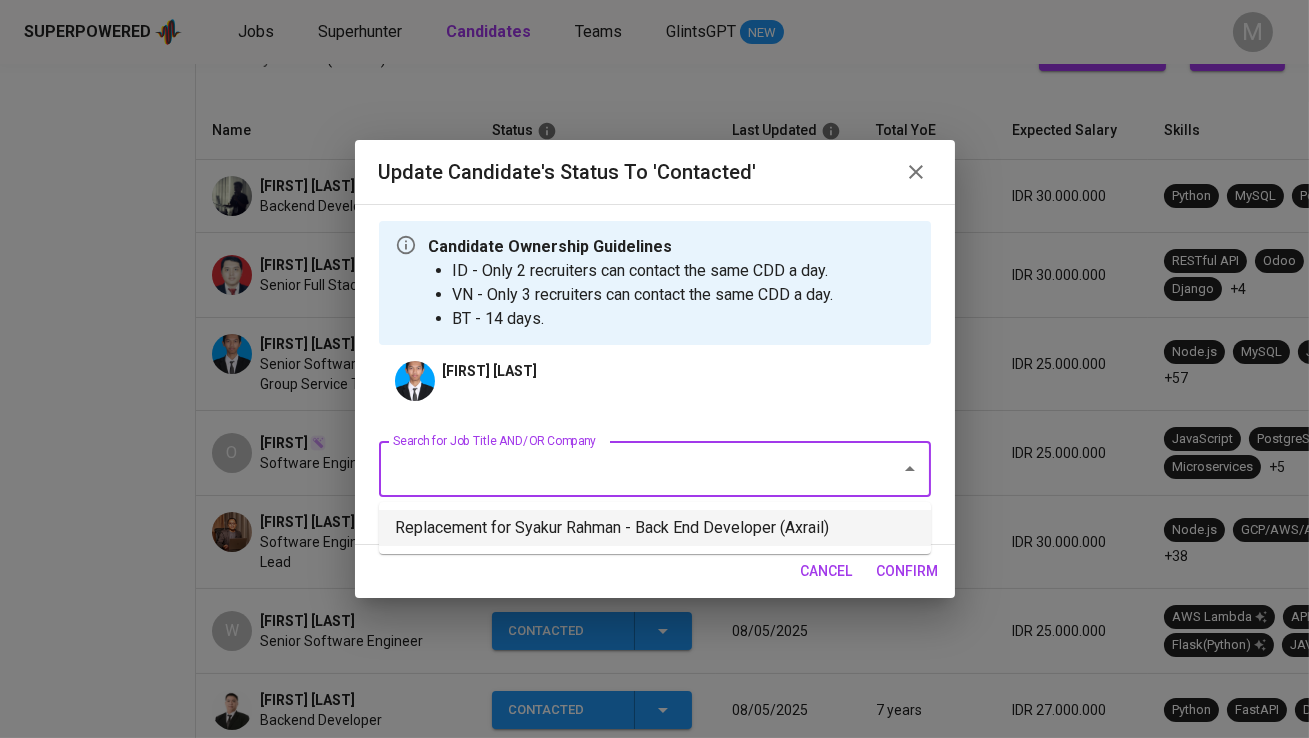 click on "Replacement for Syakur Rahman - Back End Developer (Axrail)" at bounding box center [655, 528] 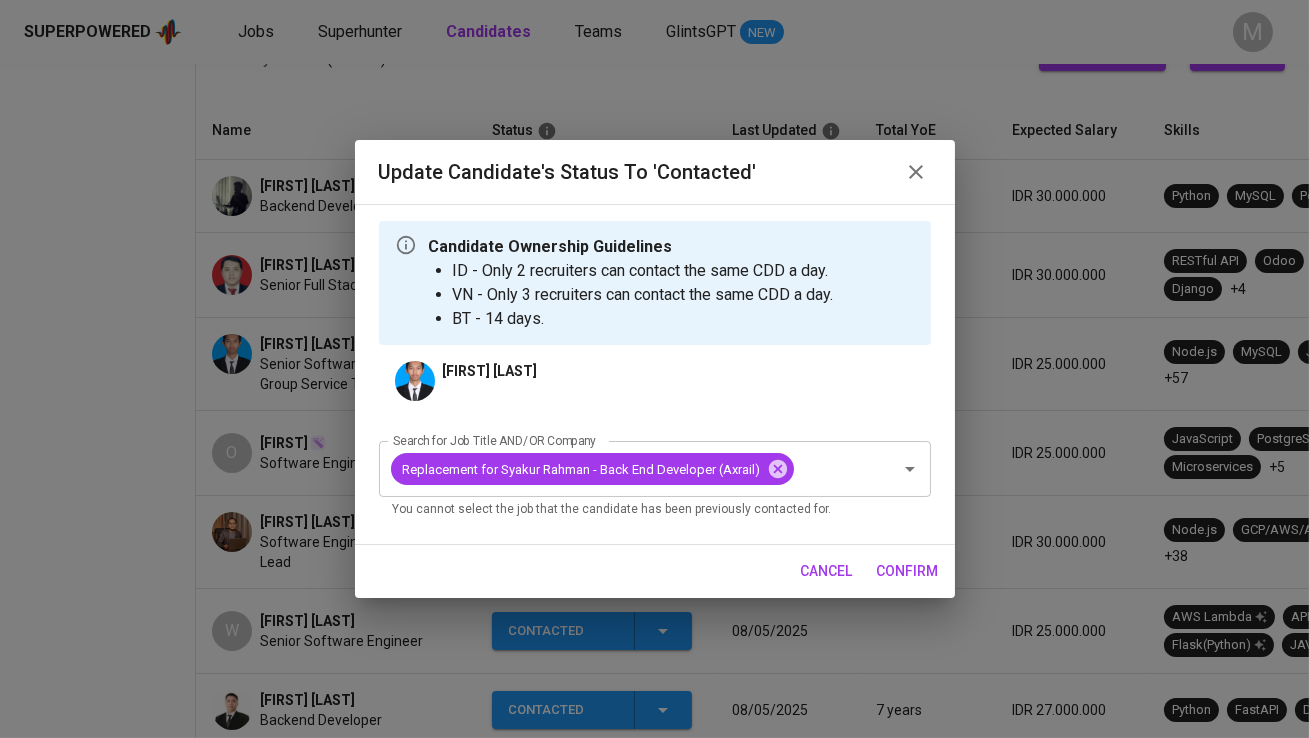 click on "confirm" at bounding box center (908, 571) 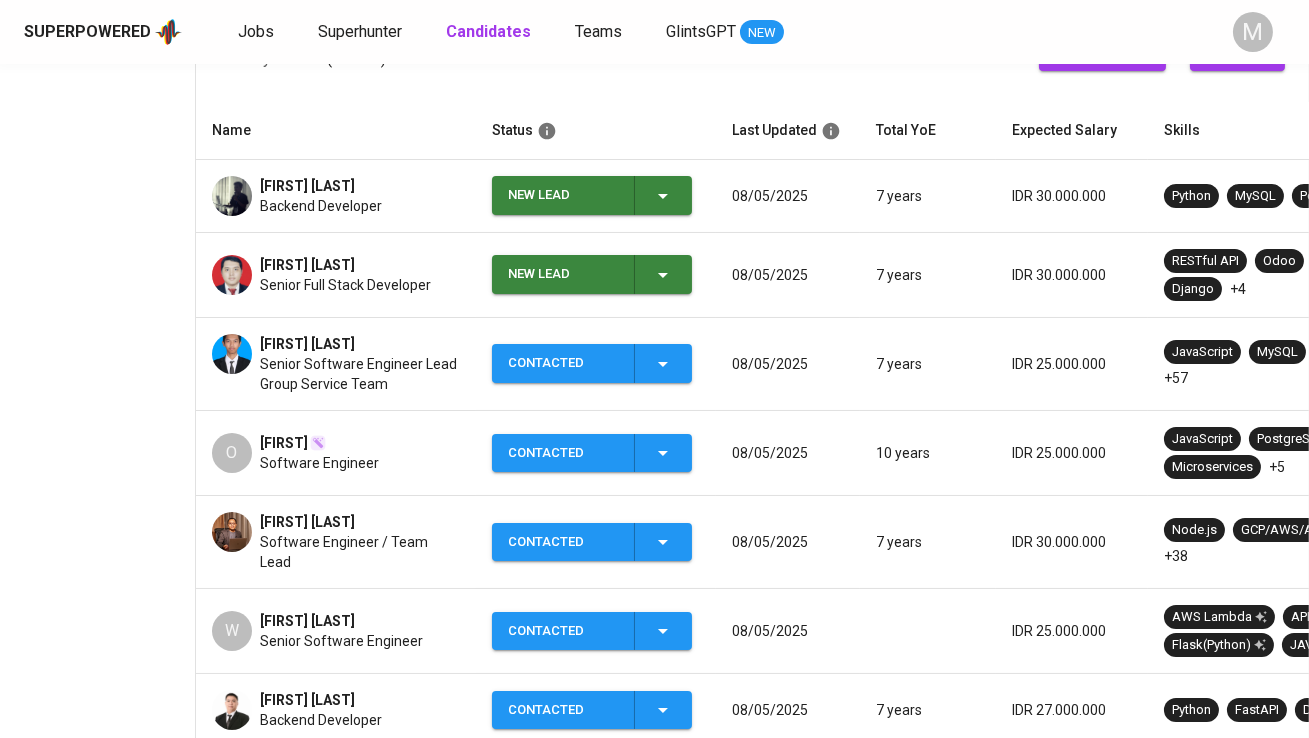 click on "New Lead" at bounding box center [563, 274] 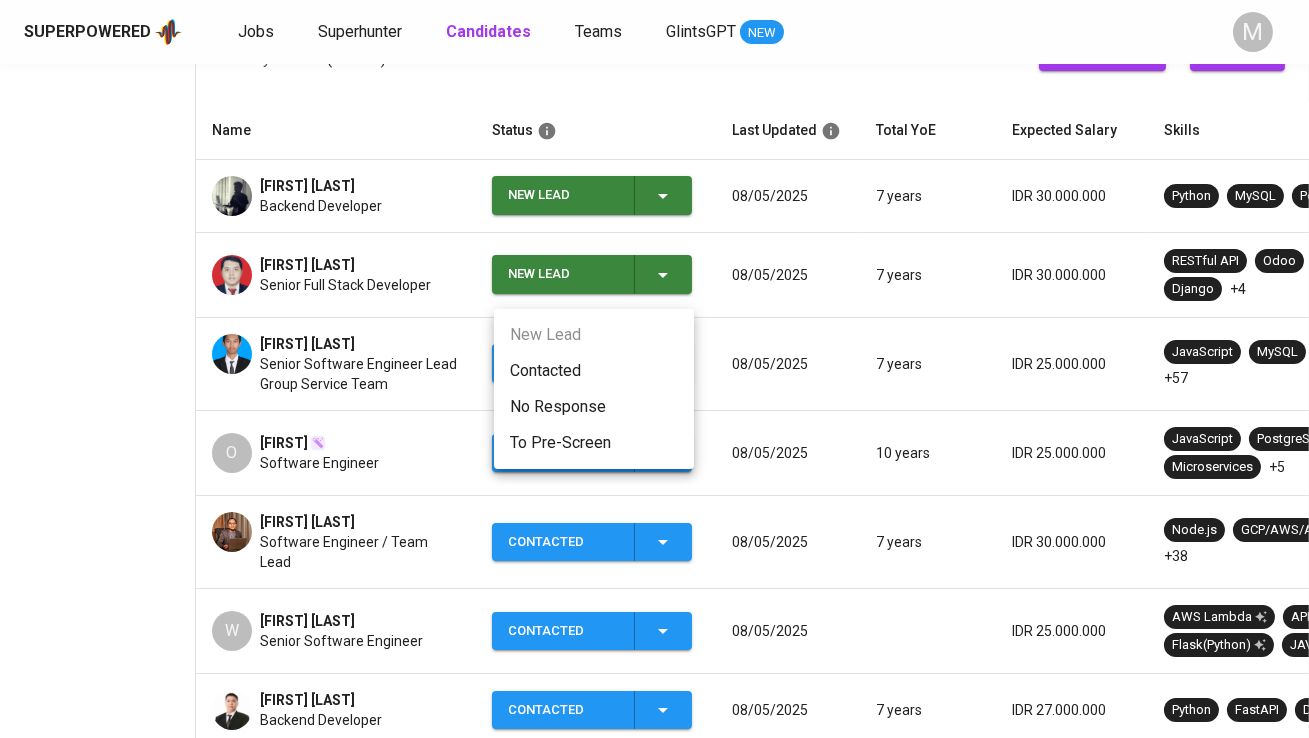click on "Contacted" at bounding box center (594, 371) 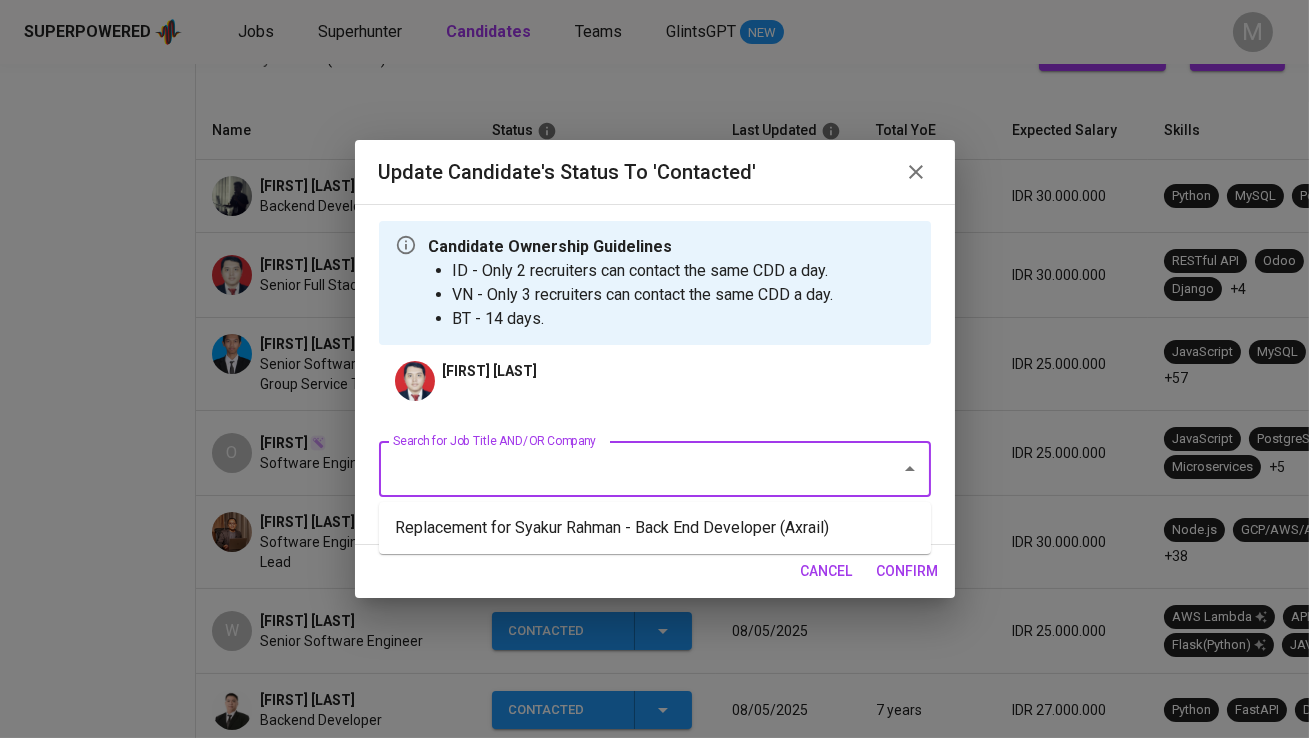 click on "Search for Job Title AND/OR Company" at bounding box center (627, 469) 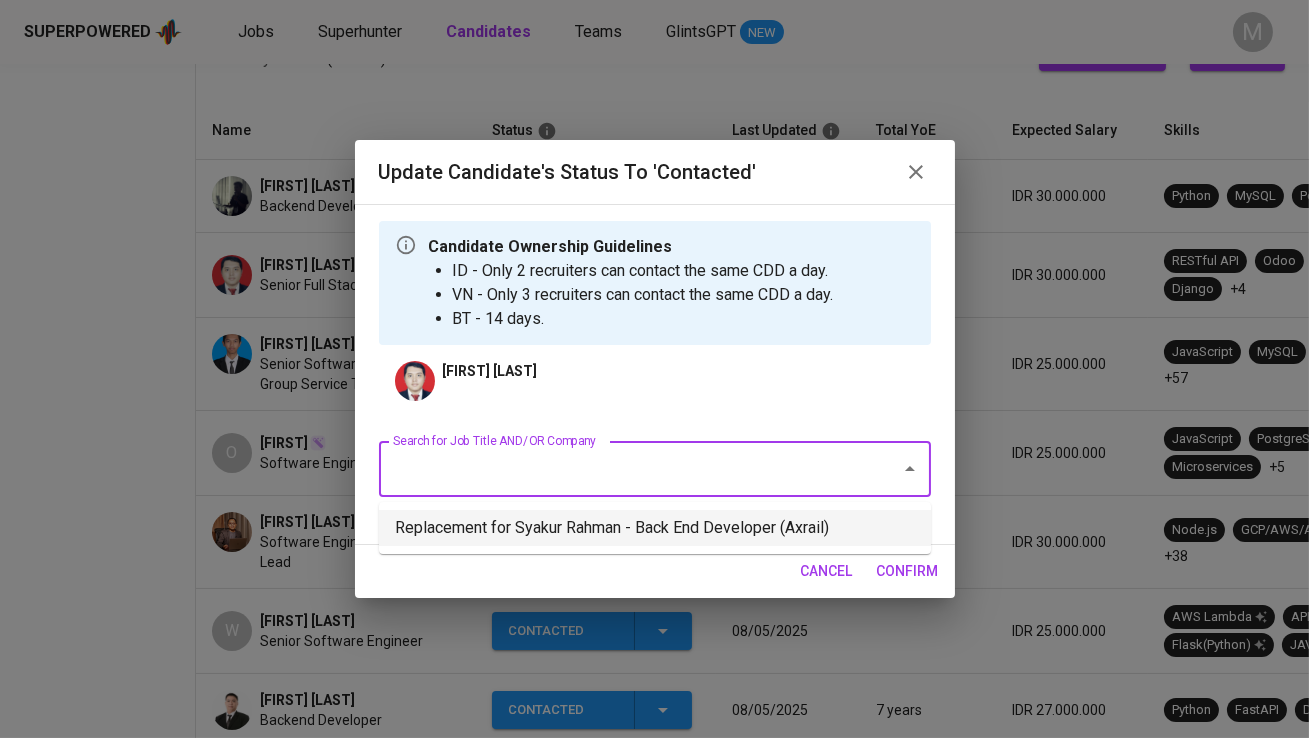 click on "Replacement for Syakur Rahman - Back End Developer (Axrail)" at bounding box center (655, 528) 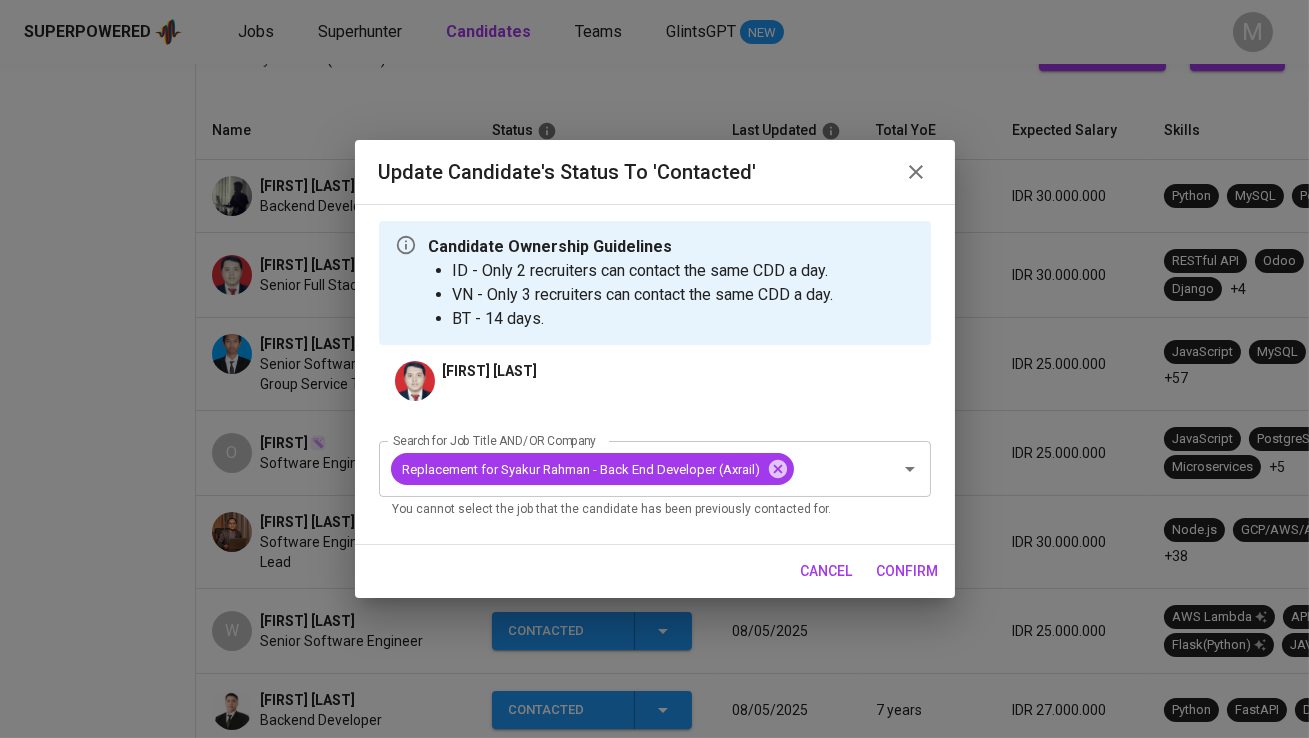 click on "confirm" at bounding box center [908, 571] 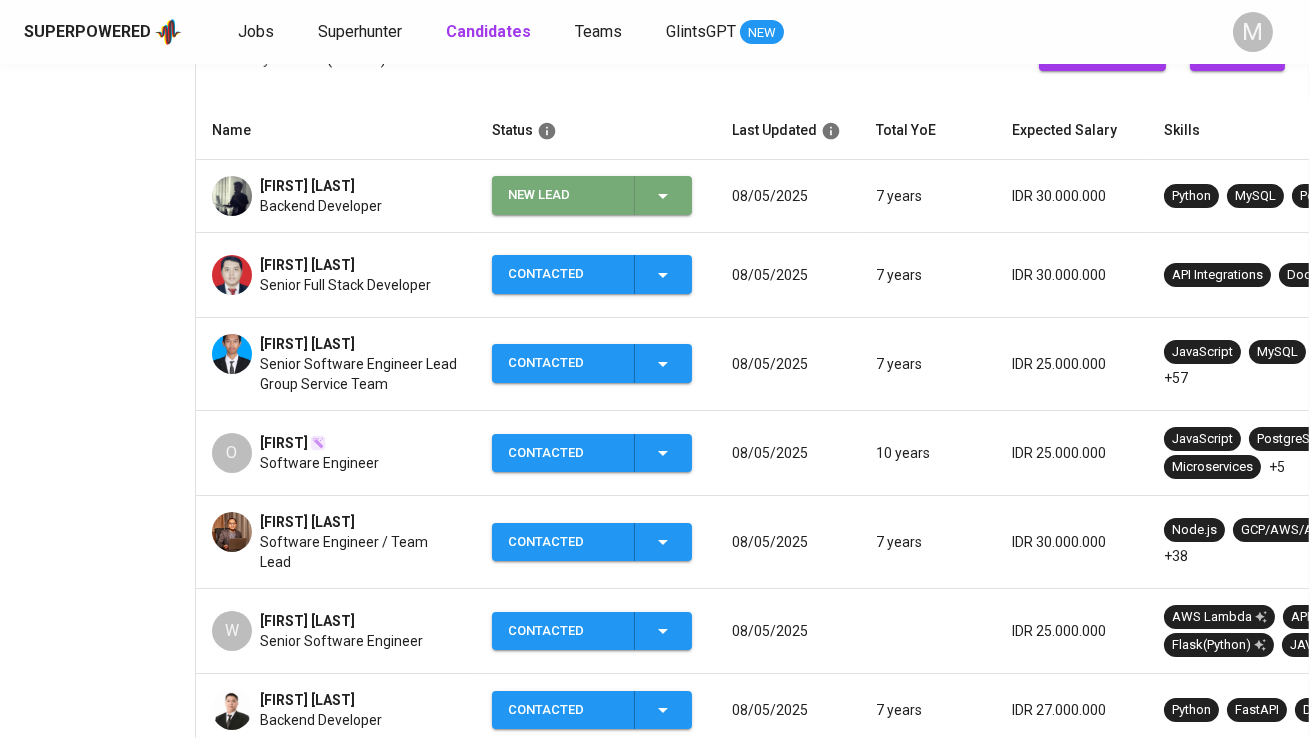 click on "New Lead" at bounding box center (563, 195) 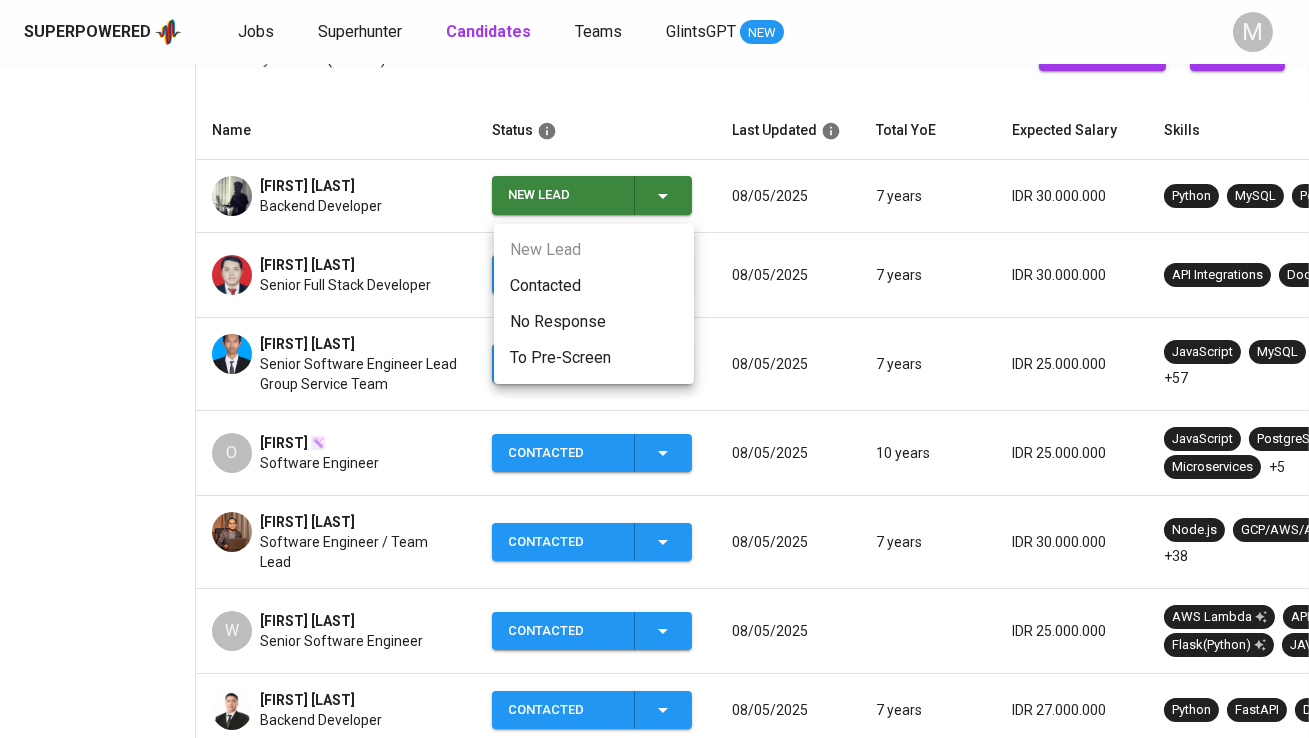 click on "Contacted" at bounding box center [594, 286] 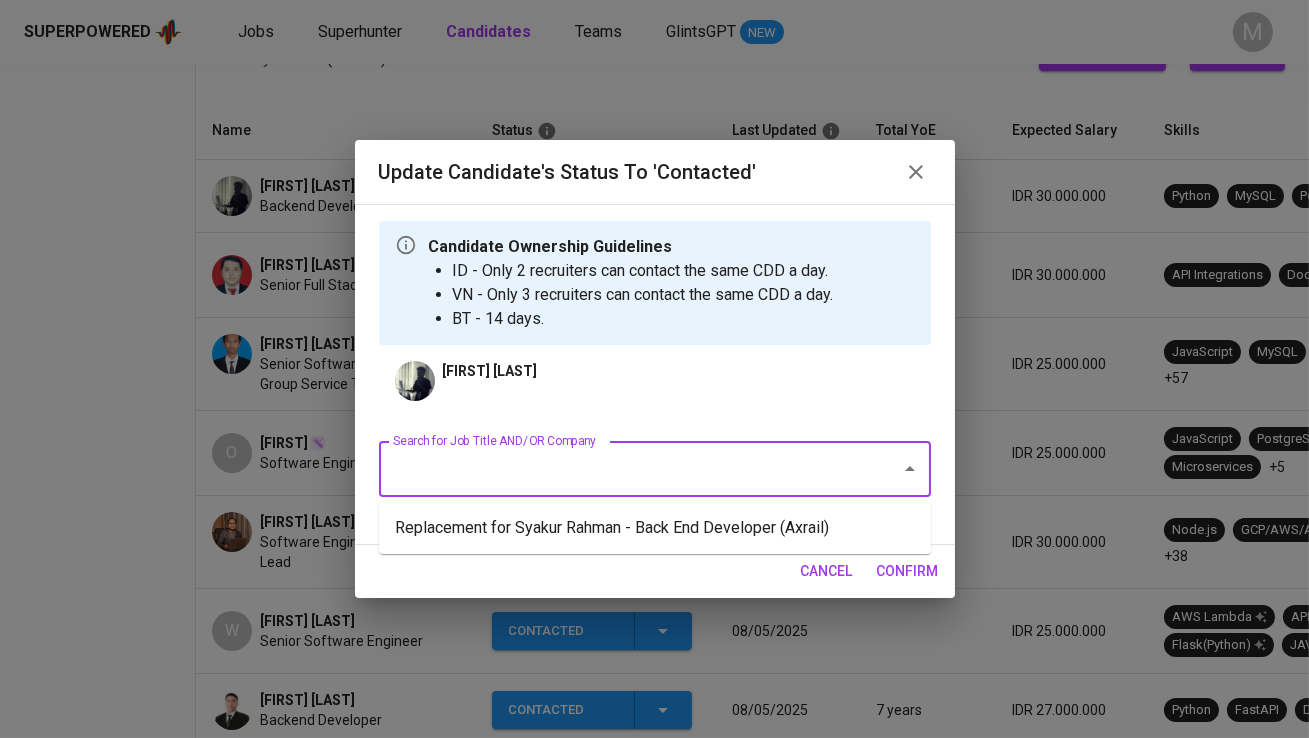 click on "Search for Job Title AND/OR Company" at bounding box center (627, 469) 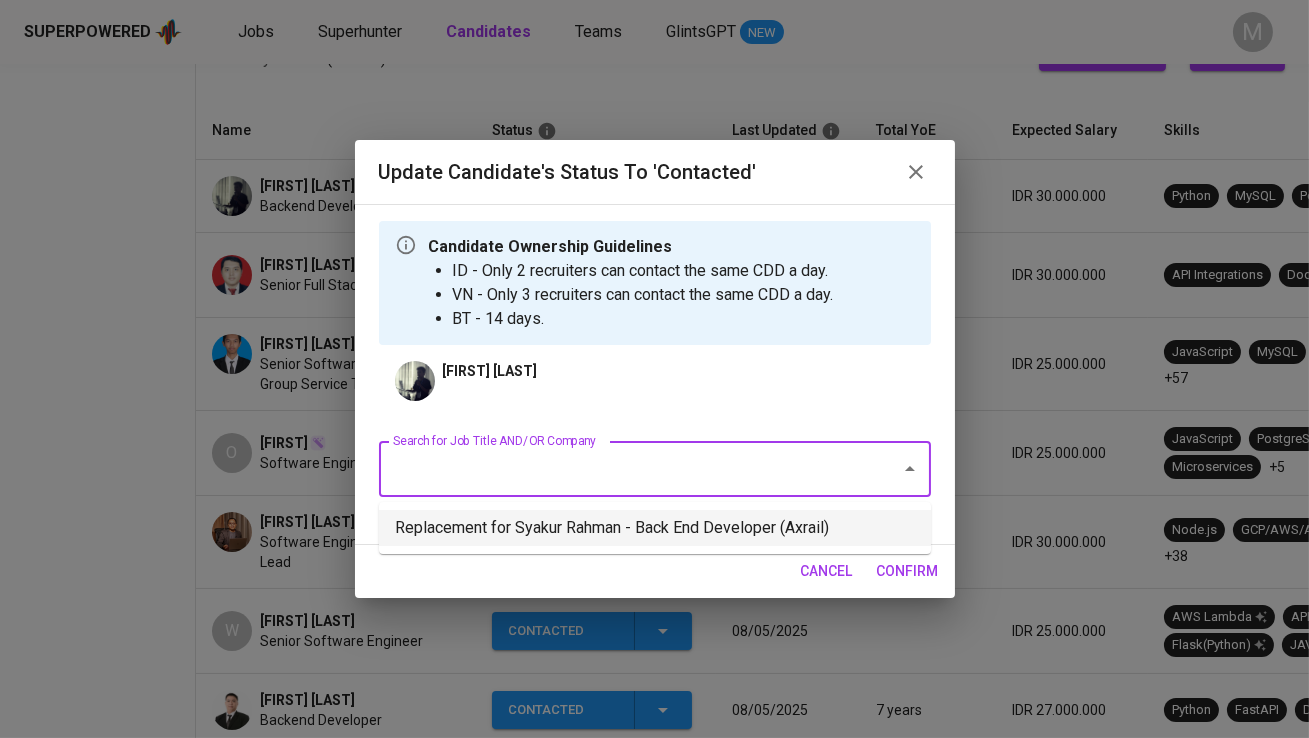 click on "Replacement for Syakur Rahman - Back End Developer (Axrail)" at bounding box center [655, 528] 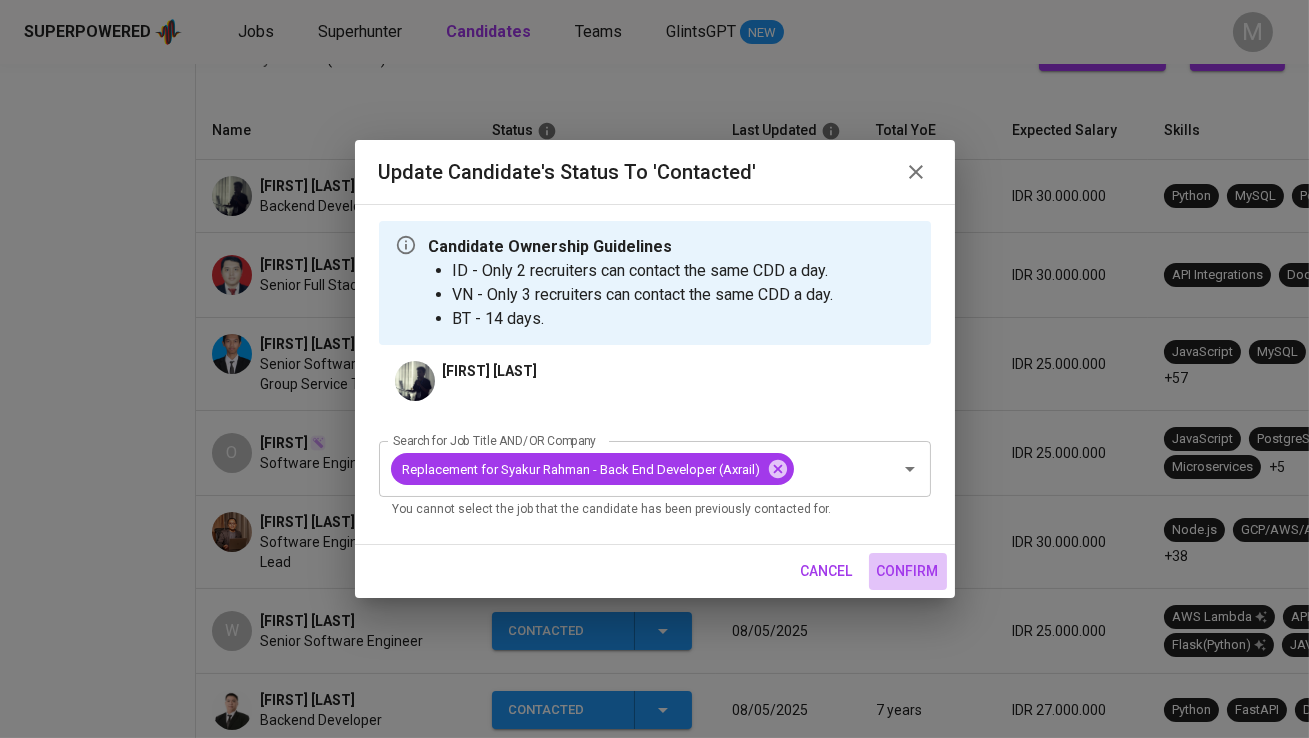click on "confirm" at bounding box center [908, 571] 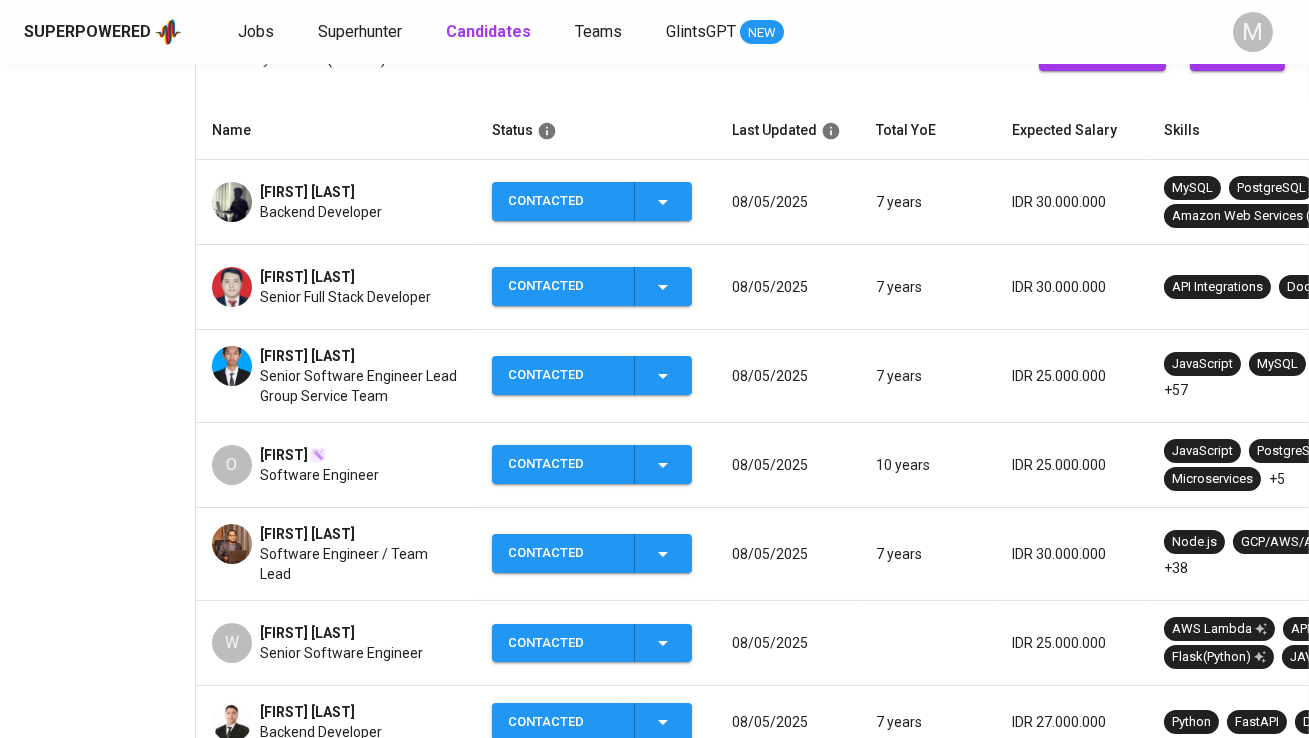 scroll, scrollTop: 191, scrollLeft: 0, axis: vertical 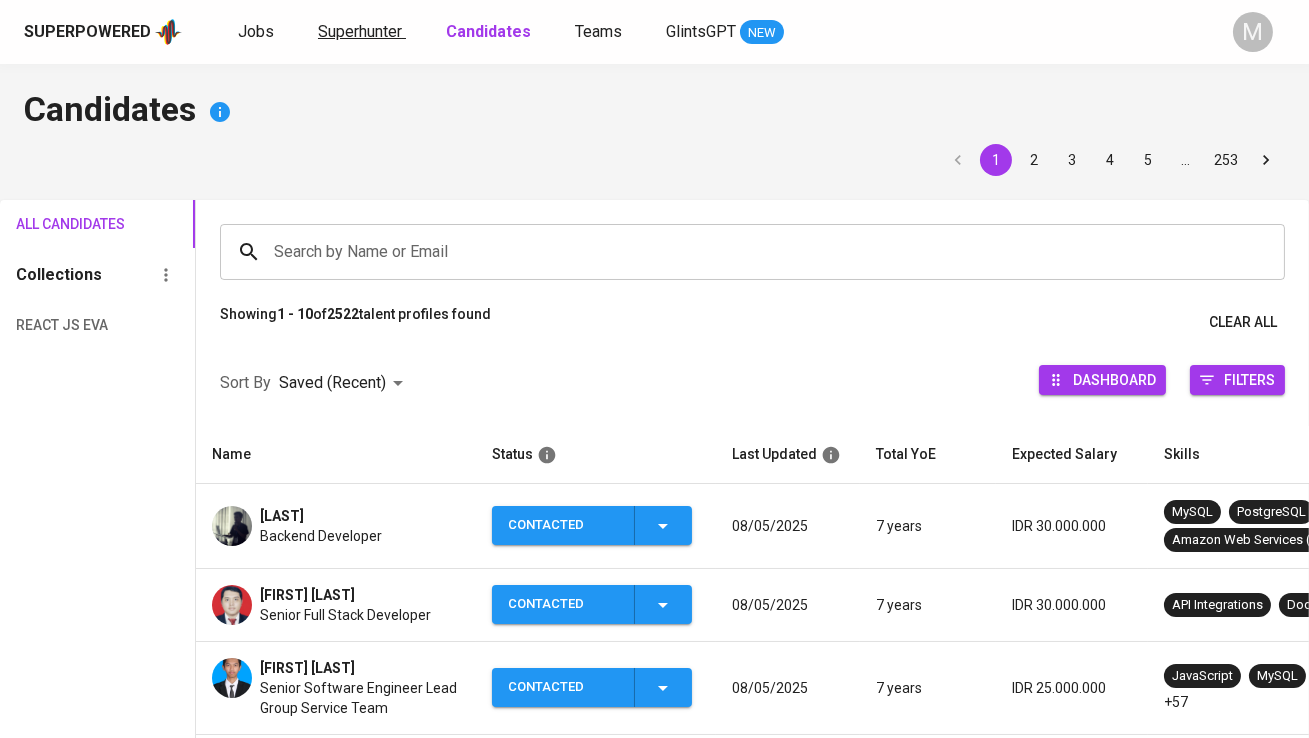 click on "Superhunter" at bounding box center [360, 31] 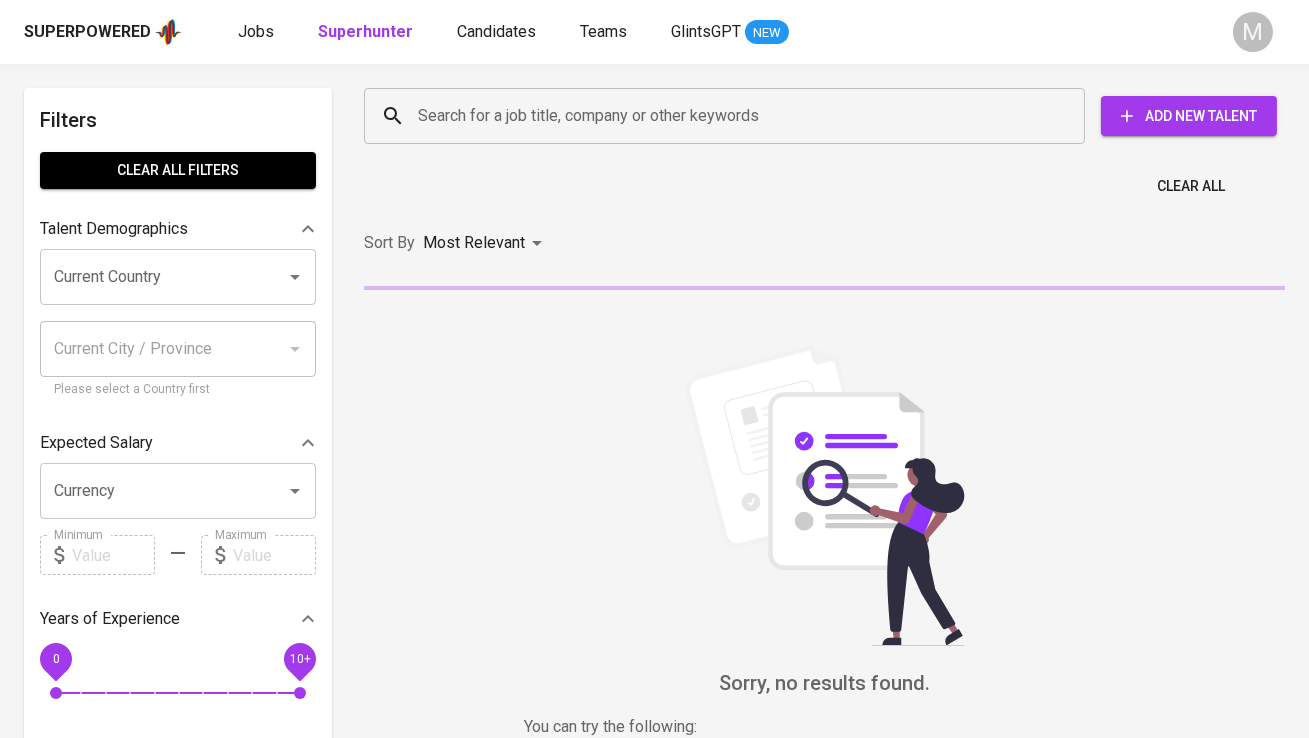 click on "Search for a job title, company or other keywords" at bounding box center [729, 116] 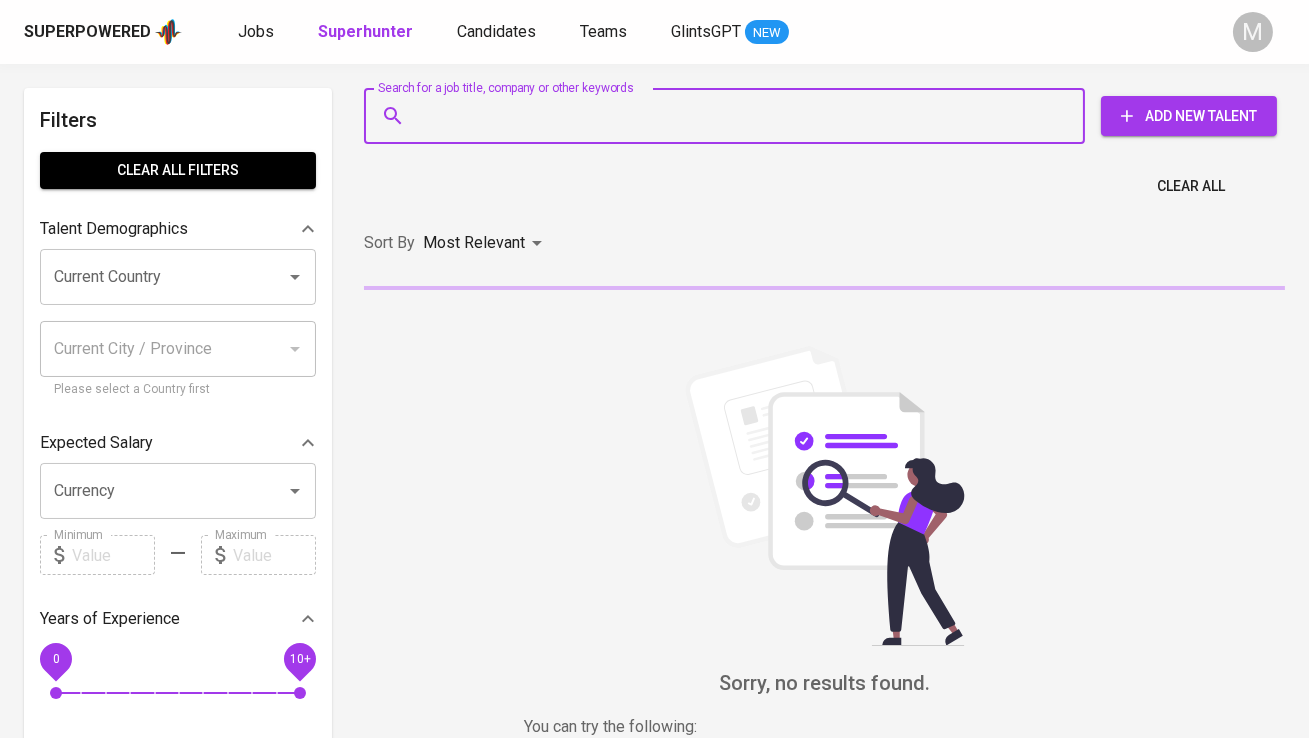 paste on "[EMAIL]" 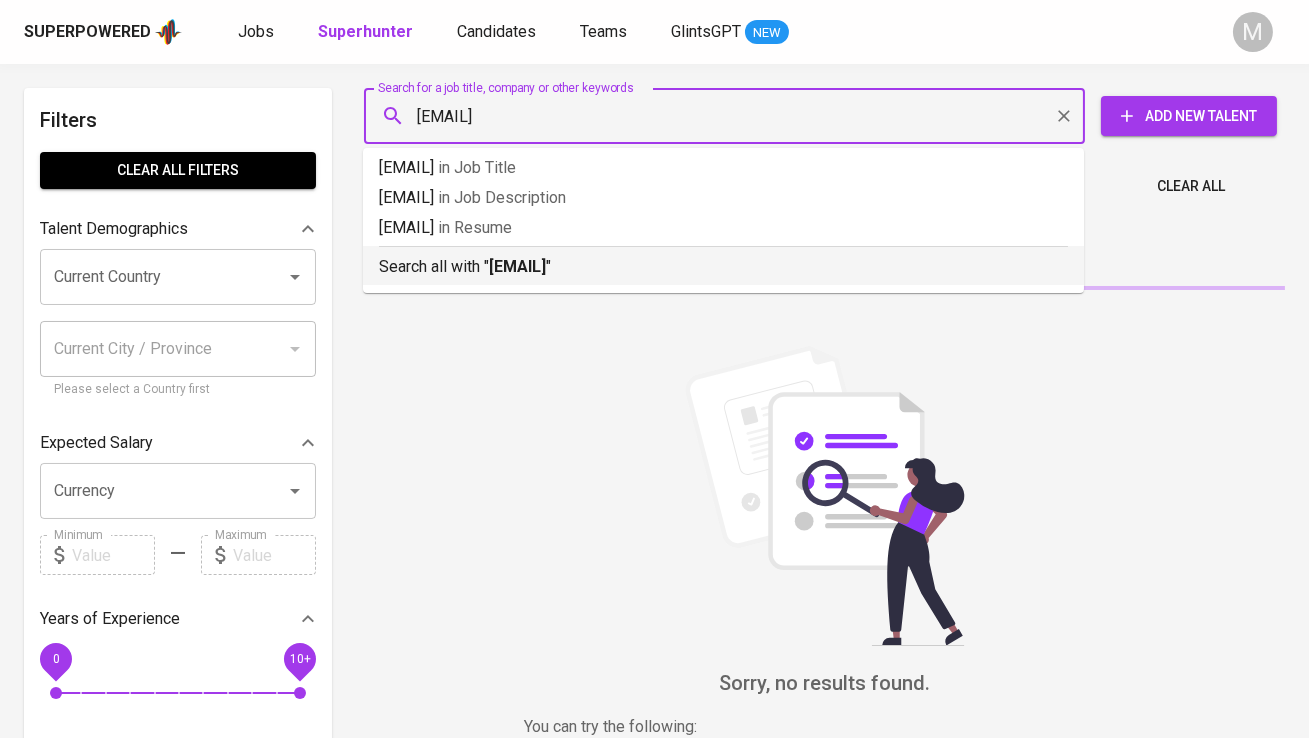 click on "Search all with " [EMAIL] "" at bounding box center [723, 265] 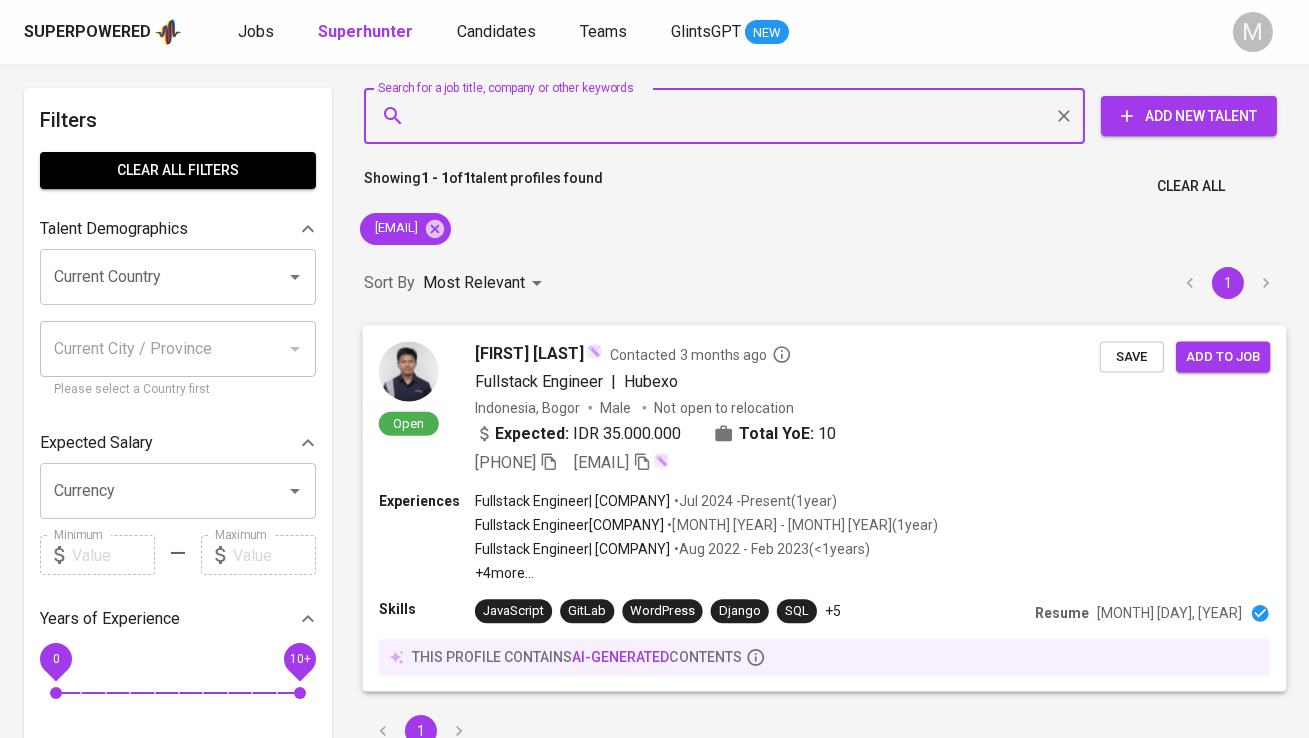 click at bounding box center (409, 371) 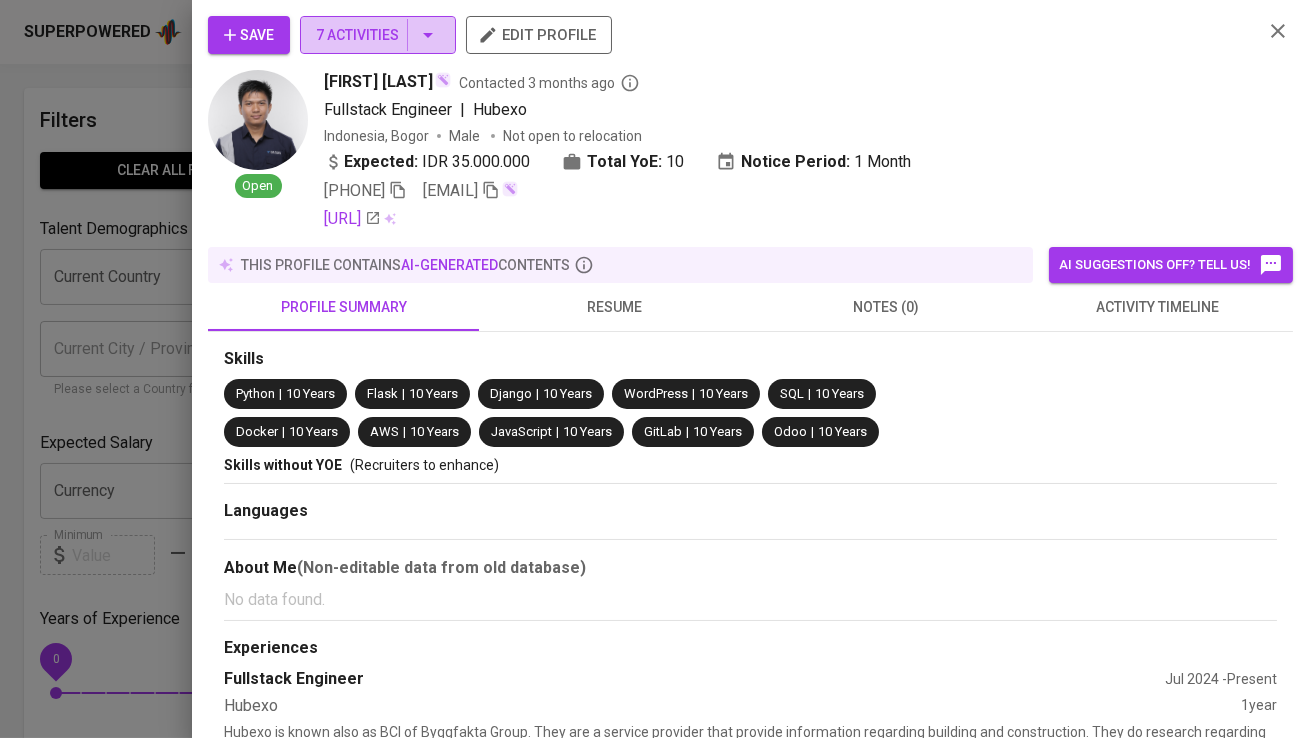 click on "7 Activities" at bounding box center [378, 35] 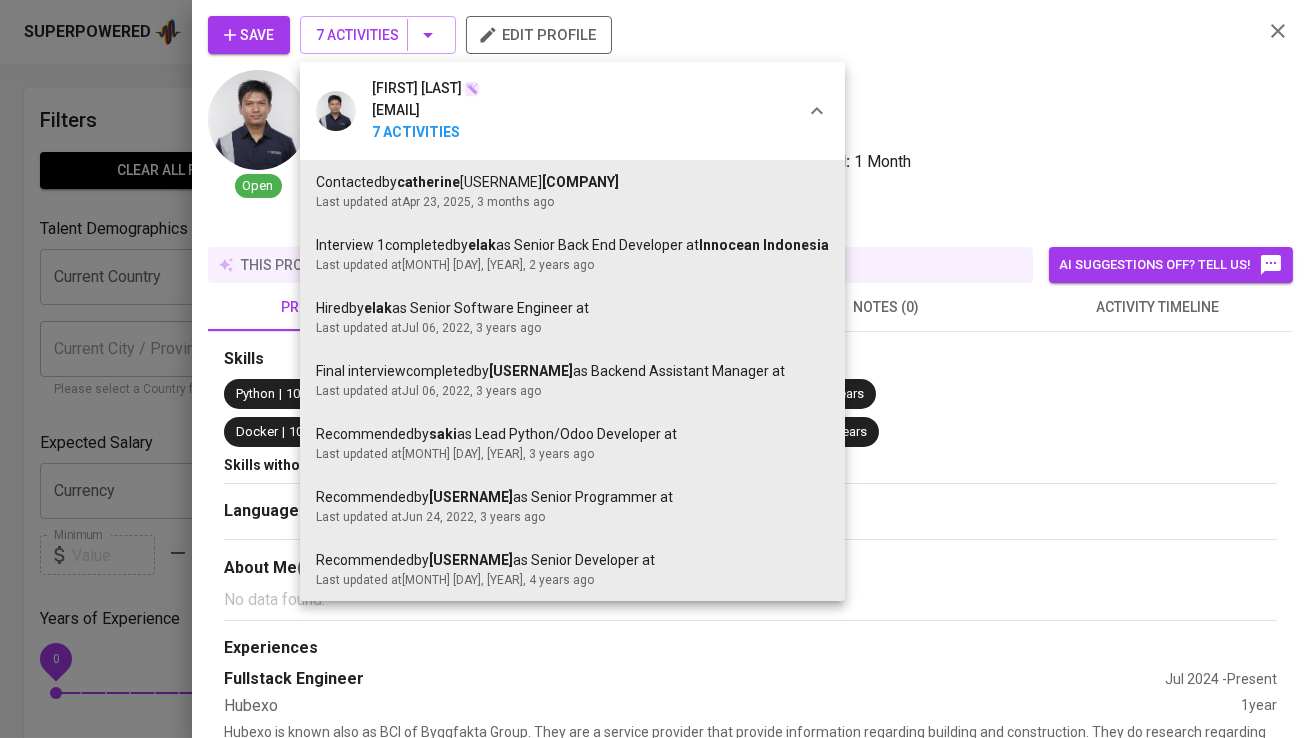 click at bounding box center [654, 369] 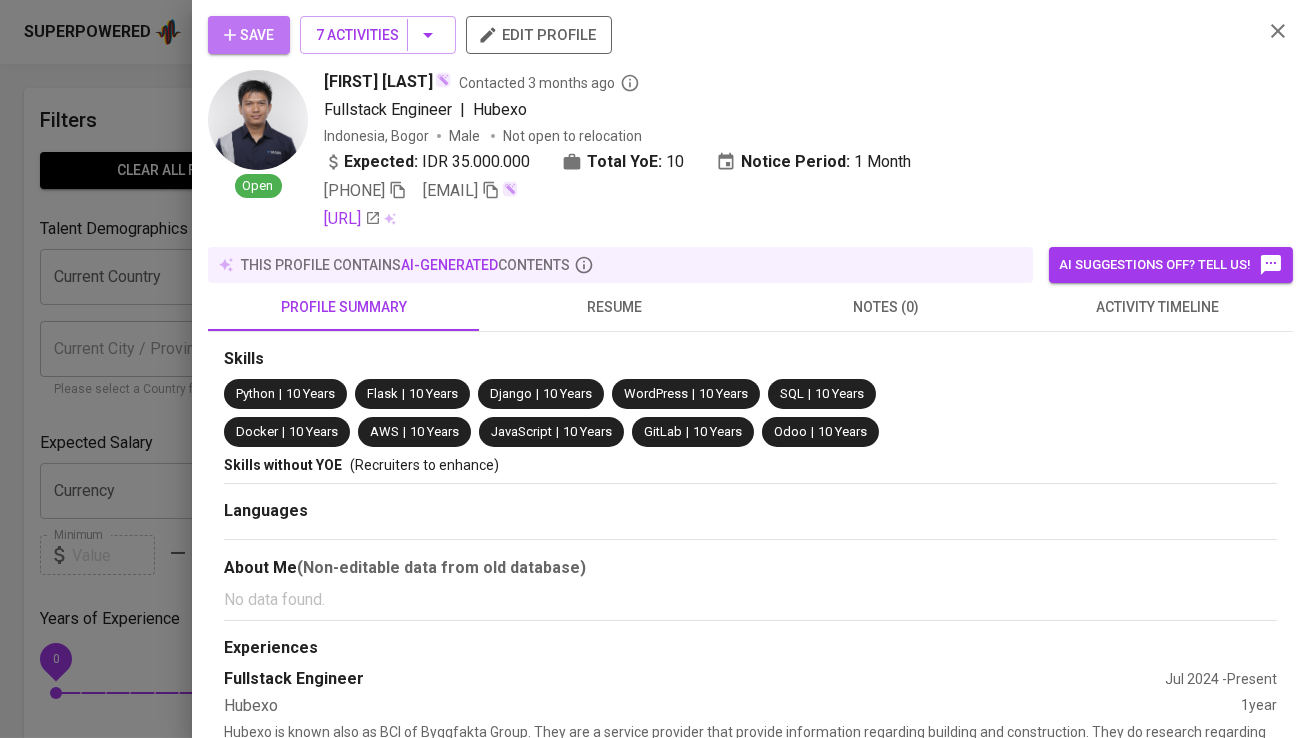 click on "Save" at bounding box center [249, 35] 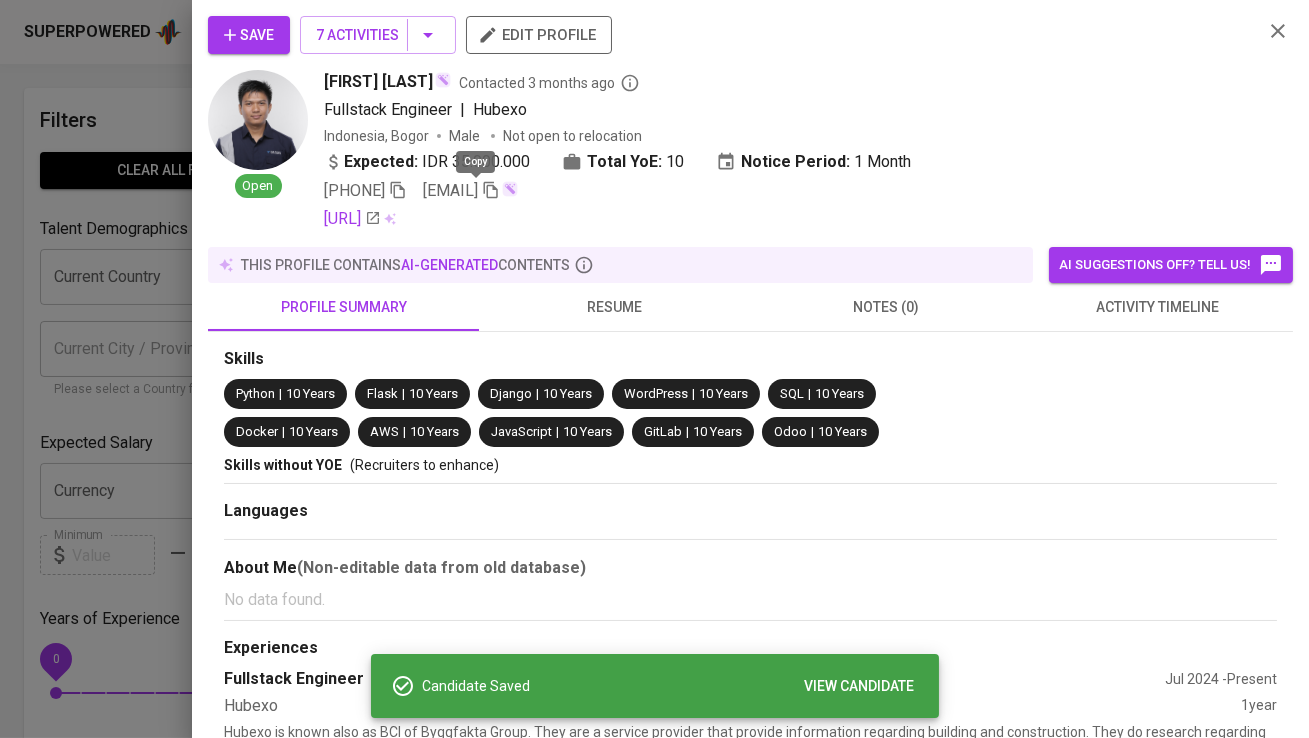 click 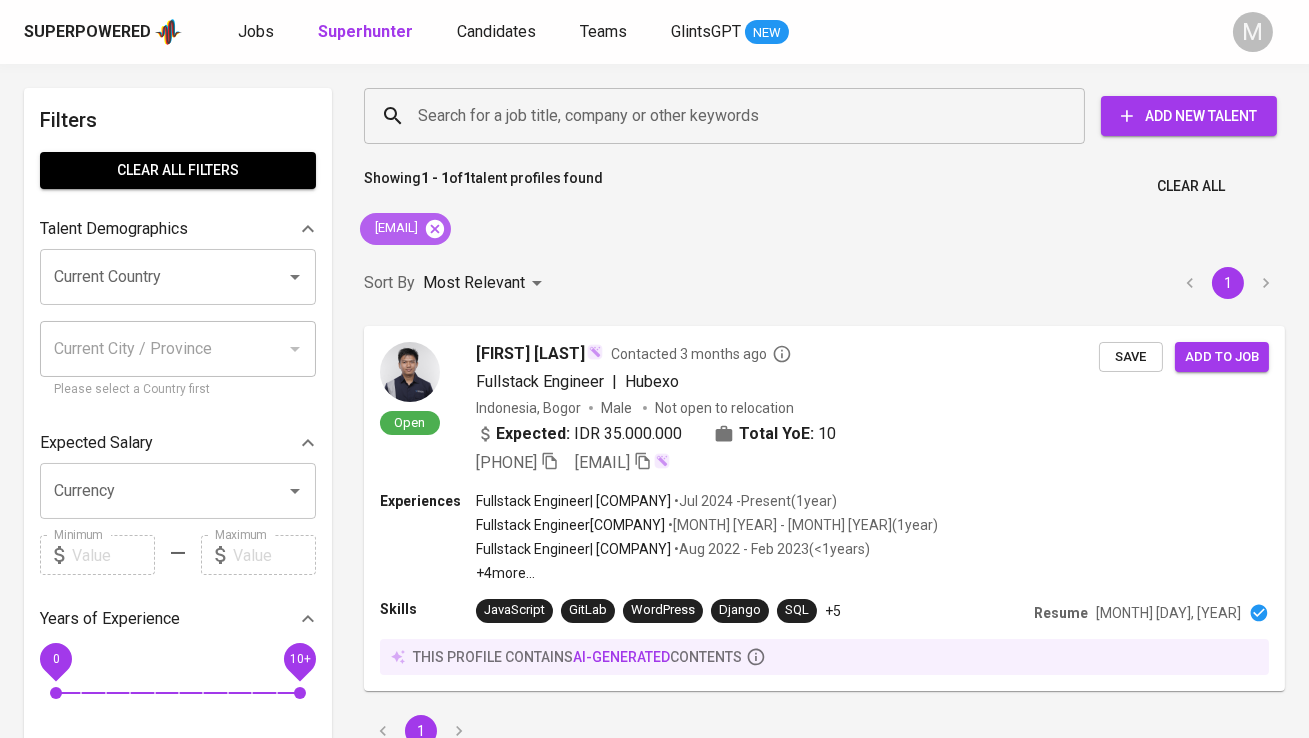 click 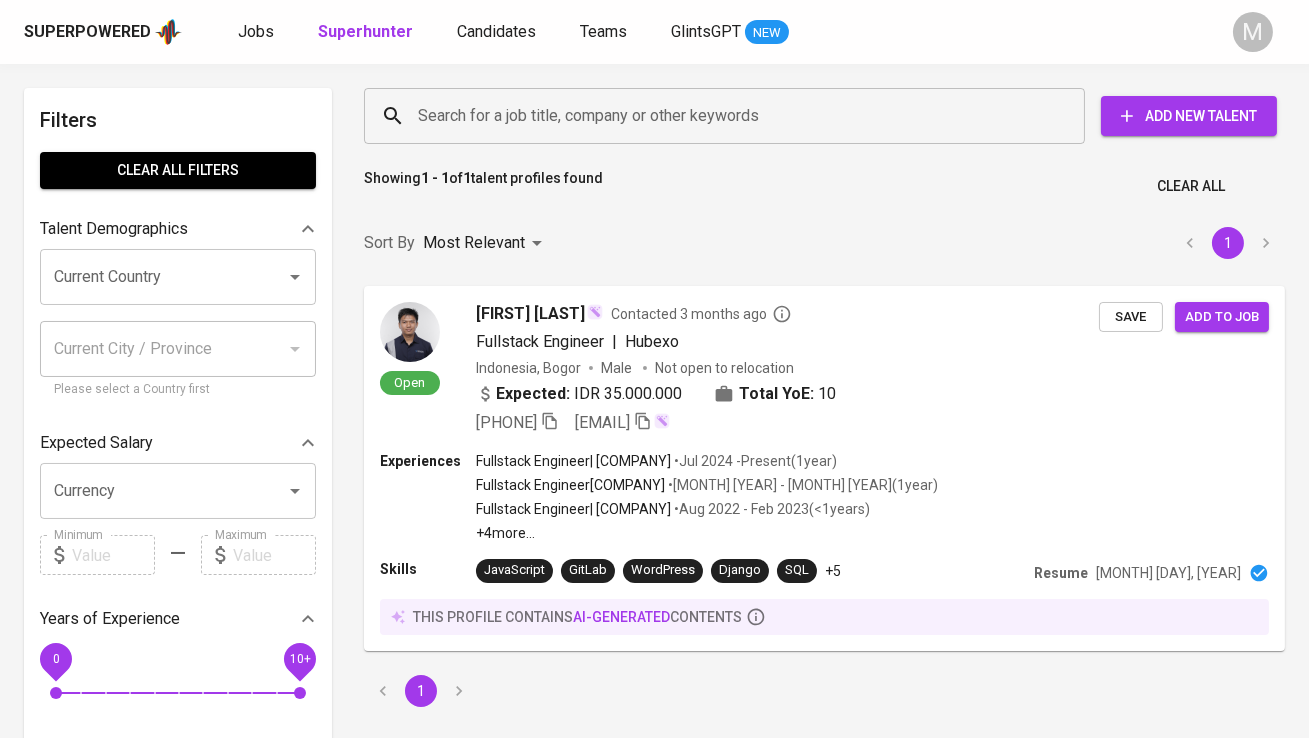 click on "Search for a job title, company or other keywords" at bounding box center (724, 116) 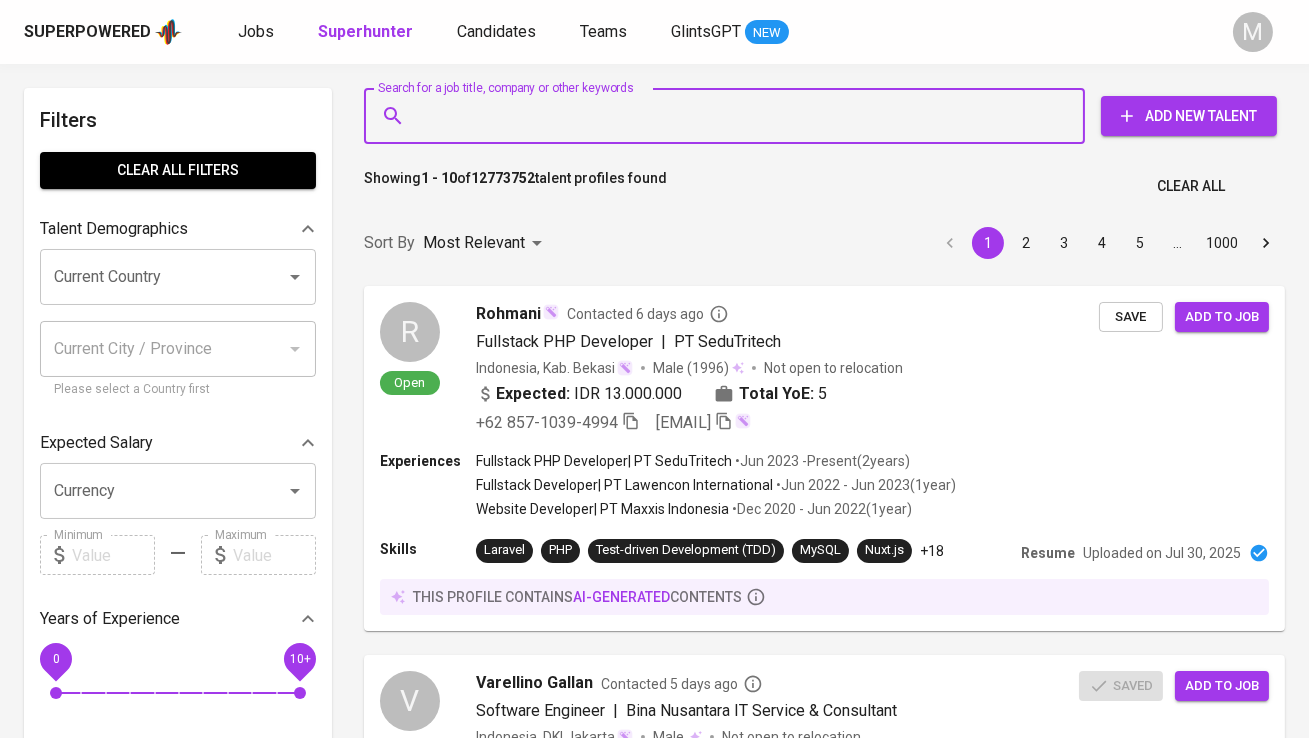 paste on "[EMAIL]" 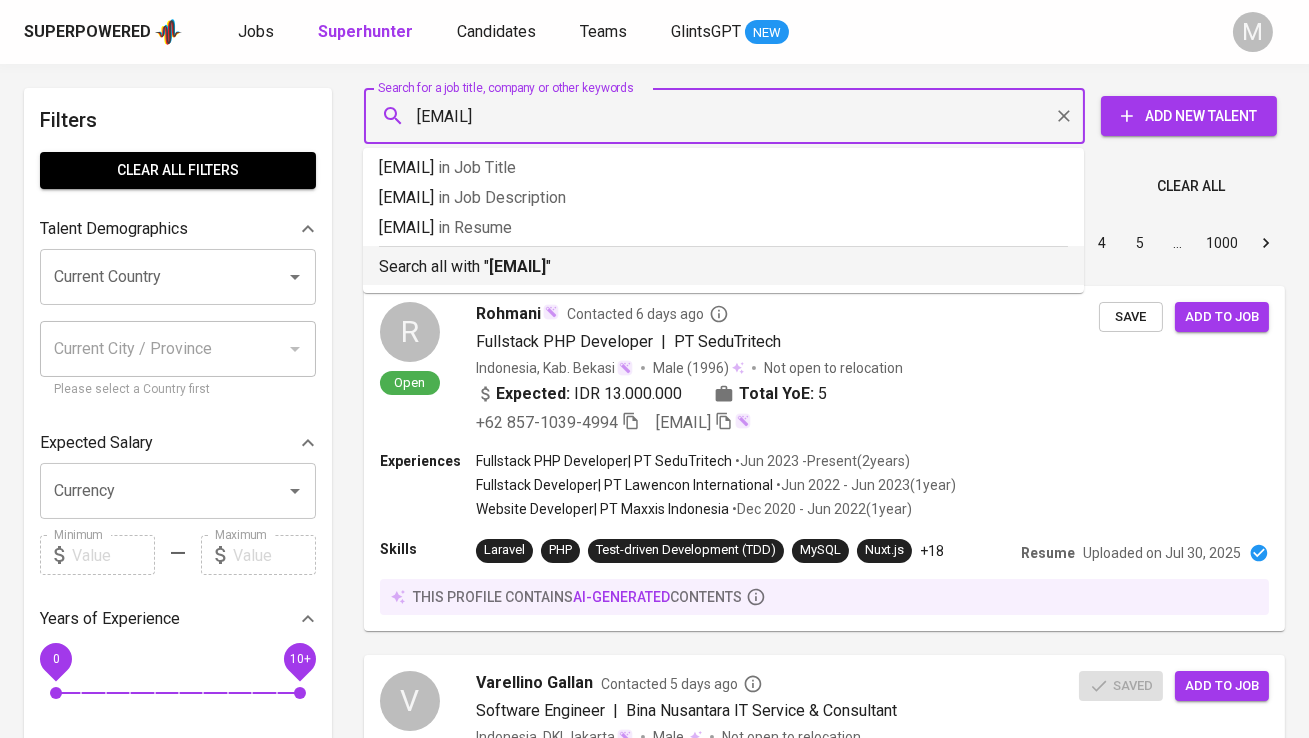 click on "Search all with " nchudlori@gmail.com "" at bounding box center (723, 267) 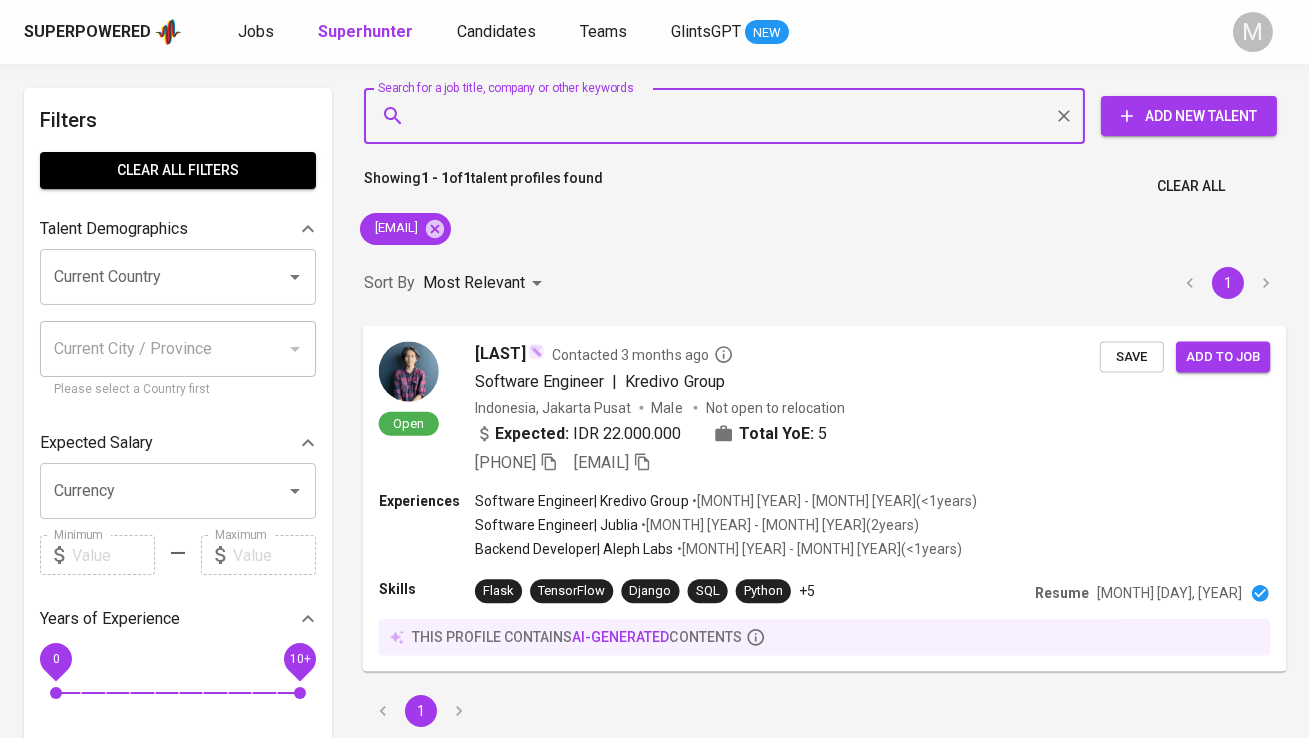 click at bounding box center [409, 371] 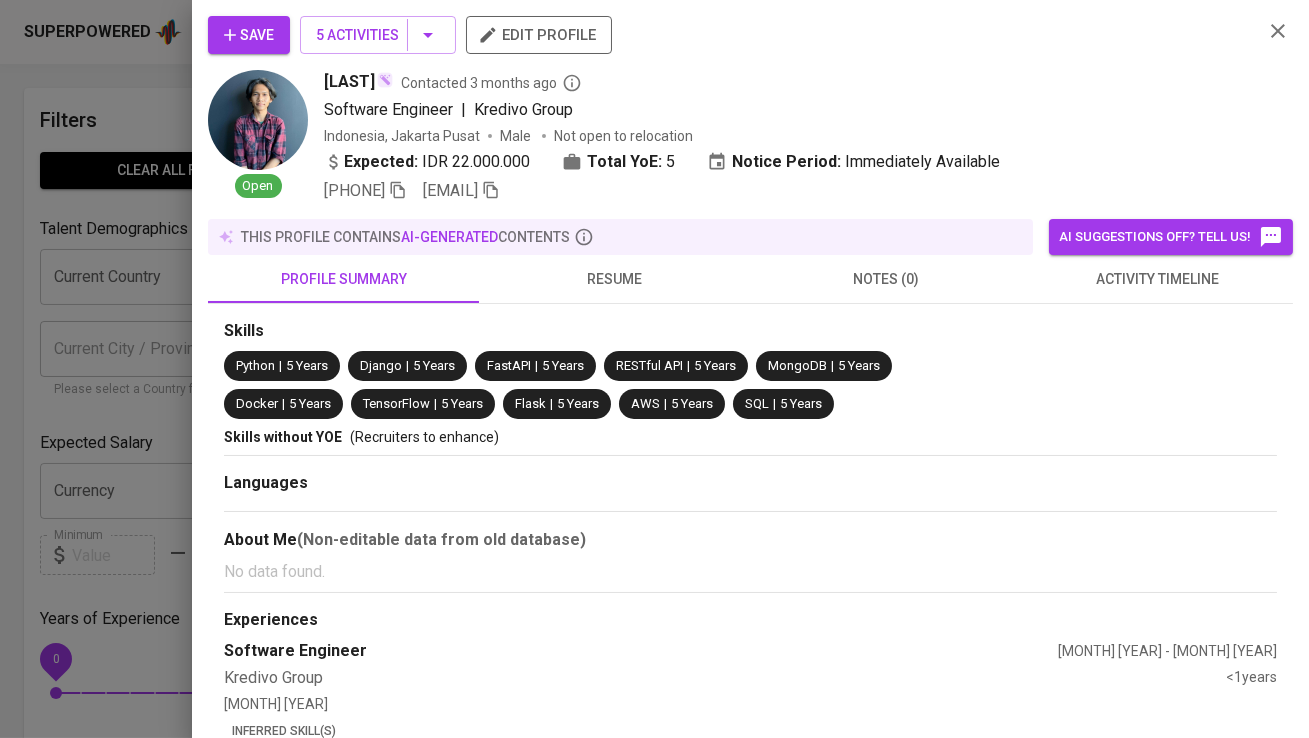 click on "Save" at bounding box center [249, 35] 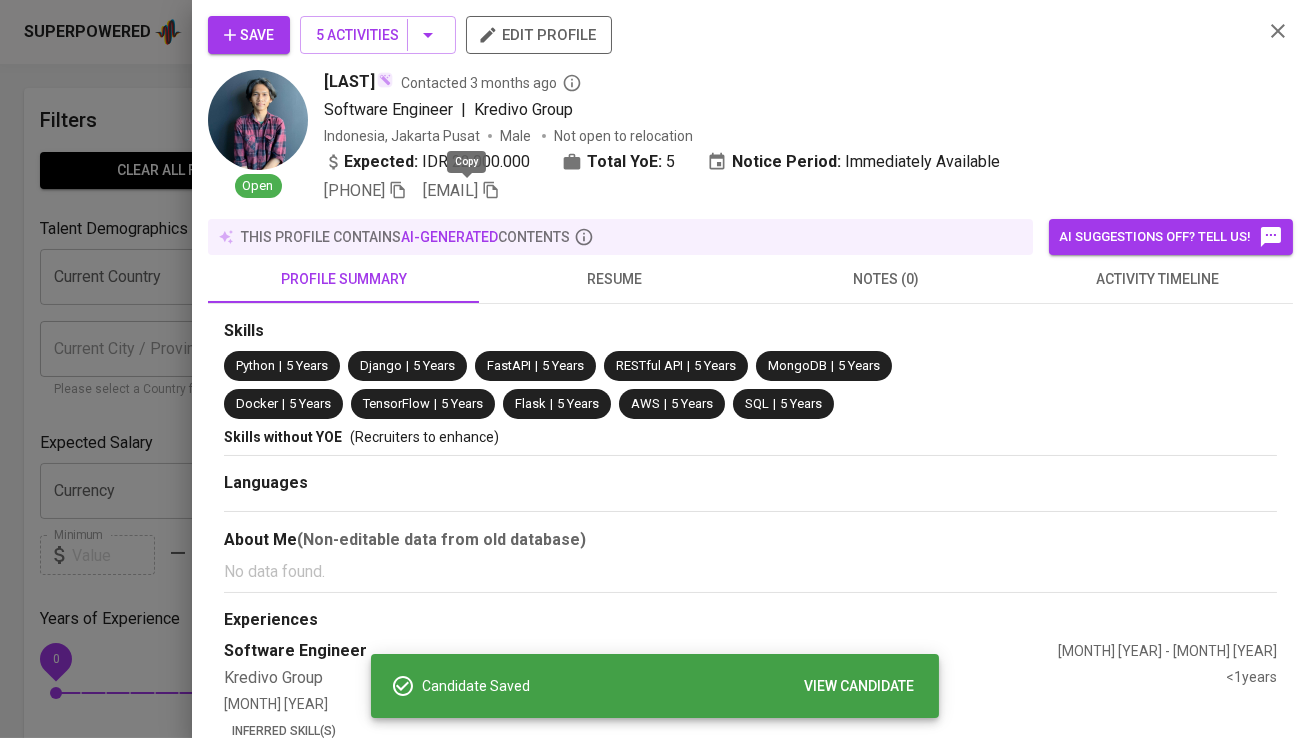 click 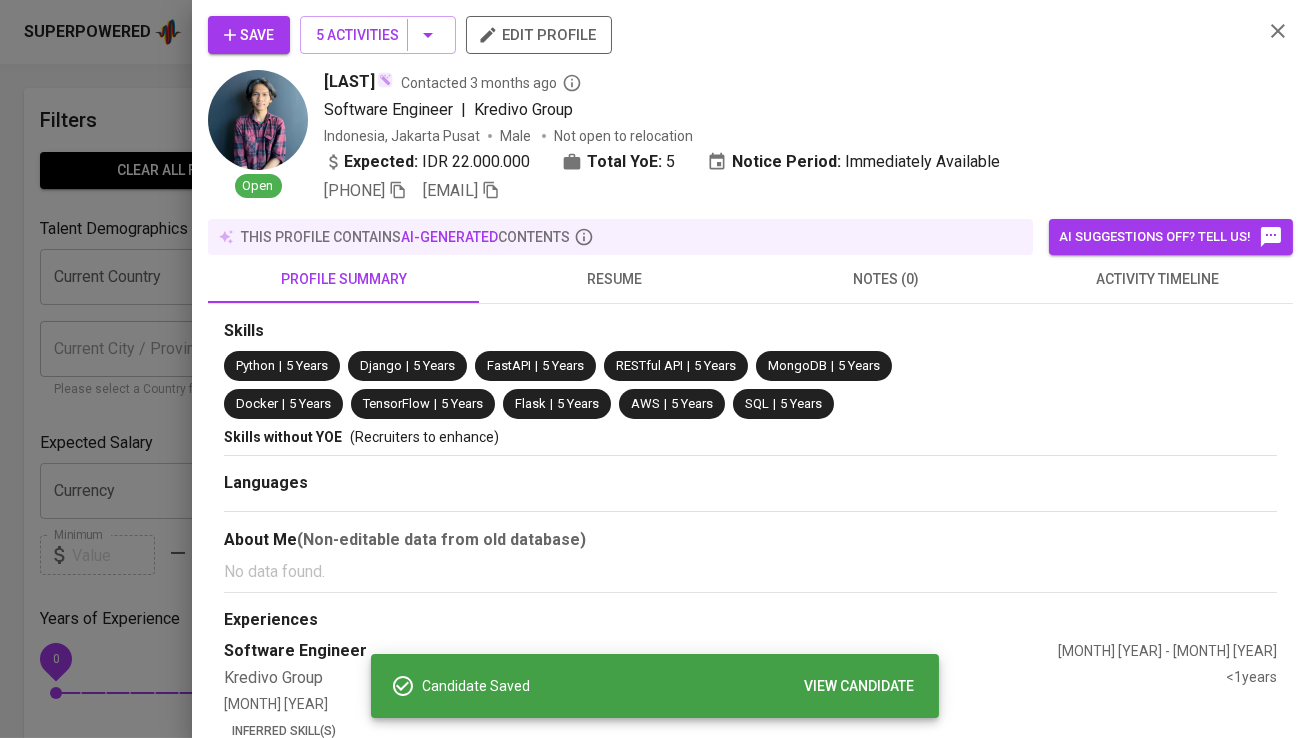 click 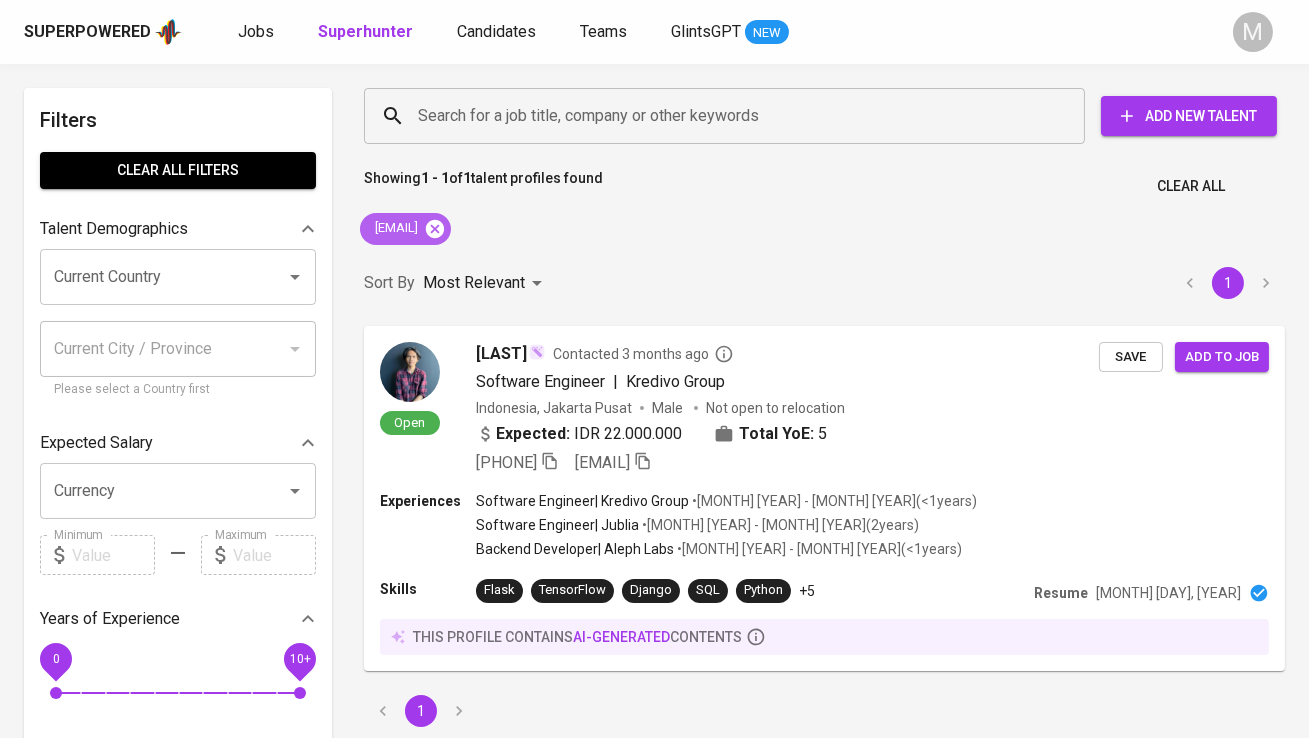 click 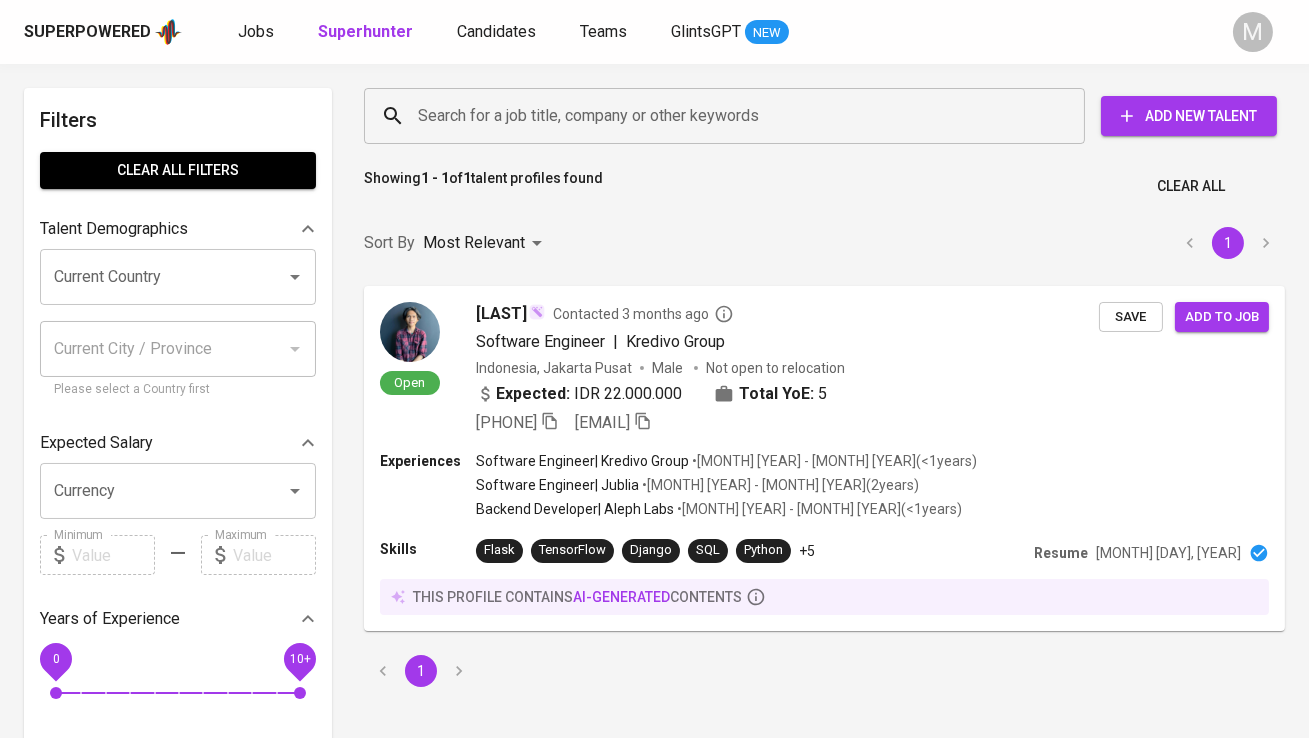 click on "Search for a job title, company or other keywords" at bounding box center [729, 116] 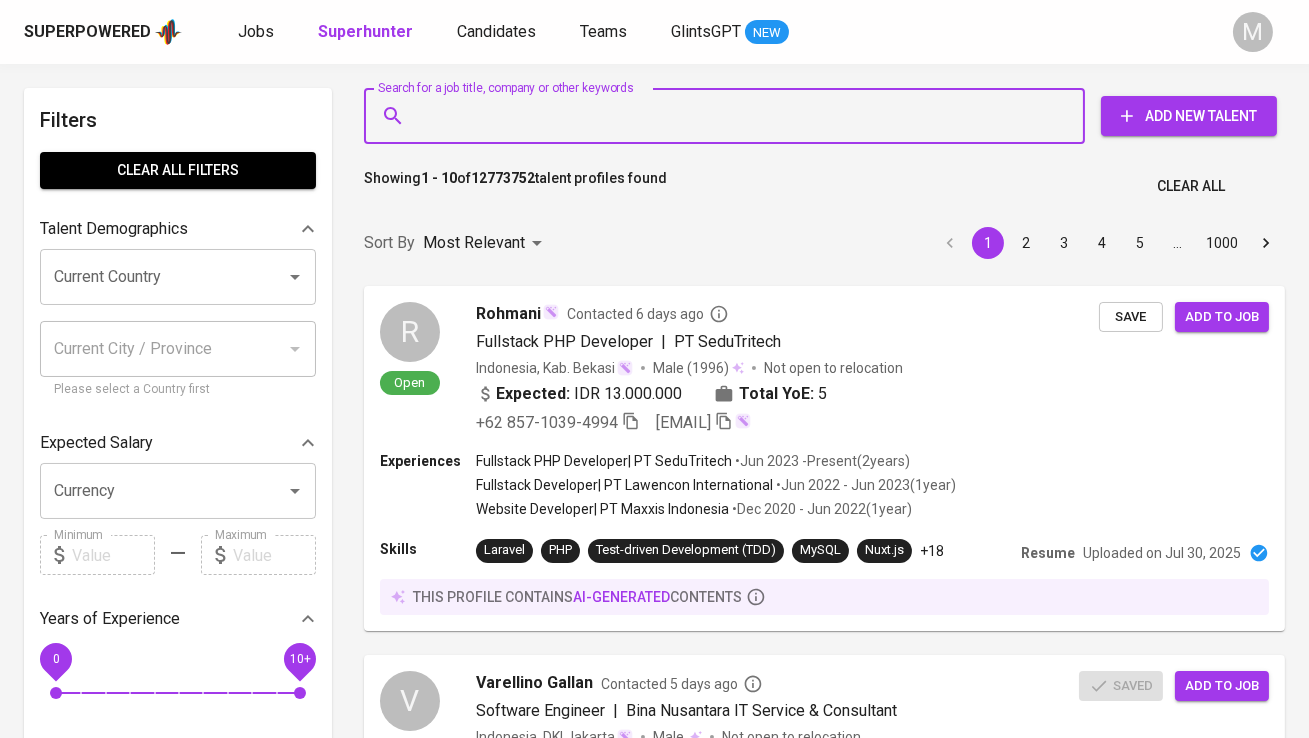 paste on "[EMAIL]" 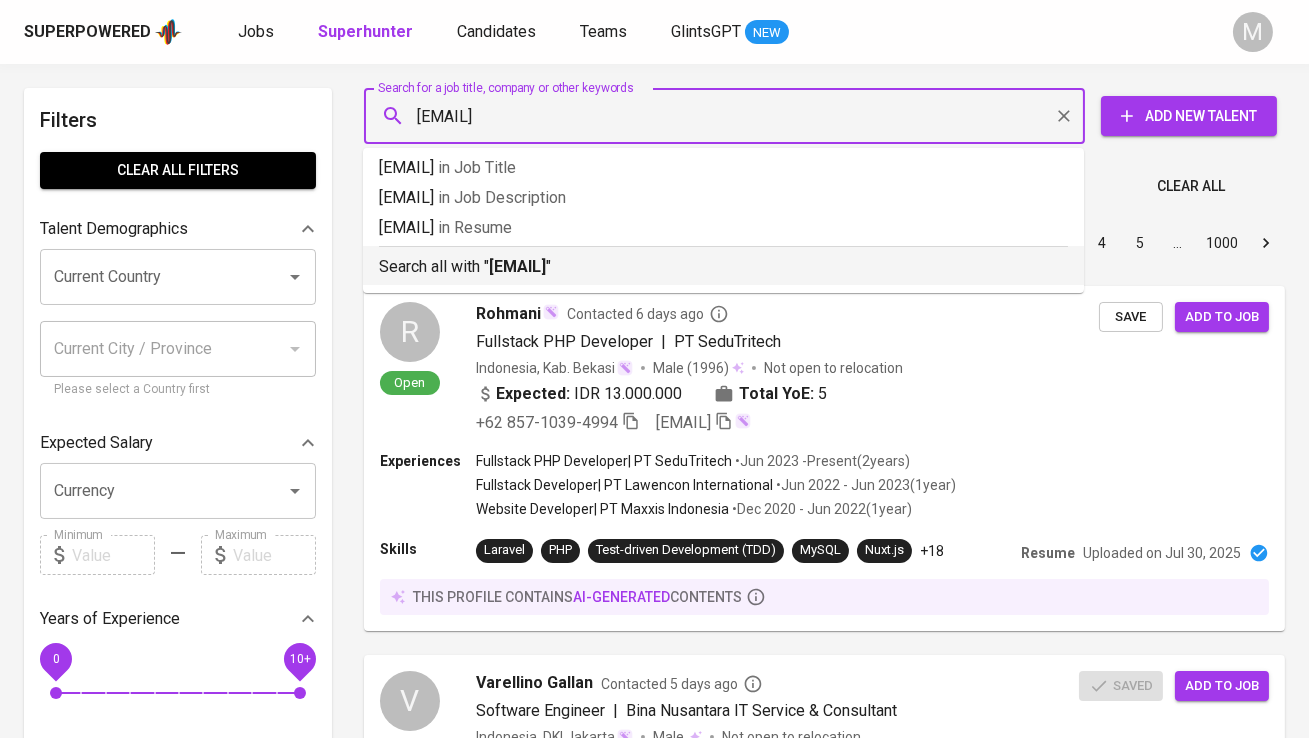 click on "[EMAIL]" at bounding box center [517, 266] 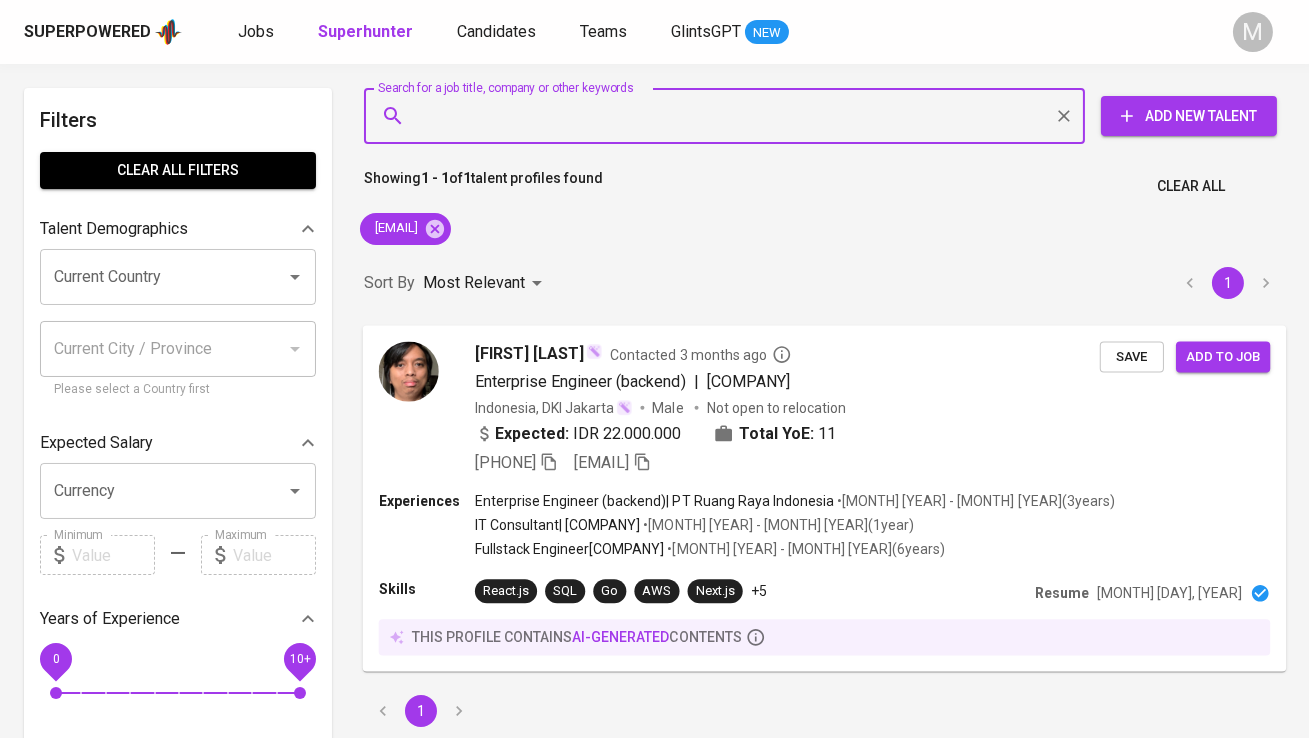 click at bounding box center (409, 371) 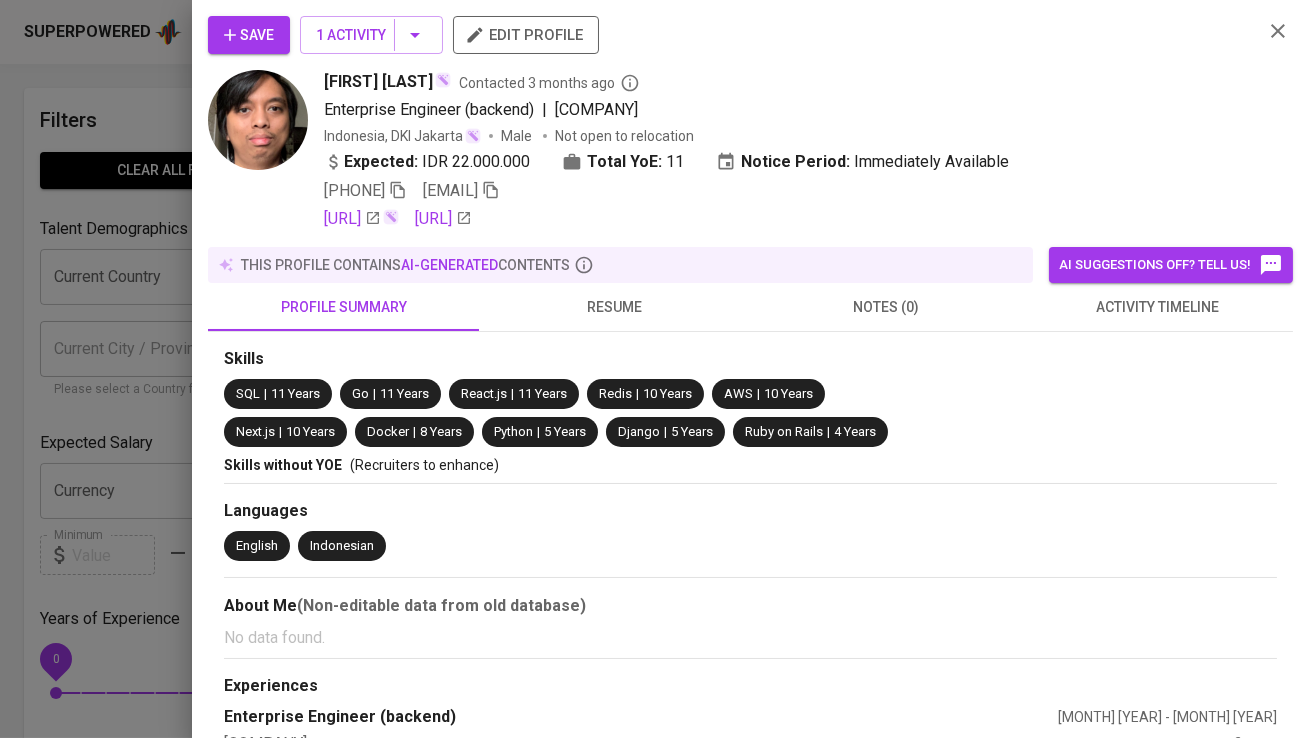 click on "Save" at bounding box center (249, 35) 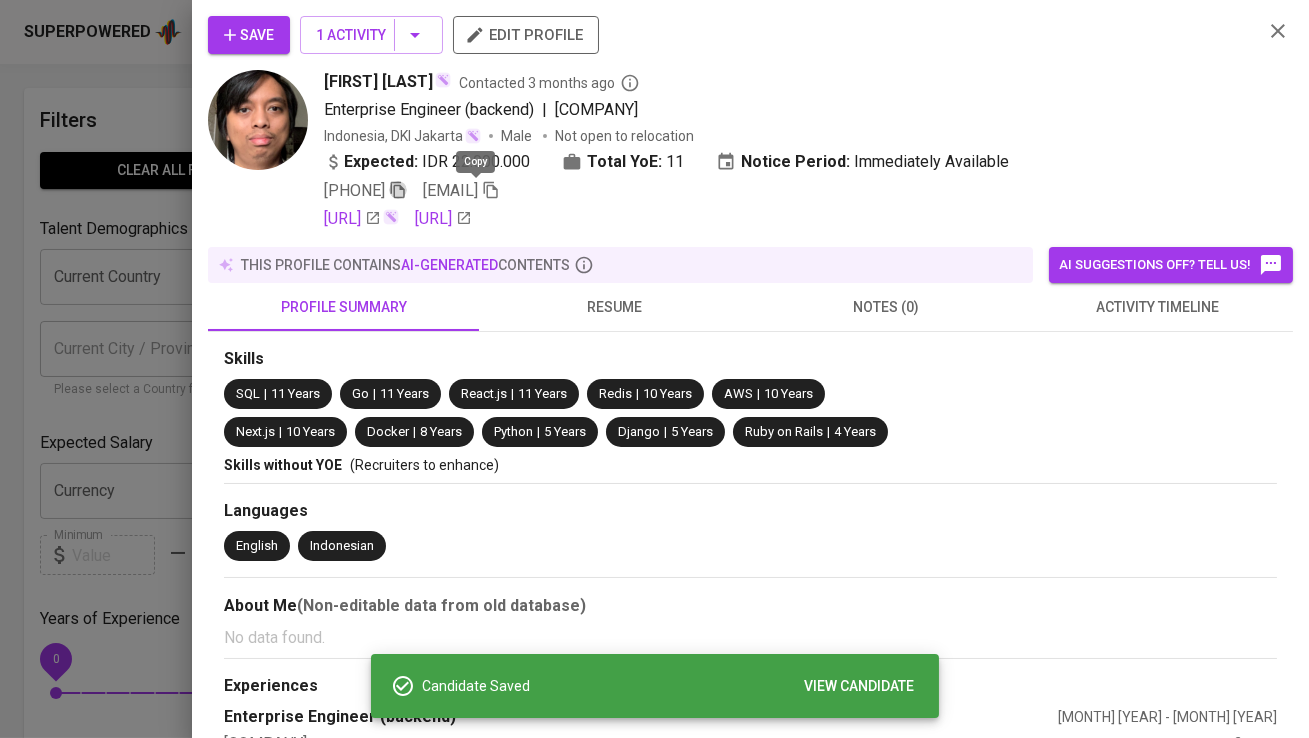click 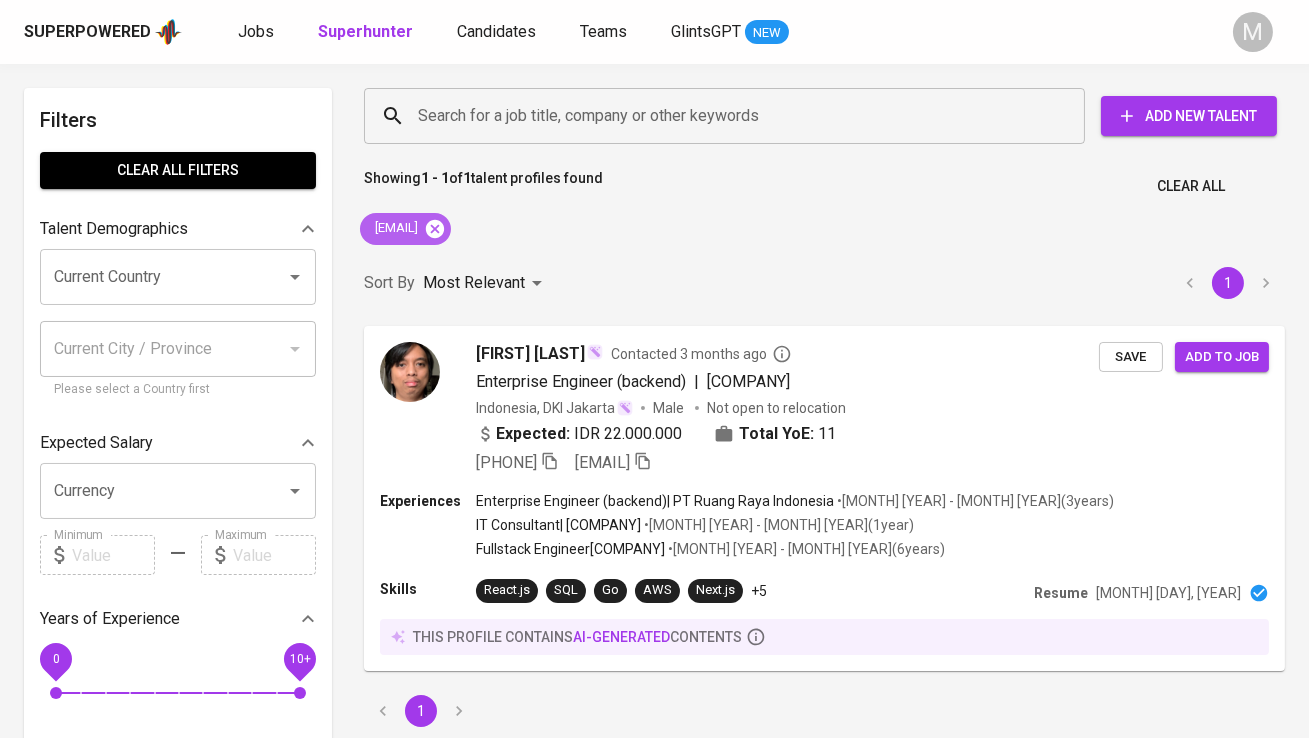 click 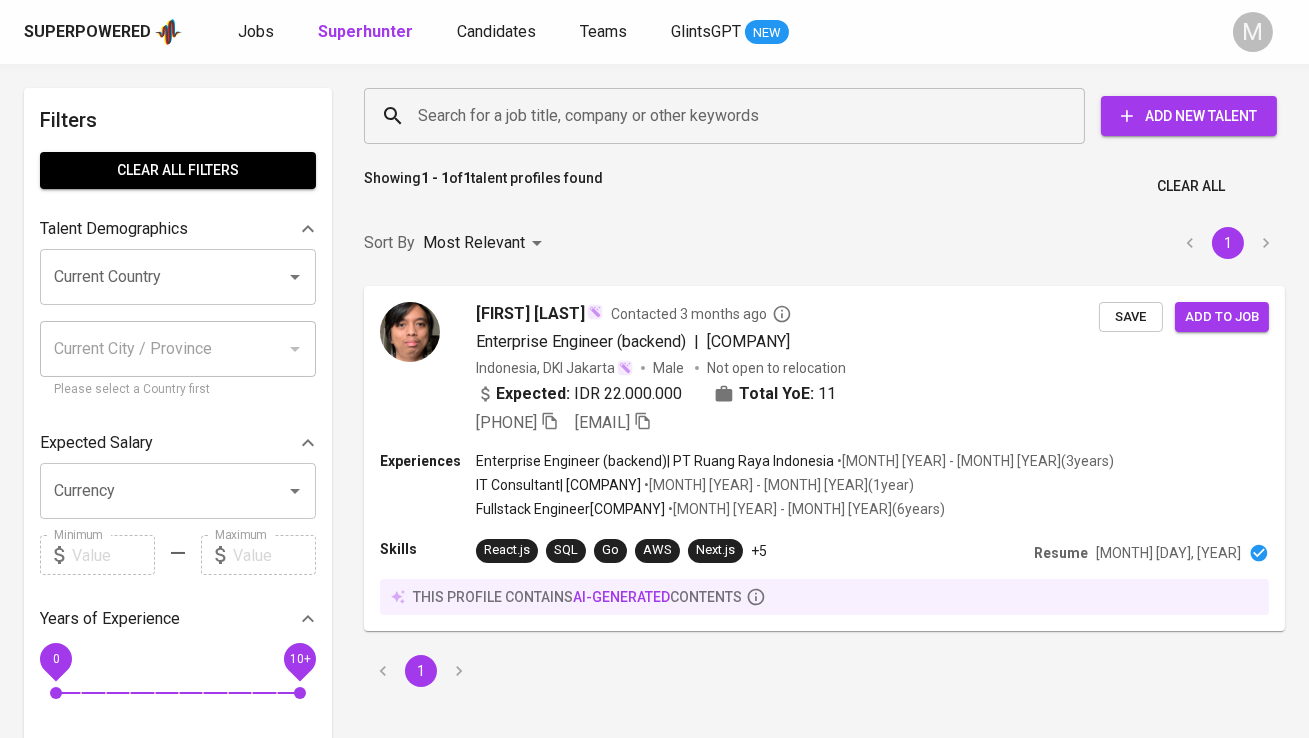 click on "Search for a job title, company or other keywords" at bounding box center (729, 116) 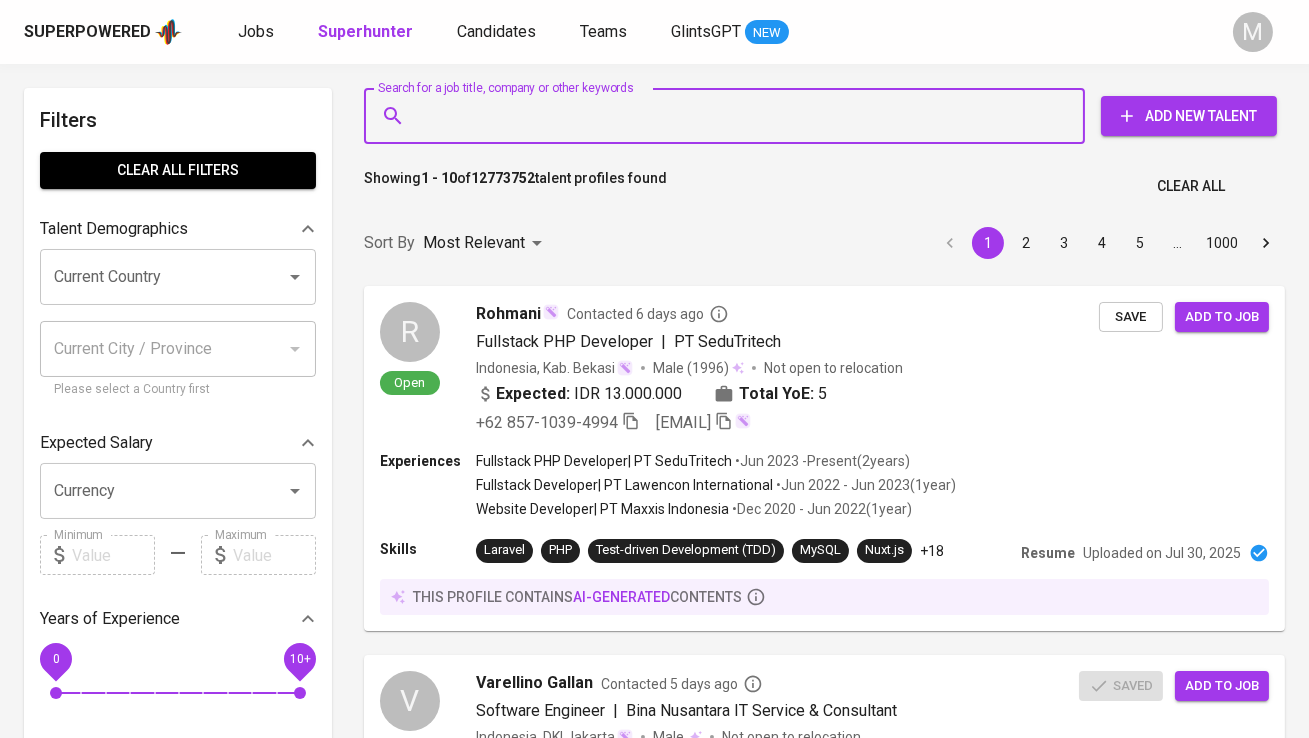 paste on "aswindanu.prihastomo@gmail.com" 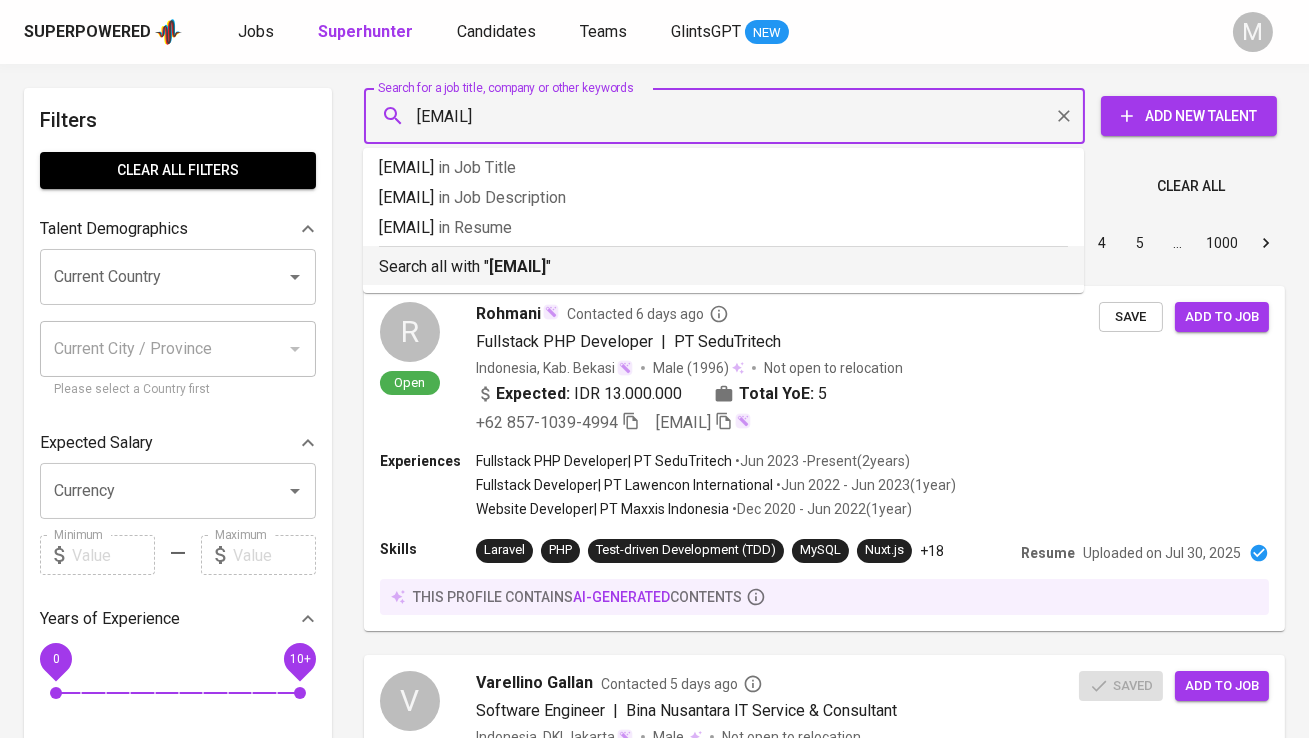 click on "aswindanu.prihastomo@gmail.com" at bounding box center (517, 266) 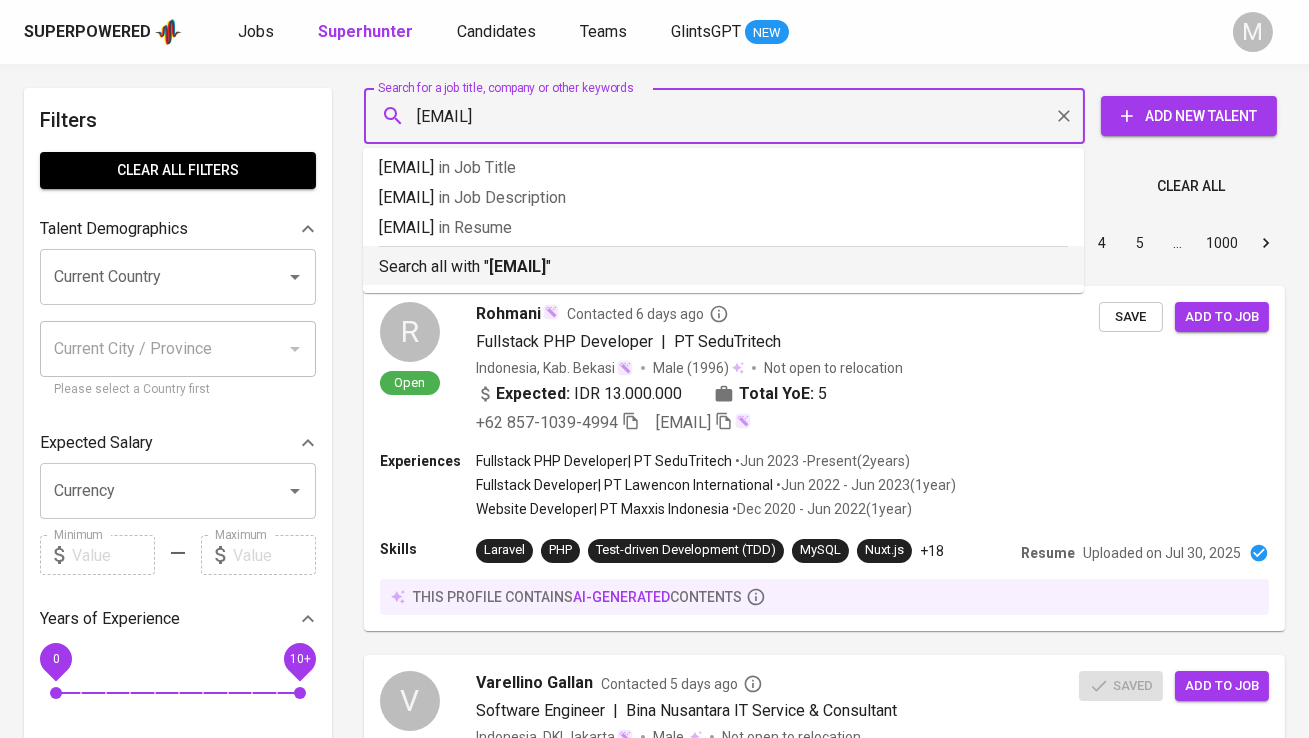 type 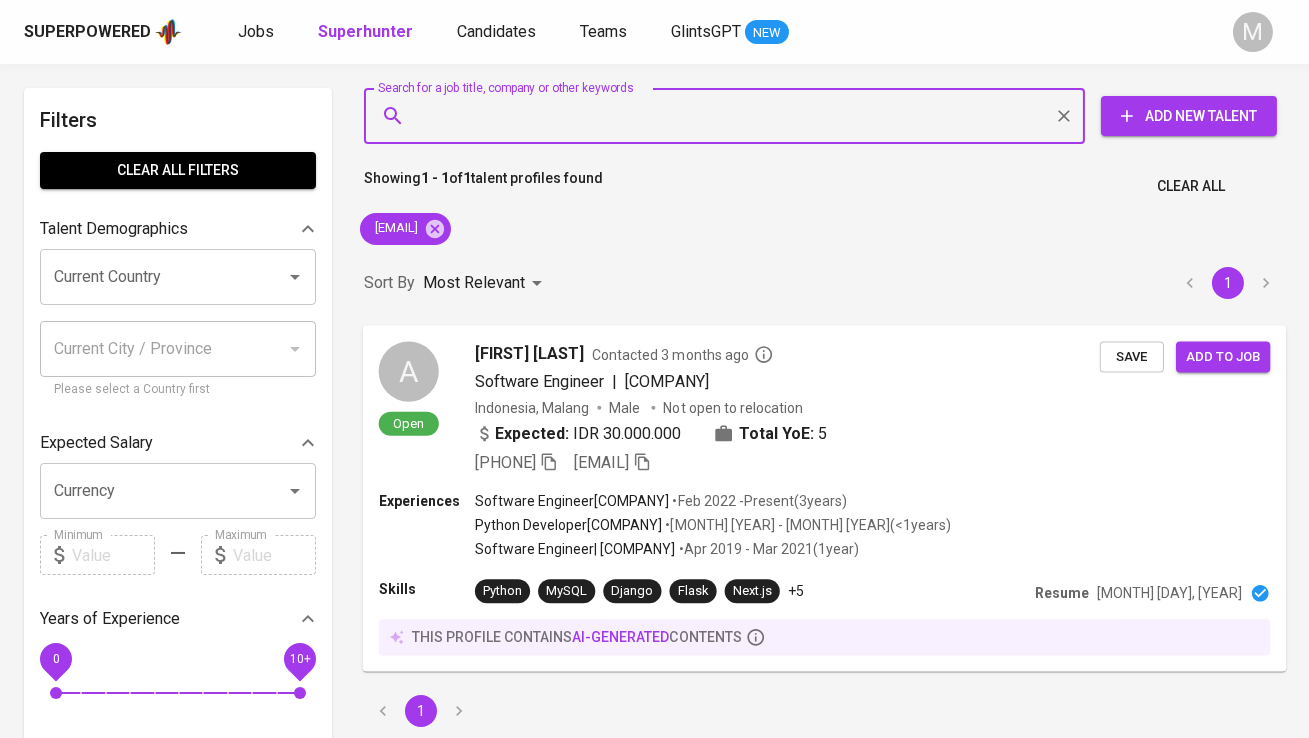 click on "A" at bounding box center [409, 371] 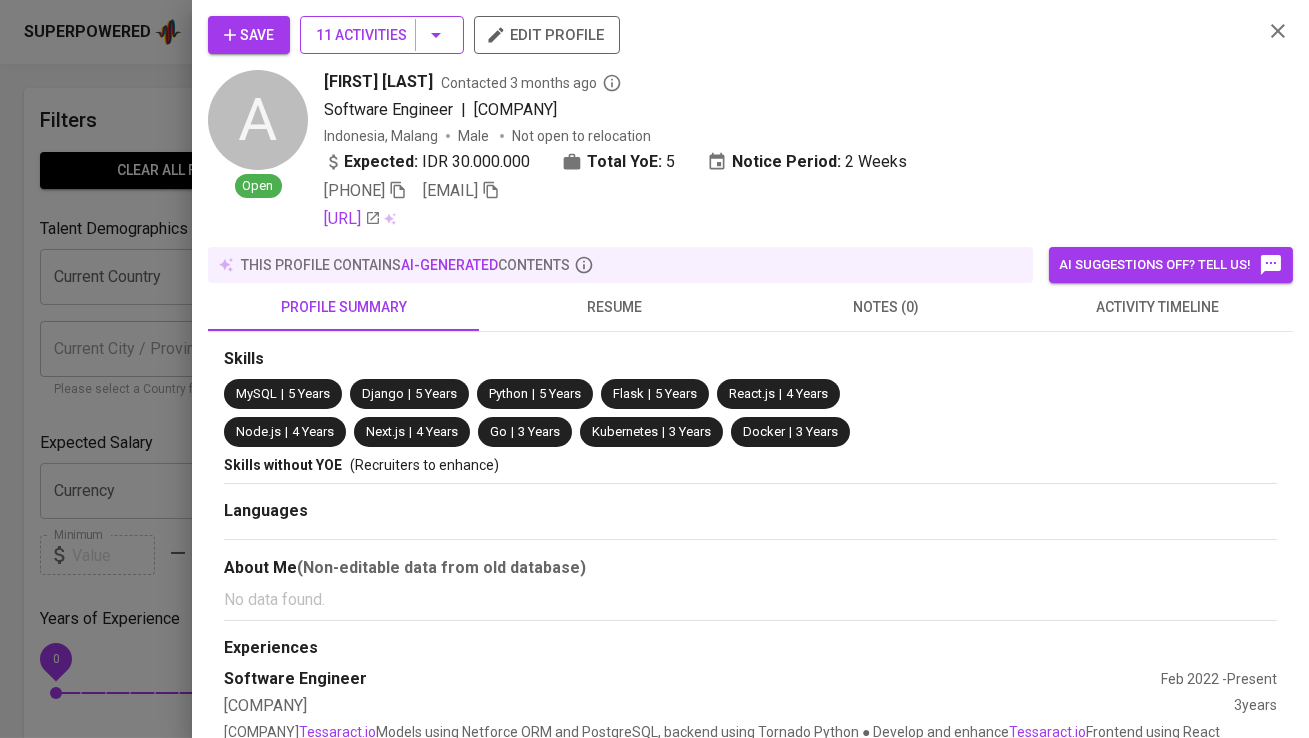 click on "11 Activities" at bounding box center [382, 35] 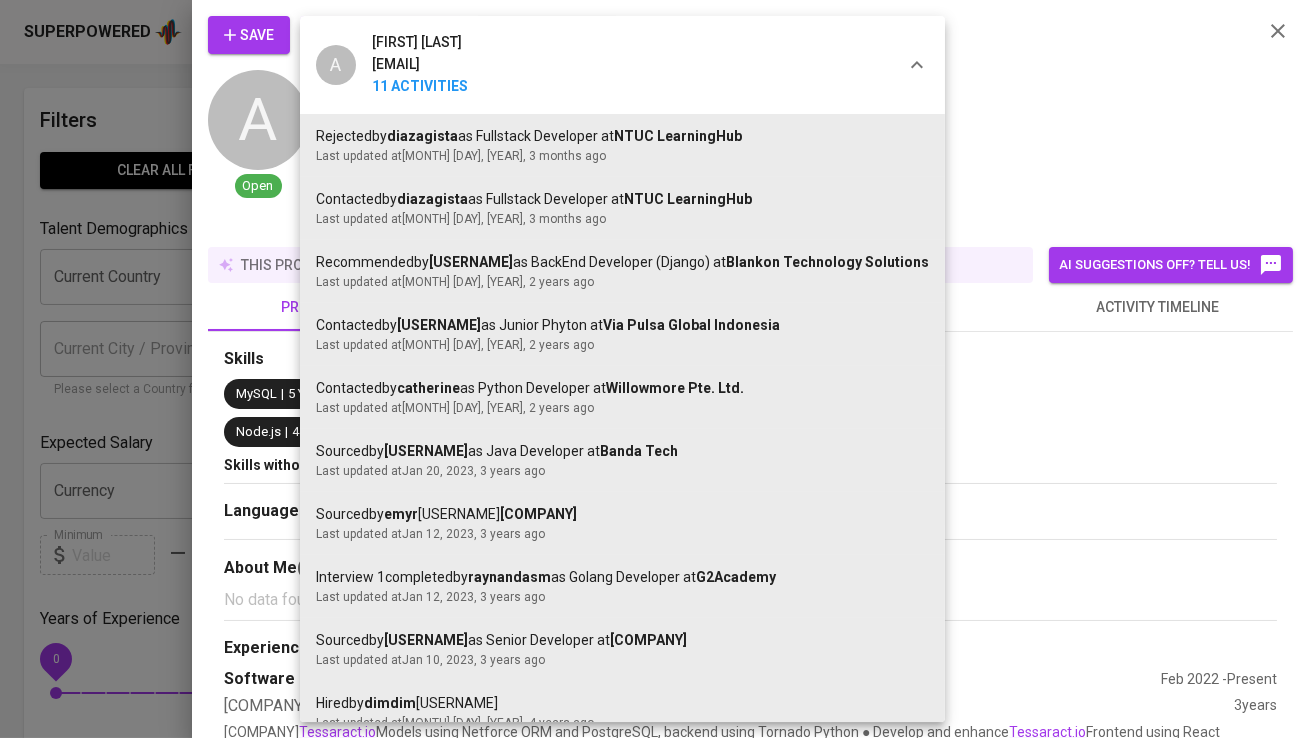 click on "A Aswindanu Anwar aswindanu.prihastomo@gmail.com 11 Activities" at bounding box center [392, 65] 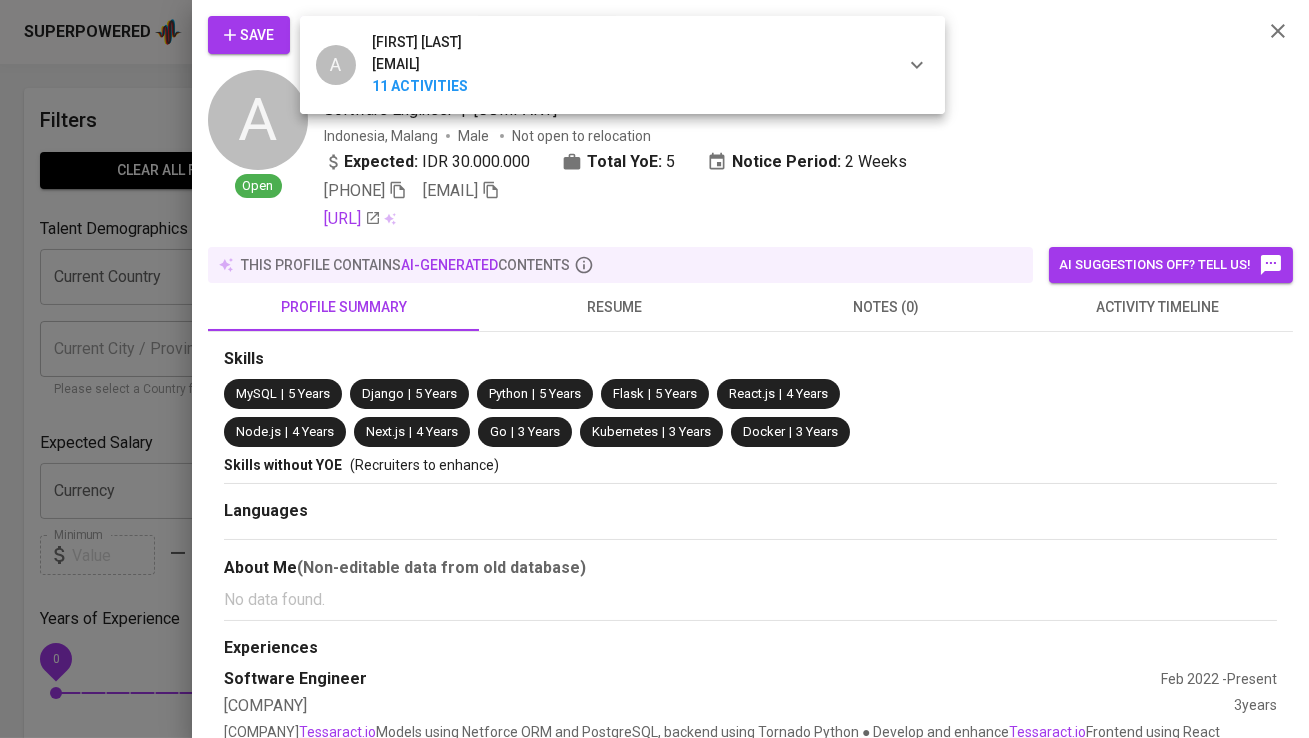click at bounding box center (654, 369) 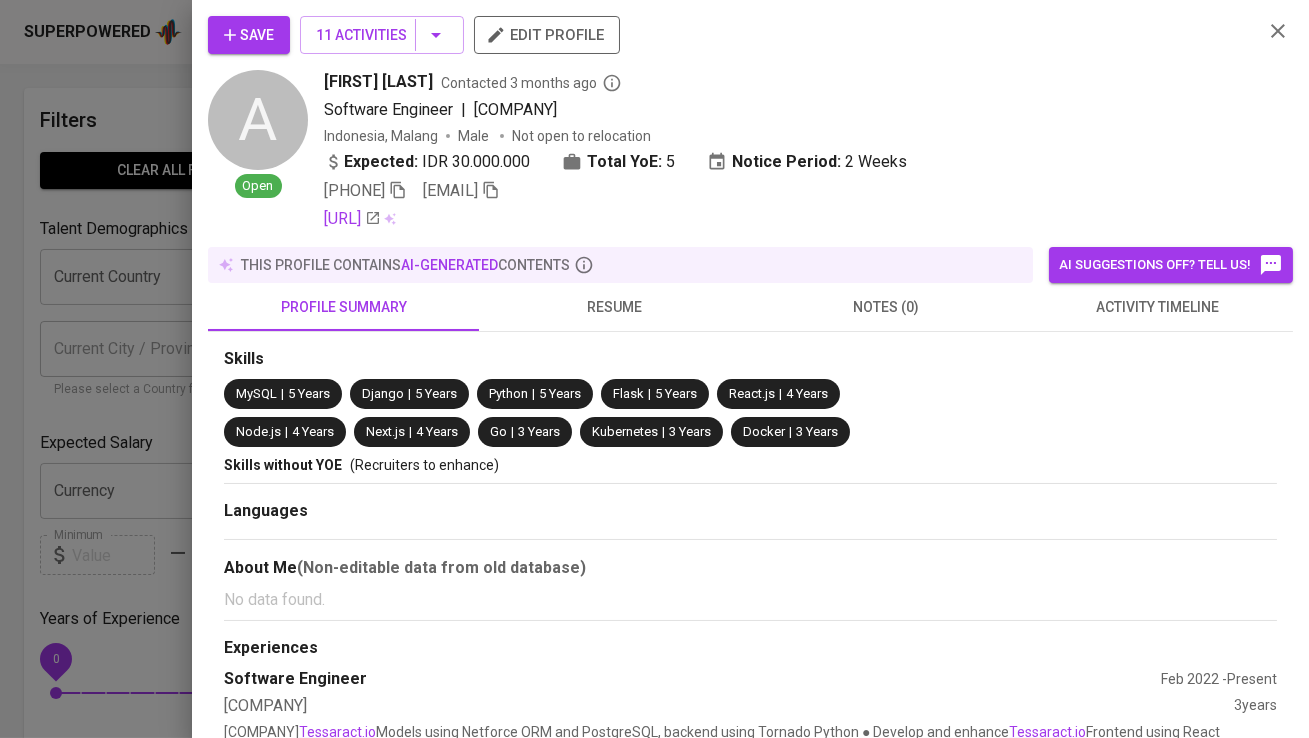 click on "Save" at bounding box center (249, 35) 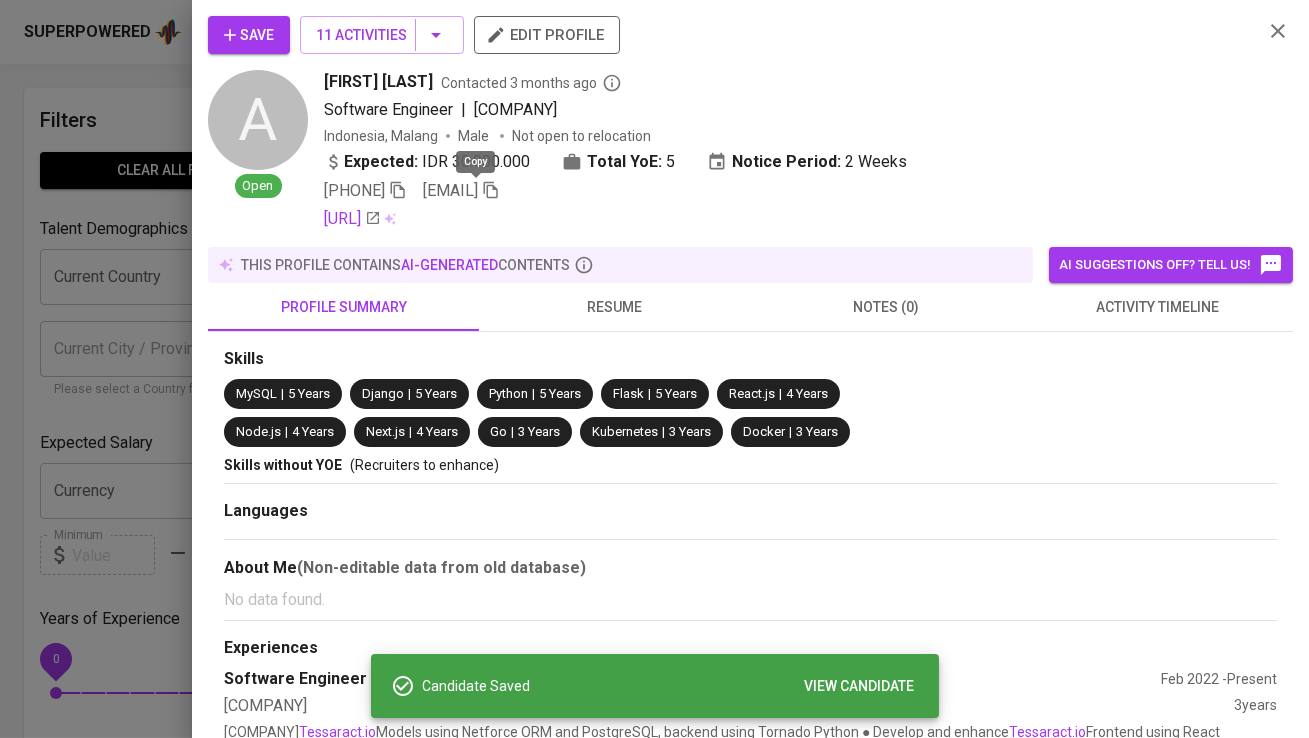 click 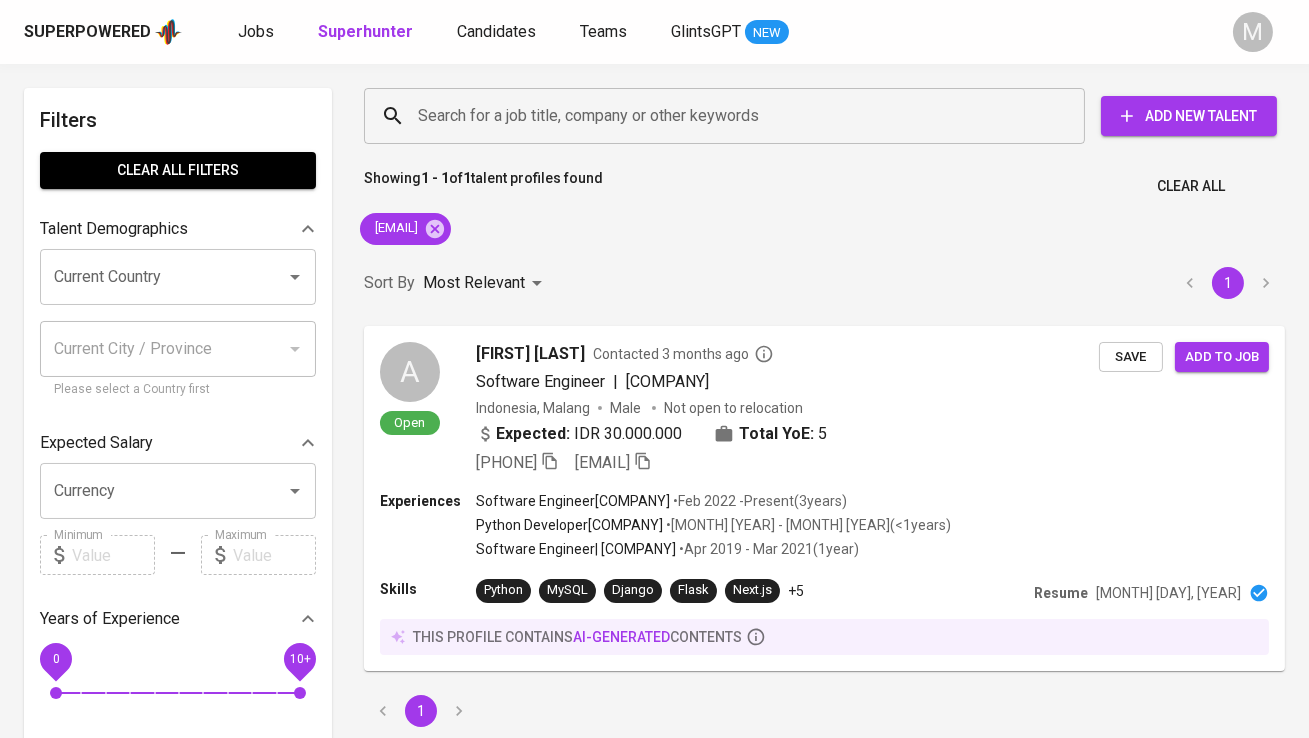 click on "Superpowered Jobs   Superhunter   Candidates   Teams   GlintsGPT   NEW" at bounding box center [622, 32] 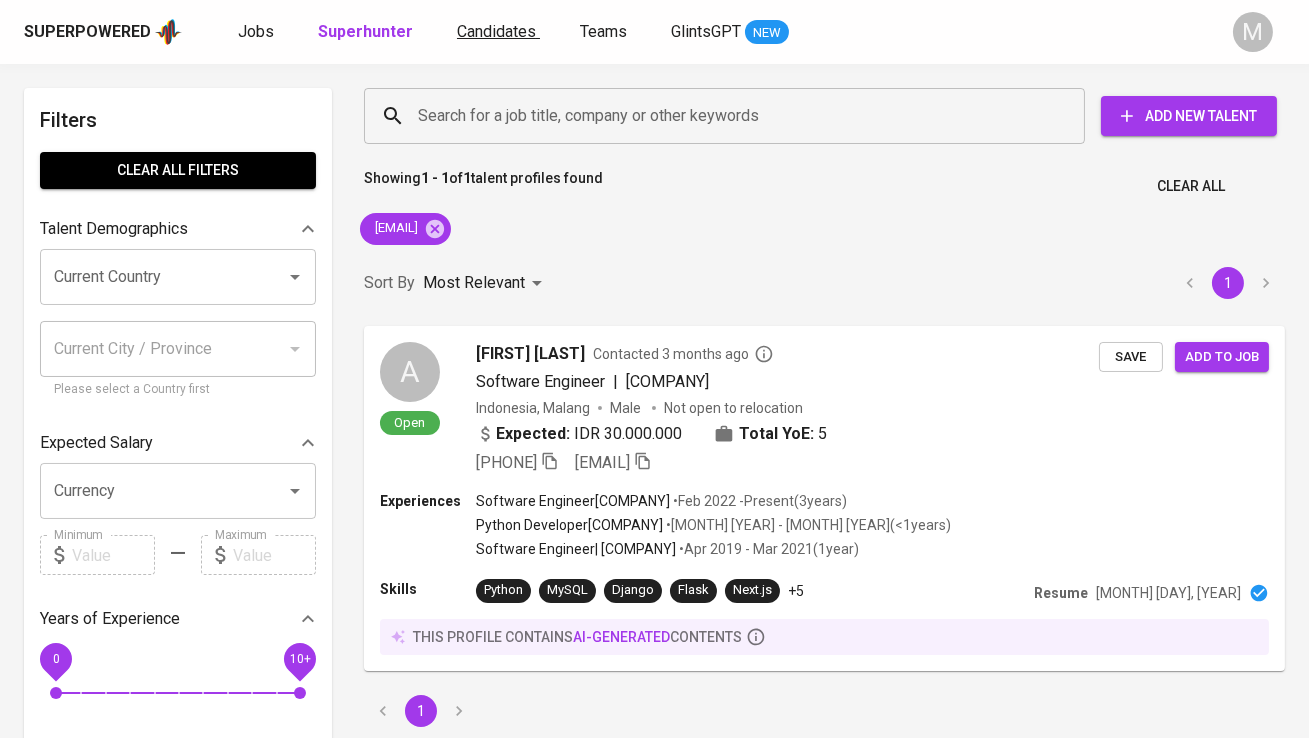 click on "Candidates" at bounding box center [496, 31] 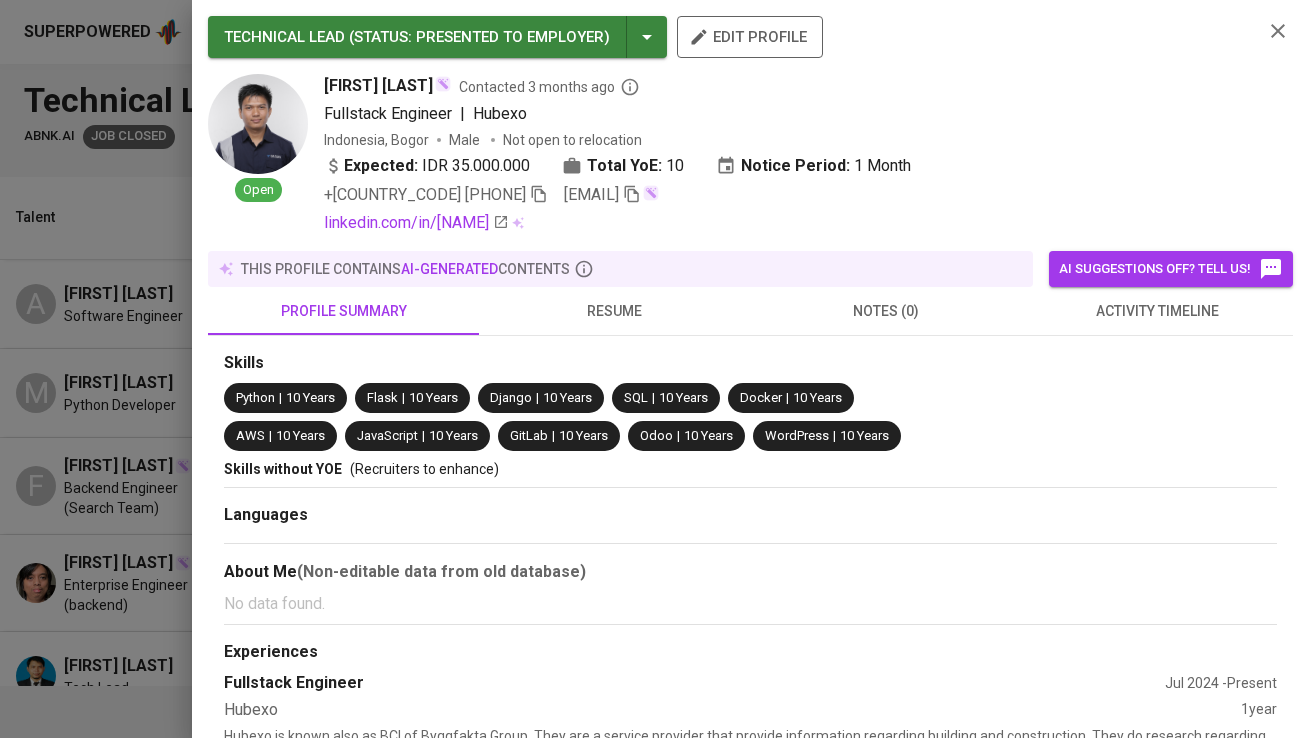scroll, scrollTop: 0, scrollLeft: 0, axis: both 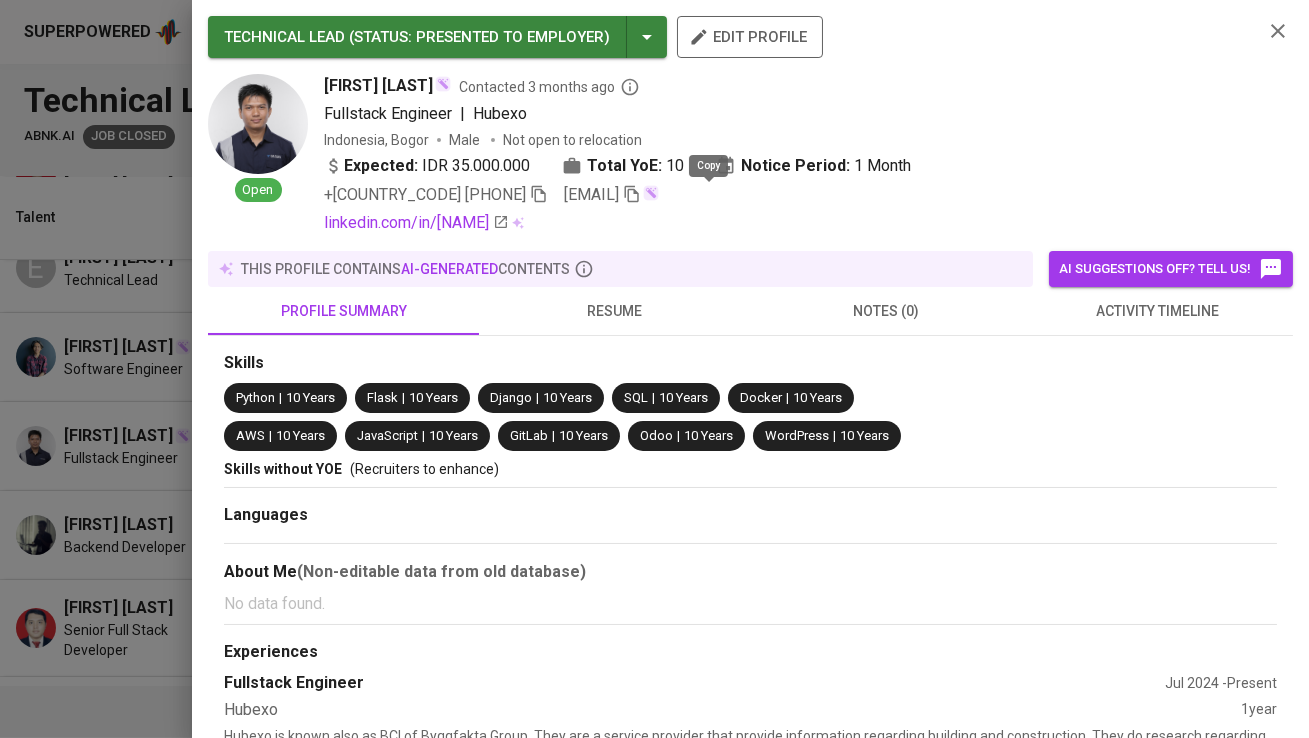 click 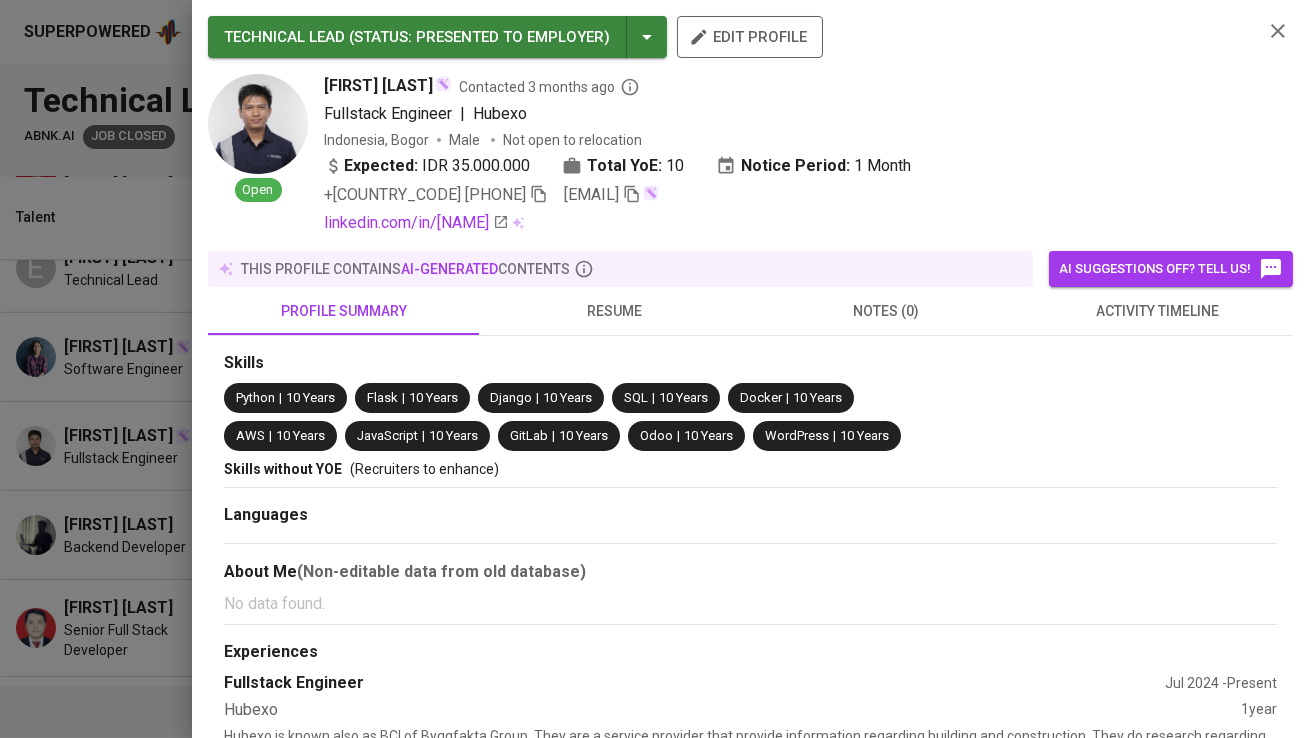 type 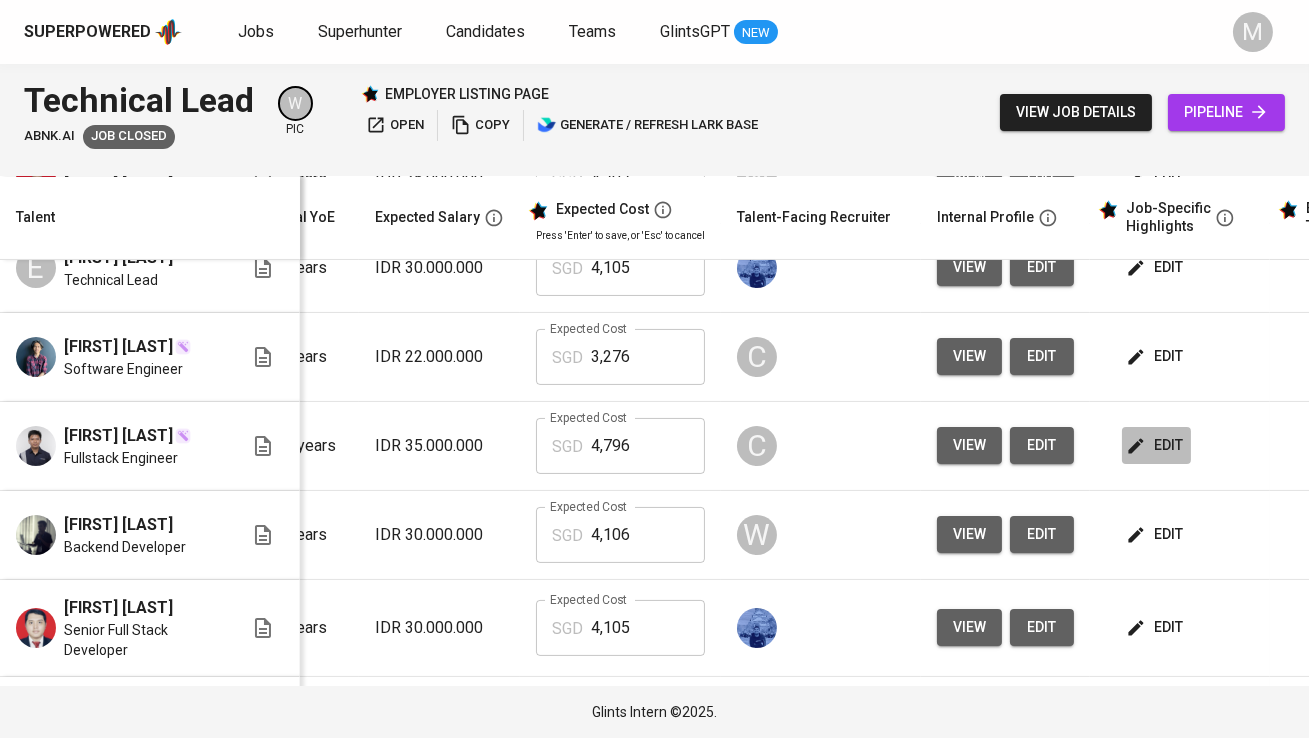 click 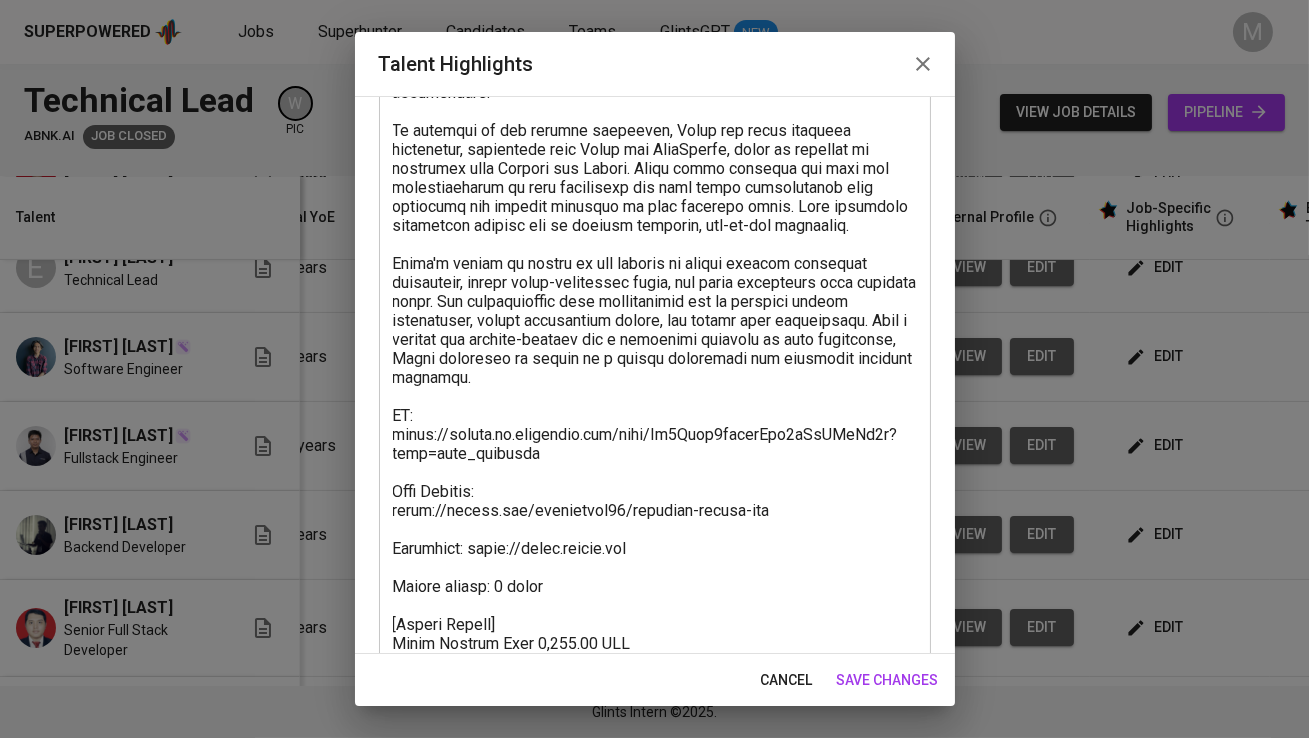 scroll, scrollTop: 787, scrollLeft: 0, axis: vertical 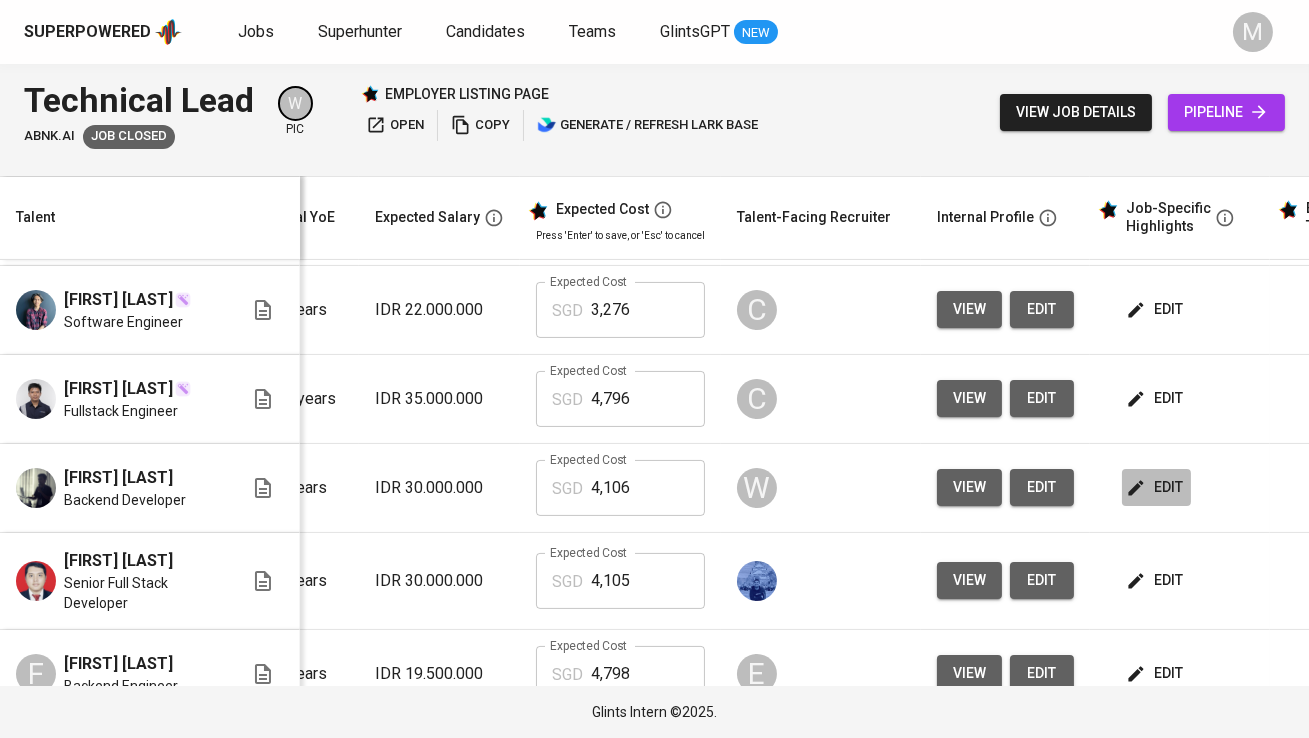 click on "edit" at bounding box center [1156, 487] 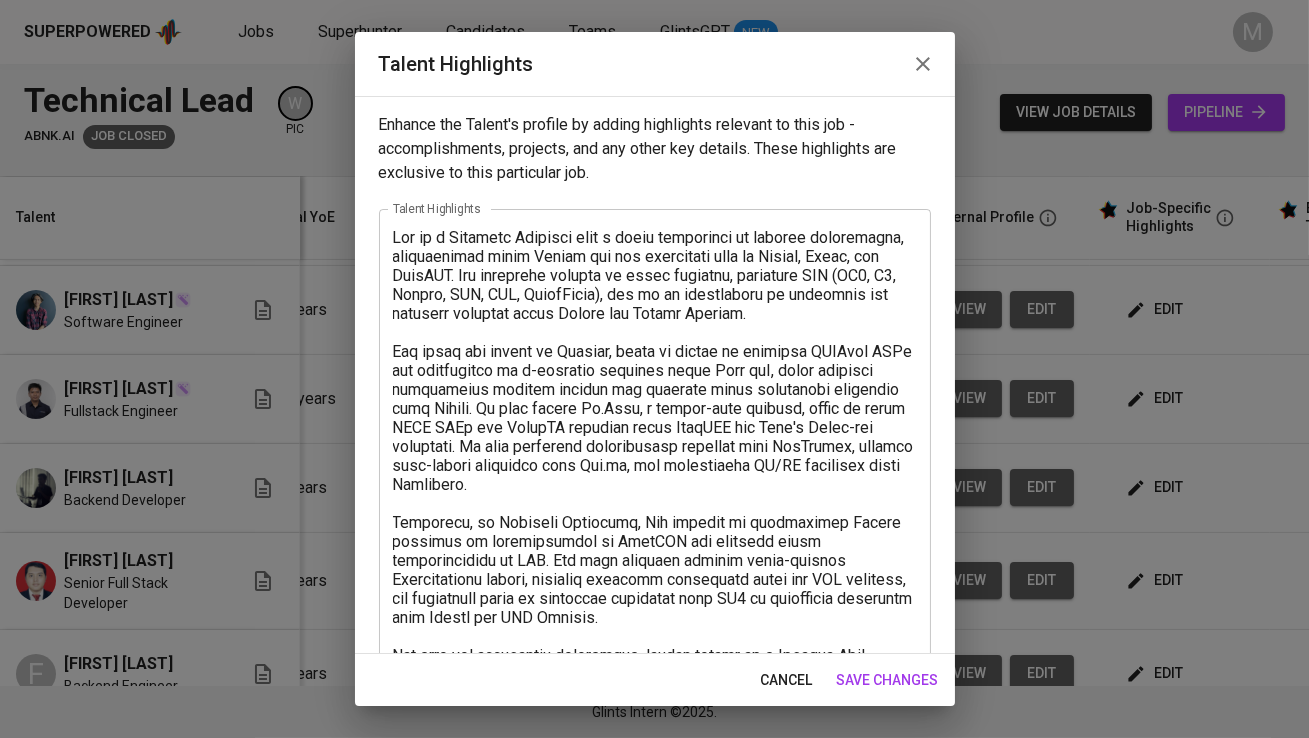 scroll, scrollTop: 673, scrollLeft: 0, axis: vertical 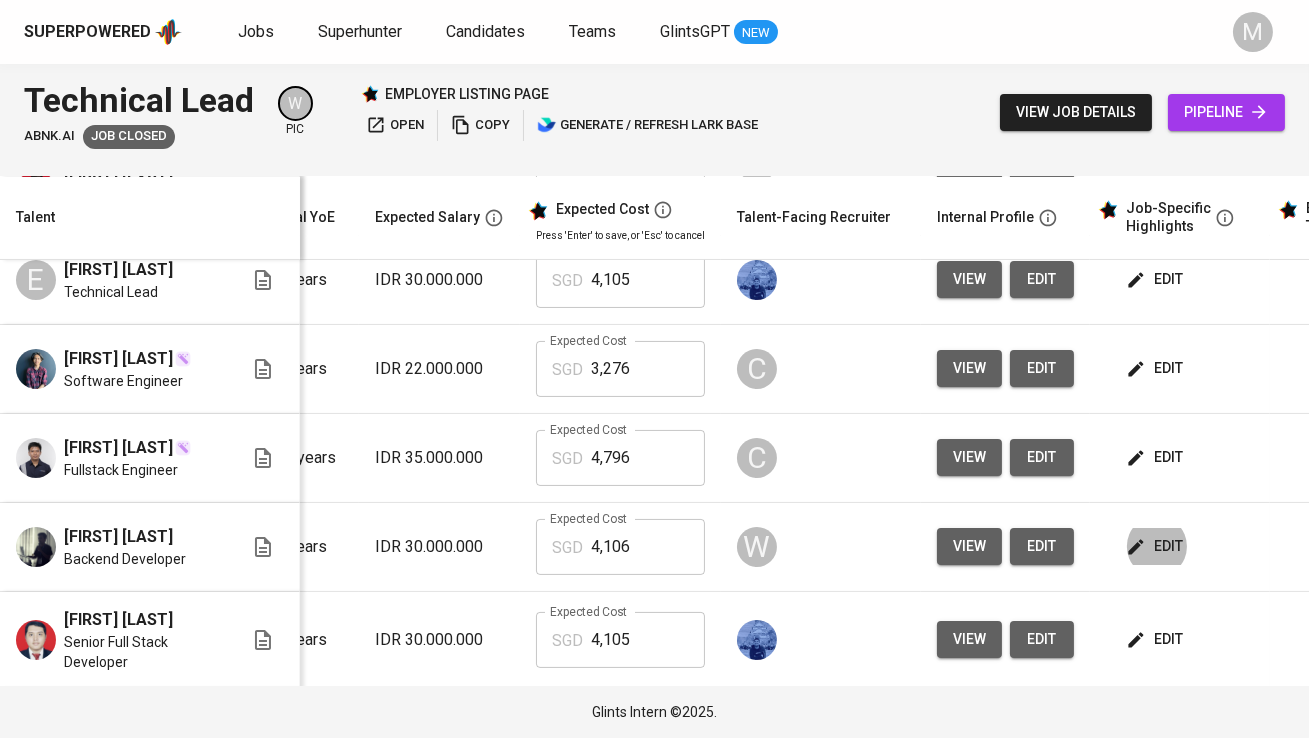 click on "edit" at bounding box center (1156, 368) 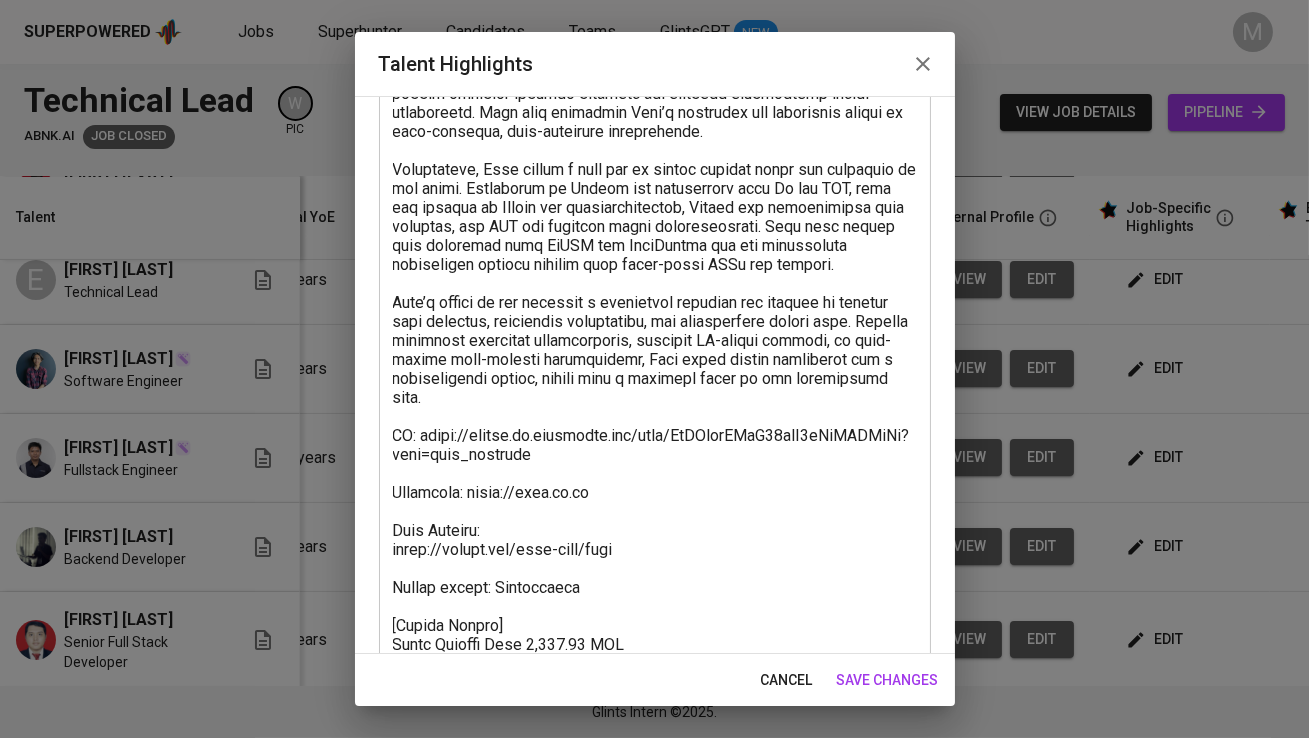 scroll, scrollTop: 882, scrollLeft: 0, axis: vertical 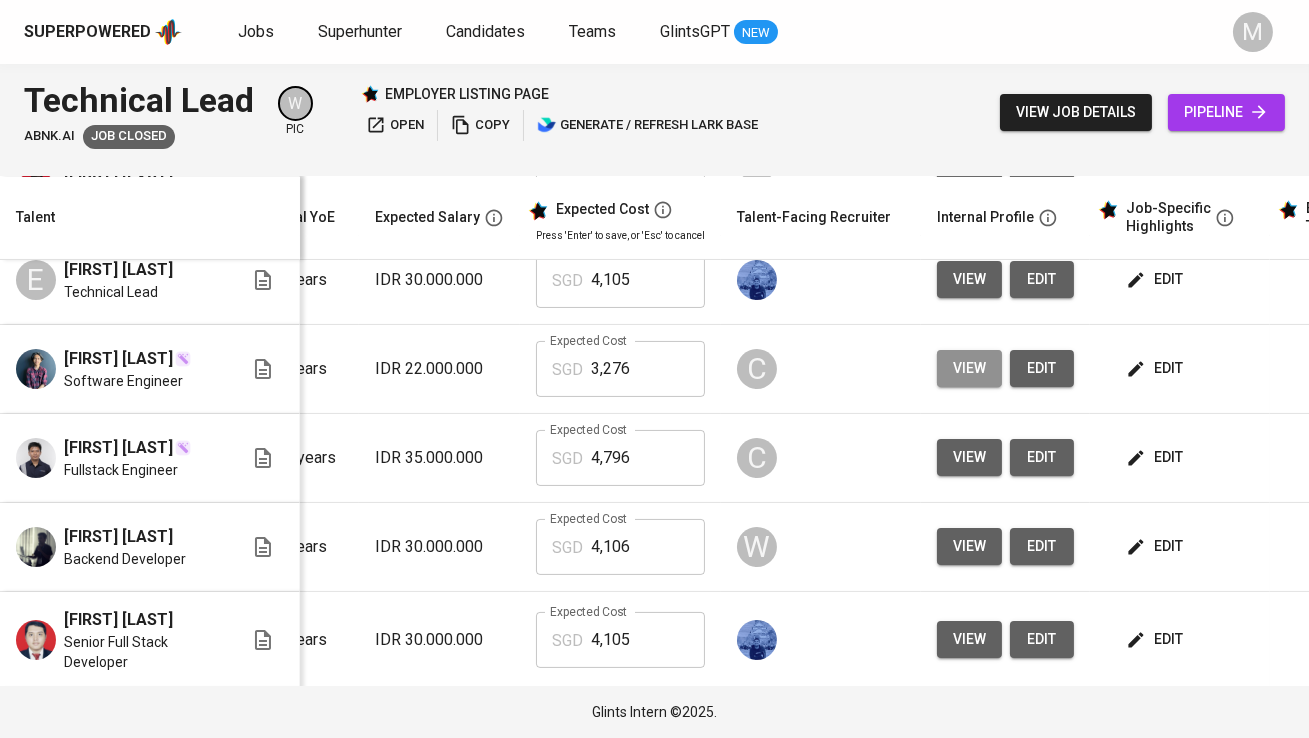 click on "view" at bounding box center [969, 368] 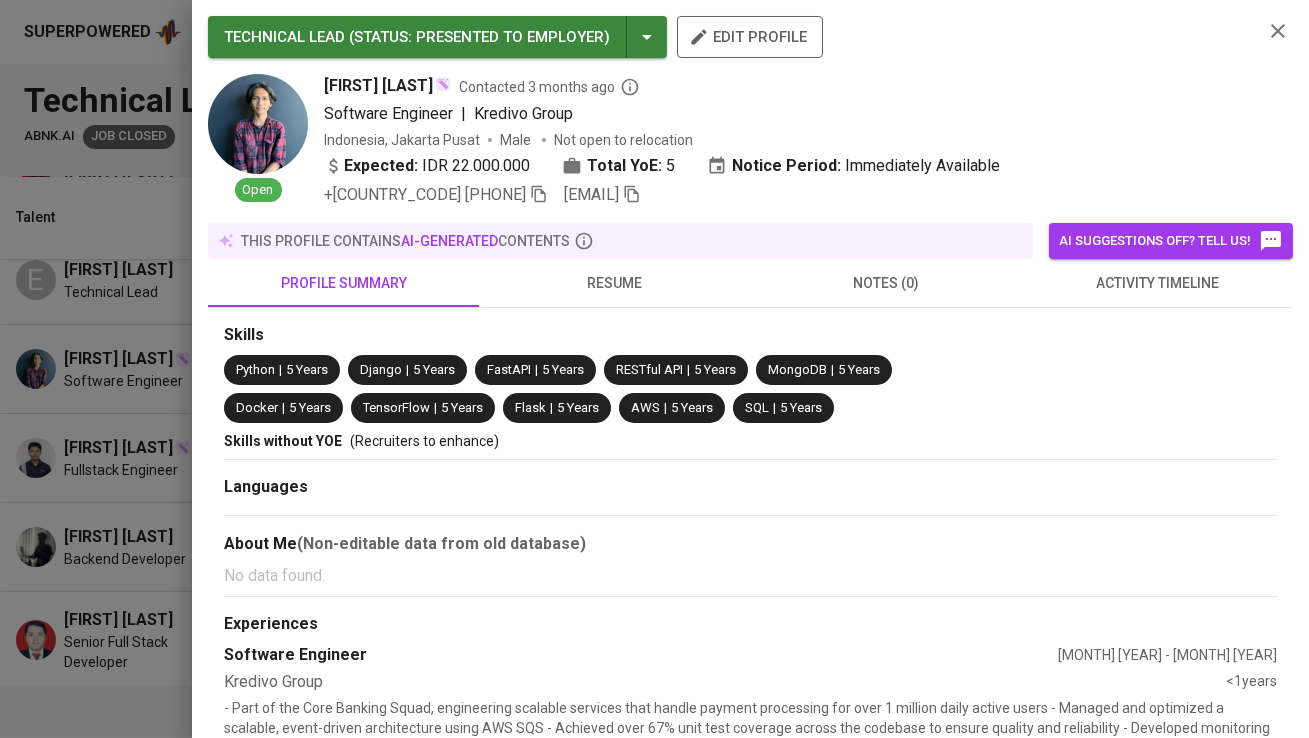 click 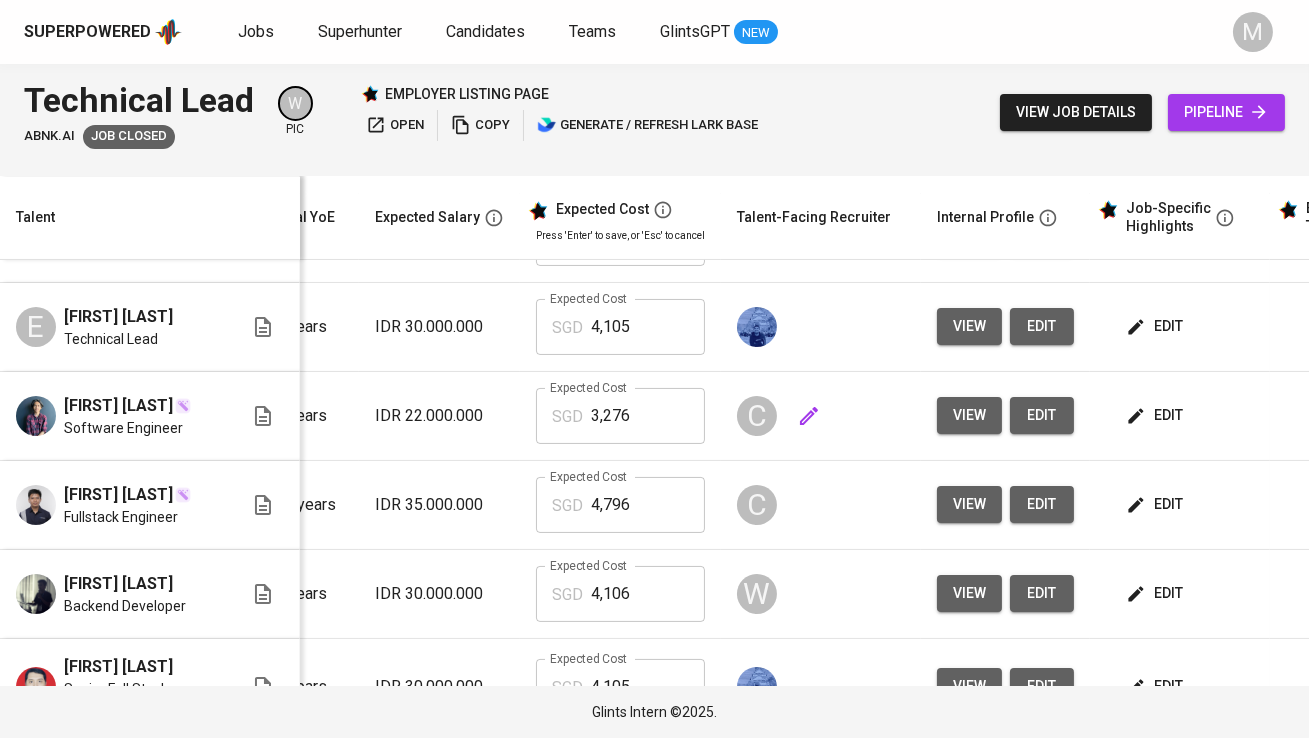 scroll, scrollTop: 707, scrollLeft: 262, axis: both 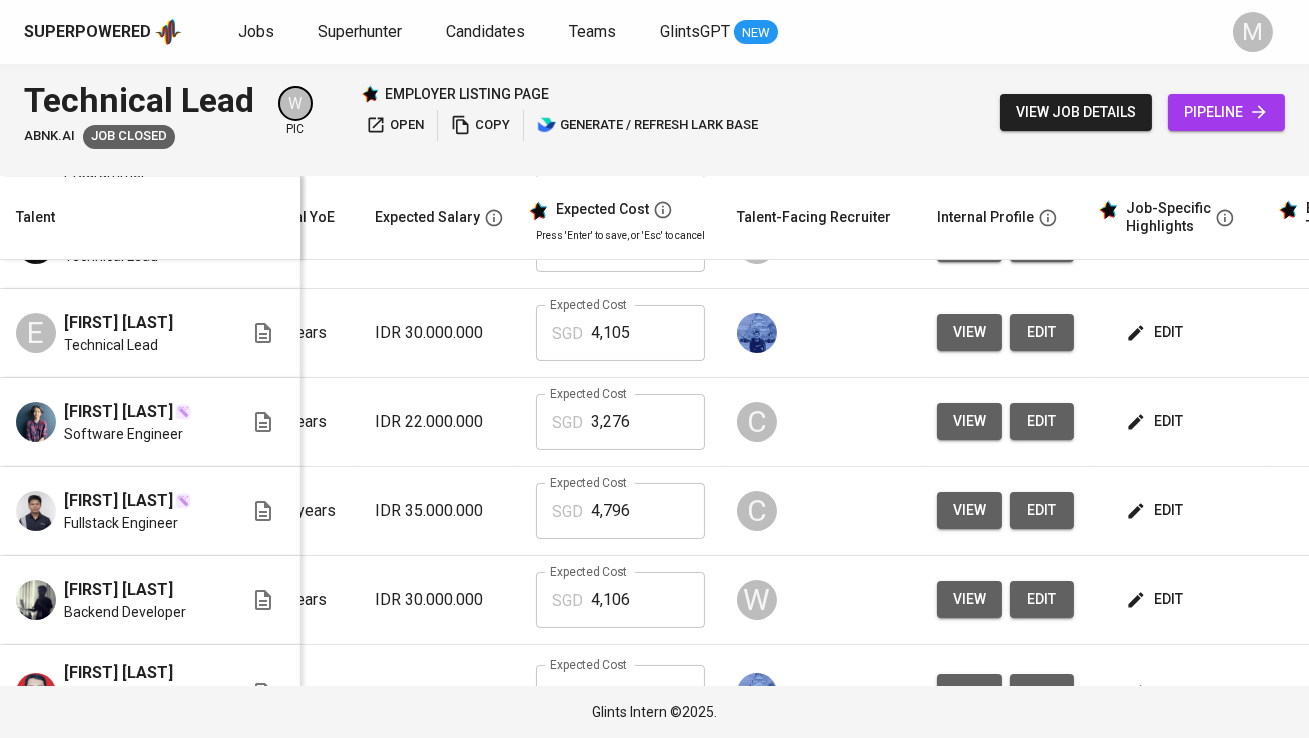 click on "edit" at bounding box center [1156, 332] 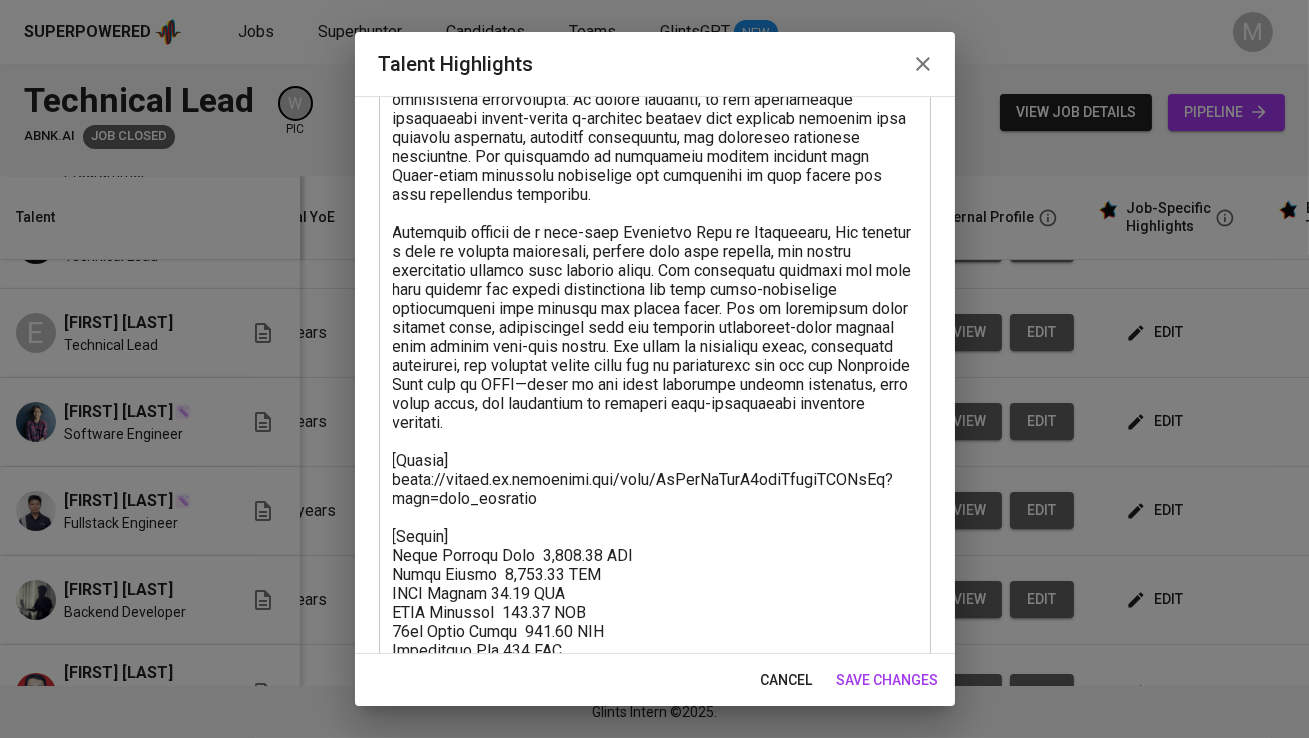 scroll, scrollTop: 597, scrollLeft: 0, axis: vertical 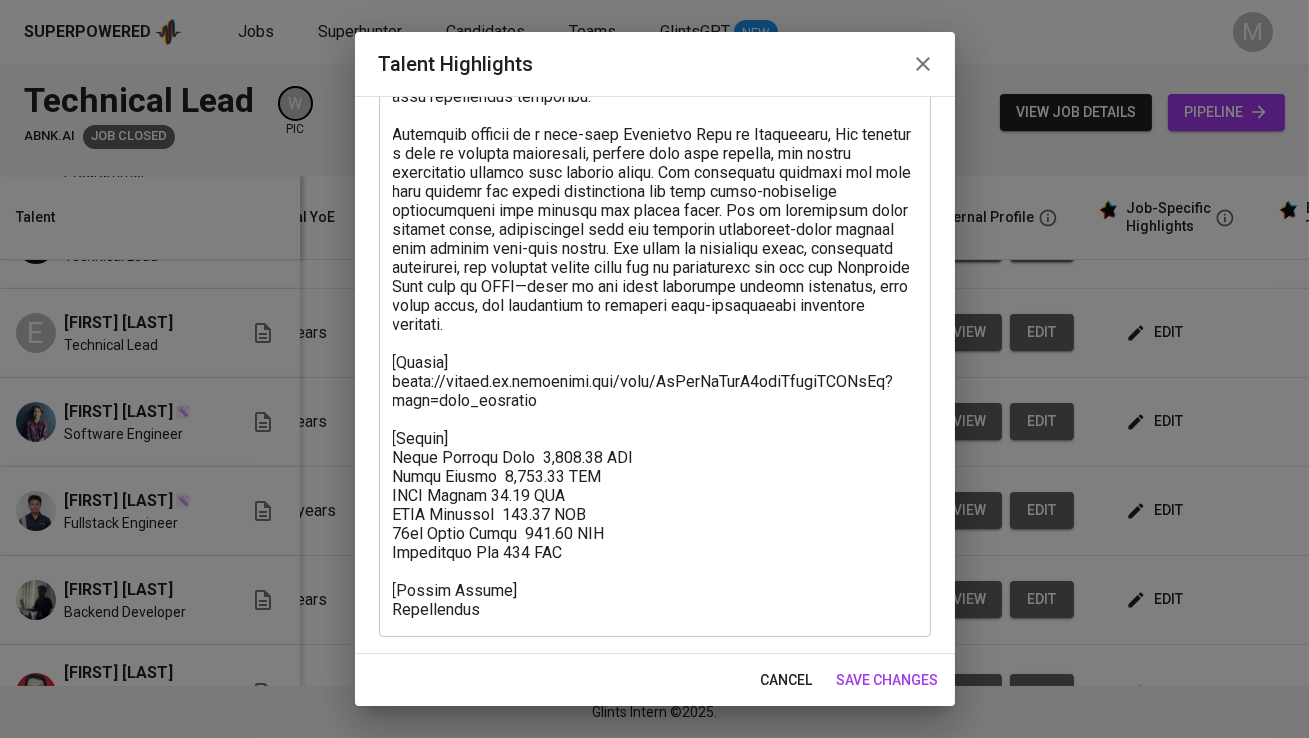 click 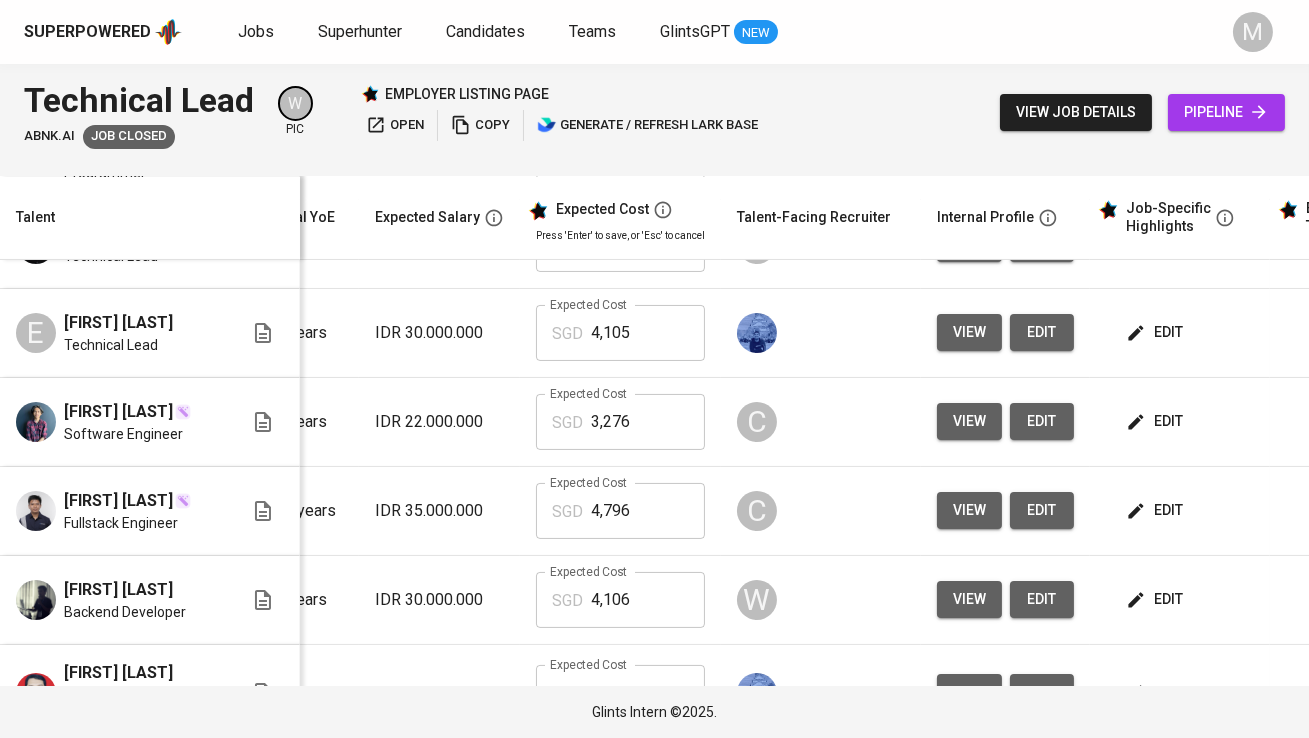 scroll, scrollTop: 707, scrollLeft: 187, axis: both 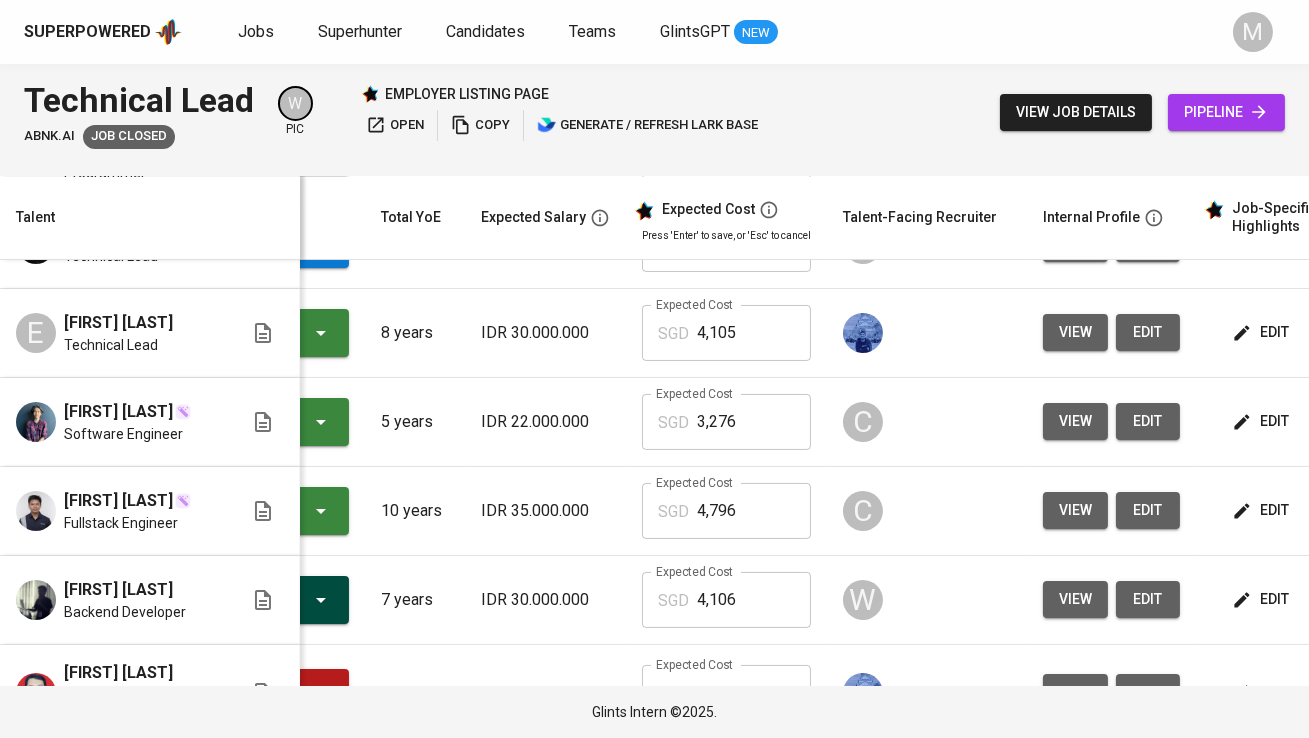 click on "view" at bounding box center (1075, 332) 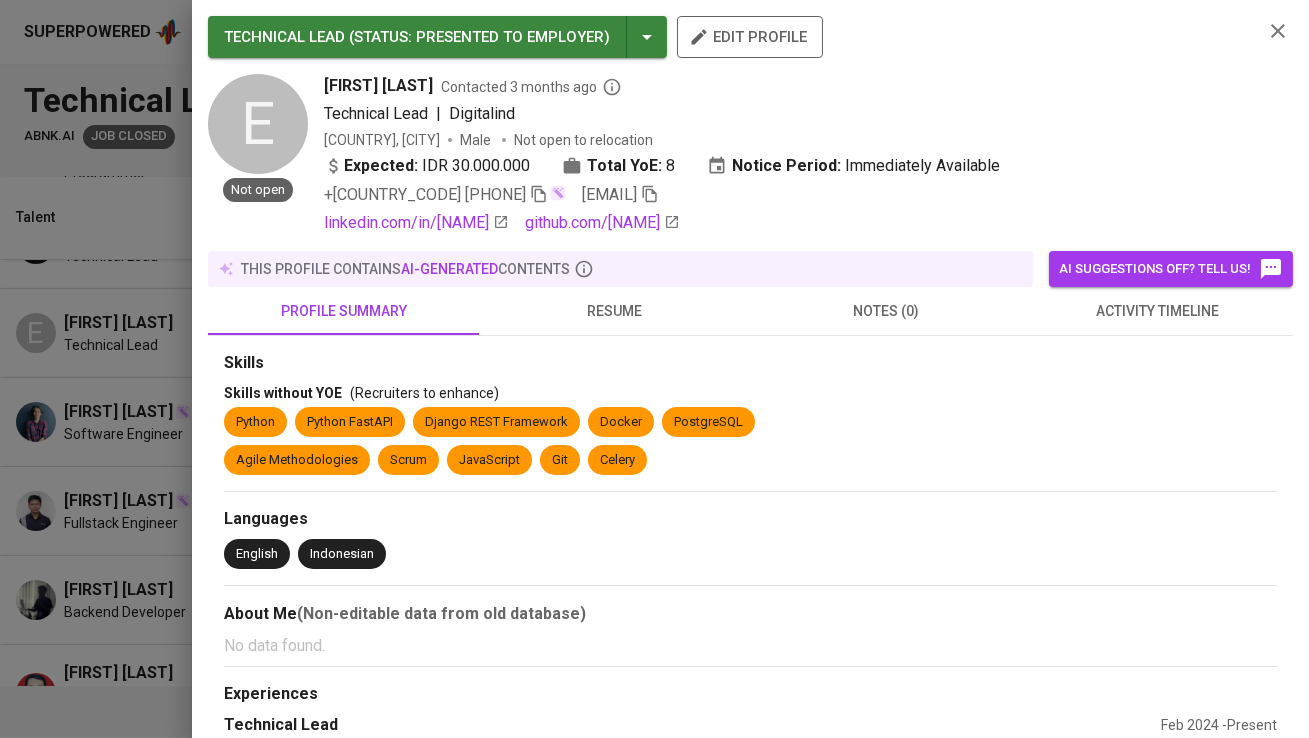 click on "resume" at bounding box center (614, 311) 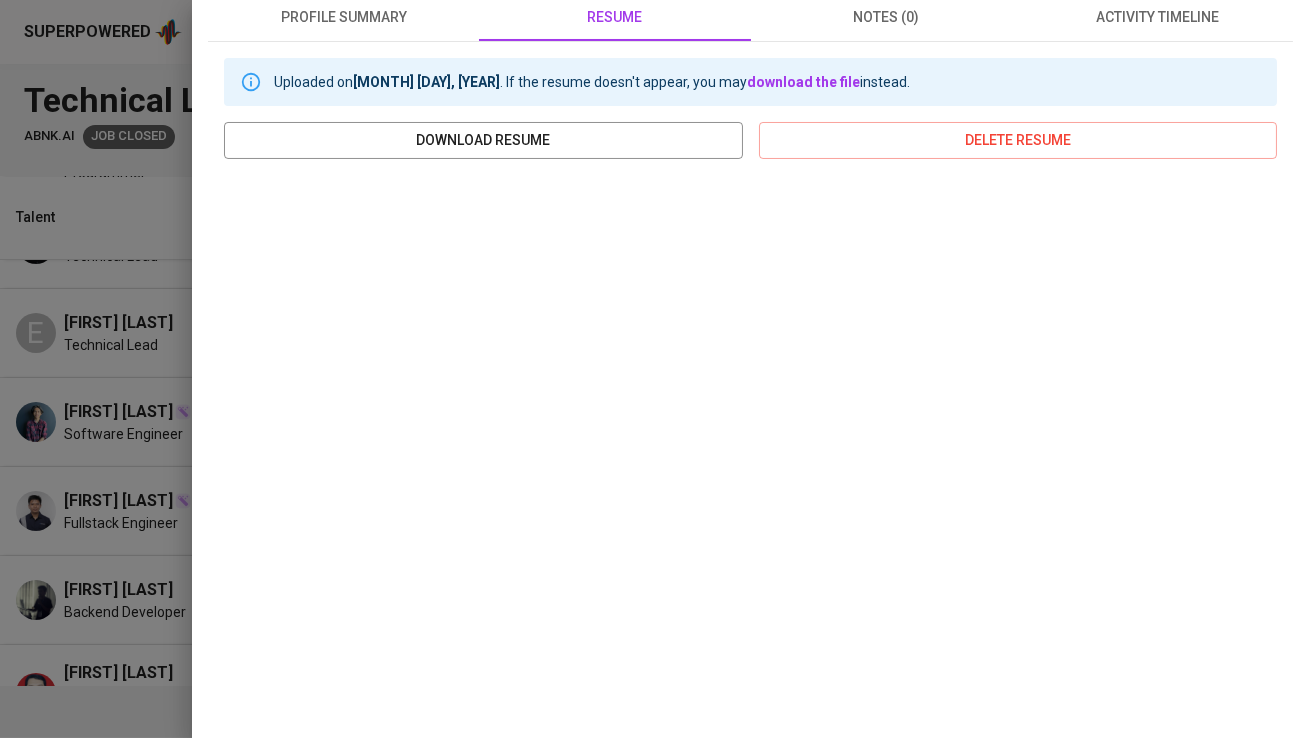 scroll, scrollTop: 361, scrollLeft: 0, axis: vertical 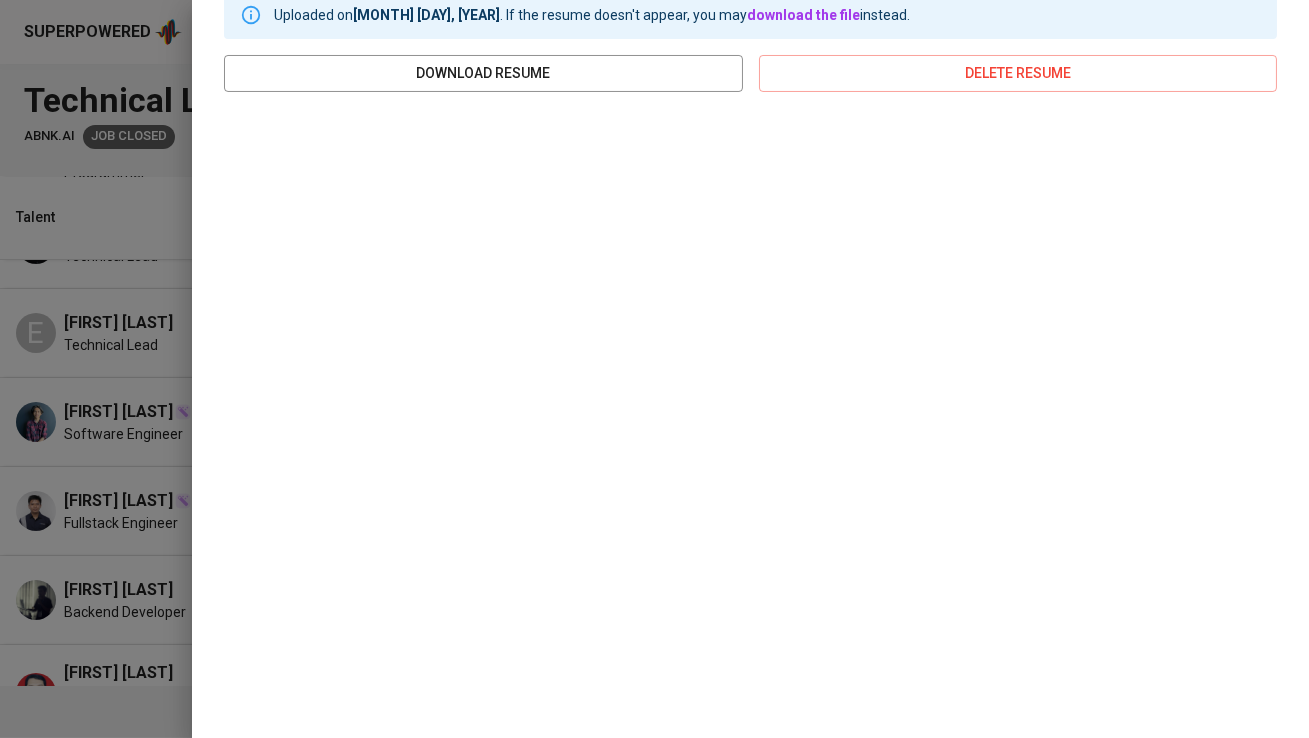 click at bounding box center (654, 369) 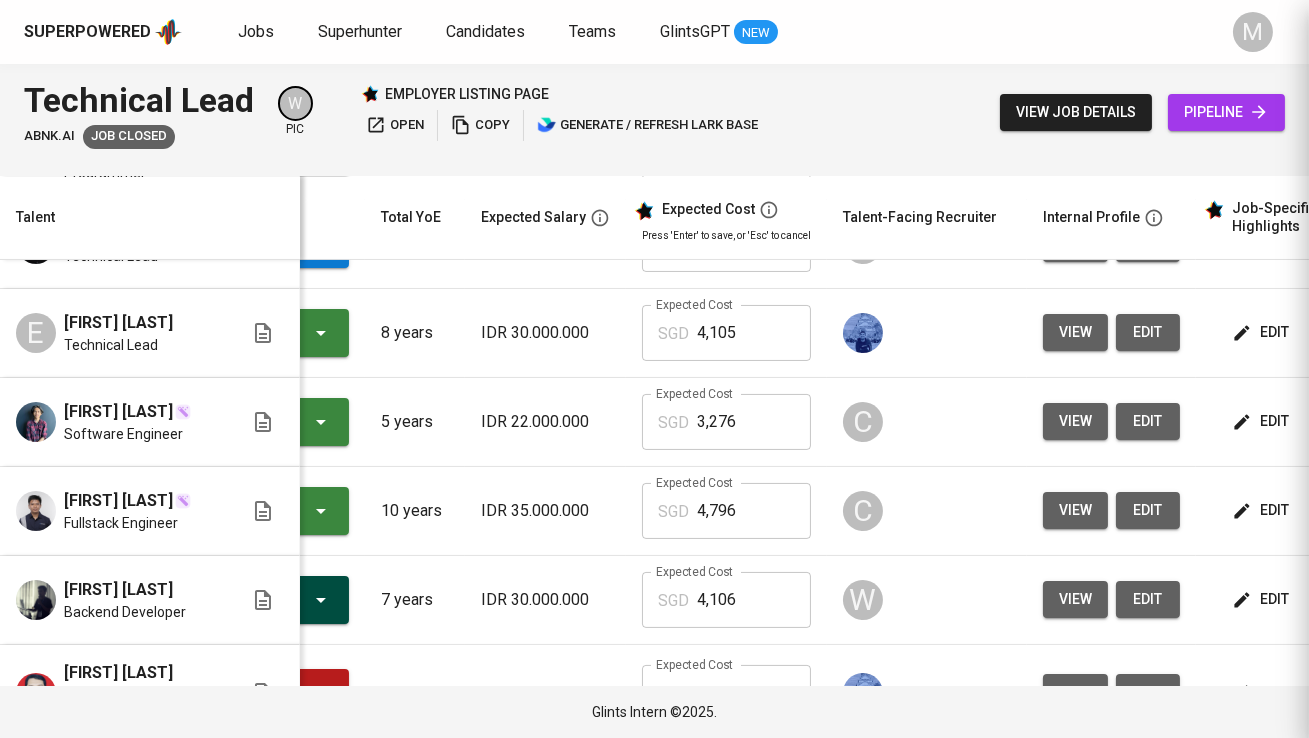 scroll, scrollTop: 0, scrollLeft: 0, axis: both 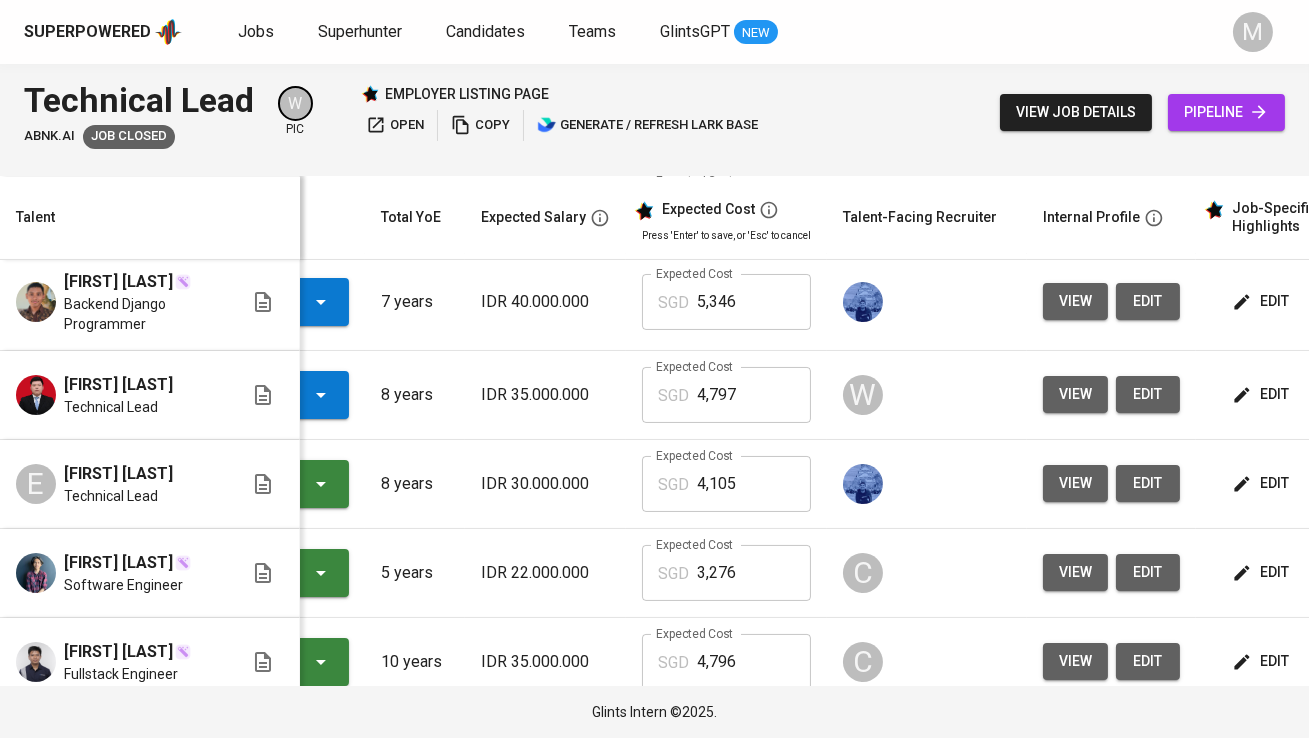click 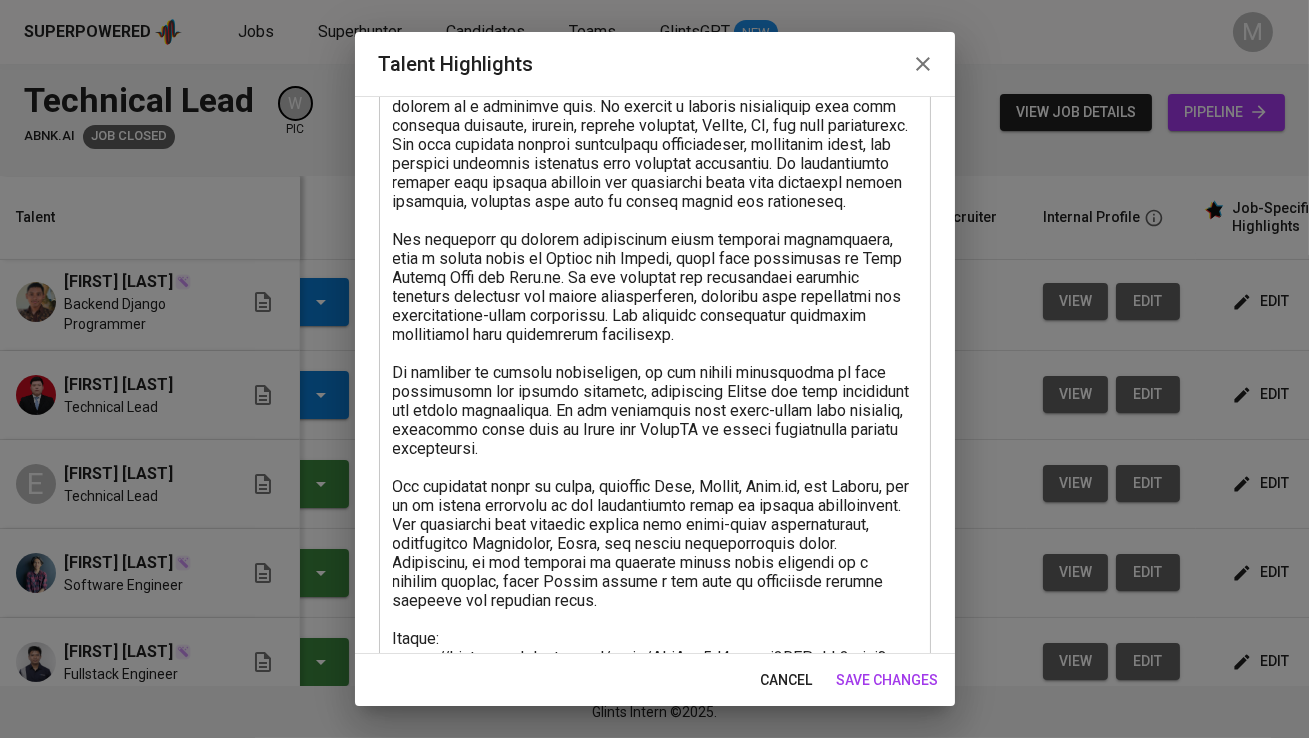 scroll, scrollTop: 464, scrollLeft: 0, axis: vertical 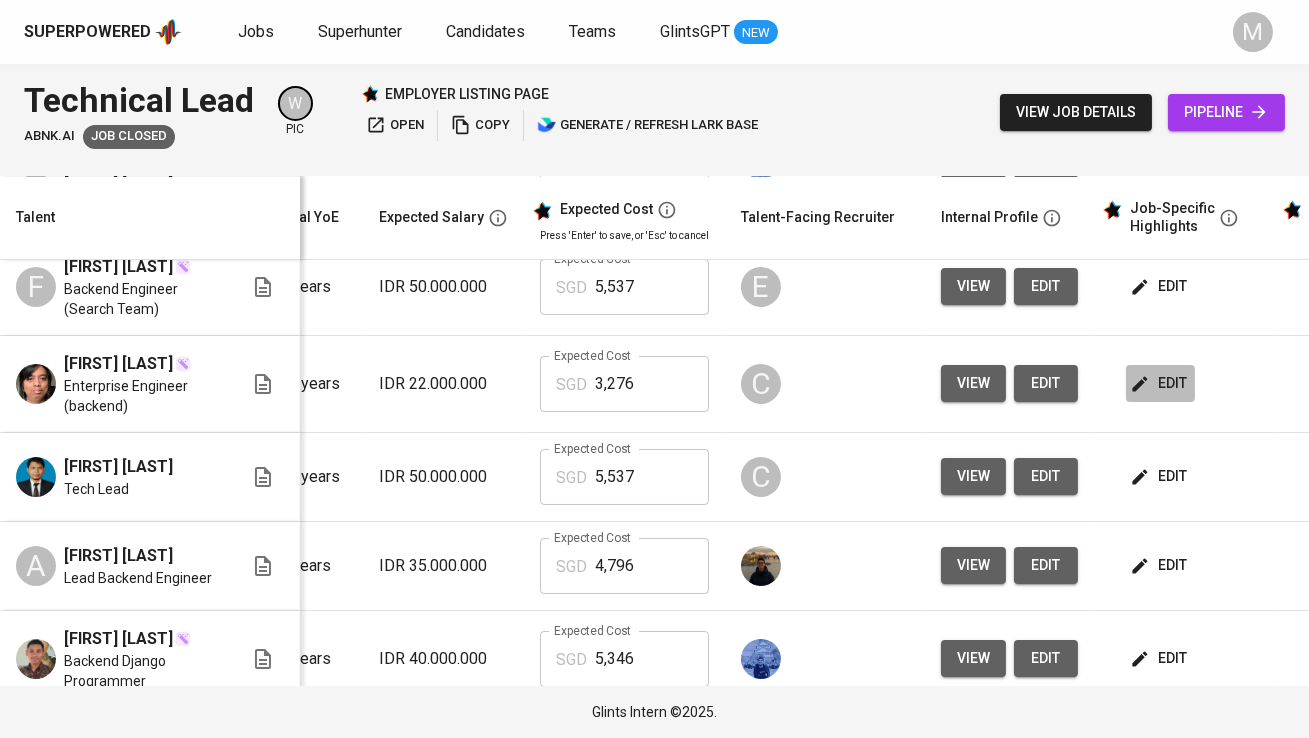 click on "edit" at bounding box center [1160, 383] 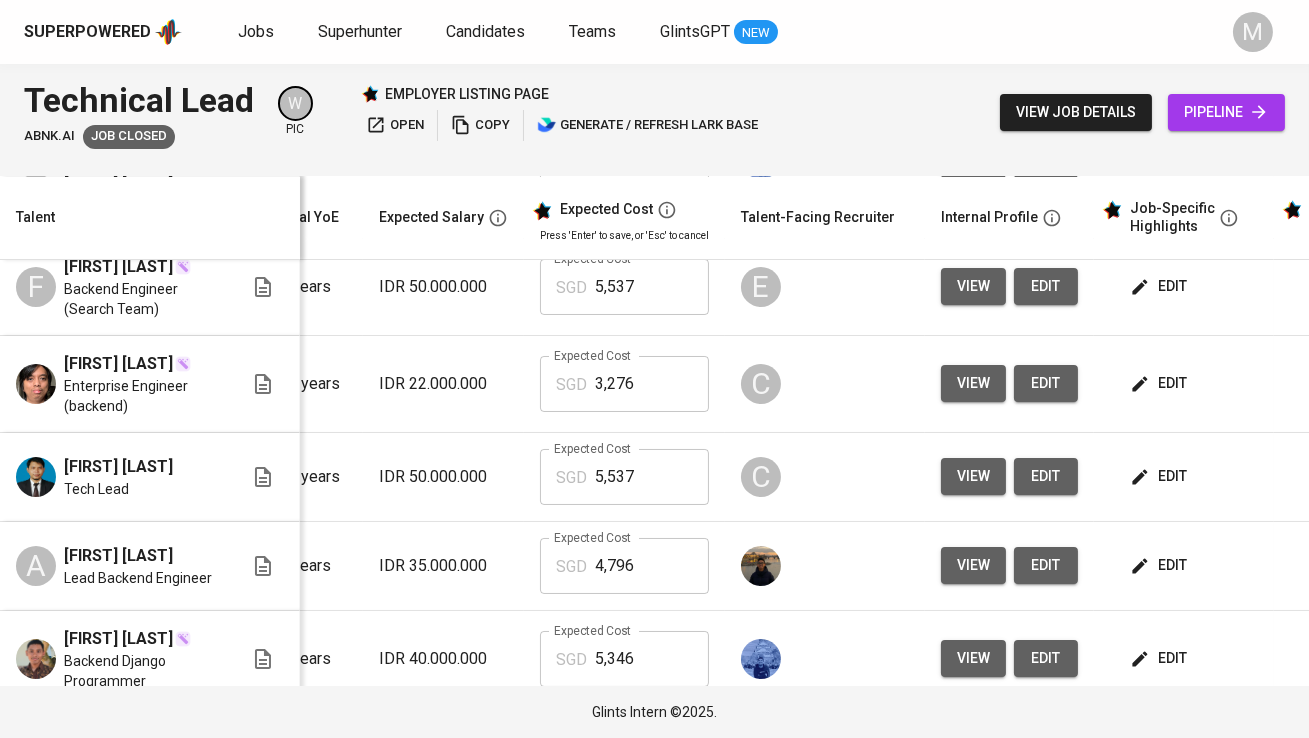 click on "view" at bounding box center (973, 383) 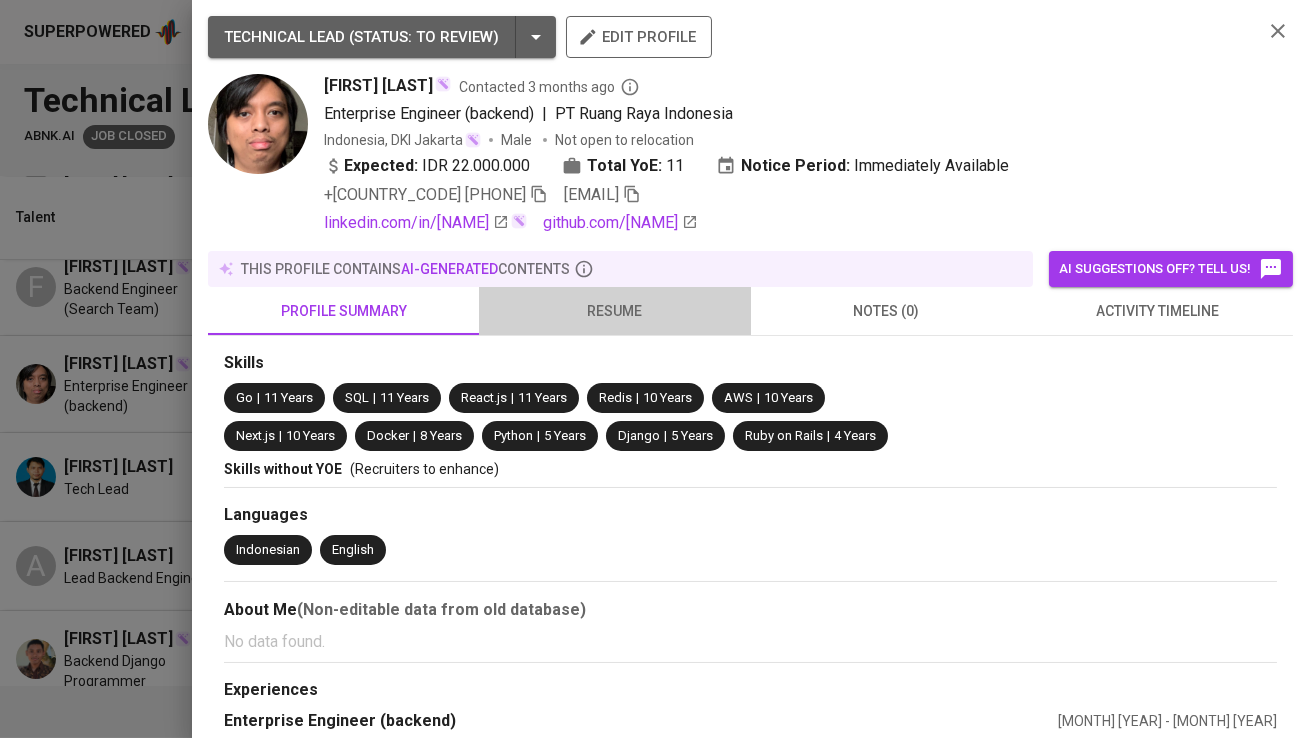 click on "resume" at bounding box center (614, 311) 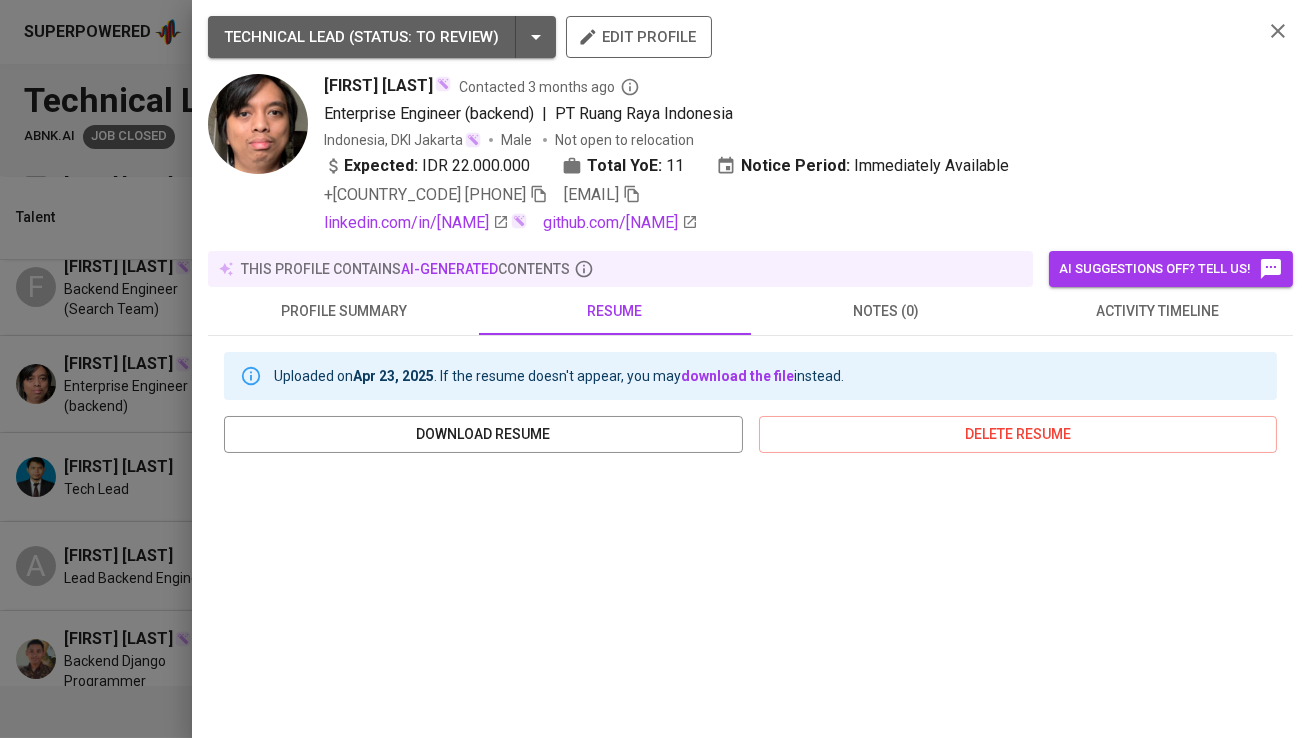 click 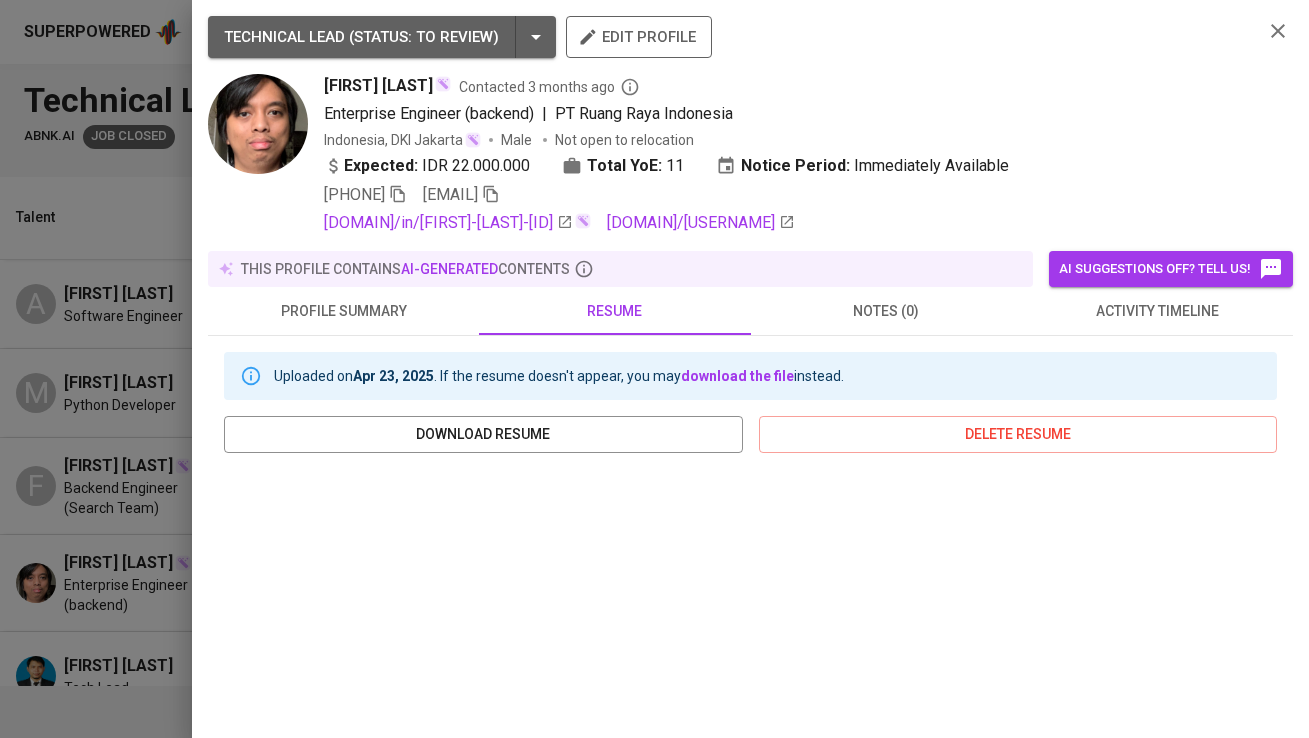 scroll, scrollTop: 0, scrollLeft: 0, axis: both 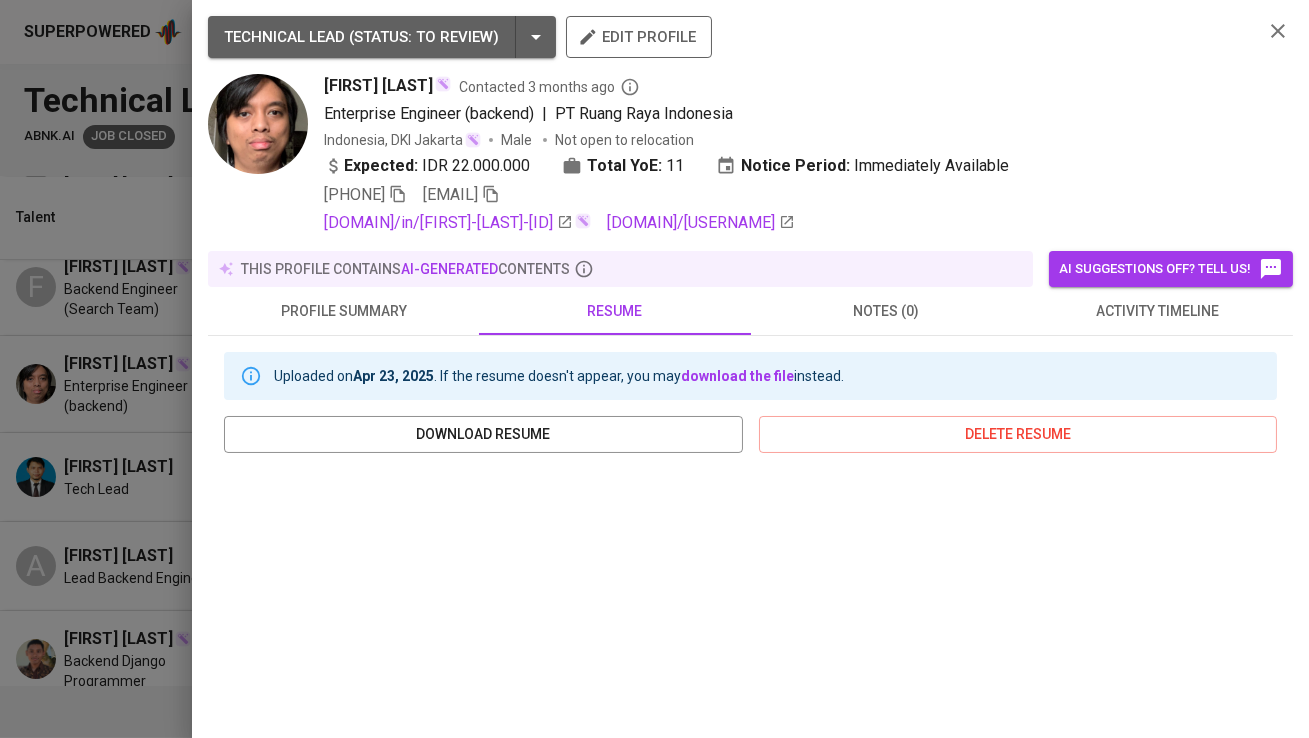 type 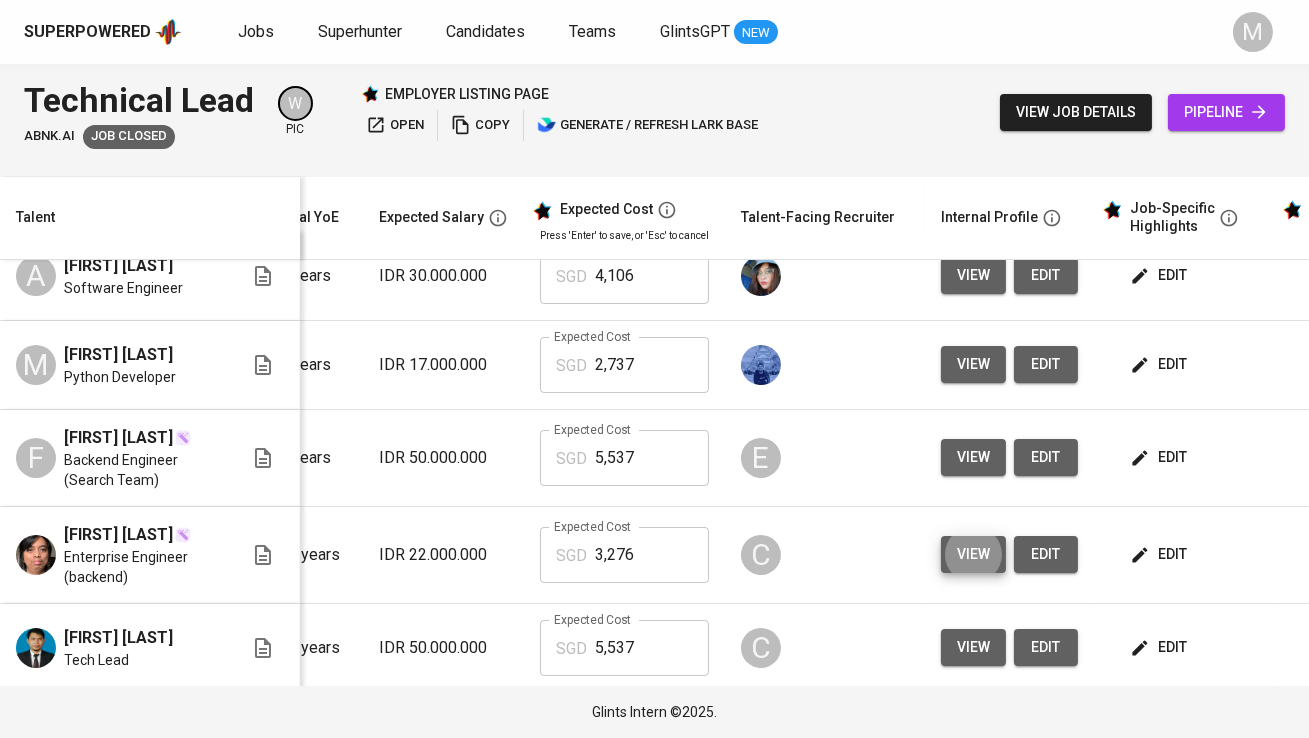scroll, scrollTop: 0, scrollLeft: 258, axis: horizontal 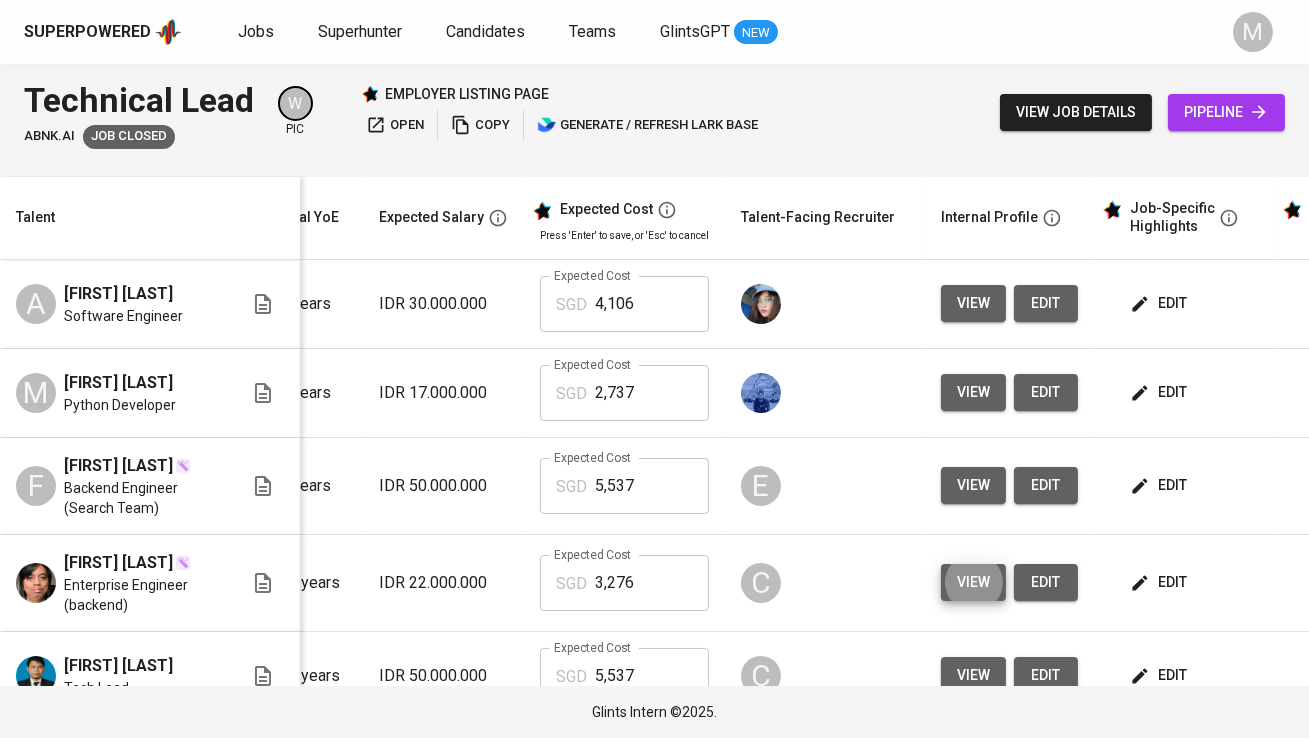 click on "edit" at bounding box center [1160, 392] 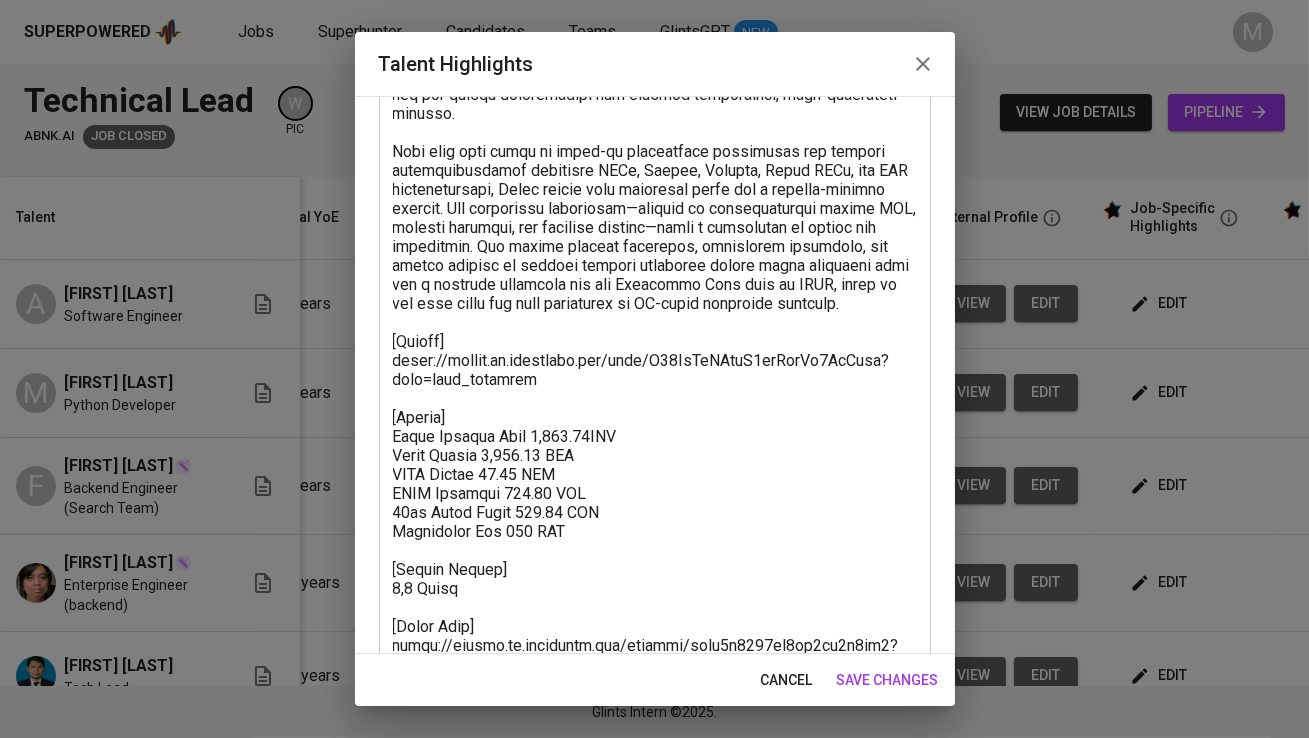 scroll, scrollTop: 618, scrollLeft: 0, axis: vertical 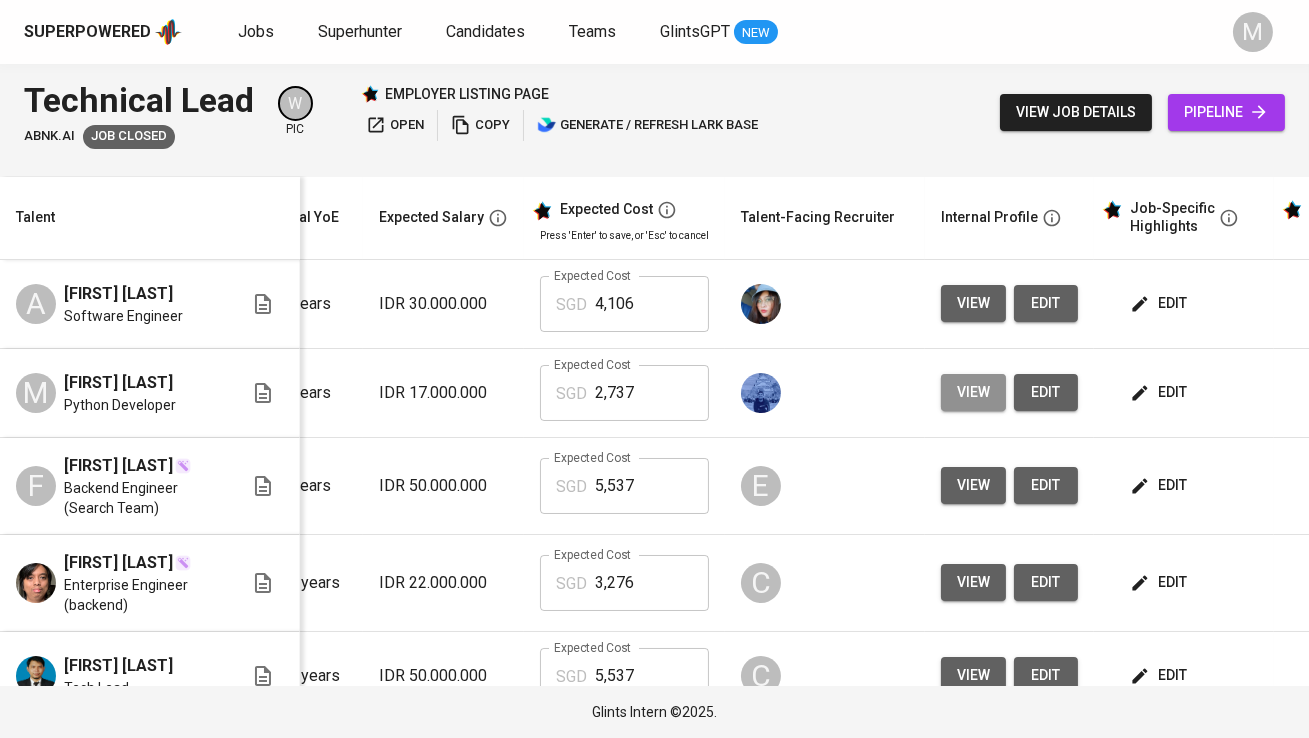 click on "view" at bounding box center (973, 392) 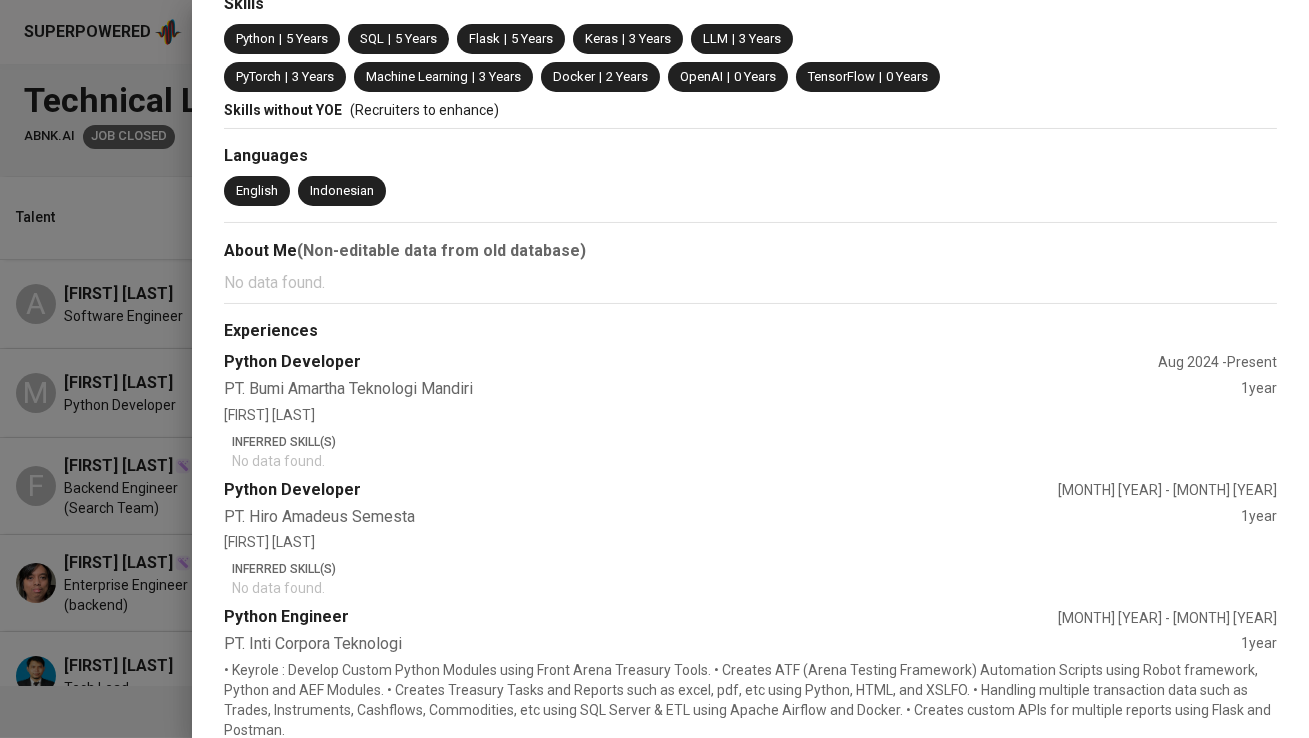 scroll, scrollTop: 541, scrollLeft: 0, axis: vertical 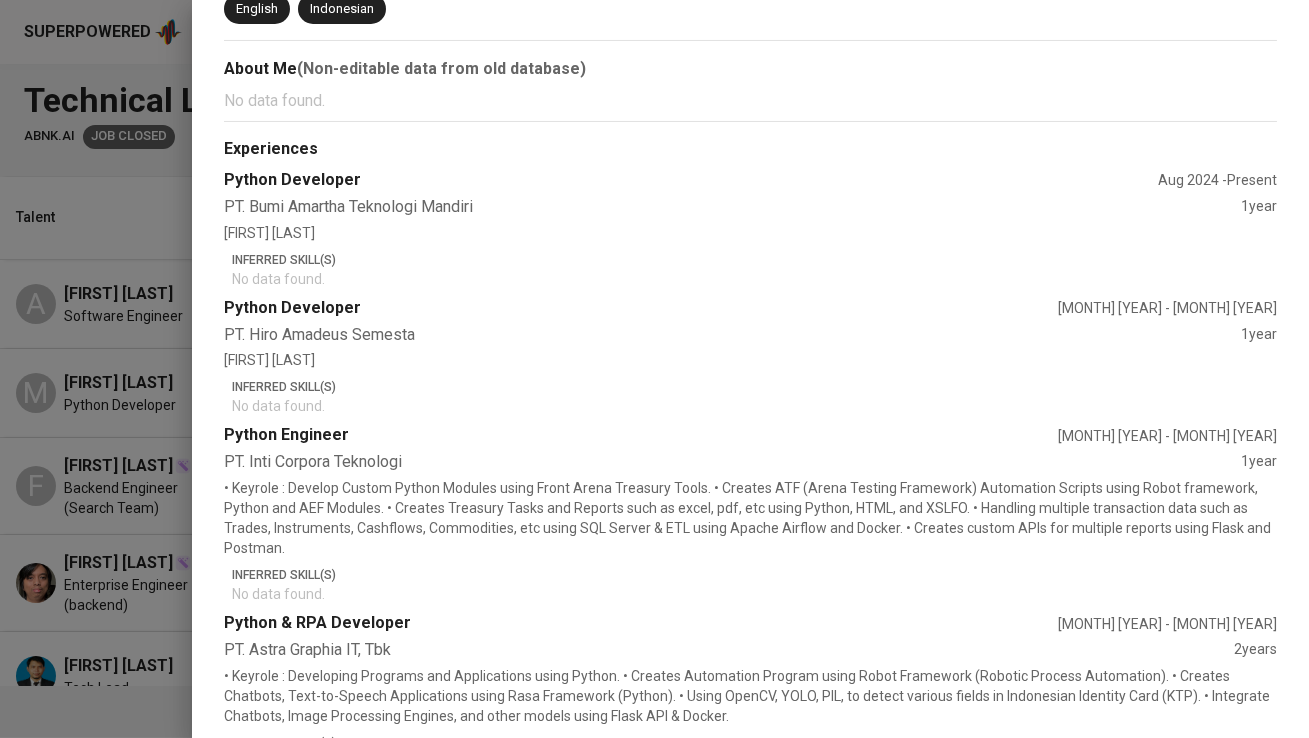 type 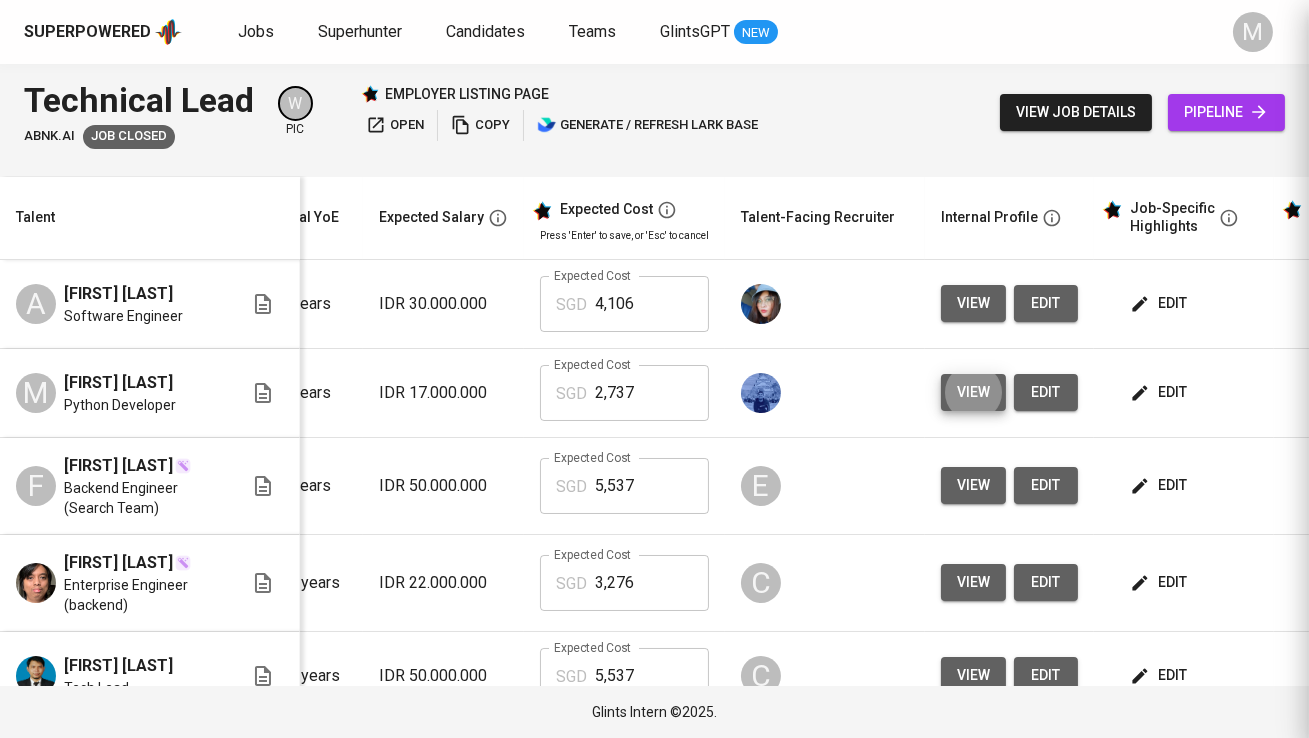 scroll, scrollTop: 0, scrollLeft: 0, axis: both 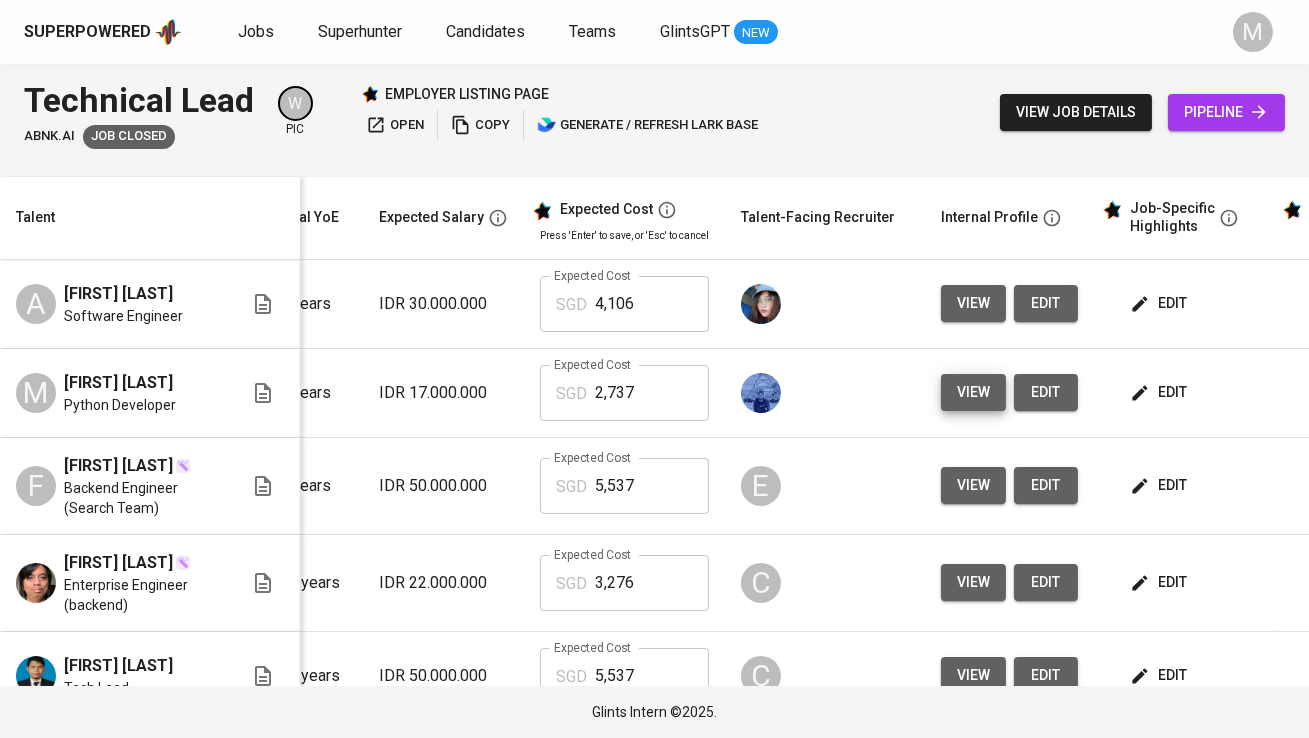 click on "edit" at bounding box center (1160, 303) 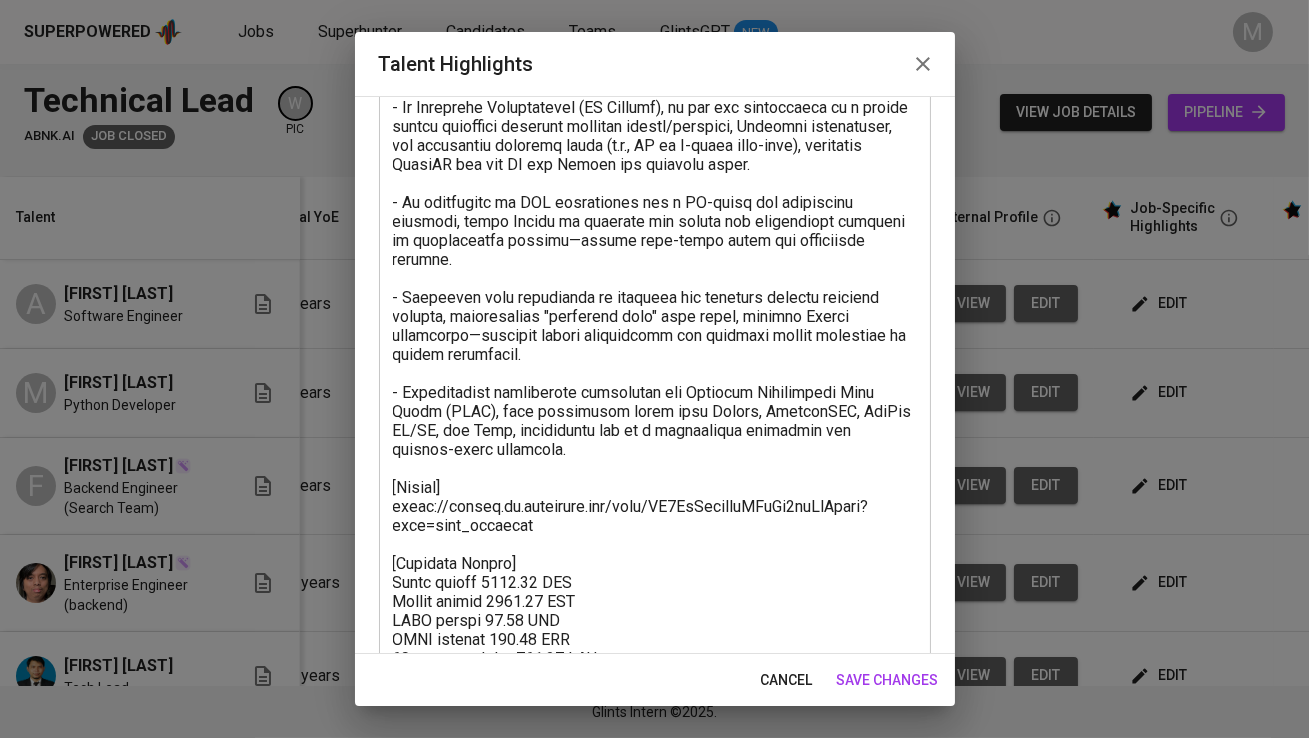 scroll, scrollTop: 425, scrollLeft: 0, axis: vertical 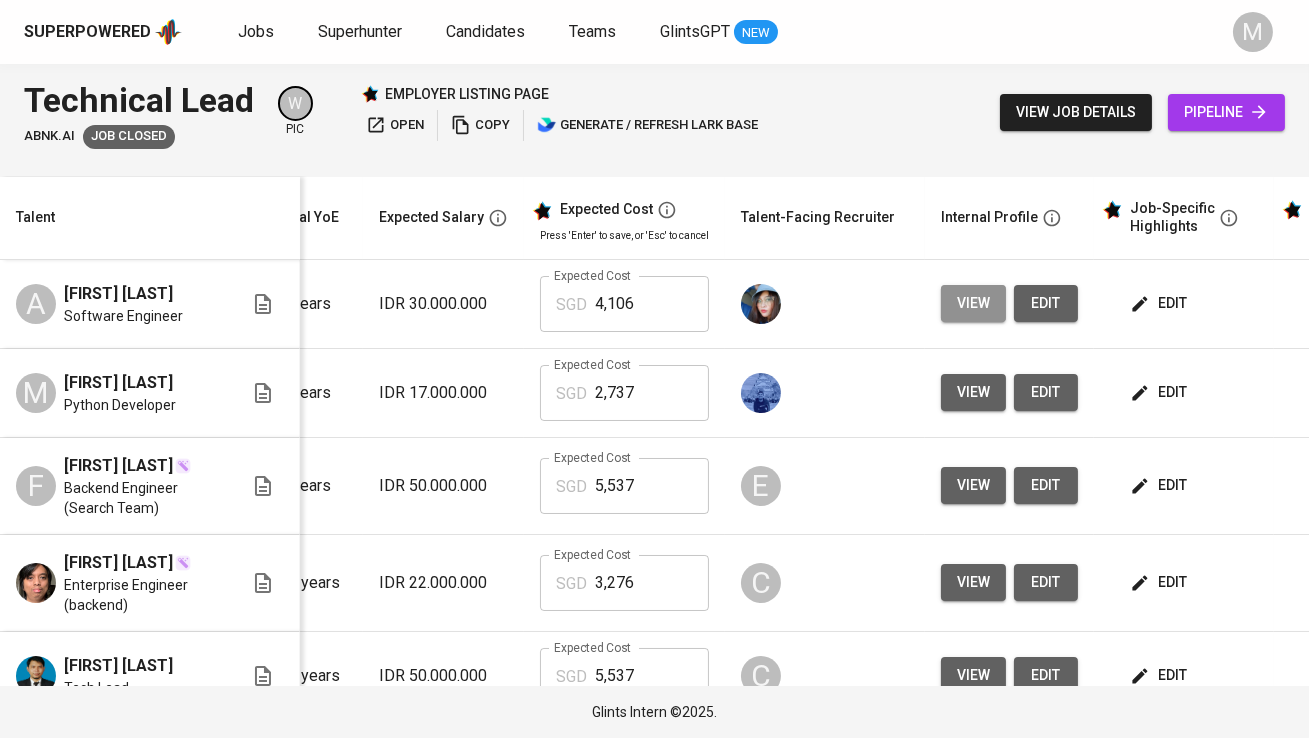 click on "view" at bounding box center [973, 303] 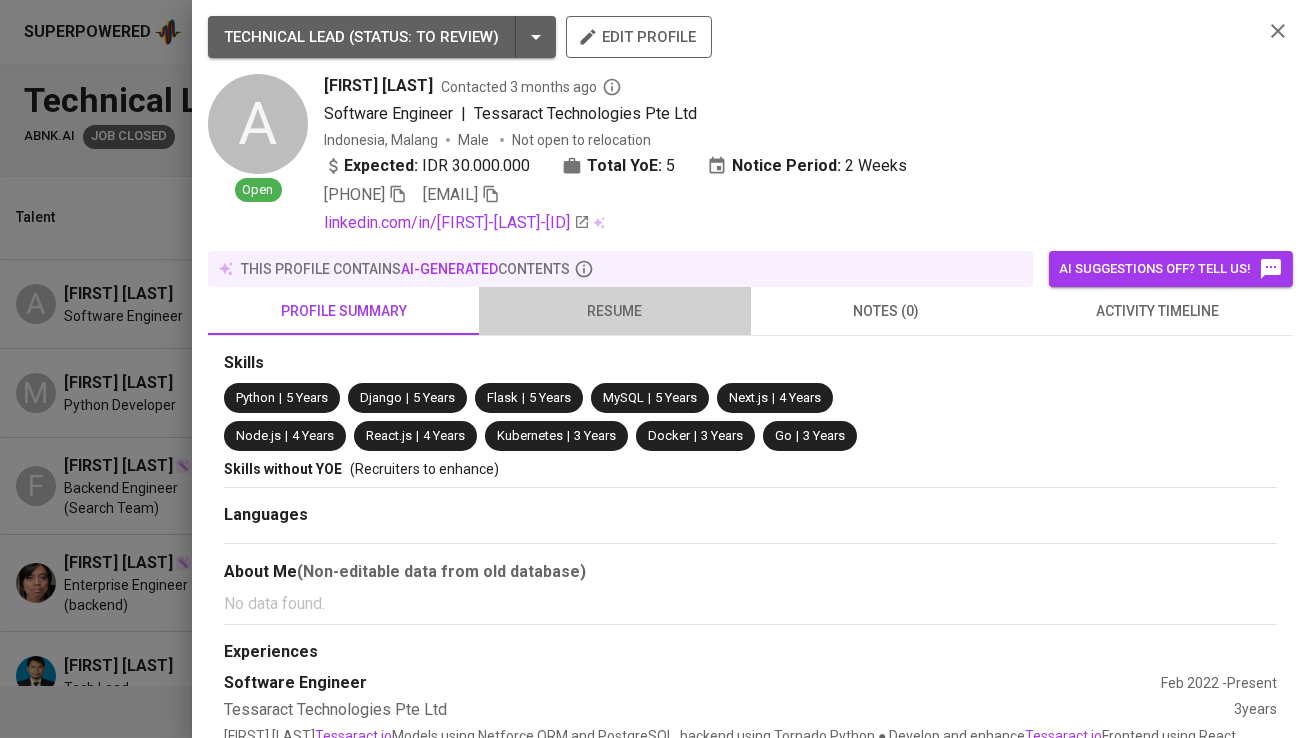 click on "resume" at bounding box center (614, 311) 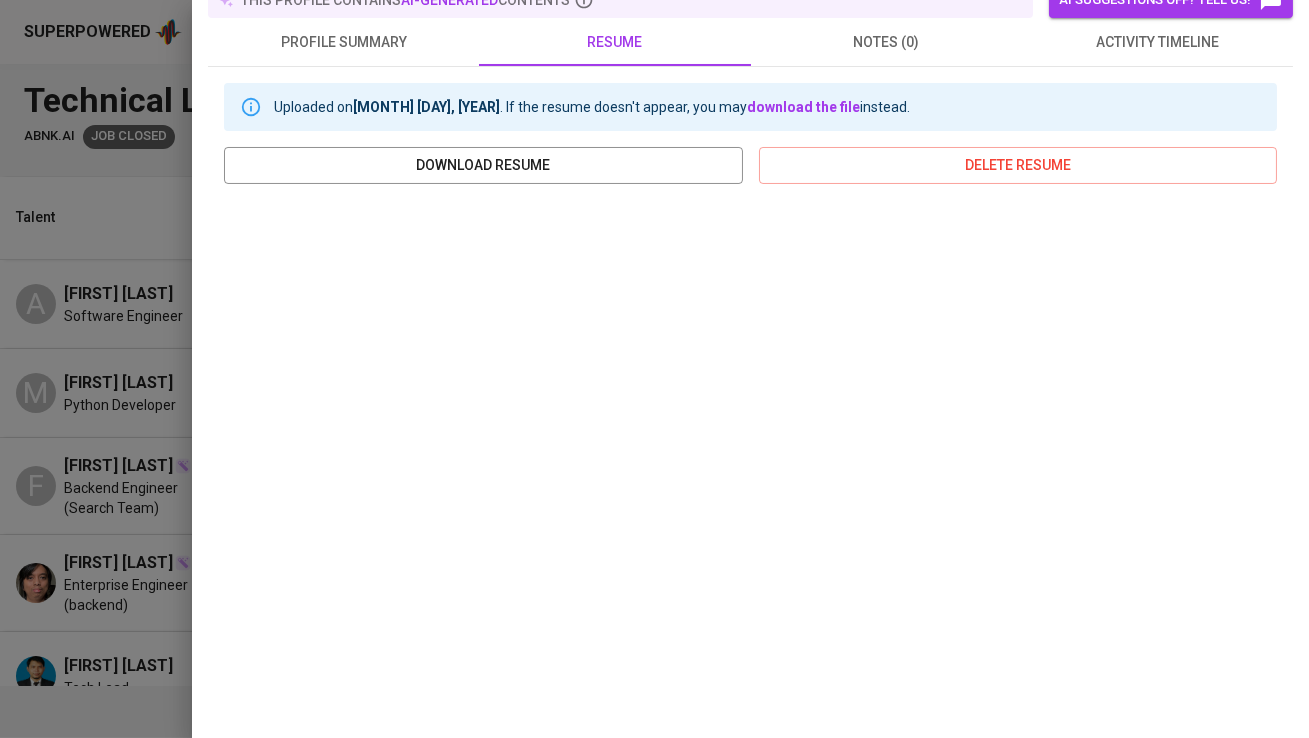 scroll, scrollTop: 0, scrollLeft: 0, axis: both 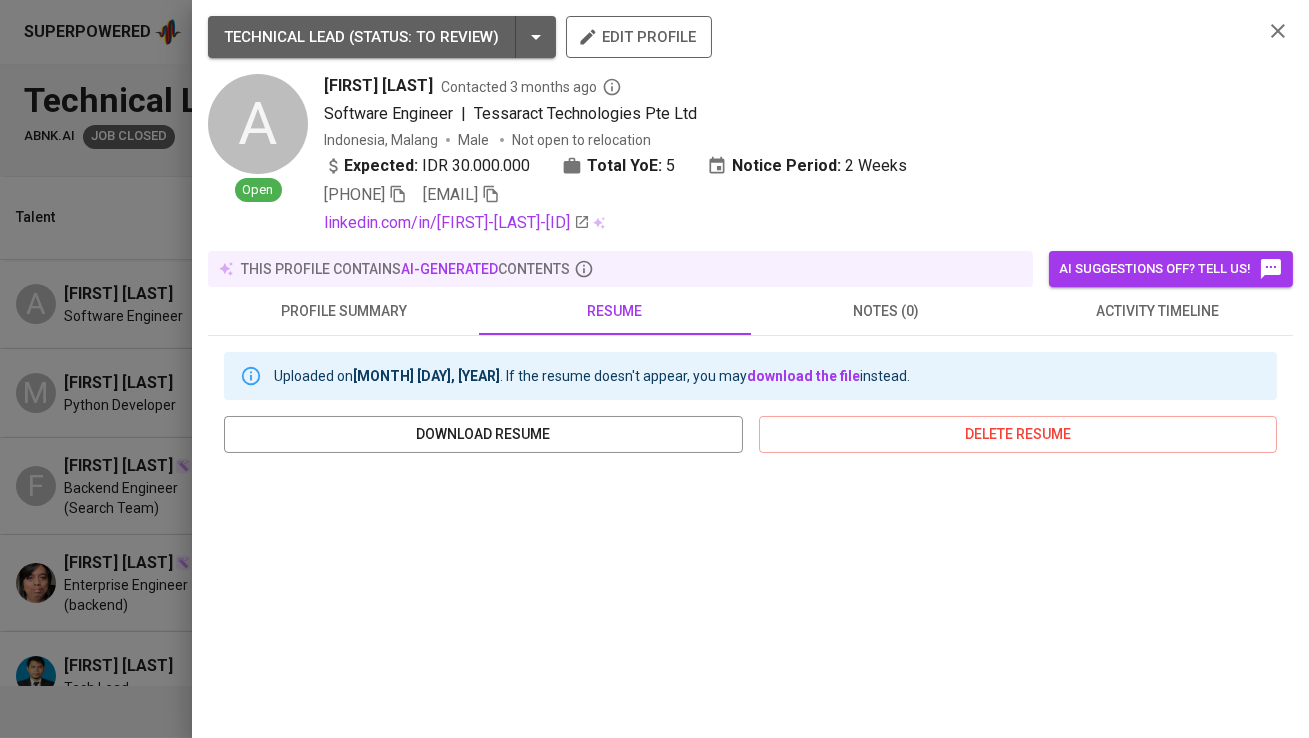 click 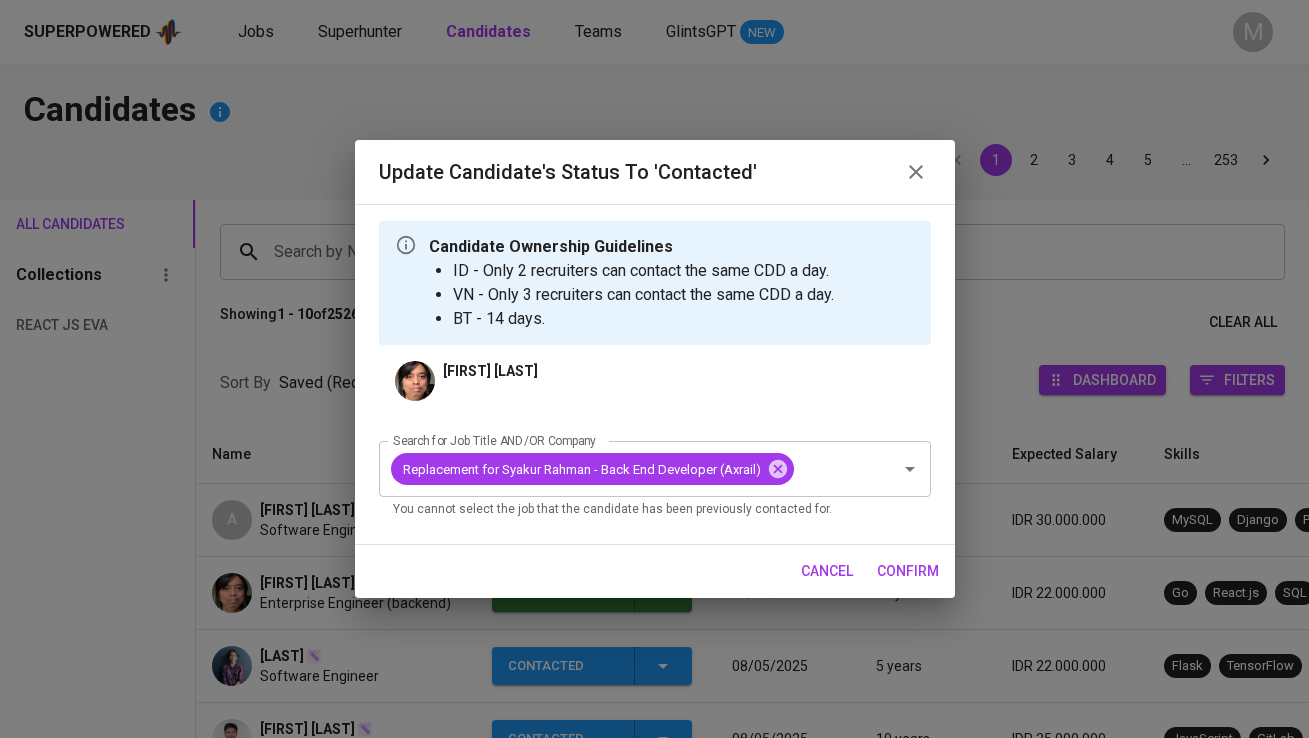 scroll, scrollTop: 268, scrollLeft: 0, axis: vertical 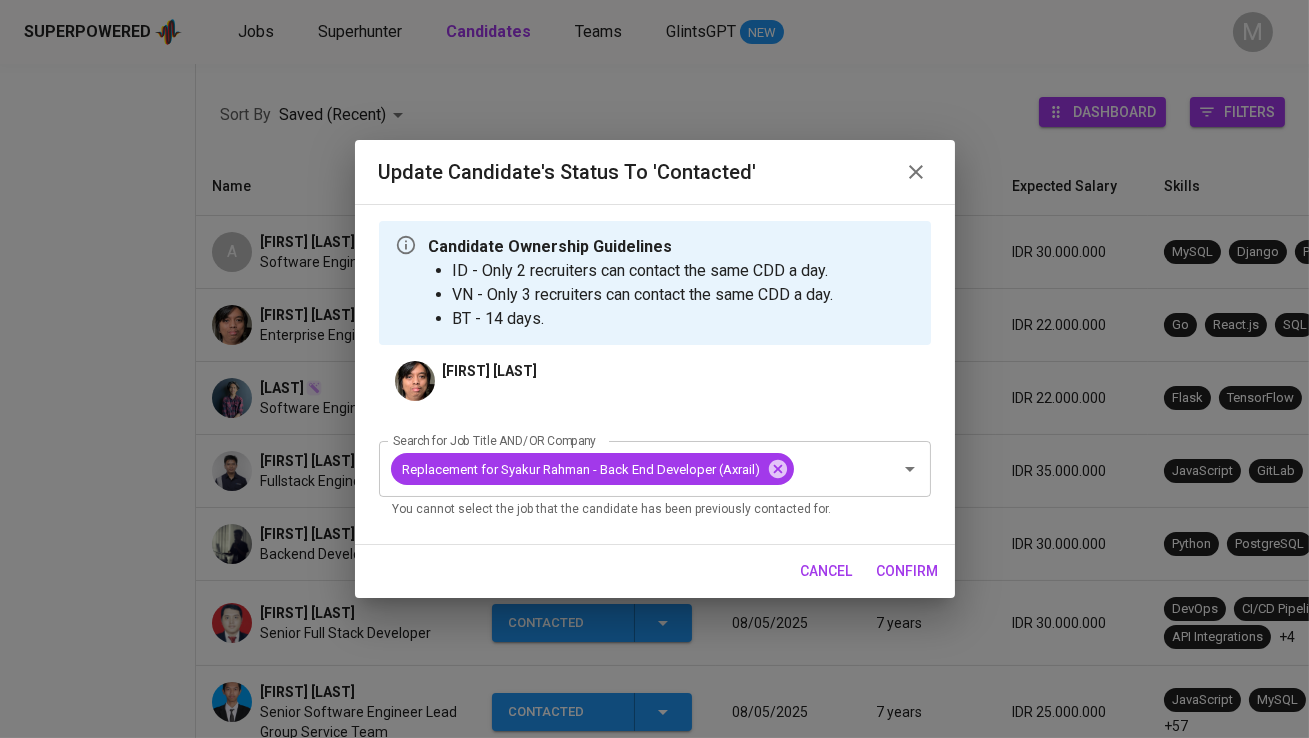 click on "confirm" at bounding box center (908, 571) 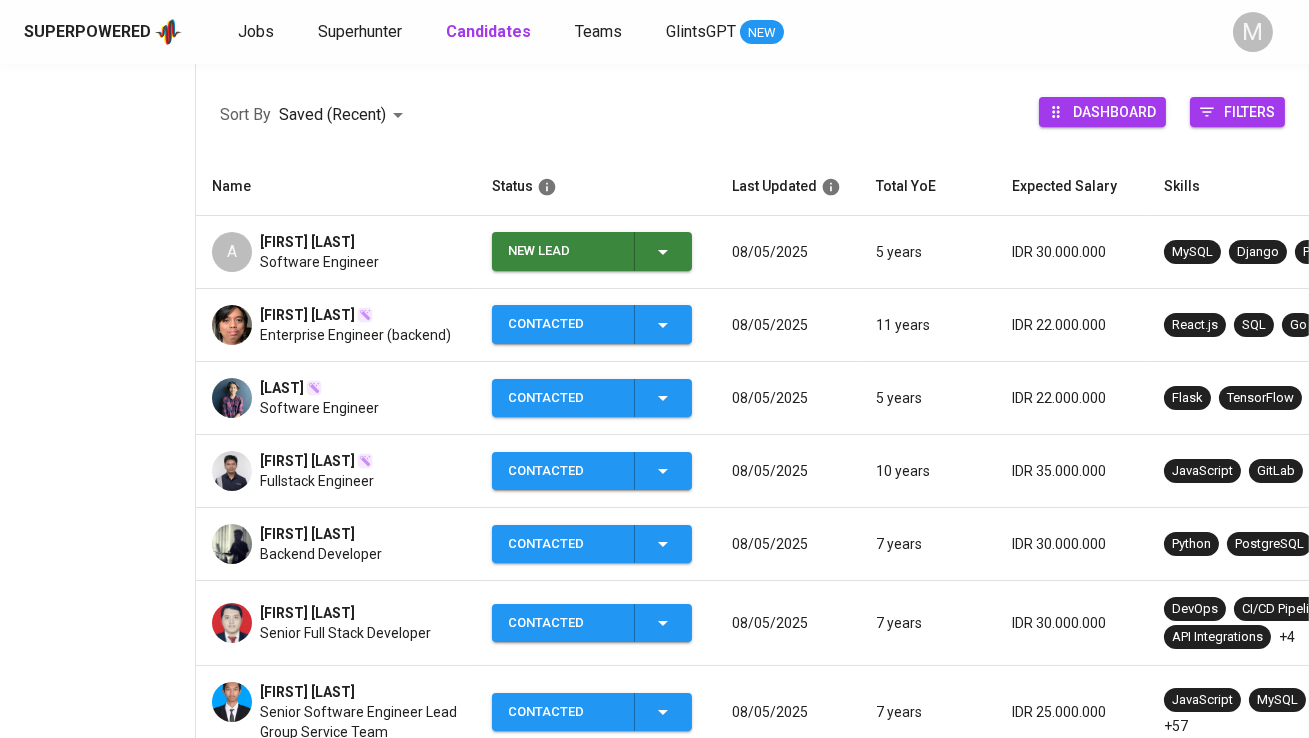 click on "New Lead" at bounding box center (563, 251) 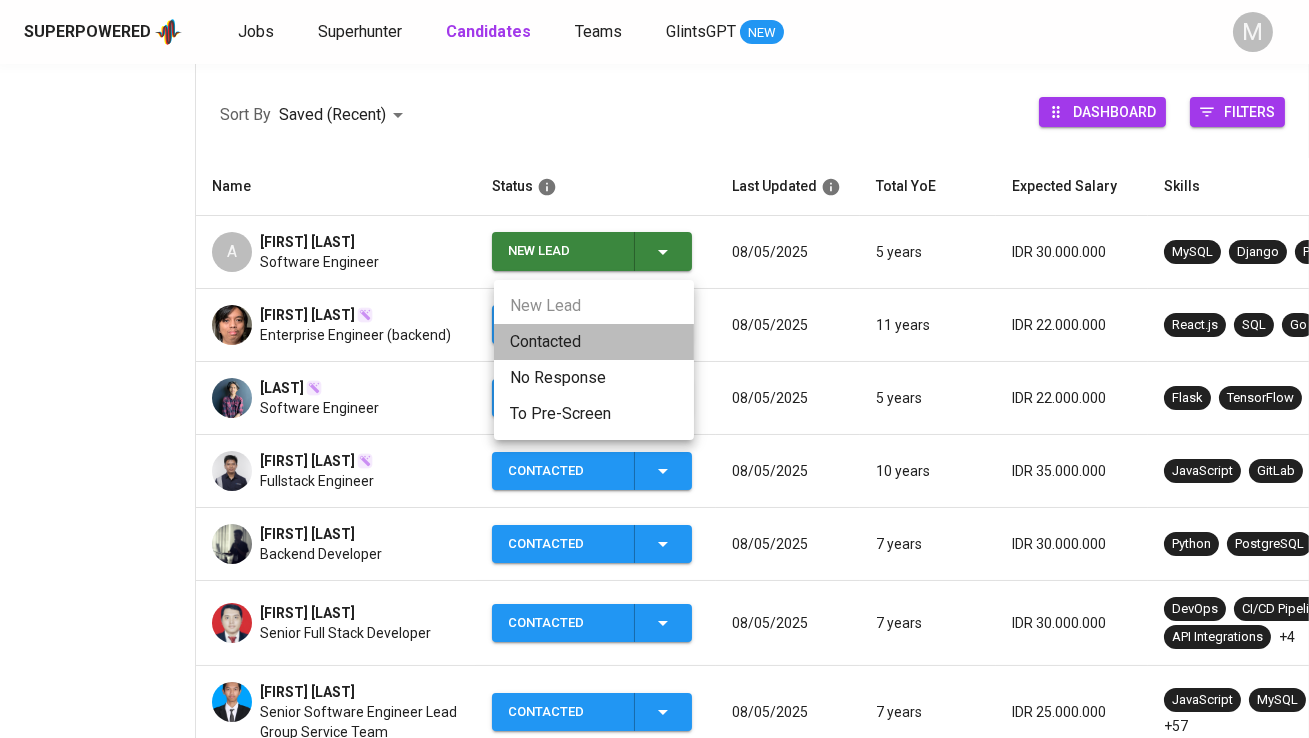 click on "Contacted" at bounding box center [594, 342] 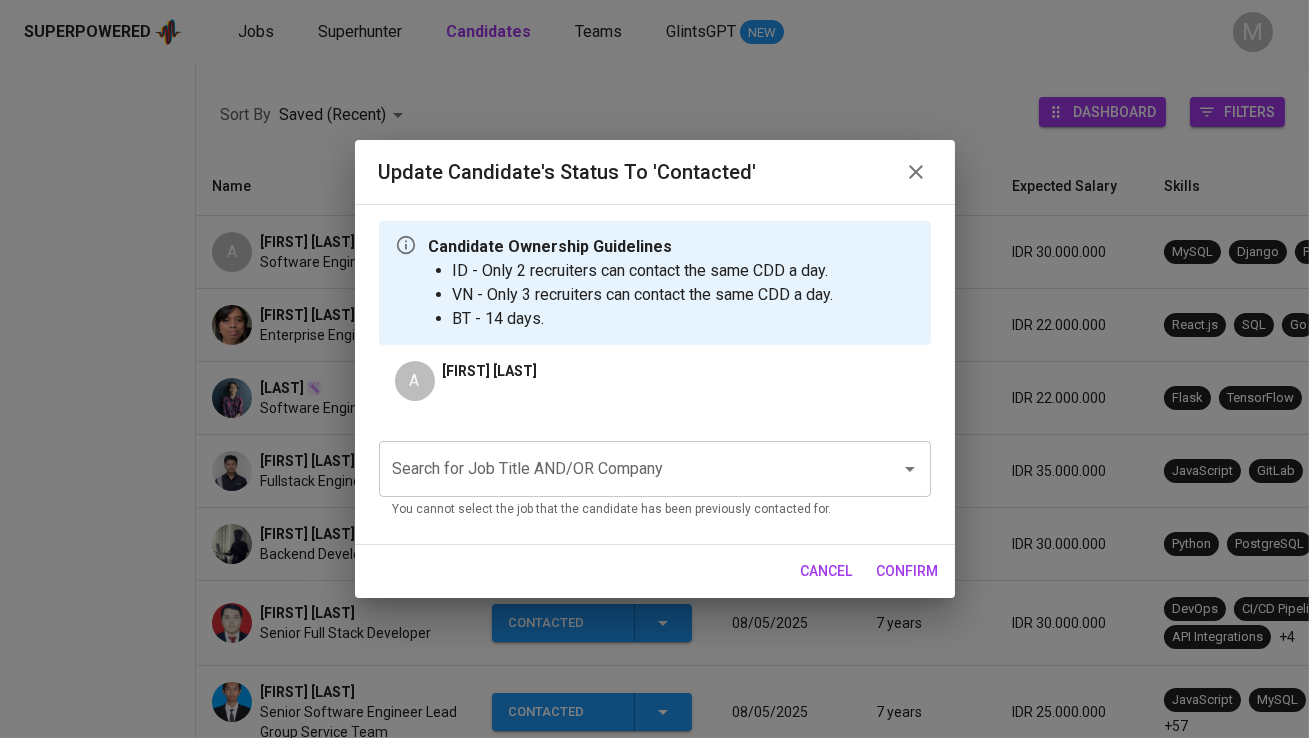 click on "Search for Job Title AND/OR Company" at bounding box center (627, 469) 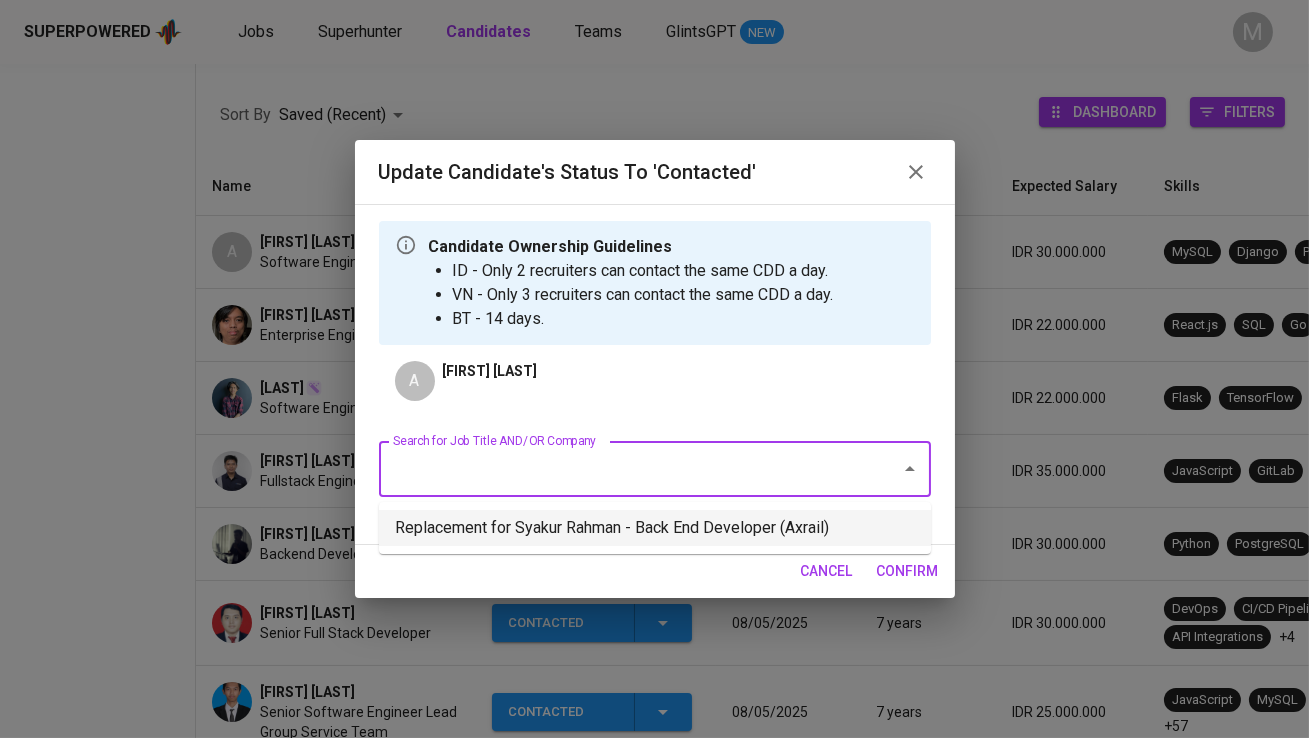 click on "Replacement for Syakur Rahman - Back End Developer (Axrail)" at bounding box center [655, 528] 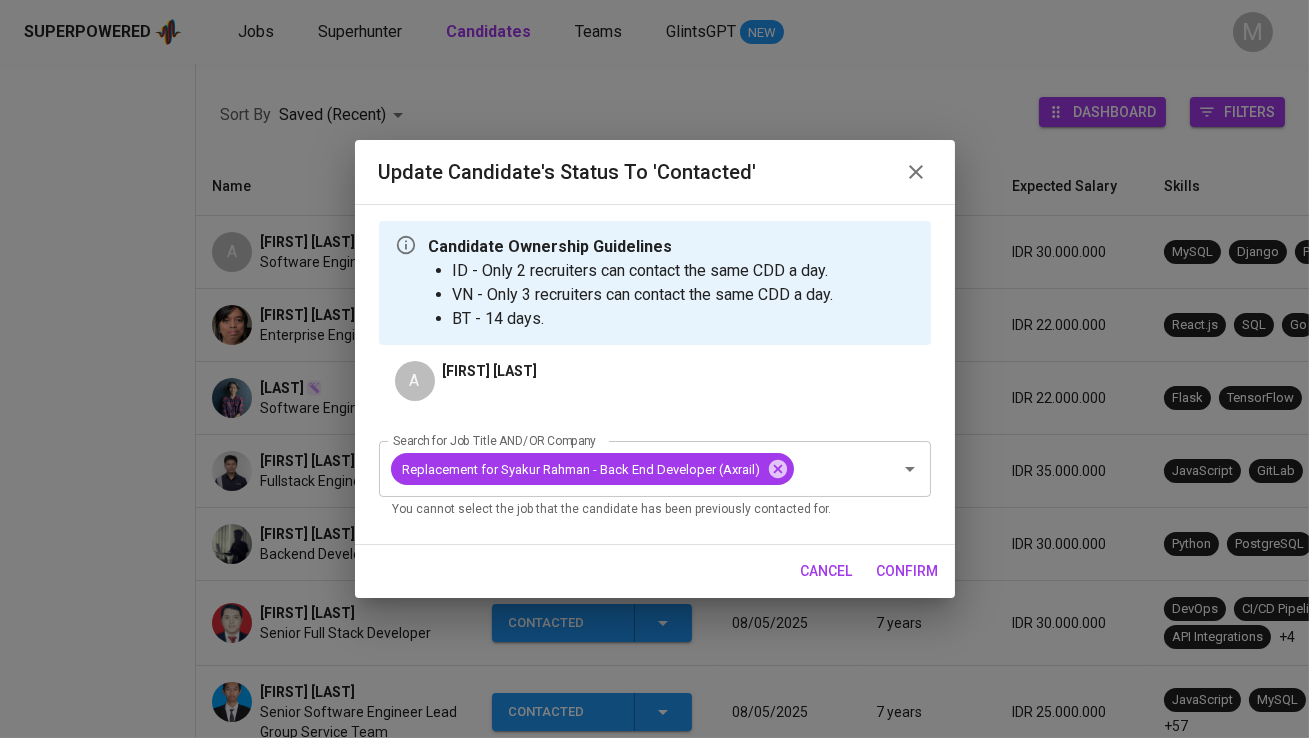 click on "confirm" at bounding box center (908, 571) 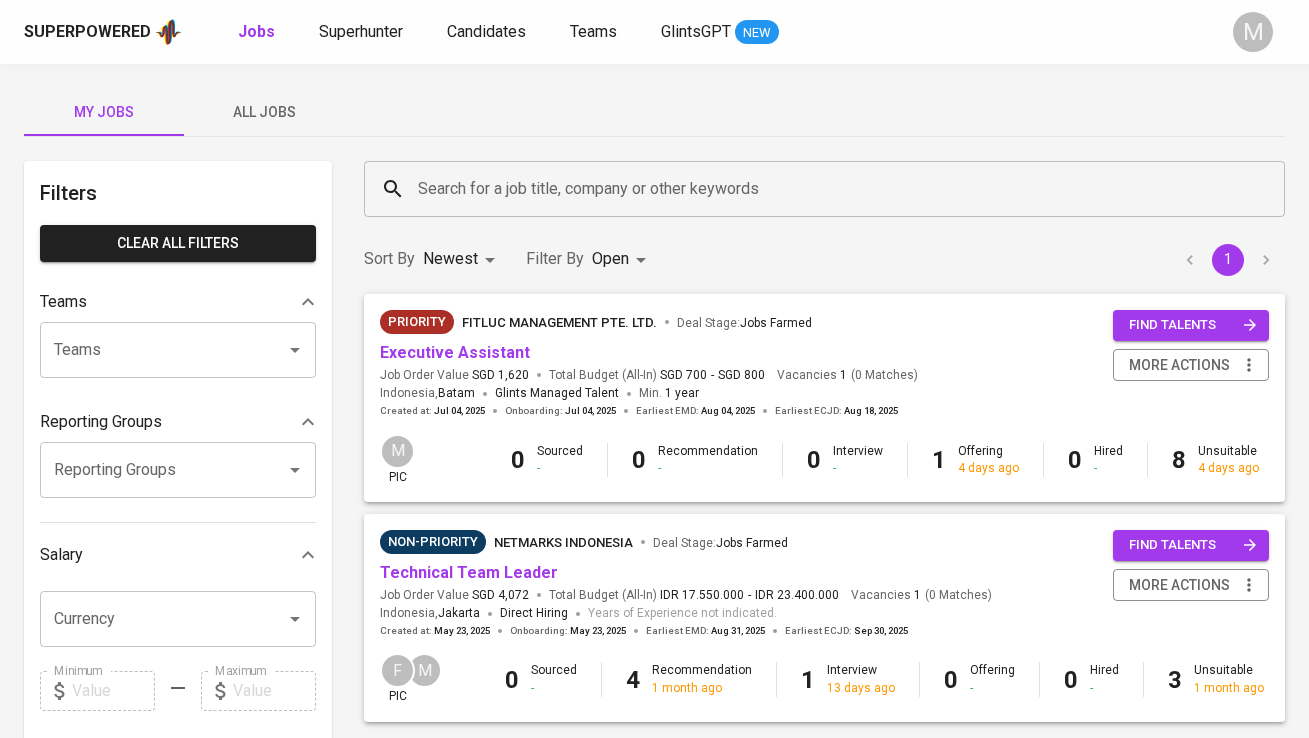 scroll, scrollTop: 0, scrollLeft: 0, axis: both 